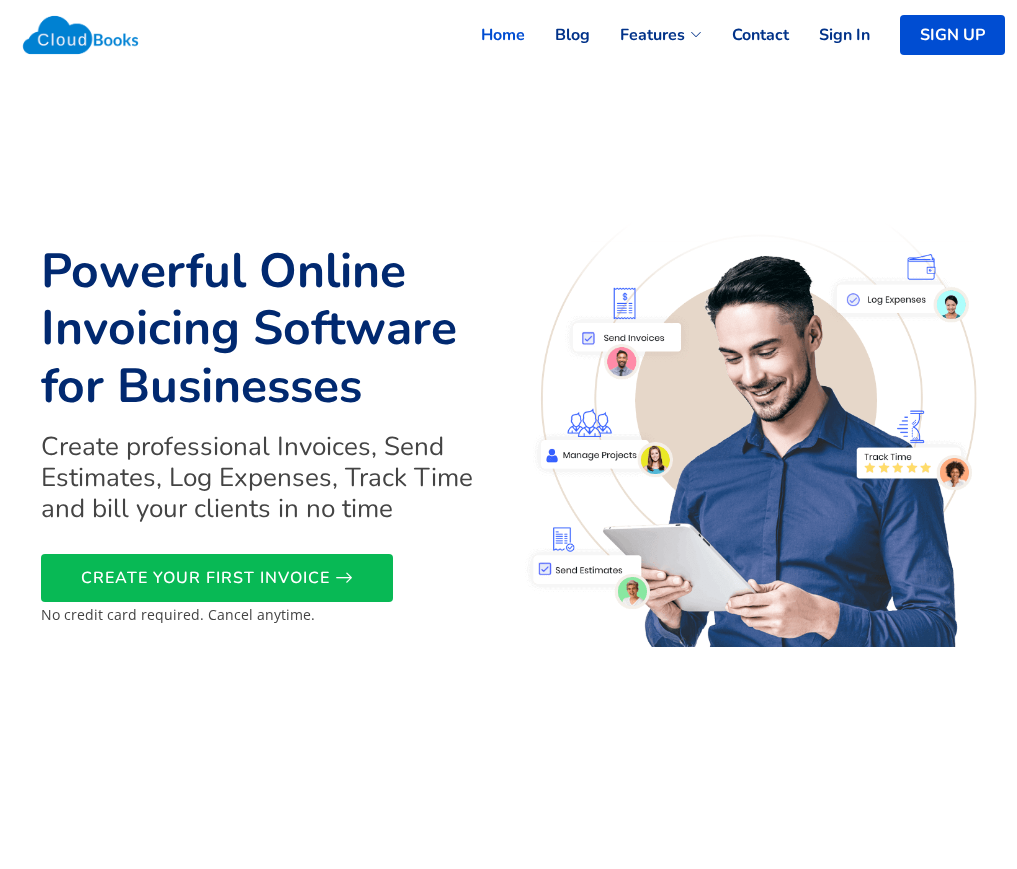 scroll, scrollTop: 0, scrollLeft: 0, axis: both 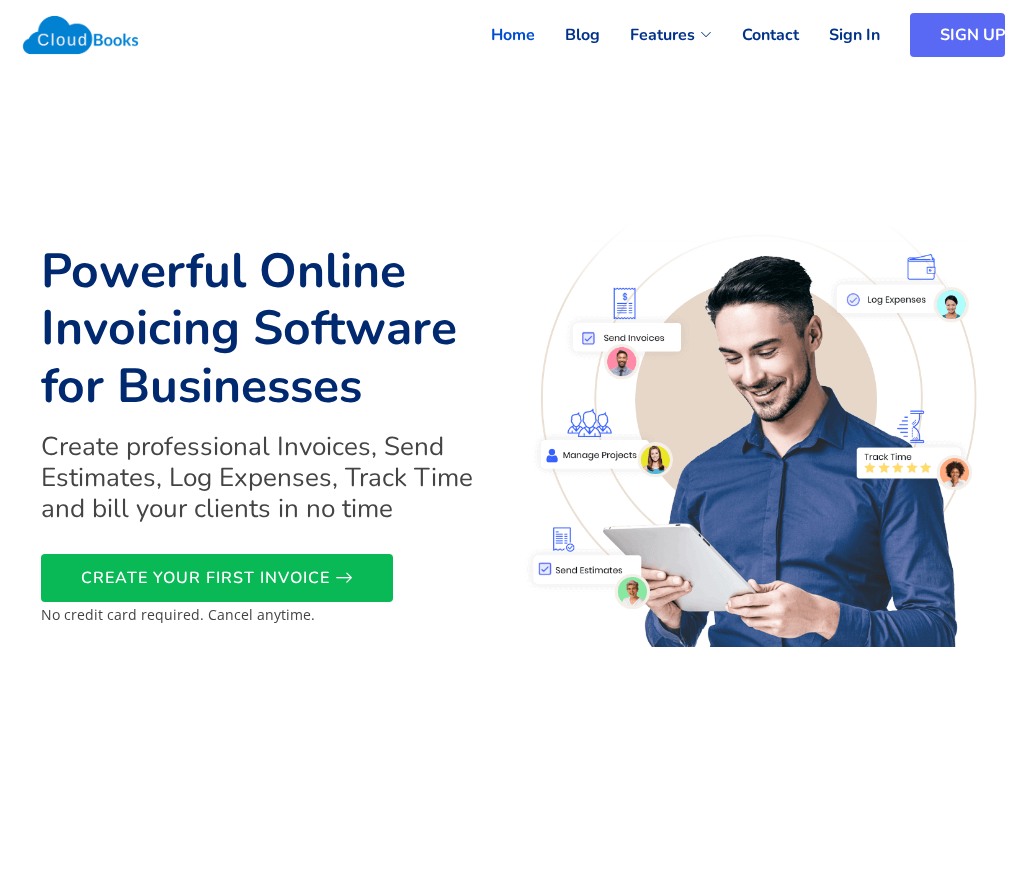 click on "SIGN UP" at bounding box center (957, 35) 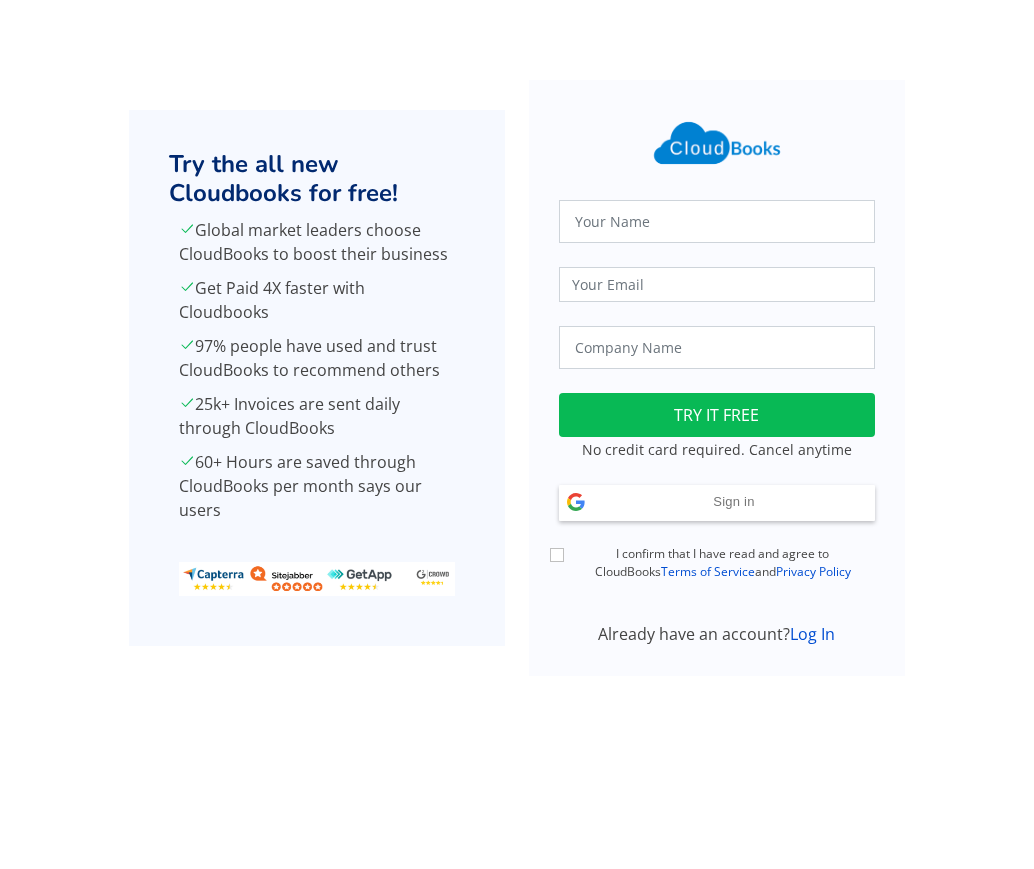scroll, scrollTop: 0, scrollLeft: 0, axis: both 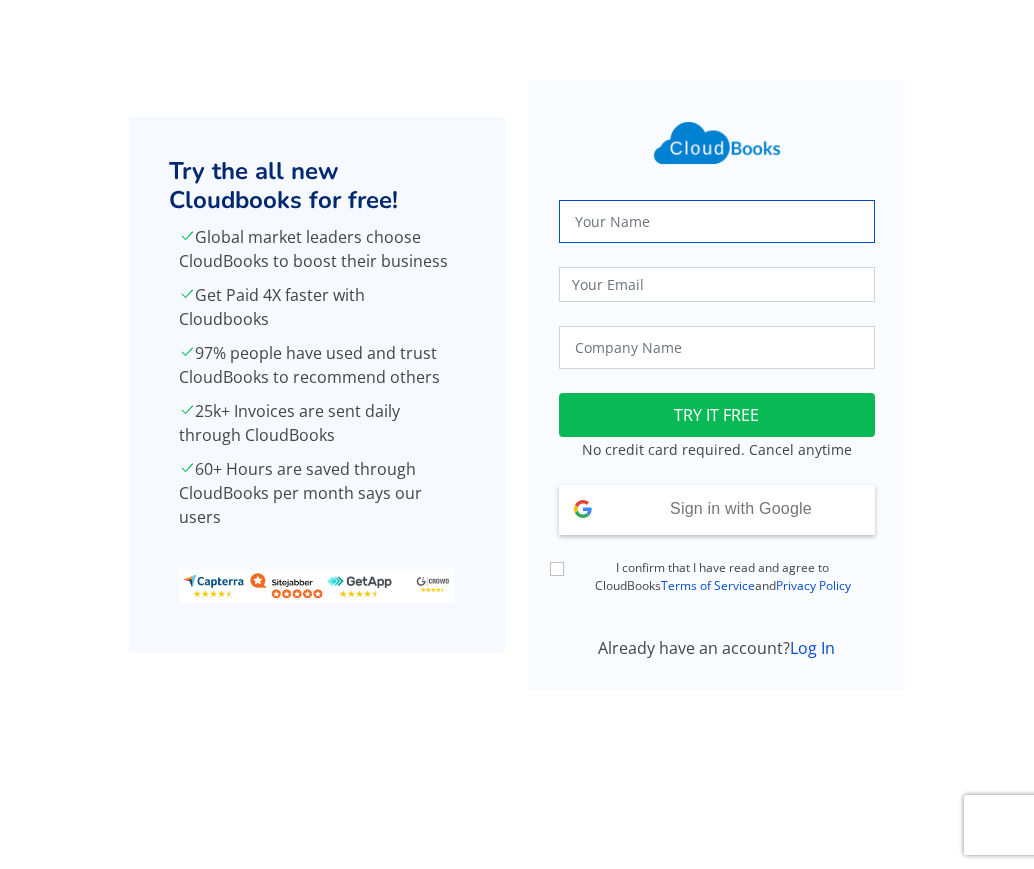 click at bounding box center [717, 221] 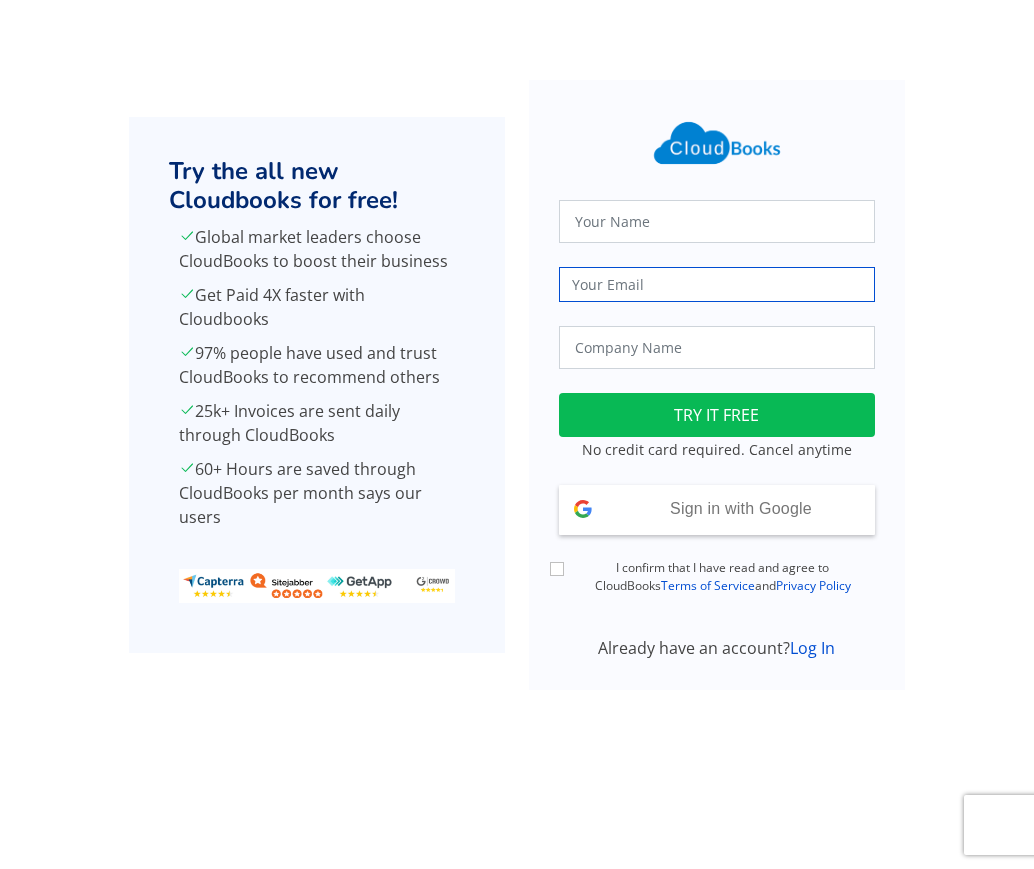 click at bounding box center [717, 284] 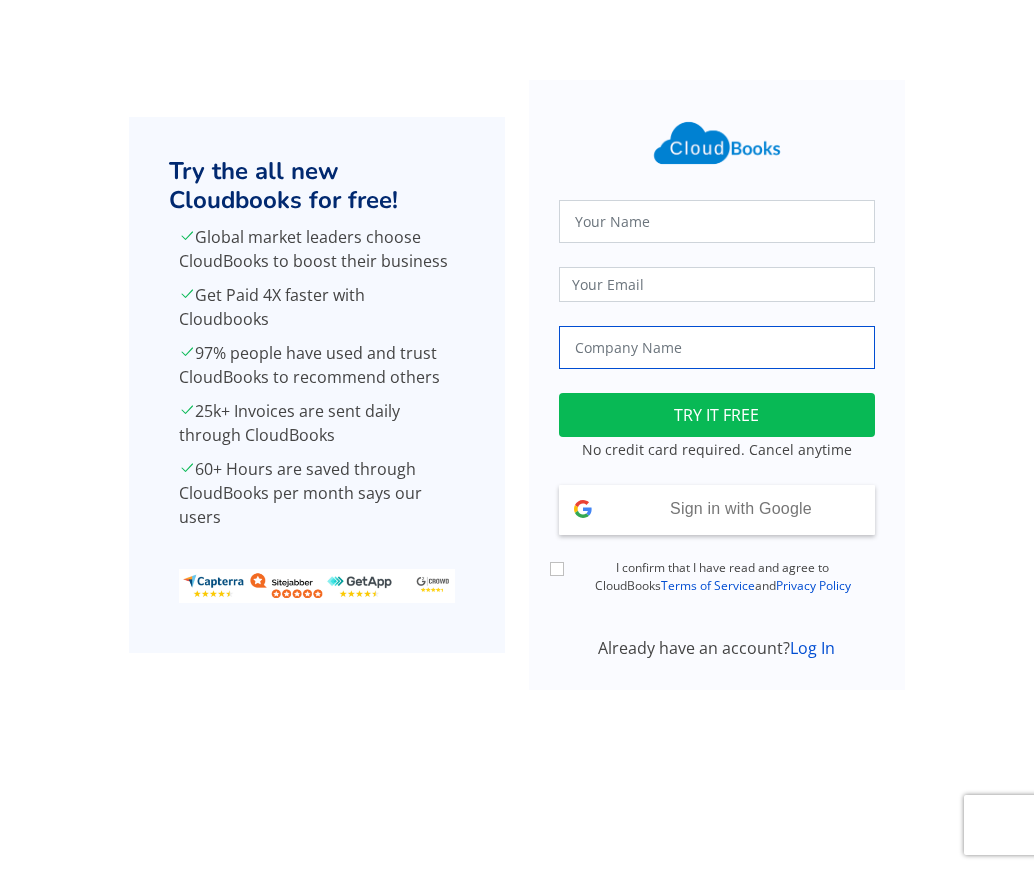 click at bounding box center [717, 347] 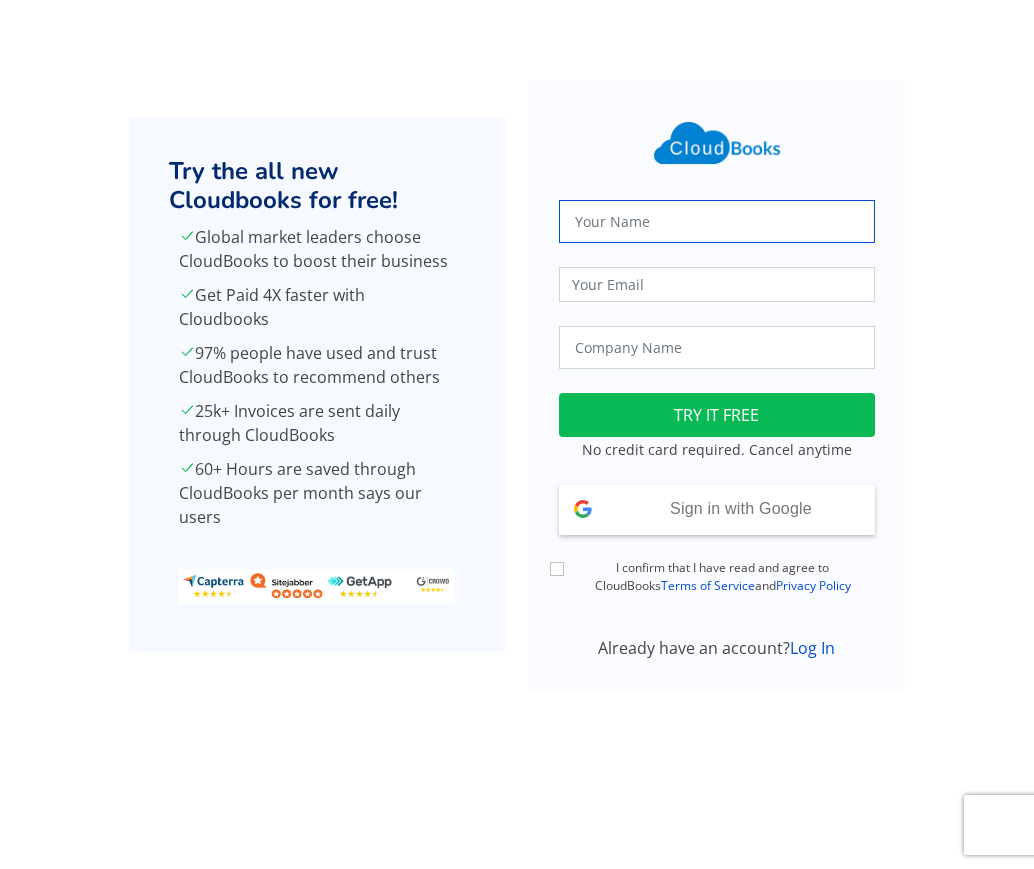 click at bounding box center (717, 221) 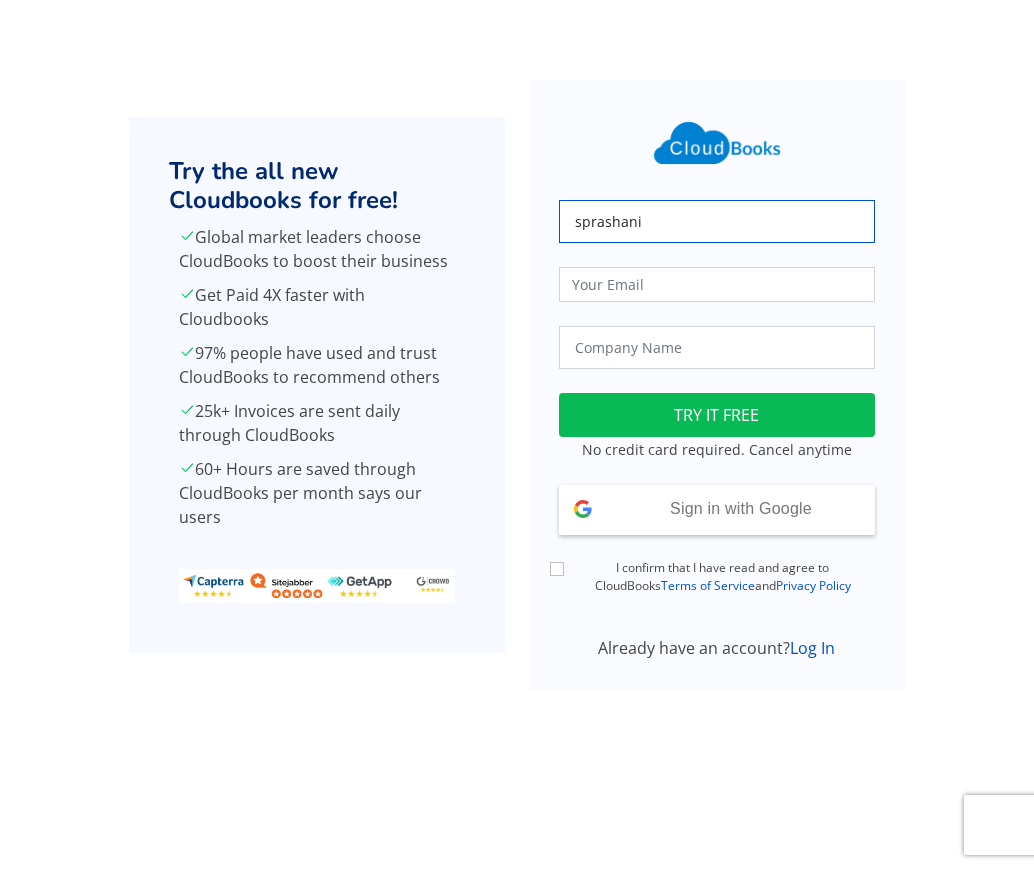 type on "sprashani" 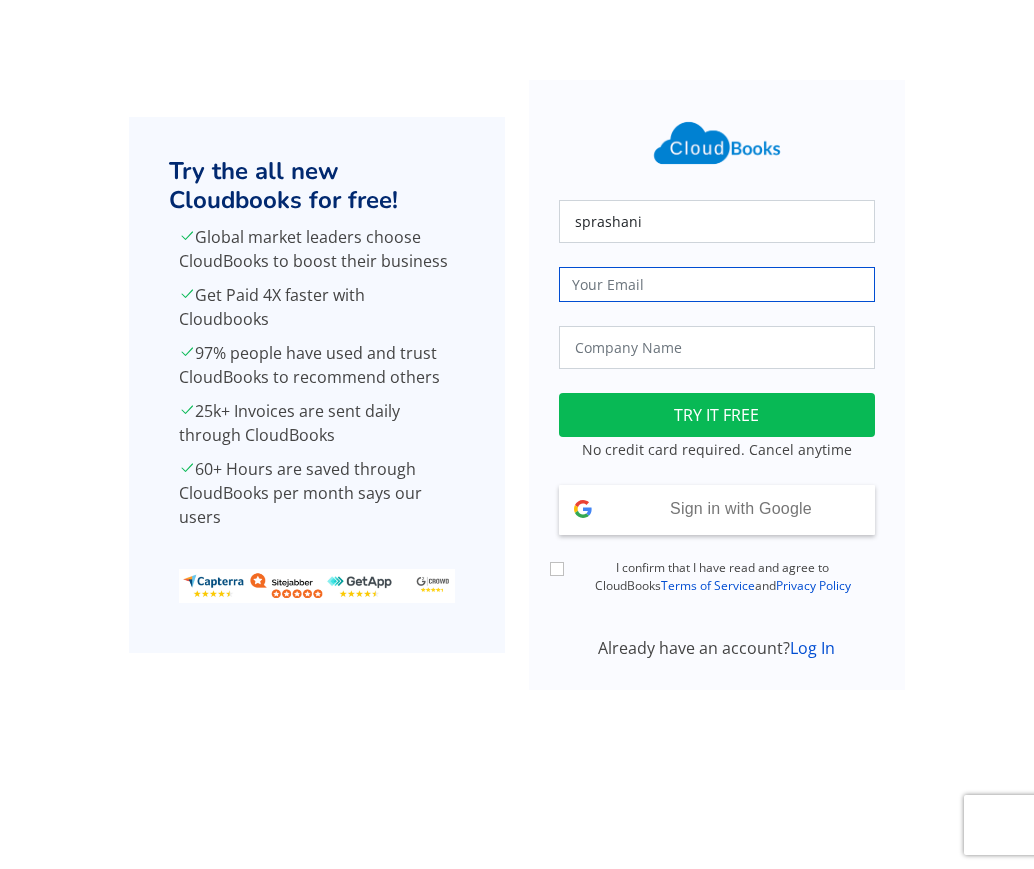 click at bounding box center (717, 284) 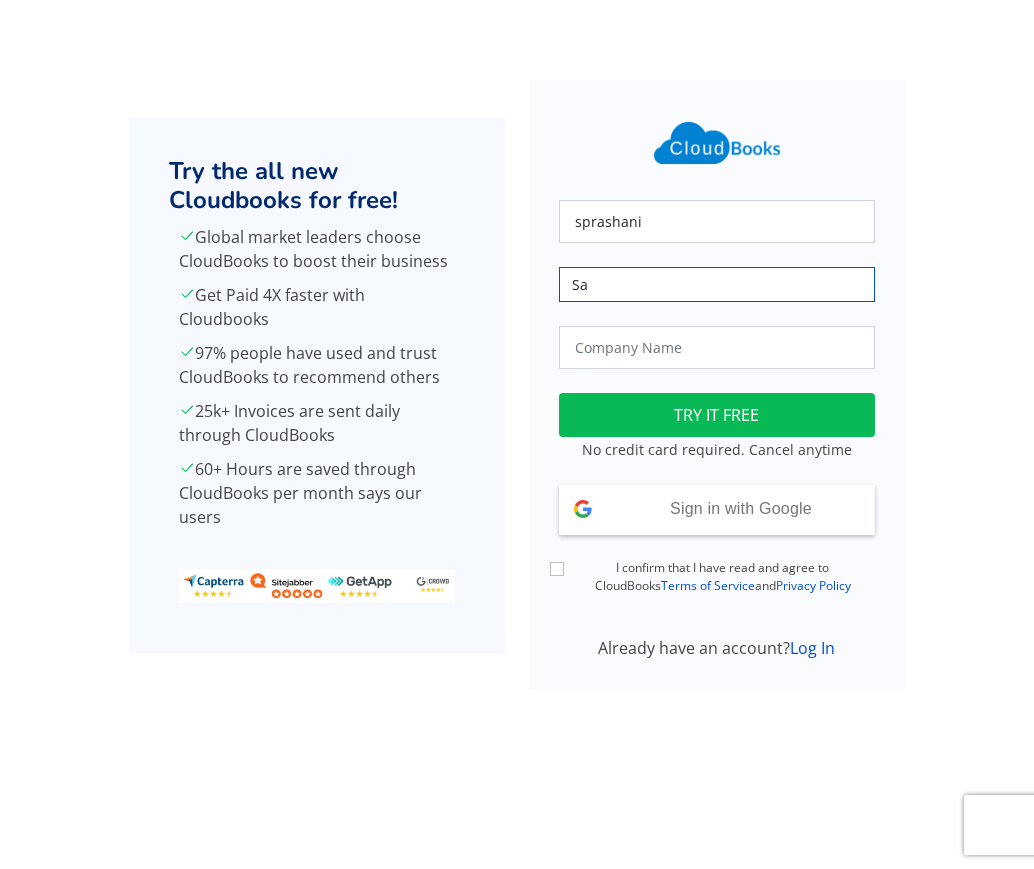 type on "S" 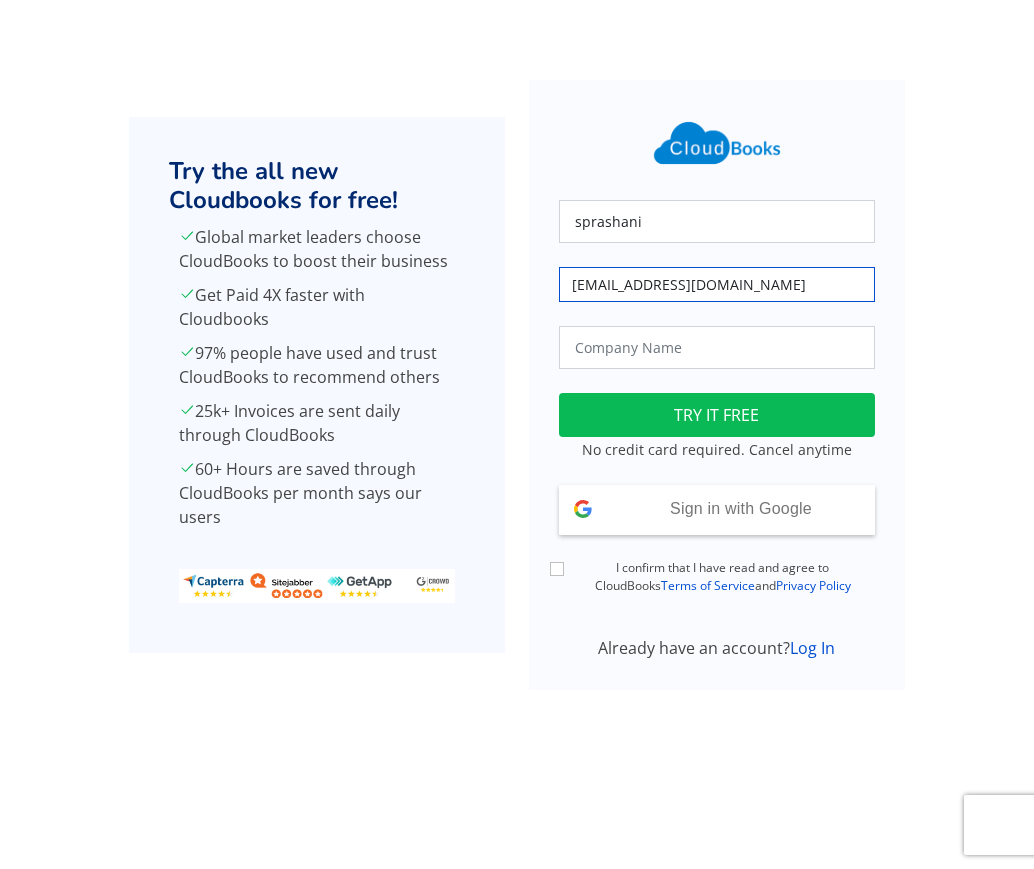 type on "sprashani@eloratech.org" 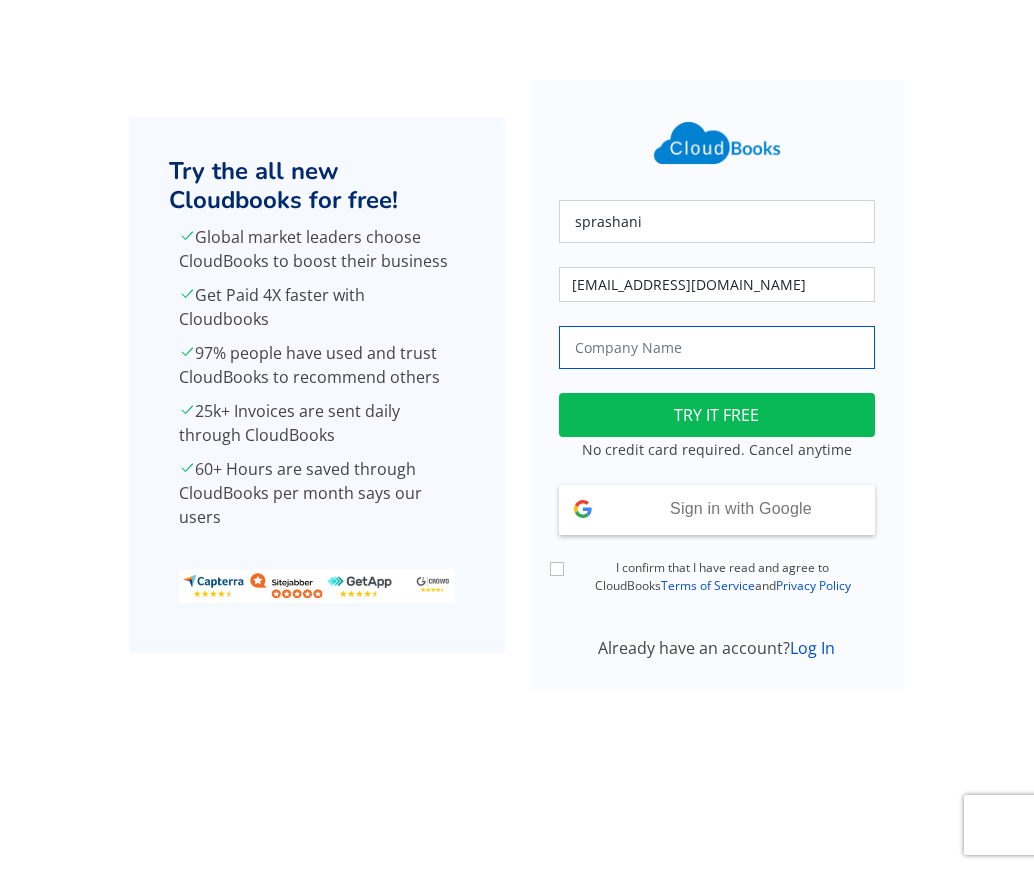 click at bounding box center (717, 347) 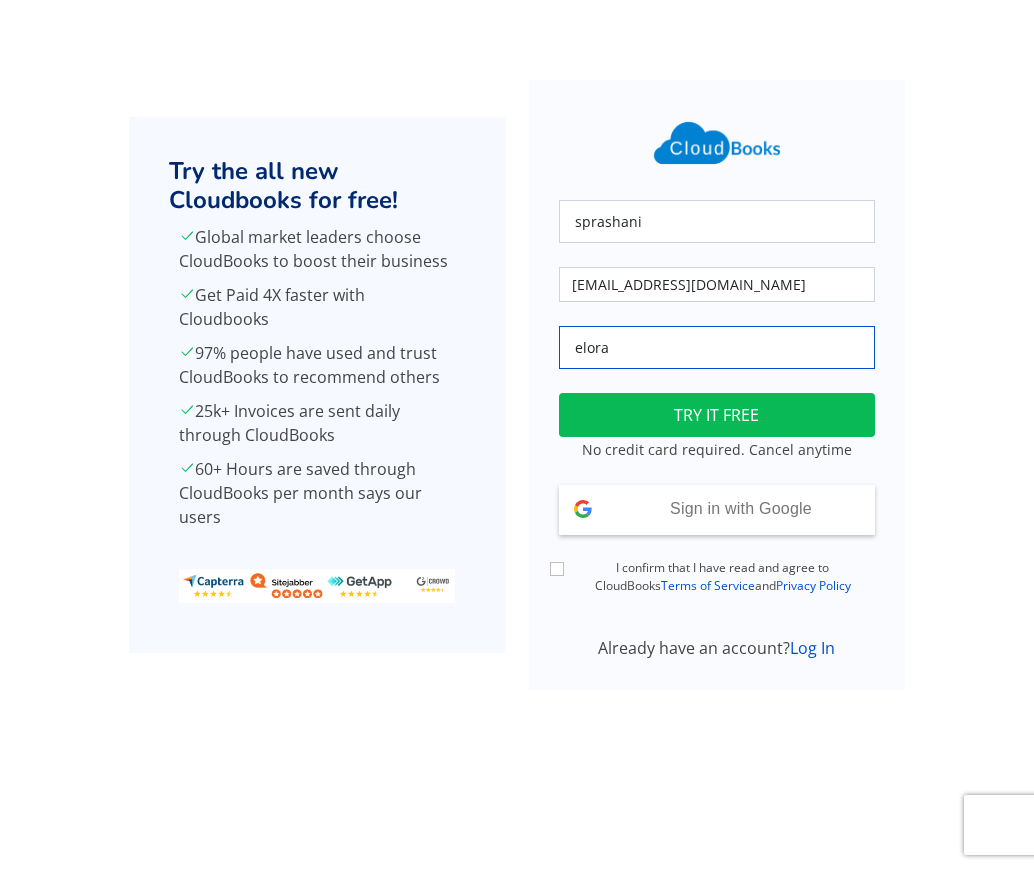 type on "elora" 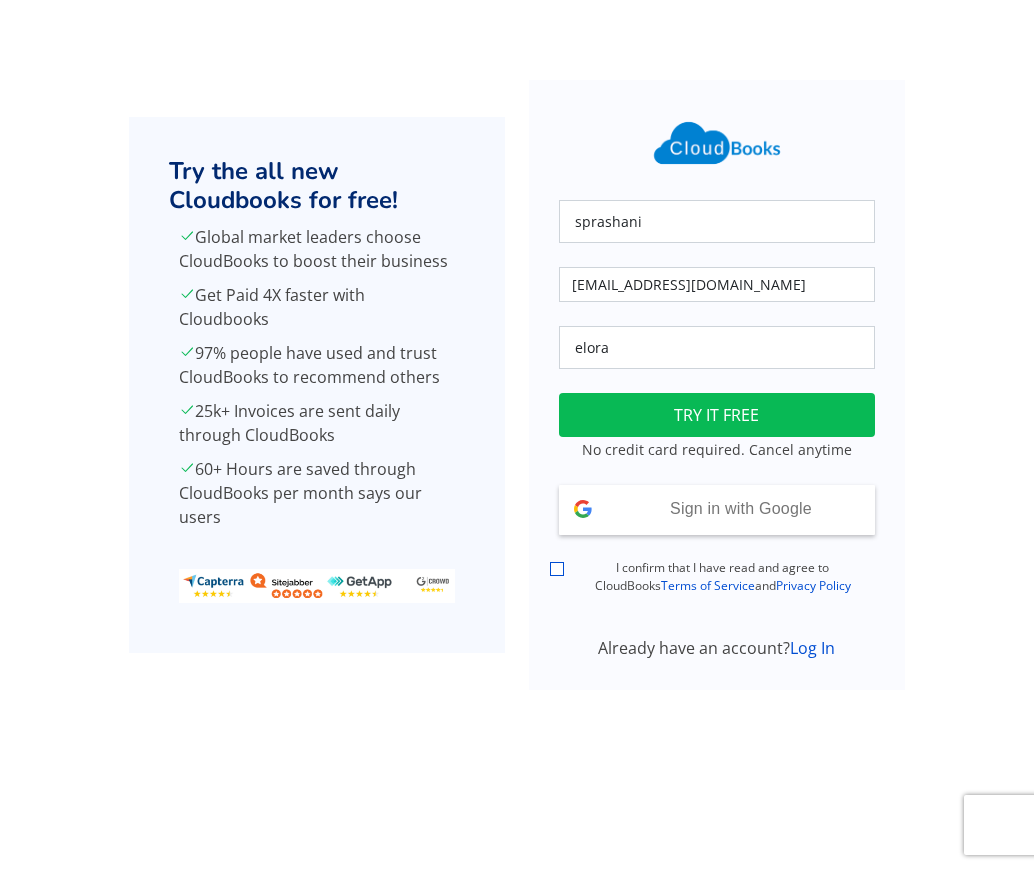 click on "I confirm that I have read and agree to CloudBooks  Terms of Service  and  Privacy Policy" at bounding box center (557, 569) 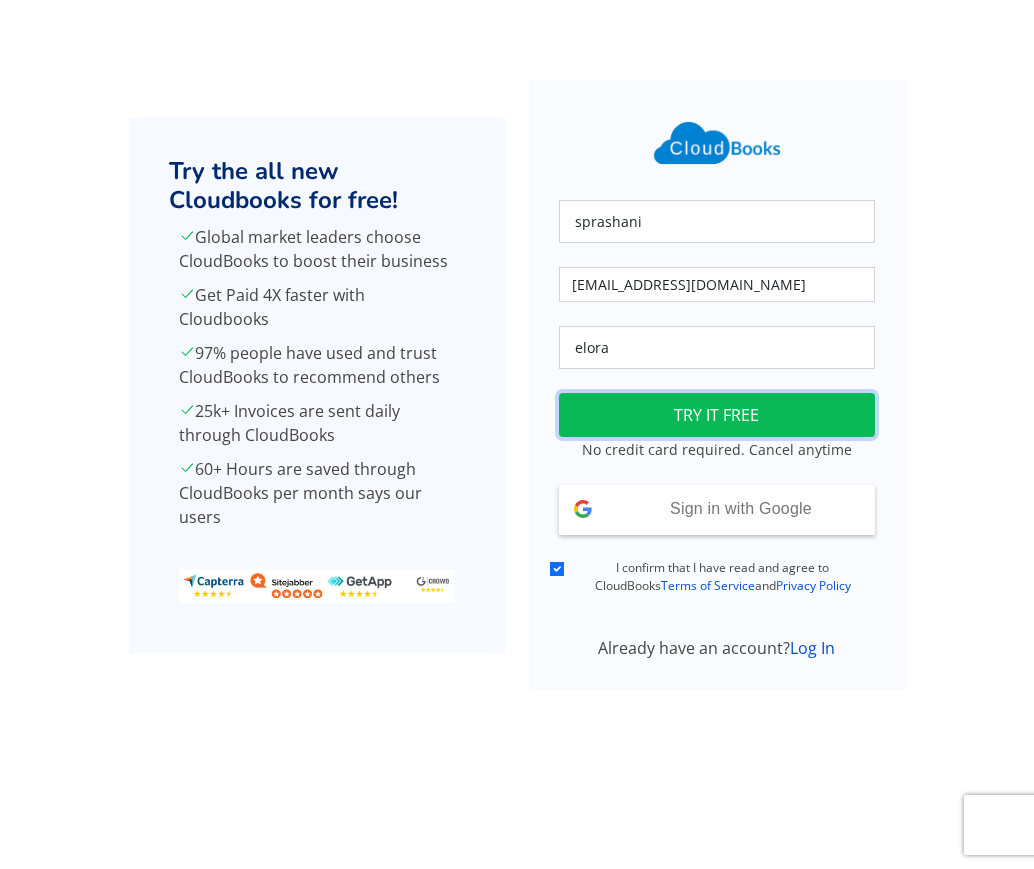 click on "TRY IT FREE" at bounding box center (717, 415) 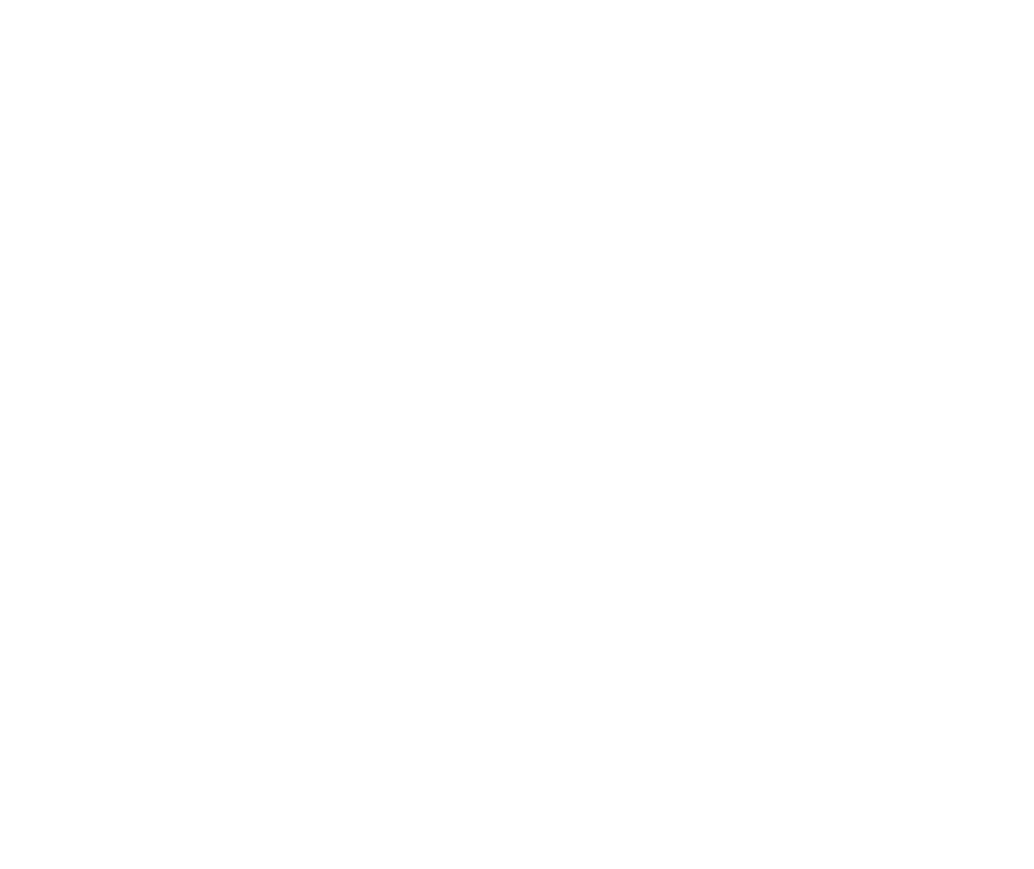 scroll, scrollTop: 0, scrollLeft: 0, axis: both 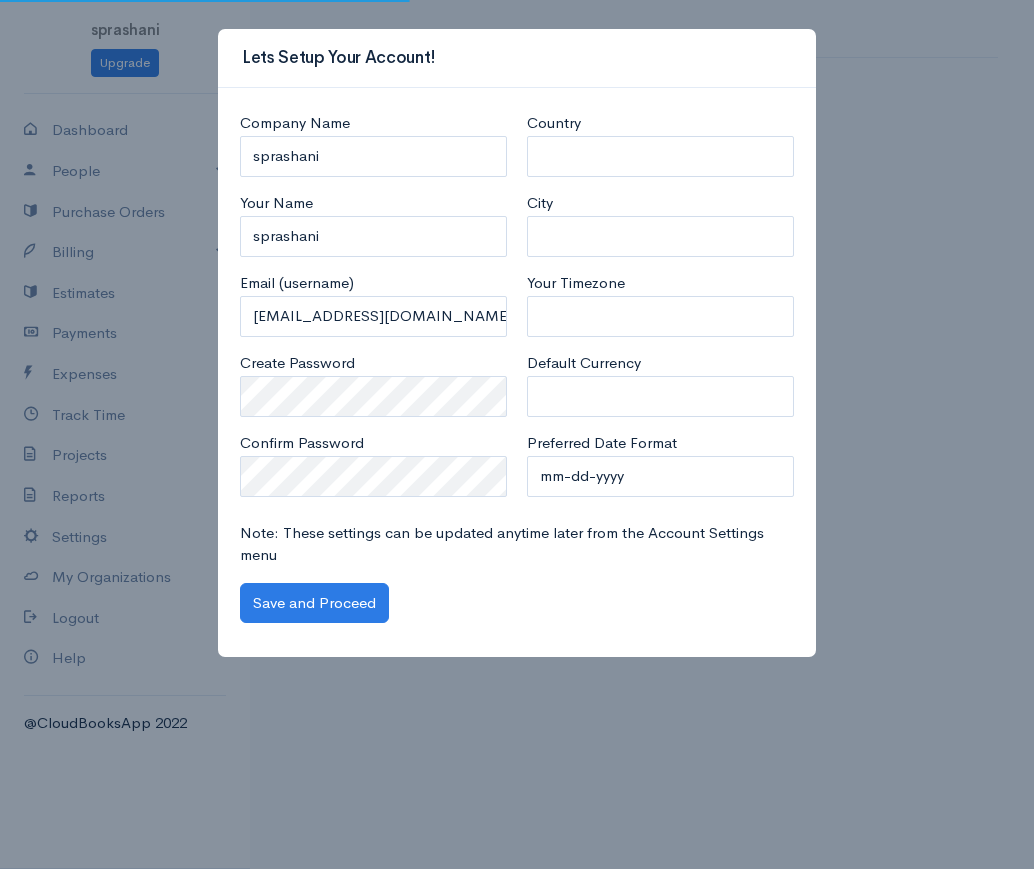 select on "[GEOGRAPHIC_DATA]" 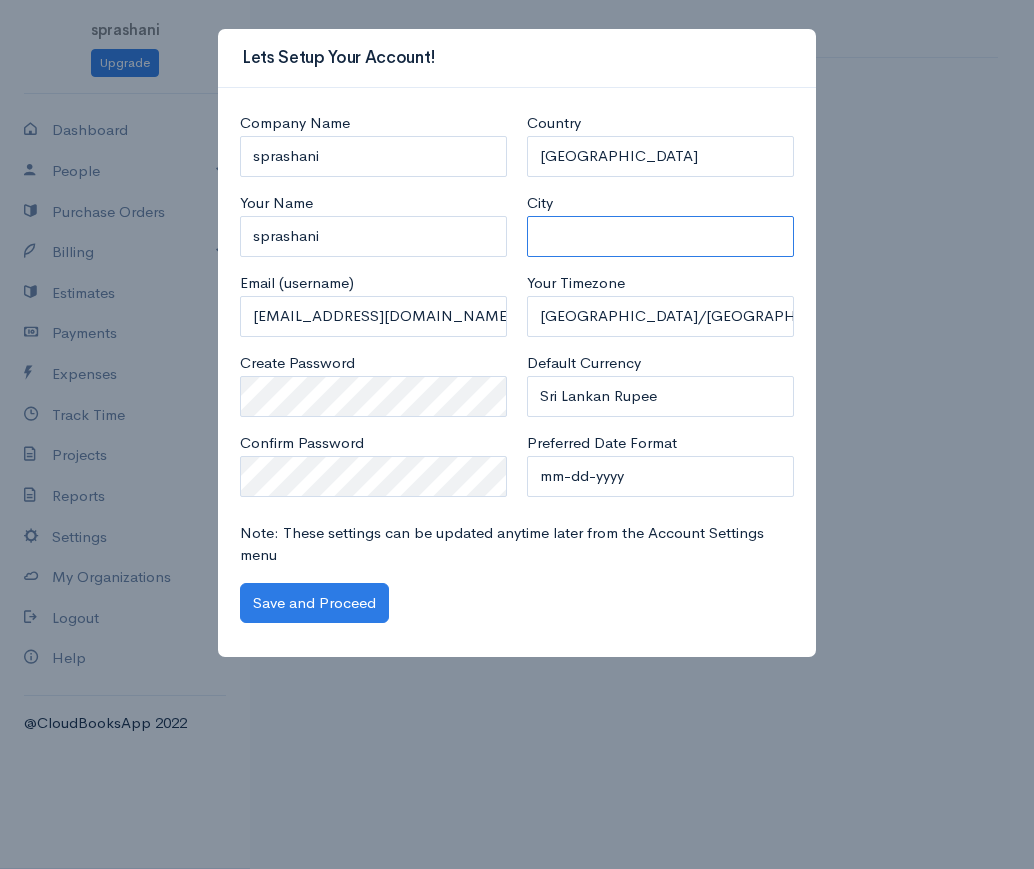 click on "City" at bounding box center (660, 236) 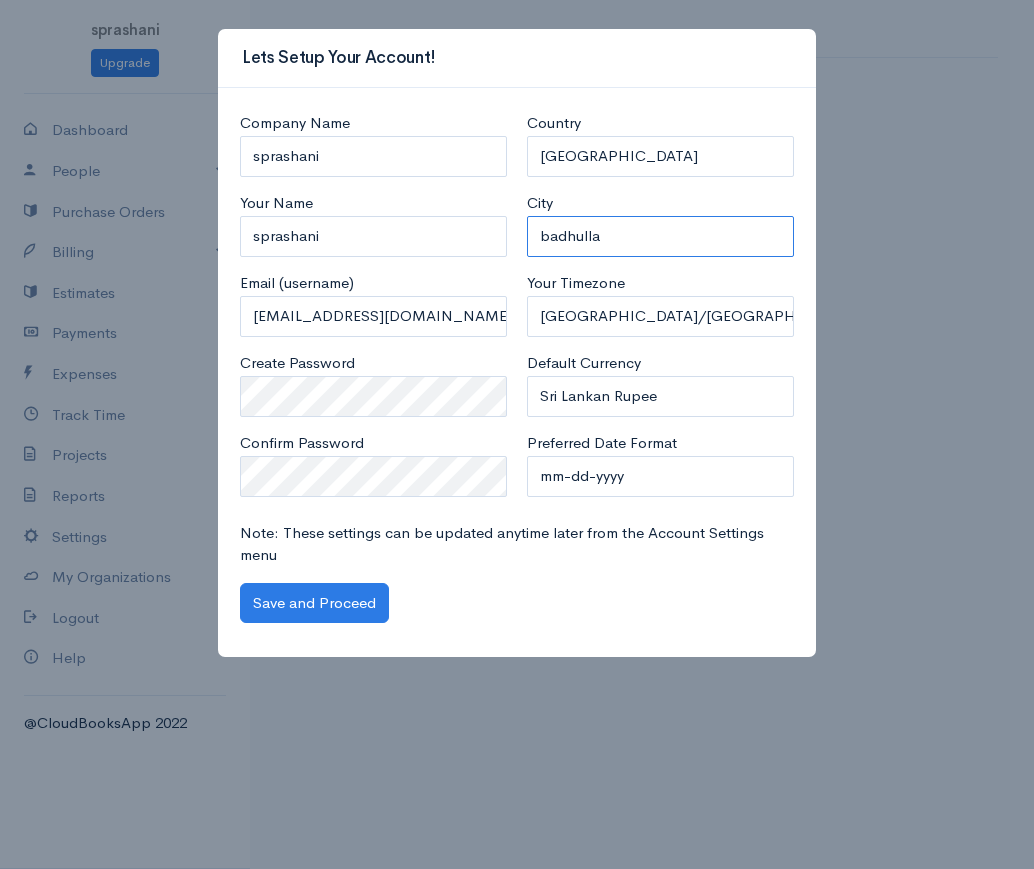 type on "badhulla" 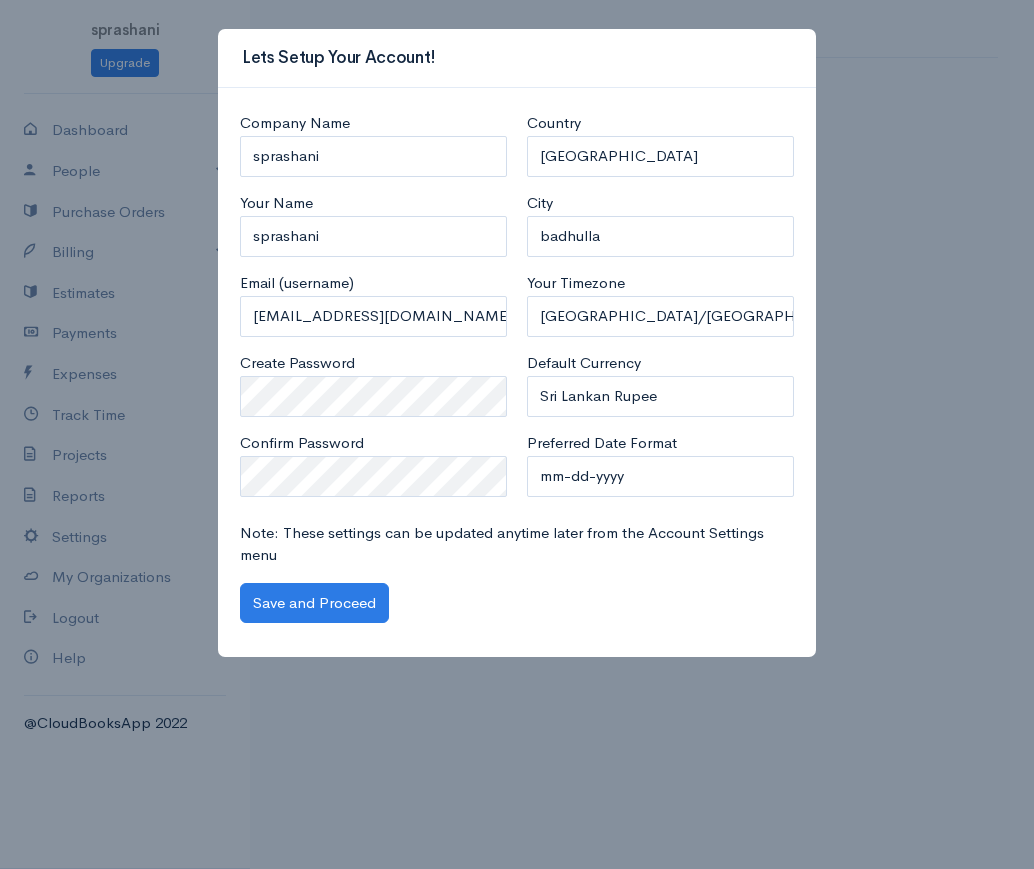 click on "Preferred Date Format" at bounding box center (602, 443) 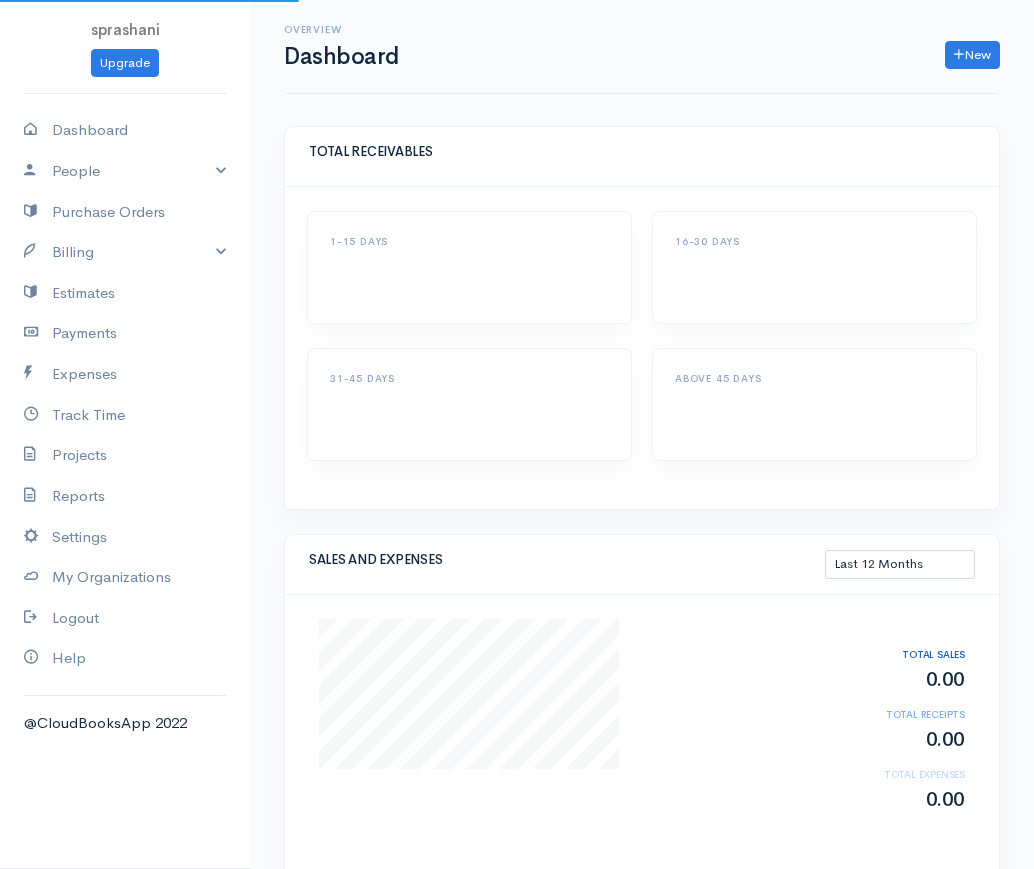 select on "365" 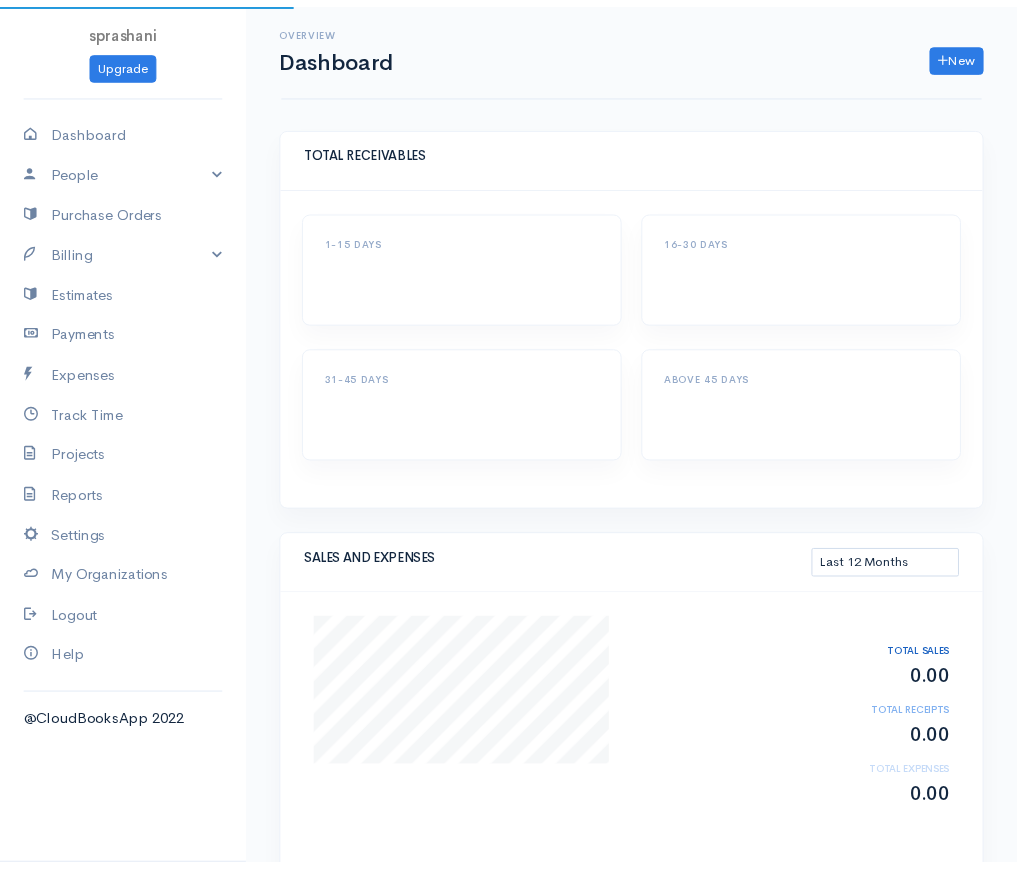scroll, scrollTop: 0, scrollLeft: 0, axis: both 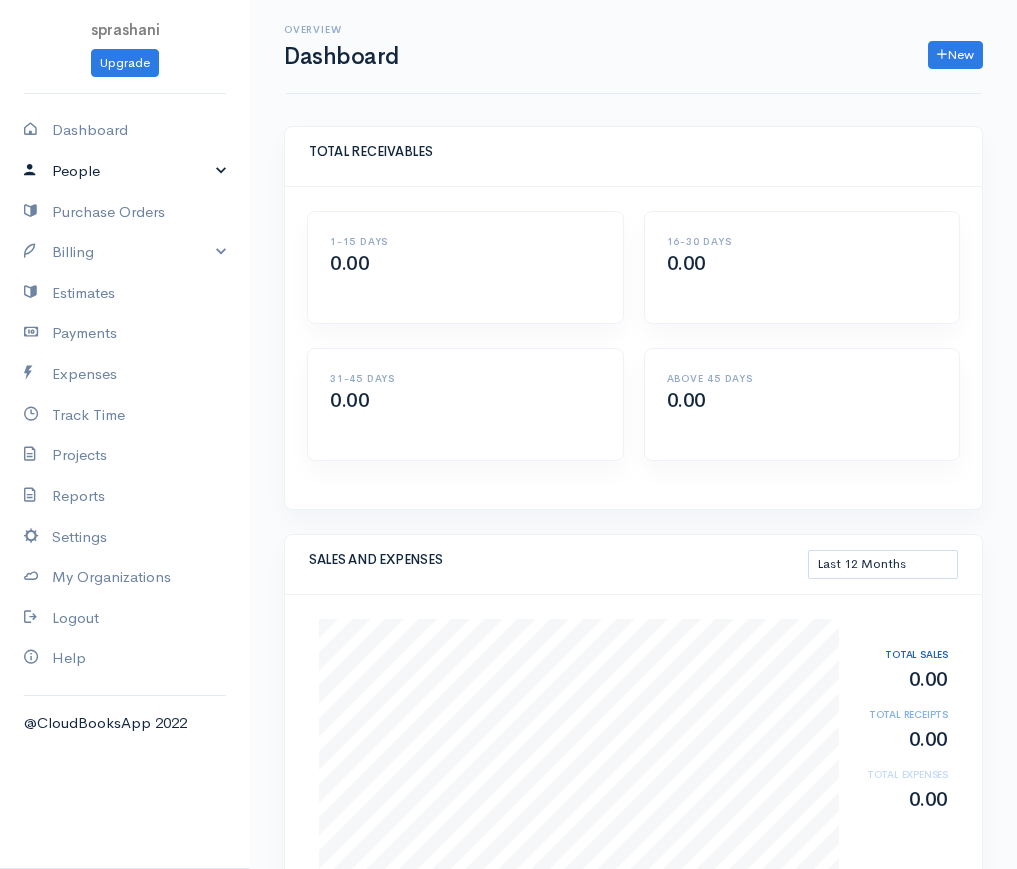 click on "People" at bounding box center [125, 171] 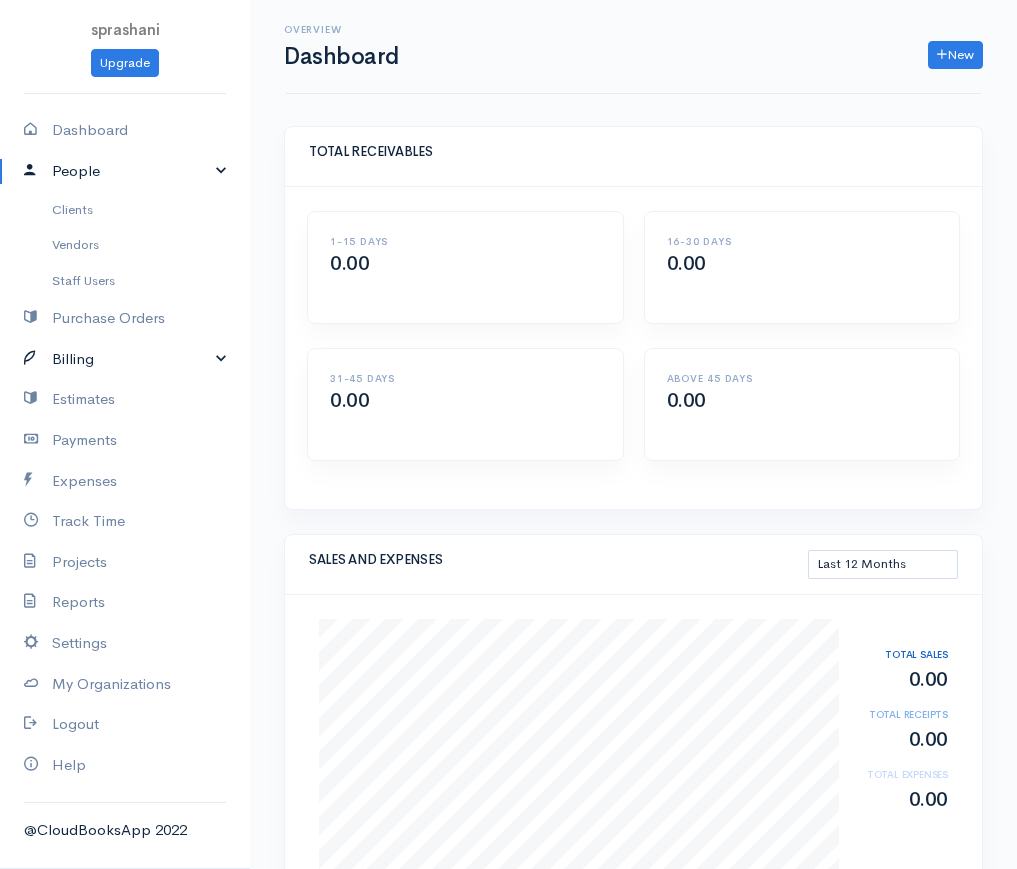 click on "Billing" at bounding box center [125, 359] 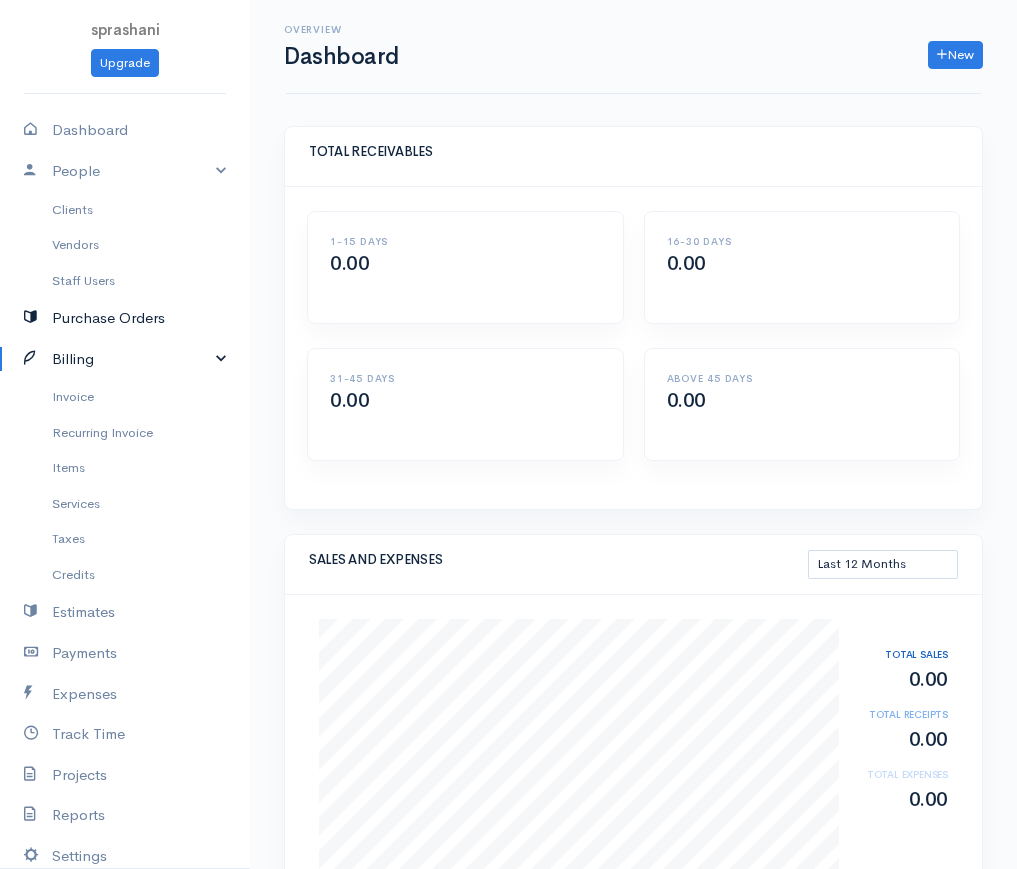 click on "Purchase Orders" at bounding box center (125, 318) 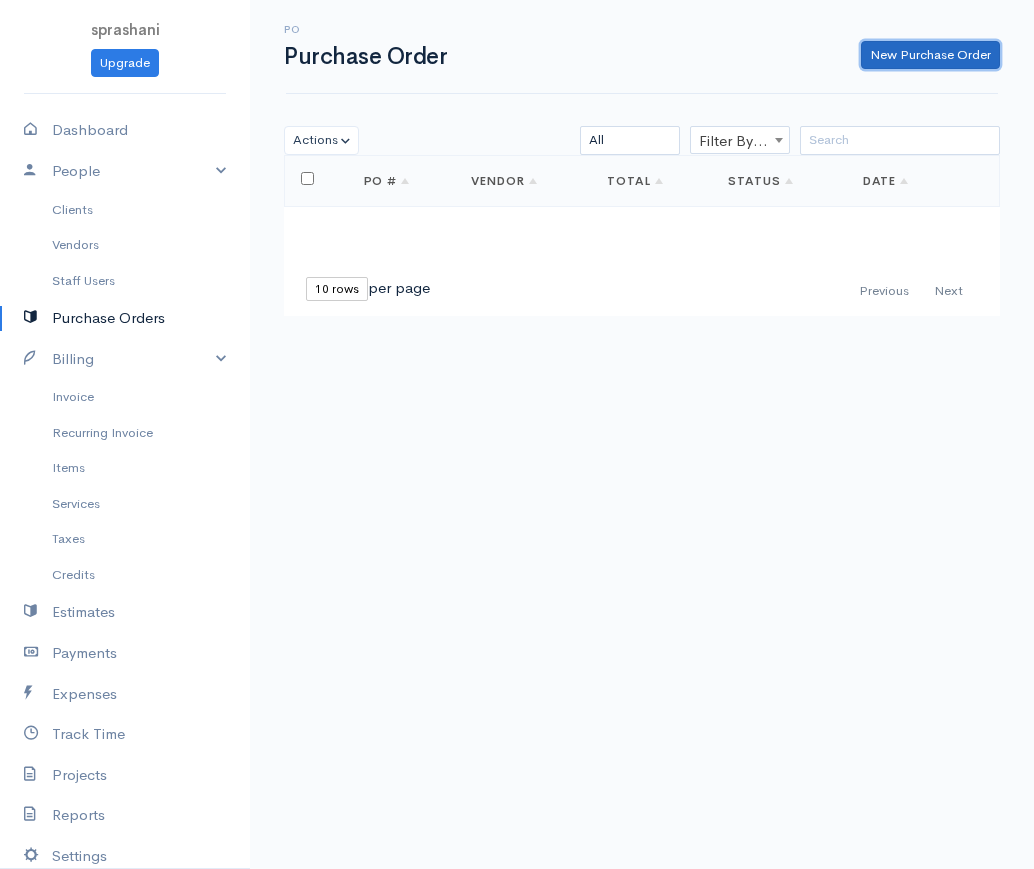 click on "New Purchase Order" at bounding box center [930, 55] 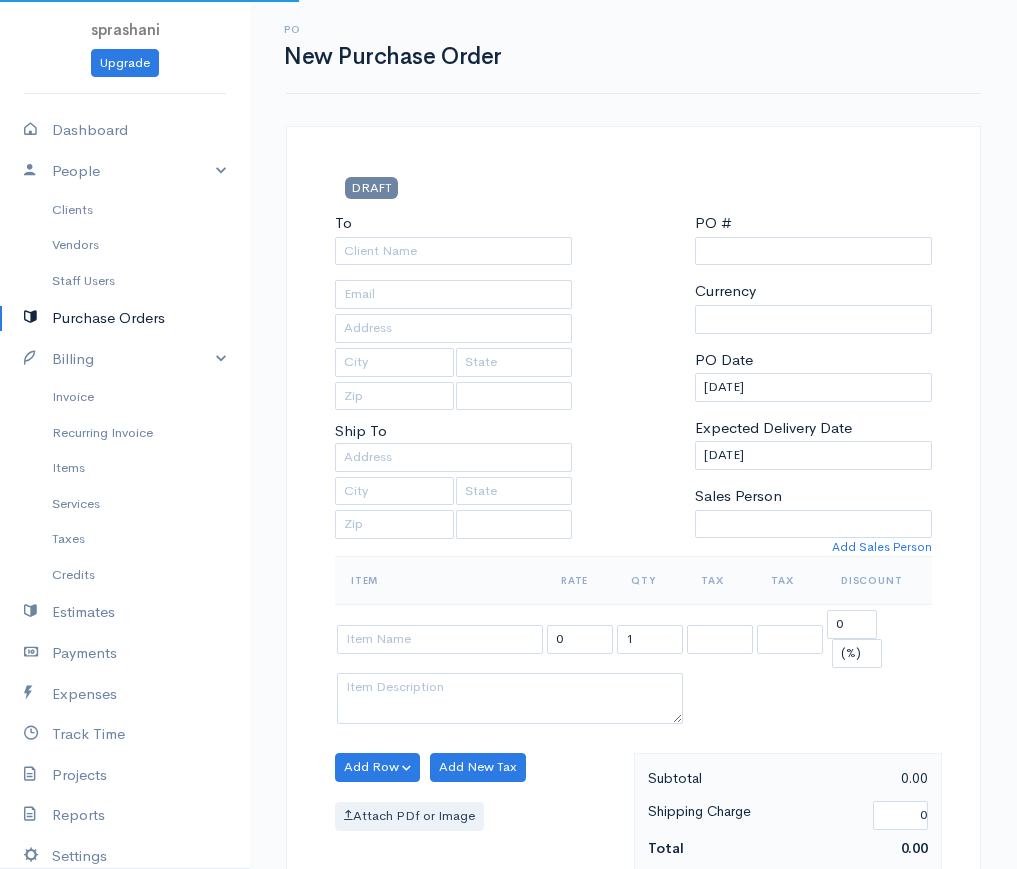 type on "0000000001" 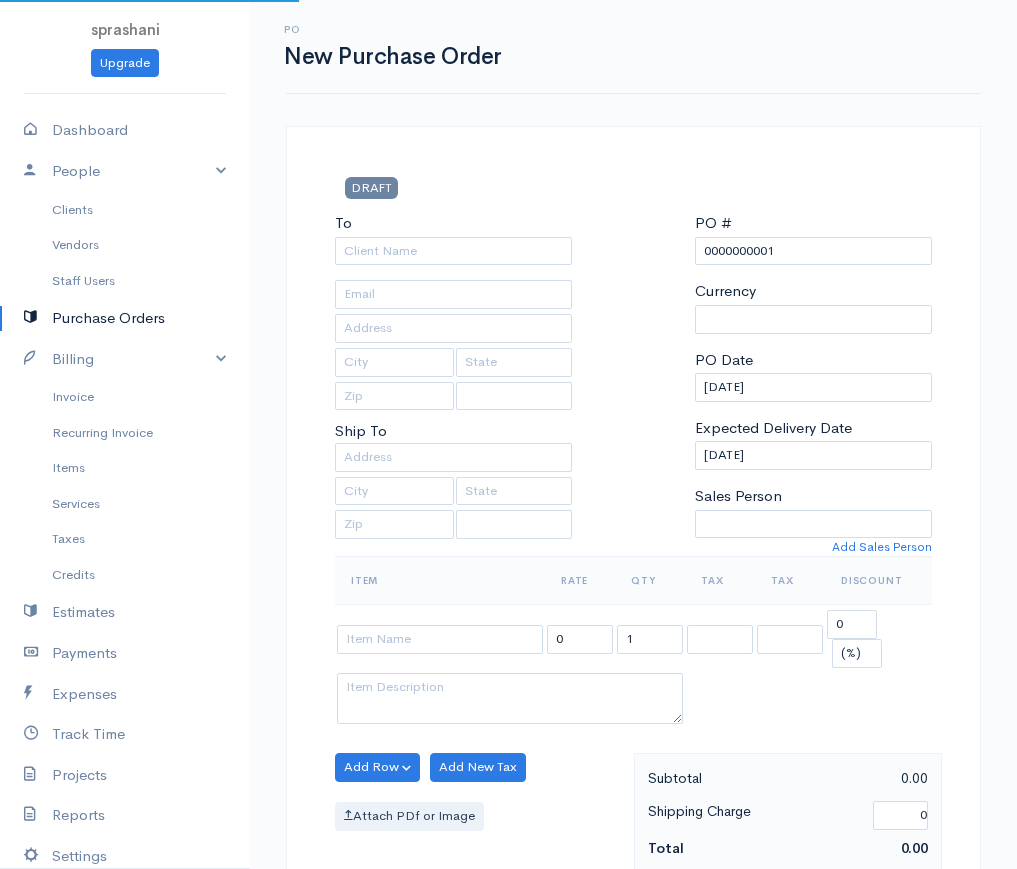 select on "[GEOGRAPHIC_DATA]" 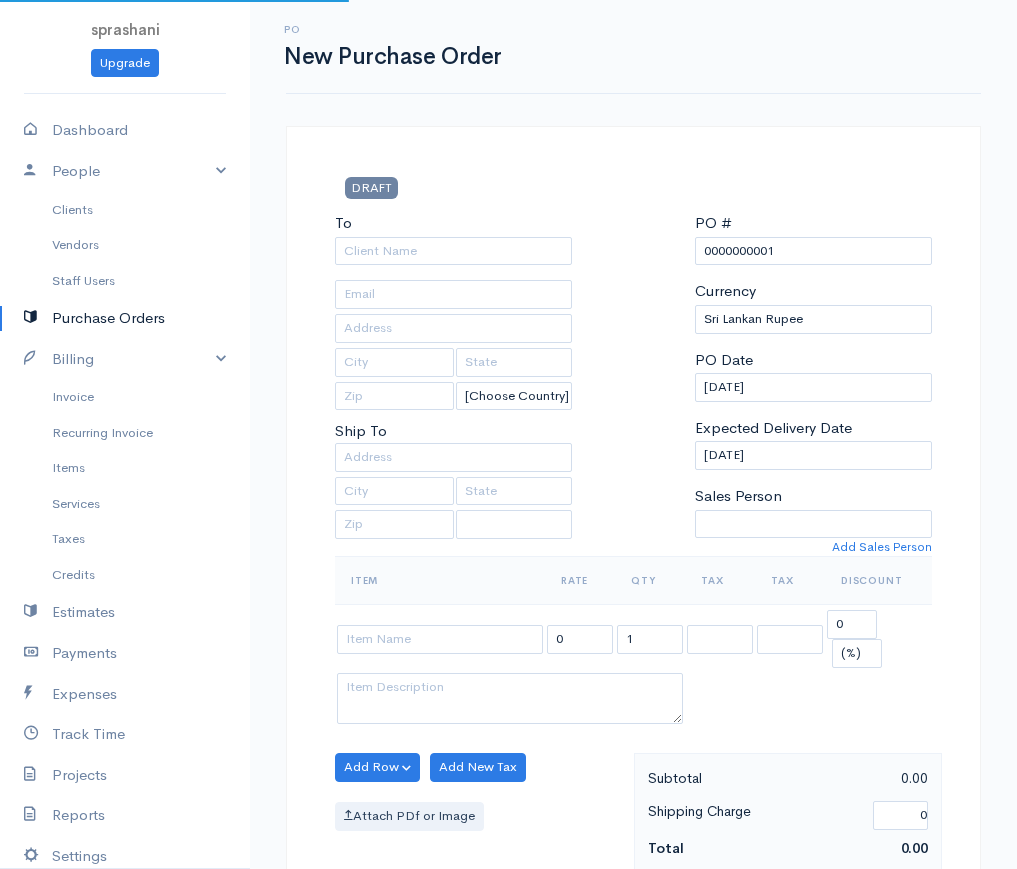 select on "[GEOGRAPHIC_DATA]" 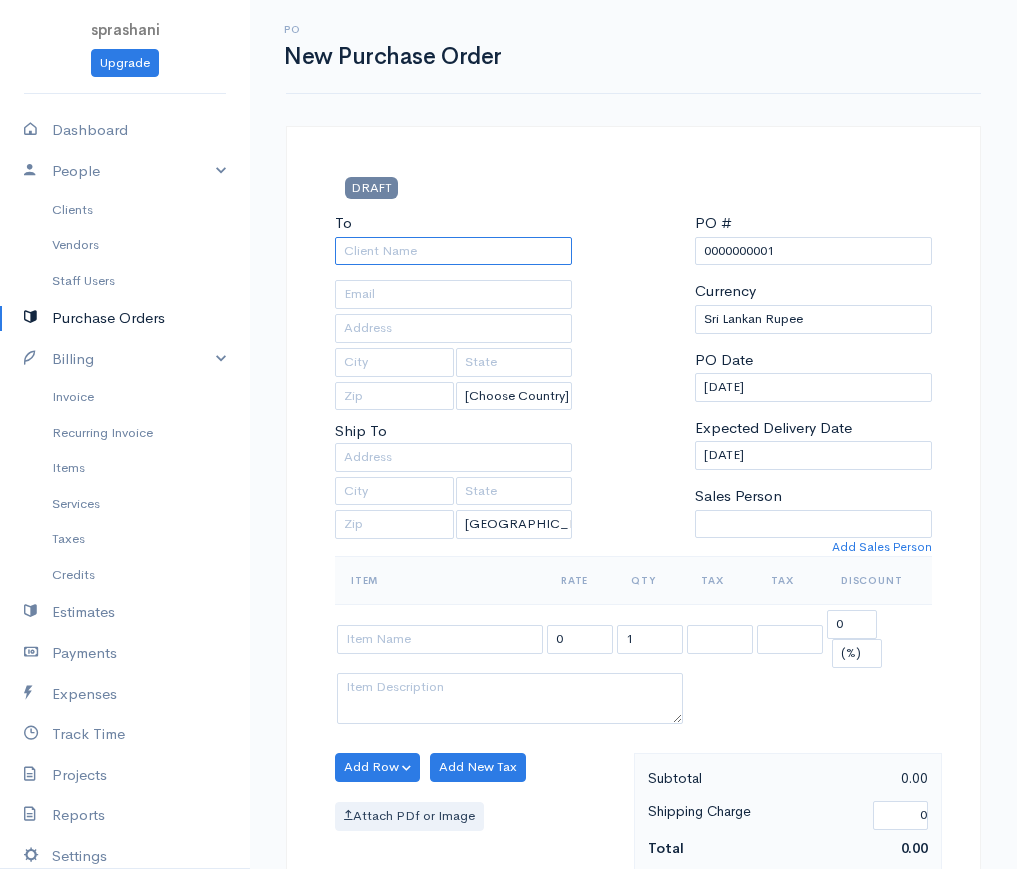 click on "To" at bounding box center (453, 251) 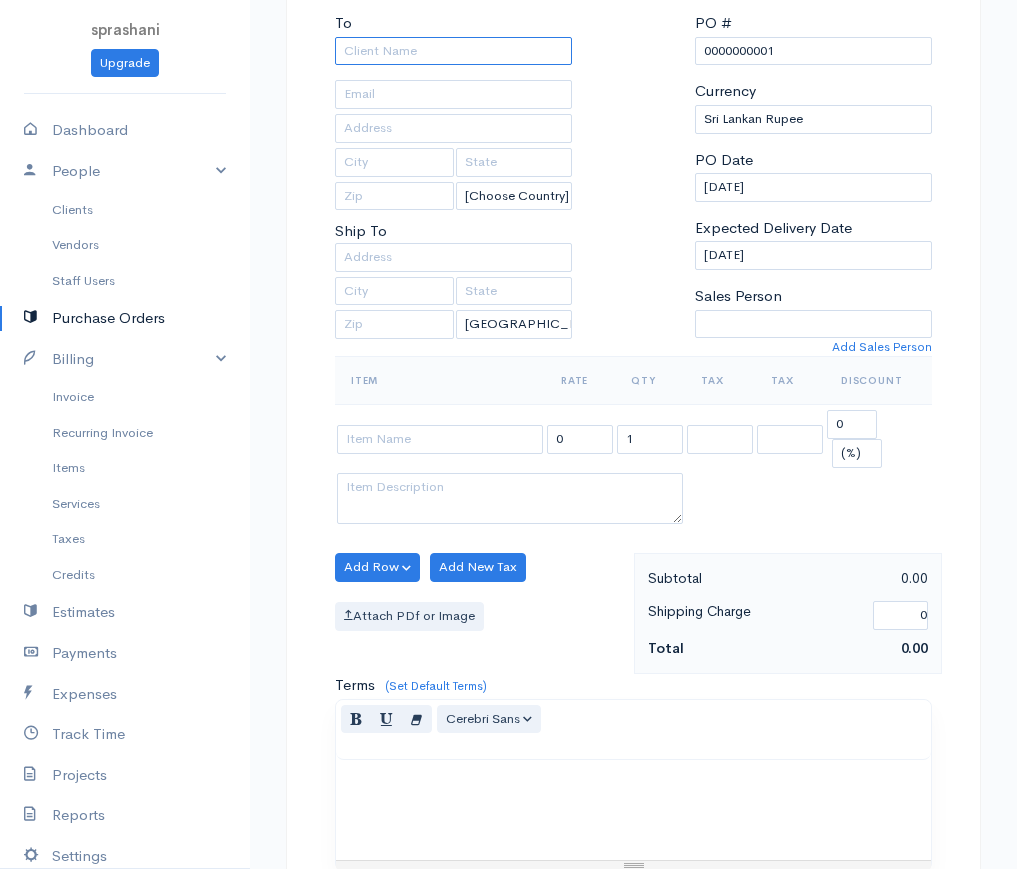 scroll, scrollTop: 300, scrollLeft: 0, axis: vertical 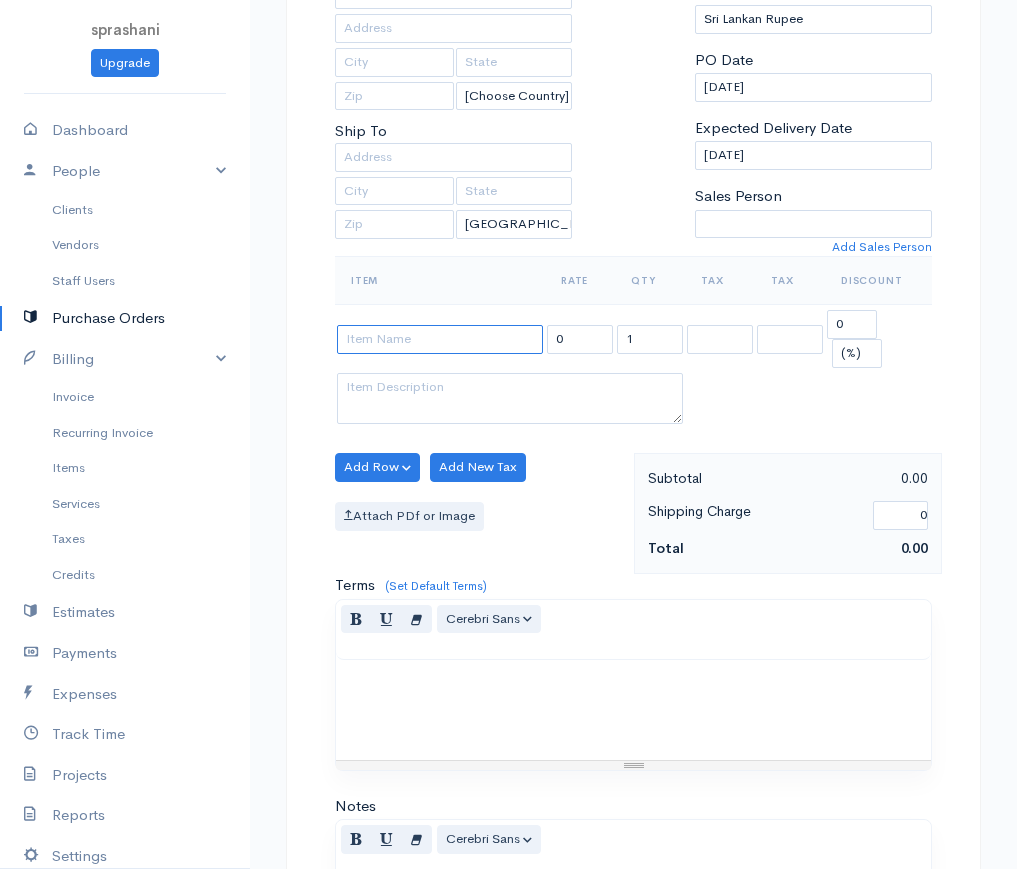 click at bounding box center [440, 339] 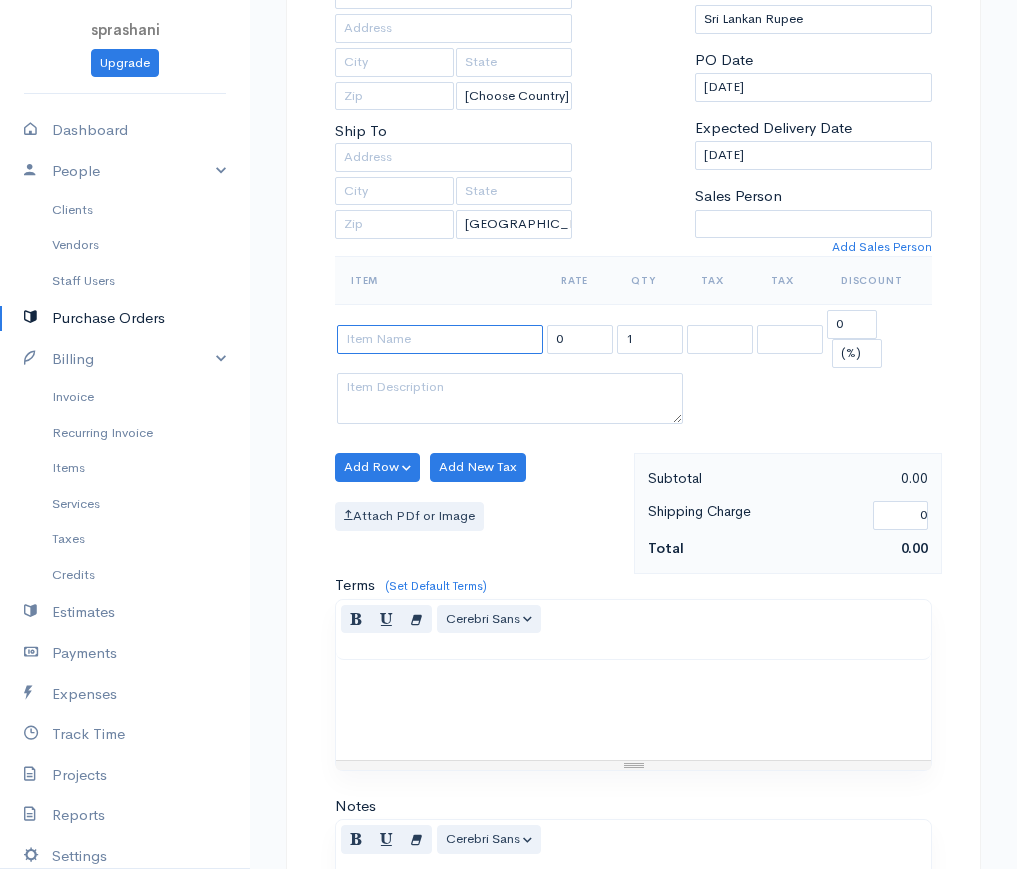 scroll, scrollTop: 714, scrollLeft: 0, axis: vertical 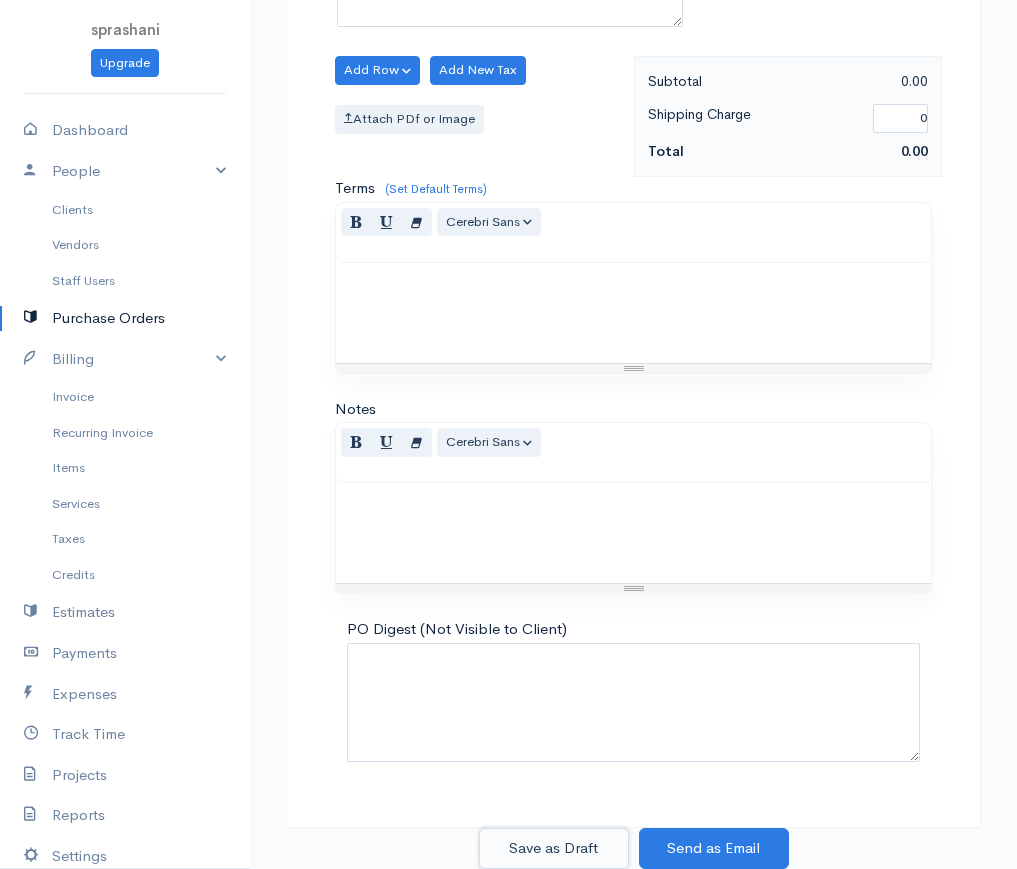 click on "Save as Draft" at bounding box center (554, 848) 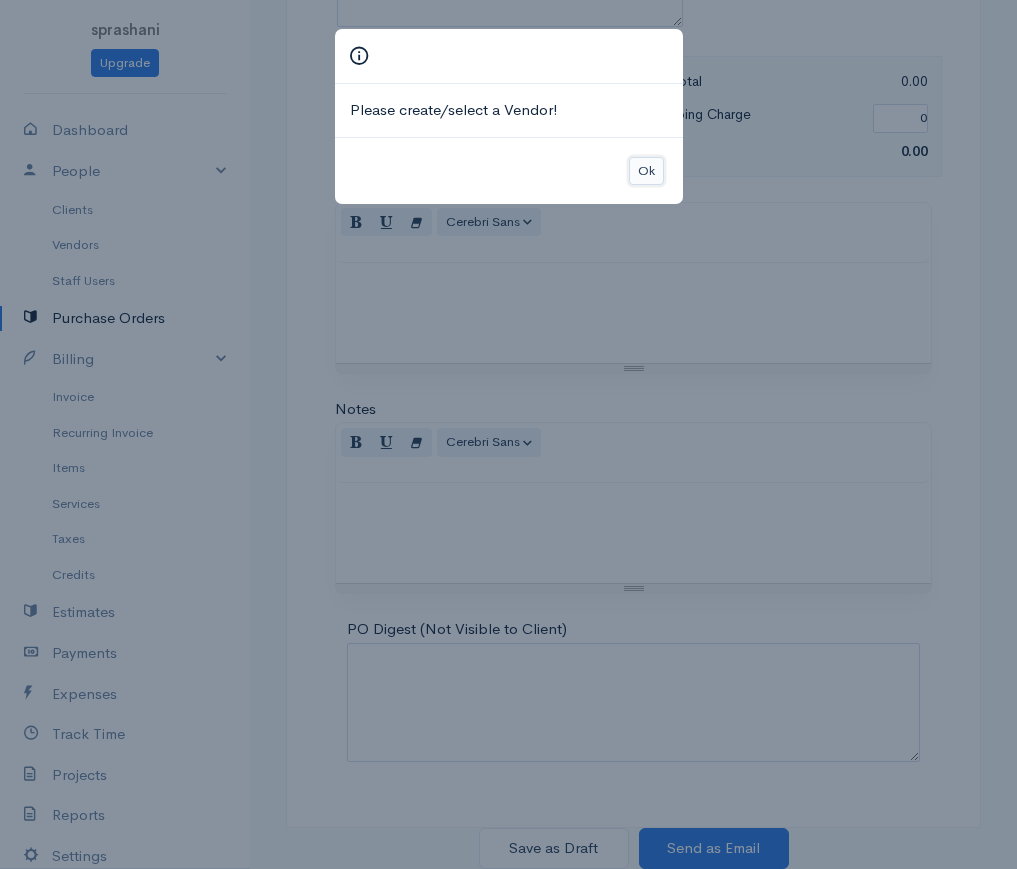click on "Ok" at bounding box center (646, 171) 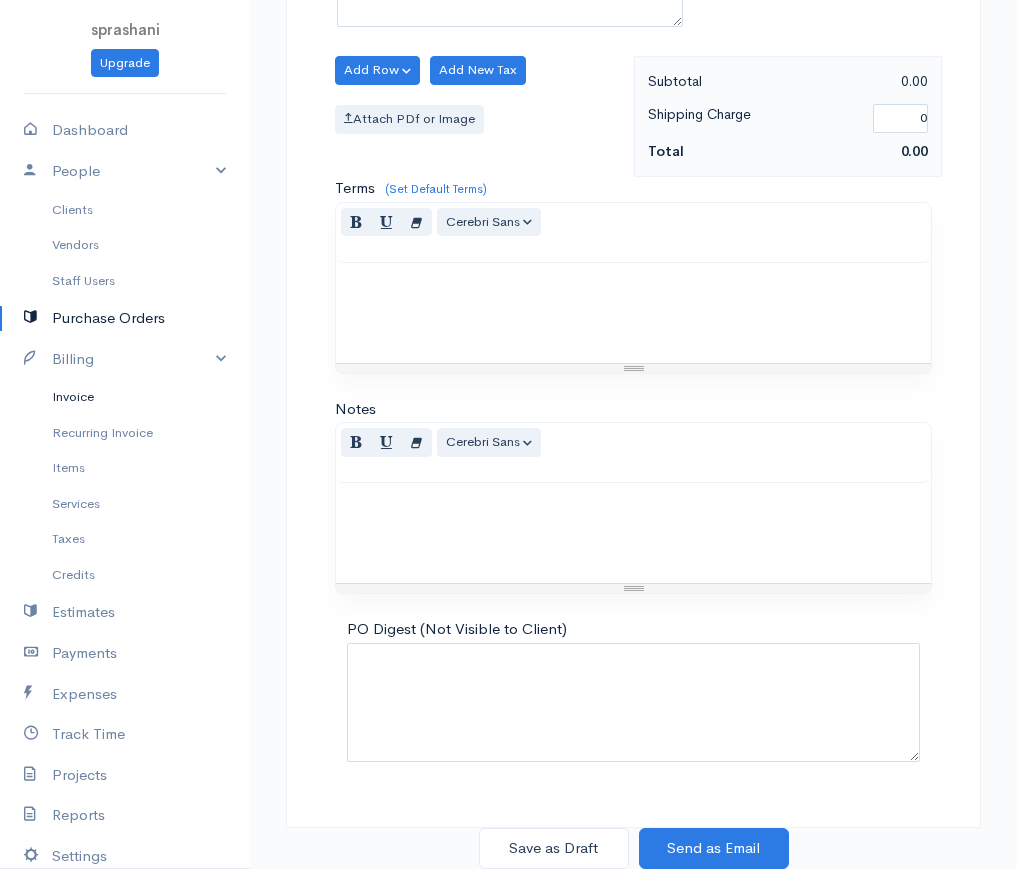 click on "Invoice" at bounding box center (125, 397) 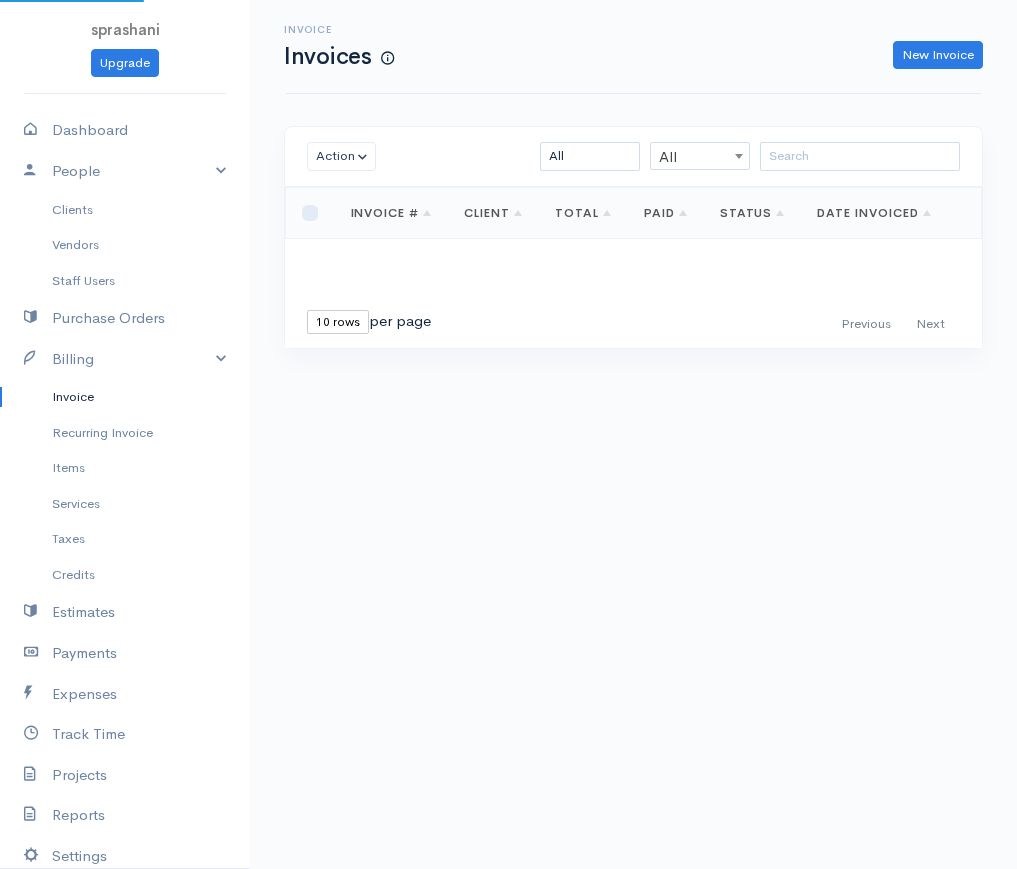 scroll, scrollTop: 0, scrollLeft: 0, axis: both 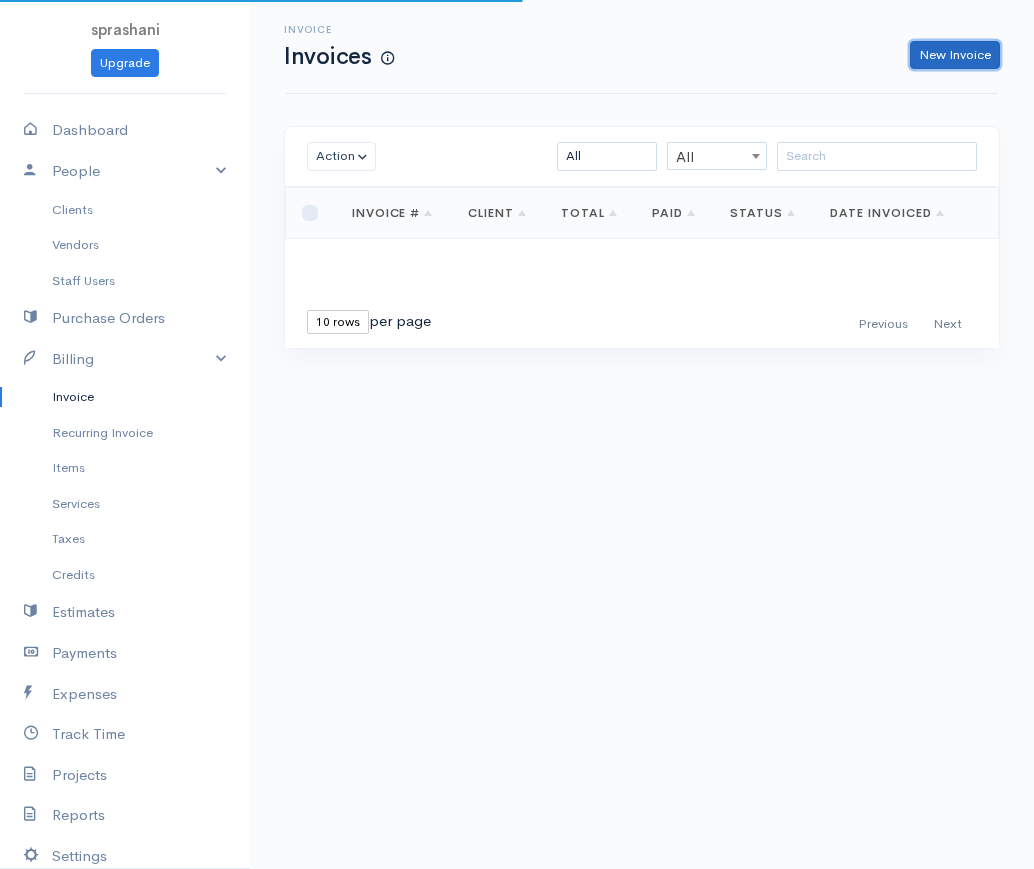 click on "New Invoice" at bounding box center [955, 55] 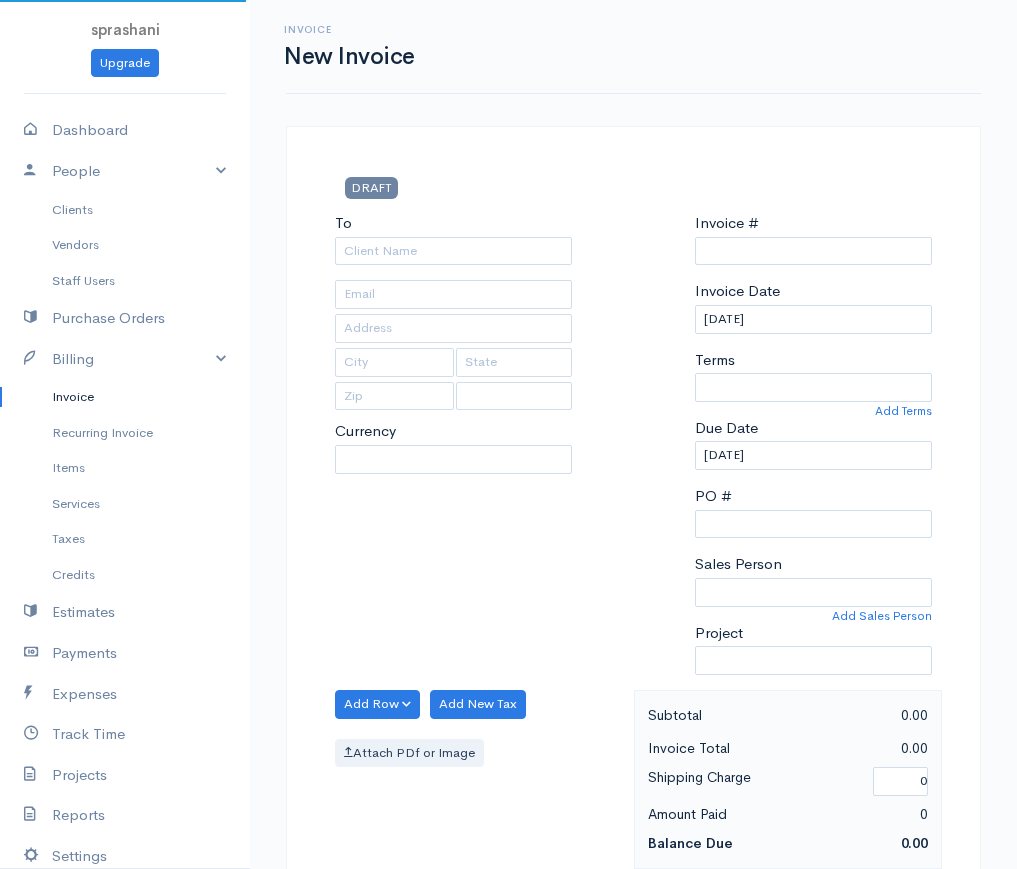 select on "LKR" 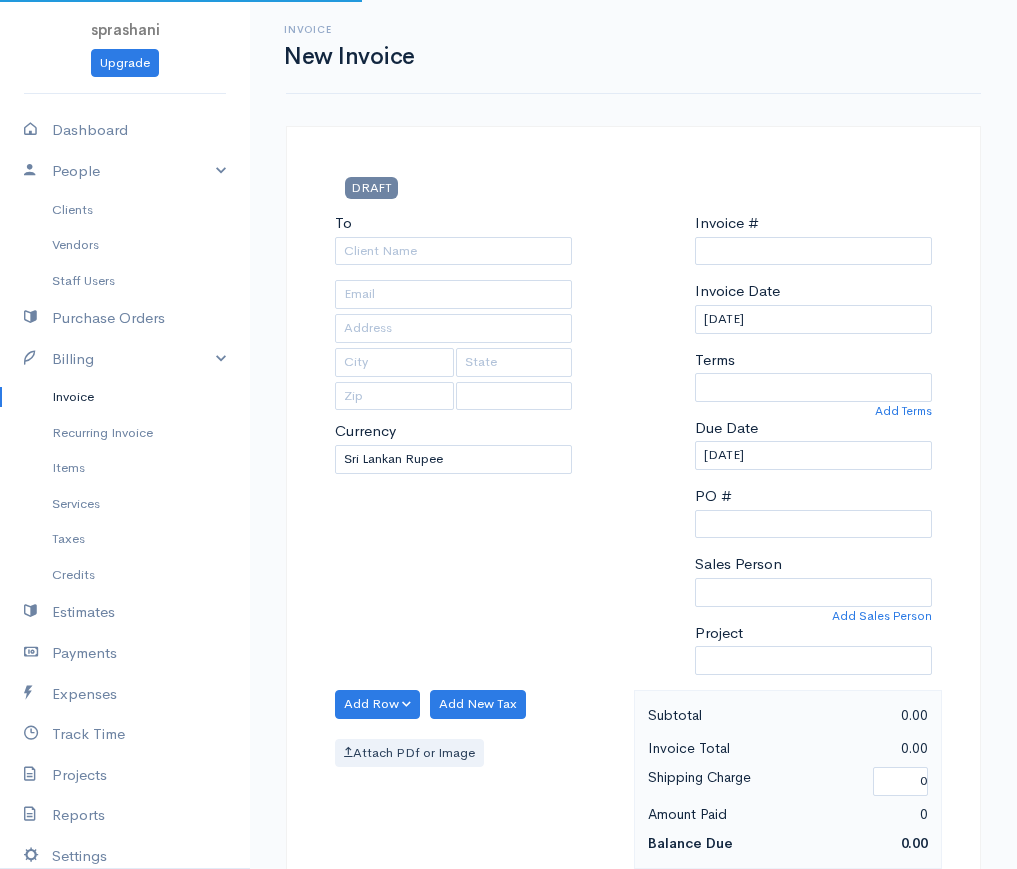 select on "[GEOGRAPHIC_DATA]" 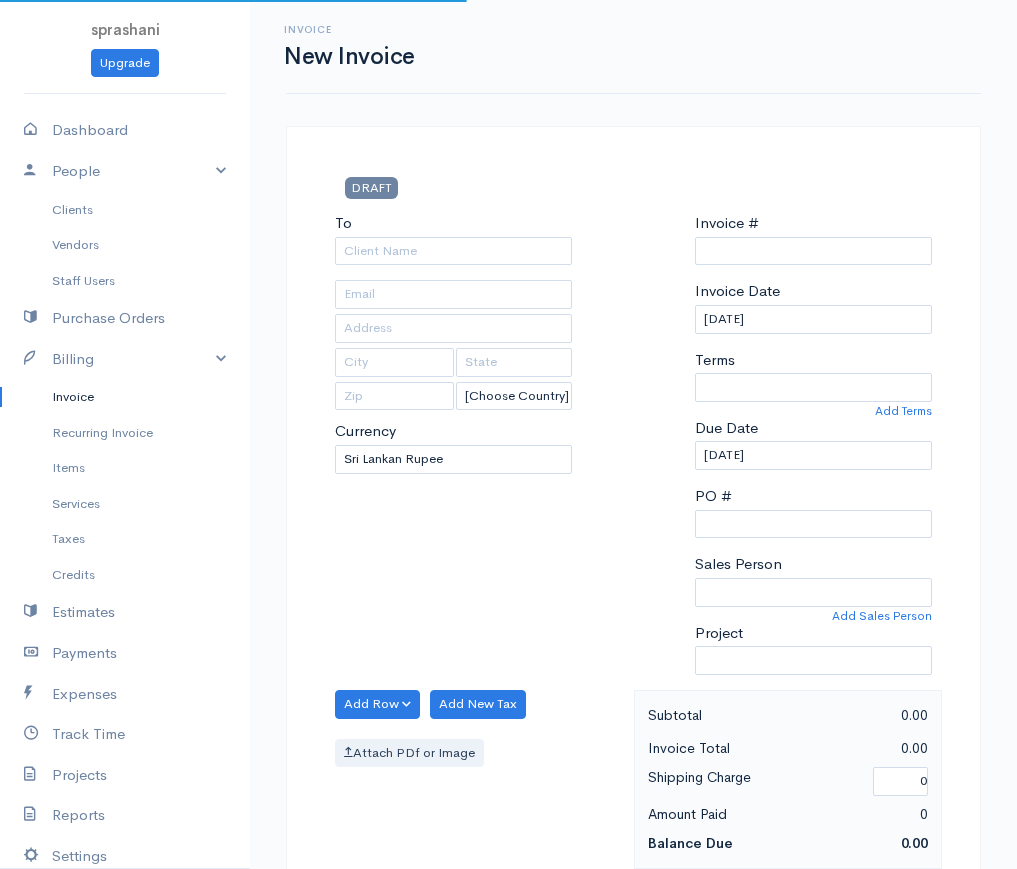 type on "0000000001" 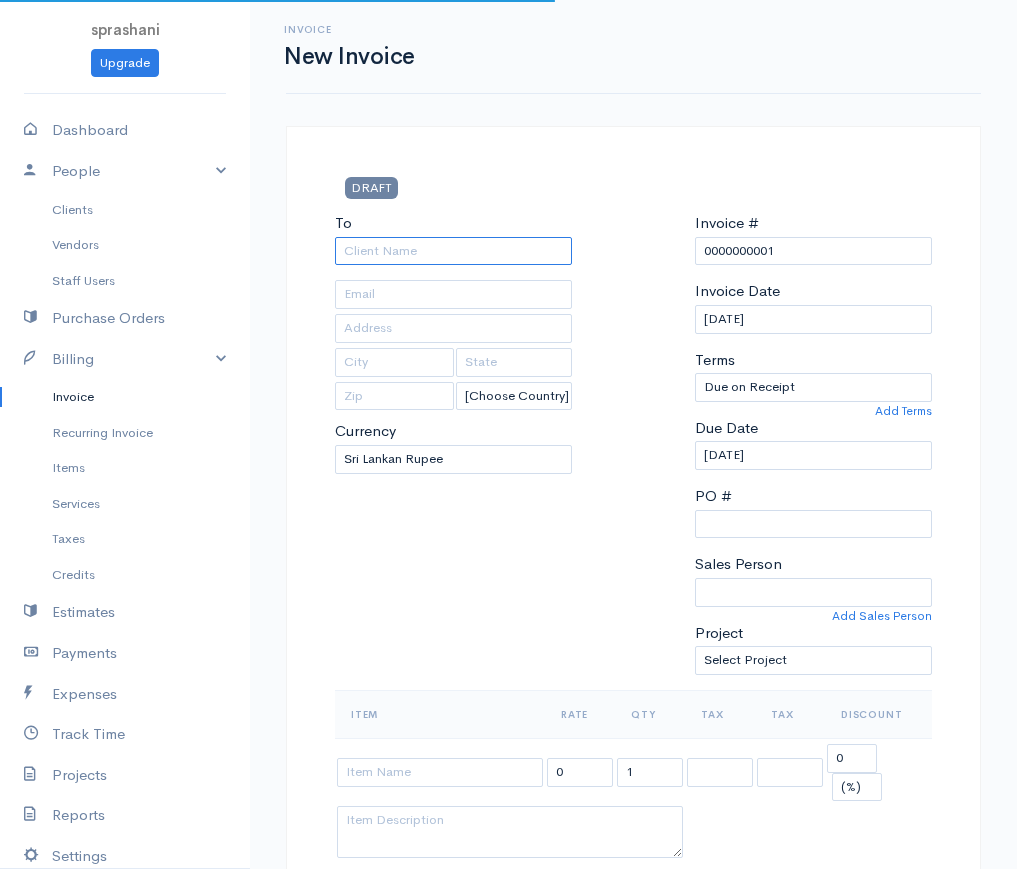 click on "To" at bounding box center (453, 251) 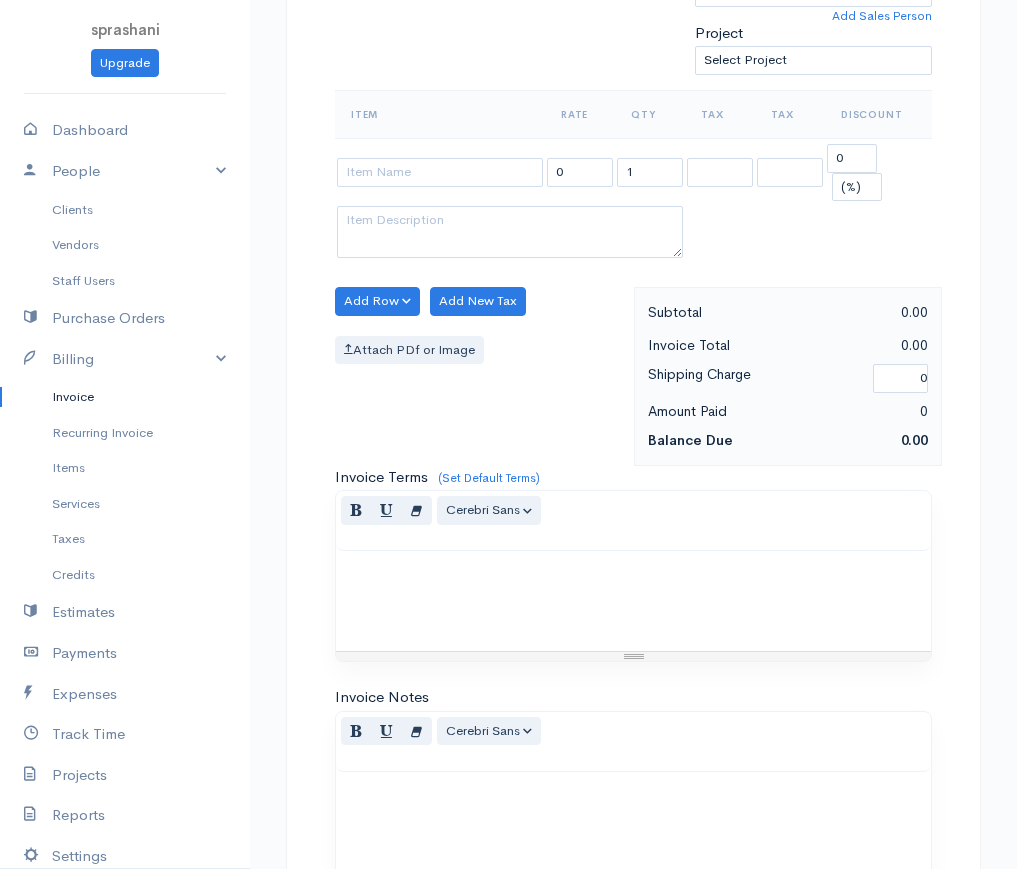 scroll, scrollTop: 700, scrollLeft: 0, axis: vertical 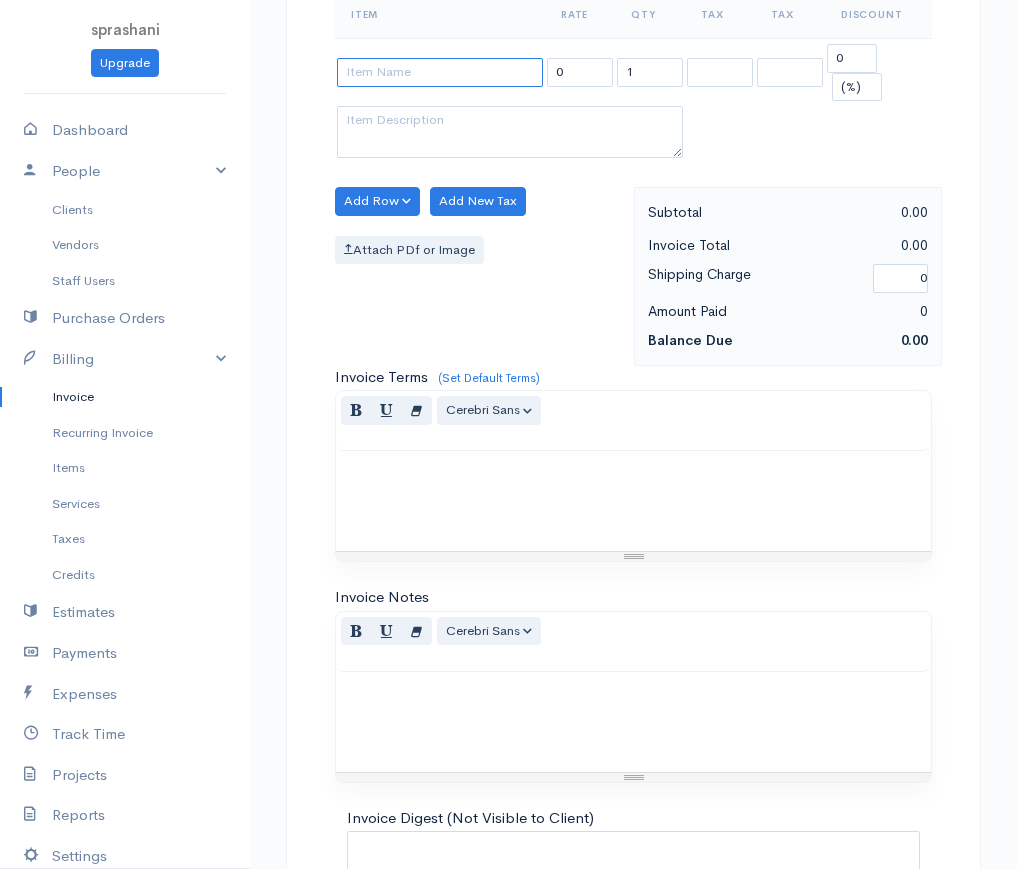 click at bounding box center (440, 72) 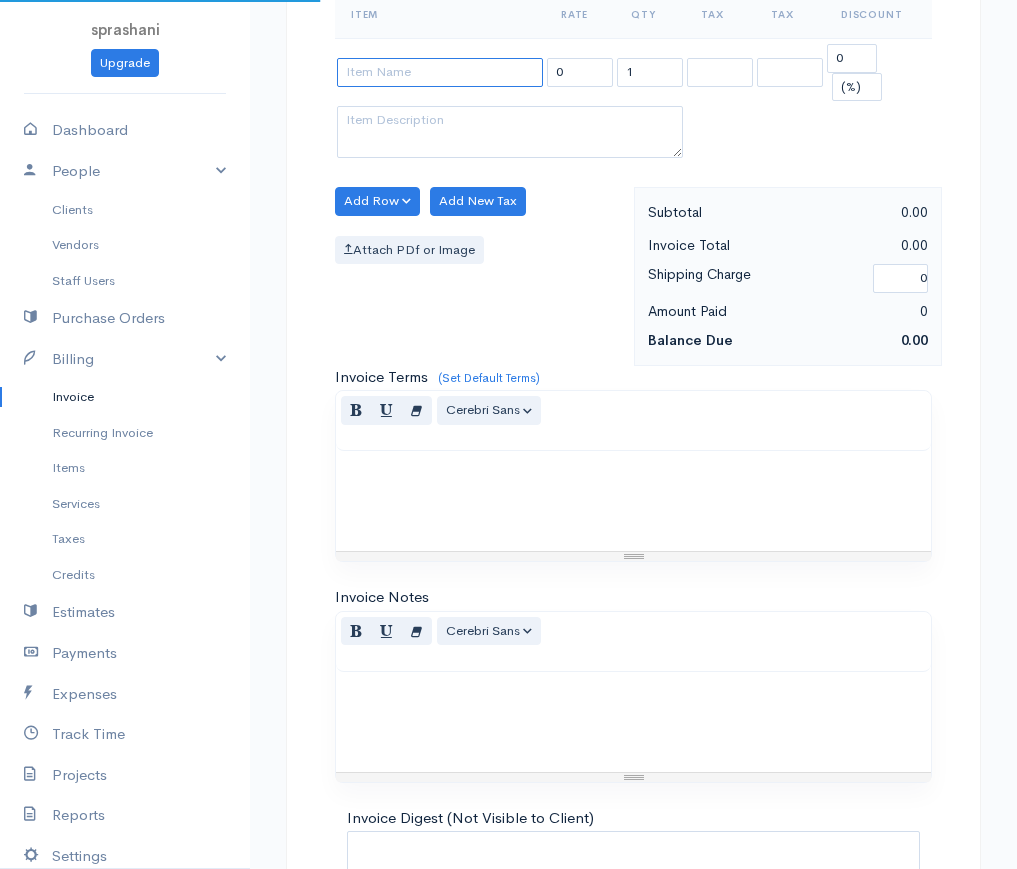 scroll, scrollTop: 905, scrollLeft: 0, axis: vertical 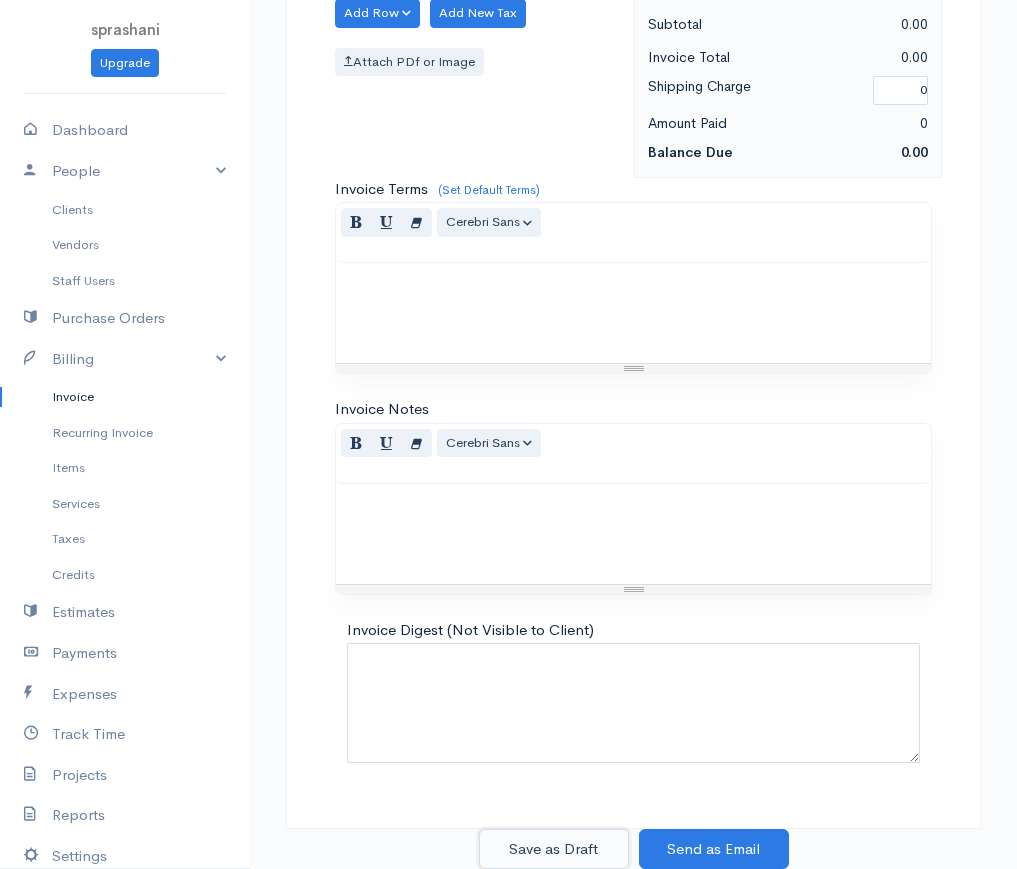 click on "Save as Draft" at bounding box center (554, 849) 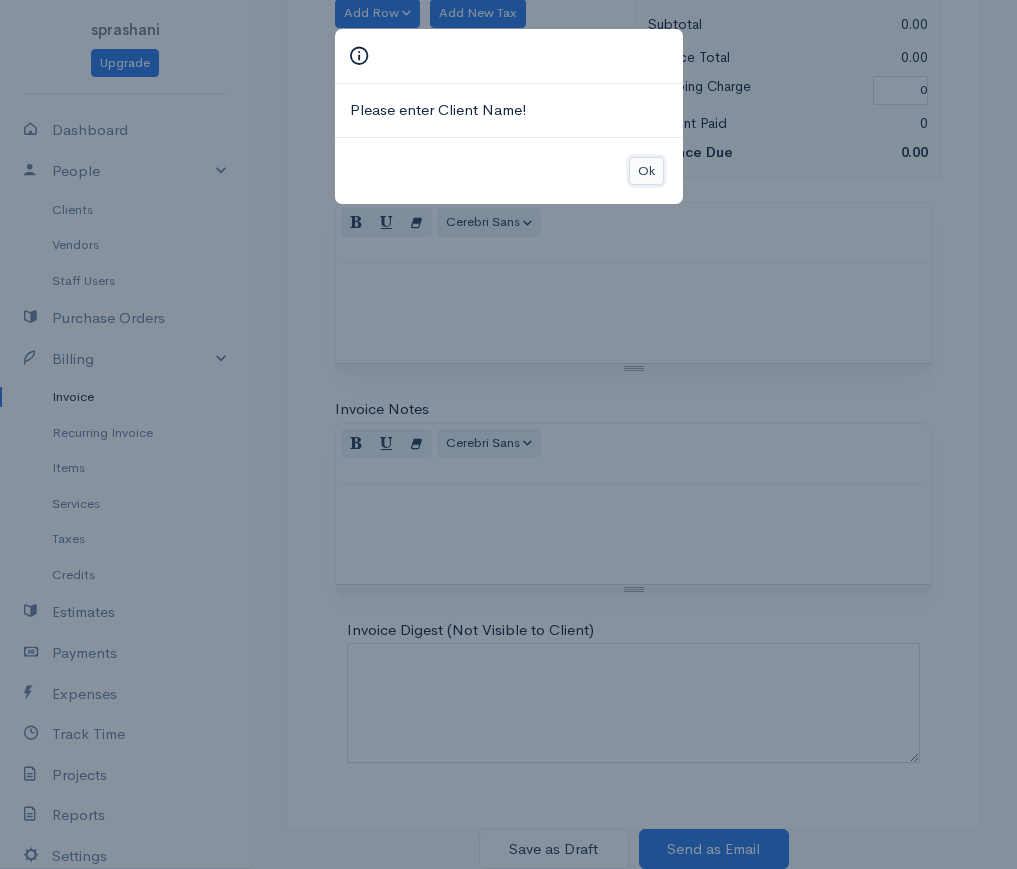 click on "Ok" at bounding box center (646, 171) 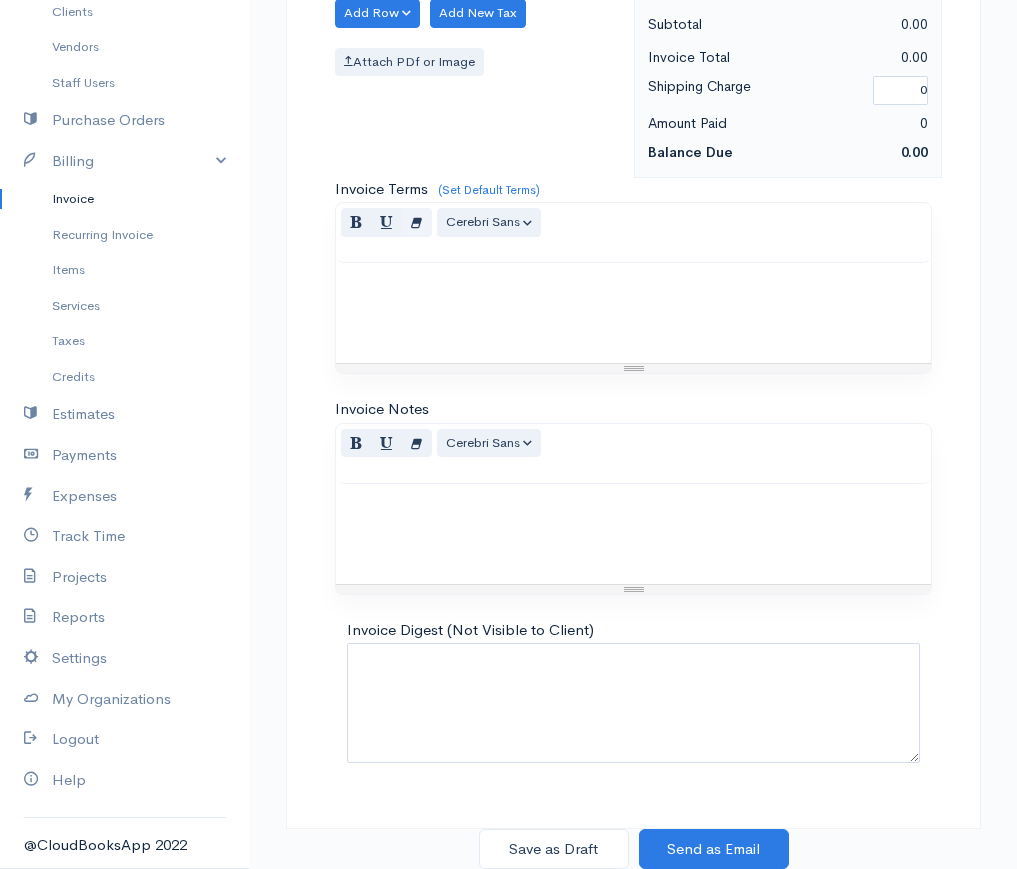 drag, startPoint x: 357, startPoint y: 491, endPoint x: 415, endPoint y: 232, distance: 265.41476 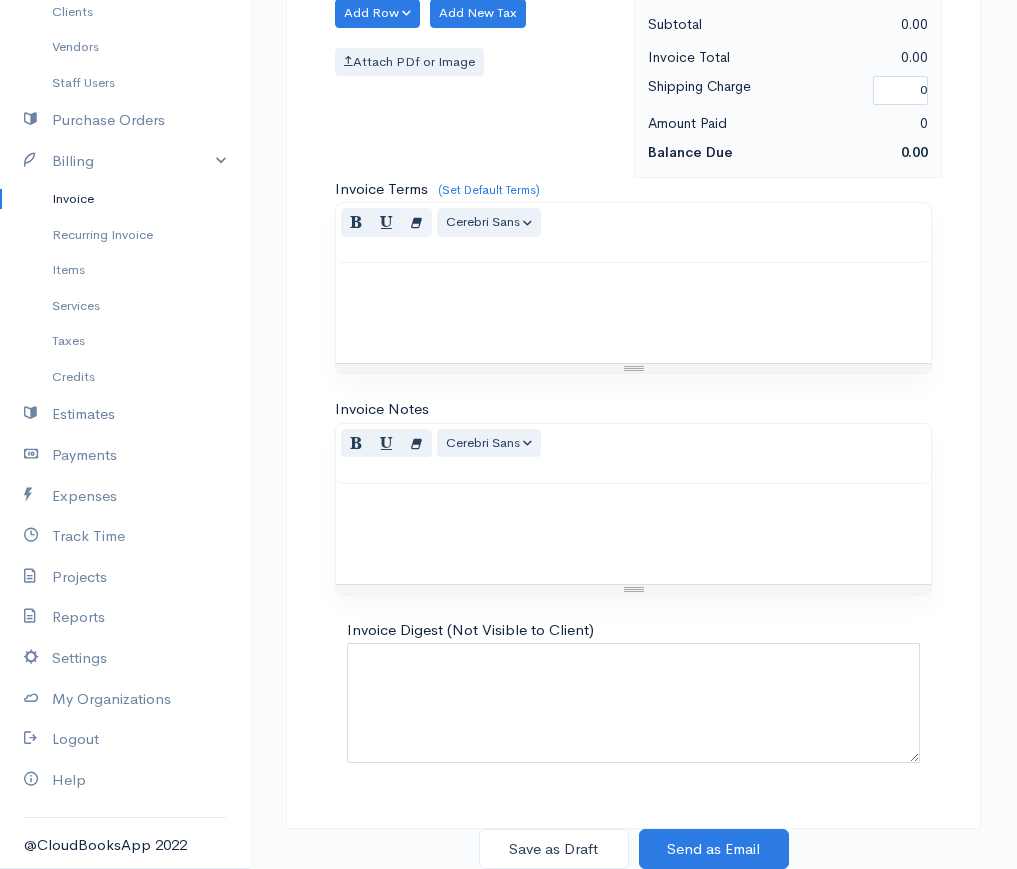 click on "Invoice Notes    Normal Blockquote Header 1 Header 2 Header 3 Header 4 Header 5 Header 6 Cerebri Sans   Arial   Arial Black   Comic Sans MS   Courier New   Helvetica   Tahoma   Times New Roman   Verdana   Cerebri Sans    Background Color         Transparent                   Select          #ffff00          Foreground Color         Reset to default                   Select          #000000             1 x 1                                        Insert Link        ×           Text to display To what URL should this link go? http://    Open in new window      Insert Link                   Insert Image        ×           Select from files Image URL      Insert Image                   Insert Video        ×           Video URL  (YouTube, Vimeo, Vine, Instagram, DailyMotion or Youku)      Insert Video                   Help        ×           ENTER Insert Paragraph CTRL+Z Undoes the last command CTRL+Y Redoes the last command TAB Tab SHIFT+TAB Untab CTRL+B Set a bold style CTRL+I Set a italic style CTRL+U" at bounding box center (633, 496) 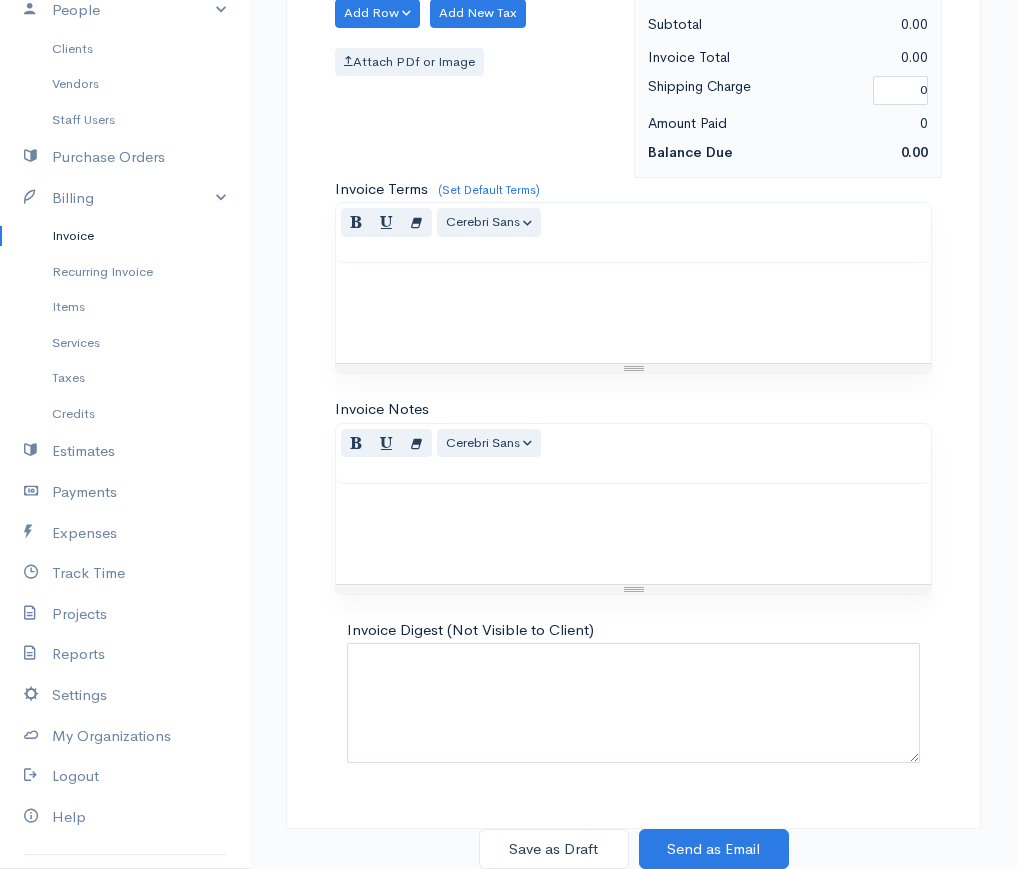 scroll, scrollTop: 0, scrollLeft: 0, axis: both 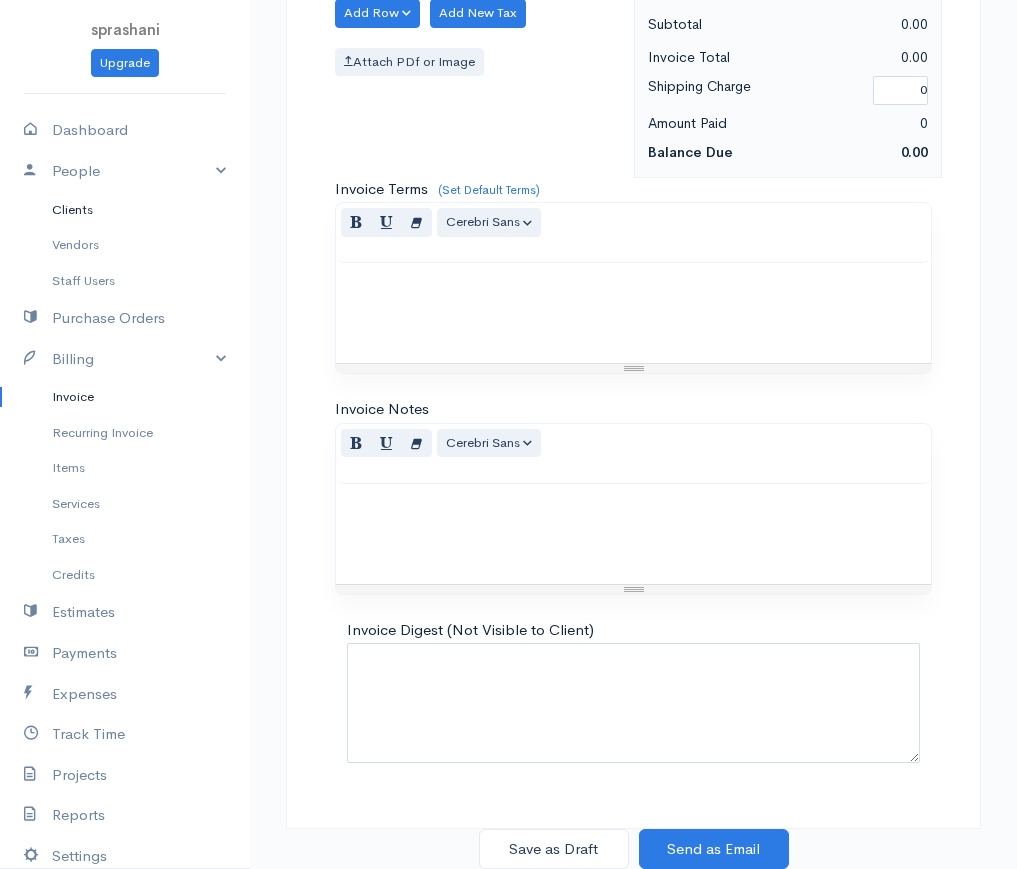 click on "Clients" at bounding box center [125, 210] 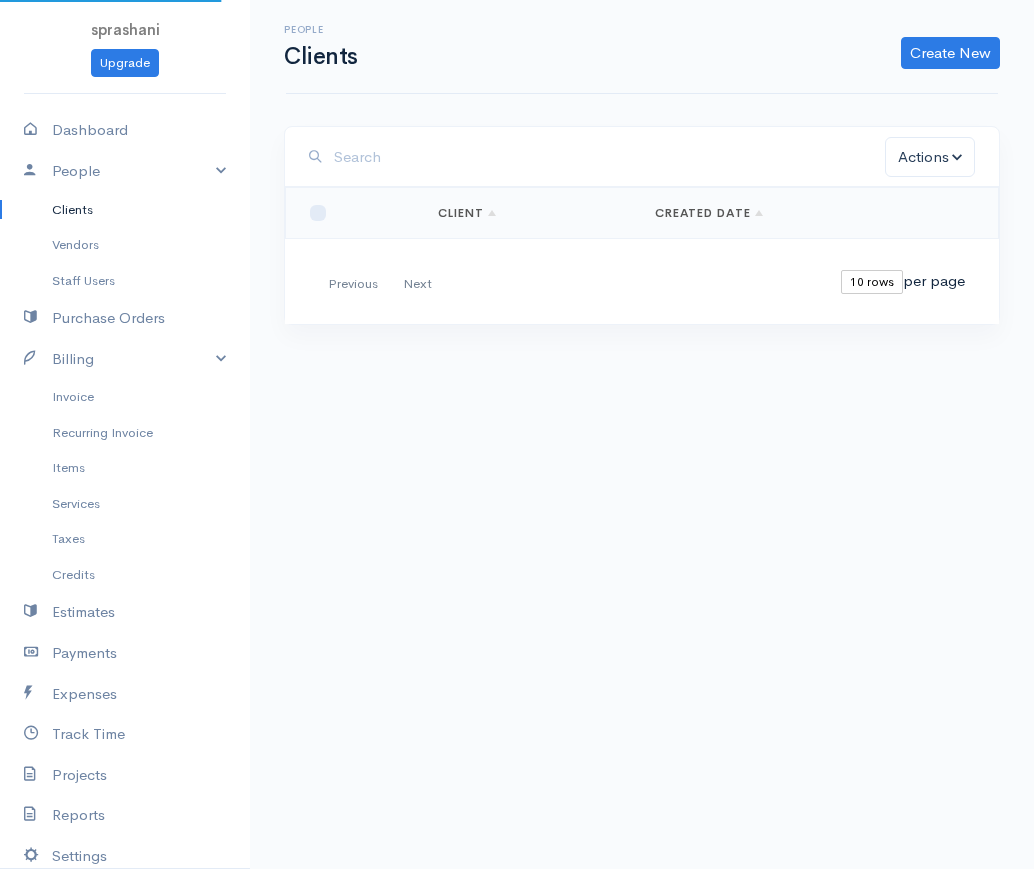 click on "Clients" at bounding box center (125, 210) 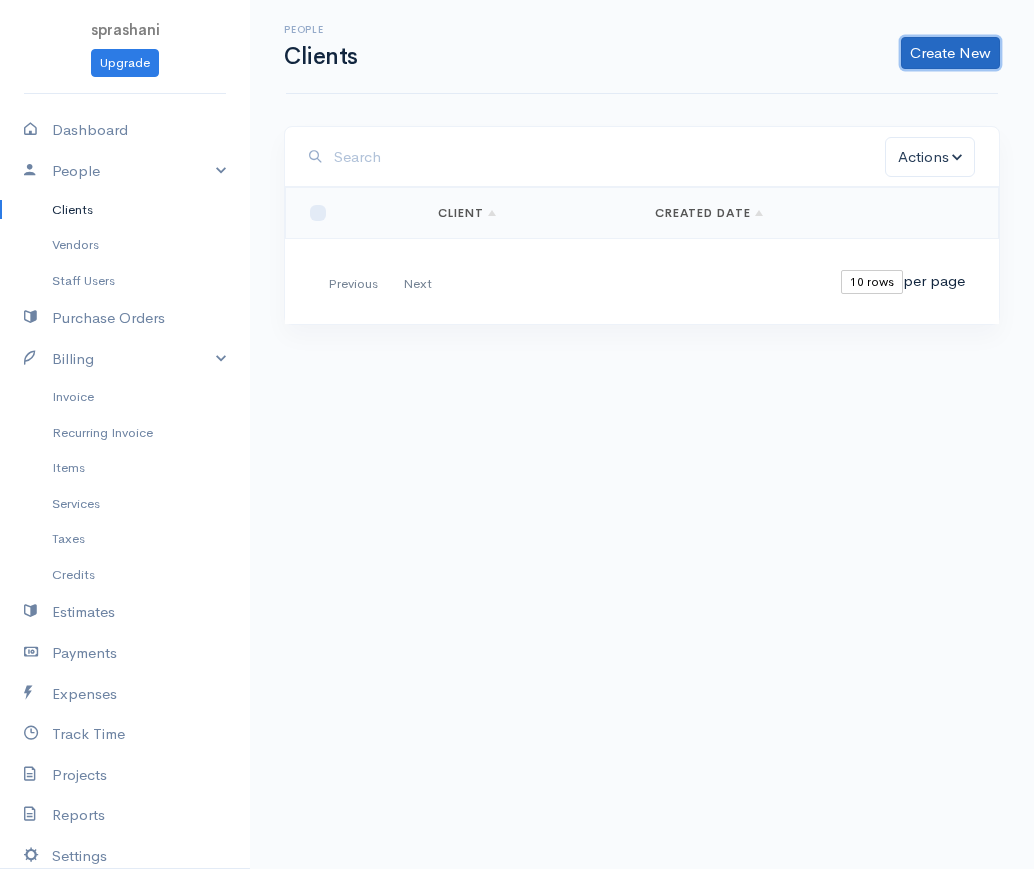click on "Create New" at bounding box center (950, 53) 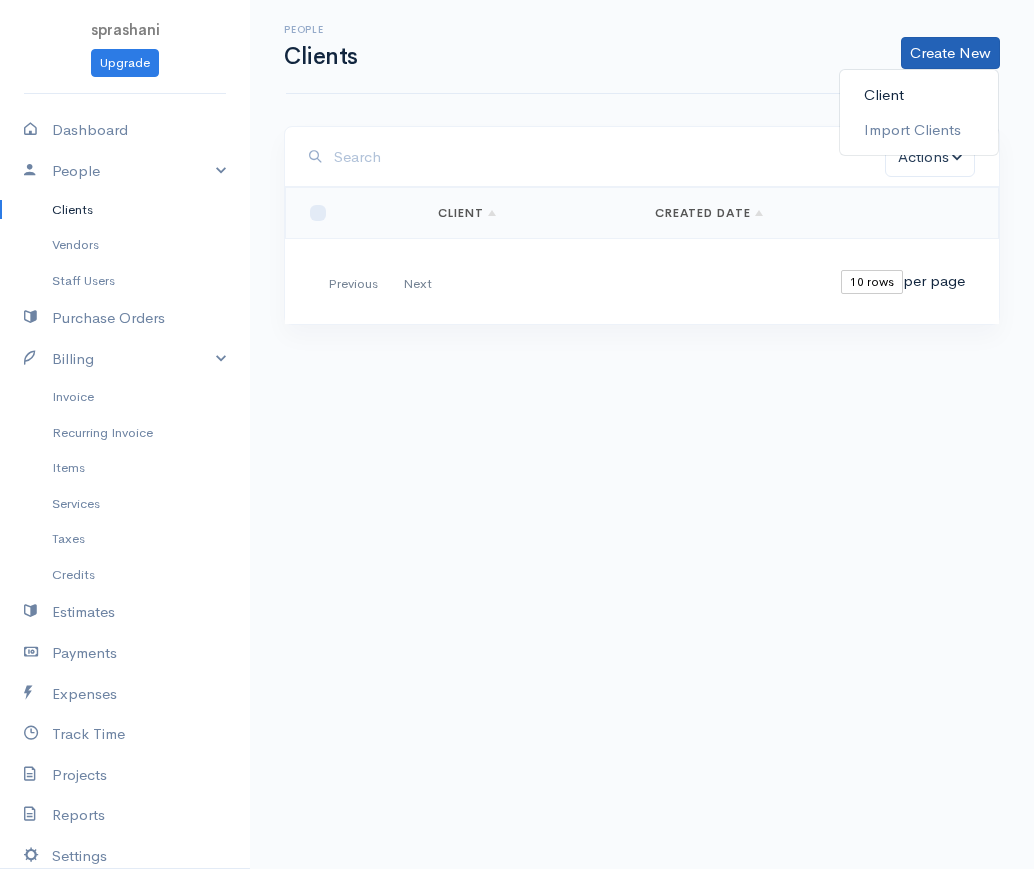 click on "Client" at bounding box center (919, 95) 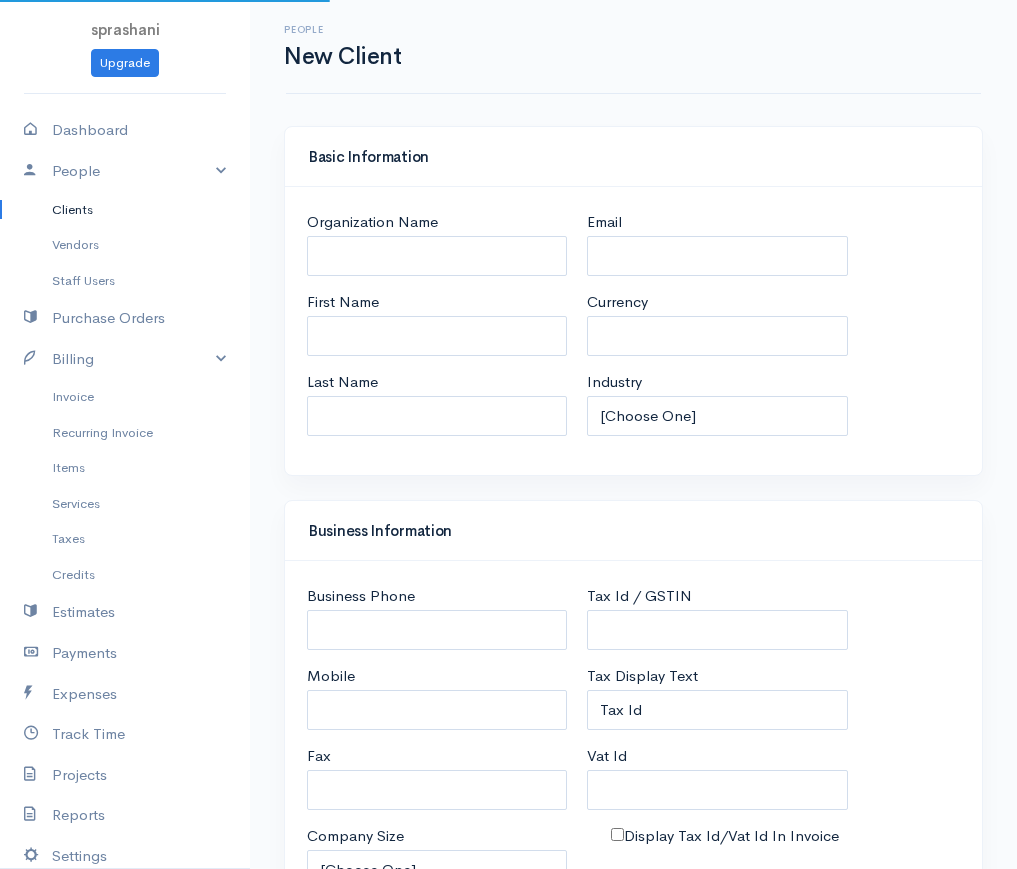 select on "LKR" 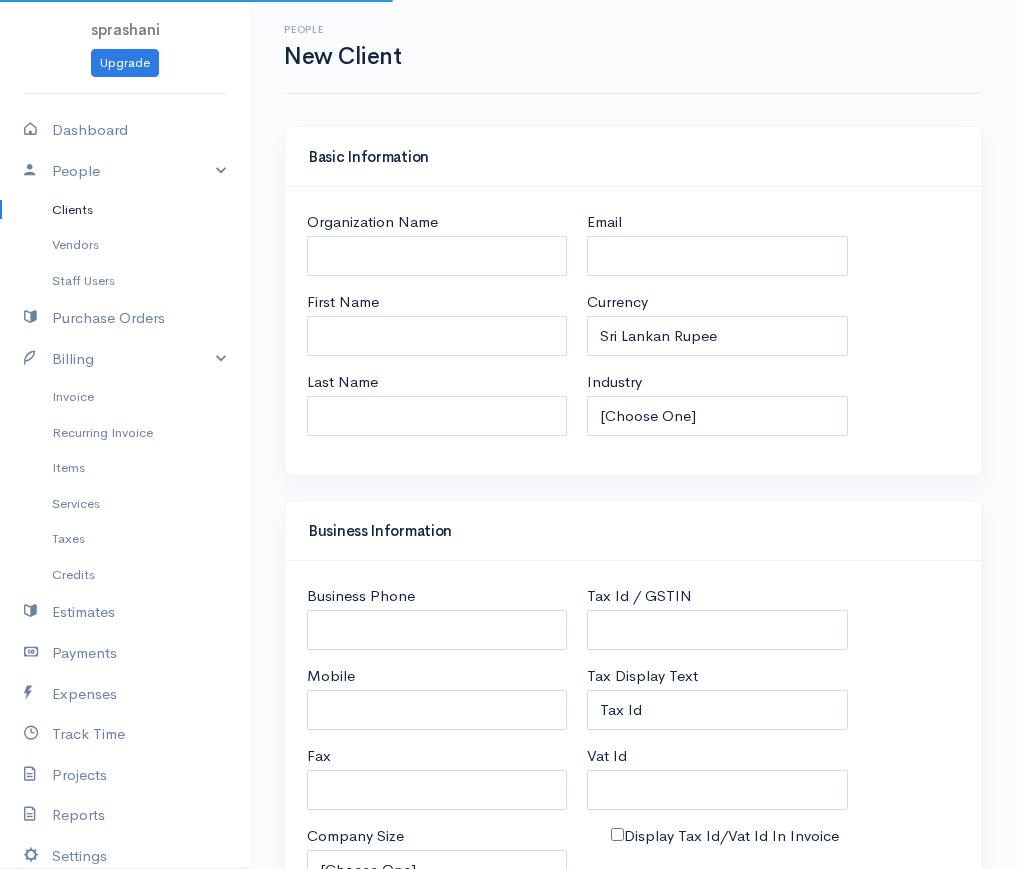select on "[GEOGRAPHIC_DATA]" 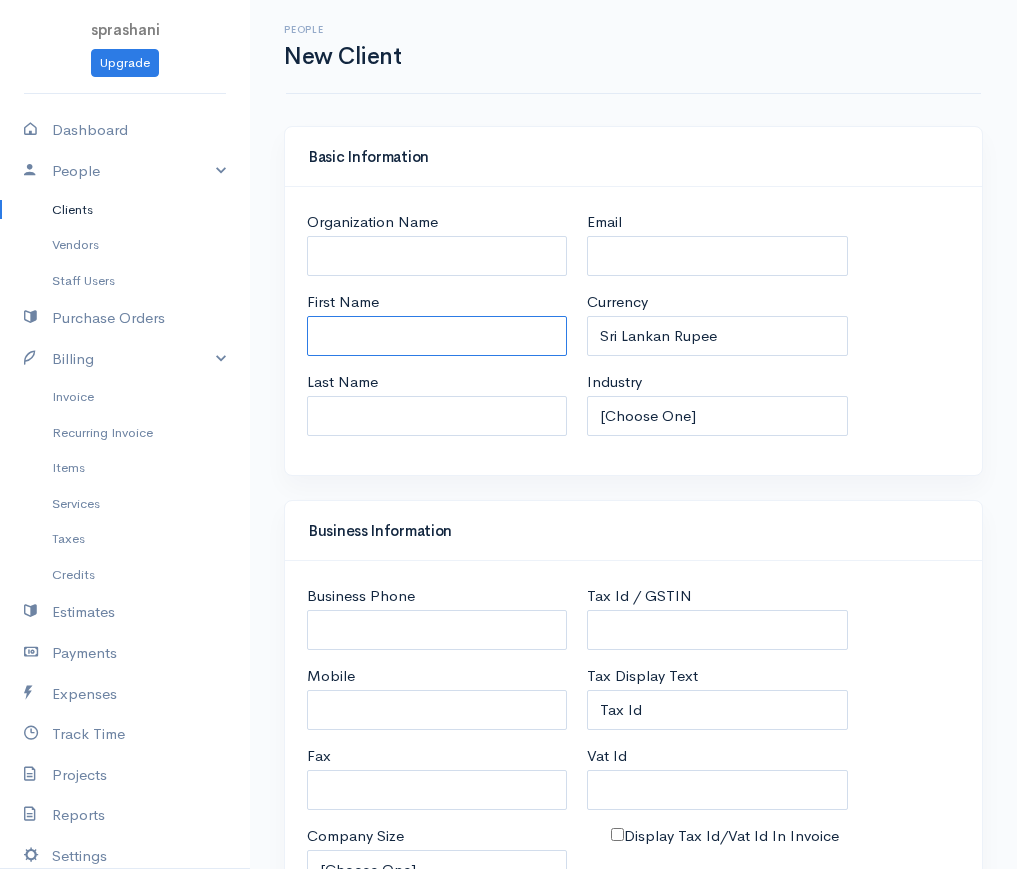 click on "First Name" at bounding box center [437, 336] 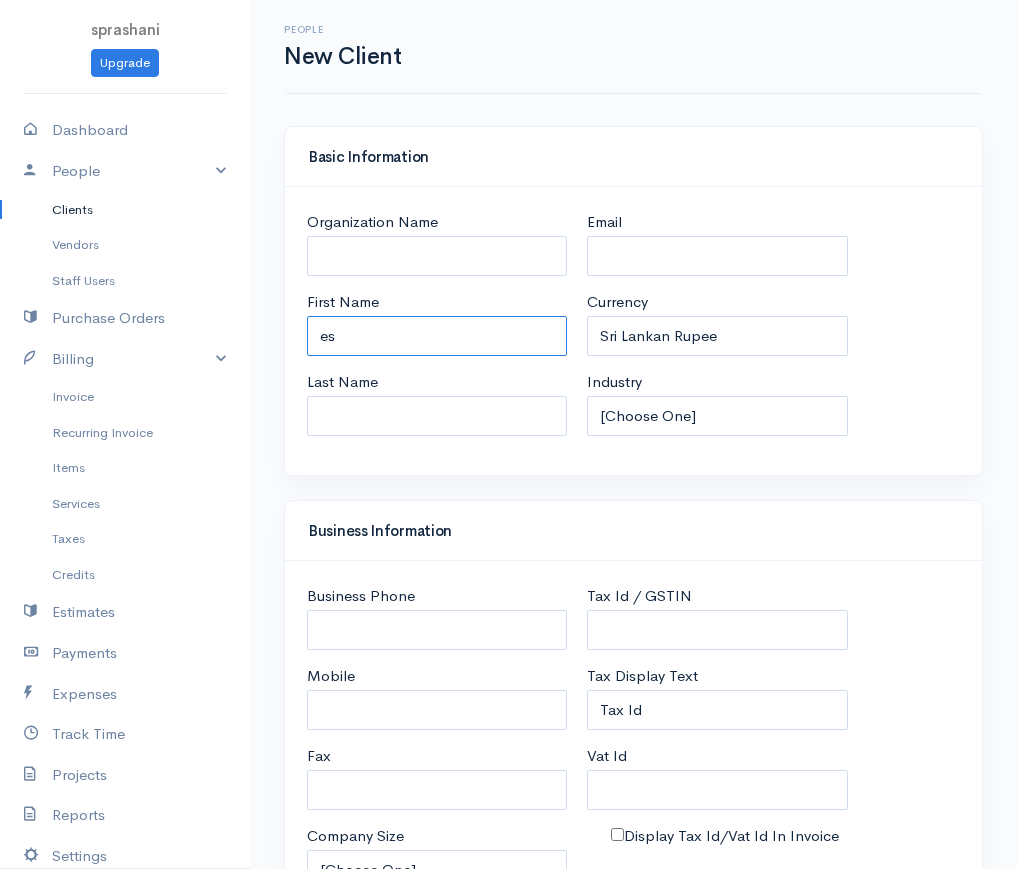 type on "e" 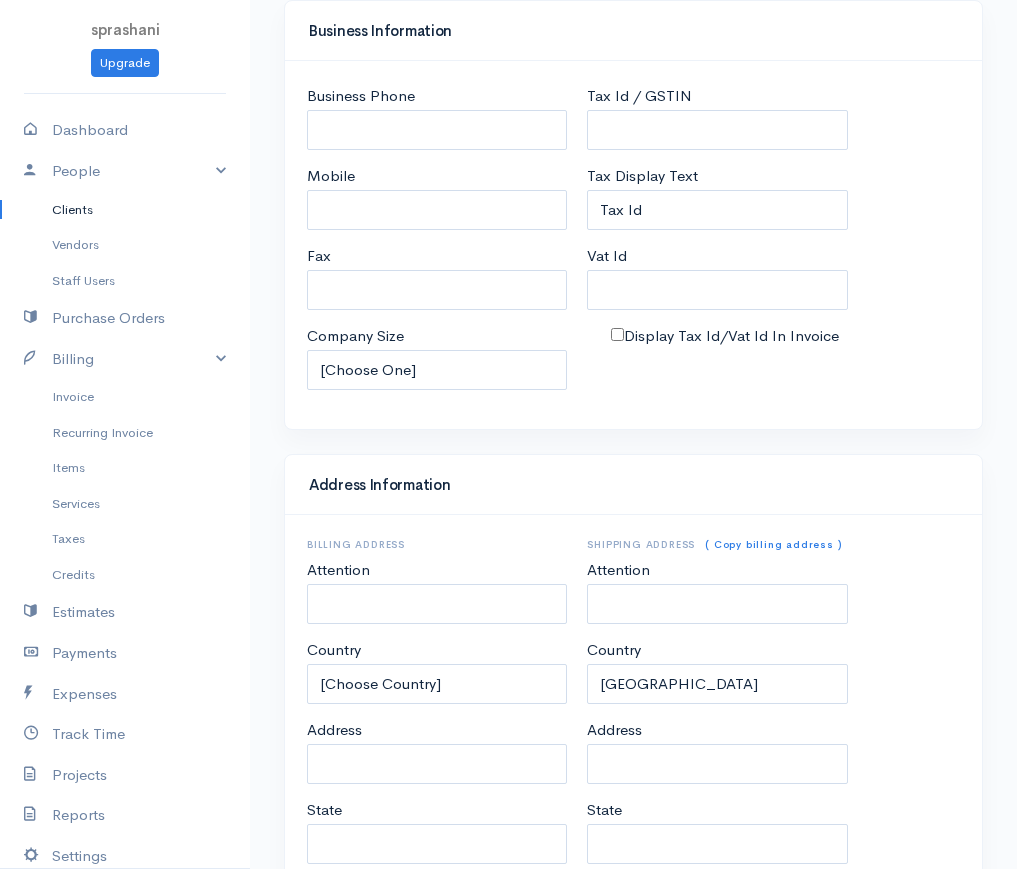 scroll, scrollTop: 782, scrollLeft: 0, axis: vertical 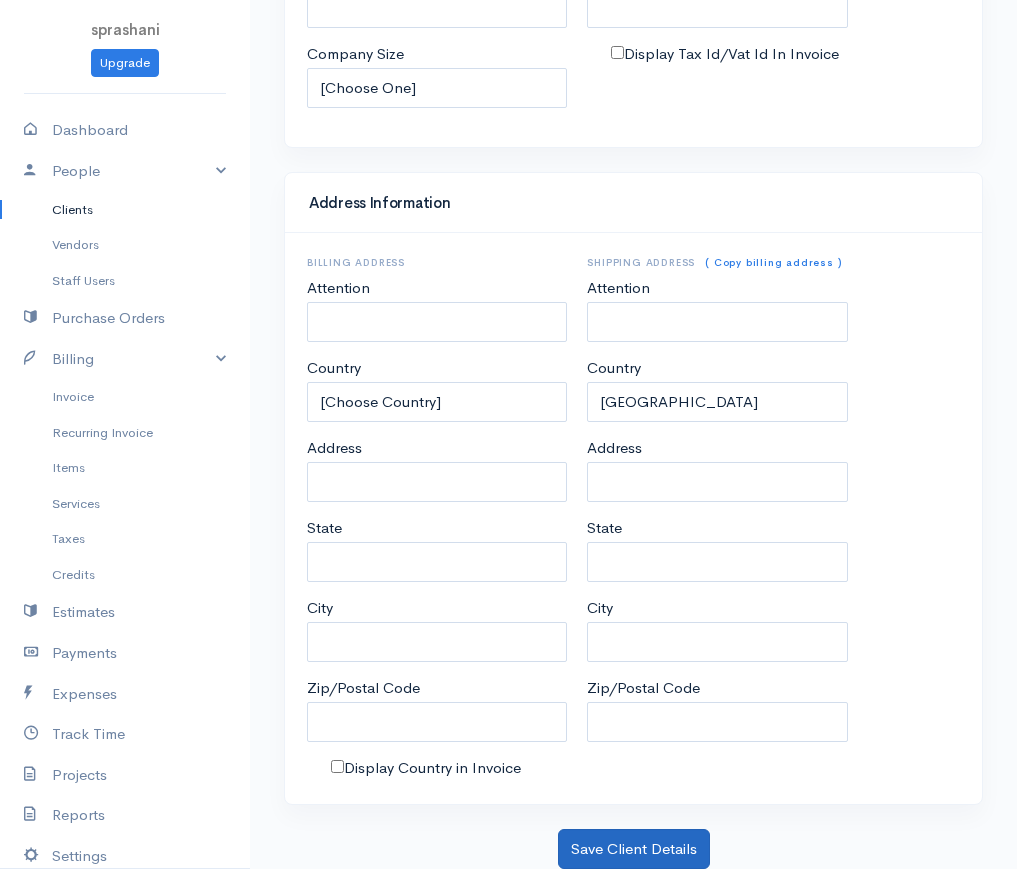 type on "Espn" 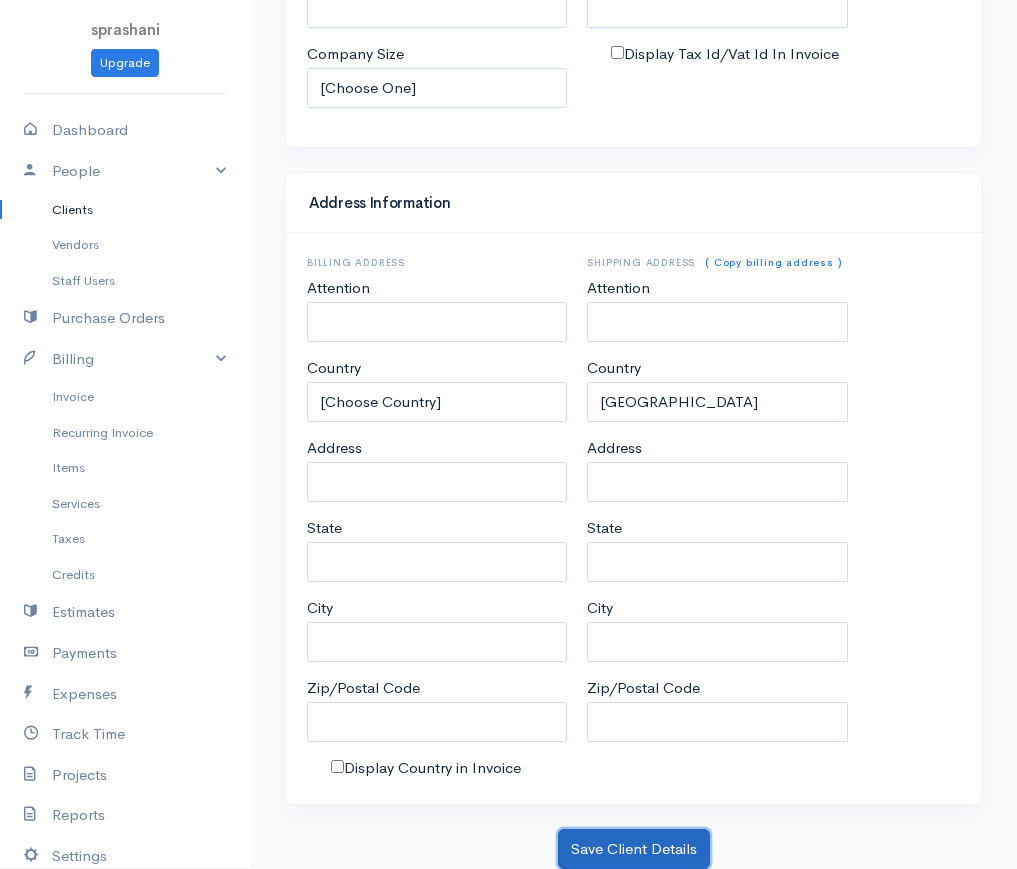 click on "Save Client Details" at bounding box center (634, 849) 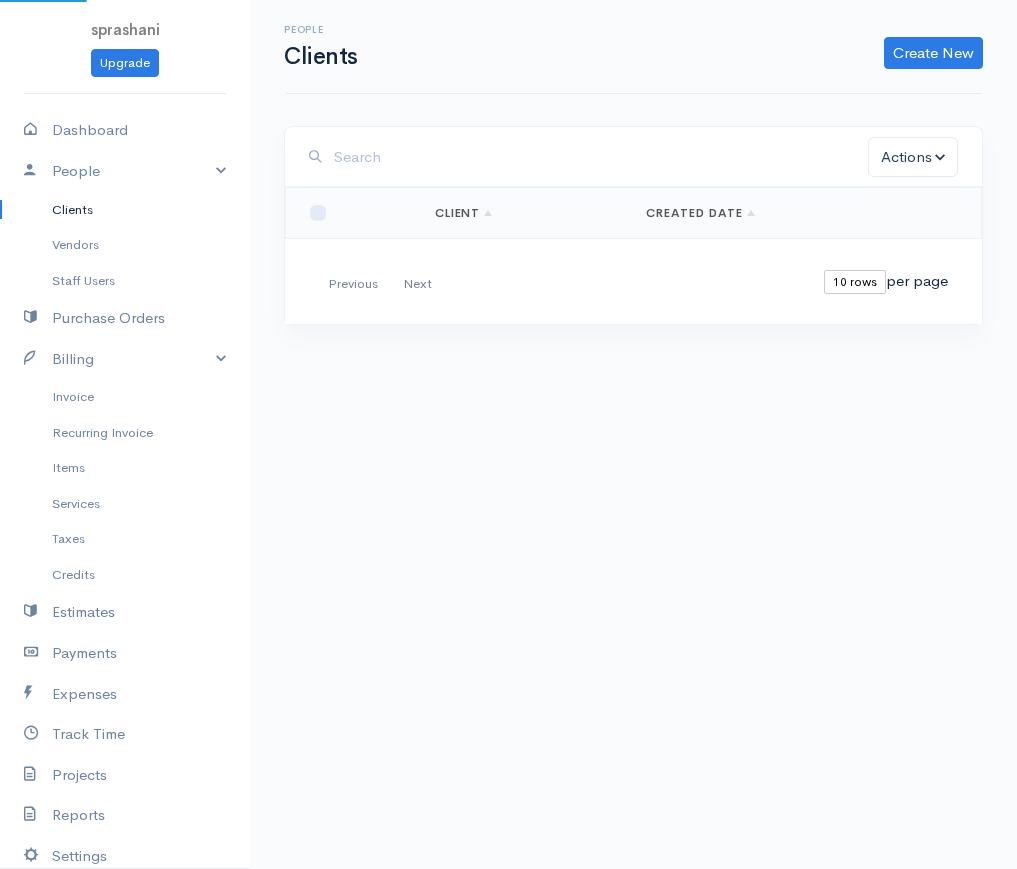 scroll, scrollTop: 0, scrollLeft: 0, axis: both 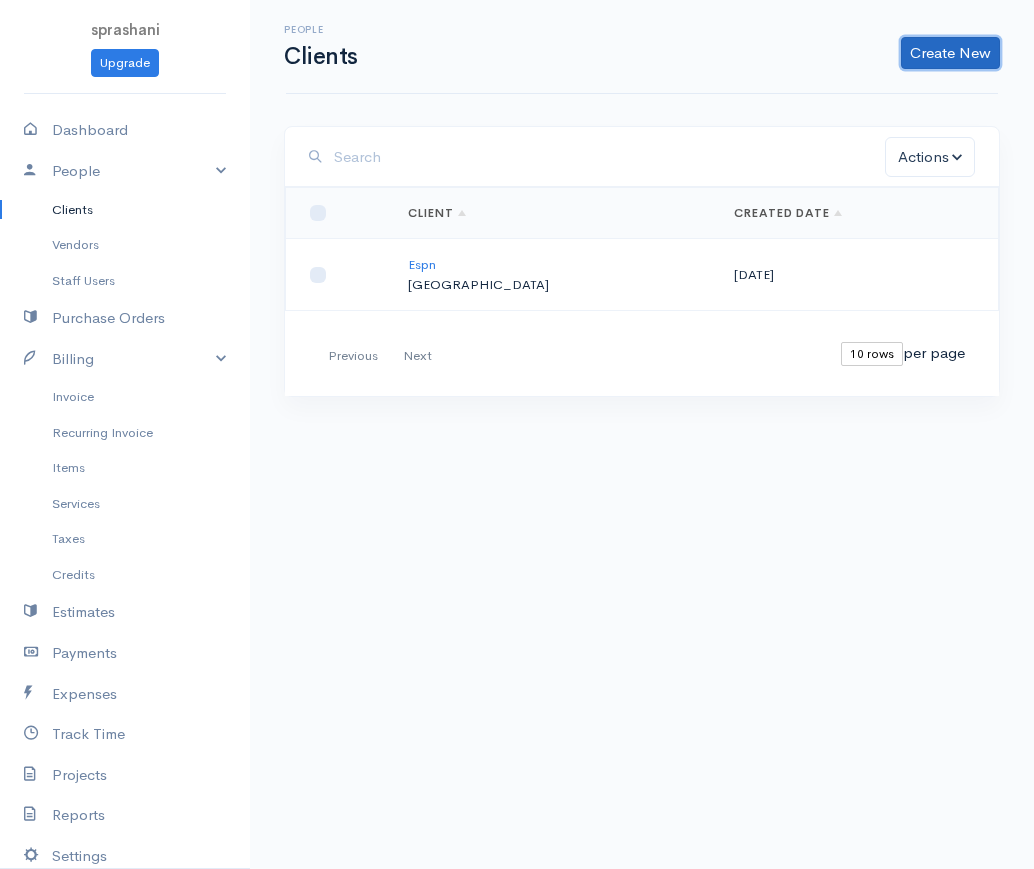 click on "Create New" at bounding box center (950, 53) 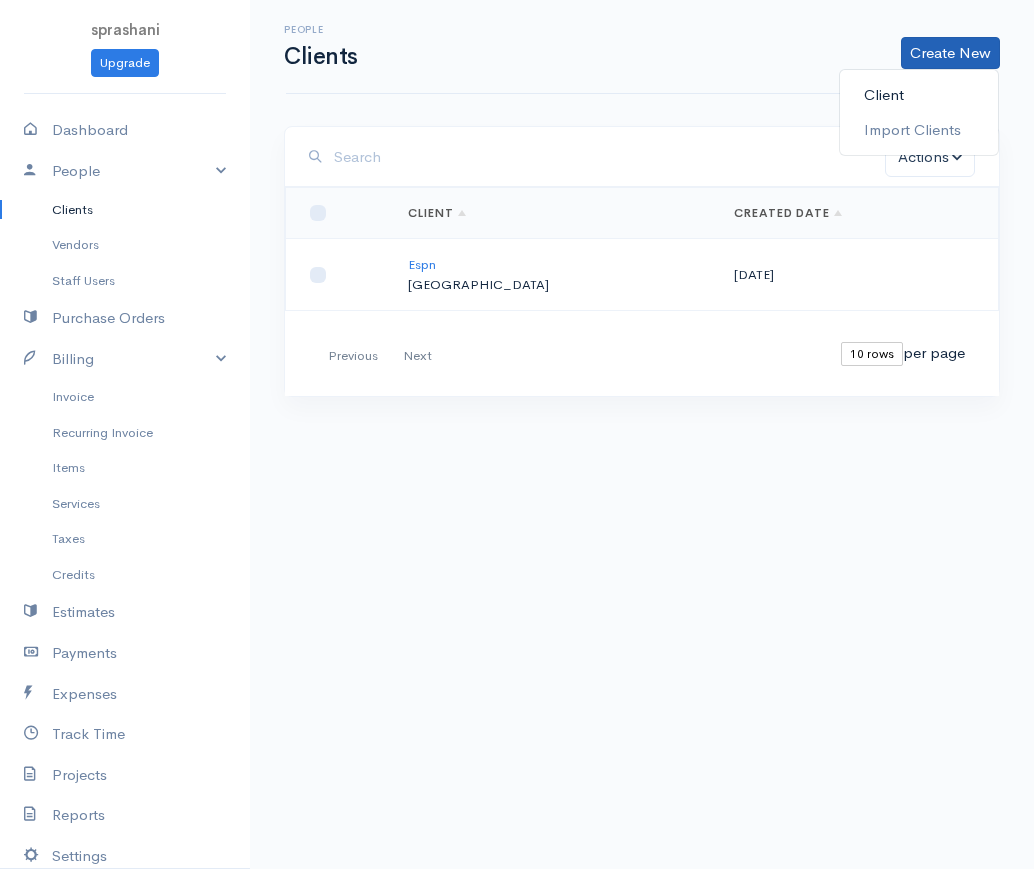 click on "Client" at bounding box center (919, 95) 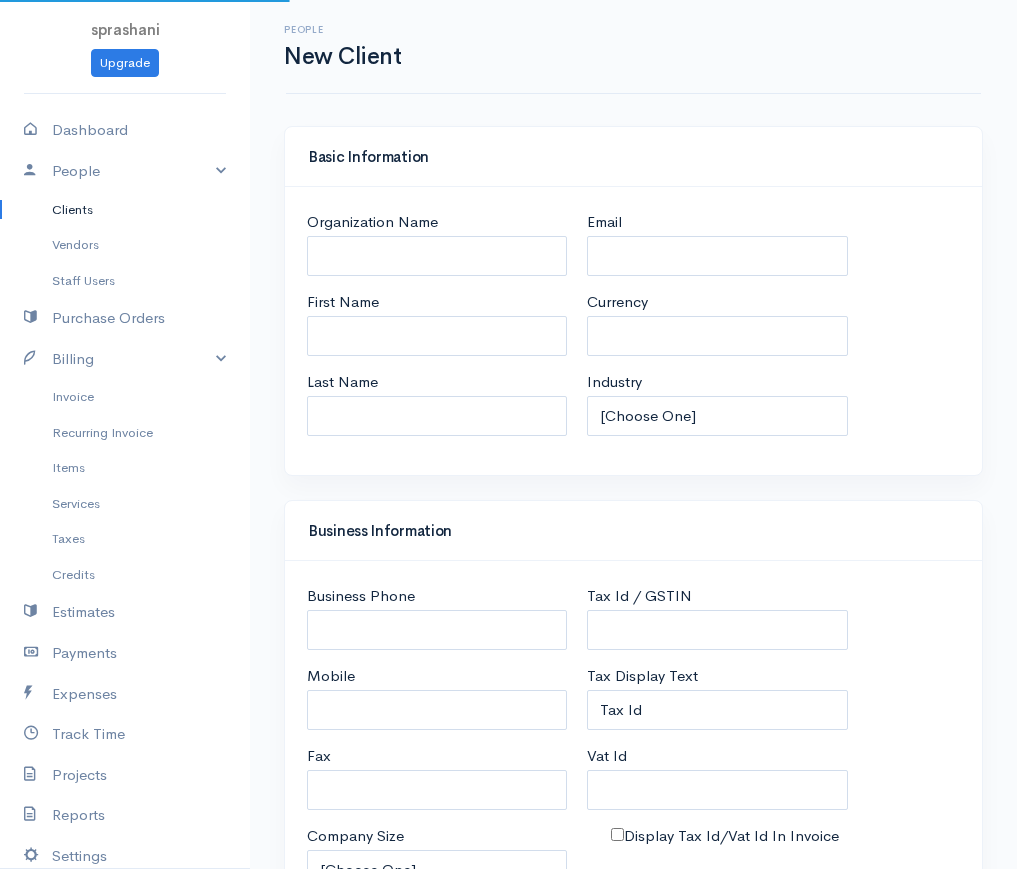 select on "LKR" 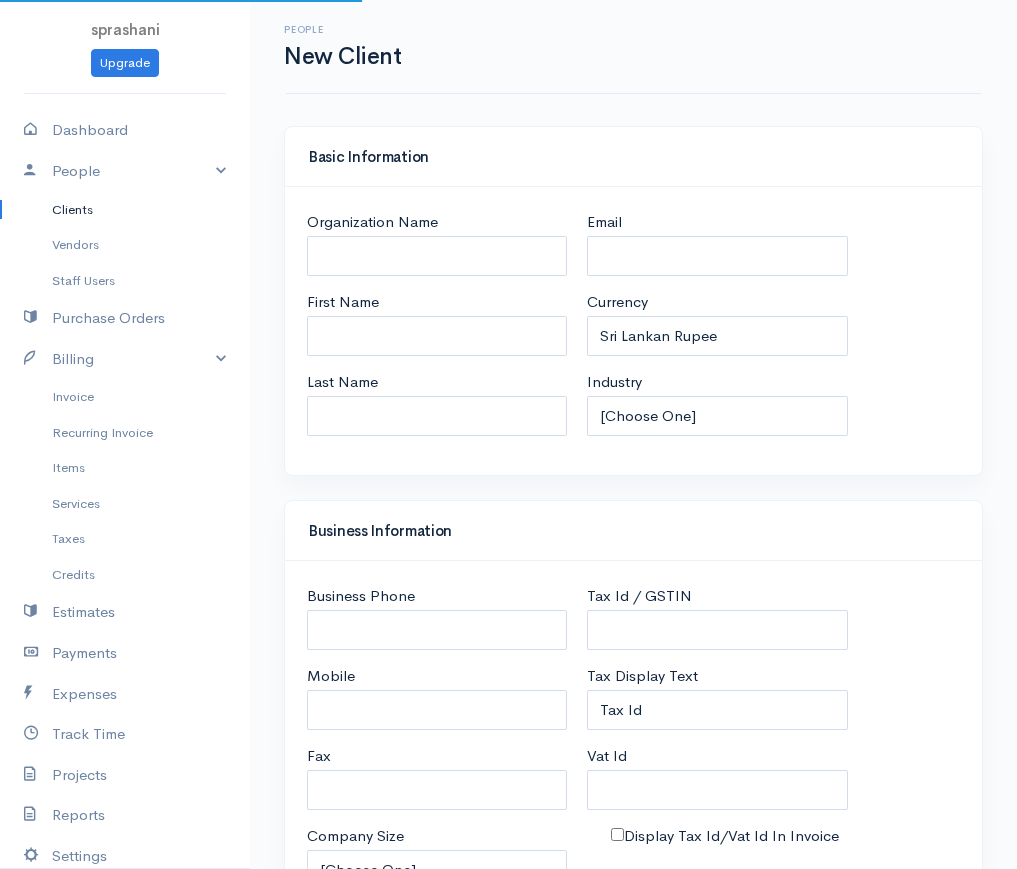 select on "[GEOGRAPHIC_DATA]" 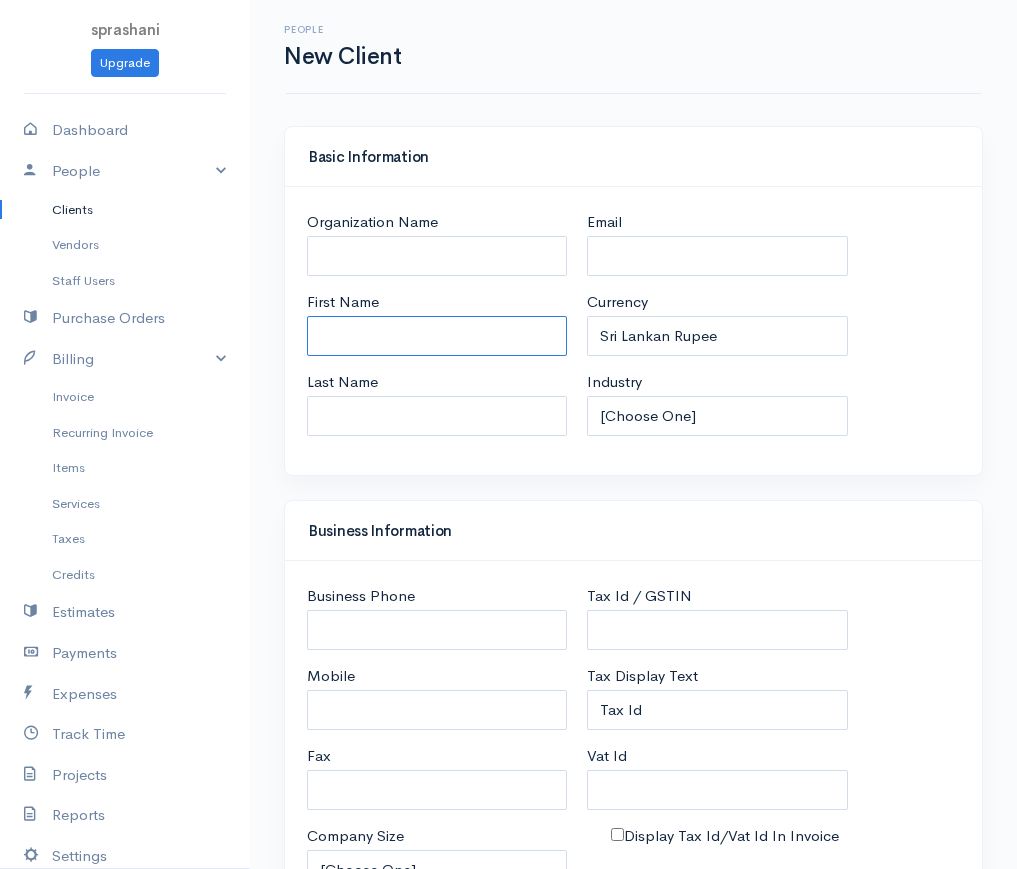 click on "First Name" at bounding box center [437, 336] 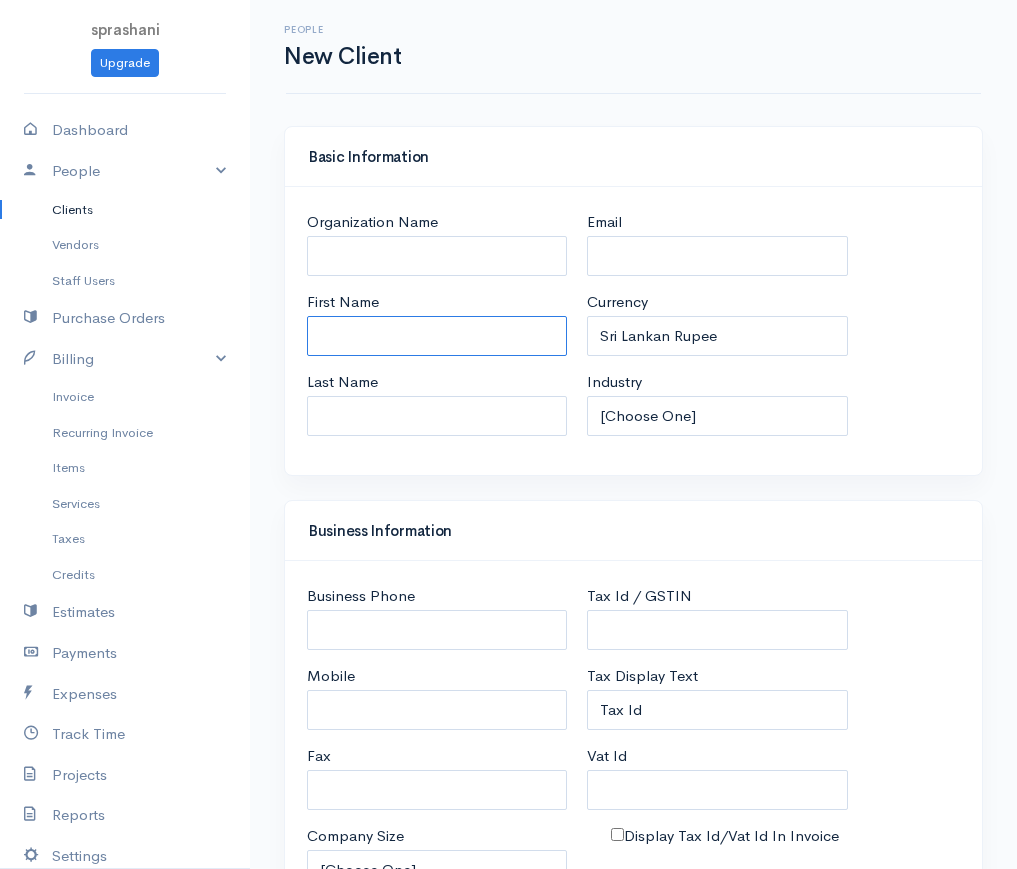 type on "h" 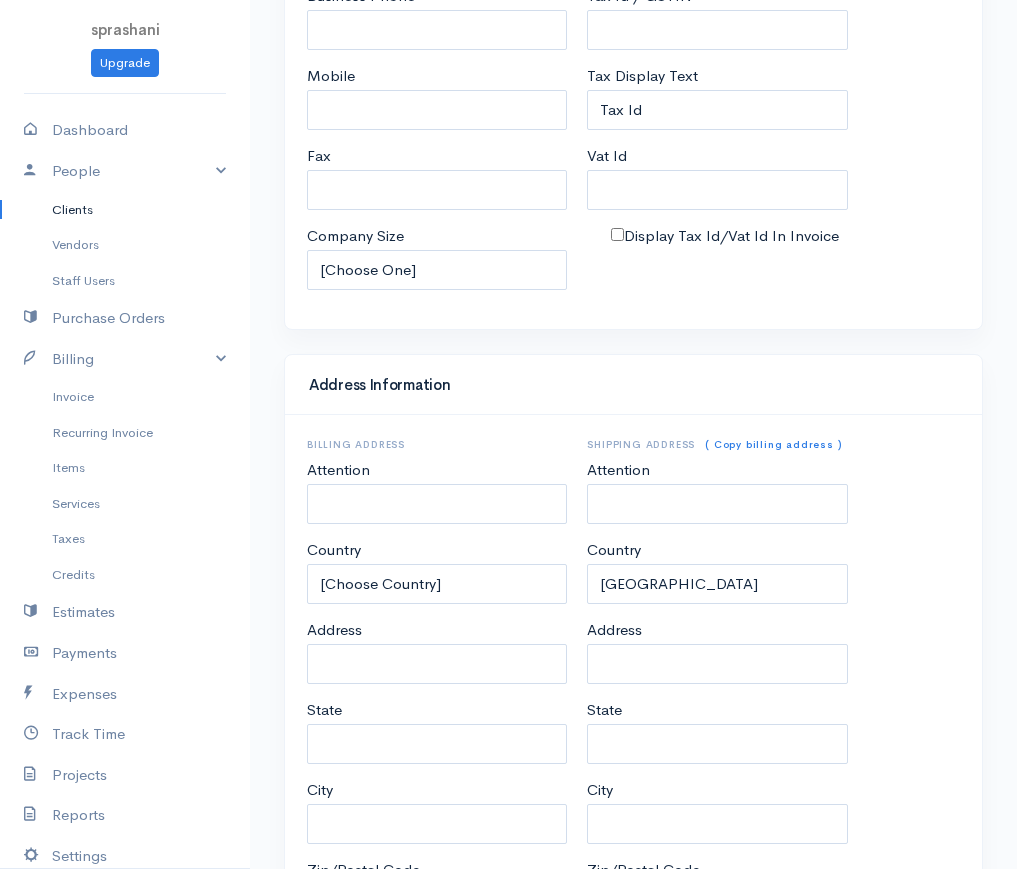 scroll, scrollTop: 782, scrollLeft: 0, axis: vertical 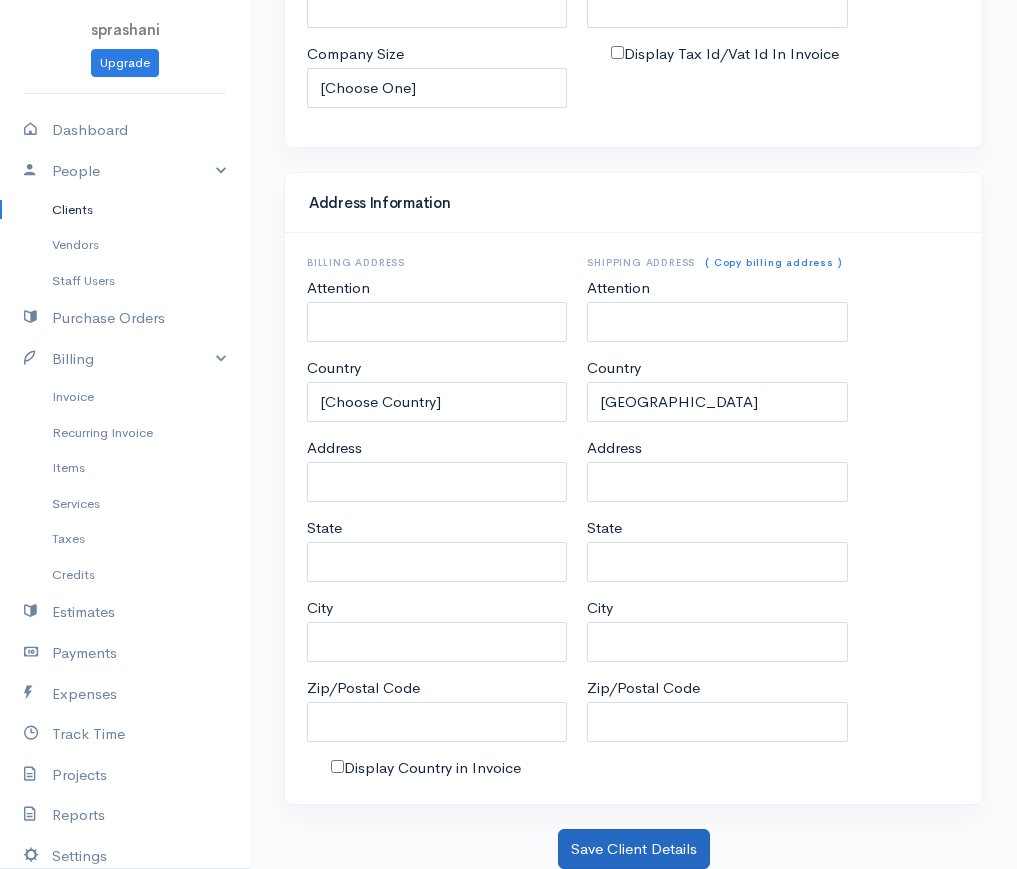 type on "HCL" 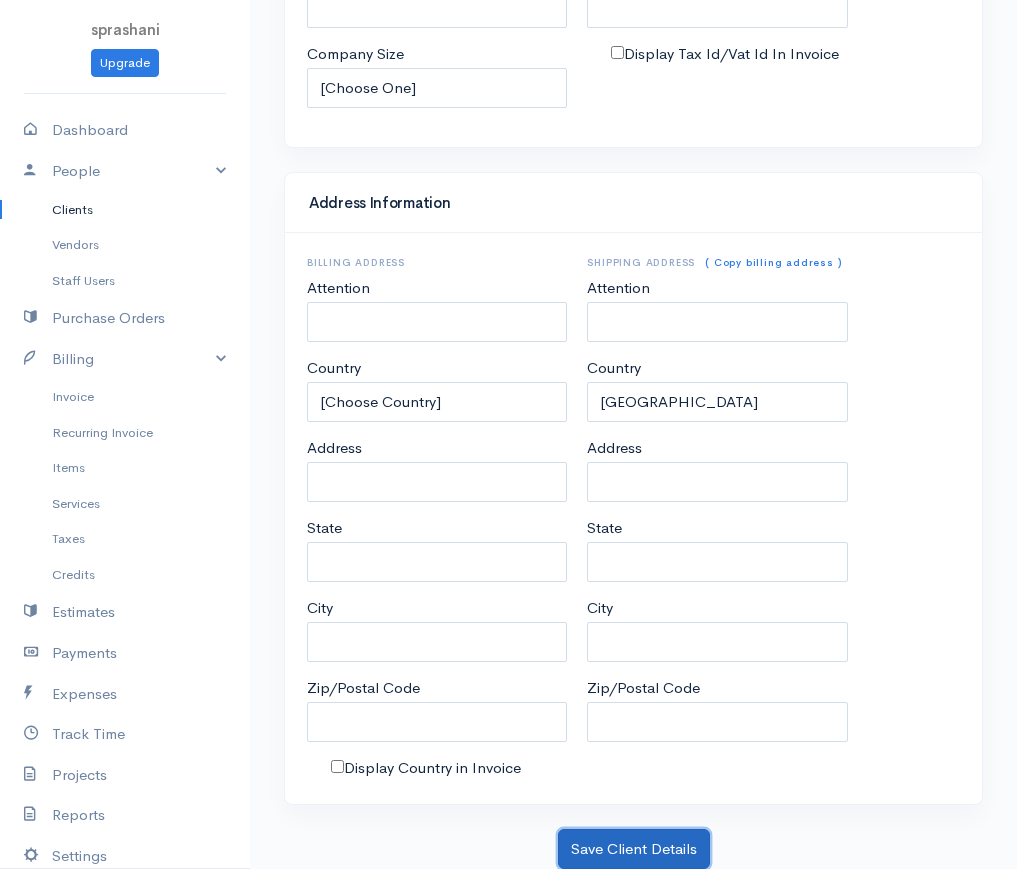 click on "Save Client Details" at bounding box center [634, 849] 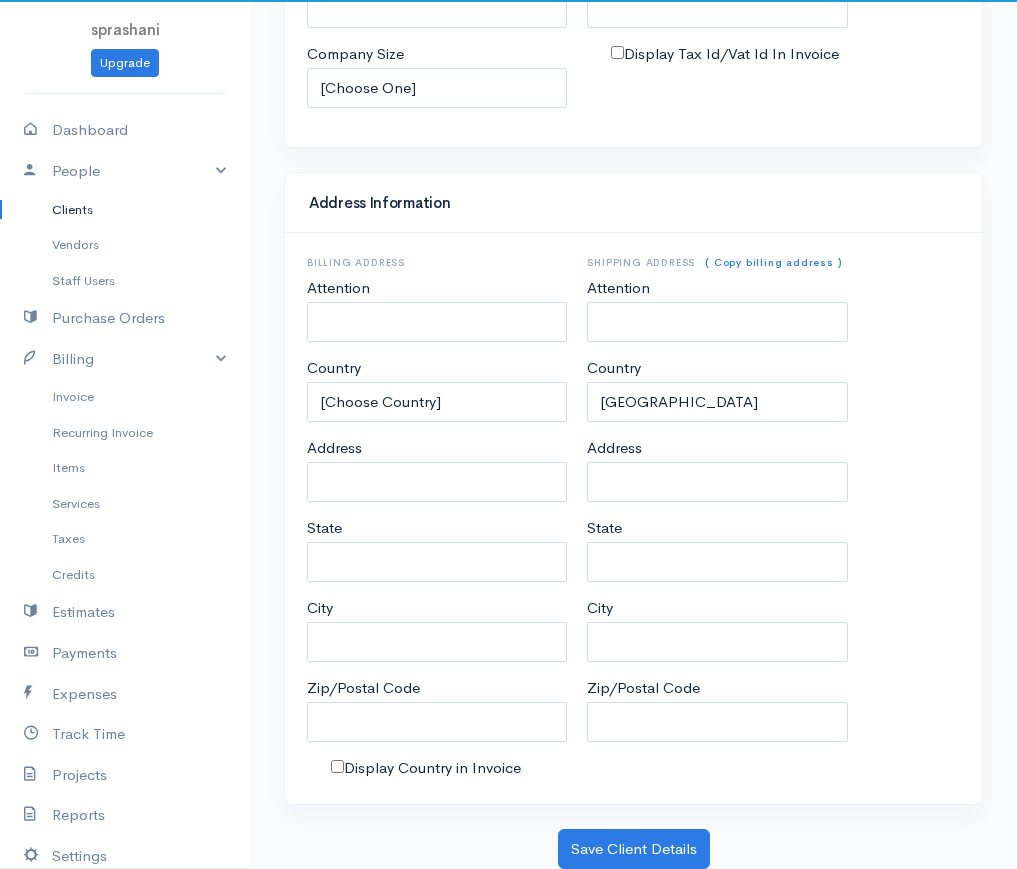 scroll, scrollTop: 0, scrollLeft: 0, axis: both 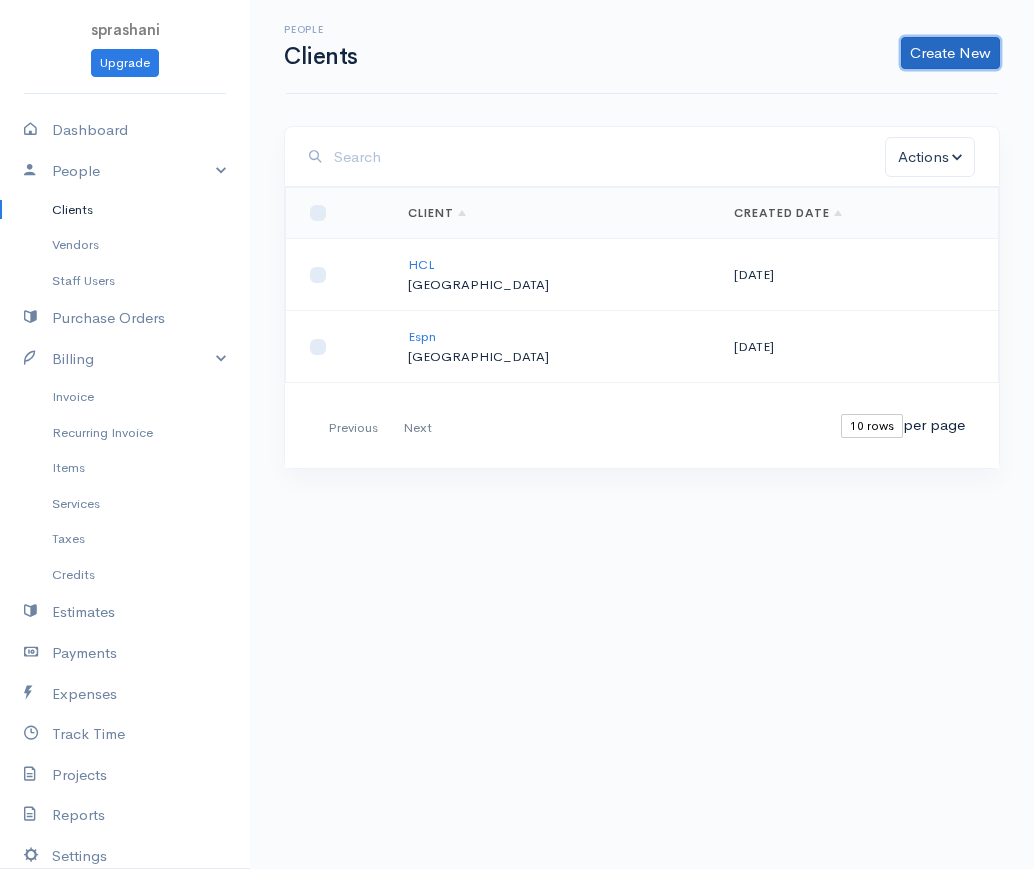 click on "Create New" at bounding box center [950, 53] 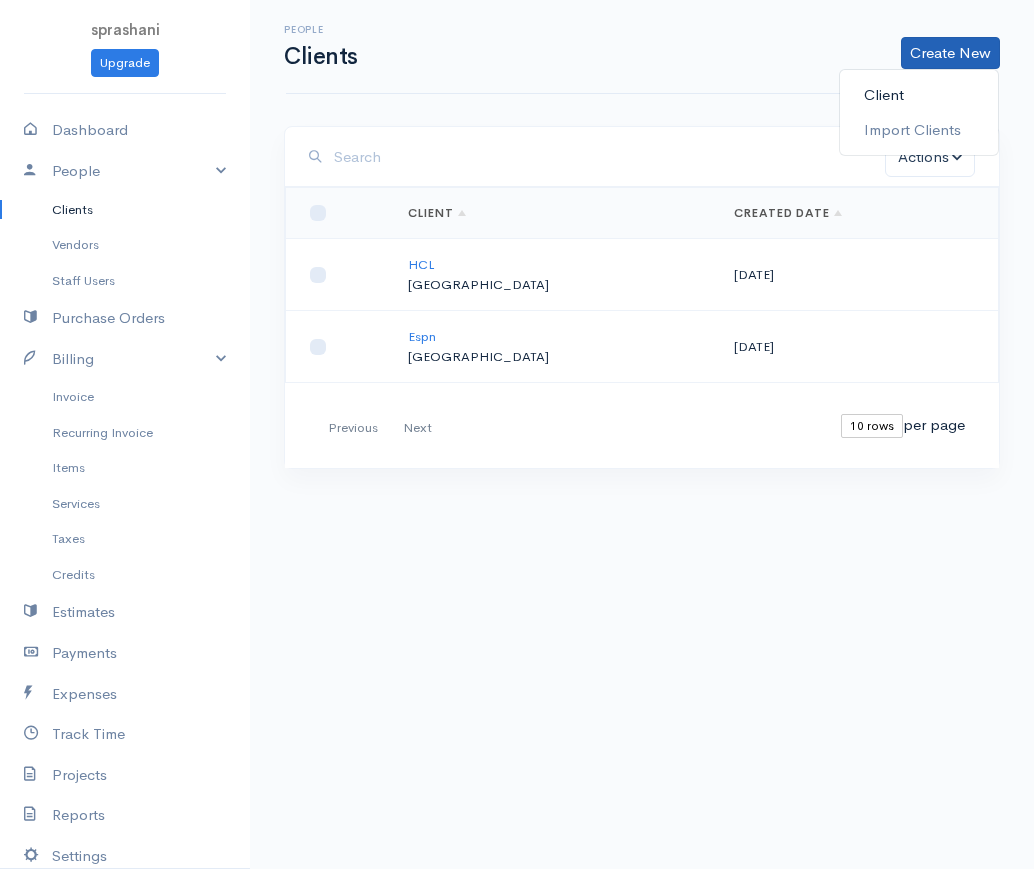 click on "Client" at bounding box center [919, 95] 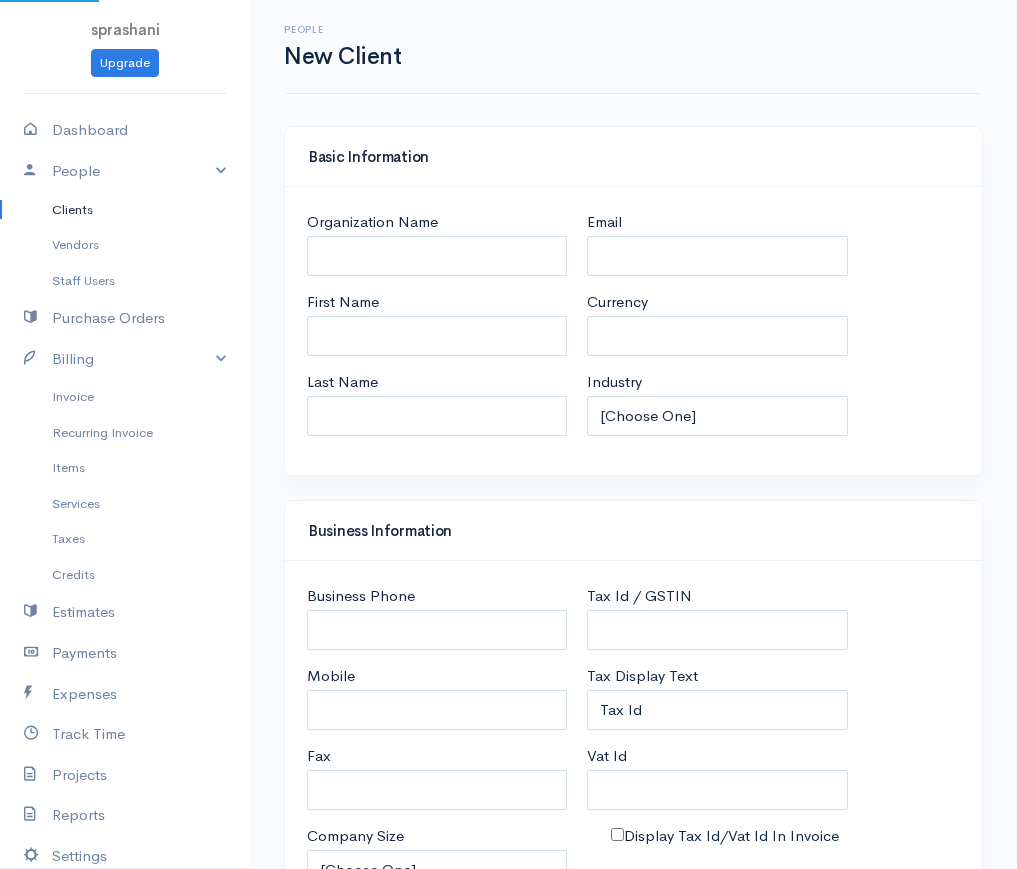 select on "LKR" 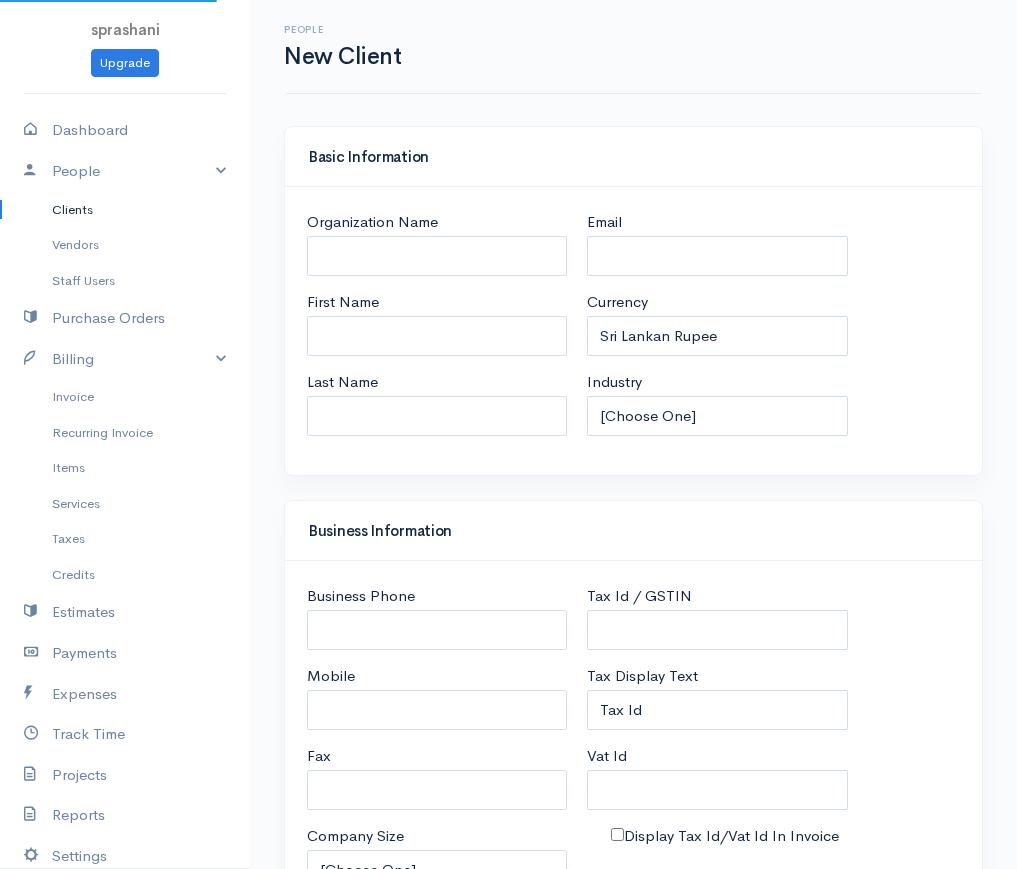 select on "[GEOGRAPHIC_DATA]" 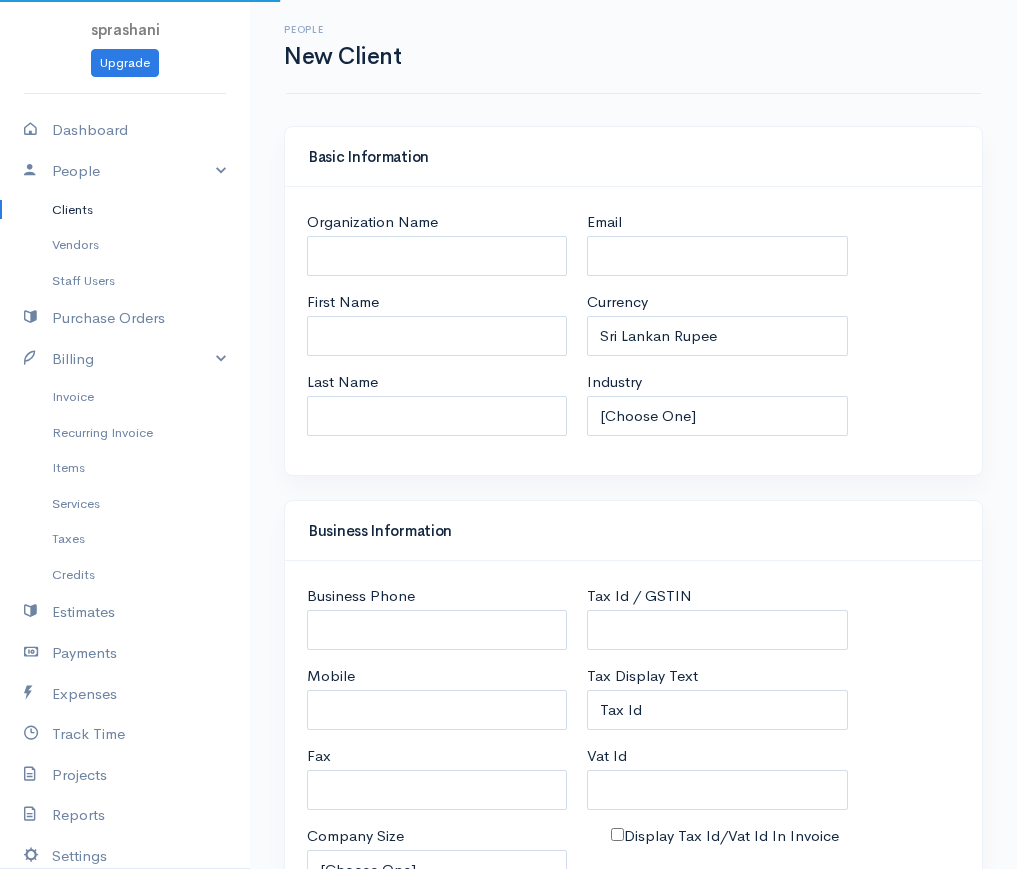 select on "[GEOGRAPHIC_DATA]" 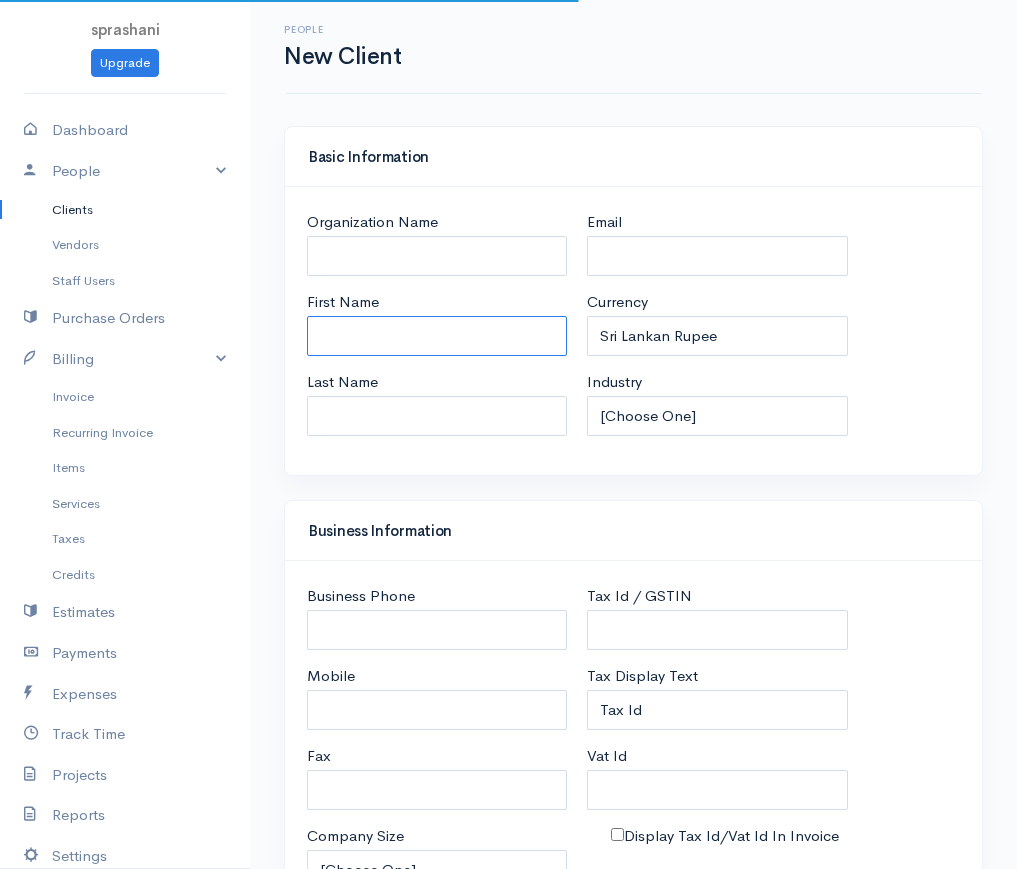 click on "First Name" at bounding box center [437, 336] 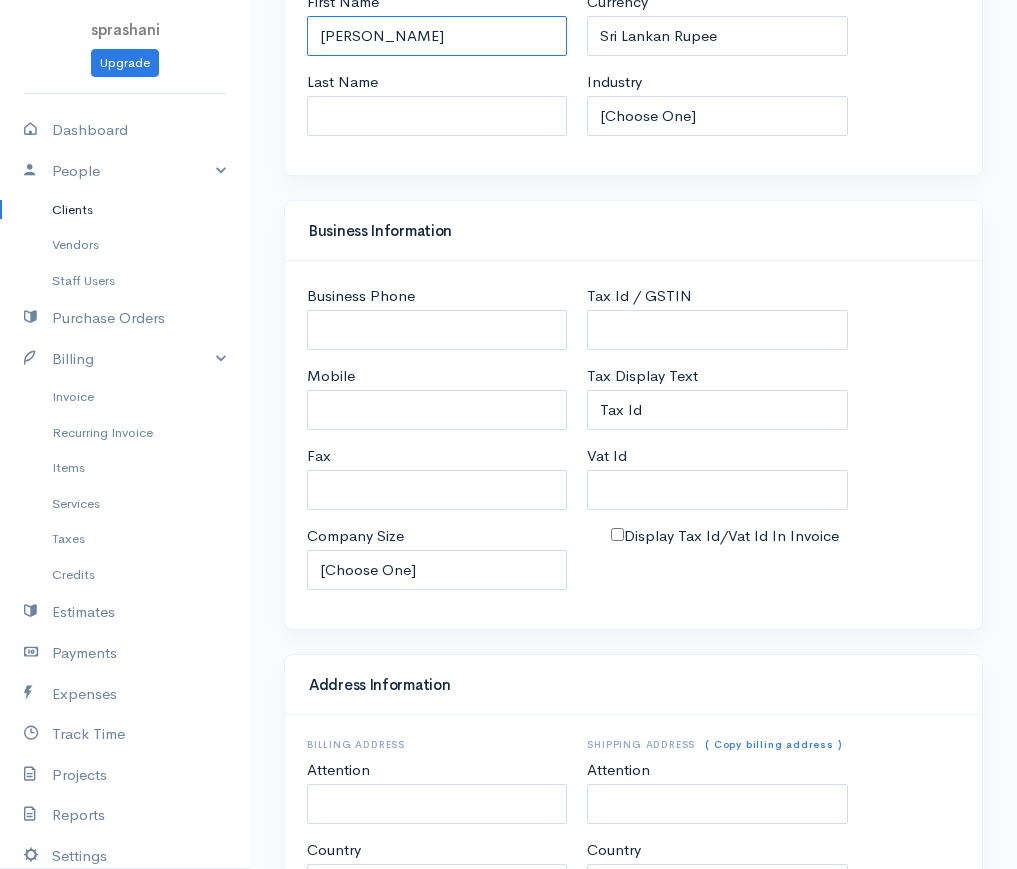 scroll, scrollTop: 782, scrollLeft: 0, axis: vertical 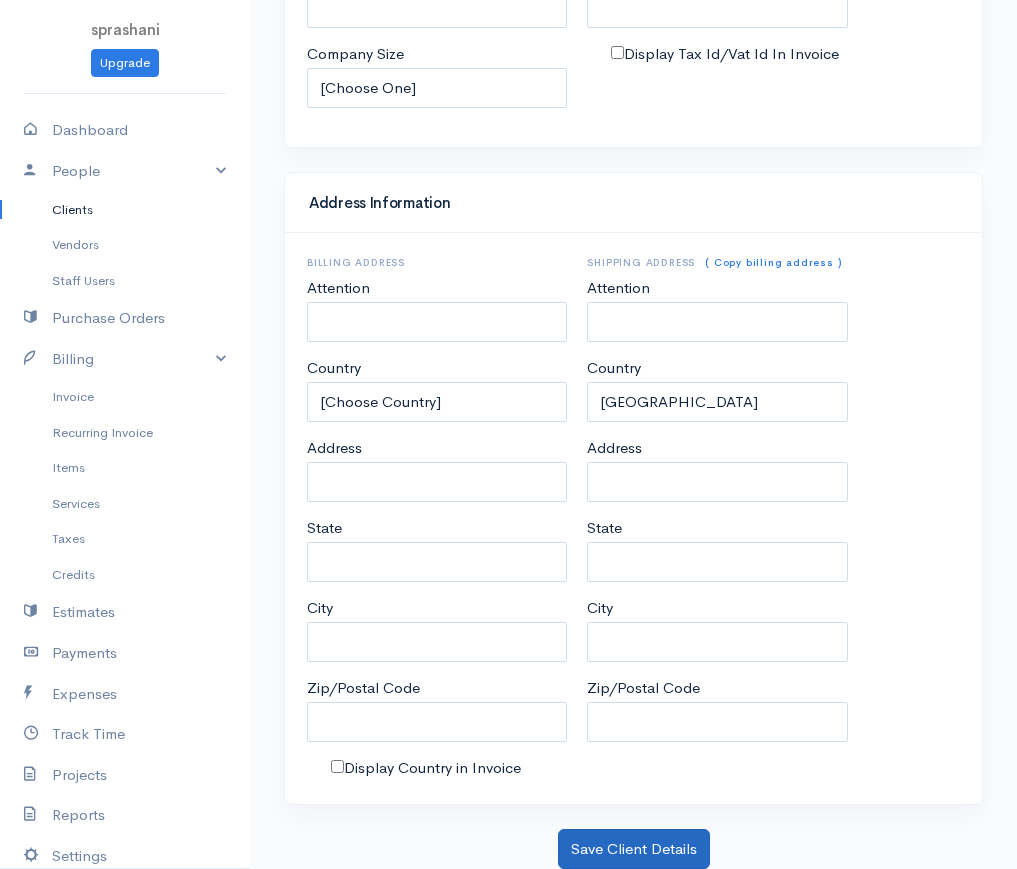 type on "[PERSON_NAME]" 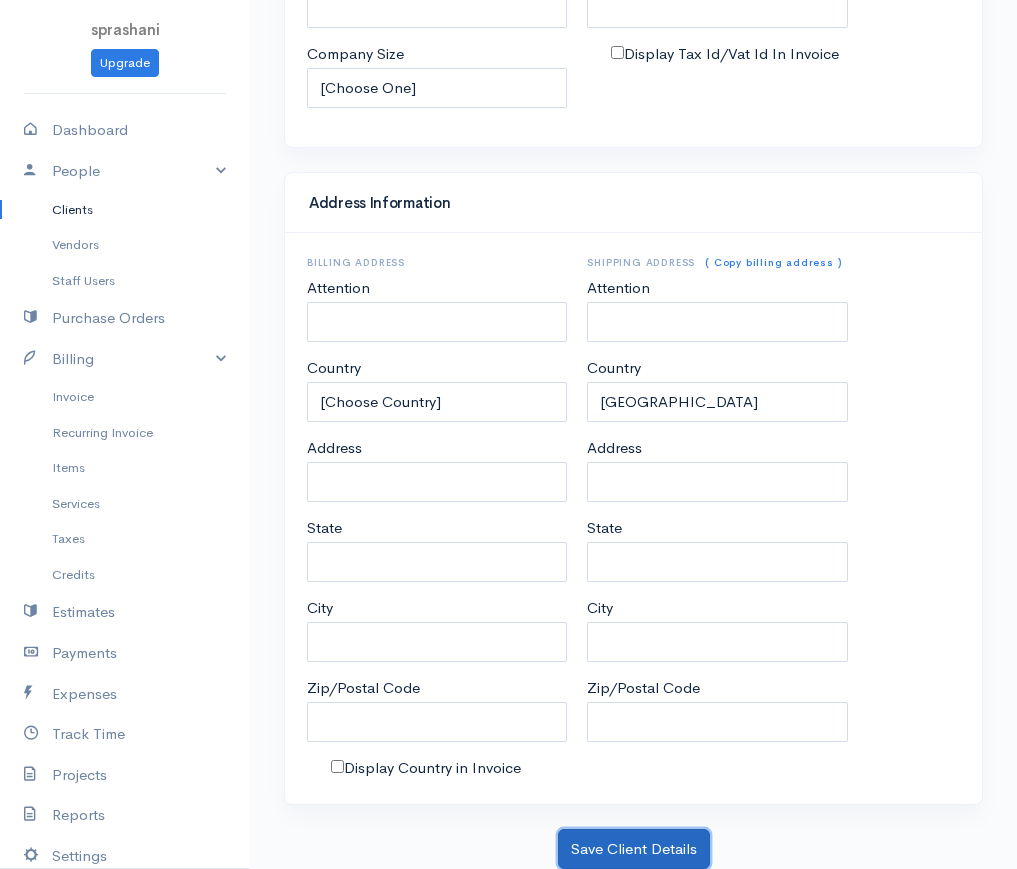 click on "Save Client Details" at bounding box center (634, 849) 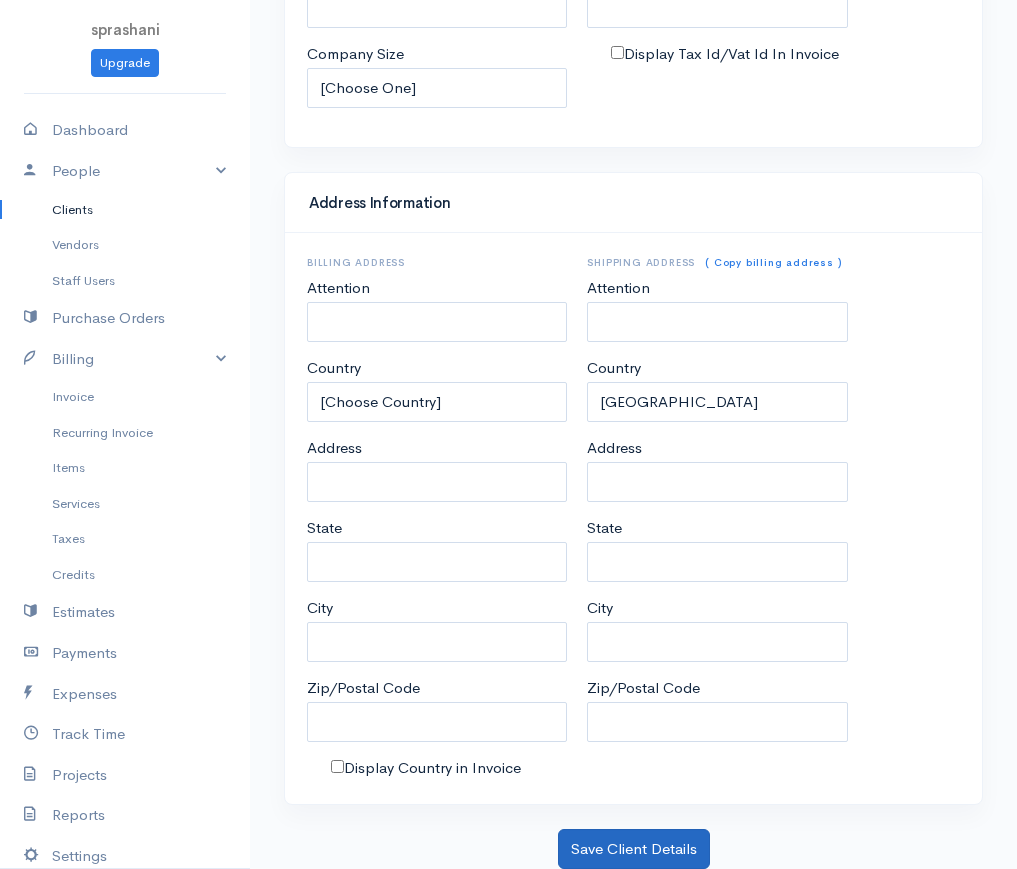scroll, scrollTop: 0, scrollLeft: 0, axis: both 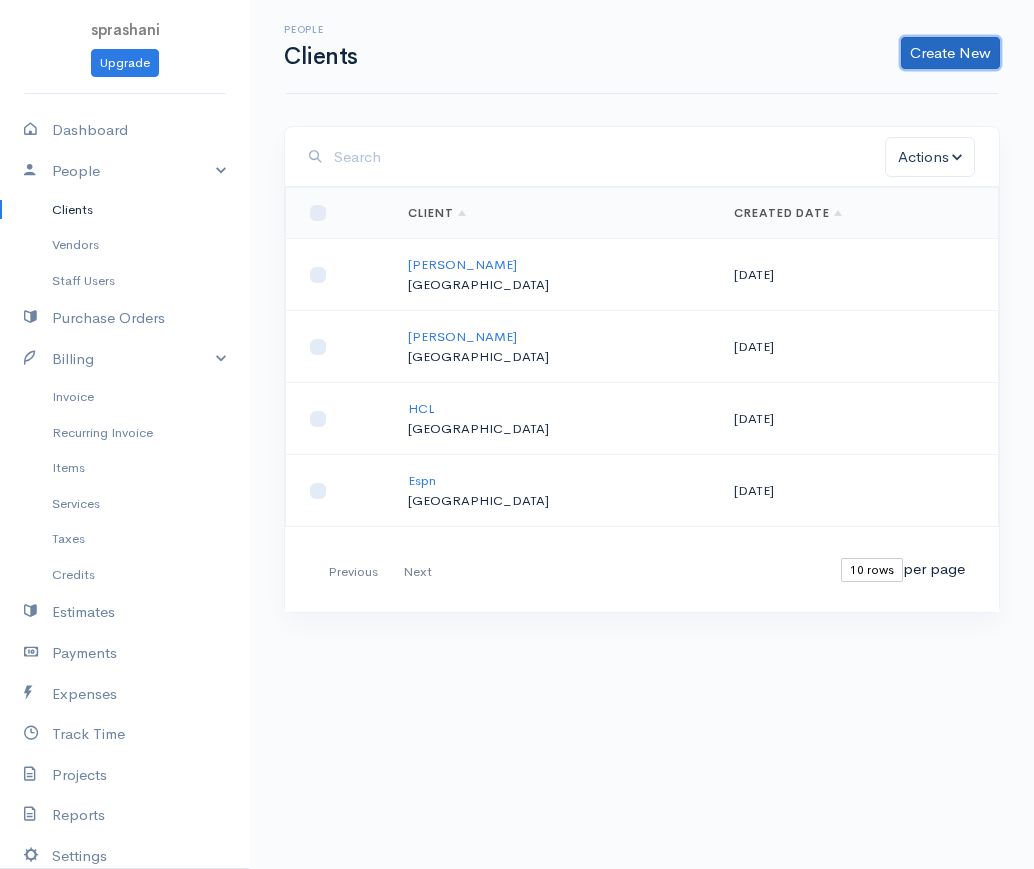 click on "Create New" at bounding box center (950, 53) 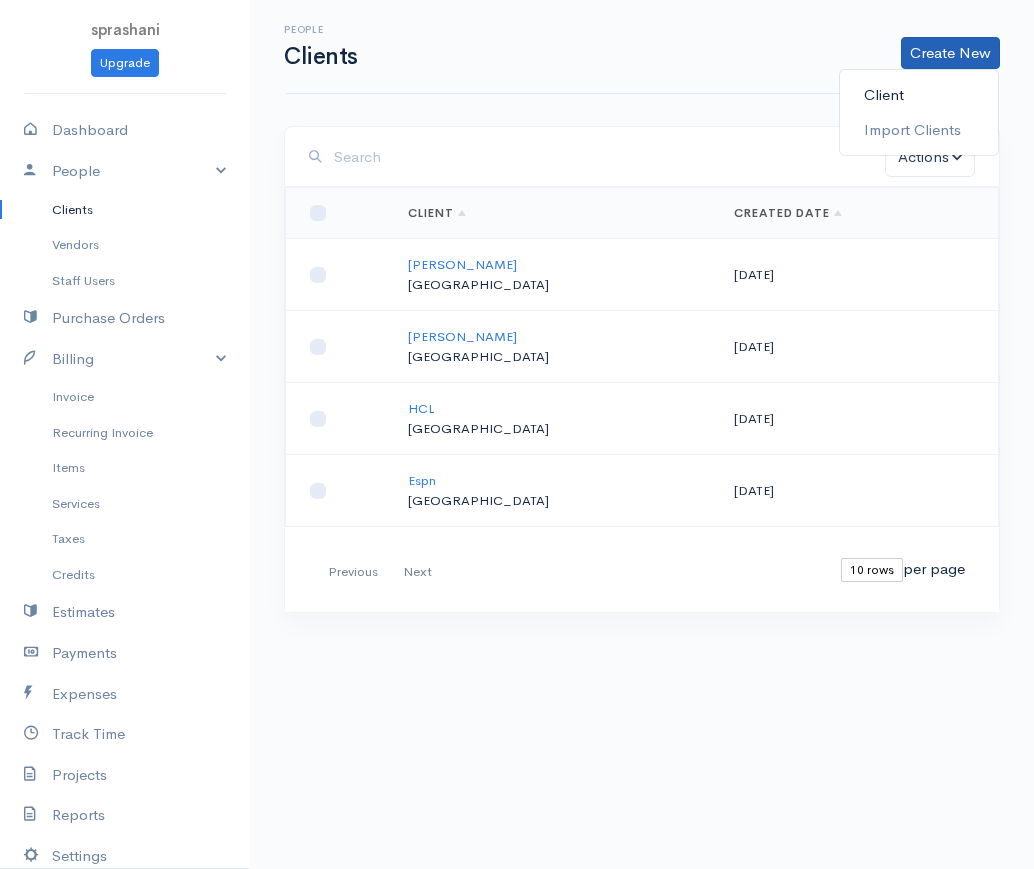 click on "Client" at bounding box center (919, 95) 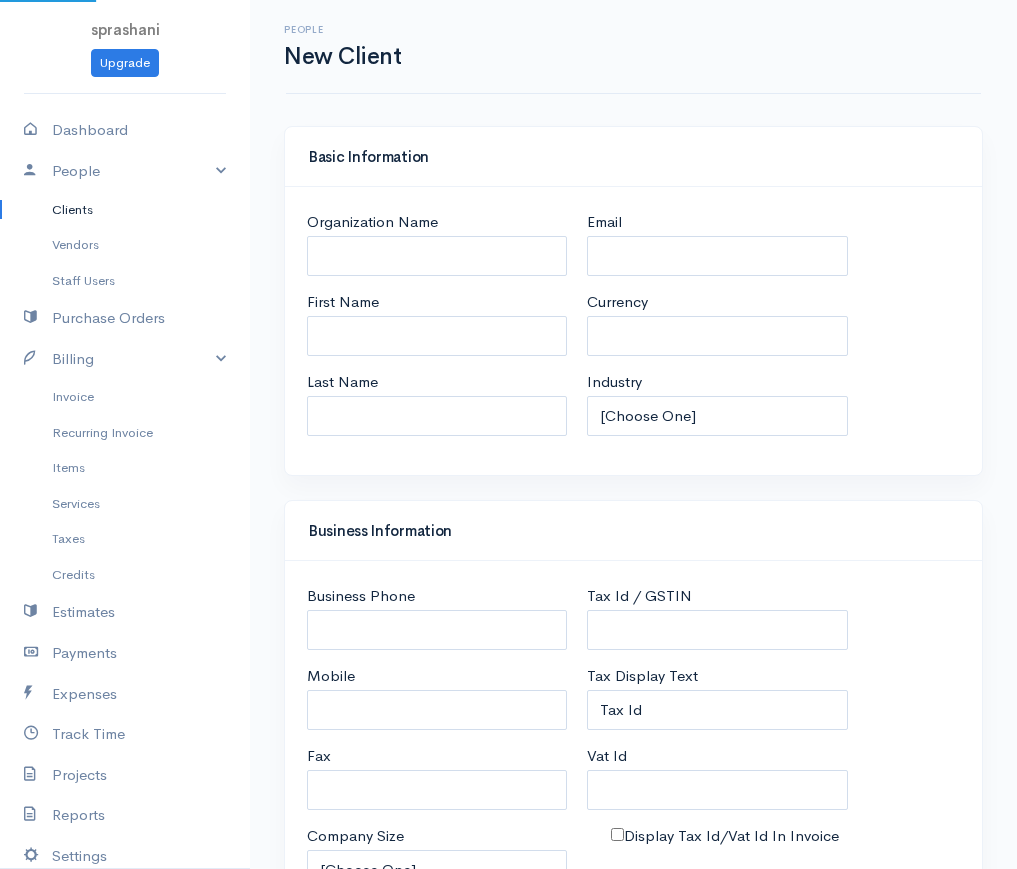 select on "LKR" 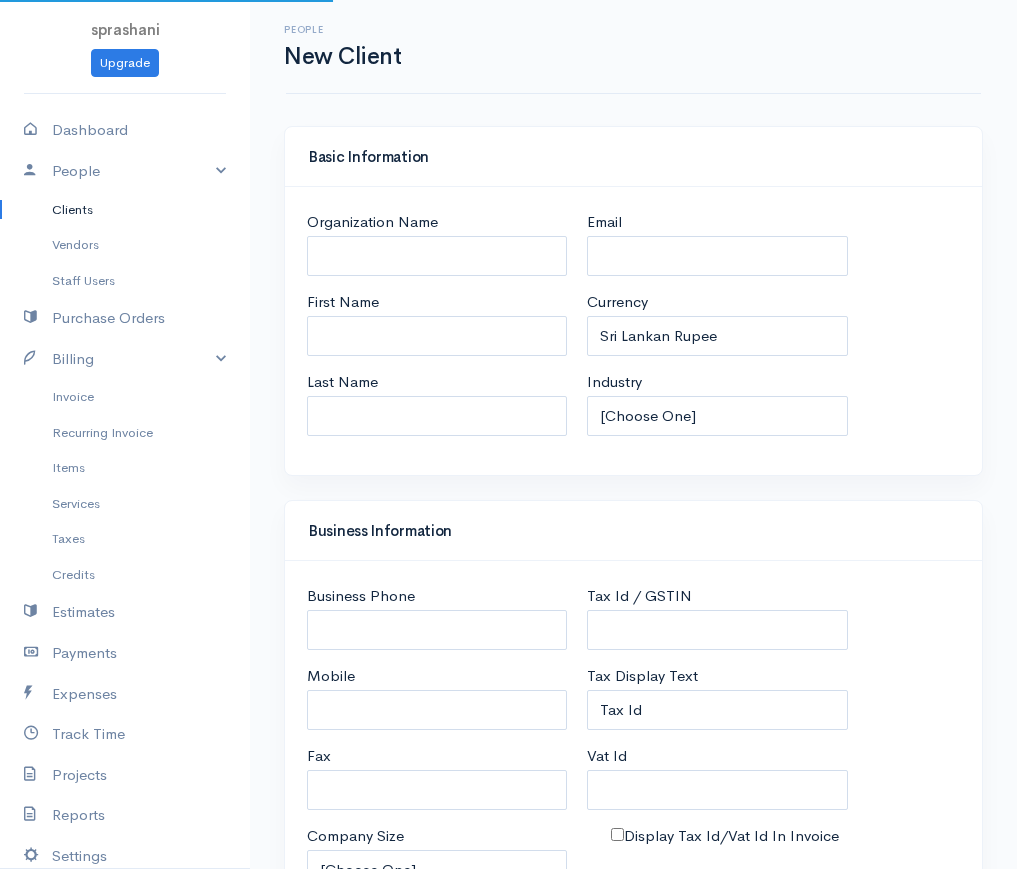 select on "[GEOGRAPHIC_DATA]" 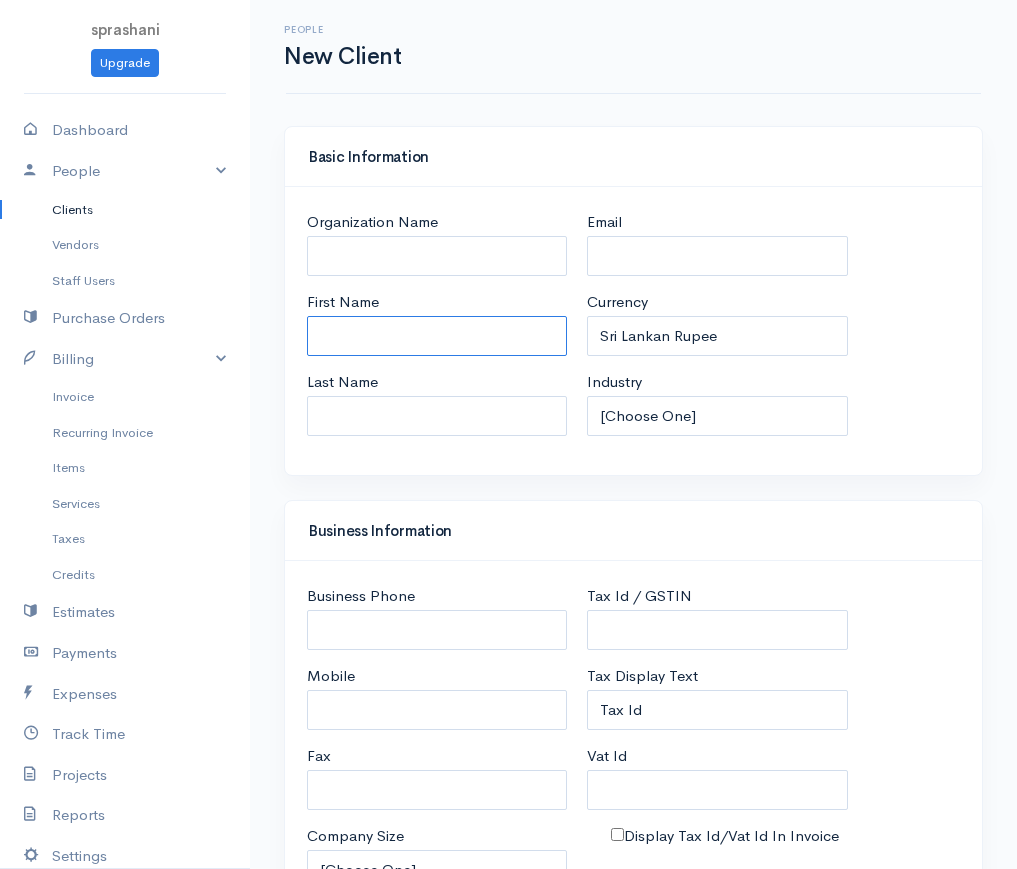 click on "First Name" at bounding box center [437, 336] 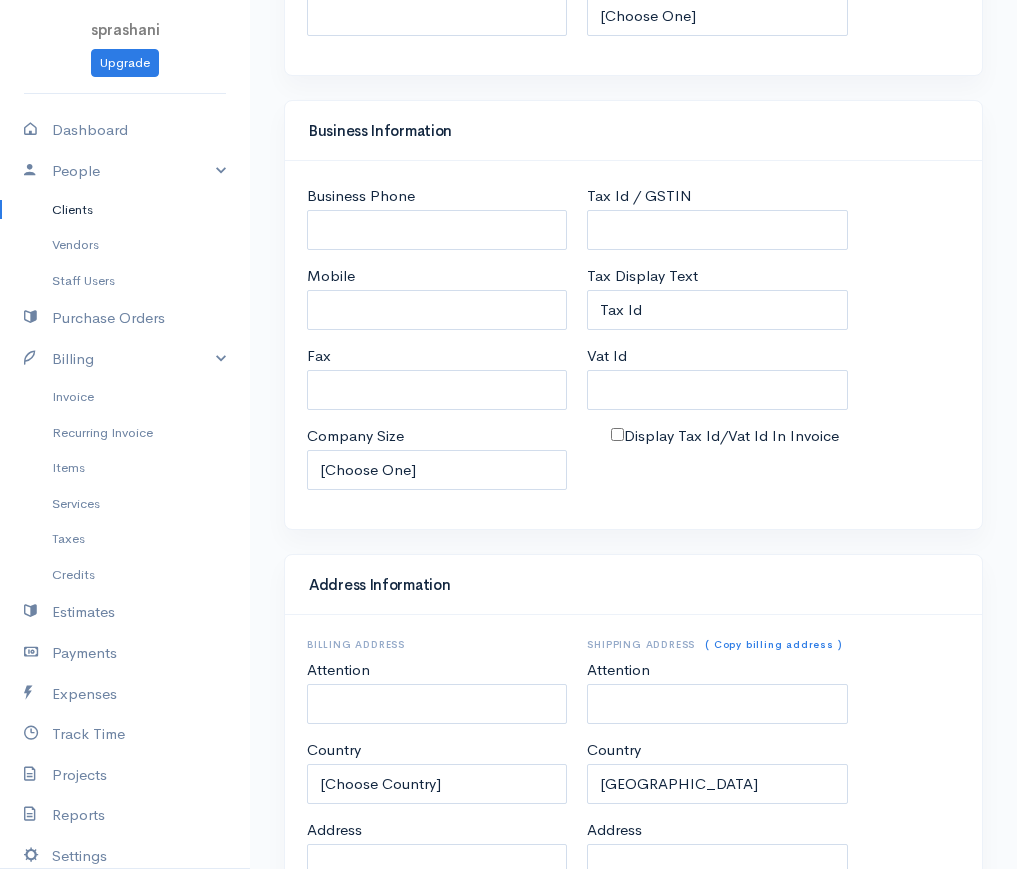 scroll, scrollTop: 782, scrollLeft: 0, axis: vertical 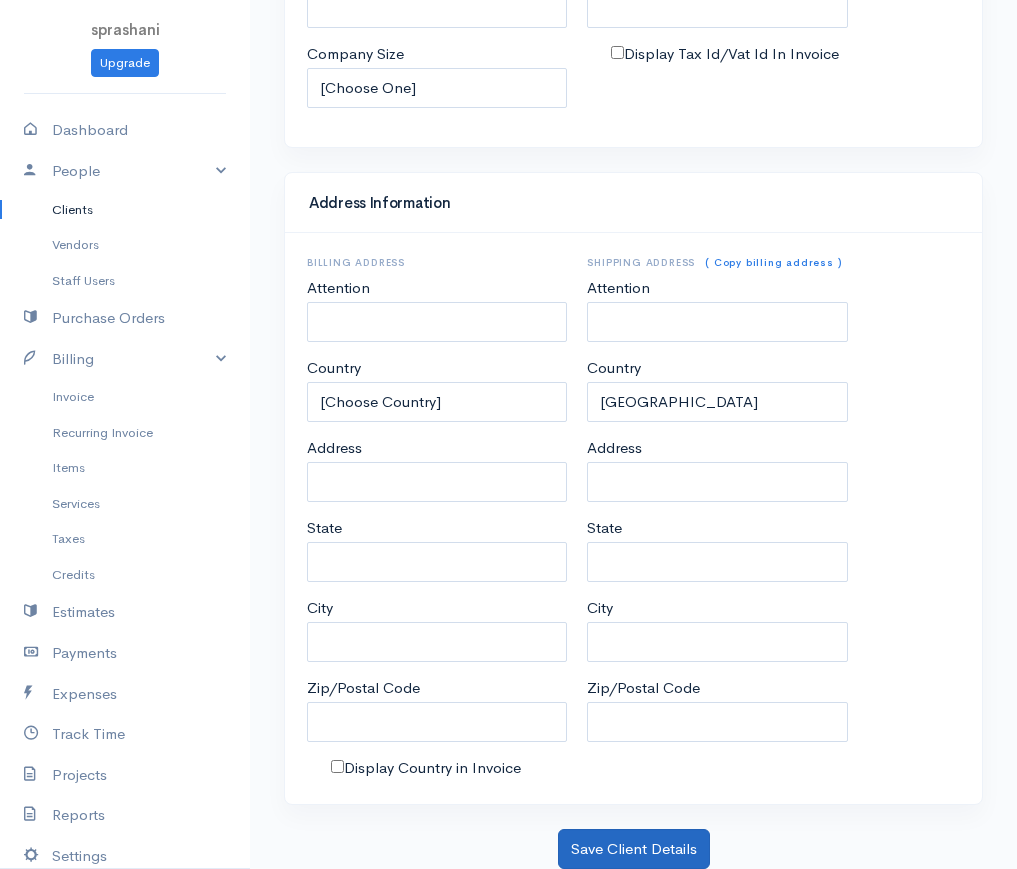 type on "LADA" 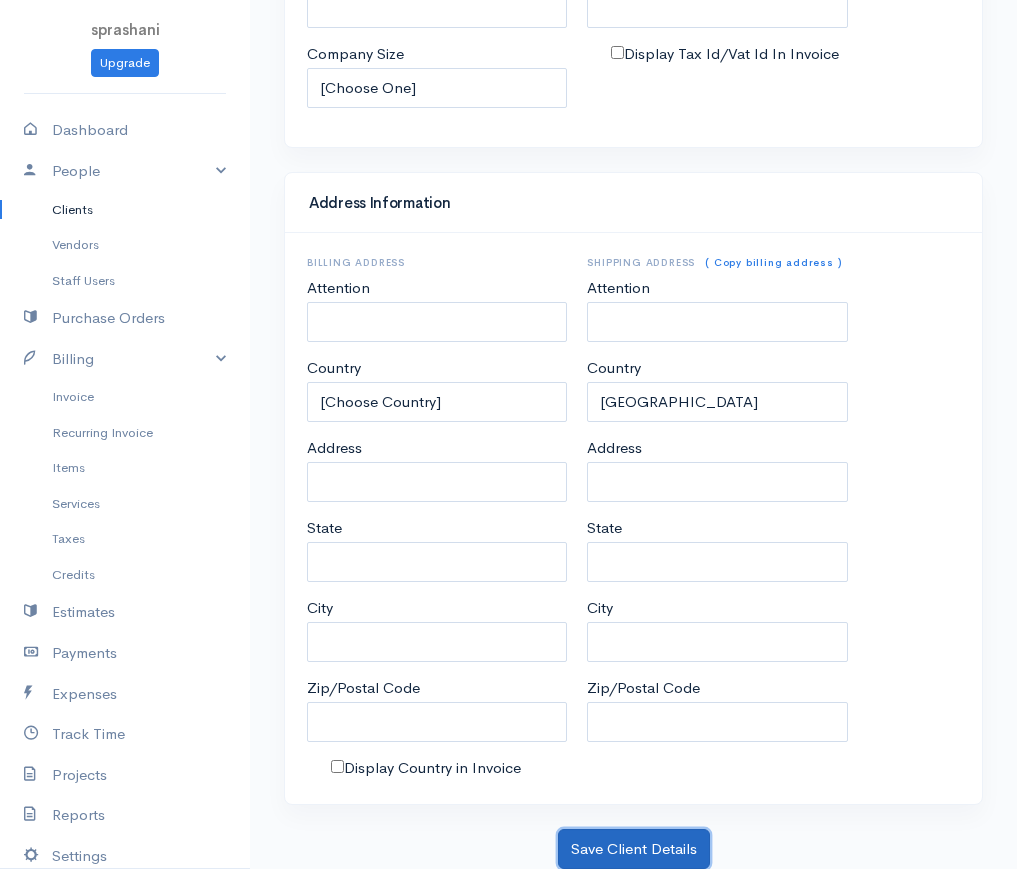 click on "Save Client Details" at bounding box center (634, 849) 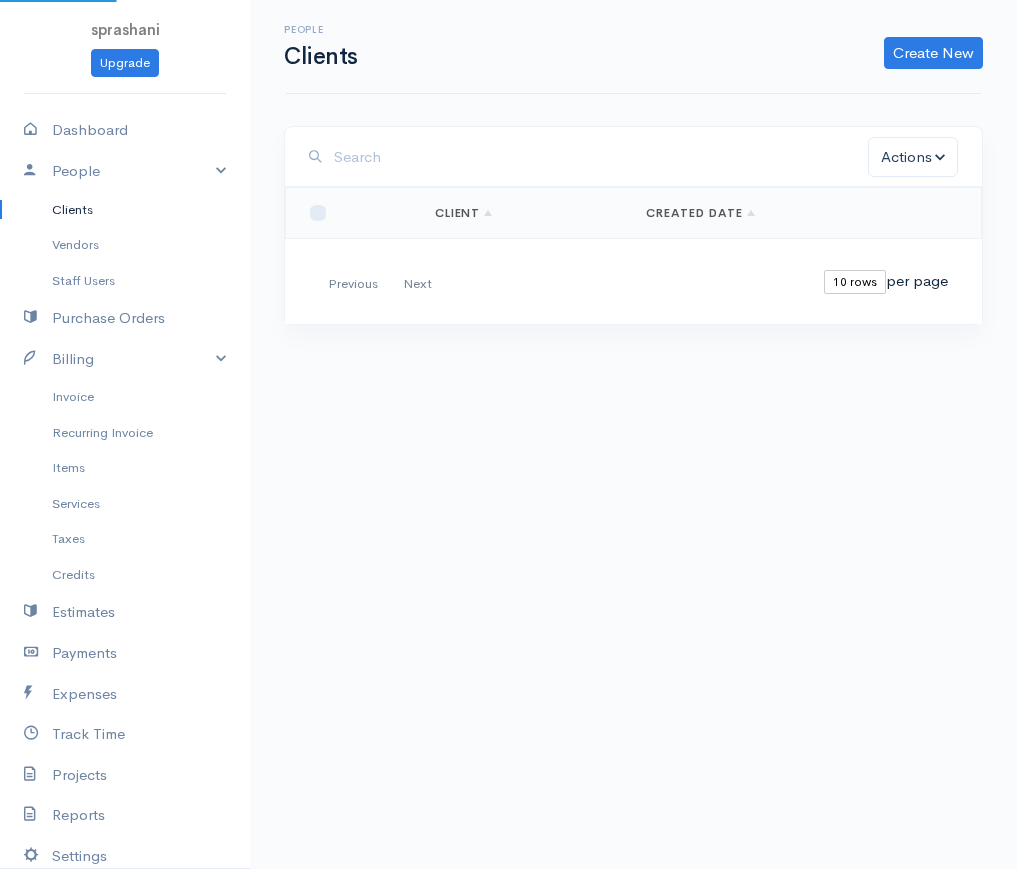 scroll, scrollTop: 0, scrollLeft: 0, axis: both 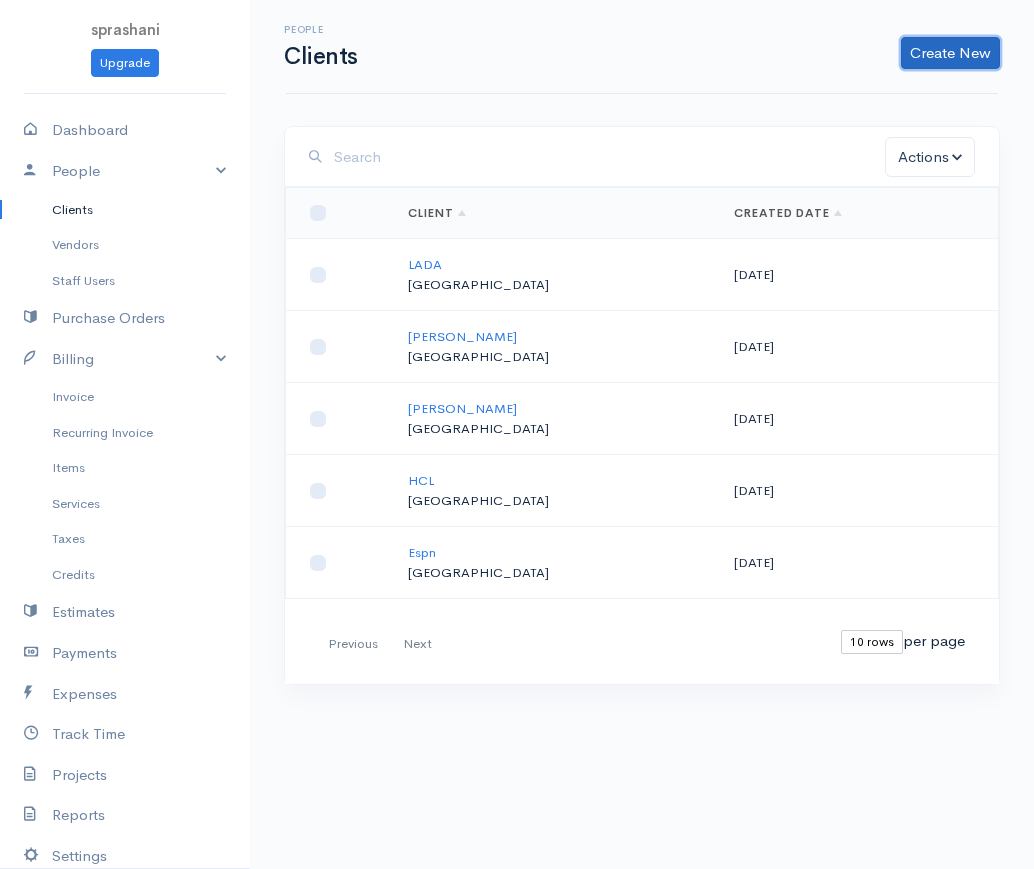 click on "Create New" at bounding box center [950, 53] 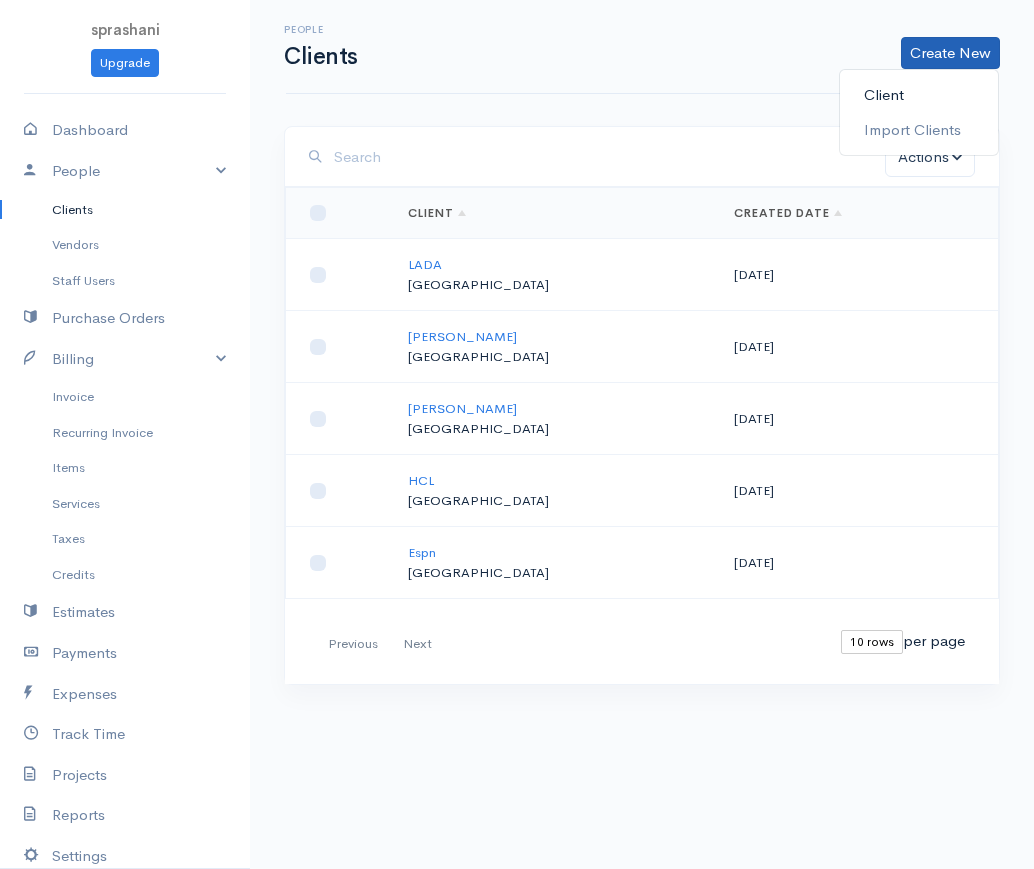 click on "Client" at bounding box center (919, 95) 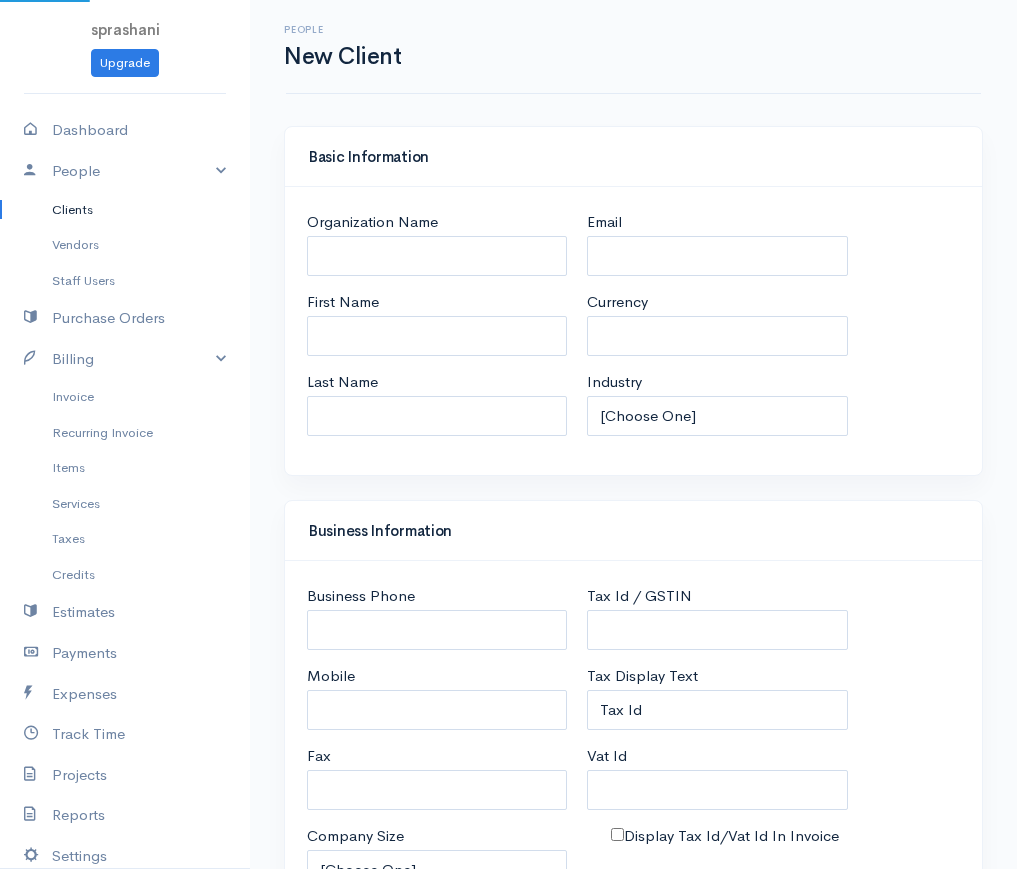 select on "LKR" 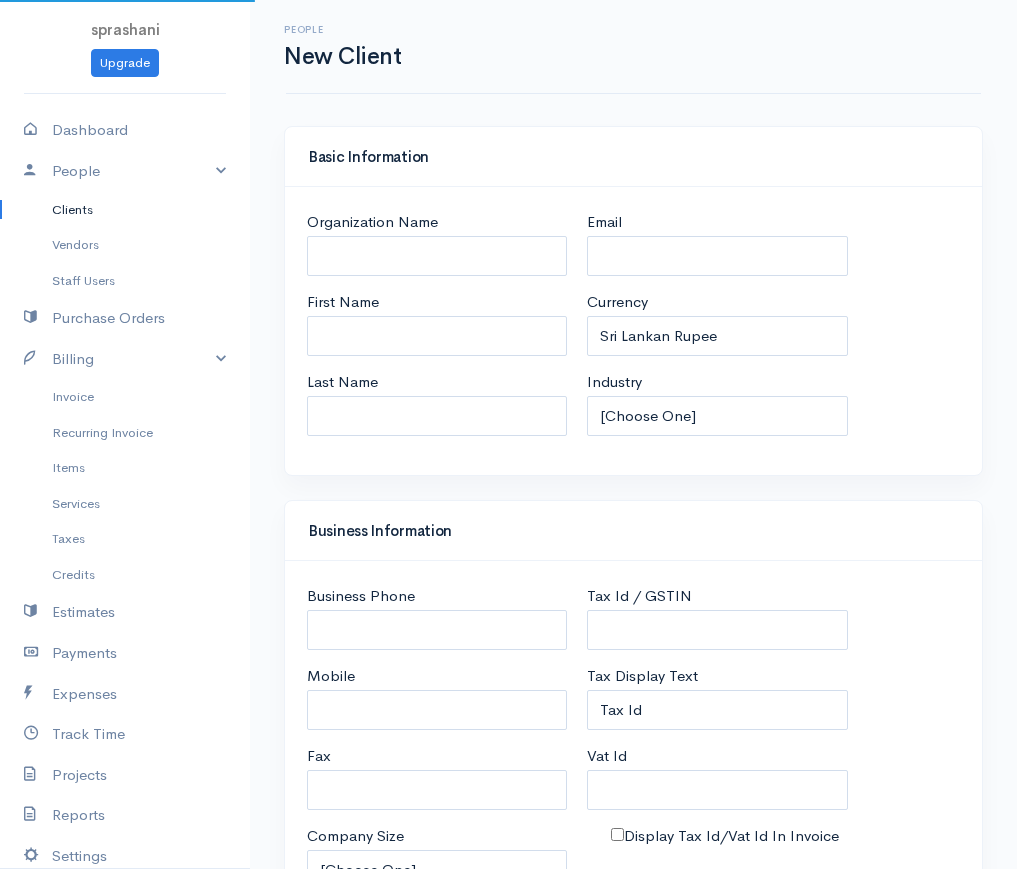 select on "[GEOGRAPHIC_DATA]" 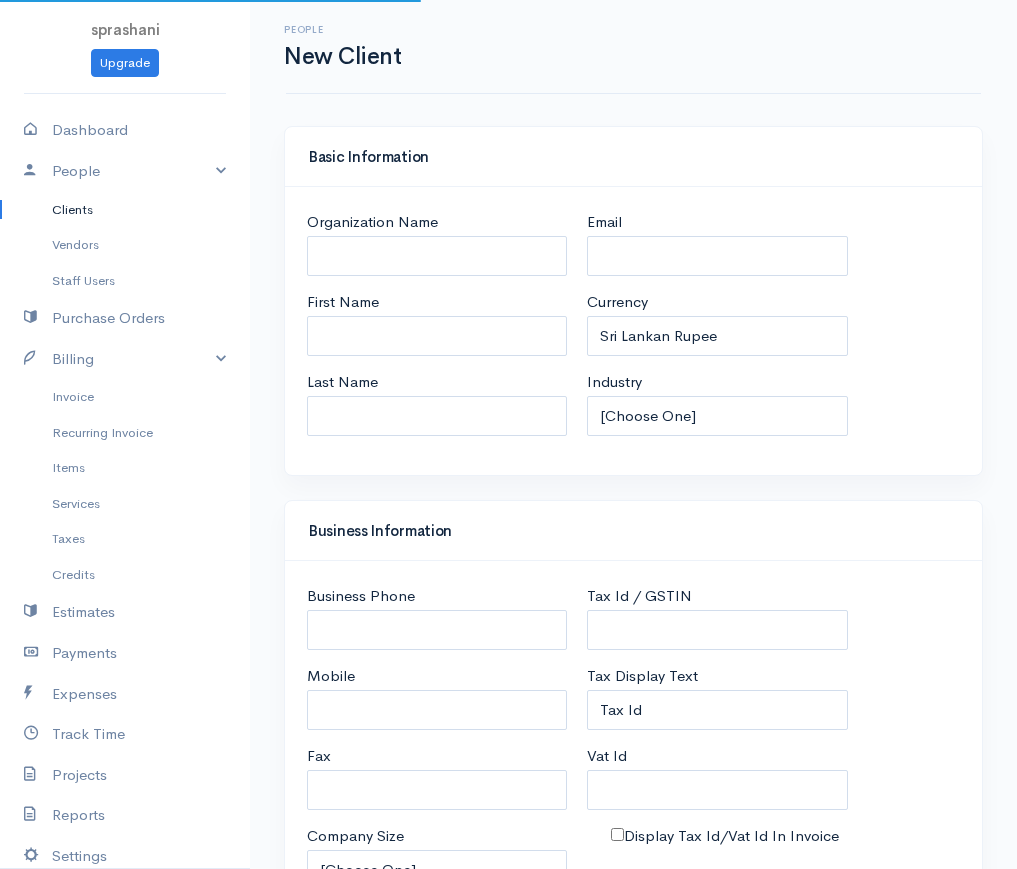 select on "[GEOGRAPHIC_DATA]" 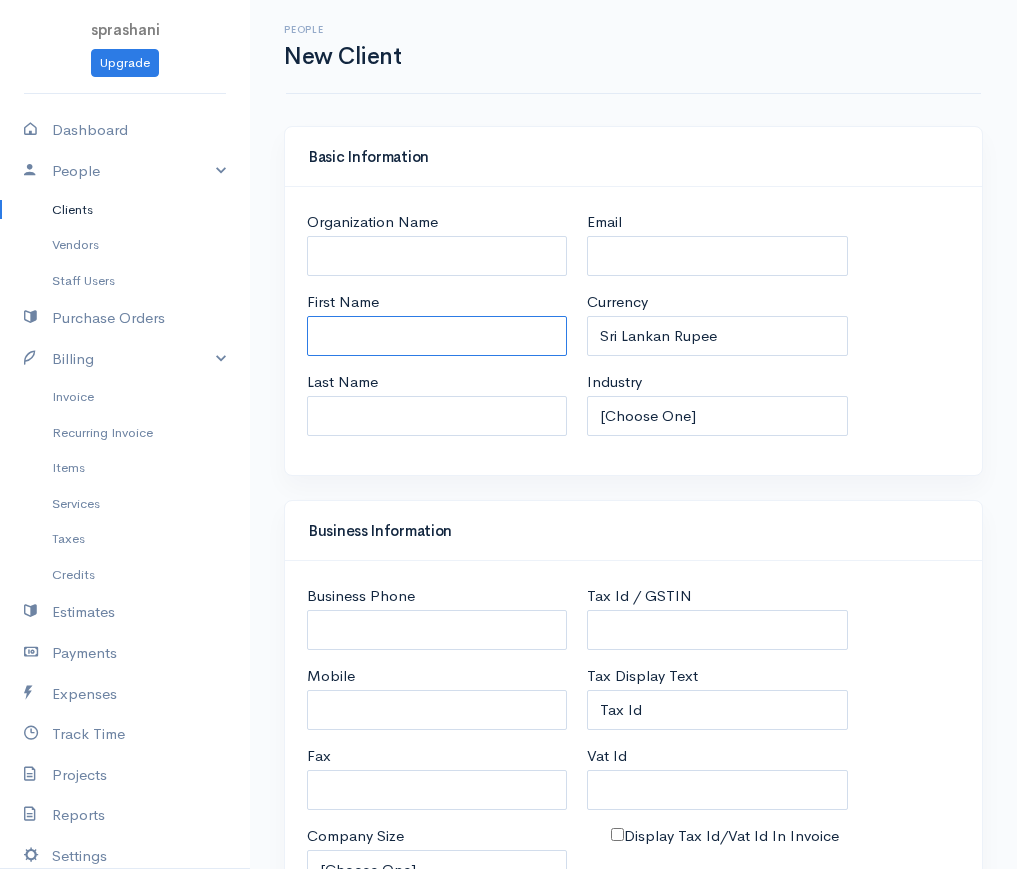 click on "First Name" at bounding box center [437, 336] 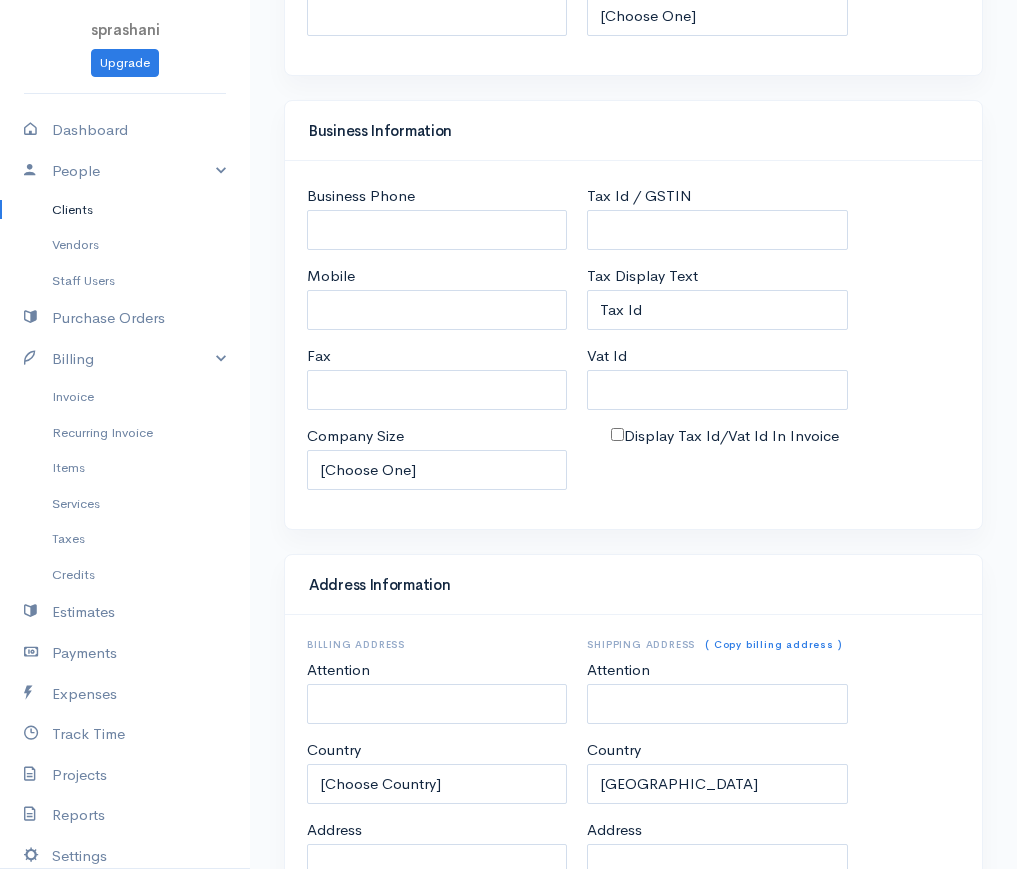scroll, scrollTop: 782, scrollLeft: 0, axis: vertical 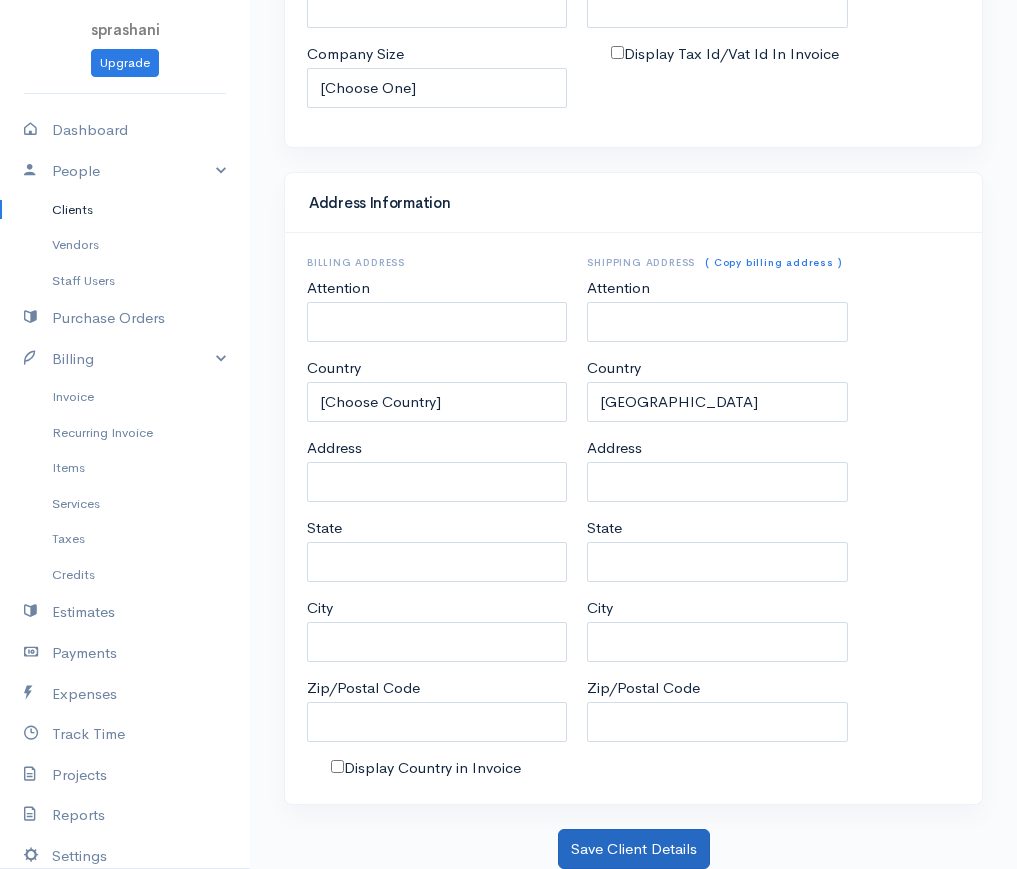 type on "GURU" 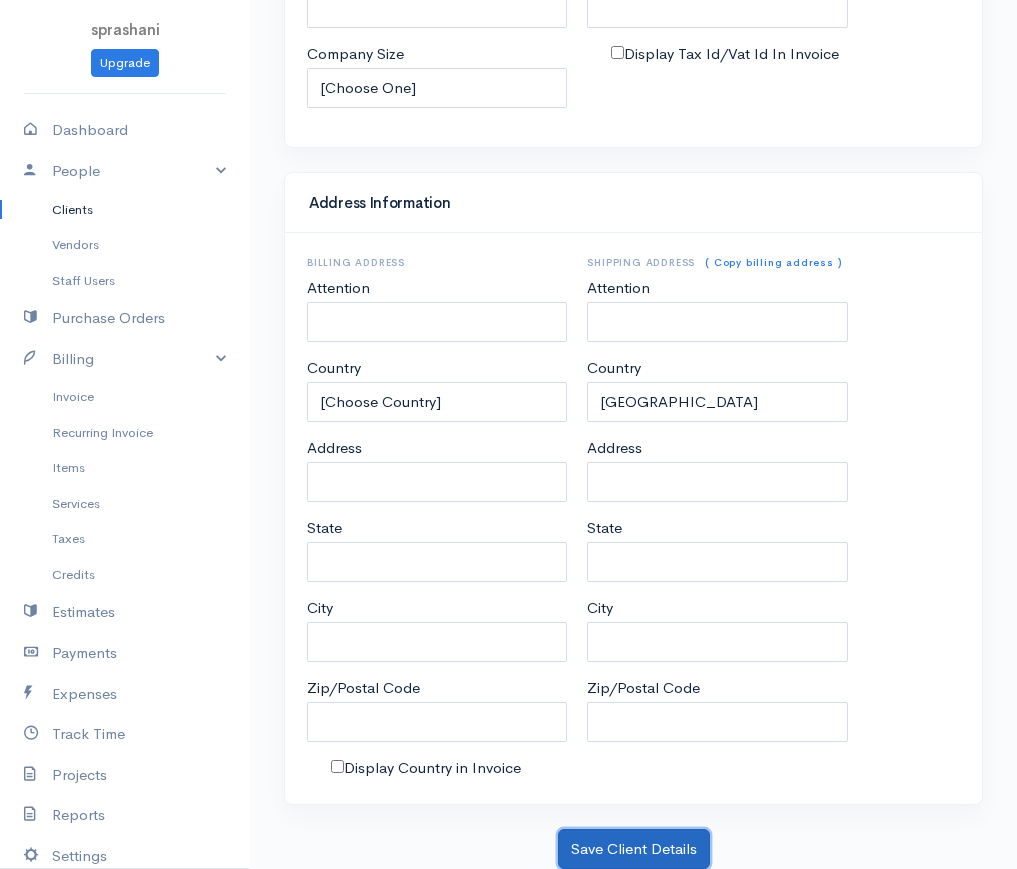 click on "Save Client Details" at bounding box center (634, 849) 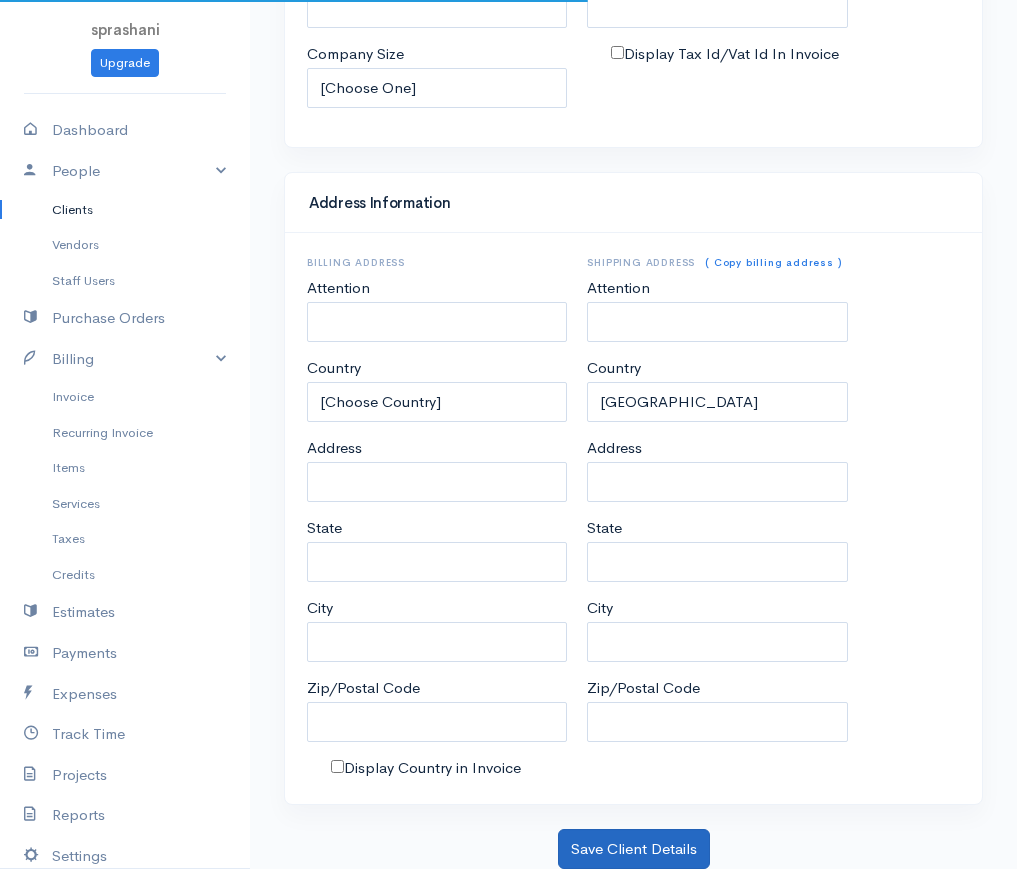 scroll, scrollTop: 0, scrollLeft: 0, axis: both 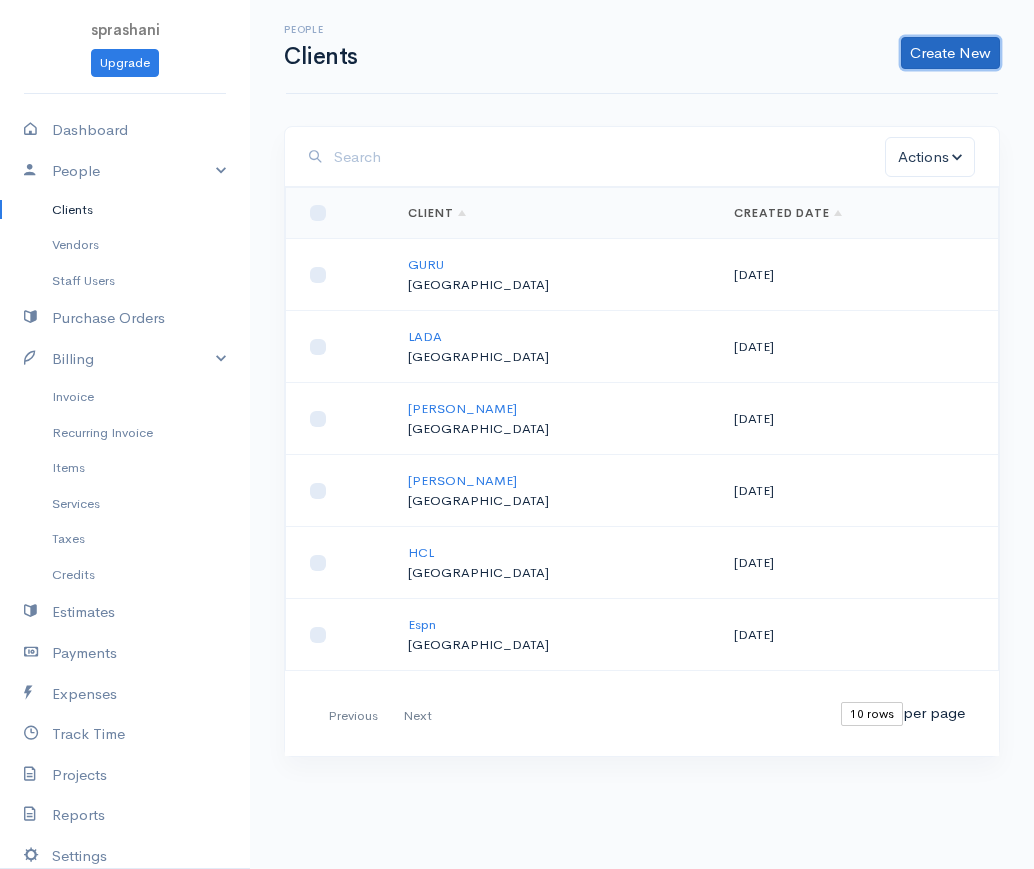 click on "Create New" at bounding box center (950, 53) 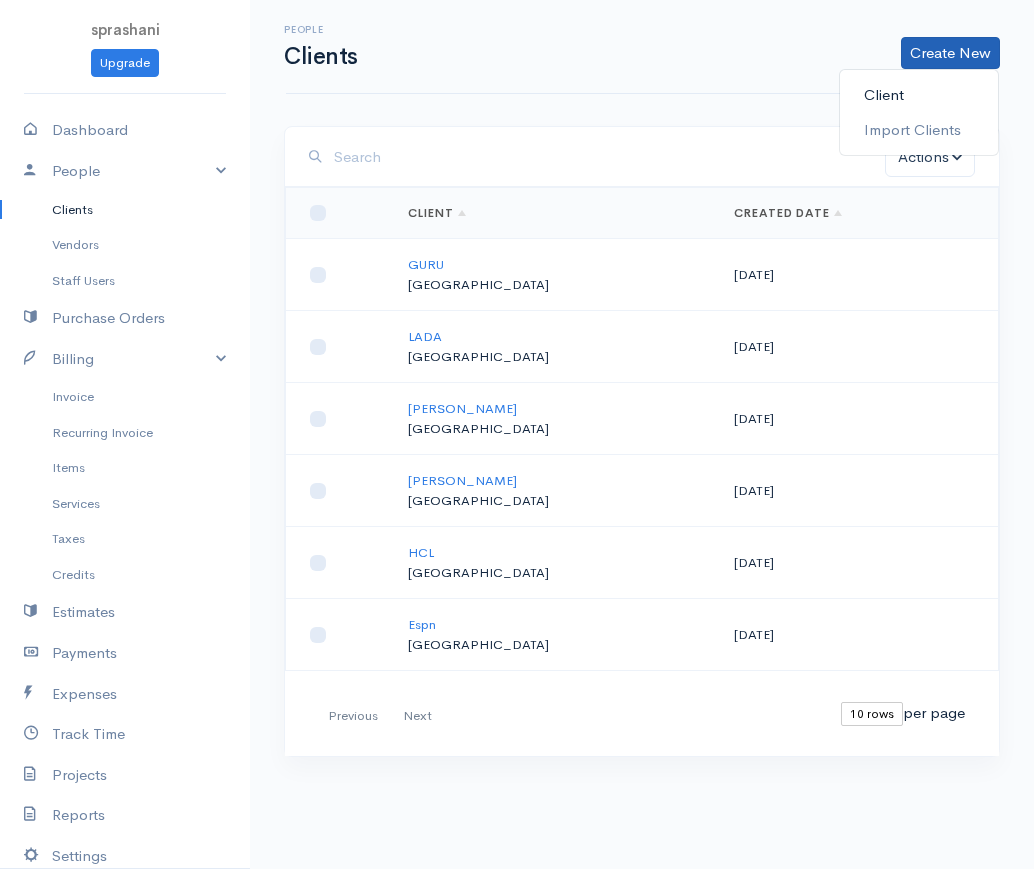 click on "Client" at bounding box center [919, 95] 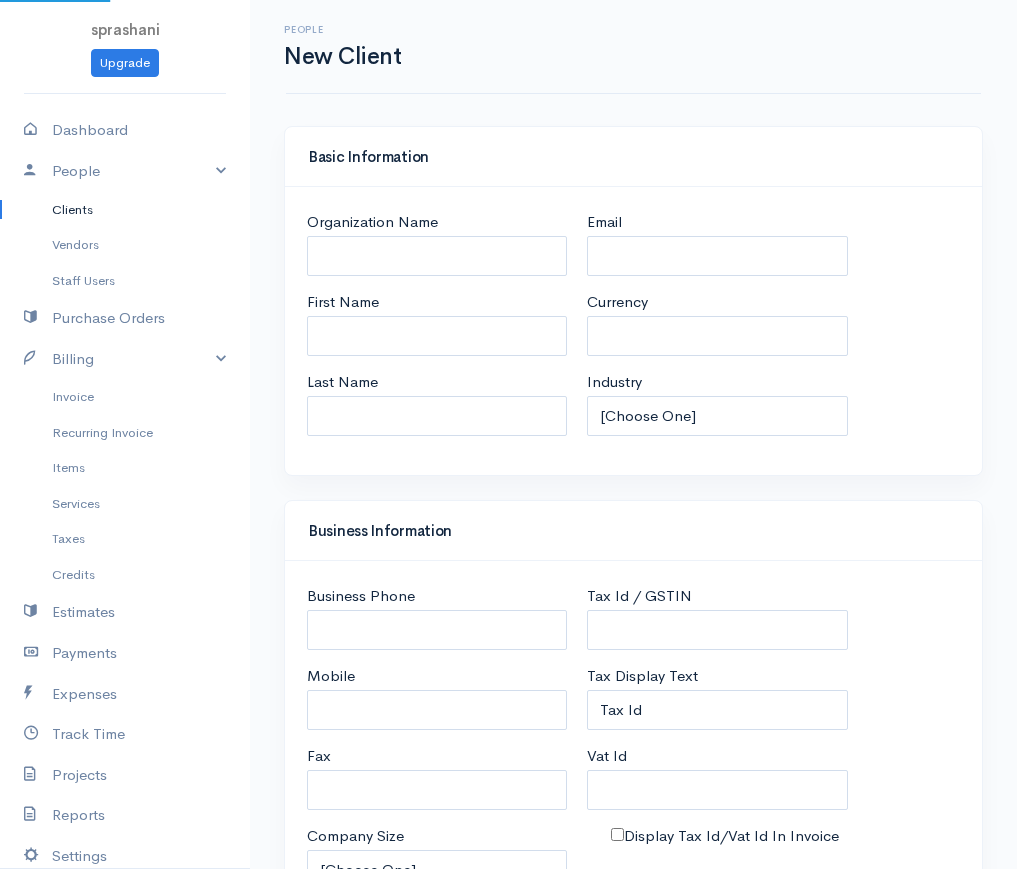 select on "LKR" 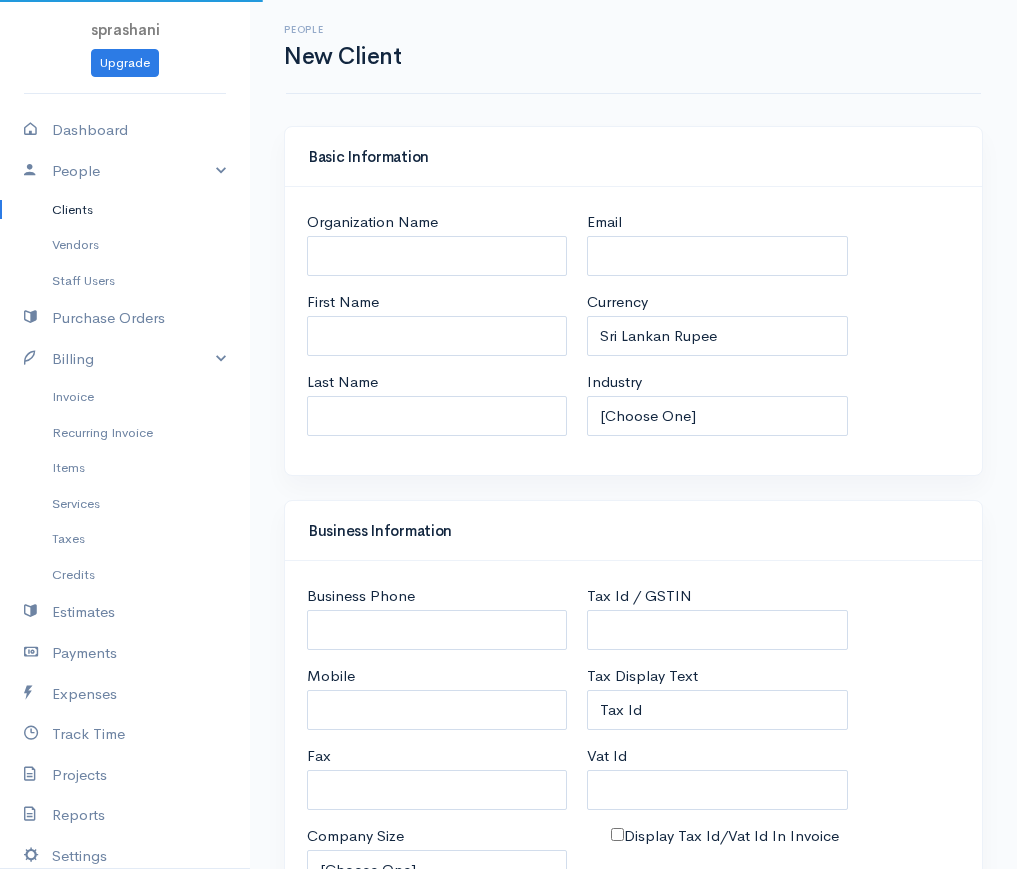select on "[GEOGRAPHIC_DATA]" 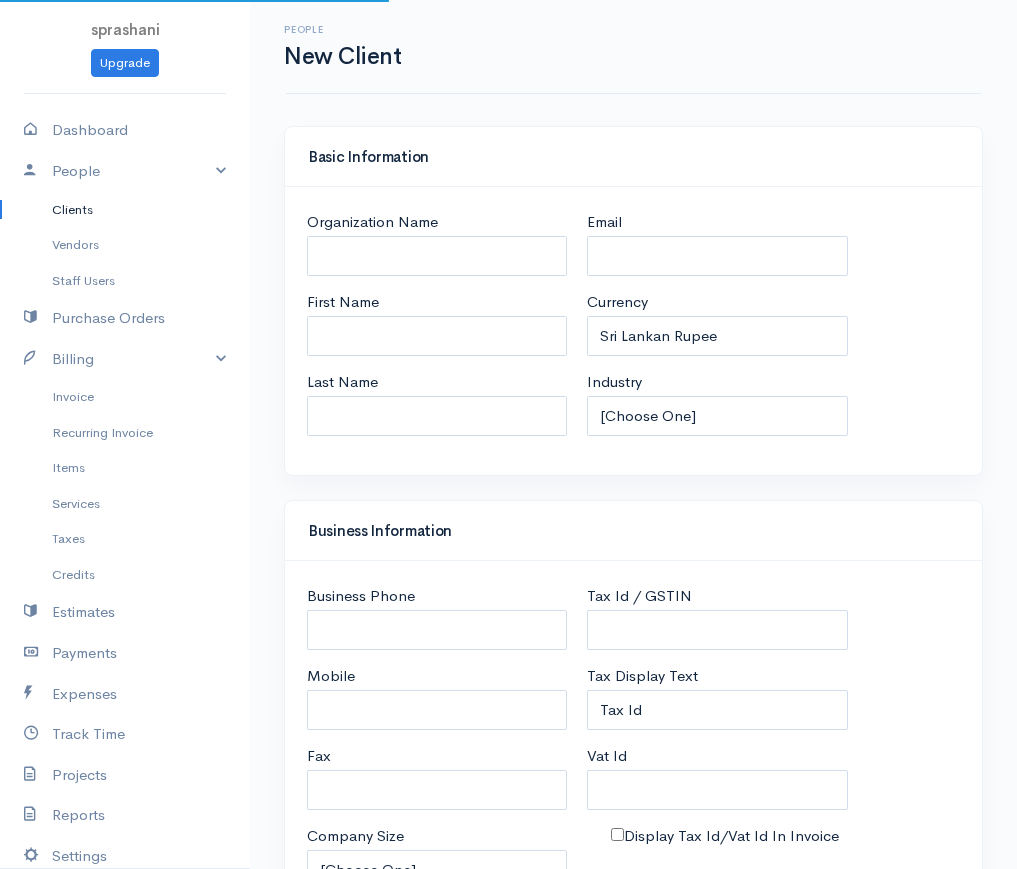 select on "[GEOGRAPHIC_DATA]" 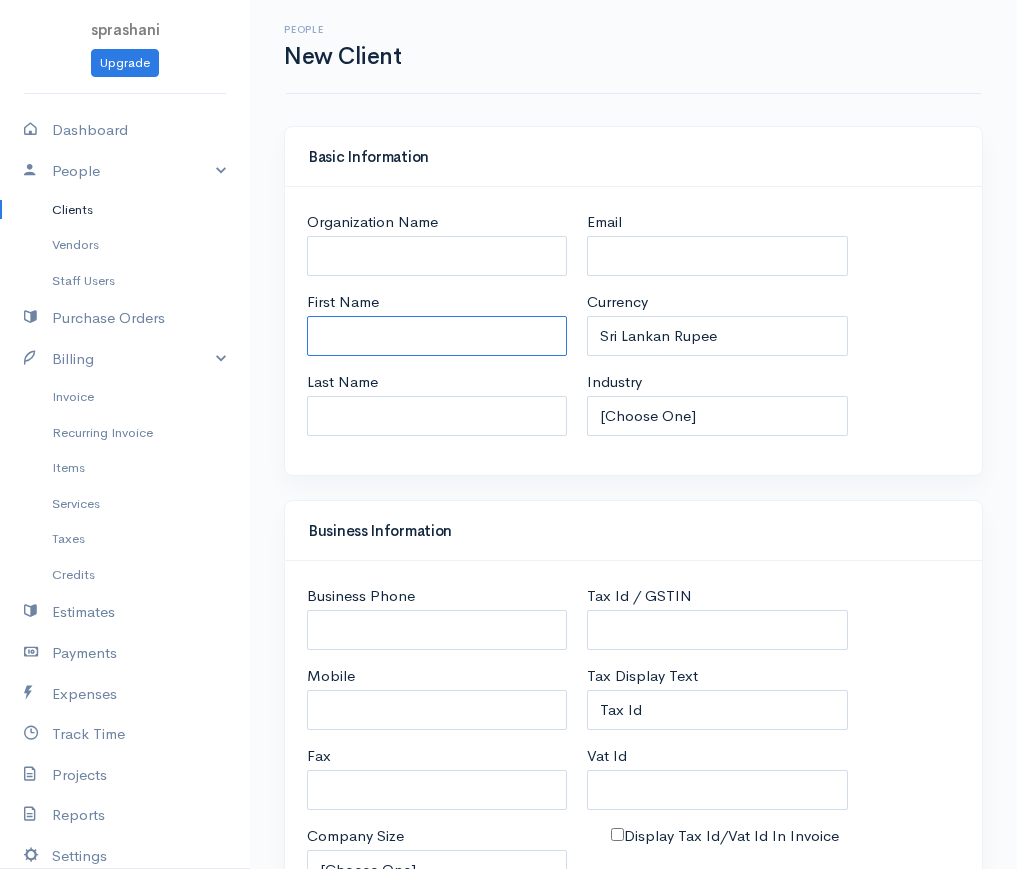 click on "First Name" at bounding box center (437, 336) 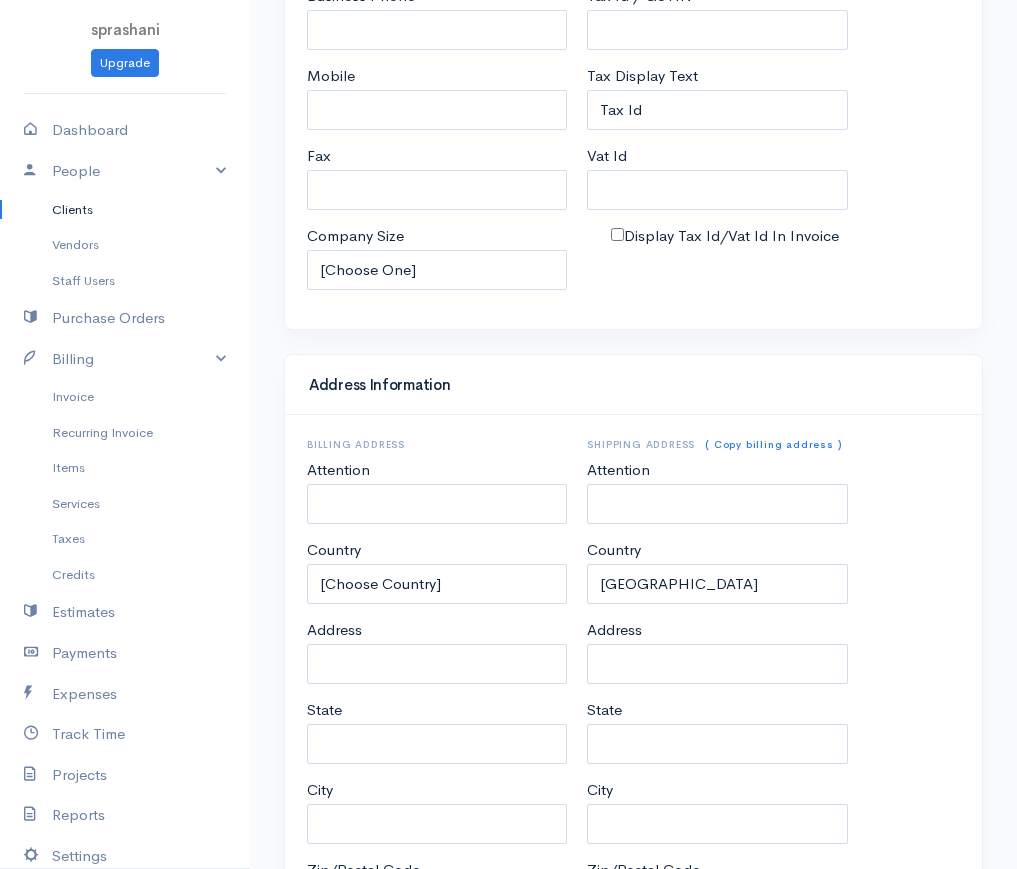 scroll, scrollTop: 782, scrollLeft: 0, axis: vertical 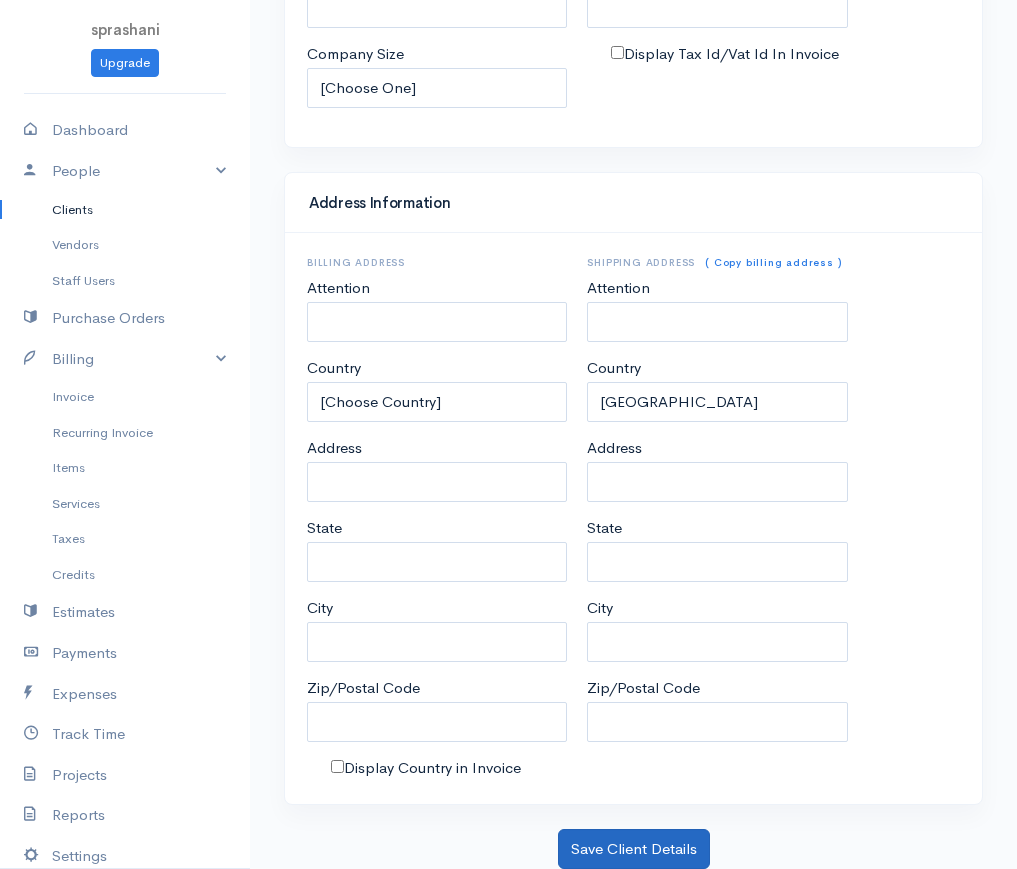 type on "[PERSON_NAME]" 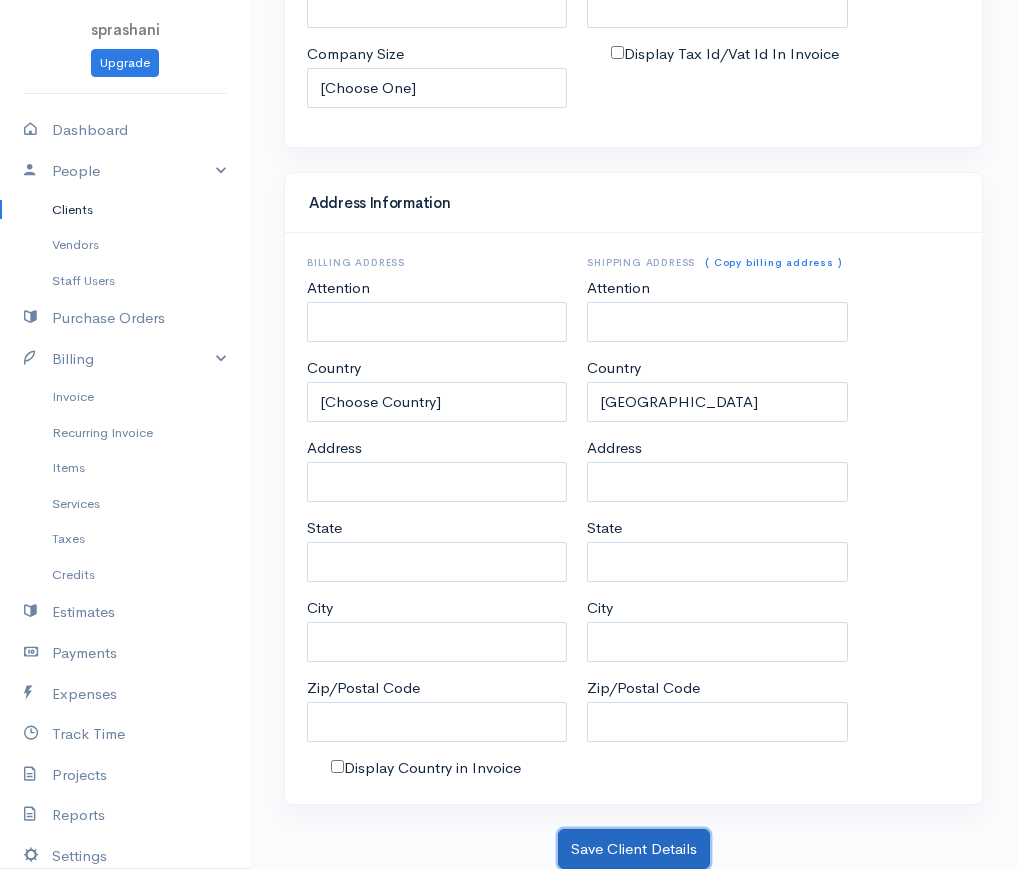 click on "Save Client Details" at bounding box center [634, 849] 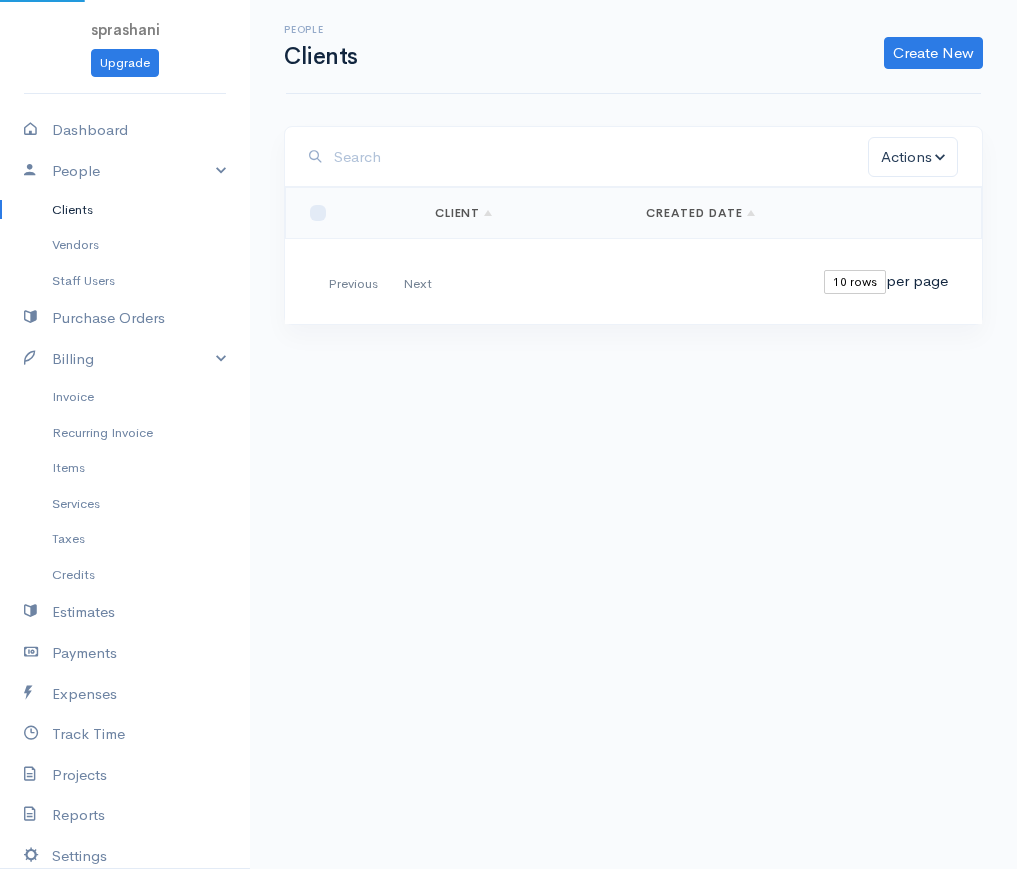 scroll, scrollTop: 0, scrollLeft: 0, axis: both 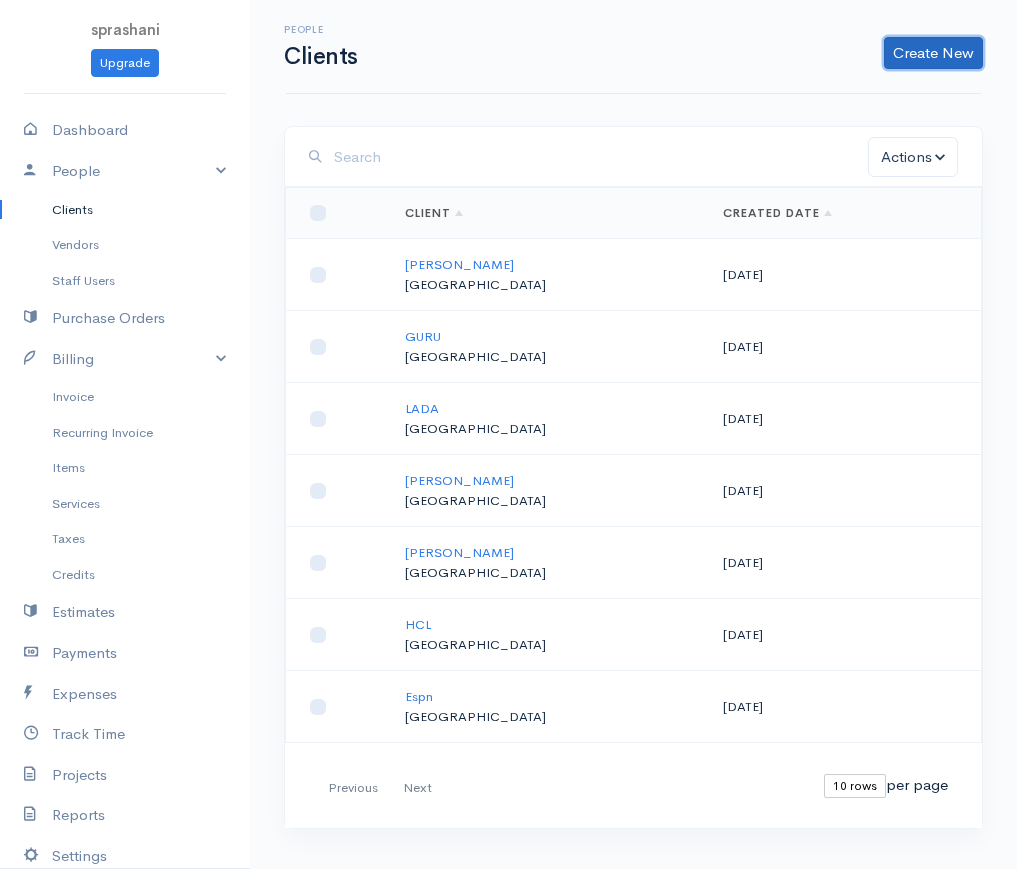 click on "Create New" at bounding box center (933, 53) 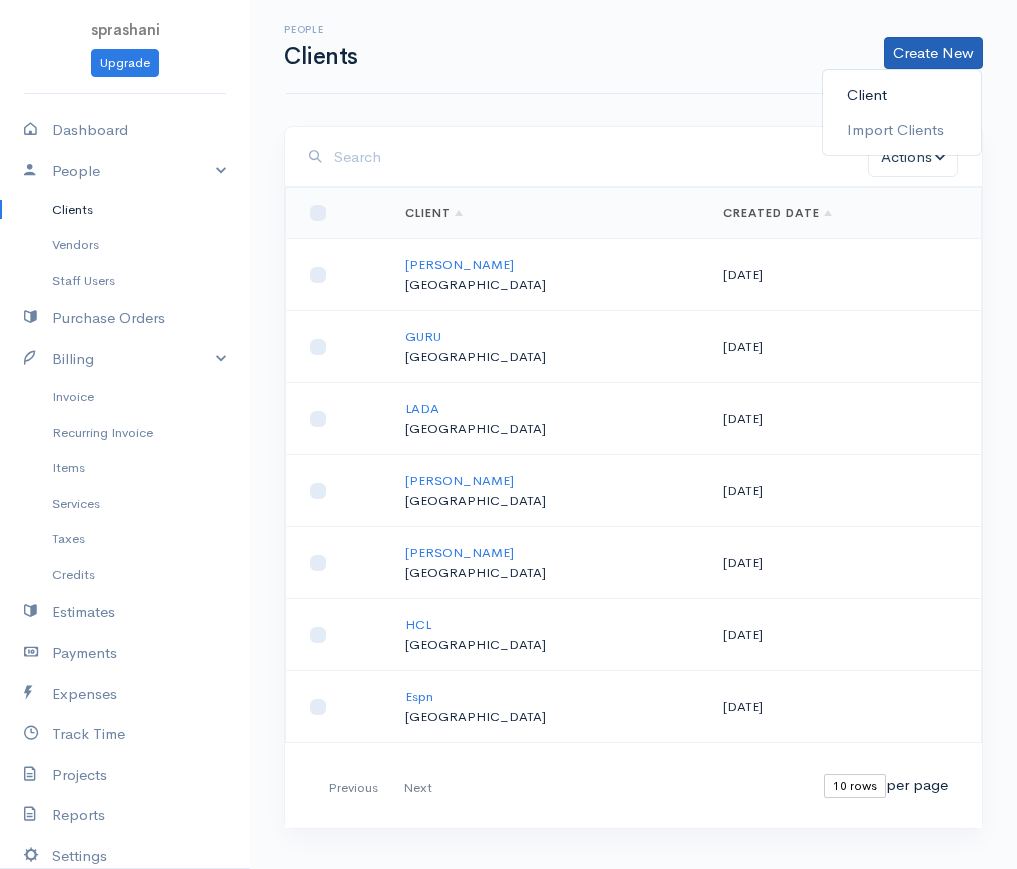click on "Client" at bounding box center [902, 95] 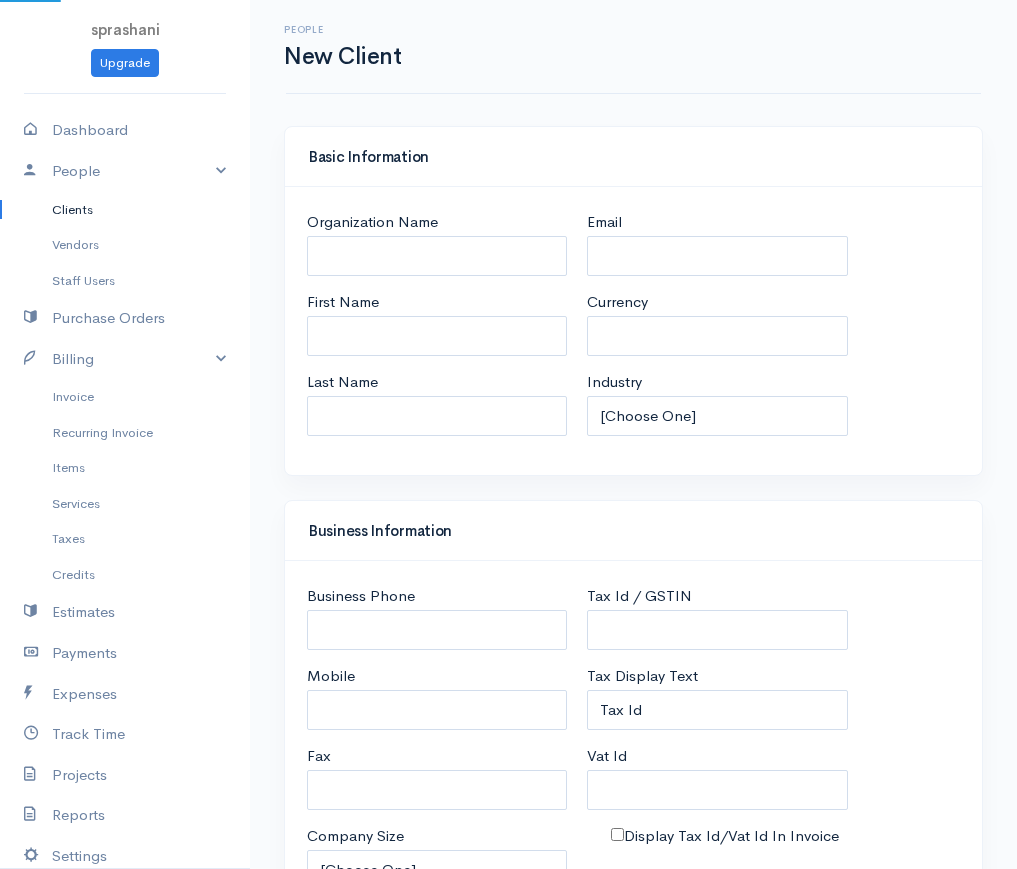 select on "LKR" 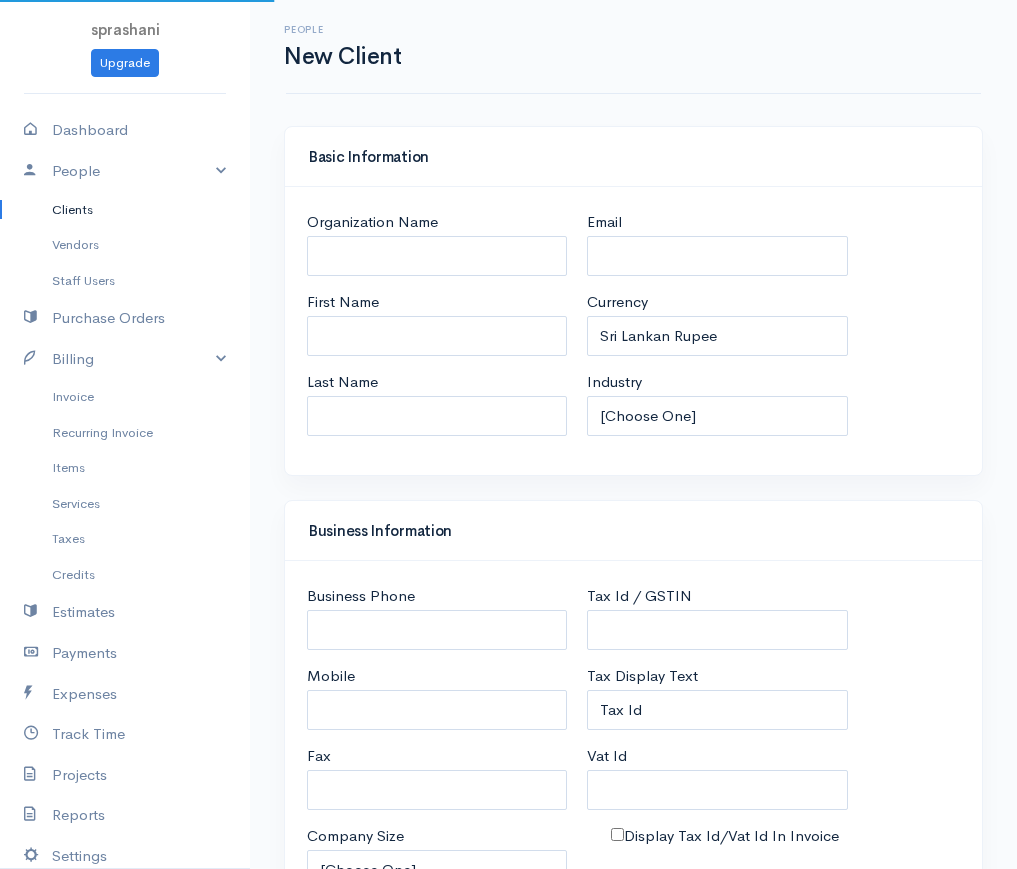 select on "[GEOGRAPHIC_DATA]" 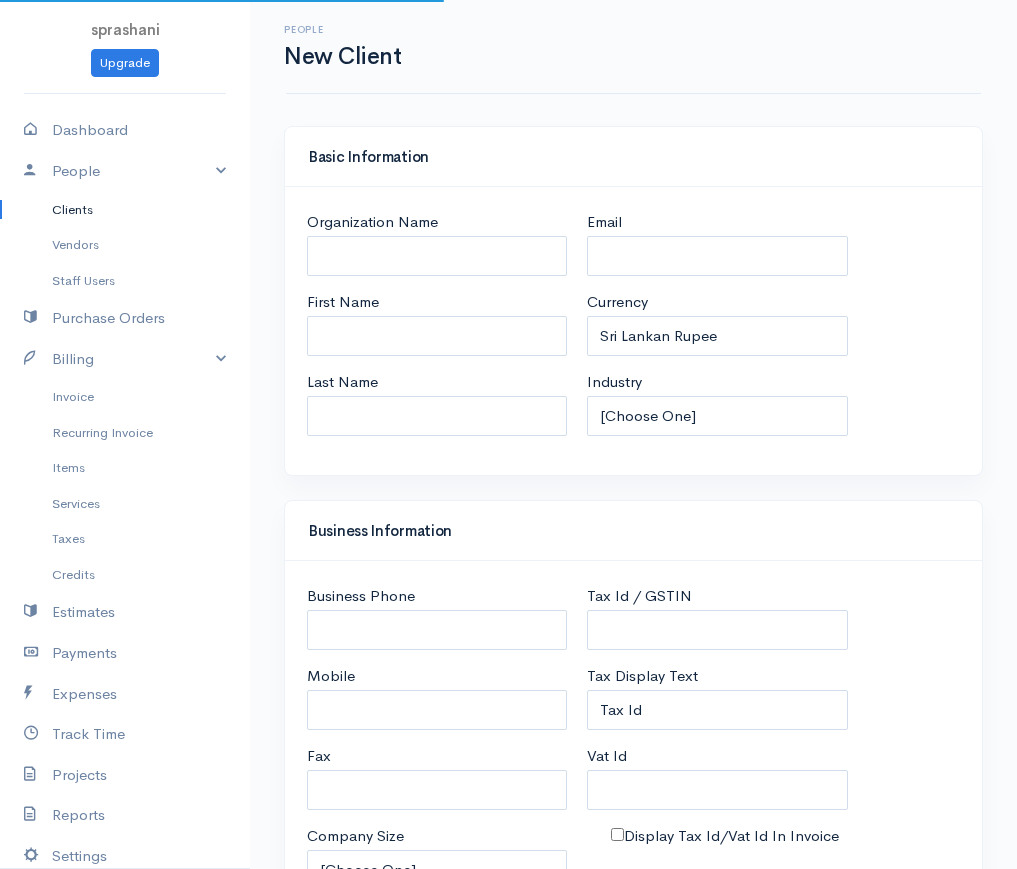 select on "[GEOGRAPHIC_DATA]" 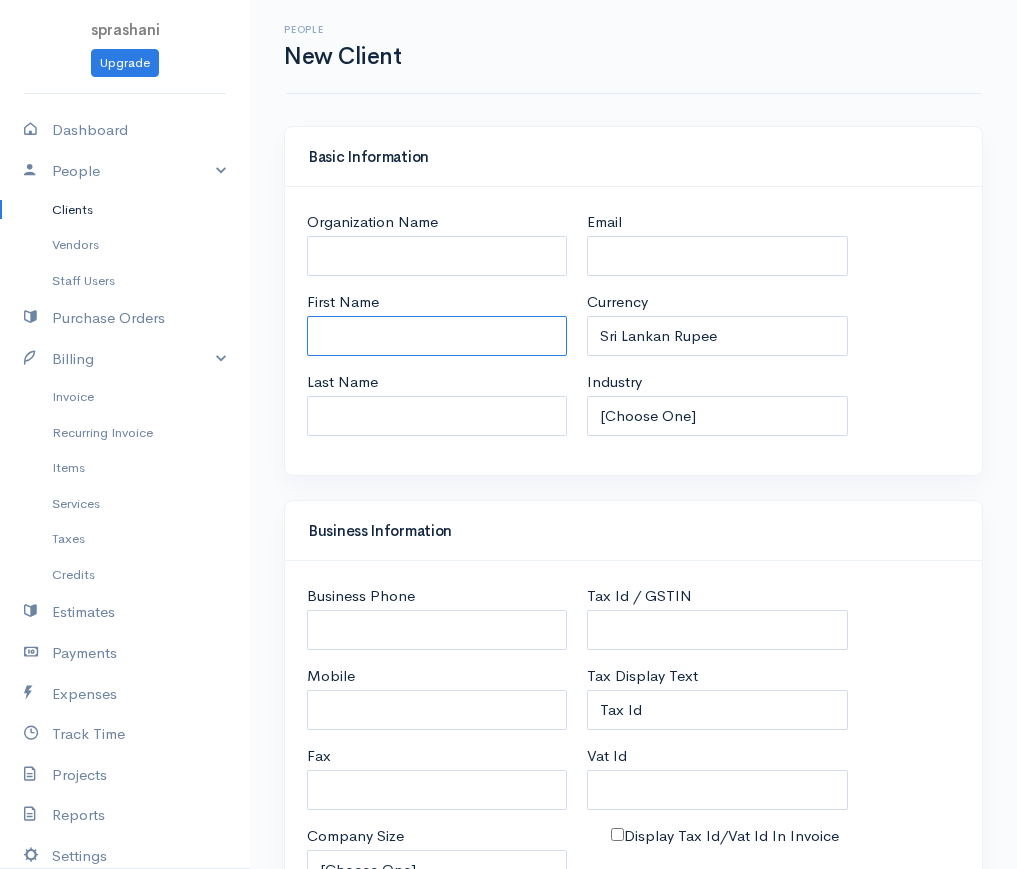 click on "First Name" at bounding box center (437, 336) 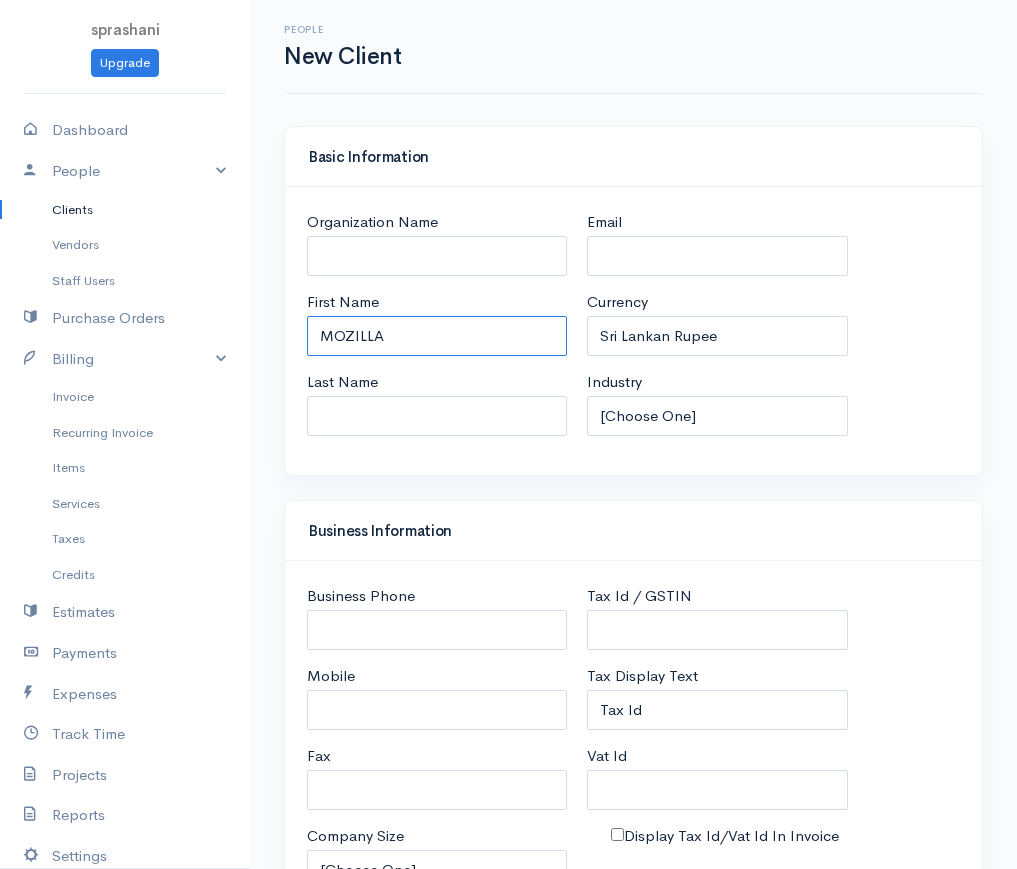 scroll, scrollTop: 782, scrollLeft: 0, axis: vertical 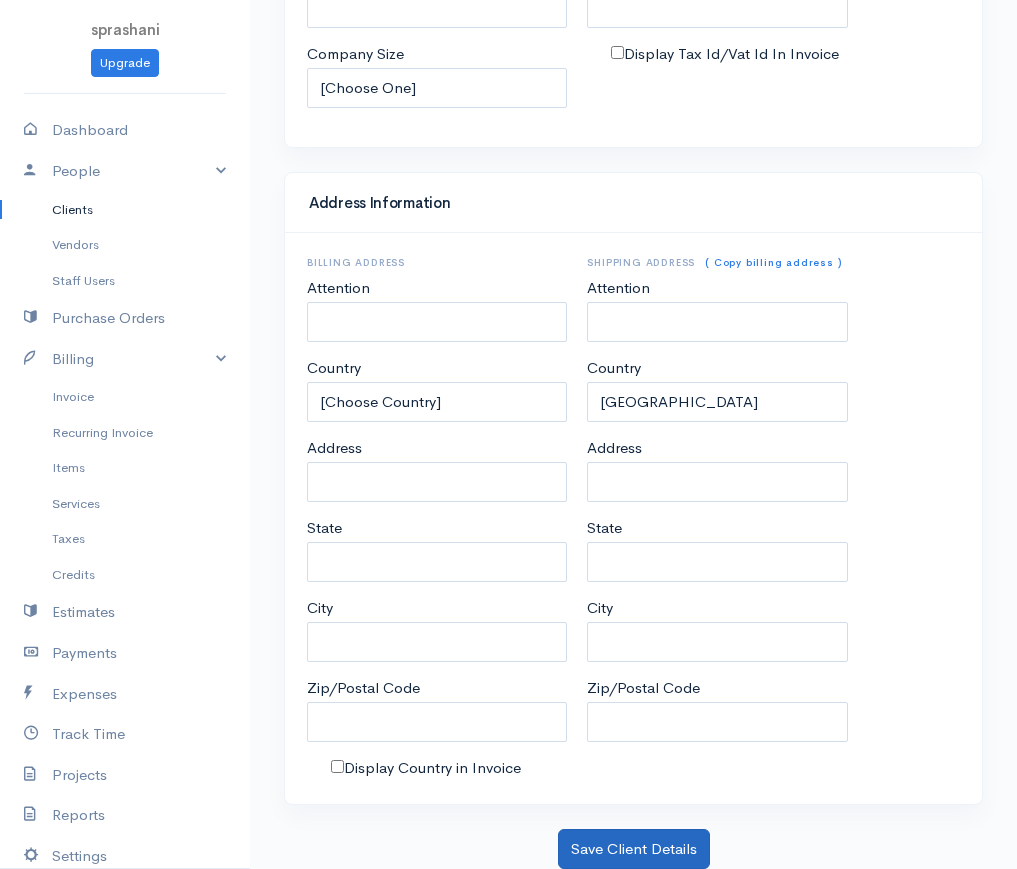 type on "MOZILLA" 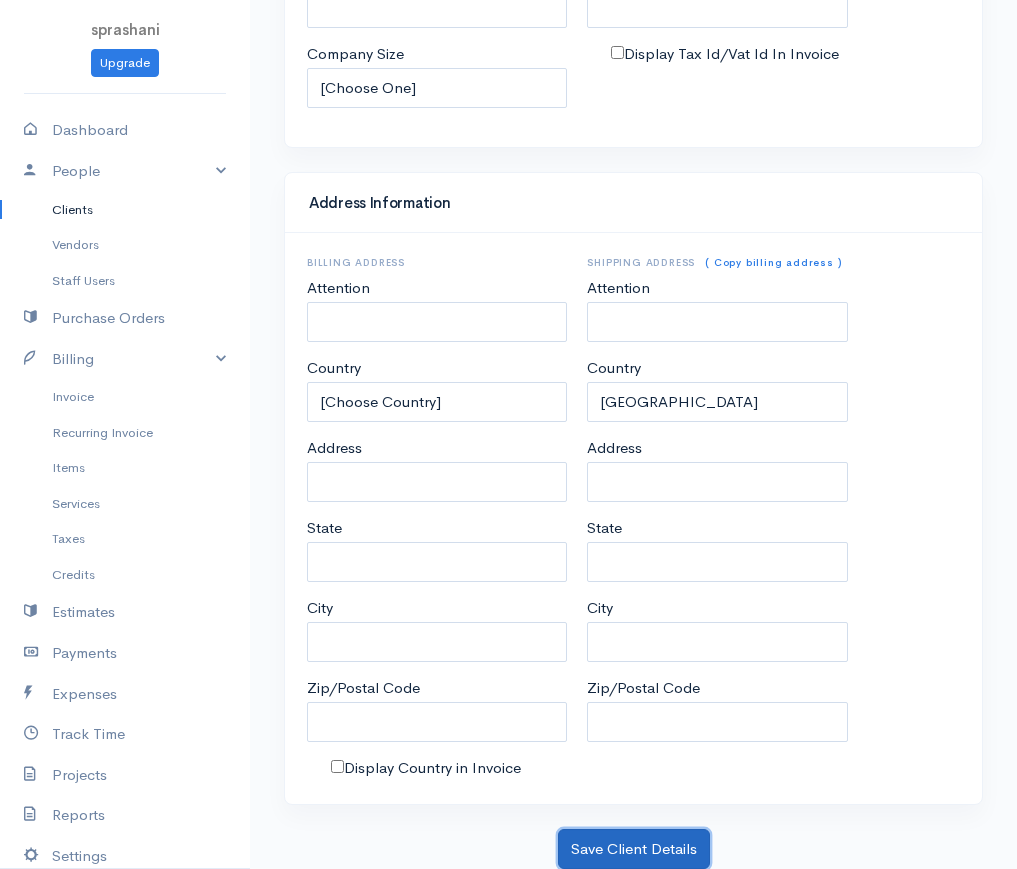 click on "Save Client Details" at bounding box center (634, 849) 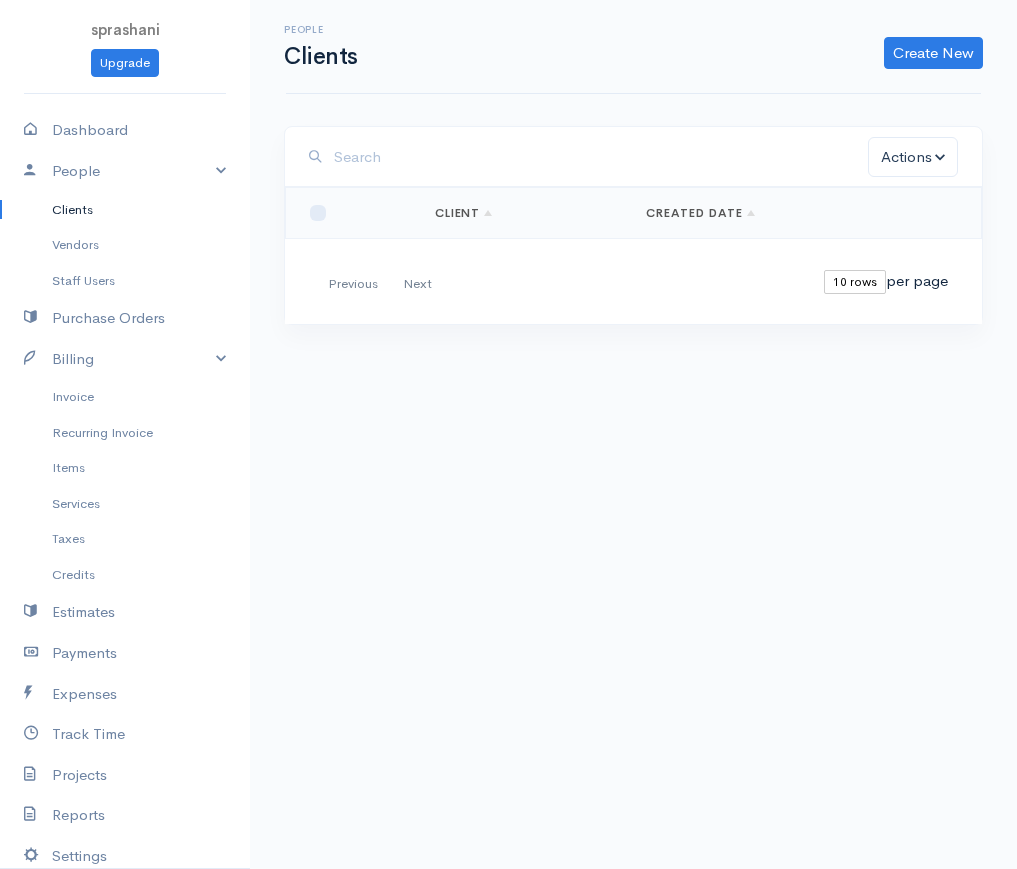 scroll, scrollTop: 0, scrollLeft: 0, axis: both 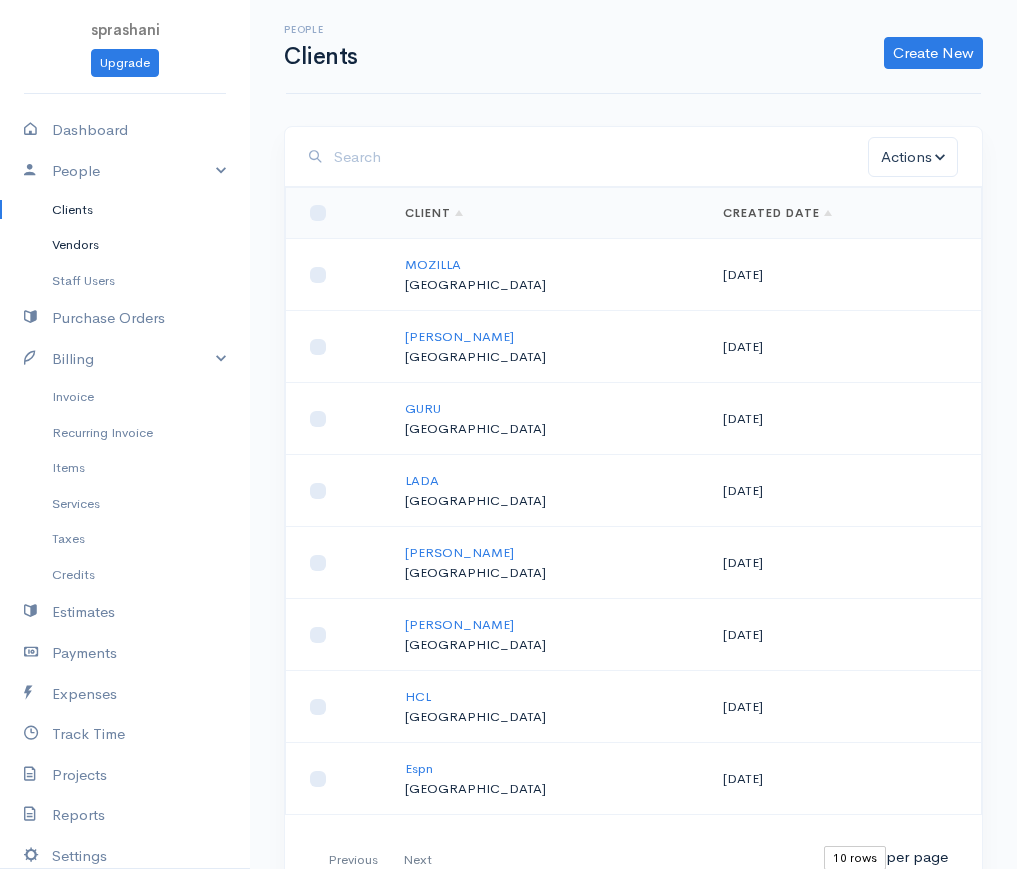 click on "Vendors" at bounding box center (125, 245) 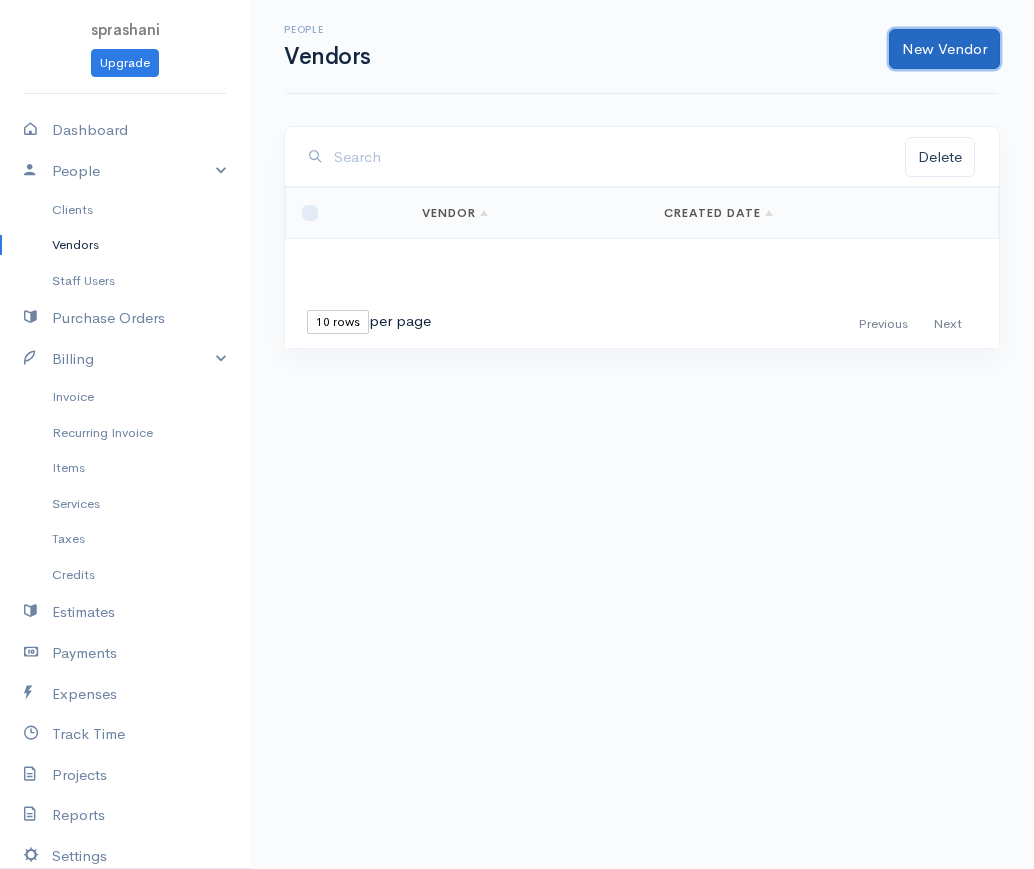 click on "New Vendor" at bounding box center (944, 49) 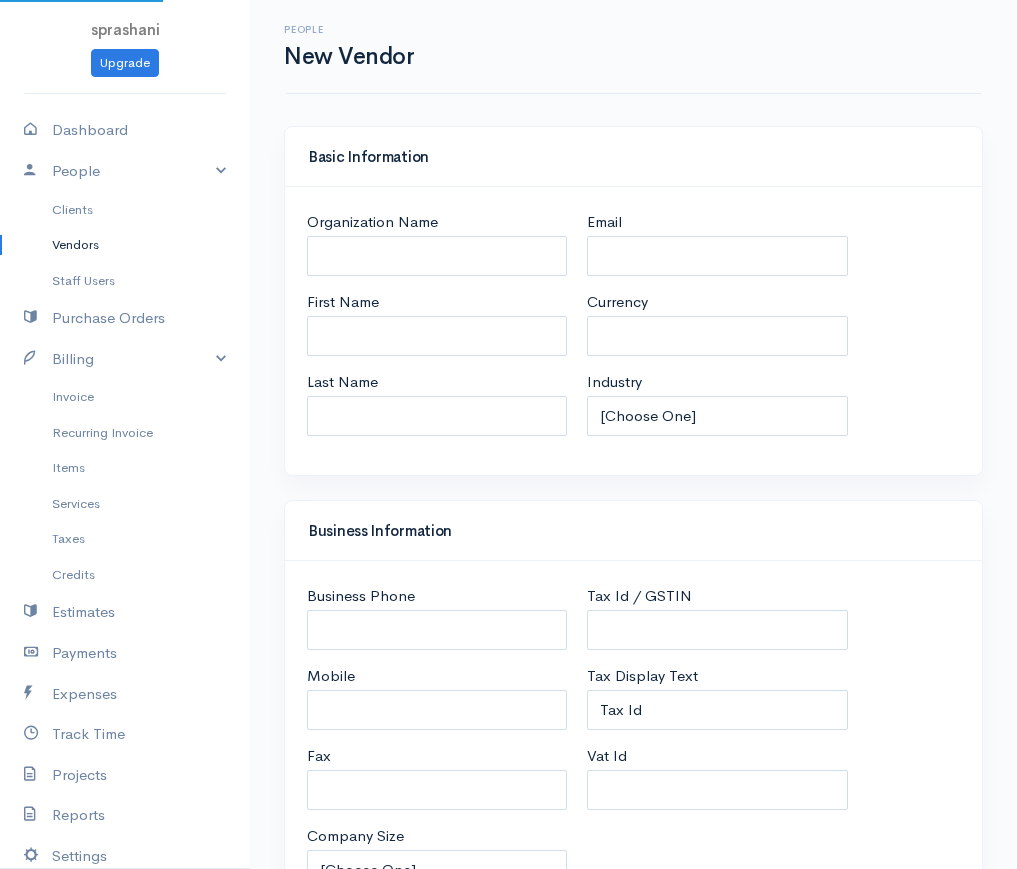 select on "LKR" 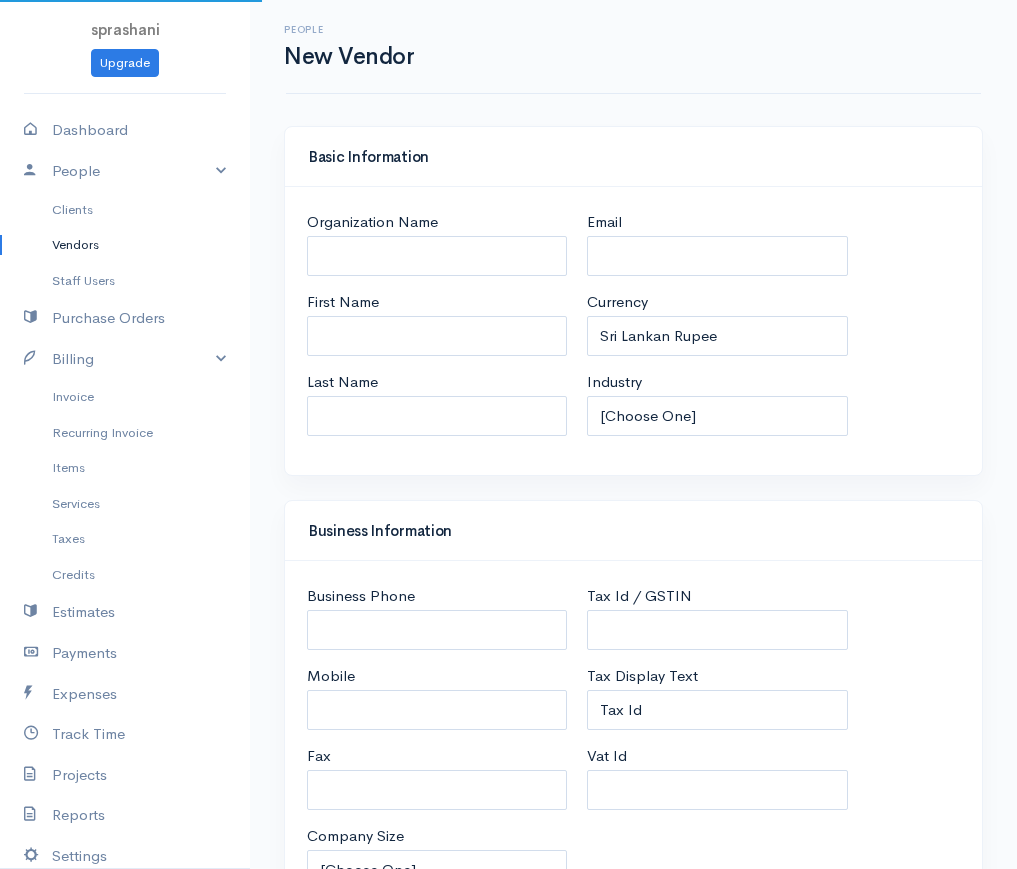 select on "[GEOGRAPHIC_DATA]" 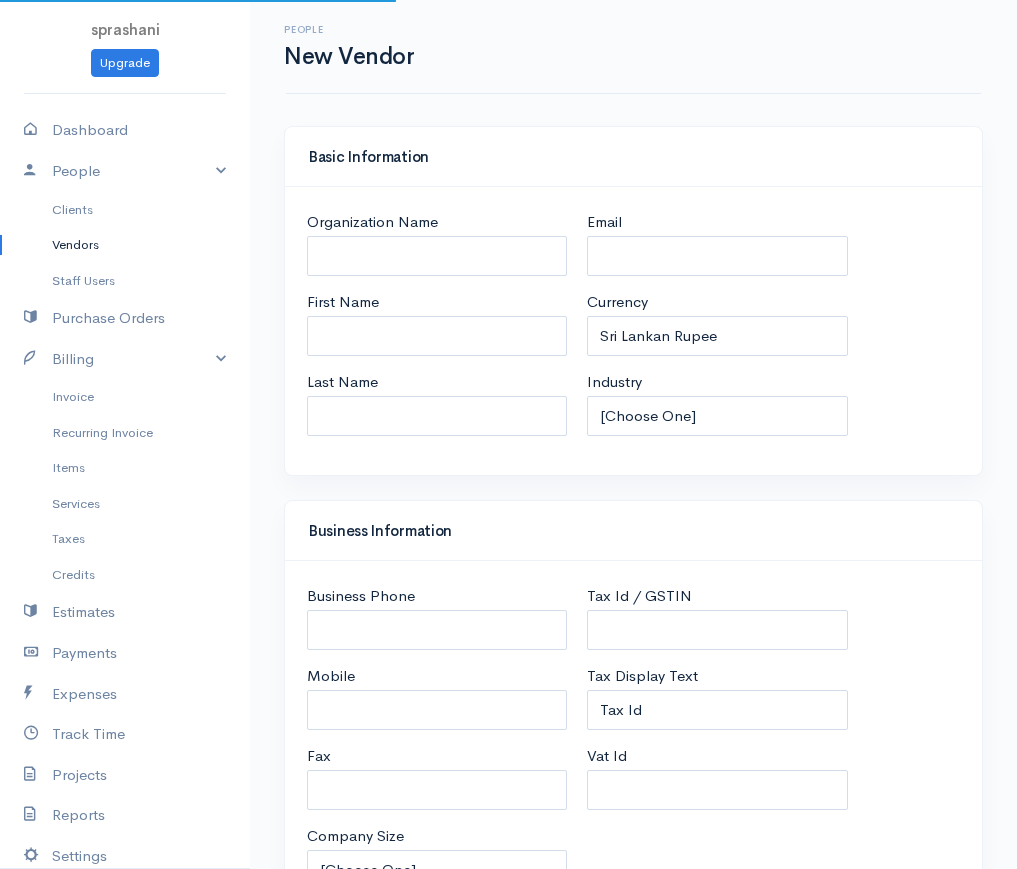 select on "[GEOGRAPHIC_DATA]" 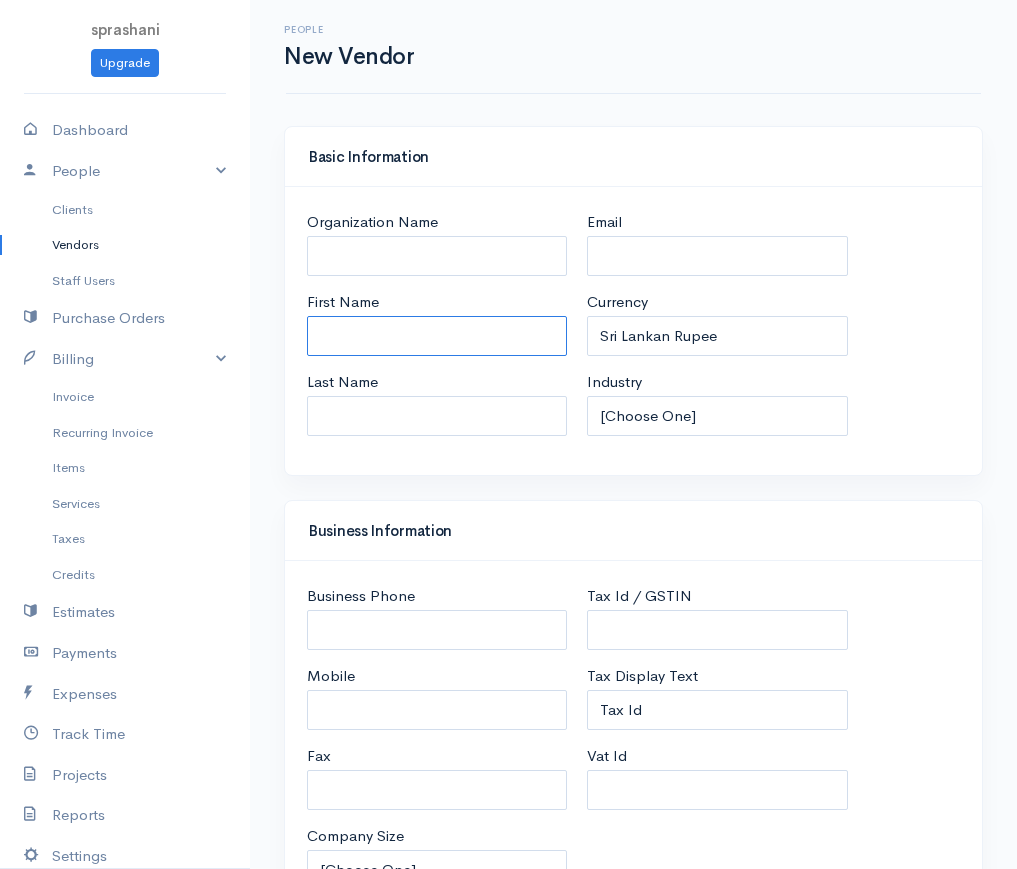 click on "First Name" at bounding box center [437, 336] 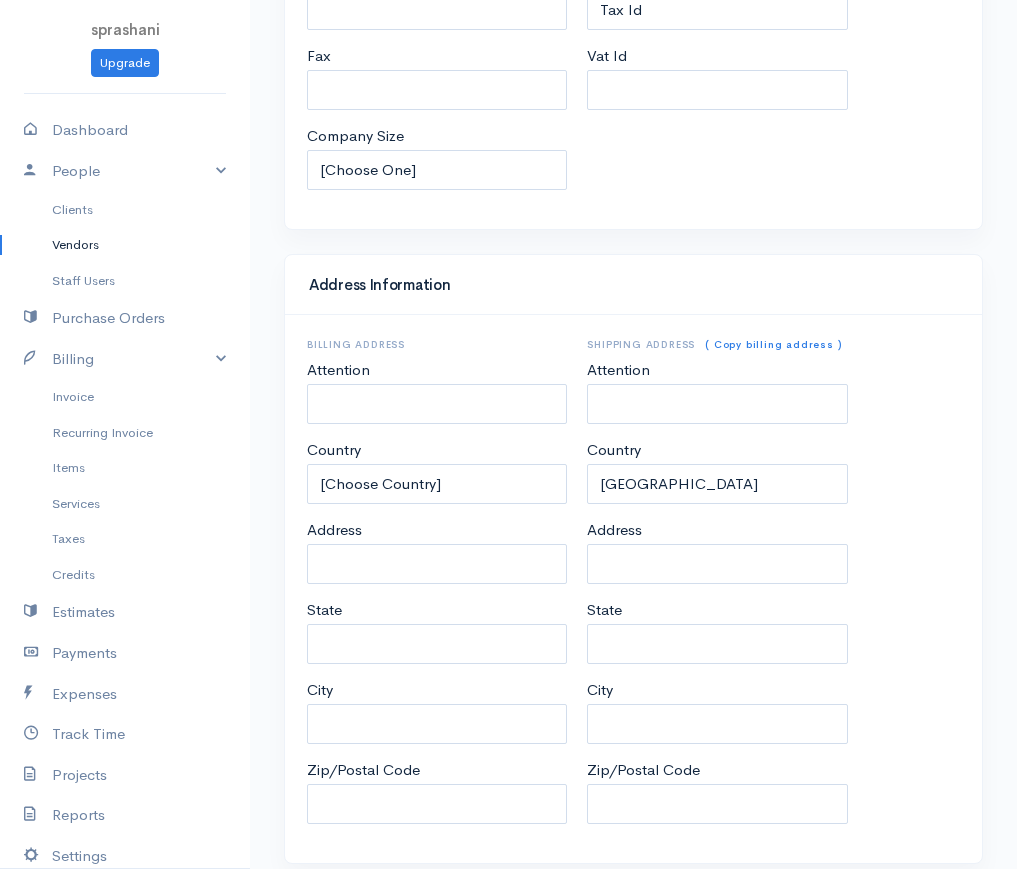 scroll, scrollTop: 760, scrollLeft: 0, axis: vertical 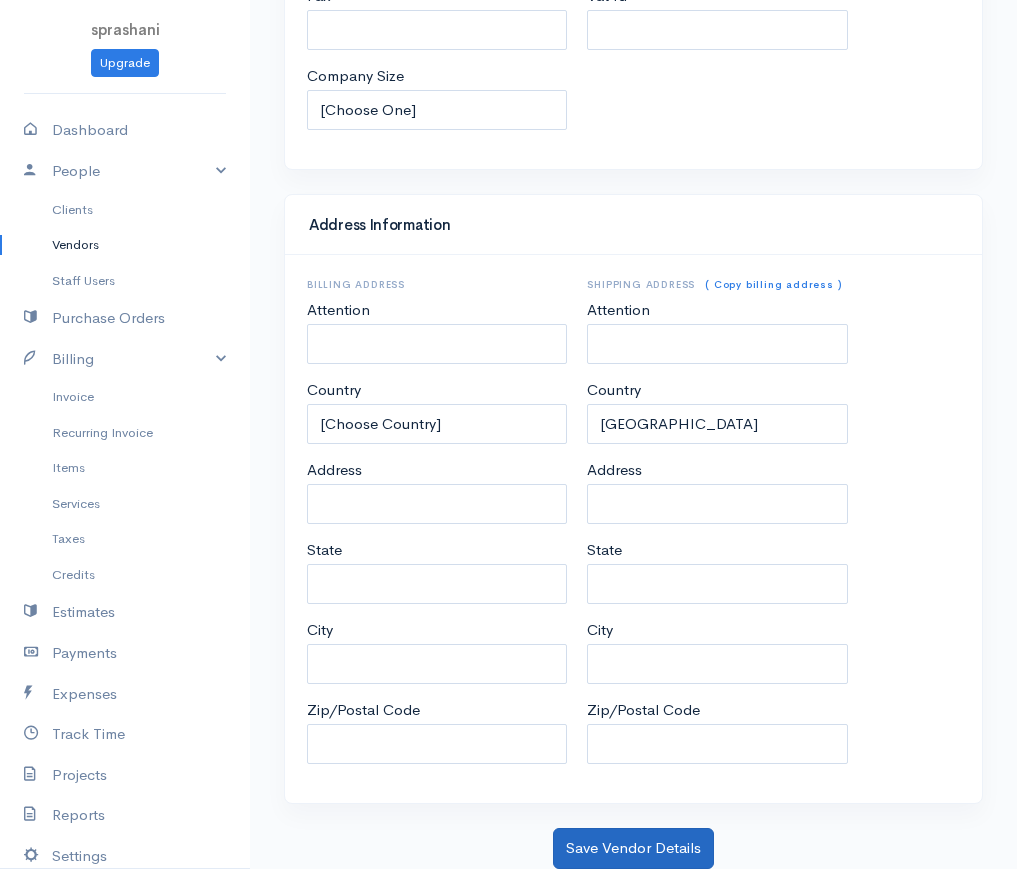 type on "SAMAN" 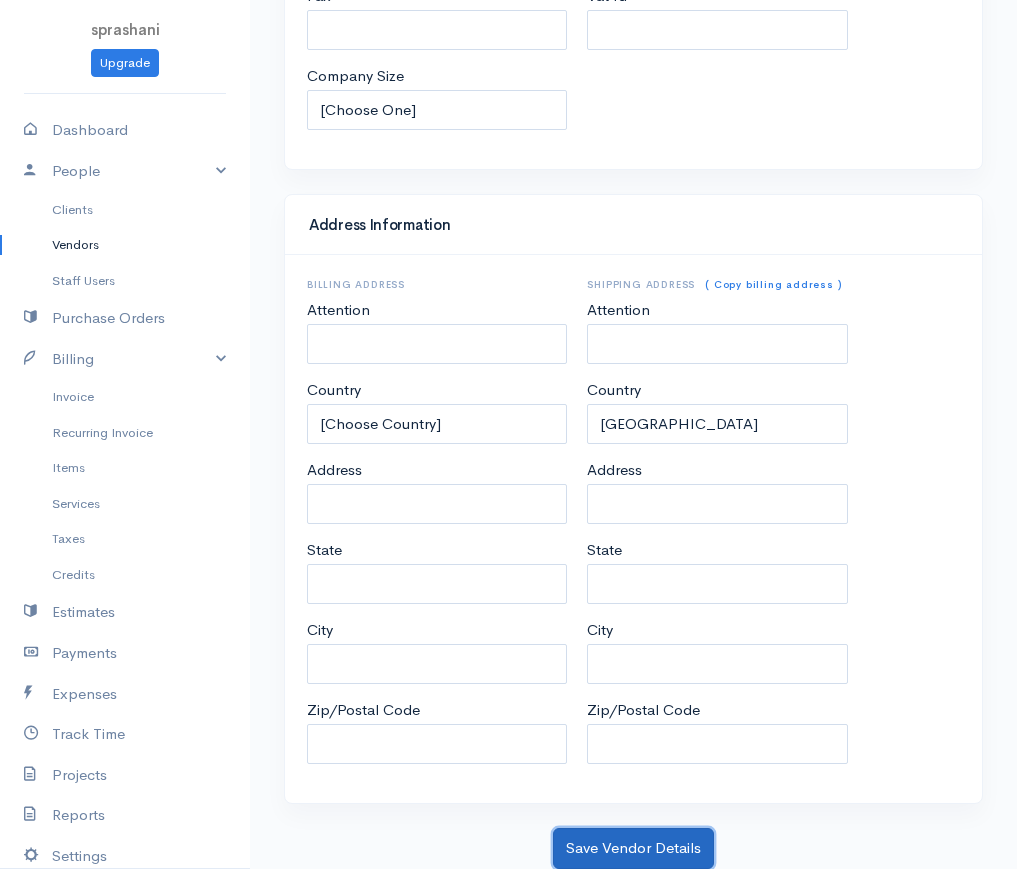 click on "Save Vendor Details" at bounding box center [633, 848] 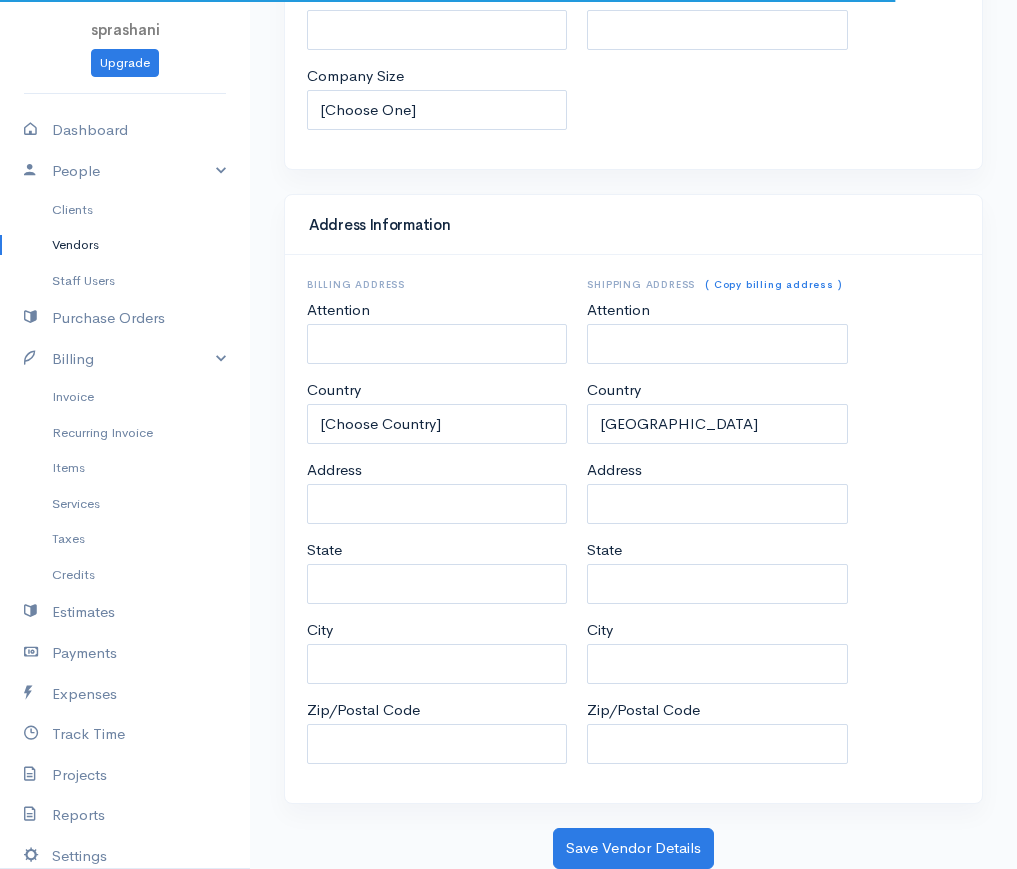 scroll, scrollTop: 0, scrollLeft: 0, axis: both 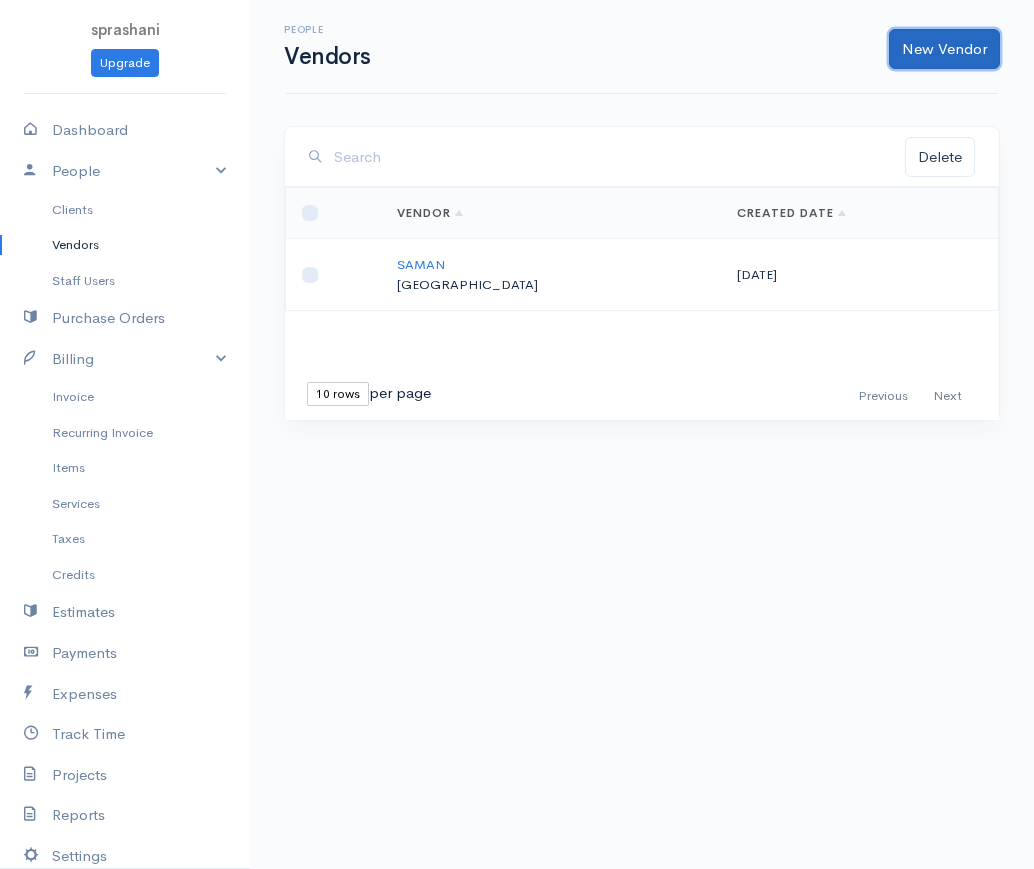 click on "New Vendor" at bounding box center (944, 49) 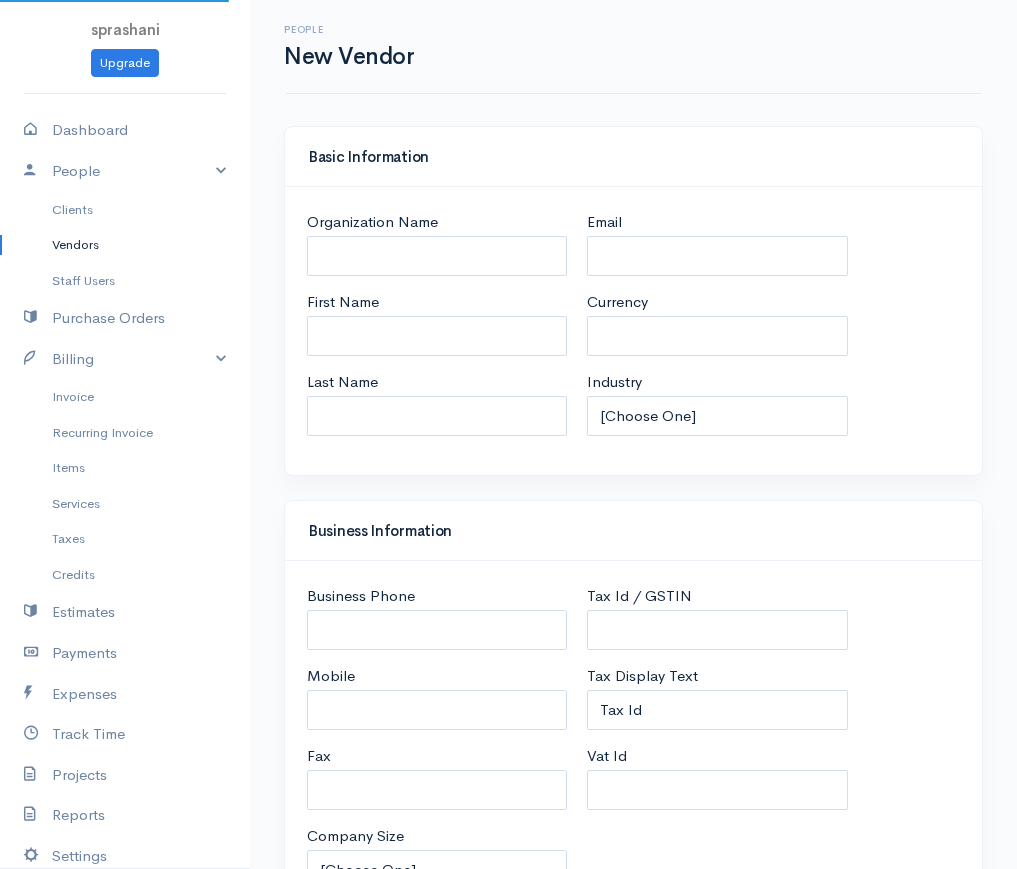 select on "LKR" 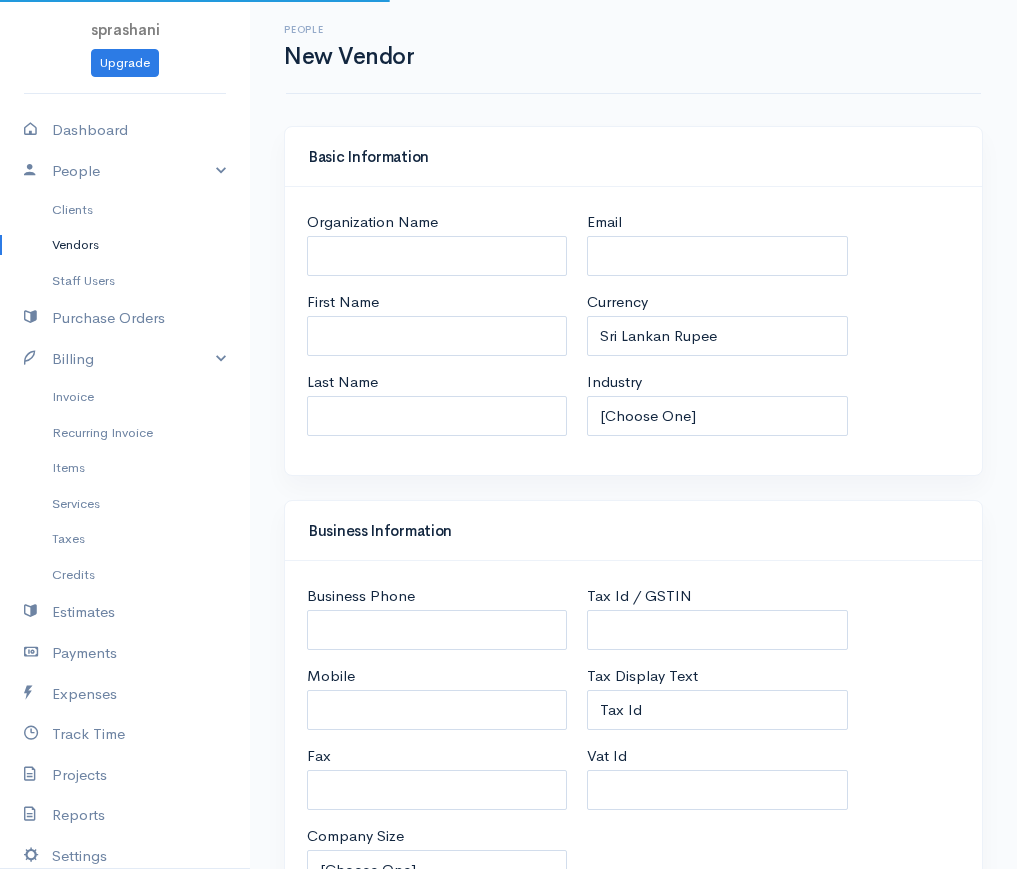 select on "[GEOGRAPHIC_DATA]" 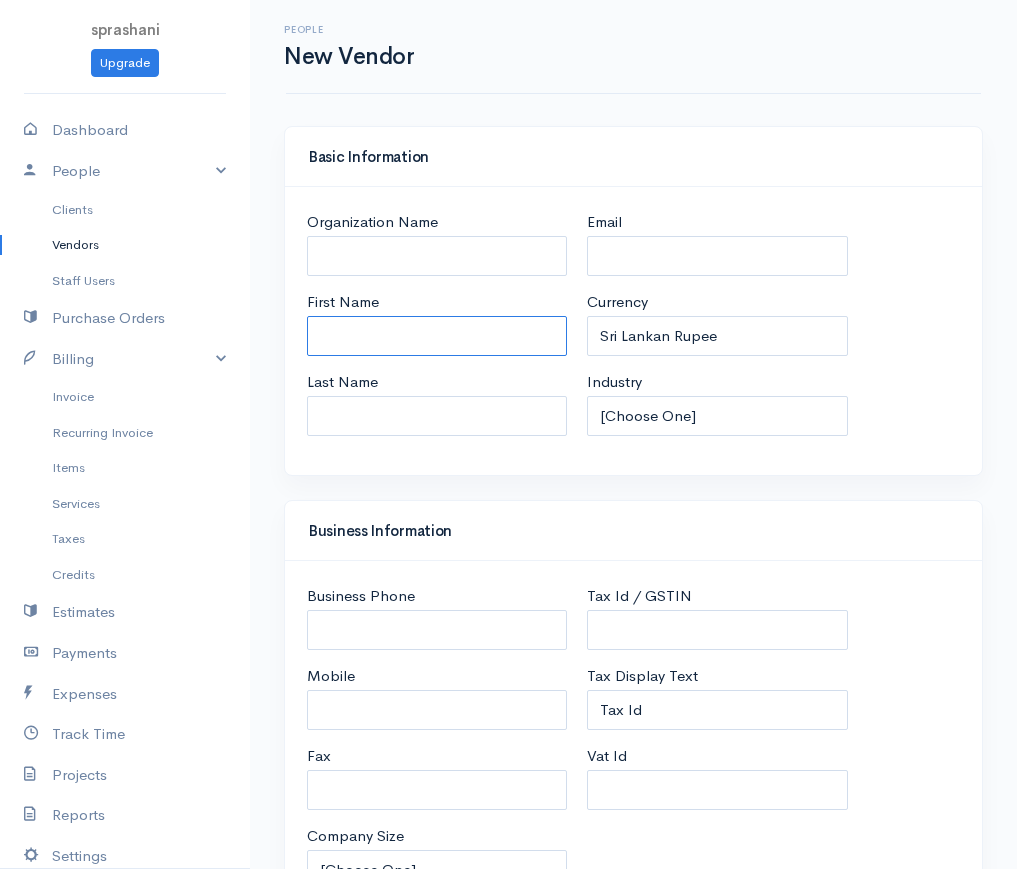 click on "First Name" at bounding box center (437, 336) 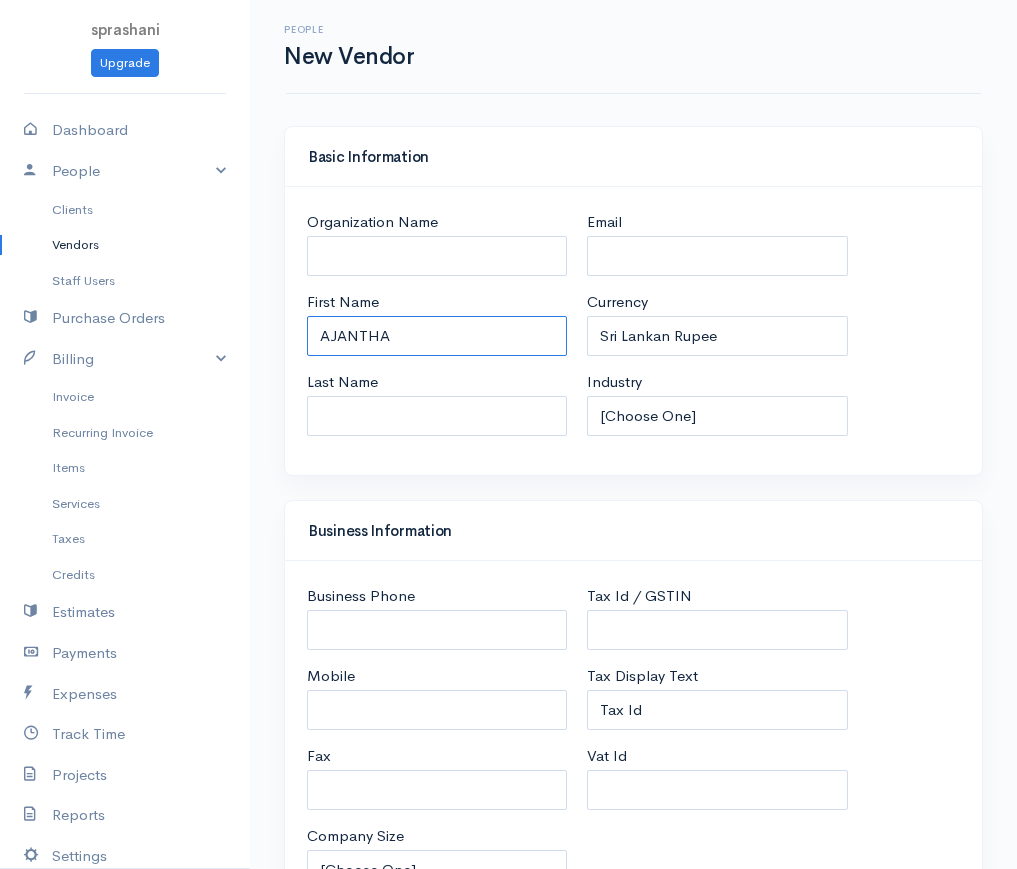 scroll, scrollTop: 760, scrollLeft: 0, axis: vertical 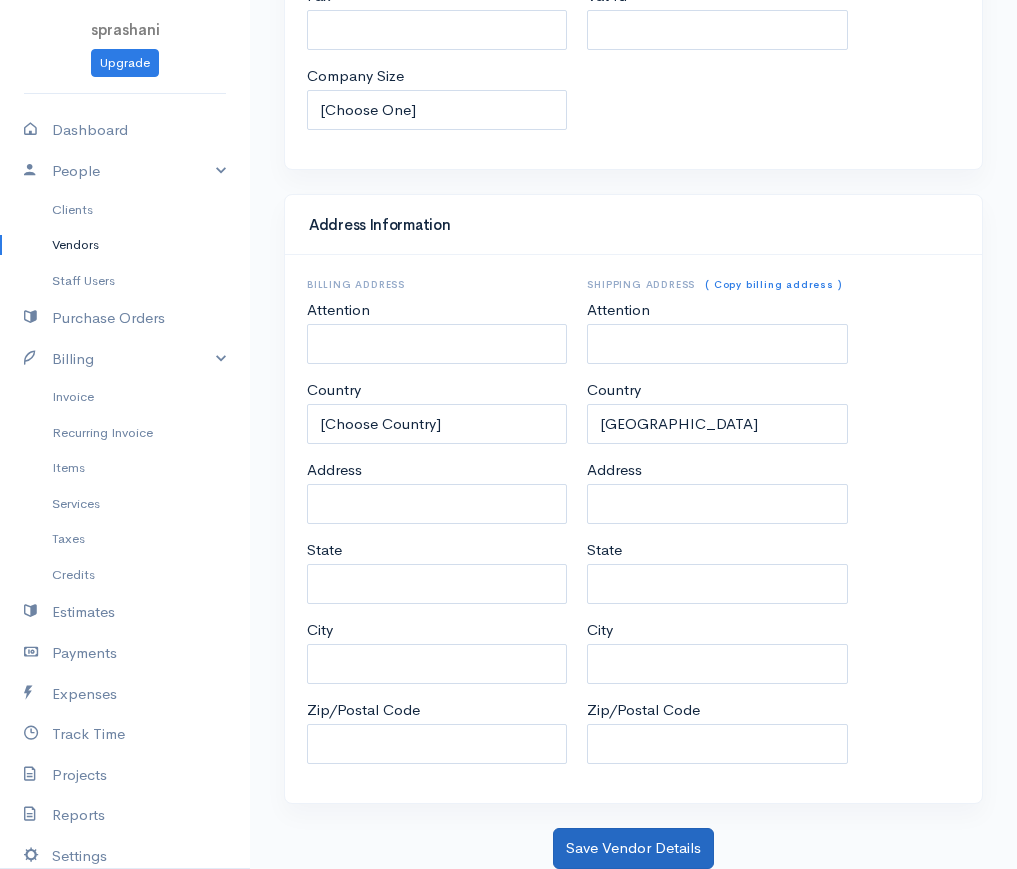 type on "AJANTHA" 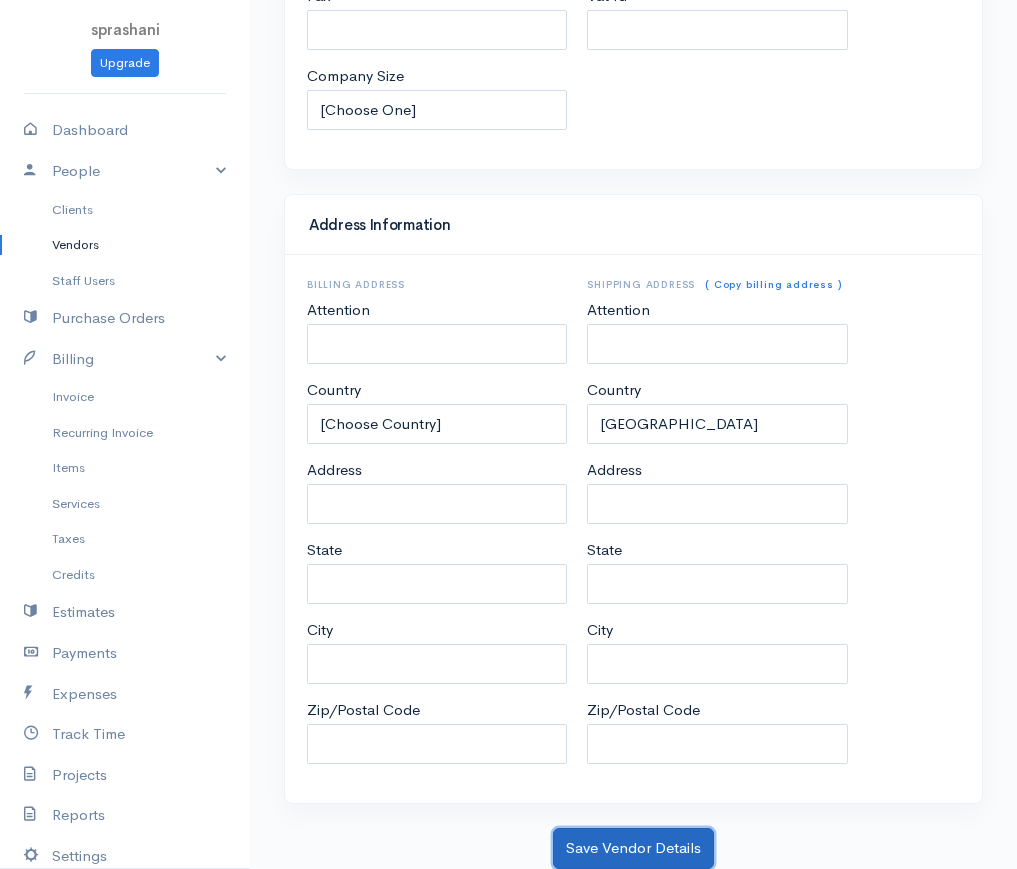 click on "Save Vendor Details" at bounding box center [633, 848] 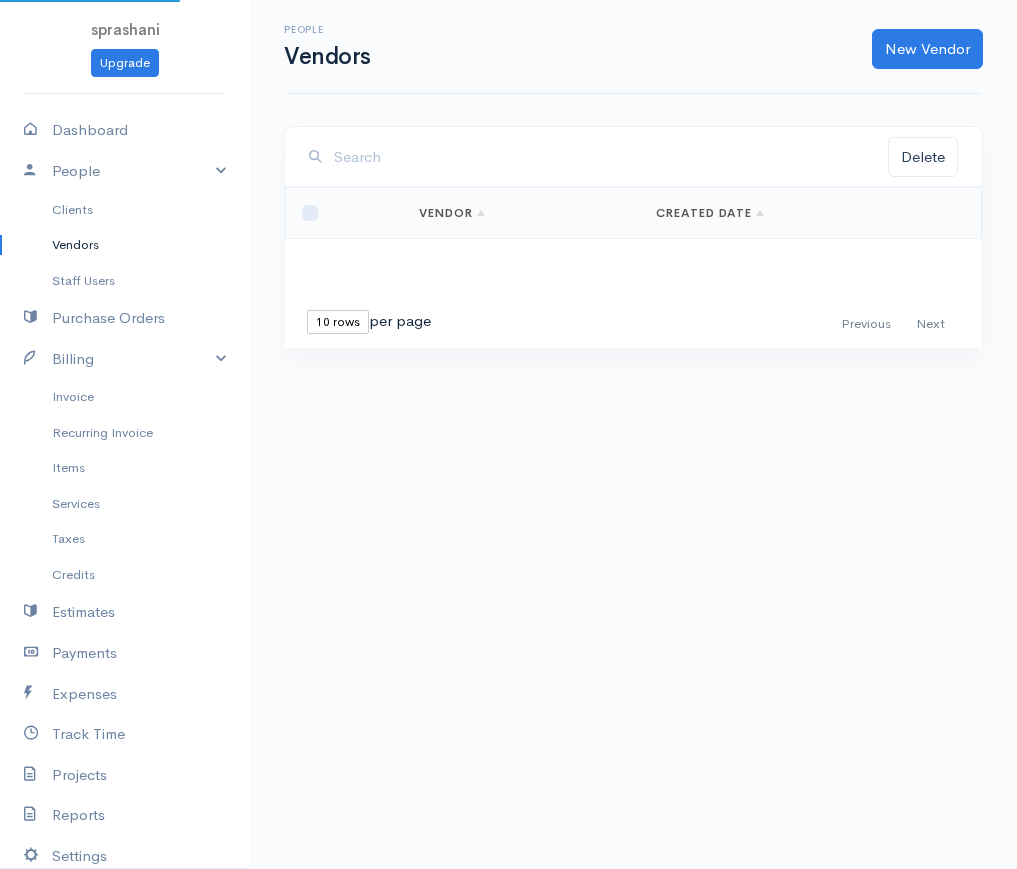 scroll, scrollTop: 0, scrollLeft: 0, axis: both 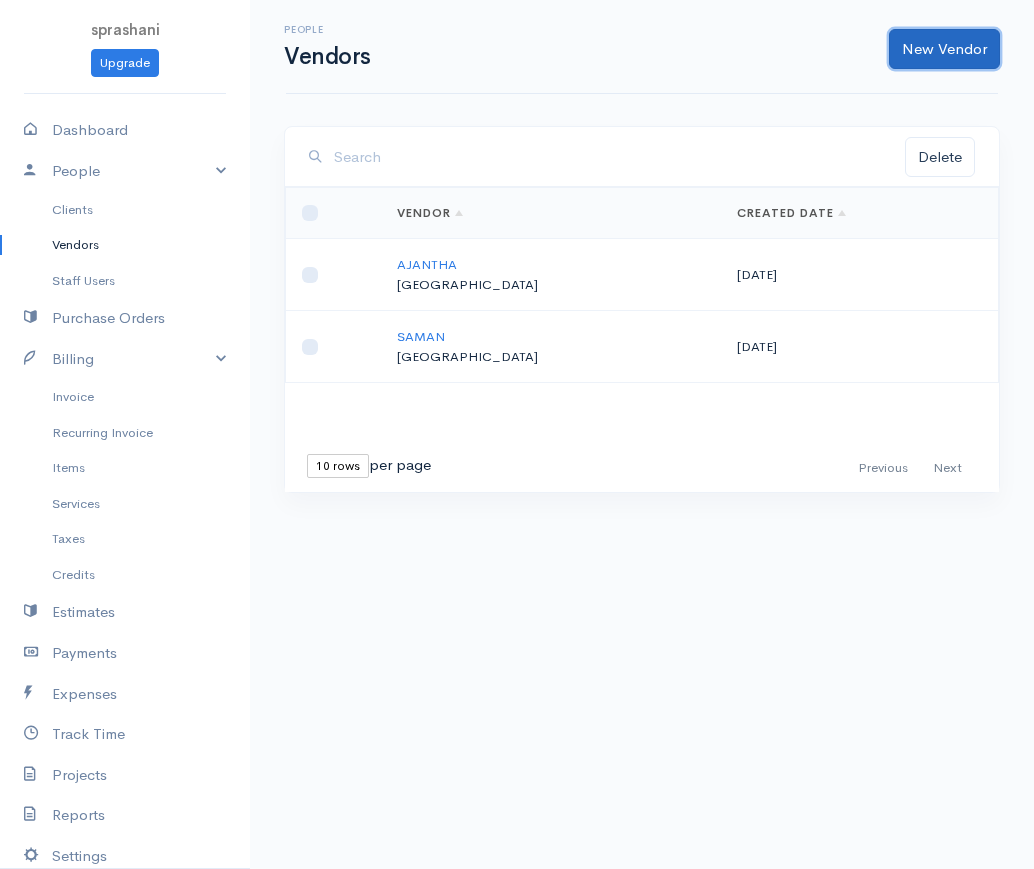 click on "New Vendor" at bounding box center (944, 49) 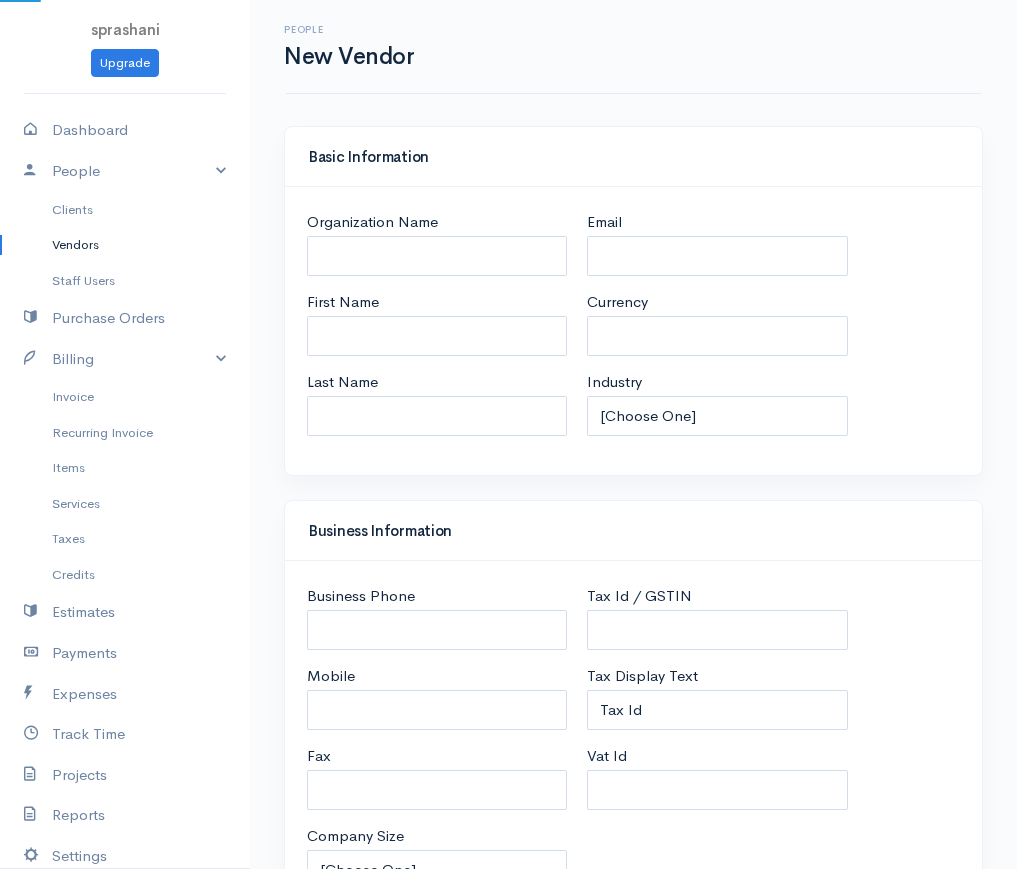 select on "LKR" 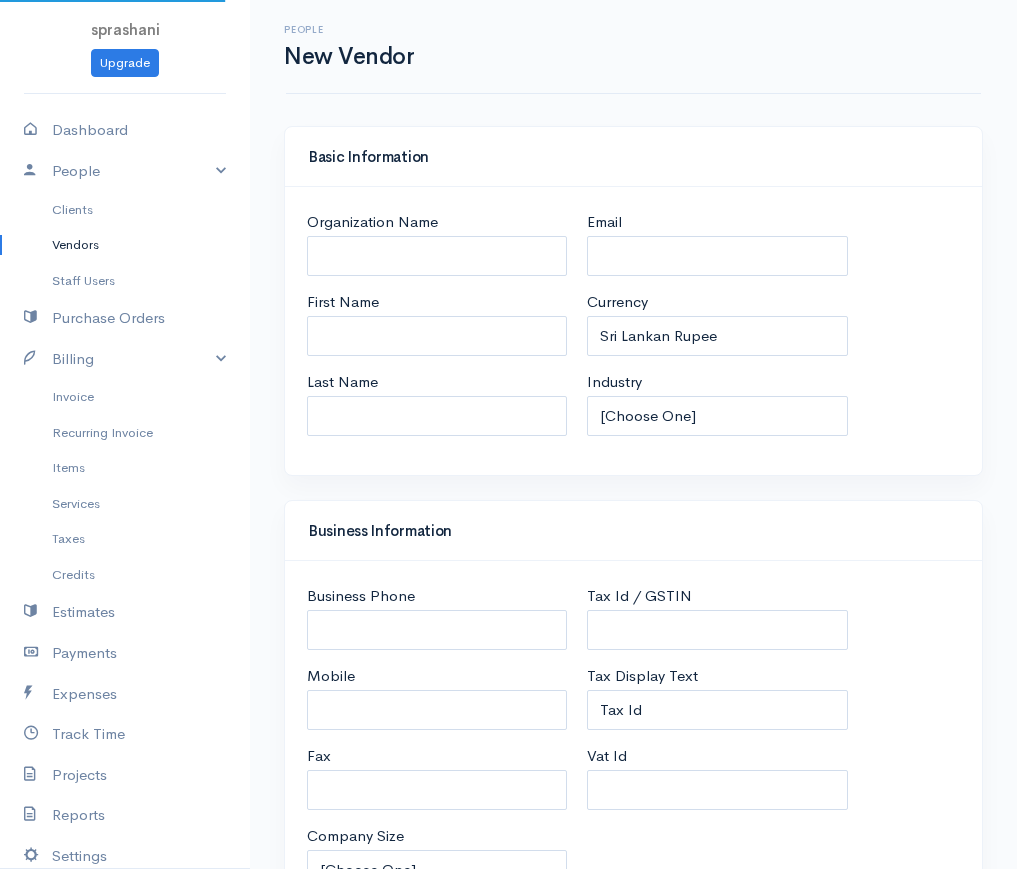 select on "[GEOGRAPHIC_DATA]" 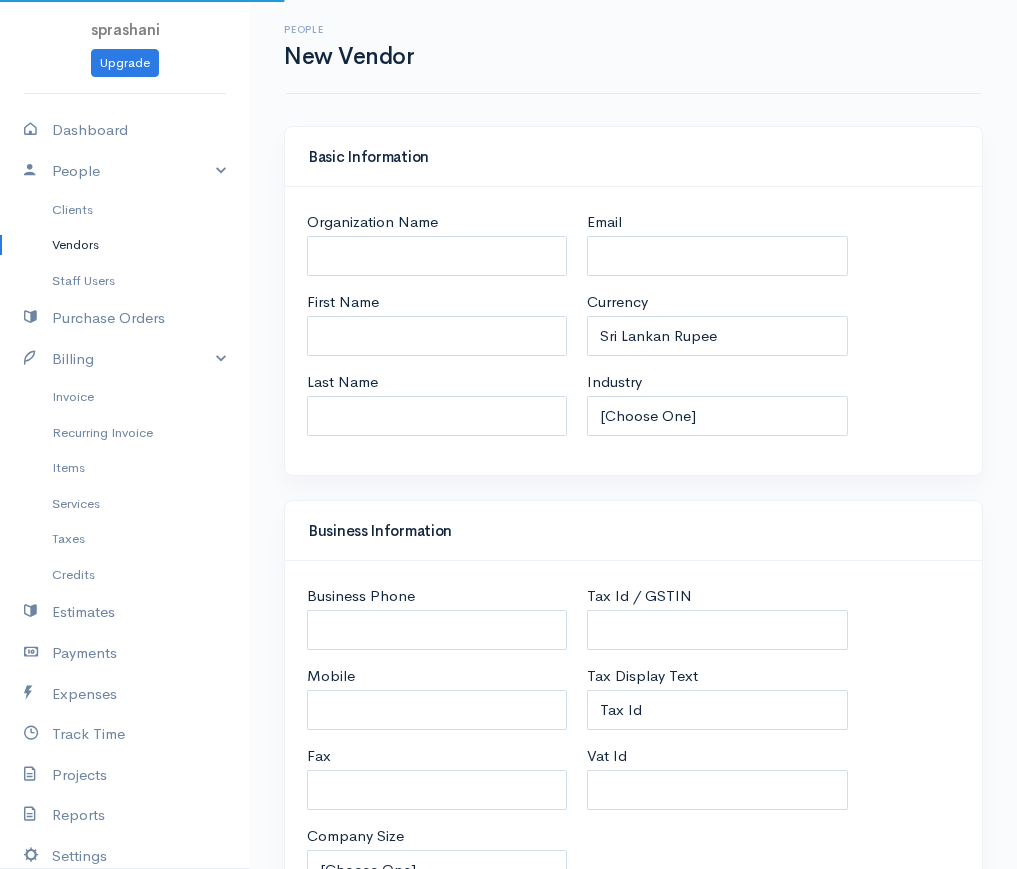select on "[GEOGRAPHIC_DATA]" 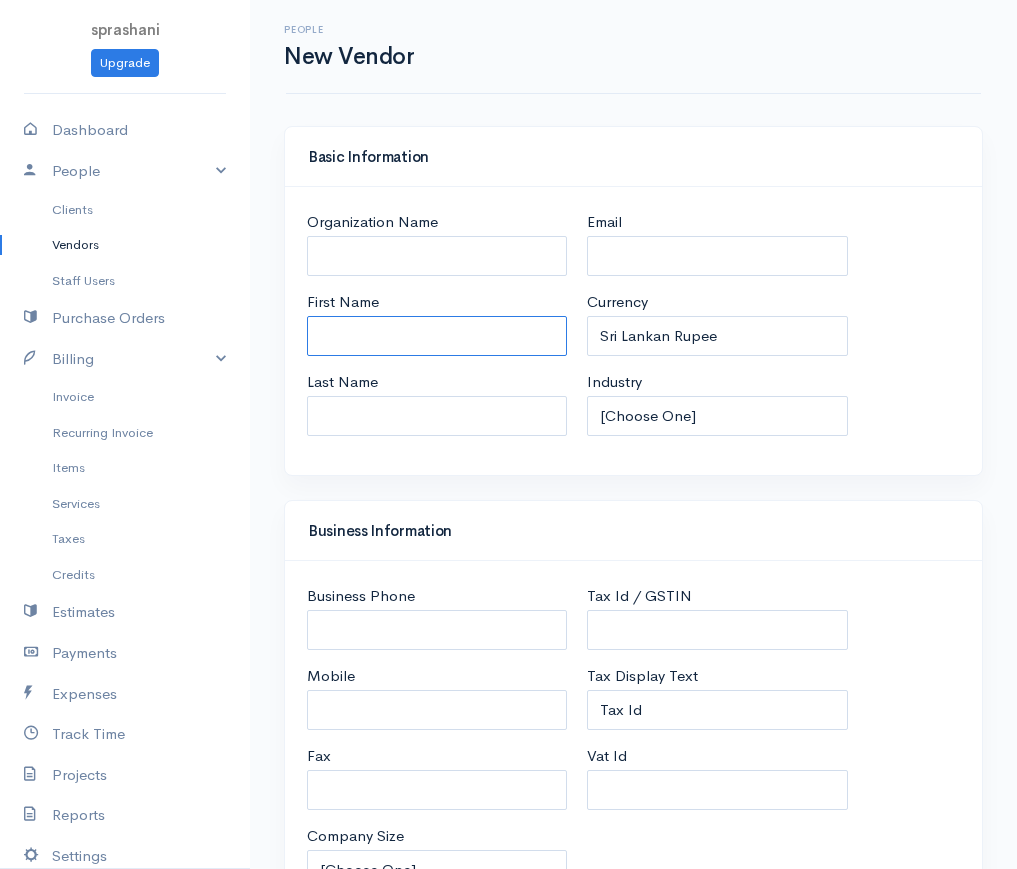 click on "First Name" at bounding box center (437, 336) 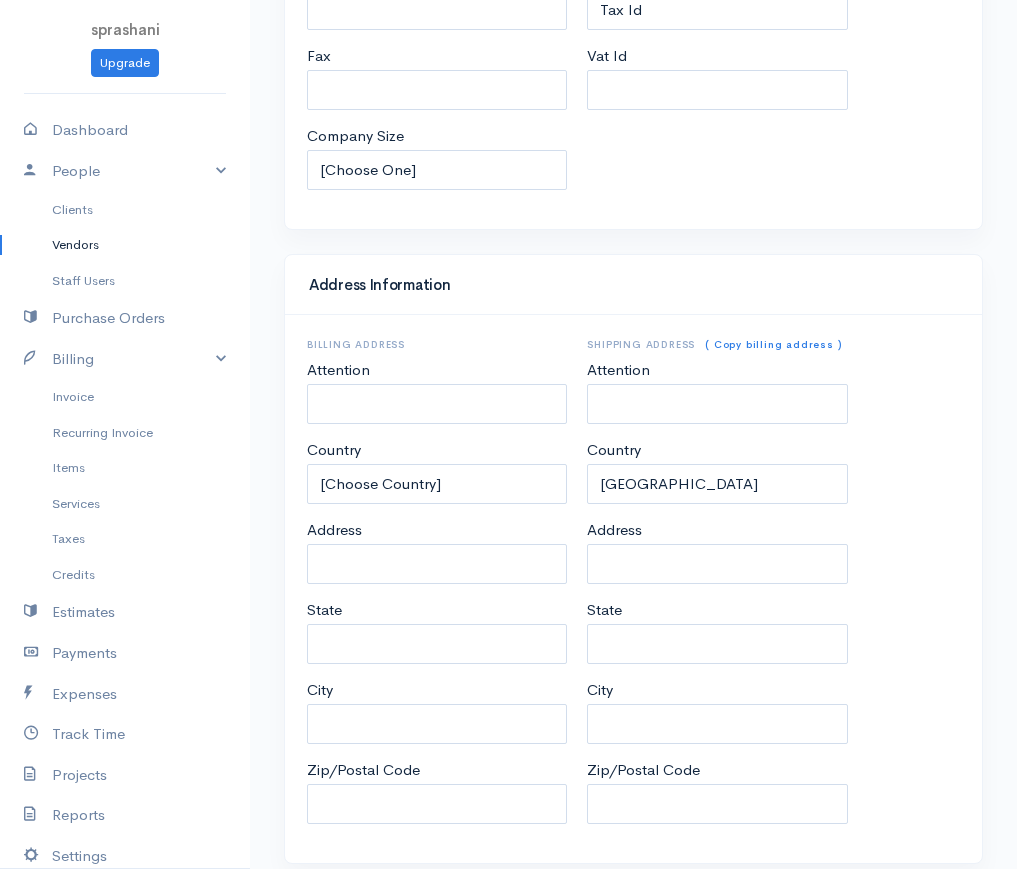 scroll, scrollTop: 760, scrollLeft: 0, axis: vertical 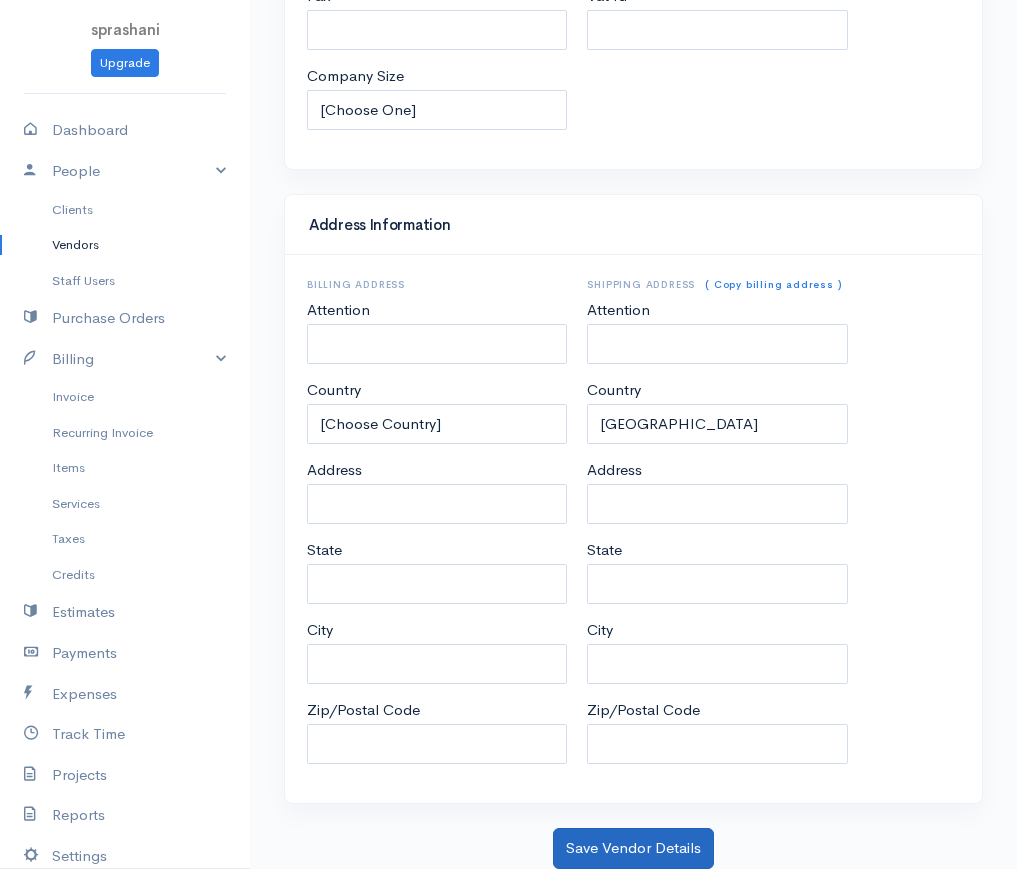 type on "JETBLUE" 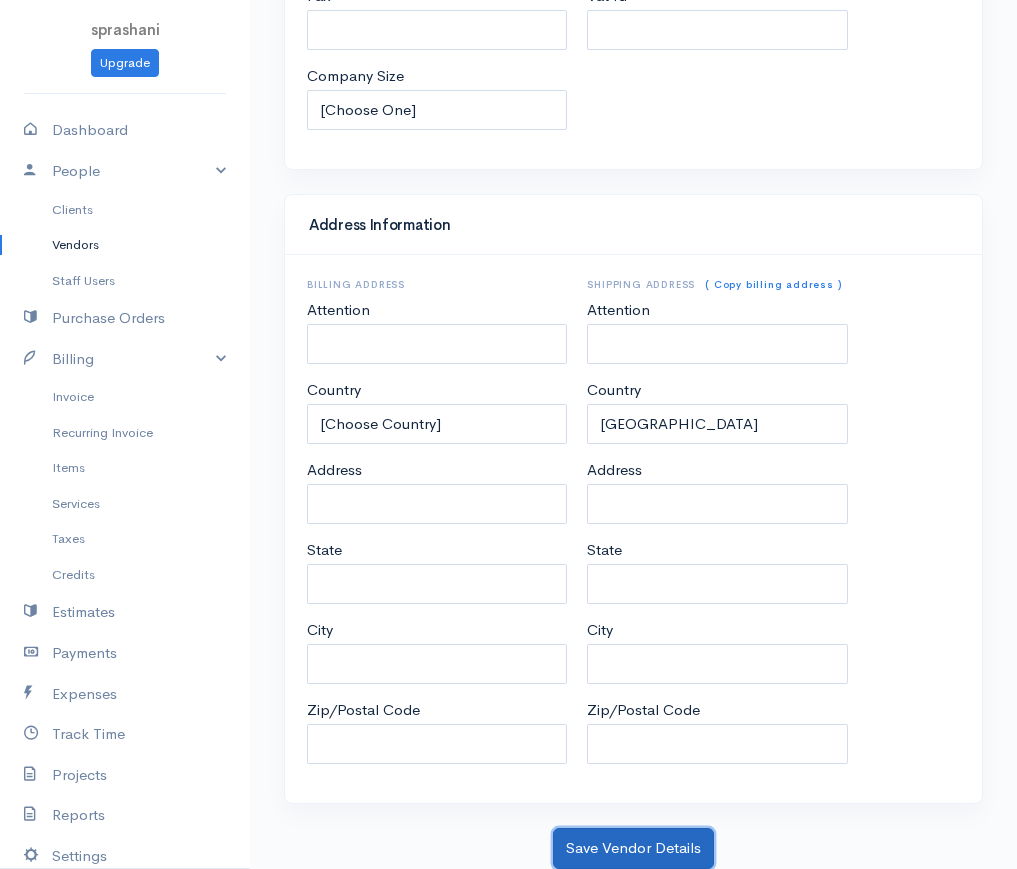 click on "Save Vendor Details" at bounding box center [633, 848] 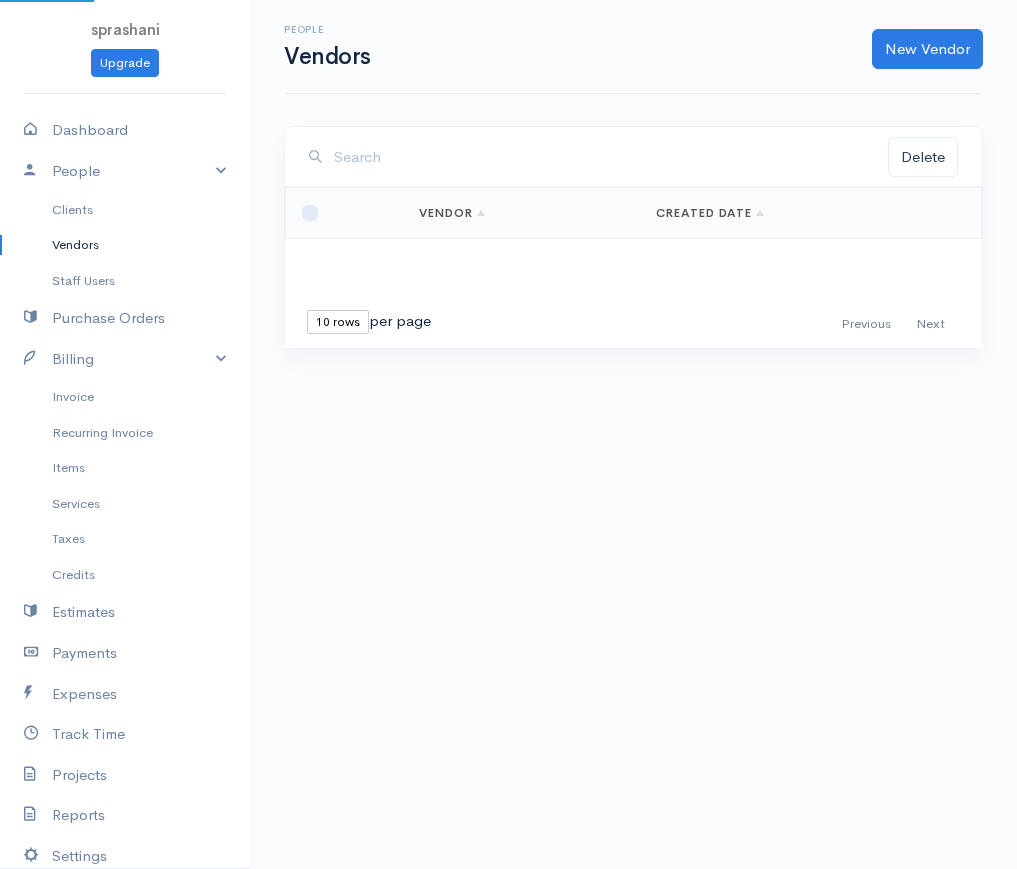 scroll, scrollTop: 0, scrollLeft: 0, axis: both 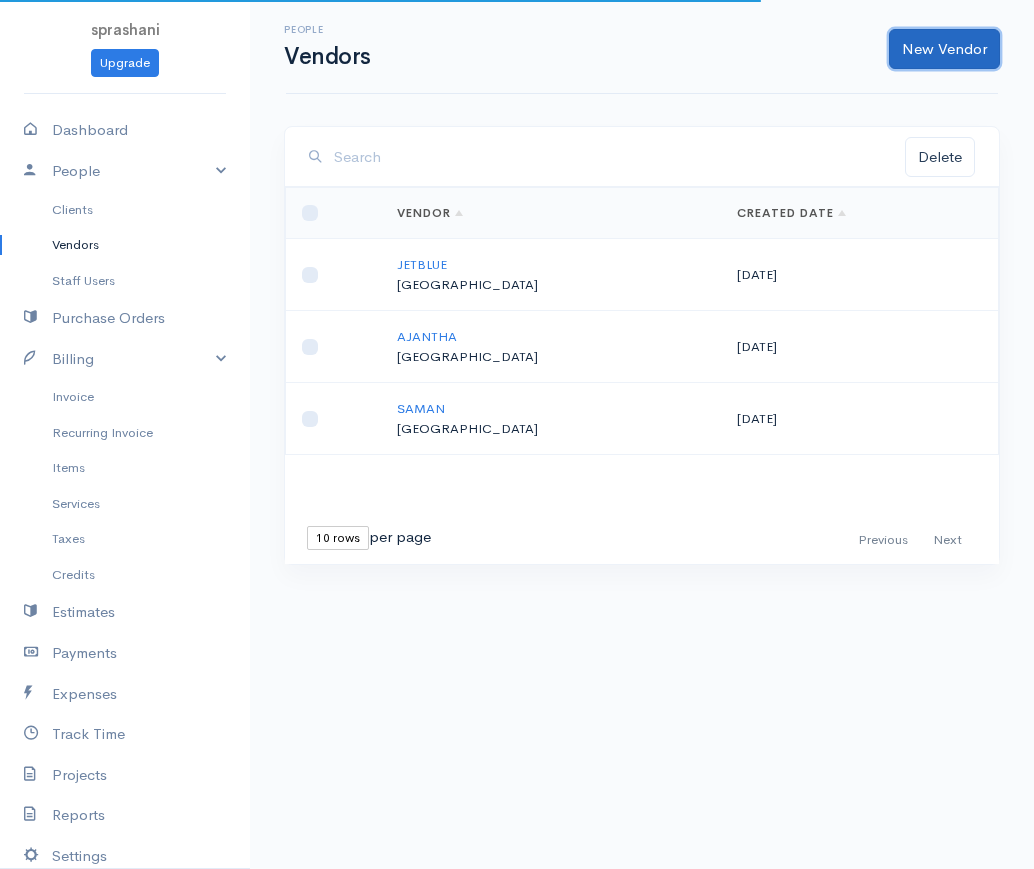 click on "New Vendor" at bounding box center (944, 49) 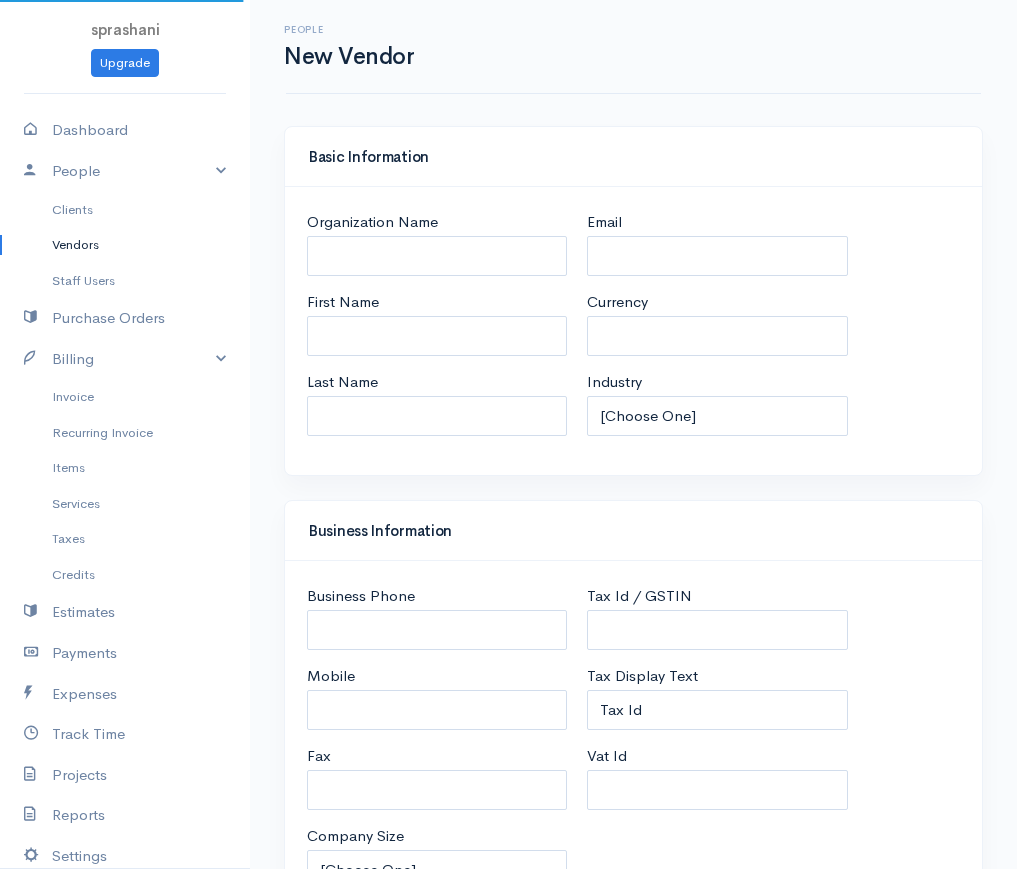 select on "LKR" 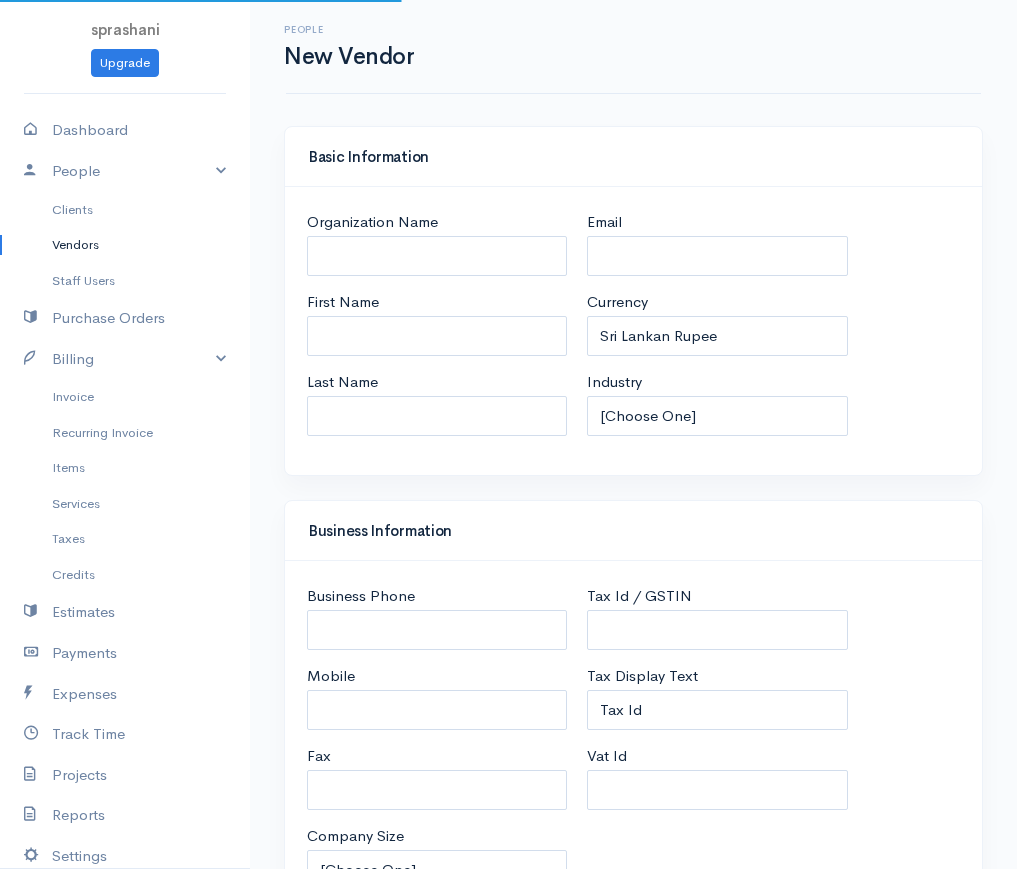 select on "[GEOGRAPHIC_DATA]" 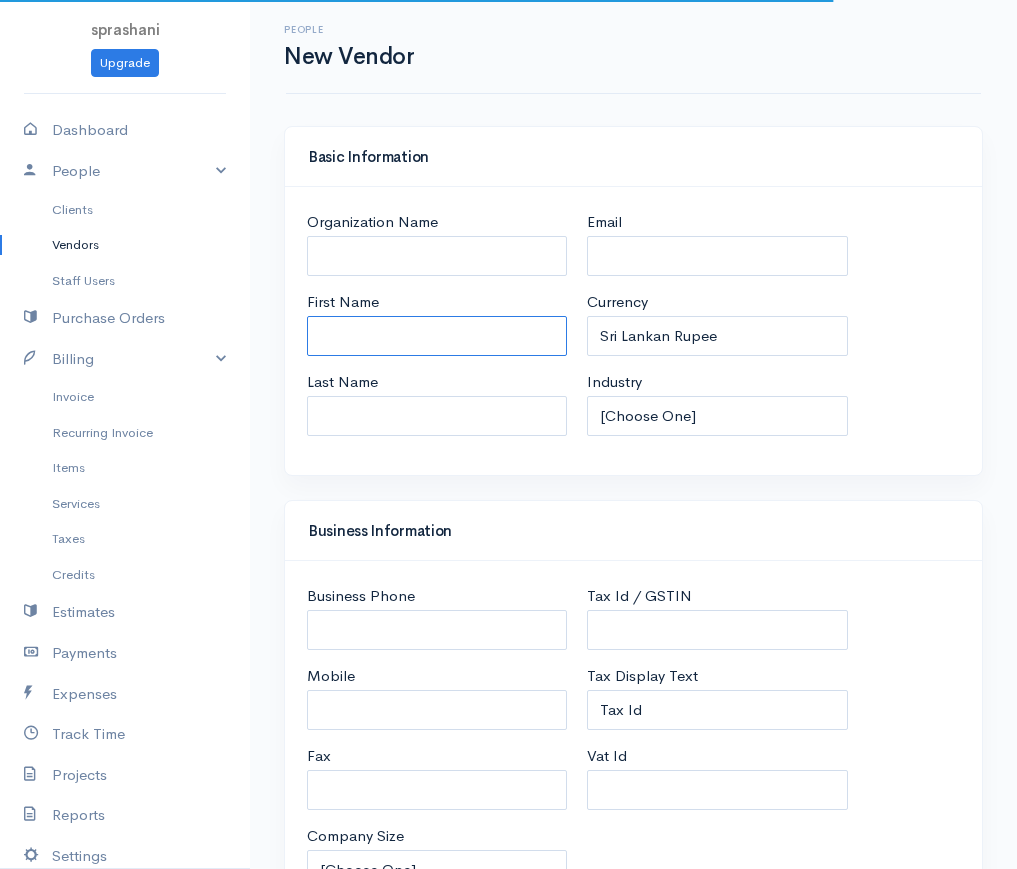 click on "First Name" at bounding box center [437, 336] 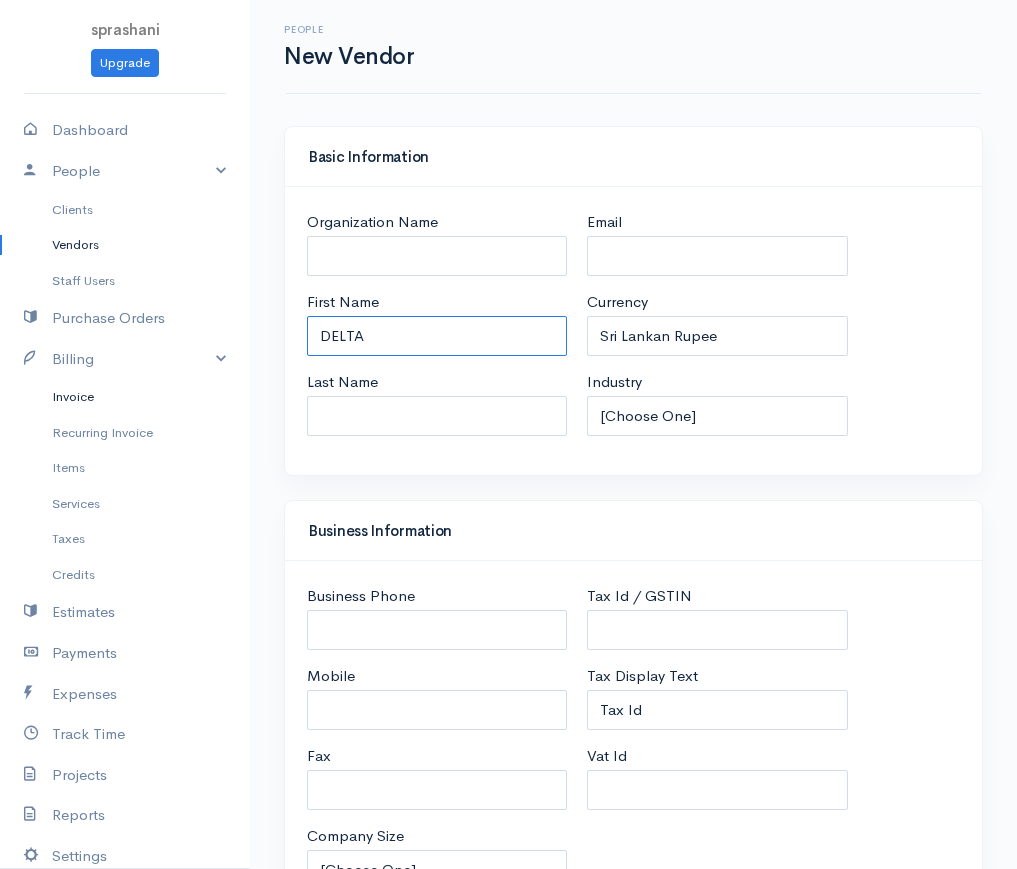scroll, scrollTop: 700, scrollLeft: 0, axis: vertical 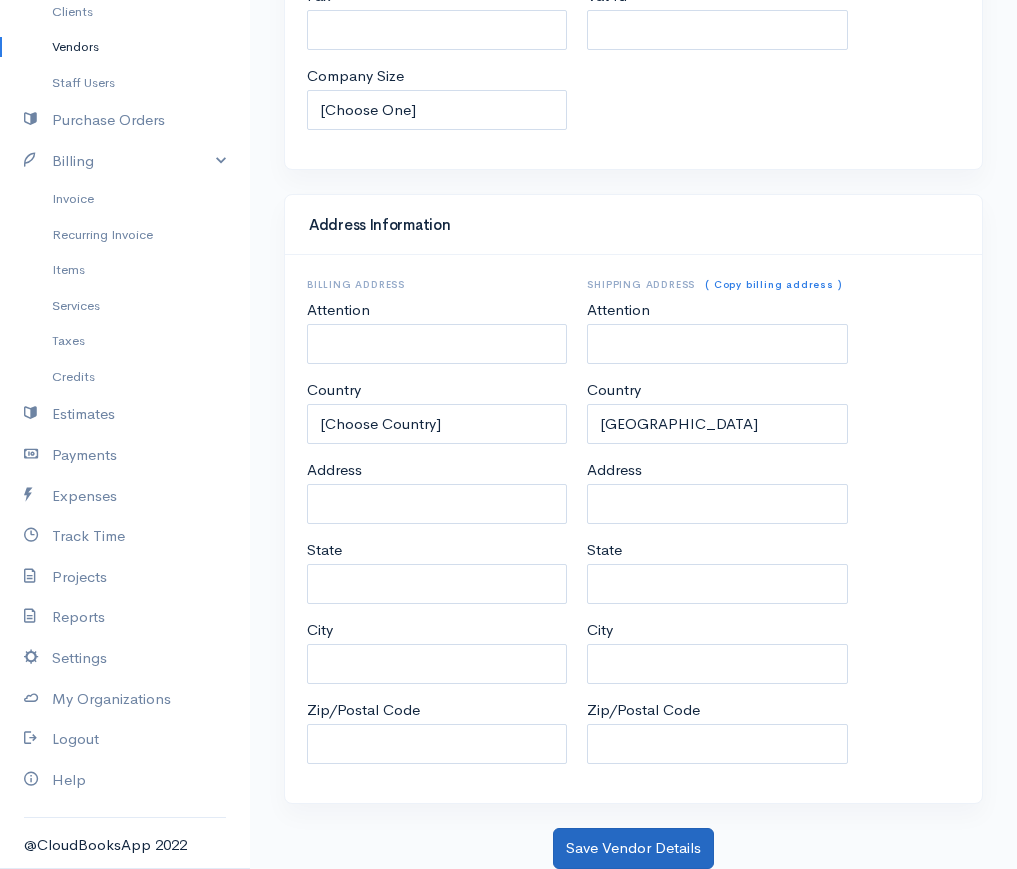 type on "DELTA" 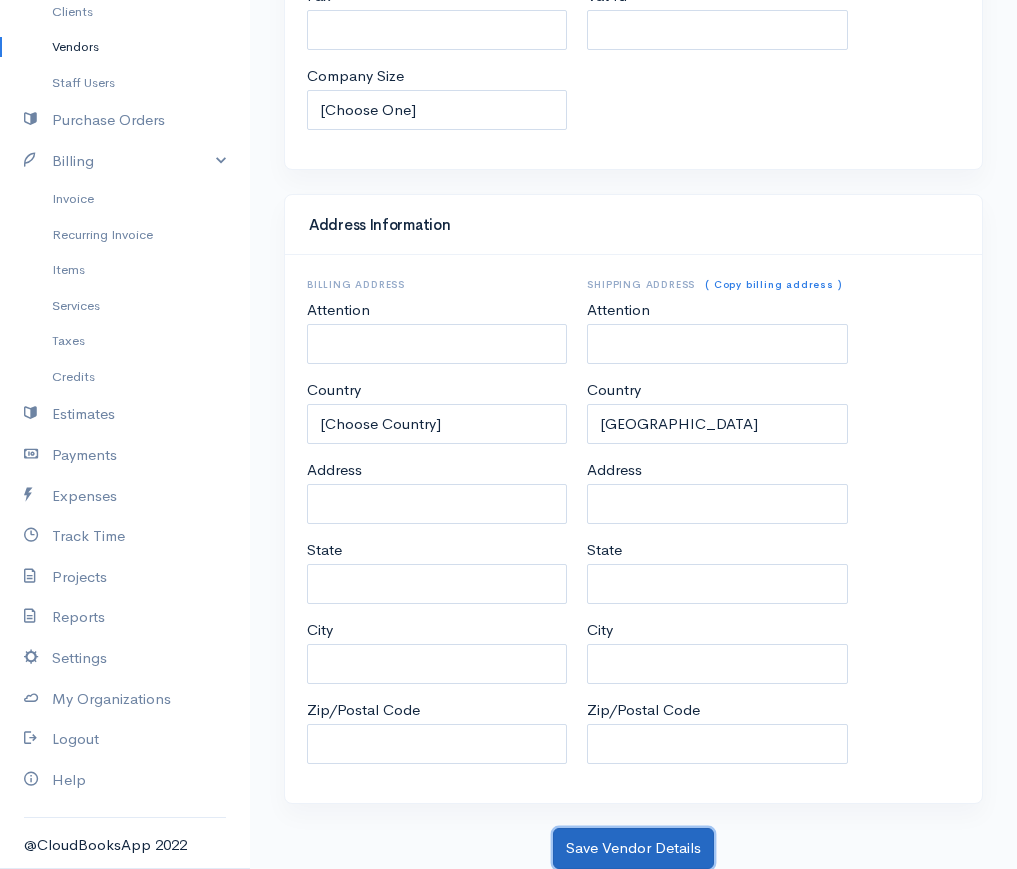 click on "Save Vendor Details" at bounding box center [633, 848] 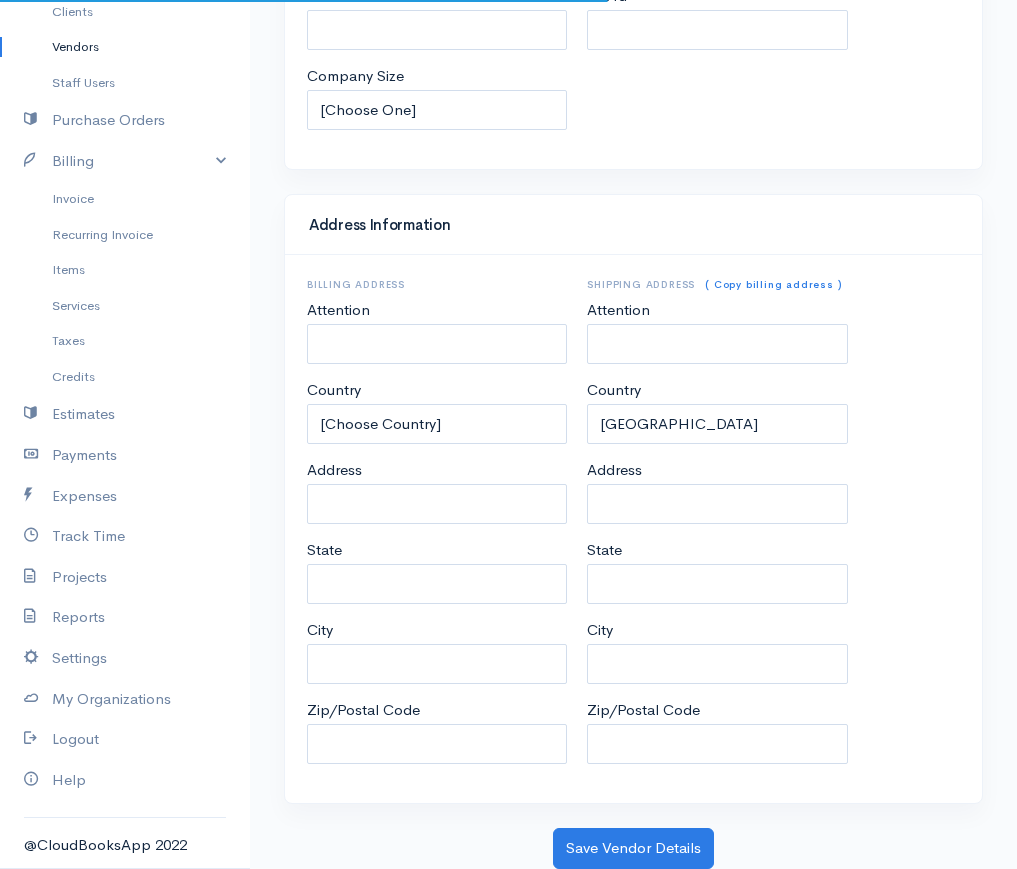 scroll, scrollTop: 0, scrollLeft: 0, axis: both 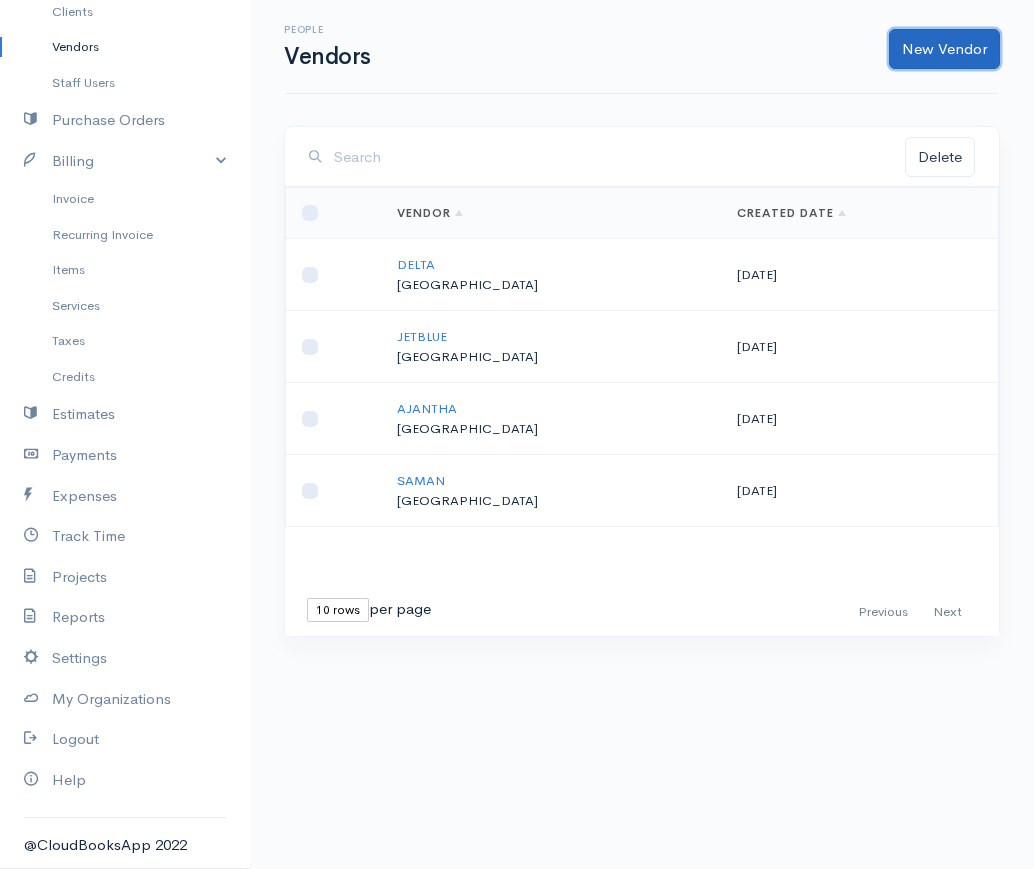 click on "New Vendor" at bounding box center [944, 49] 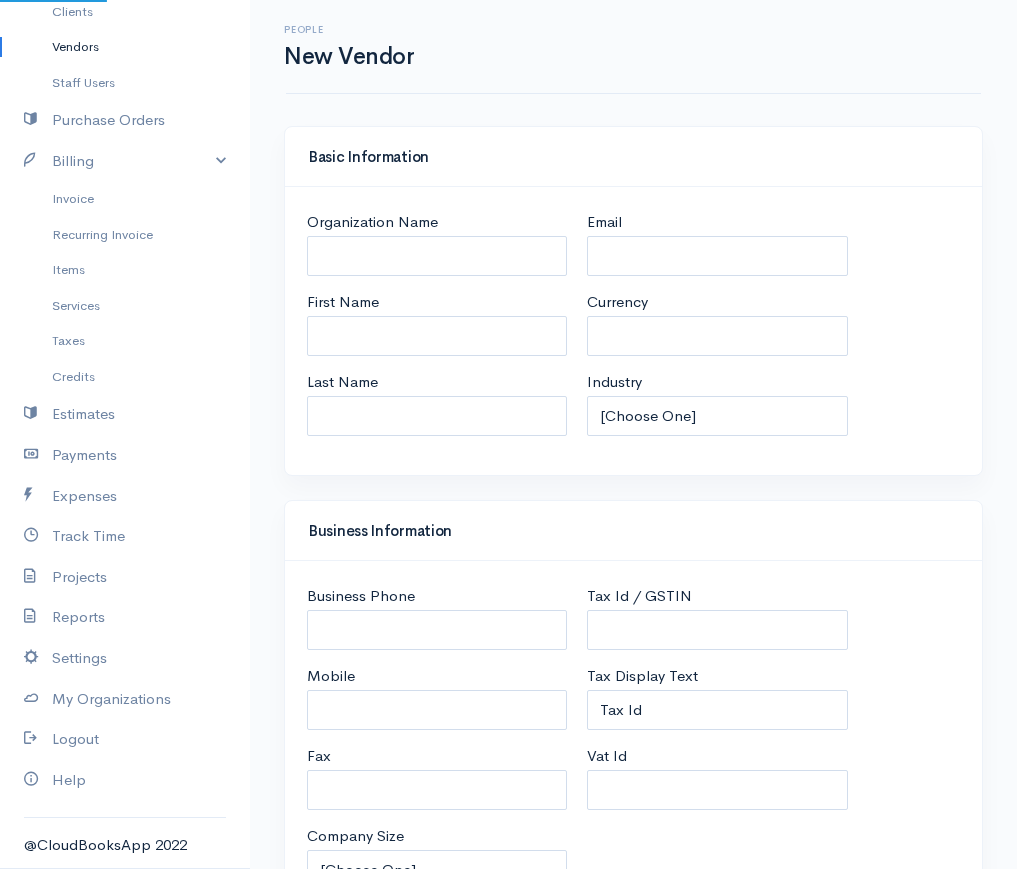 select on "LKR" 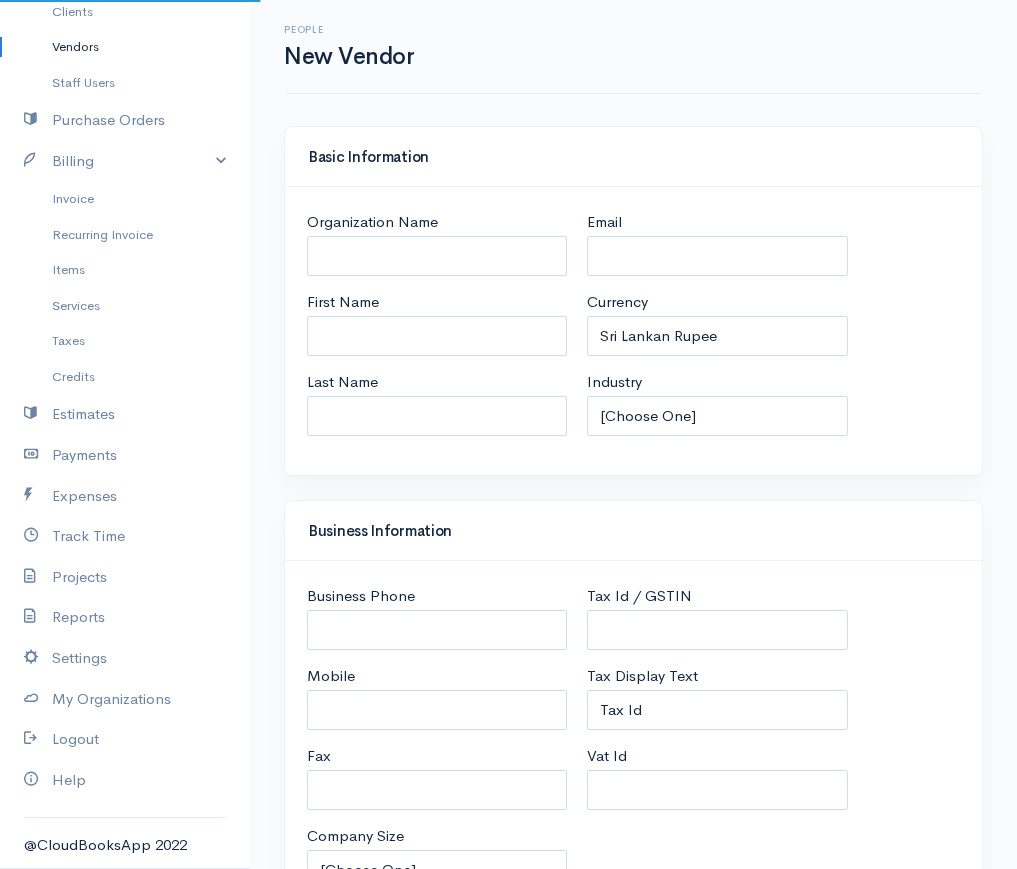 select on "[GEOGRAPHIC_DATA]" 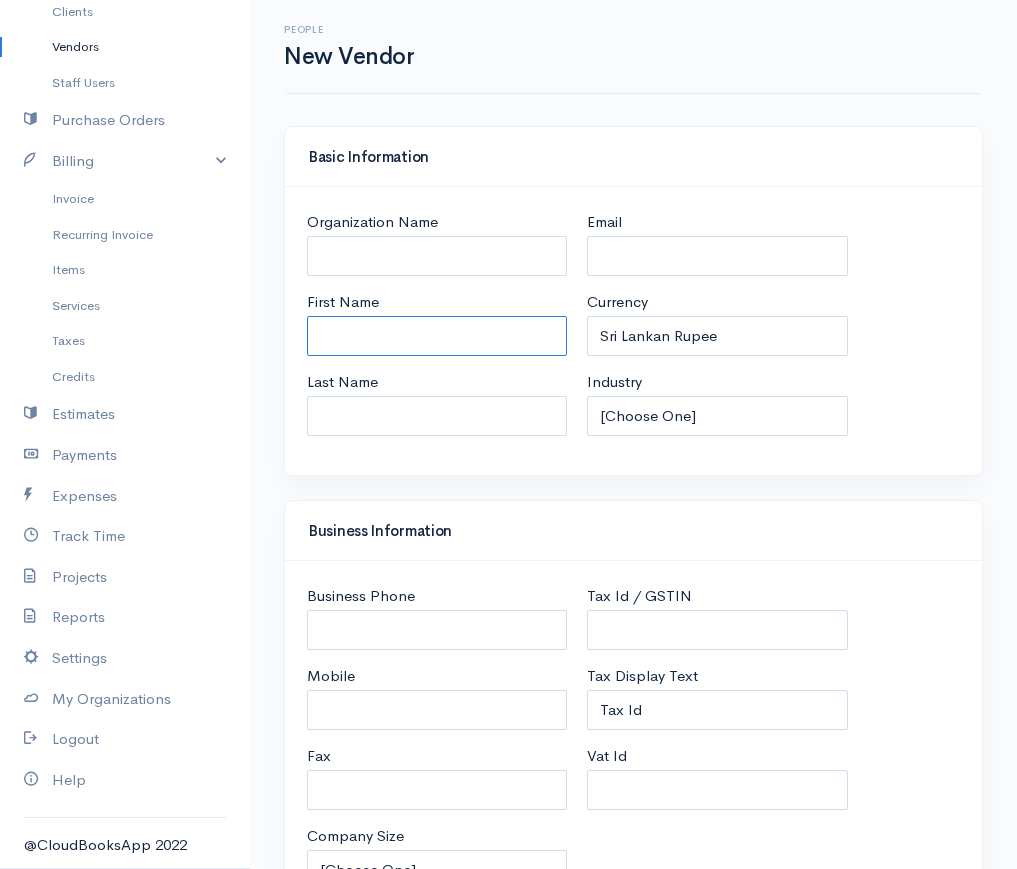click on "First Name" at bounding box center (437, 336) 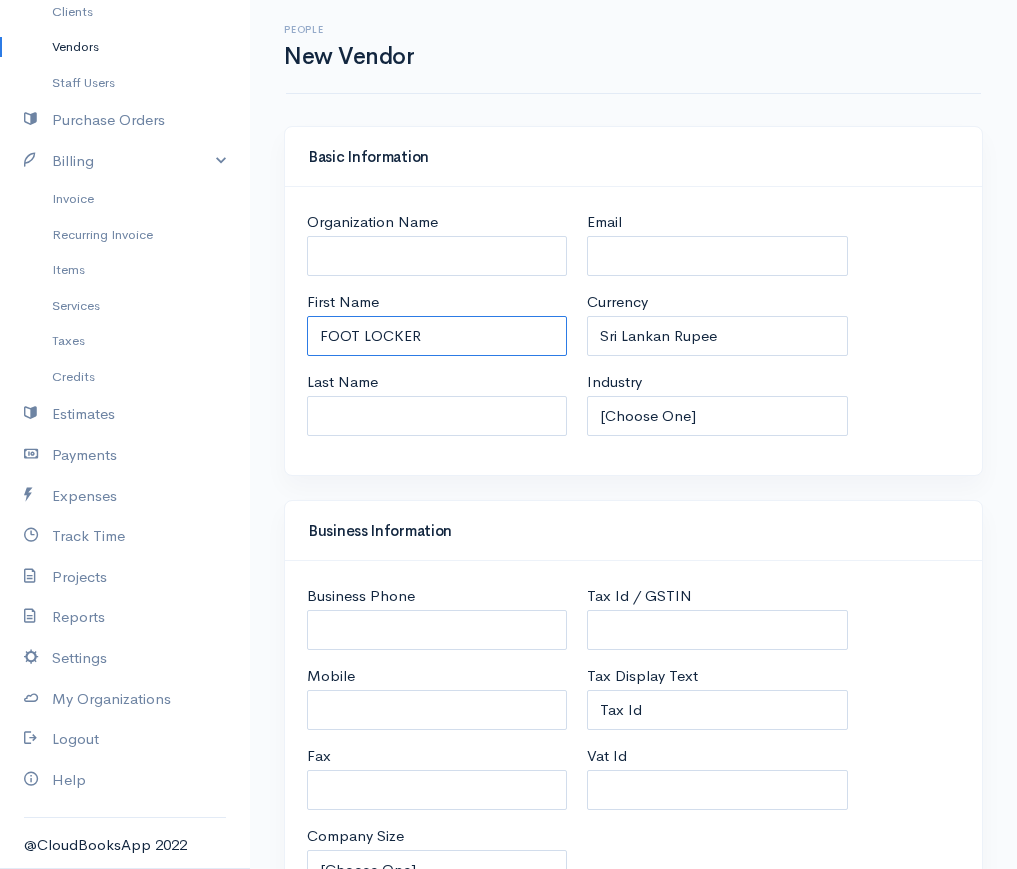 scroll, scrollTop: 760, scrollLeft: 0, axis: vertical 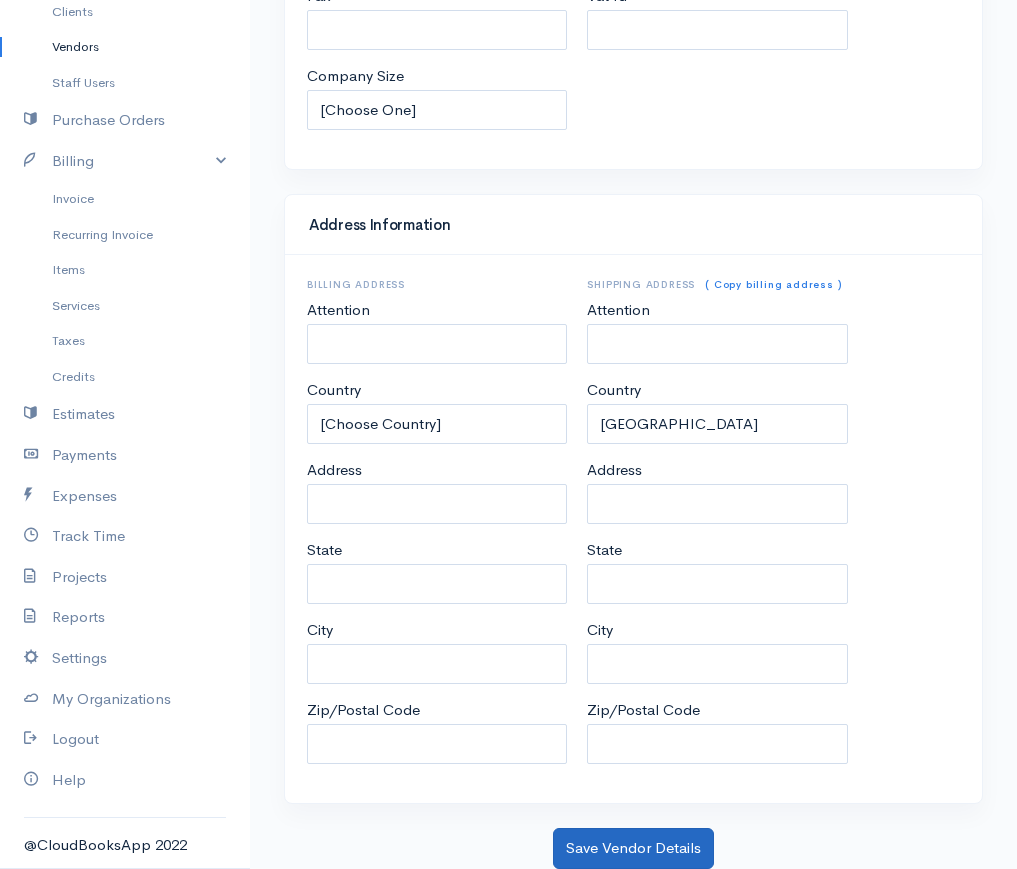 type on "FOOT LOCKER" 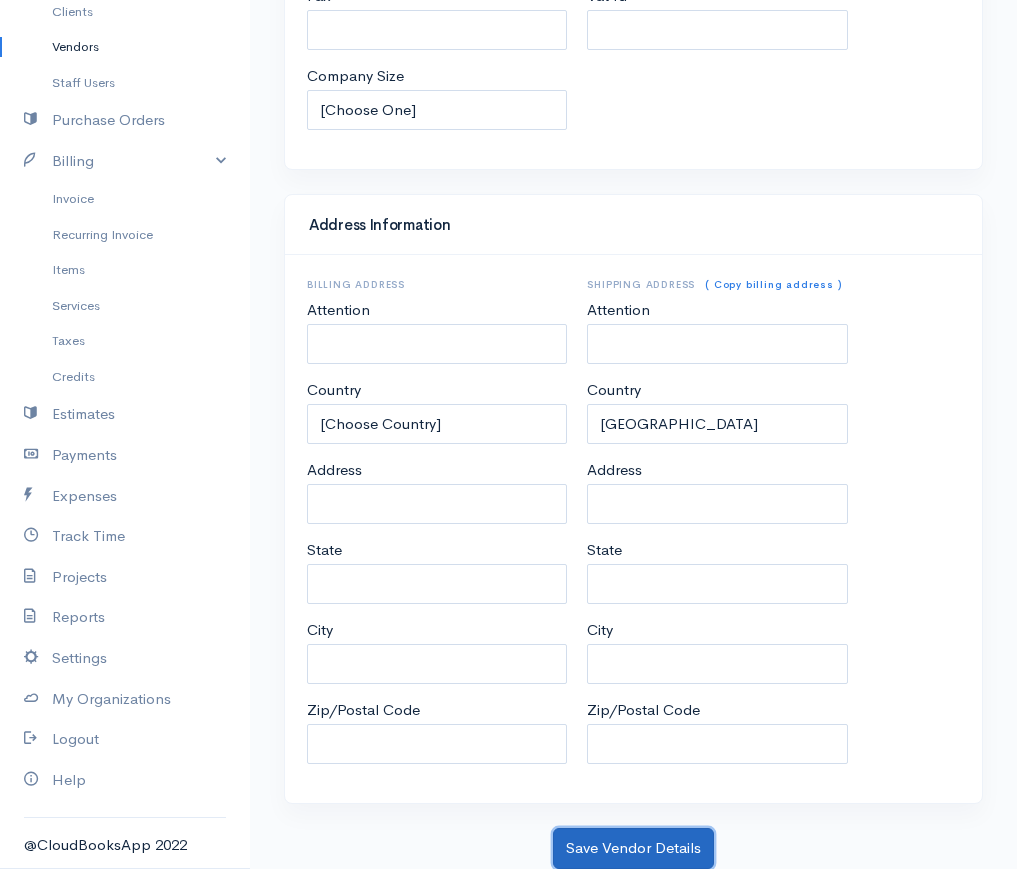click on "Save Vendor Details" at bounding box center [633, 848] 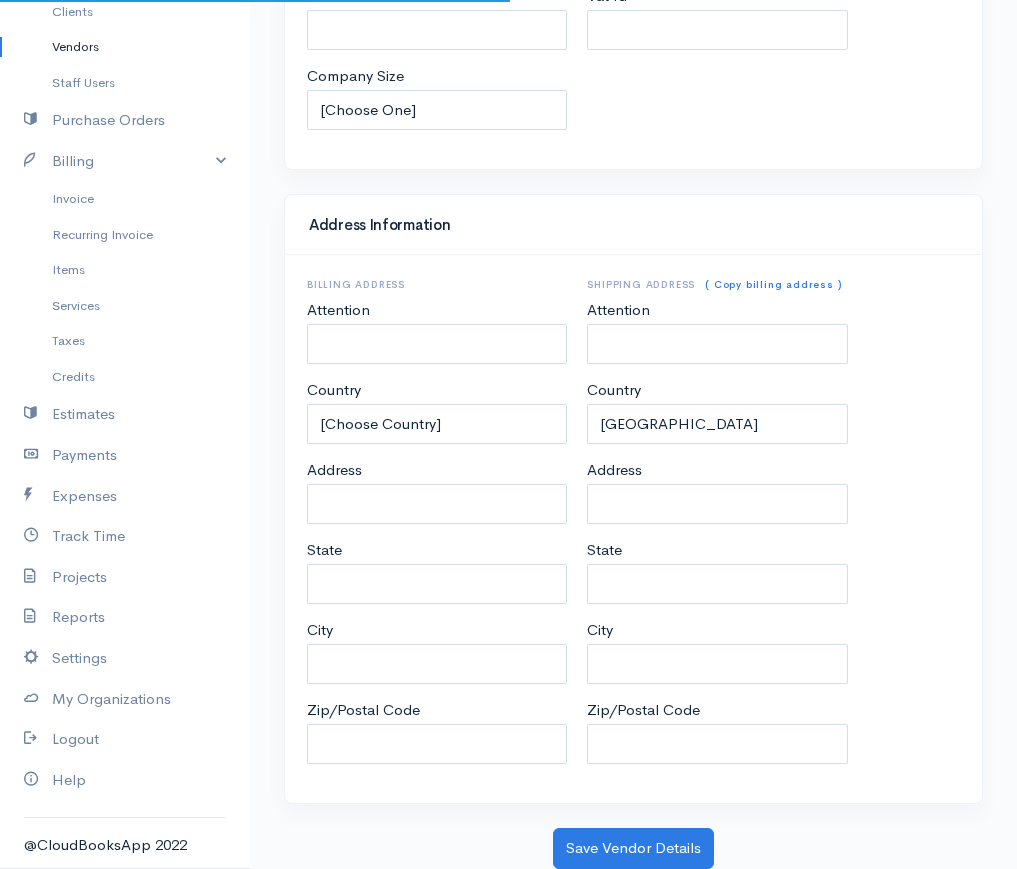 scroll, scrollTop: 0, scrollLeft: 0, axis: both 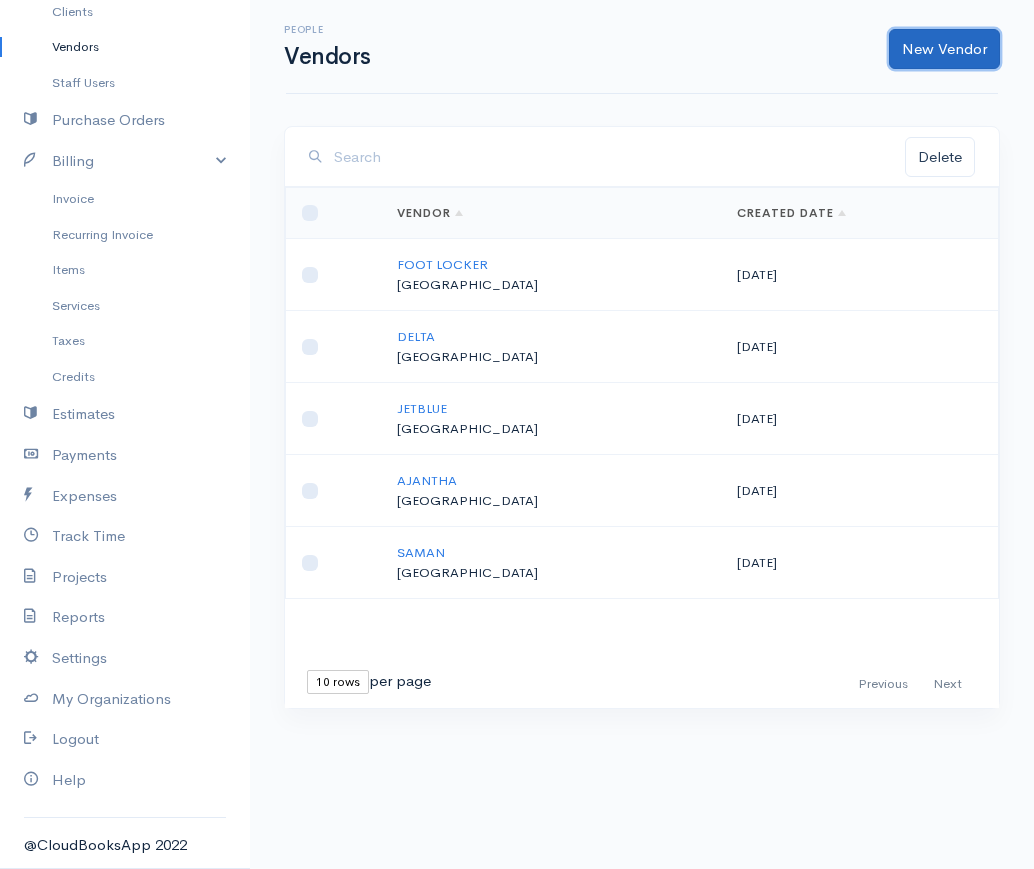 click on "New Vendor" at bounding box center [944, 49] 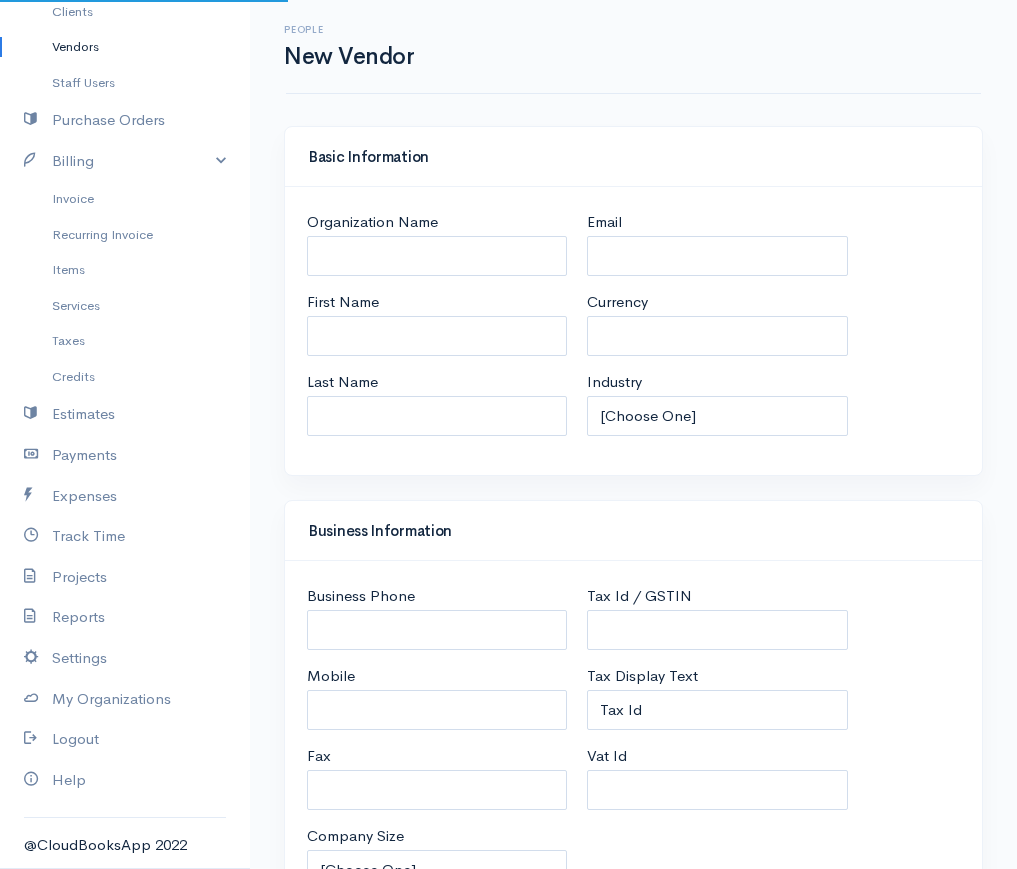select on "LKR" 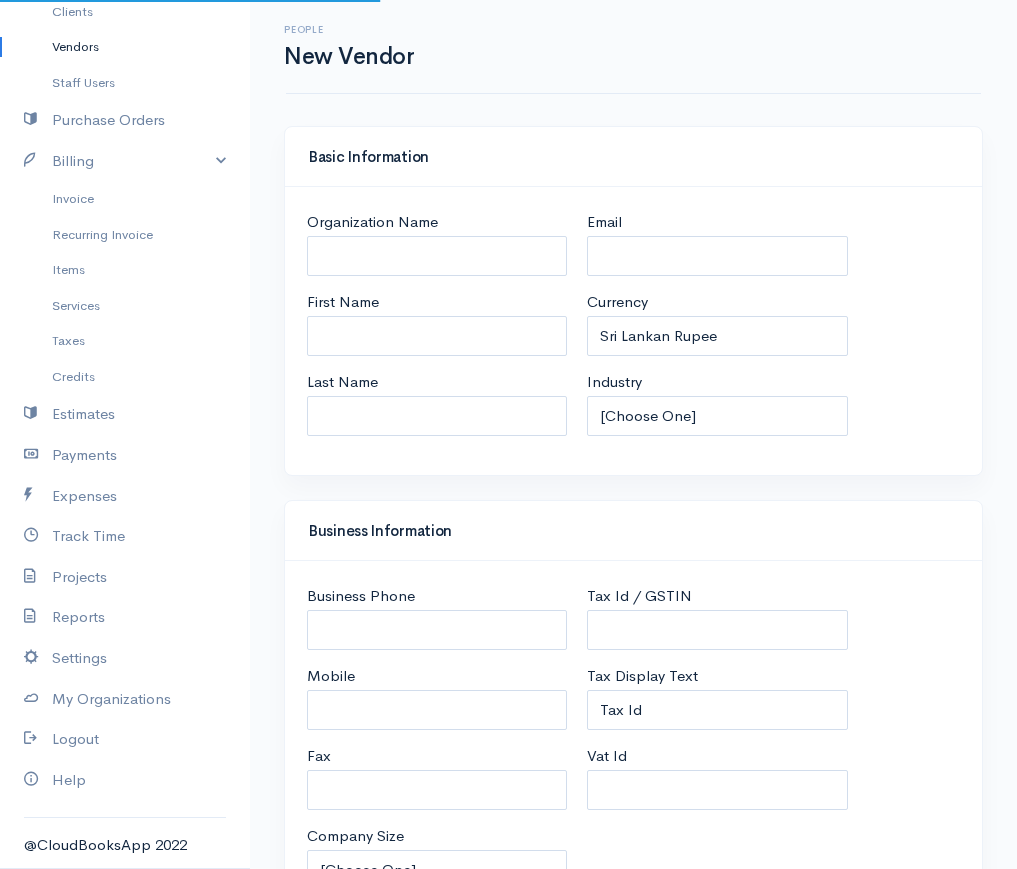 select on "[GEOGRAPHIC_DATA]" 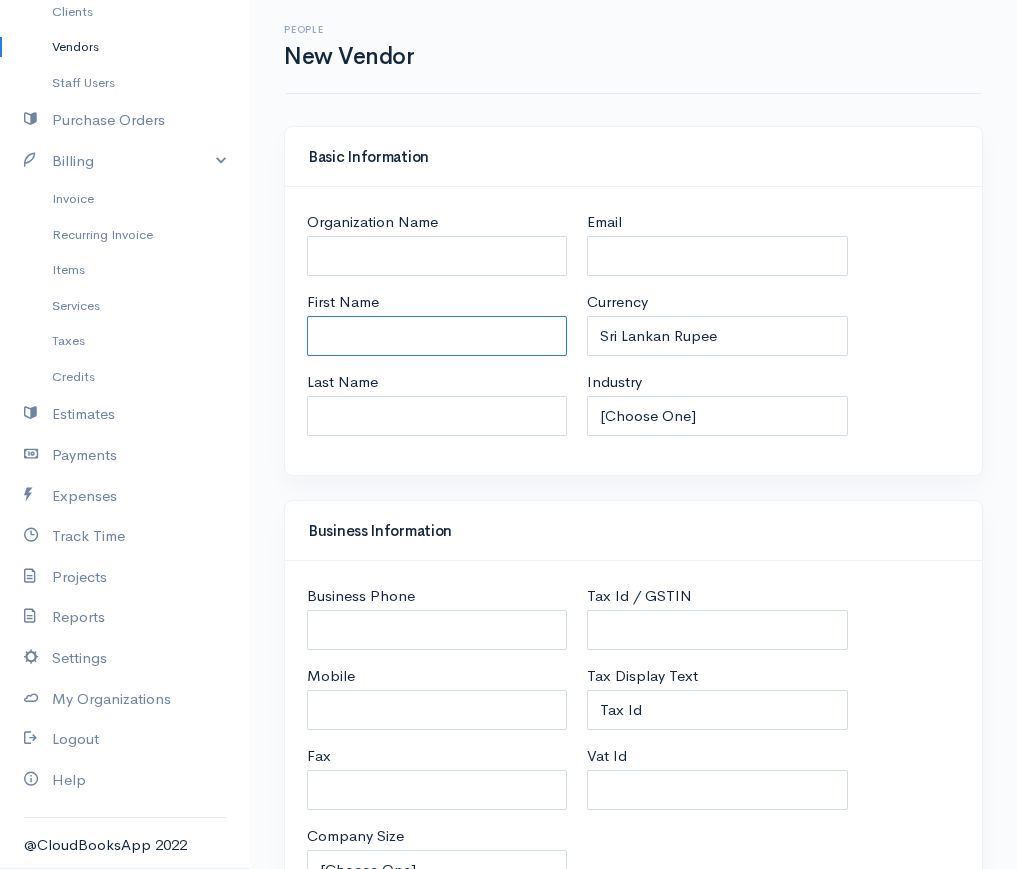 click on "First Name" at bounding box center [437, 336] 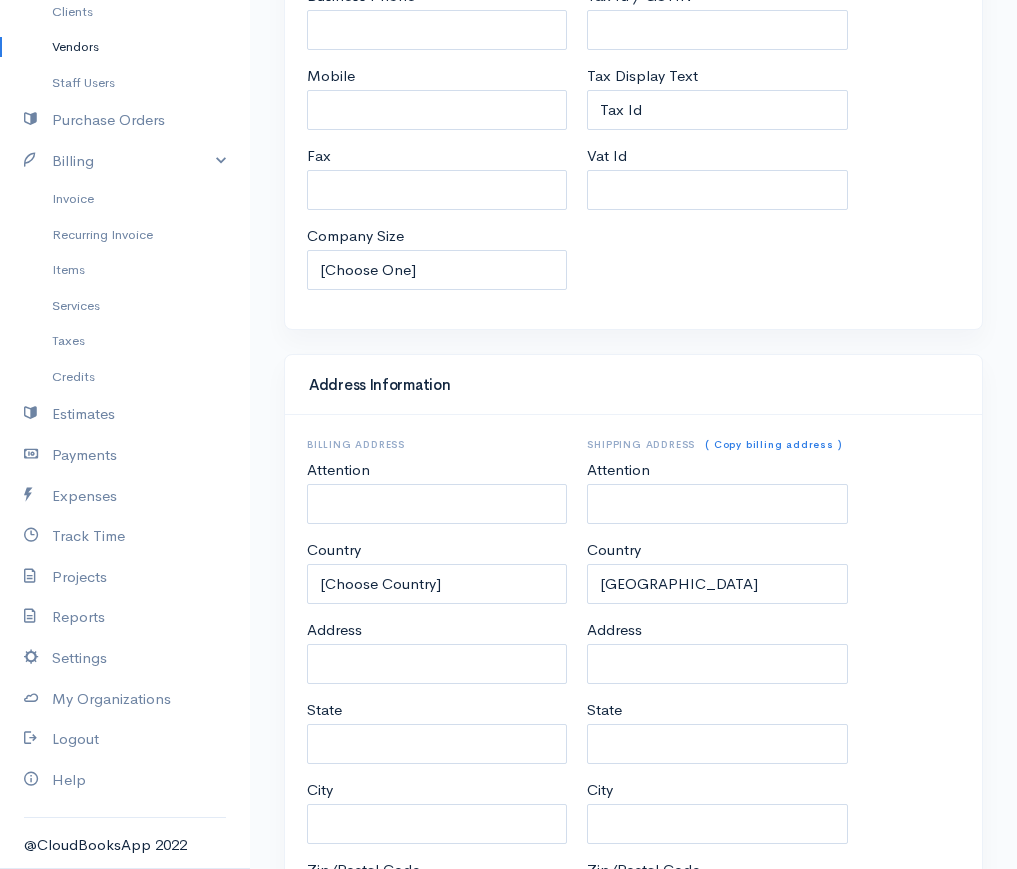 scroll, scrollTop: 760, scrollLeft: 0, axis: vertical 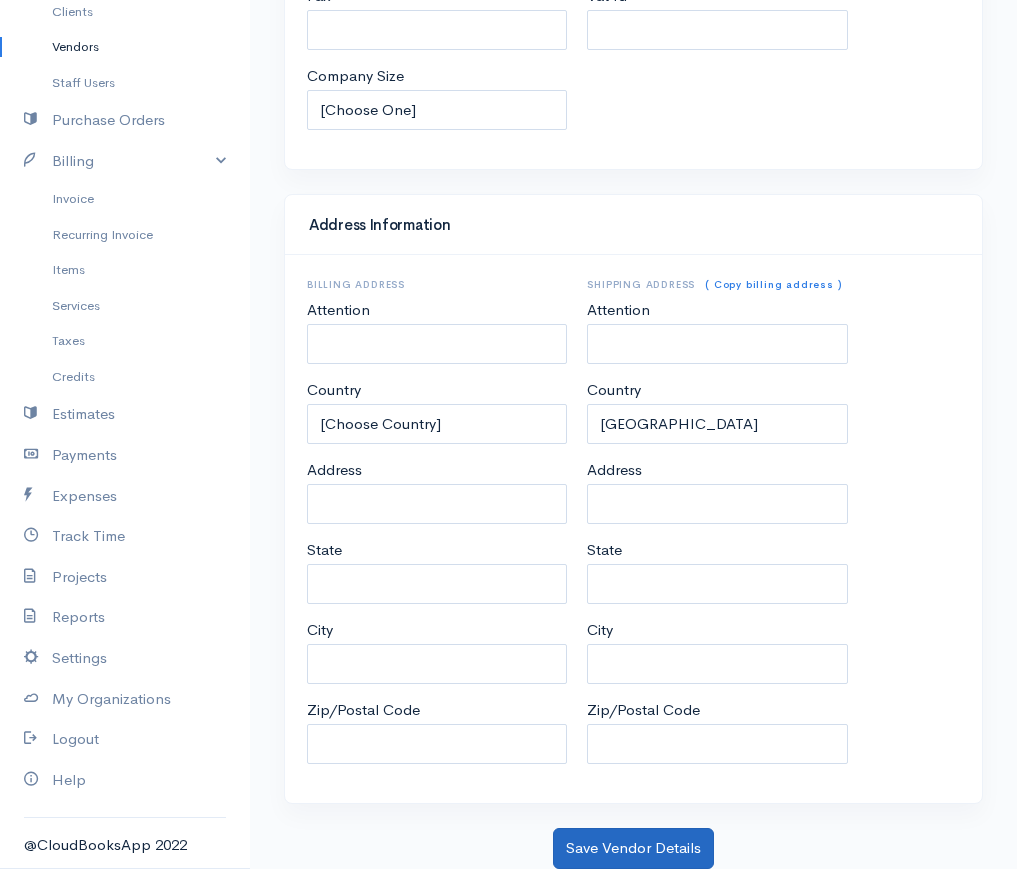 type on "CISCO" 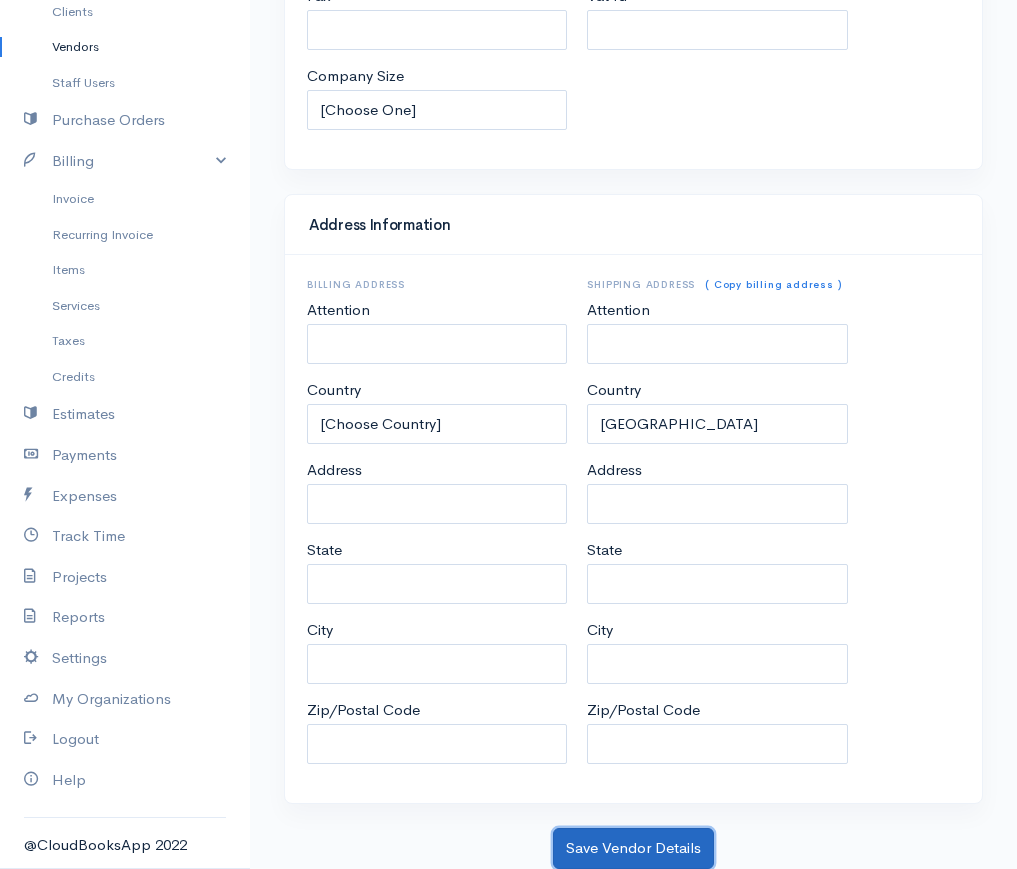 click on "Save Vendor Details" at bounding box center [633, 848] 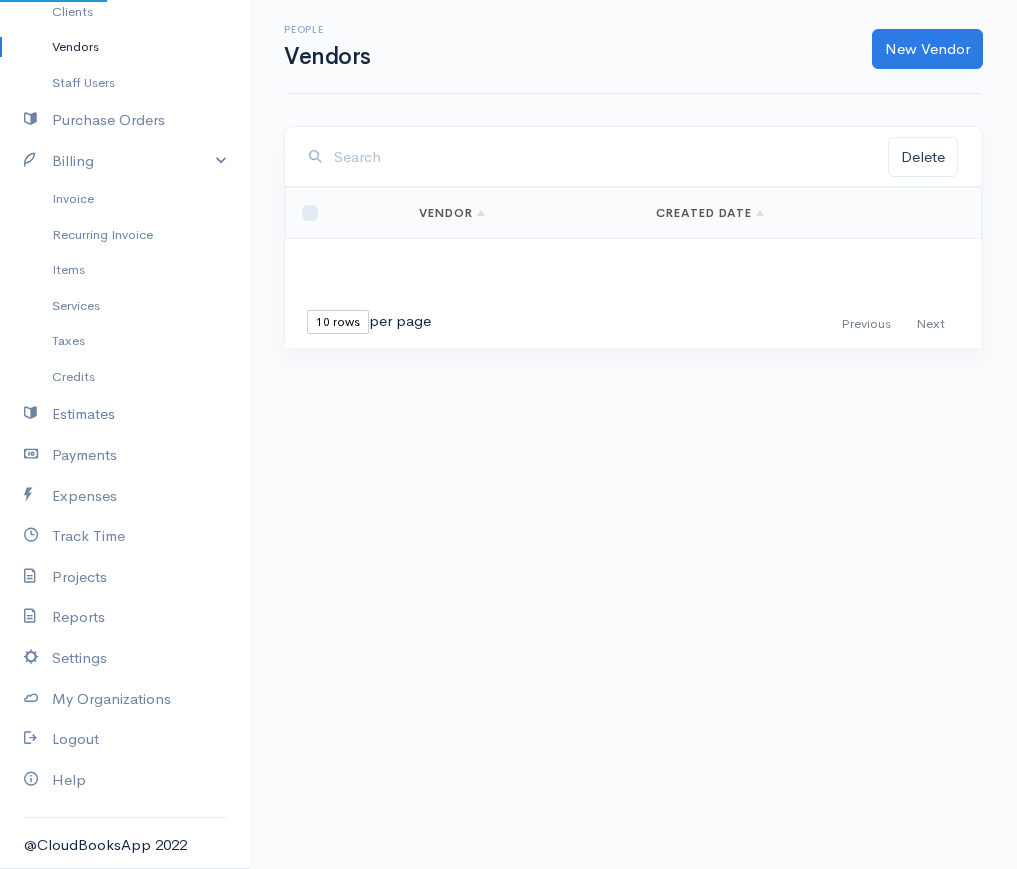 scroll, scrollTop: 0, scrollLeft: 0, axis: both 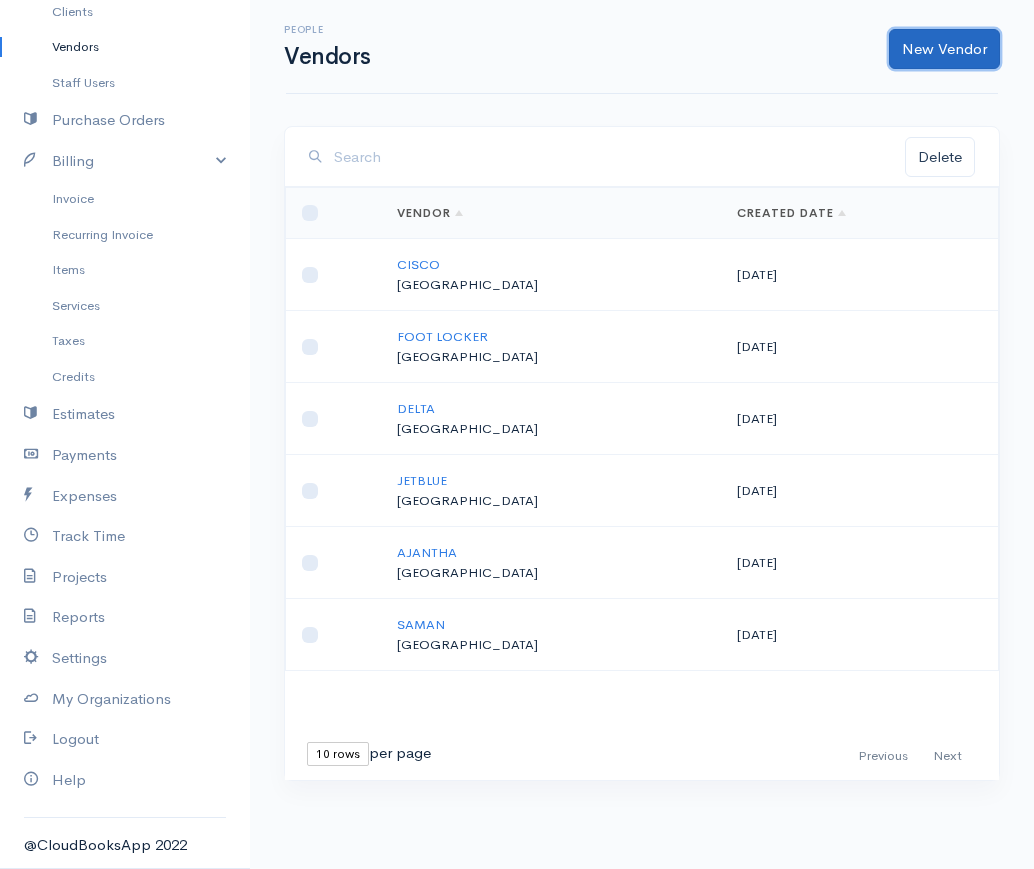 click on "New Vendor" at bounding box center [944, 49] 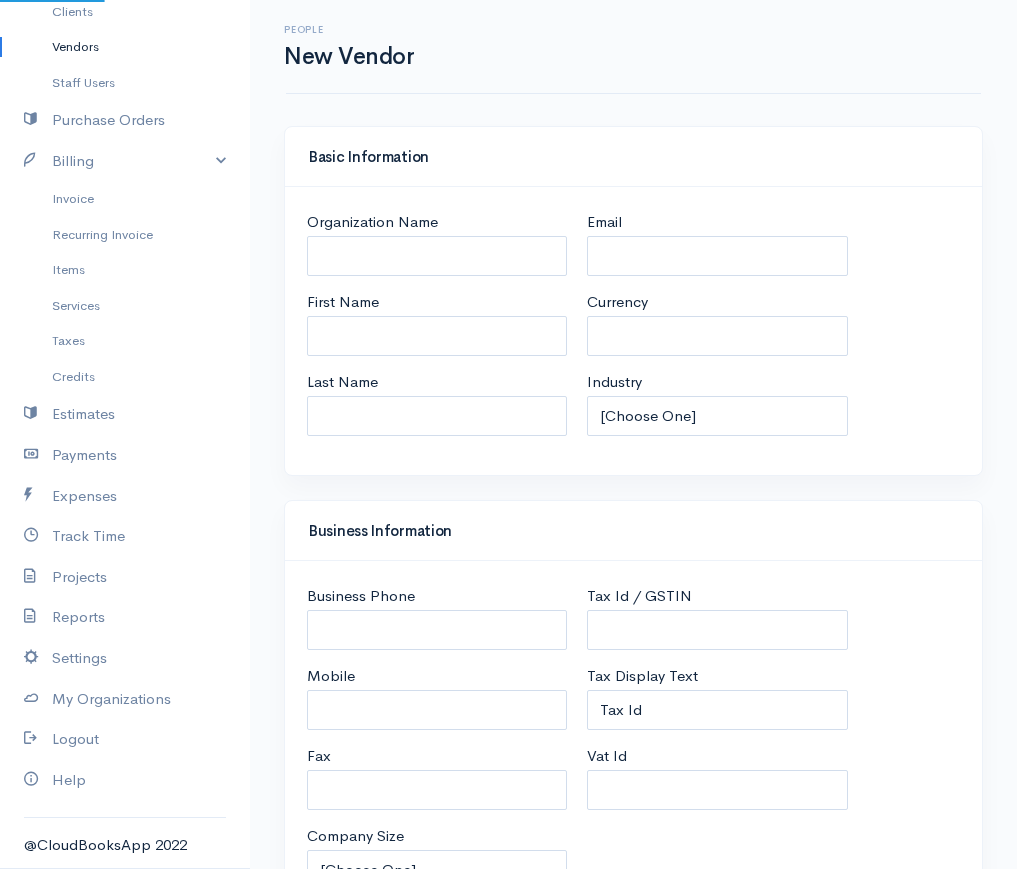 select on "LKR" 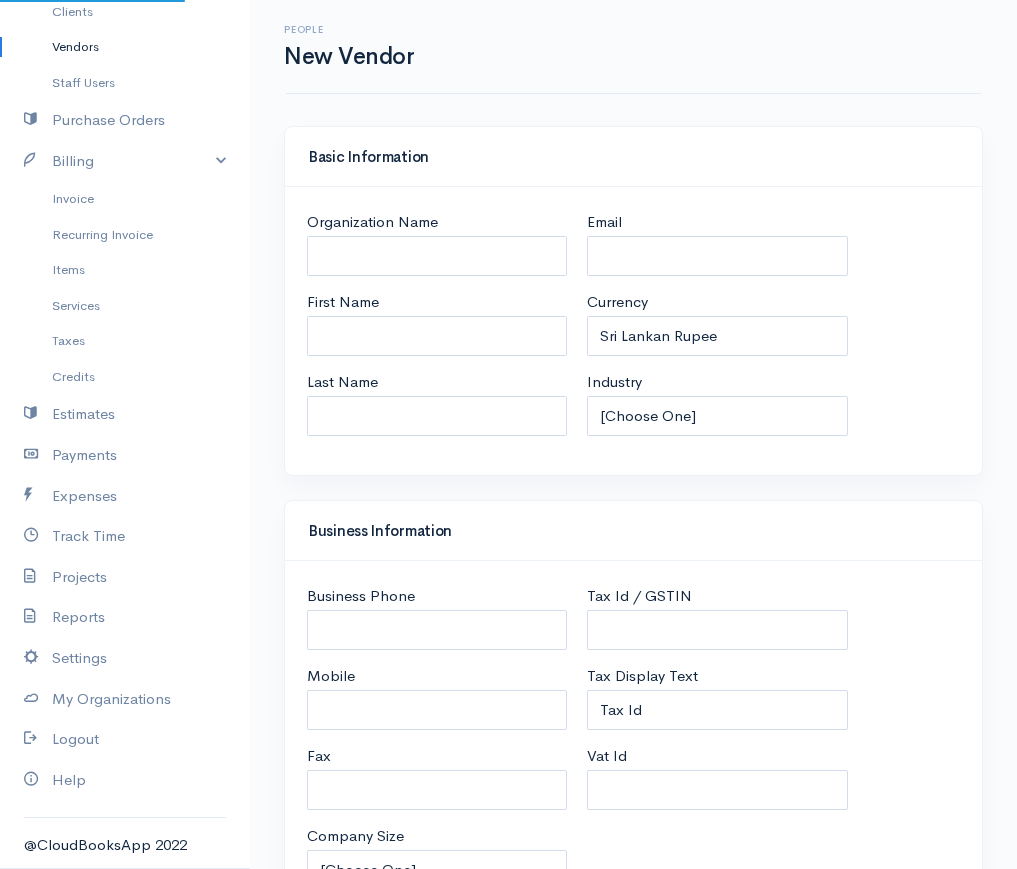 select on "[GEOGRAPHIC_DATA]" 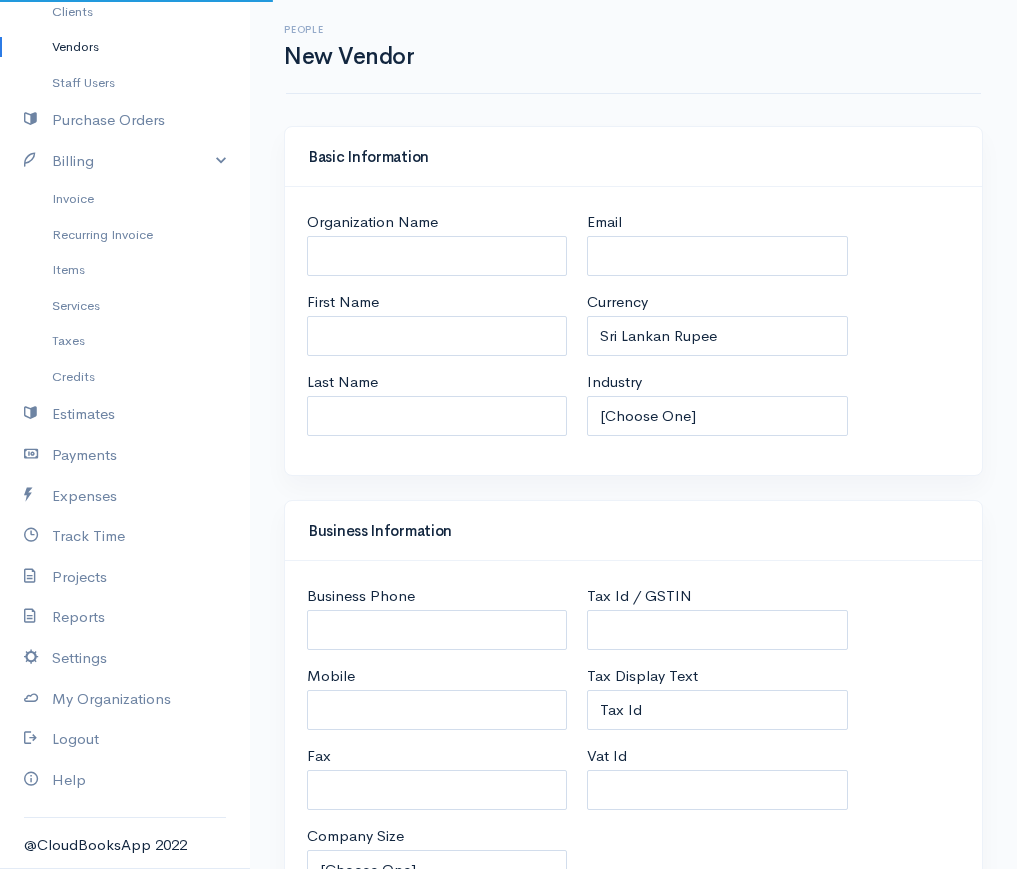 select on "[GEOGRAPHIC_DATA]" 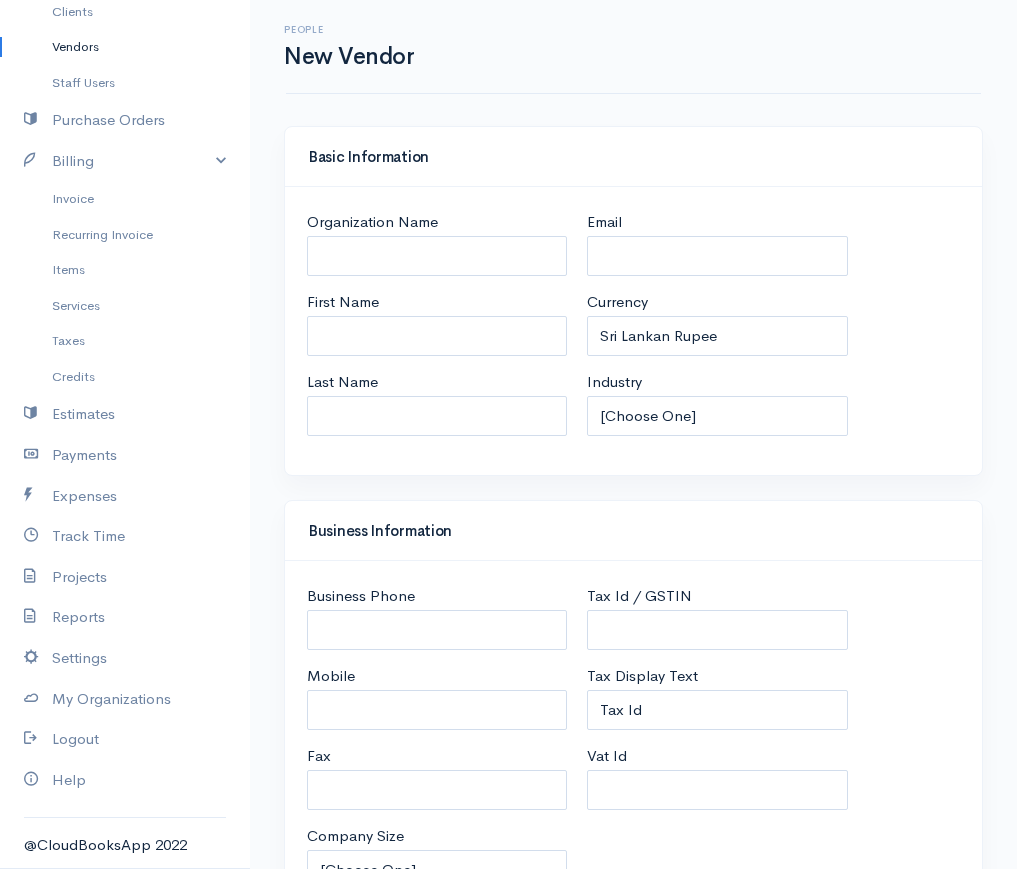 click on "Organization Name First Name Last Name" at bounding box center (437, 331) 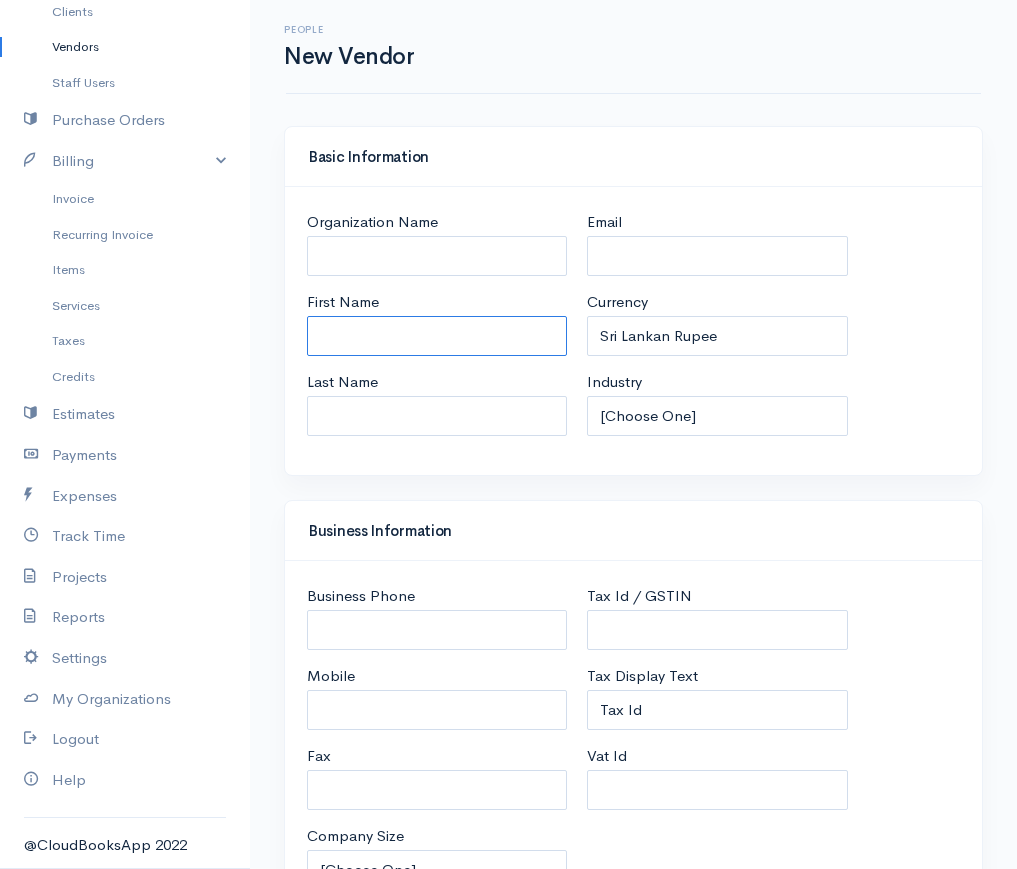 click on "First Name" at bounding box center (437, 336) 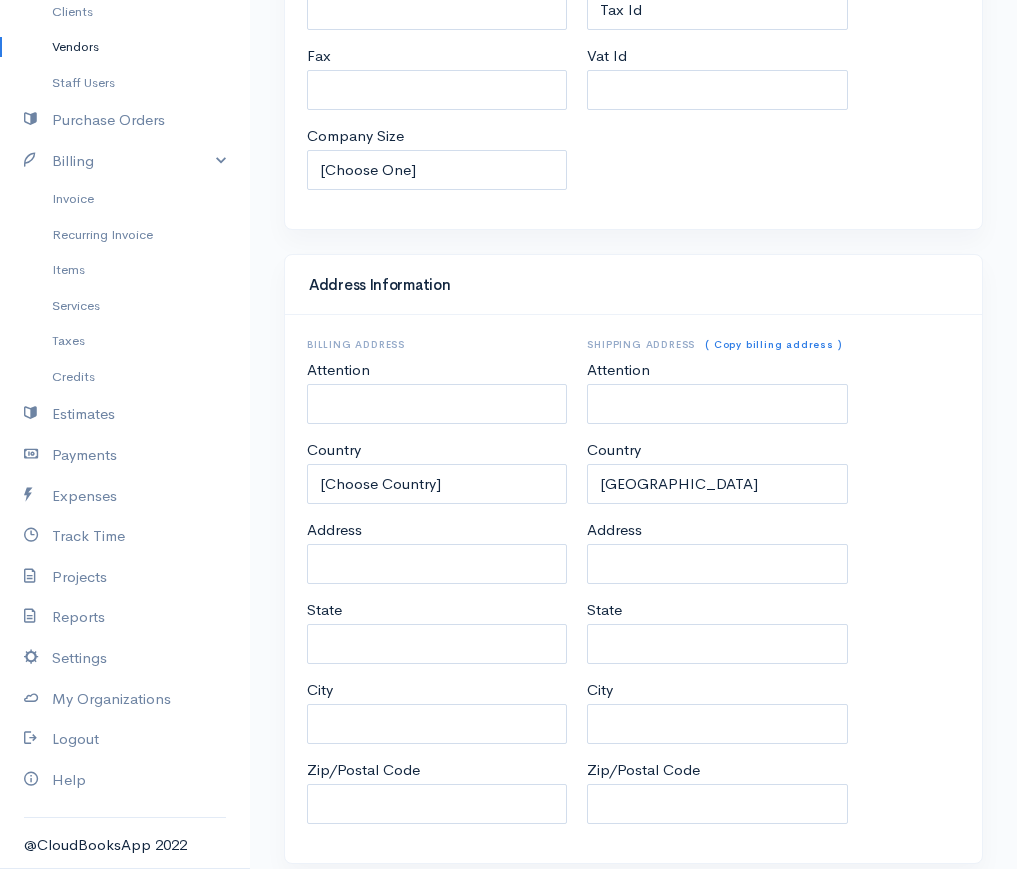 scroll, scrollTop: 760, scrollLeft: 0, axis: vertical 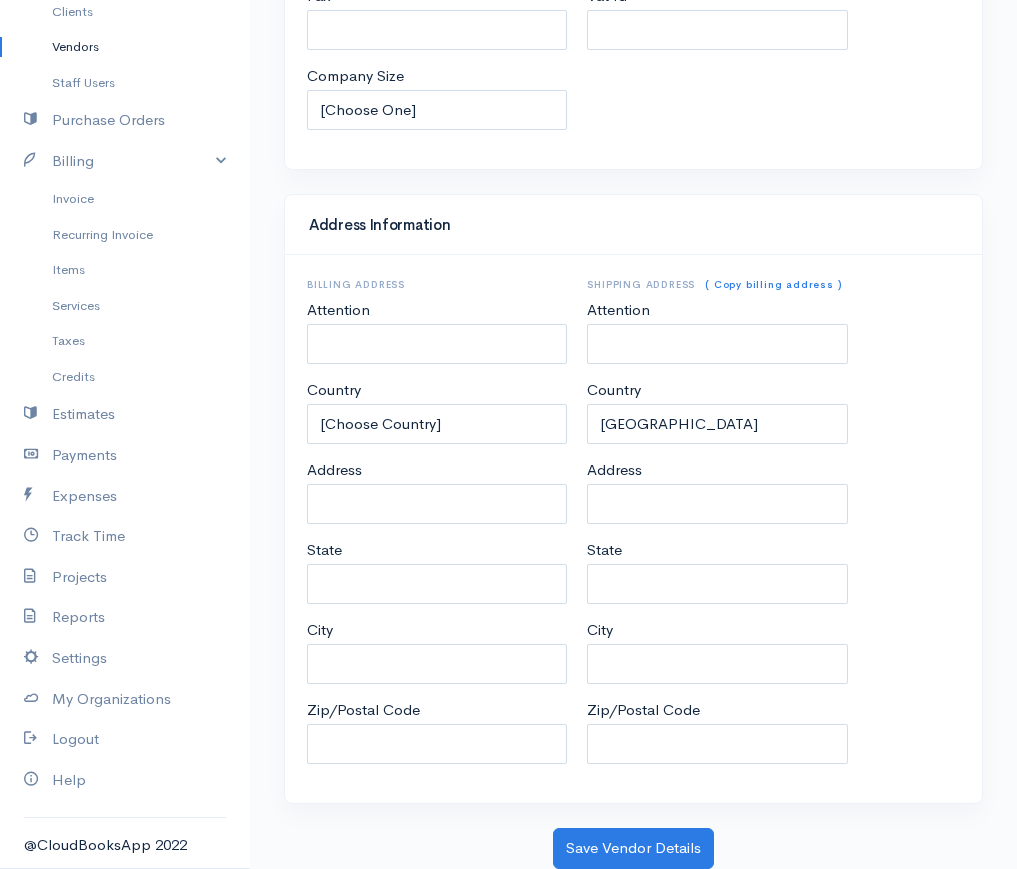 type on "DEC" 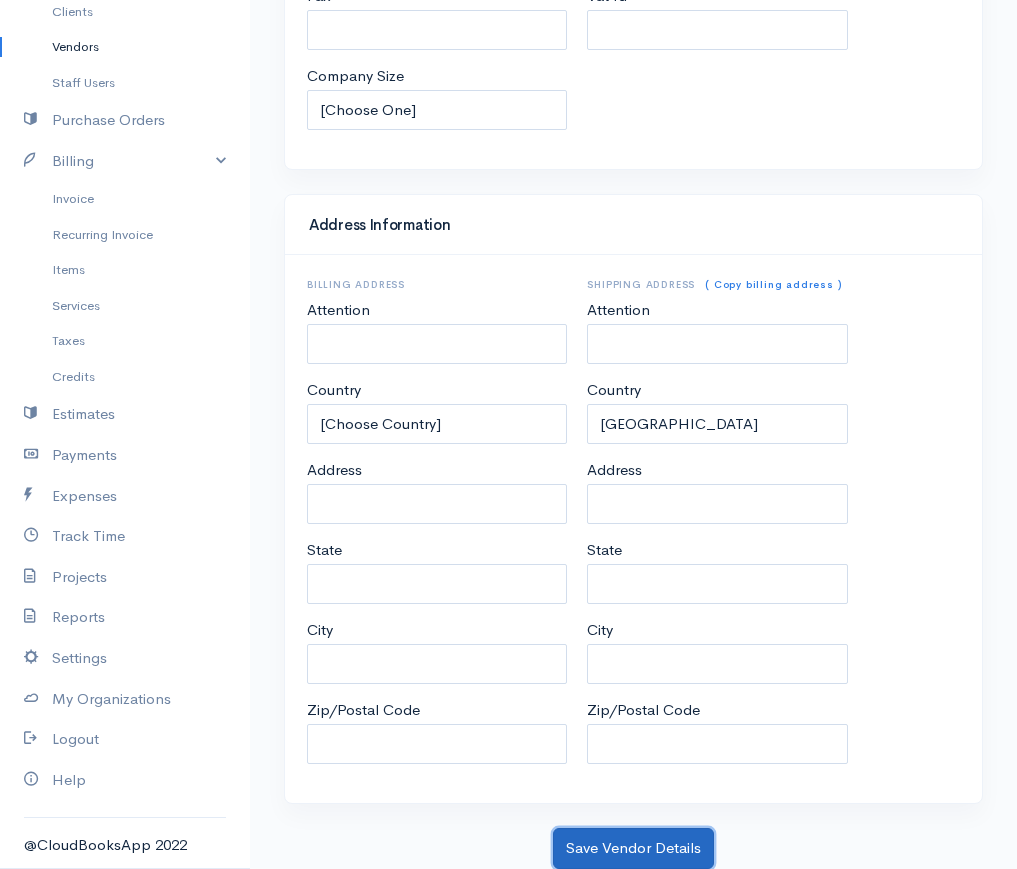 click on "Save Vendor Details" at bounding box center [633, 848] 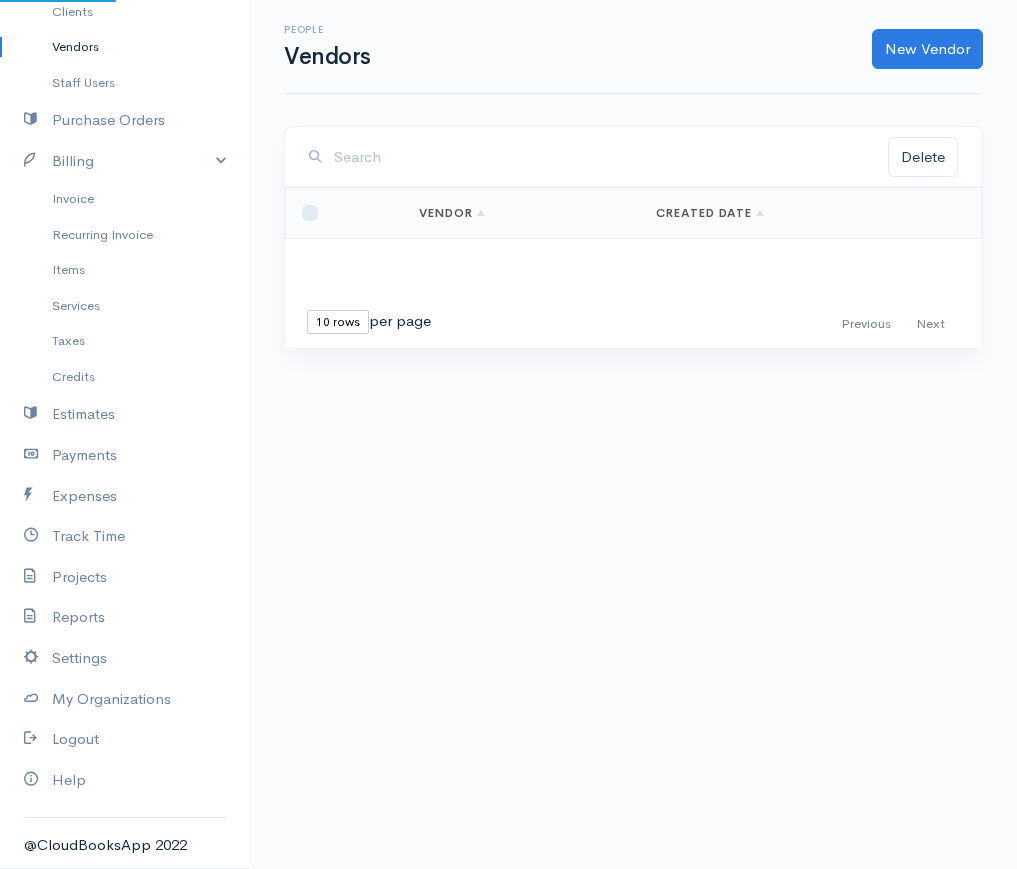 scroll, scrollTop: 0, scrollLeft: 0, axis: both 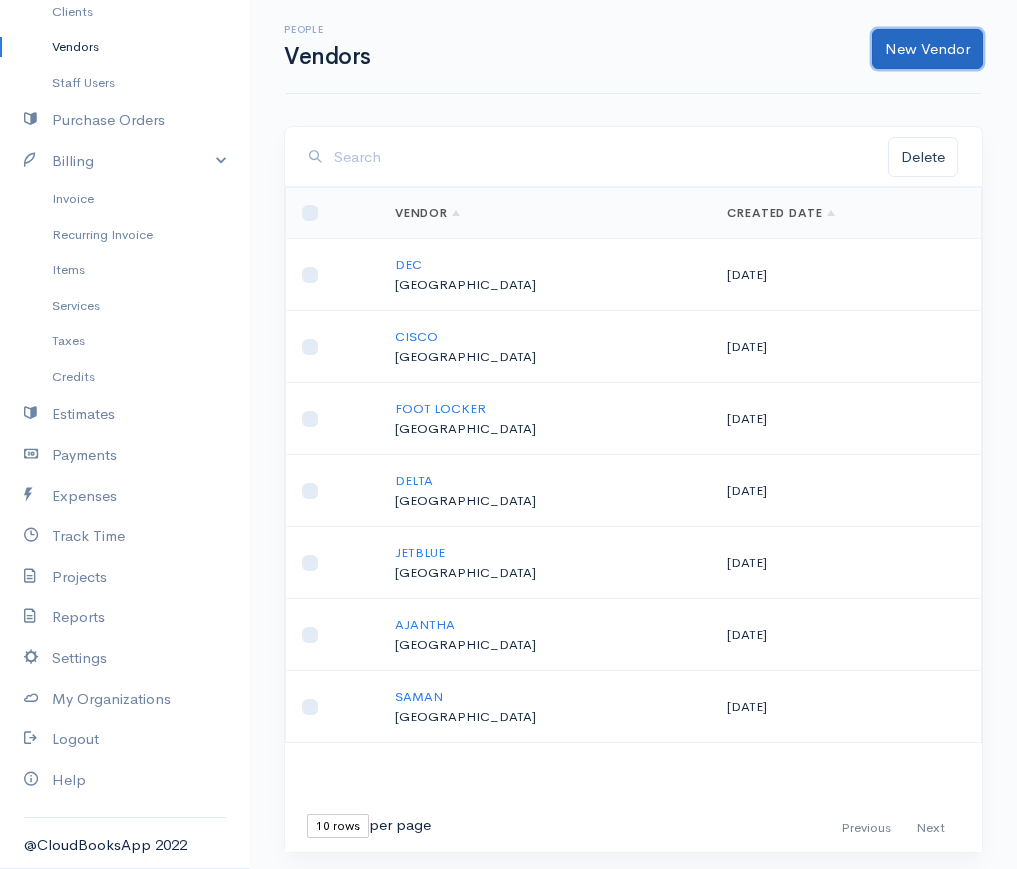 click on "New Vendor" at bounding box center [927, 49] 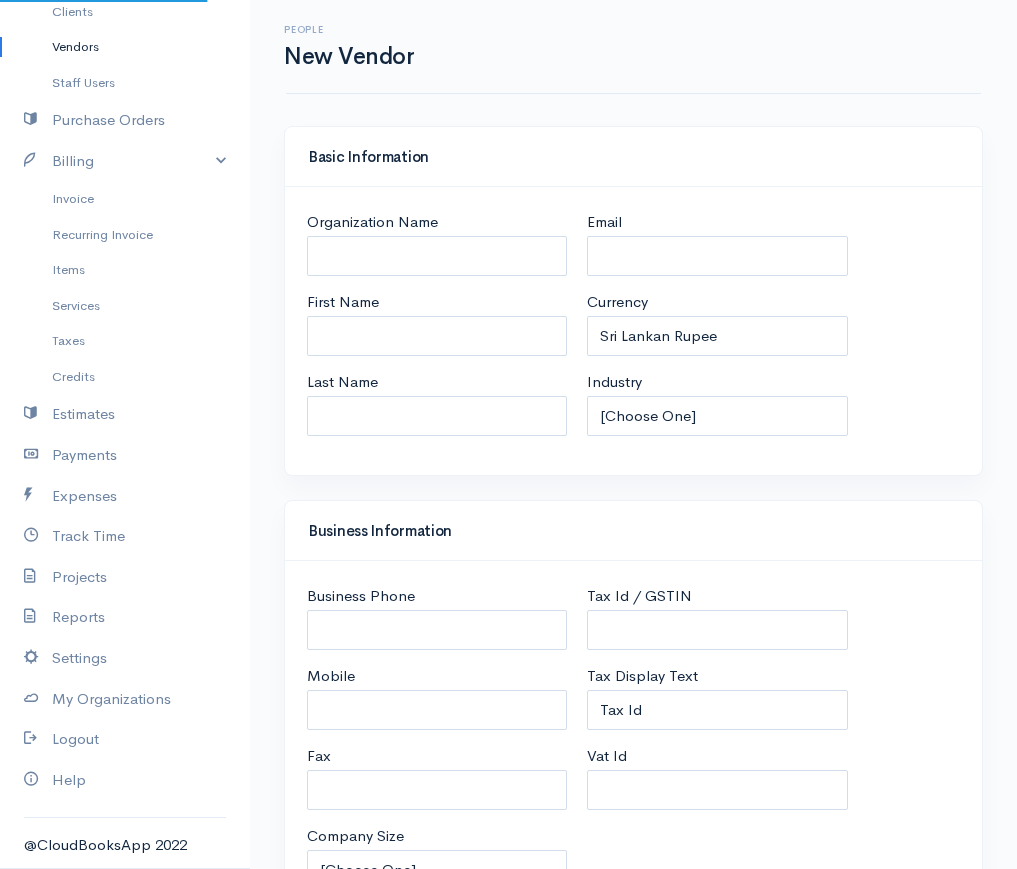 select on "LKR" 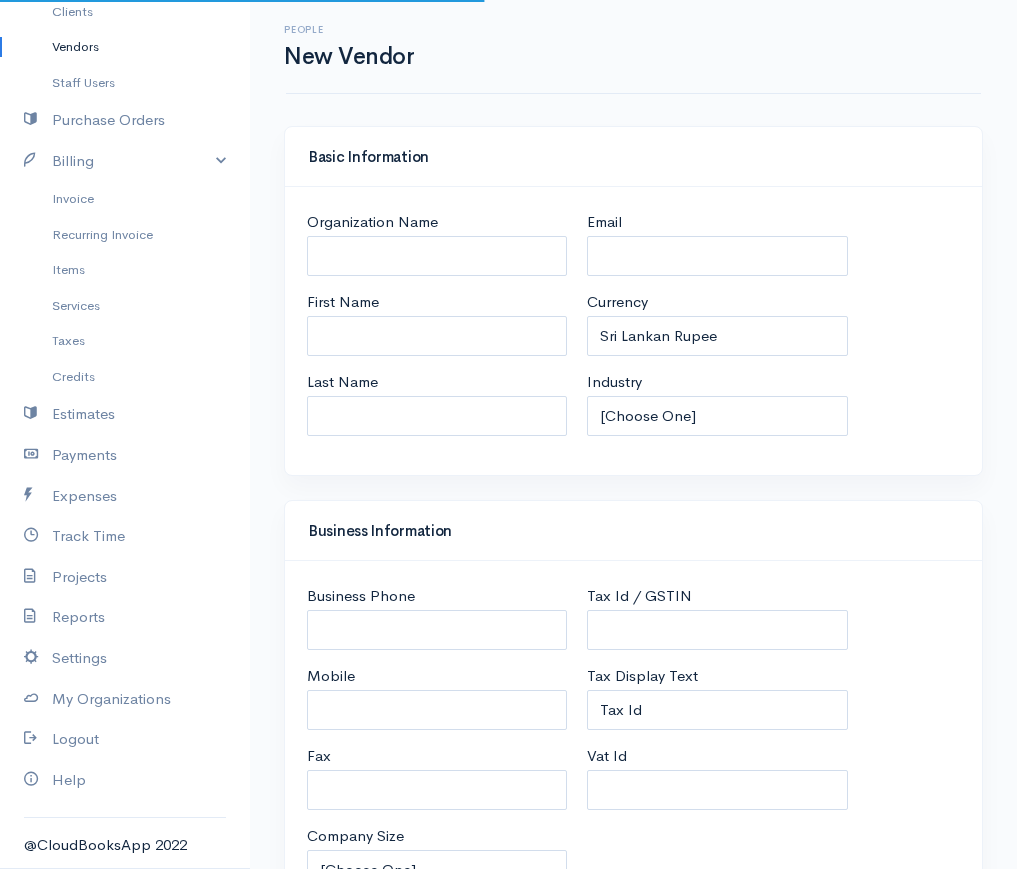select on "[GEOGRAPHIC_DATA]" 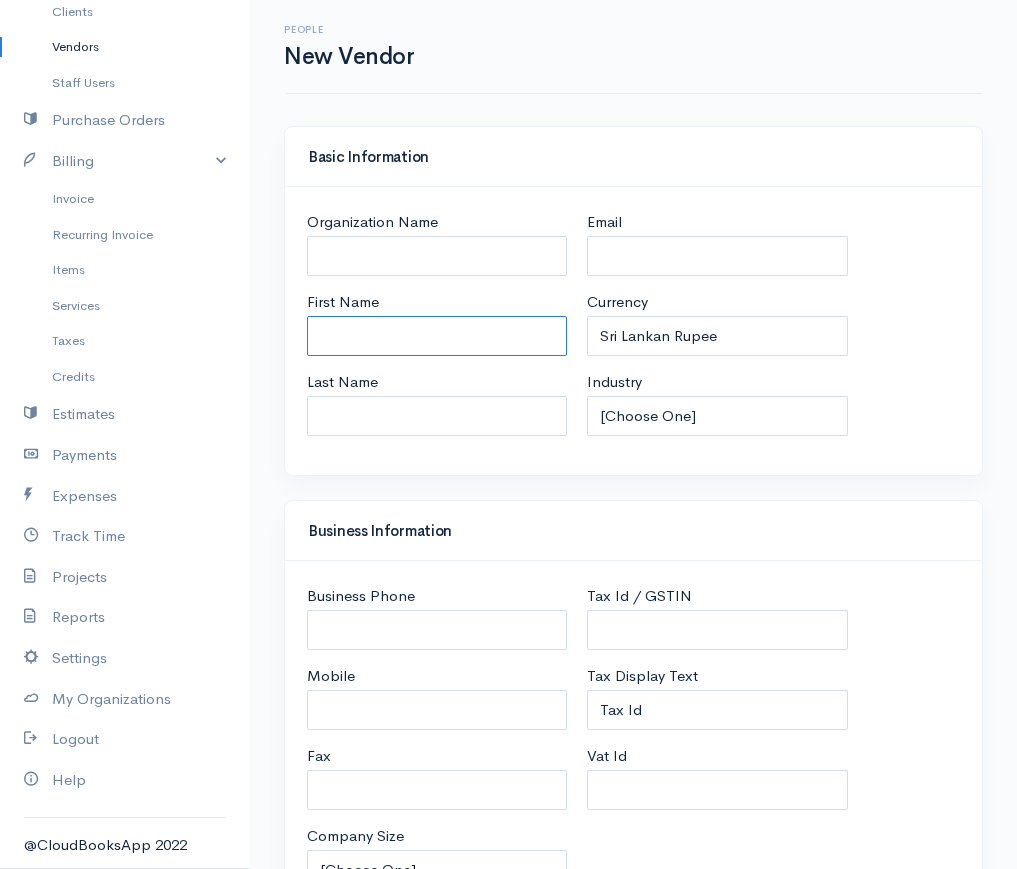 click on "First Name" at bounding box center (437, 336) 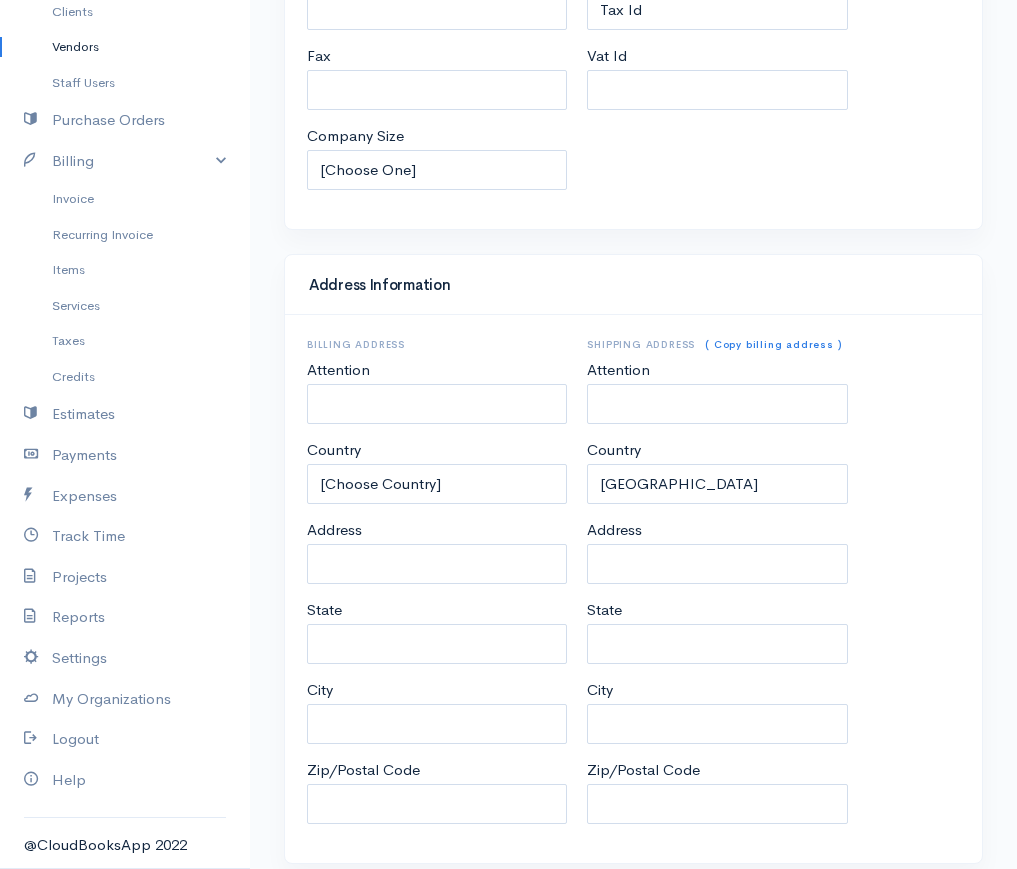 scroll, scrollTop: 760, scrollLeft: 0, axis: vertical 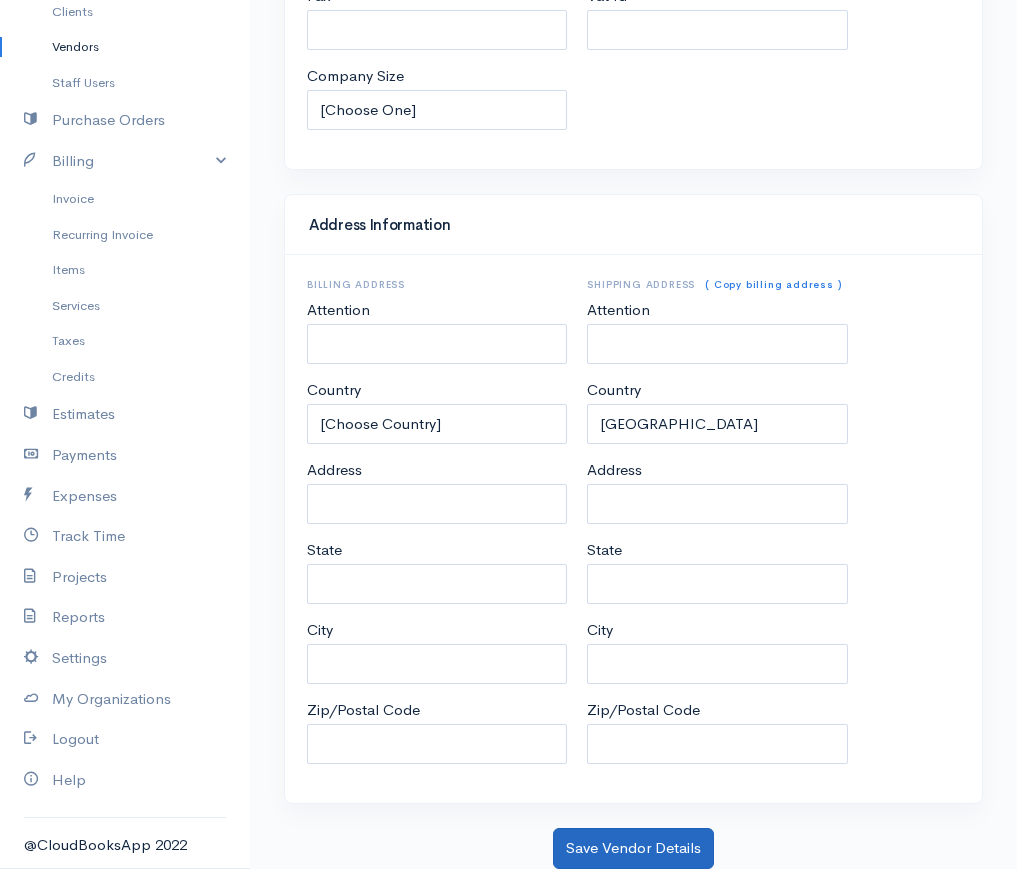 type on "[PERSON_NAME][MEDICAL_DATA]" 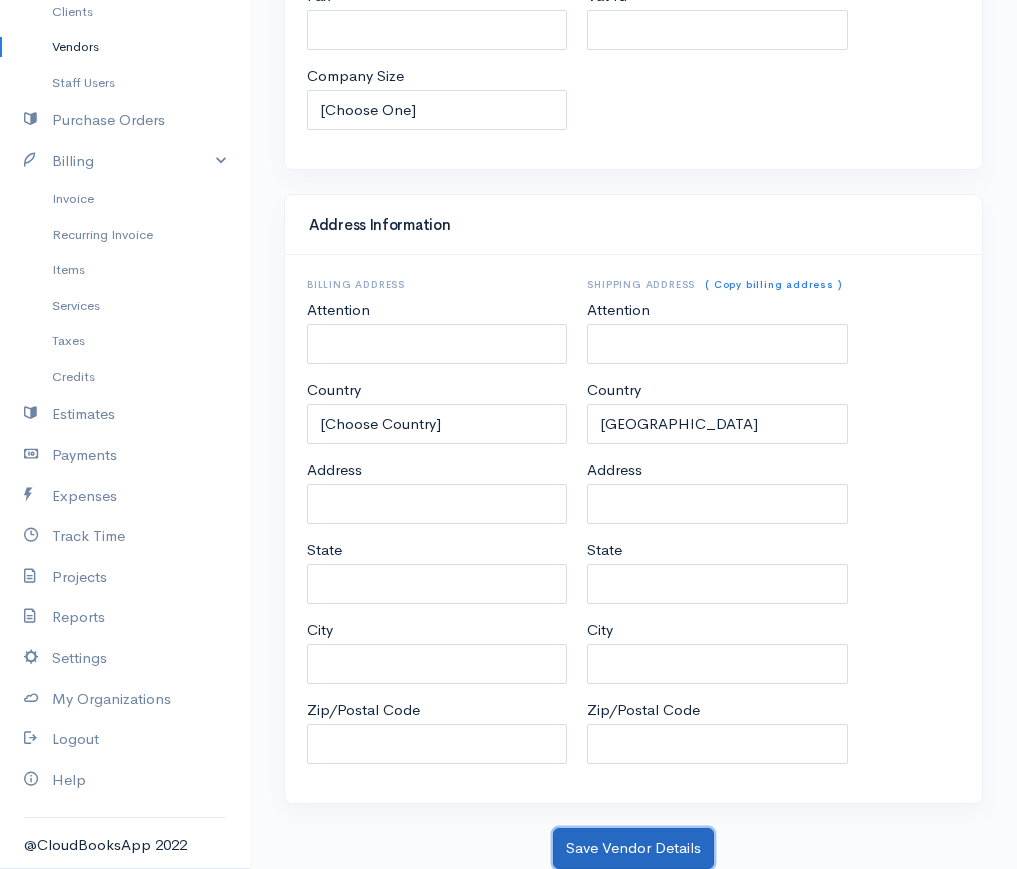 click on "Save Vendor Details" at bounding box center (633, 848) 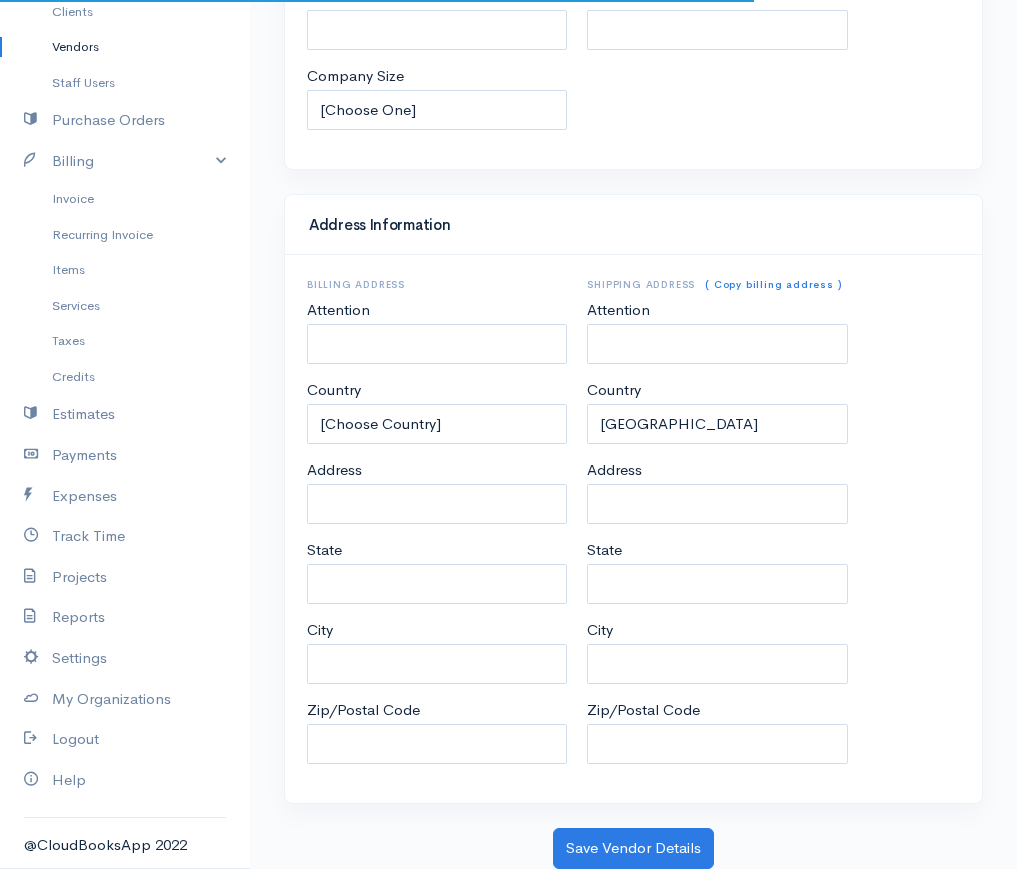 scroll, scrollTop: 0, scrollLeft: 0, axis: both 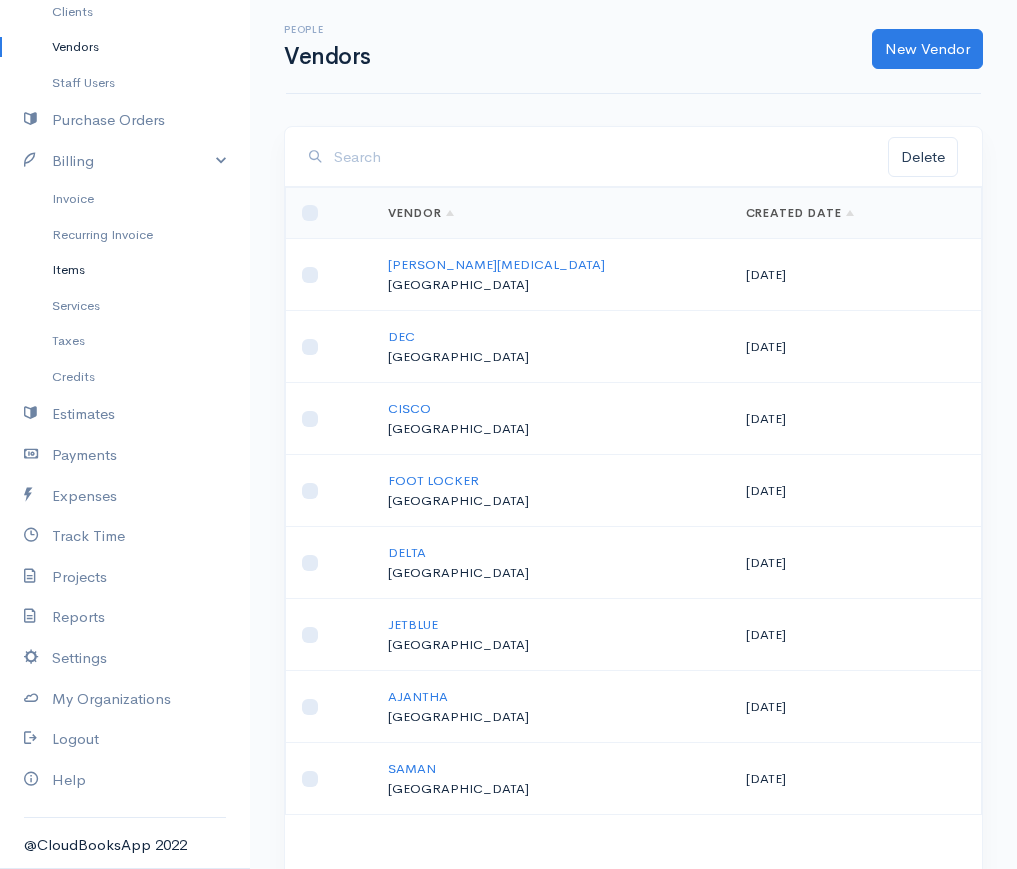click on "Items" at bounding box center (125, 270) 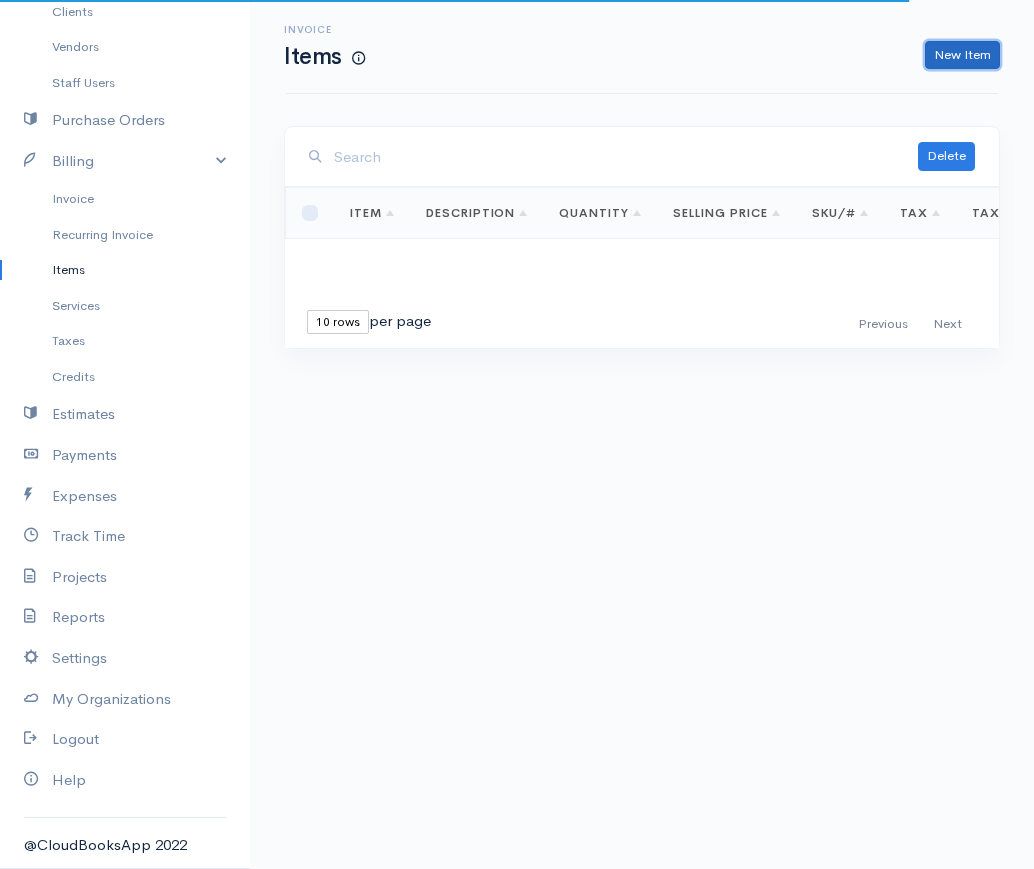 click on "New Item" at bounding box center [962, 55] 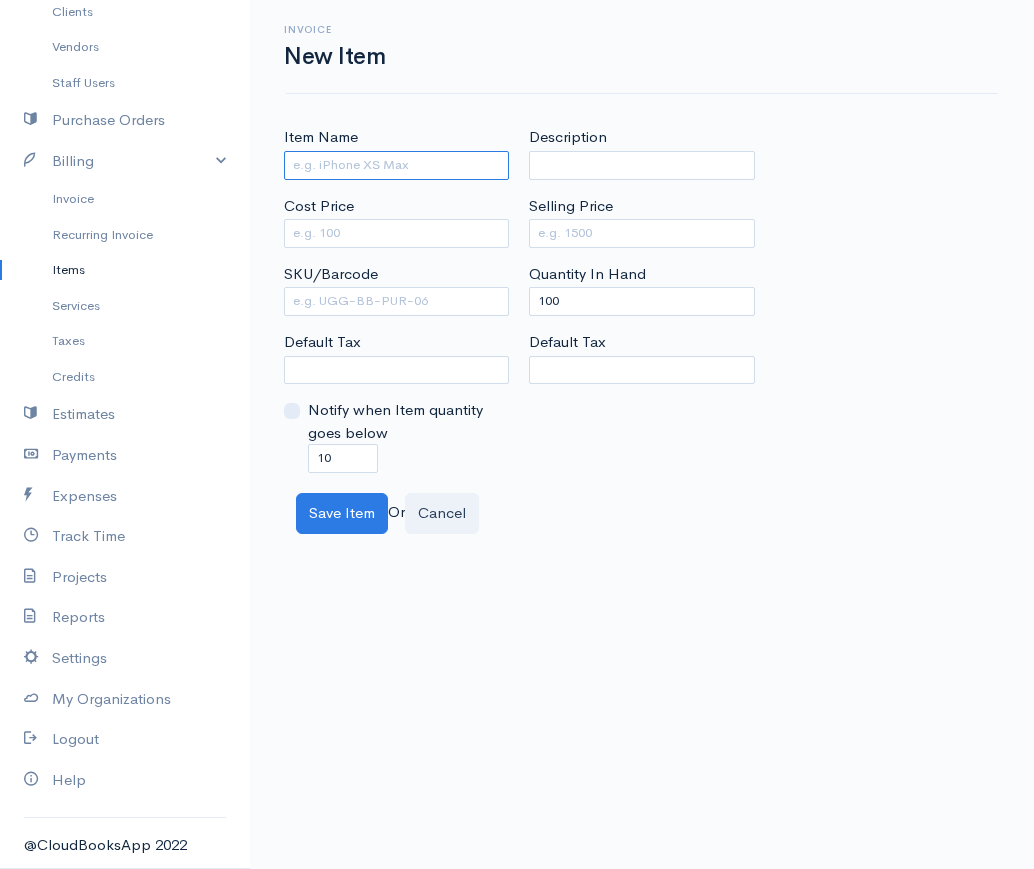 click on "Item Name" at bounding box center [396, 165] 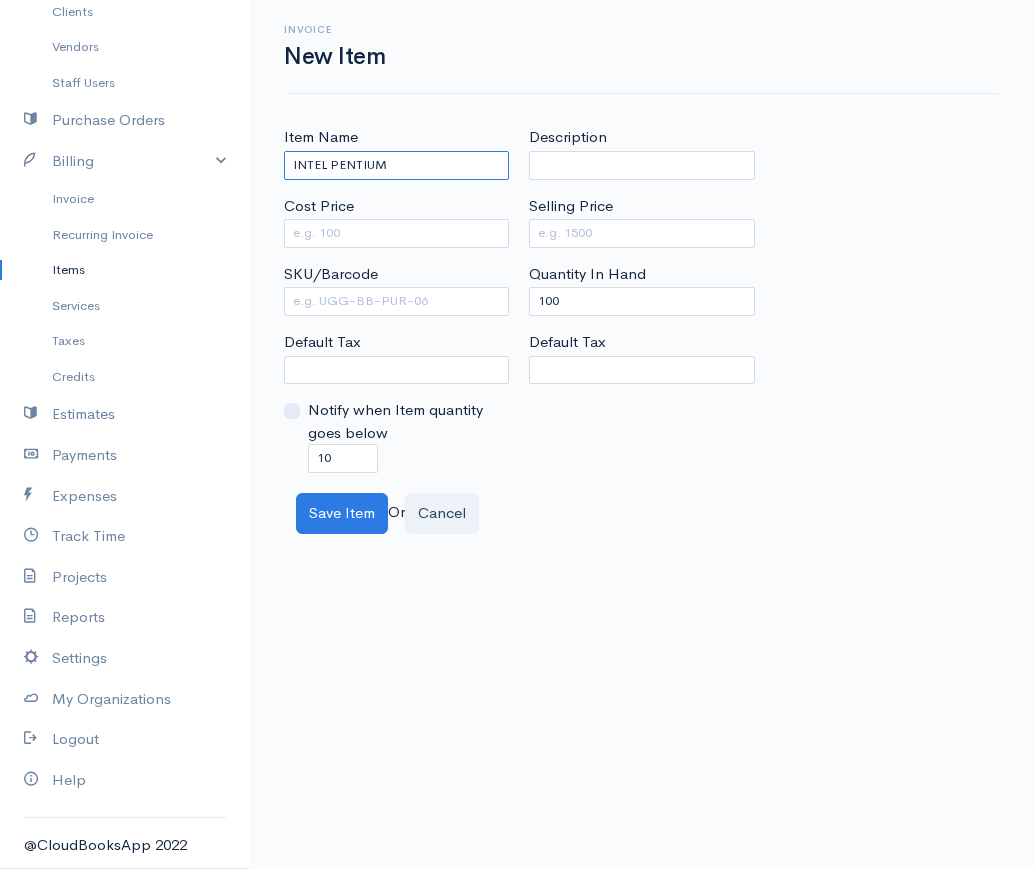 type on "INTEL PENTIUM" 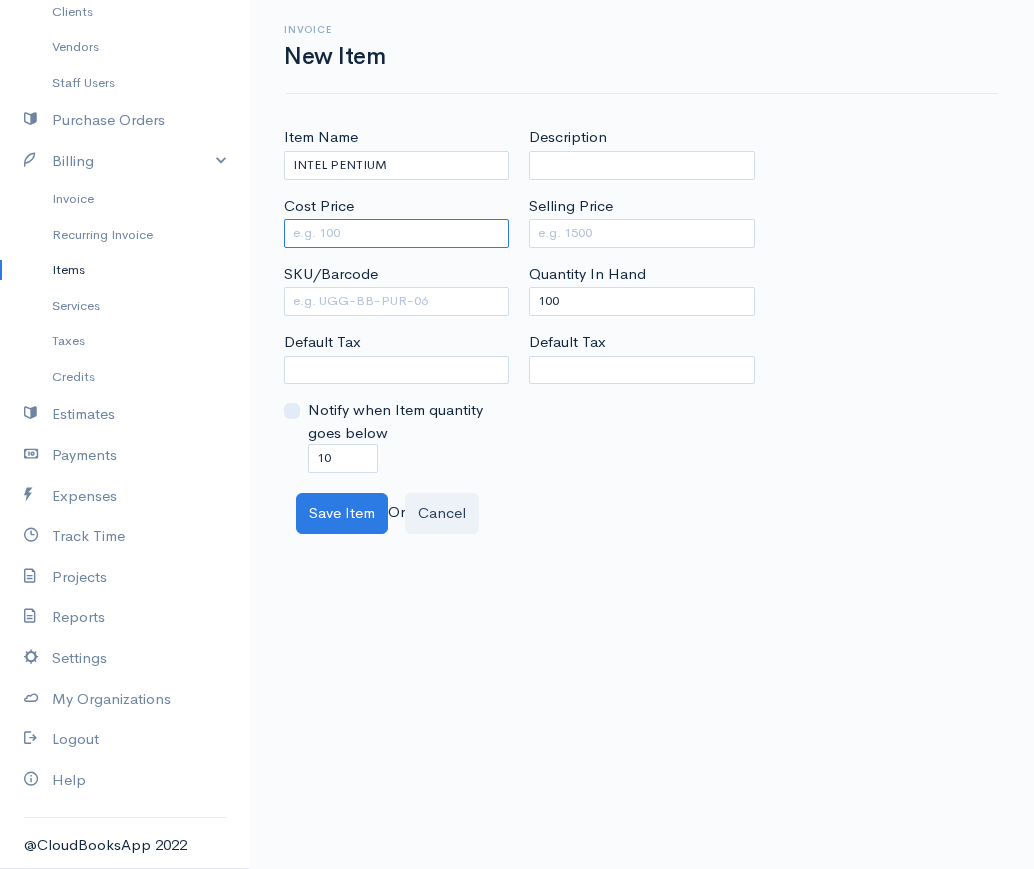 click on "Cost Price" at bounding box center [396, 233] 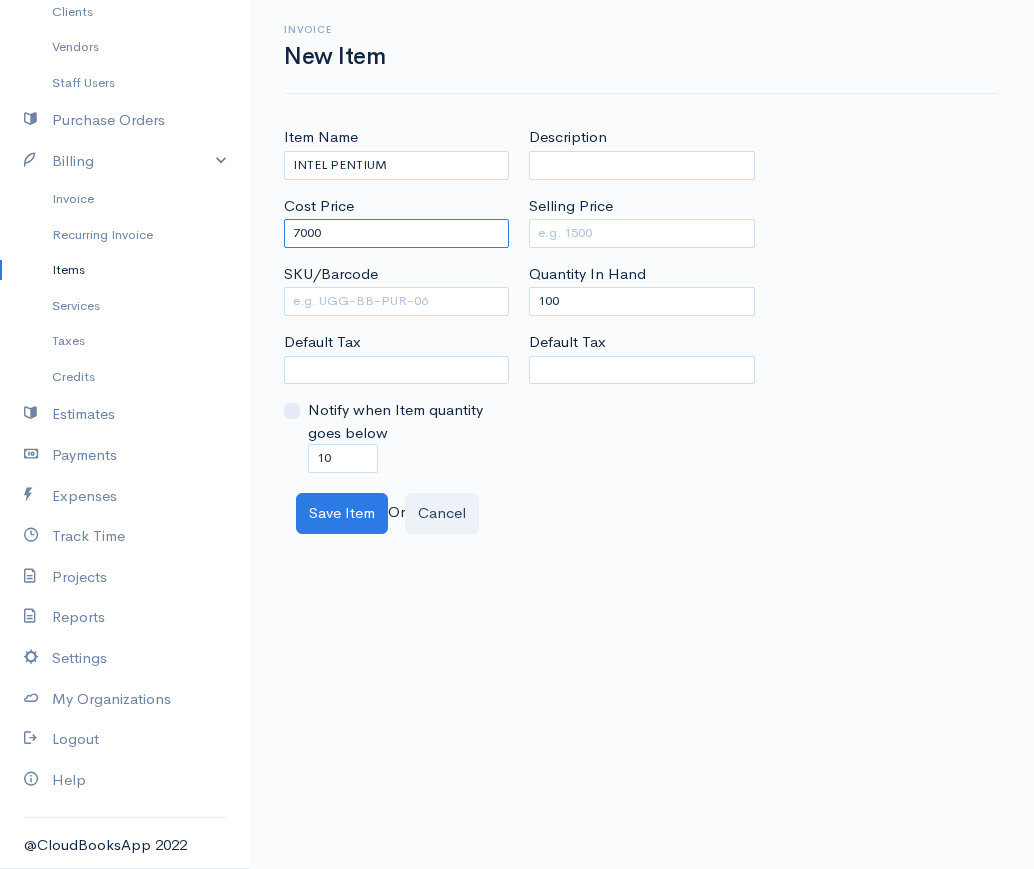 type on "7000" 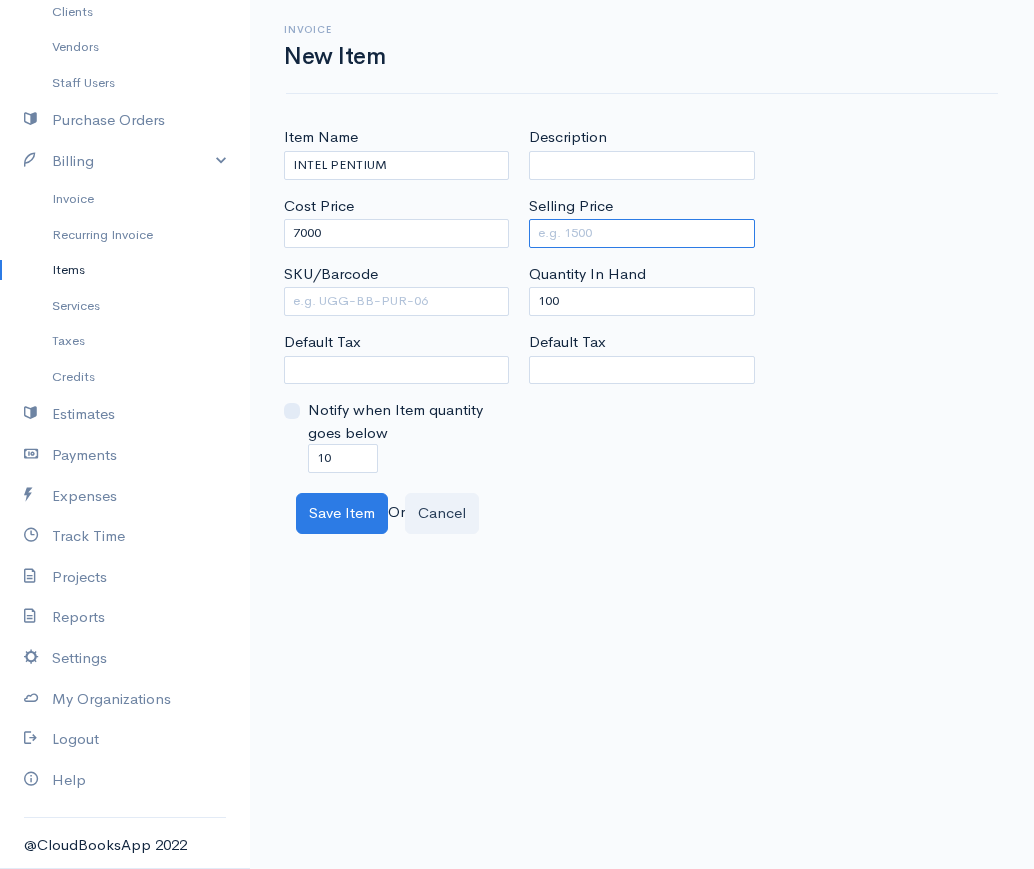 click on "Selling Price" at bounding box center (641, 233) 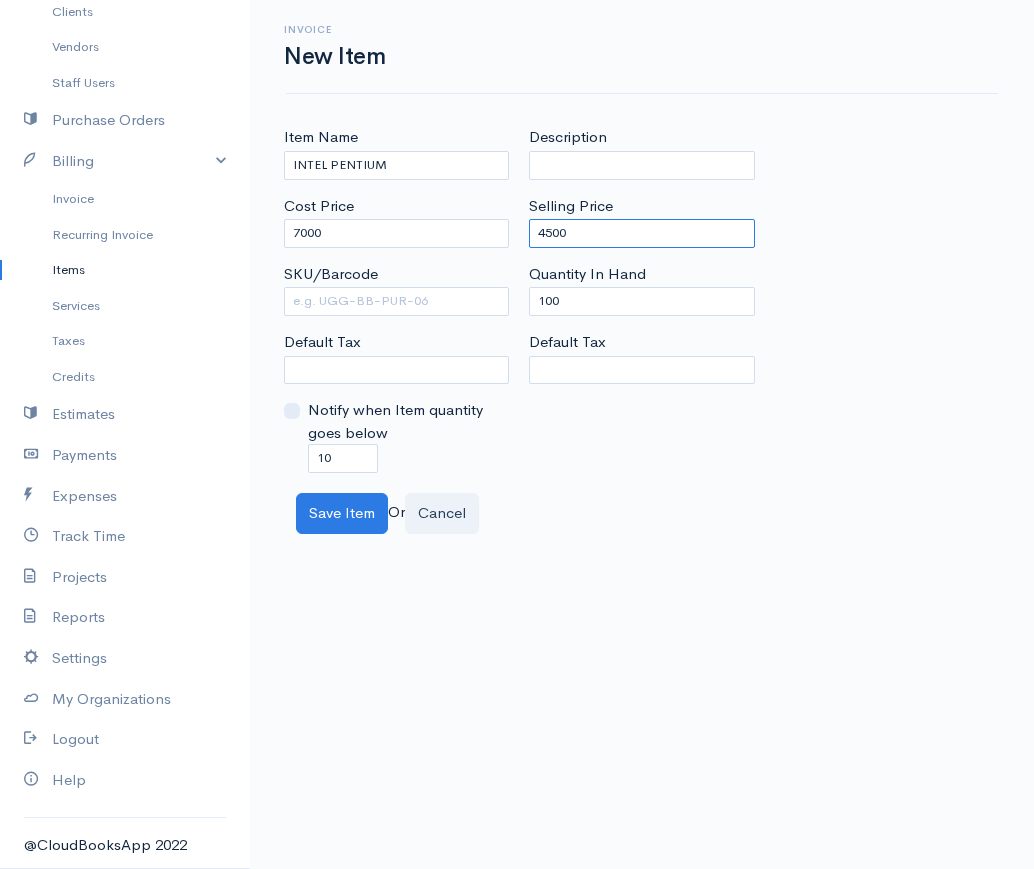 type on "4500" 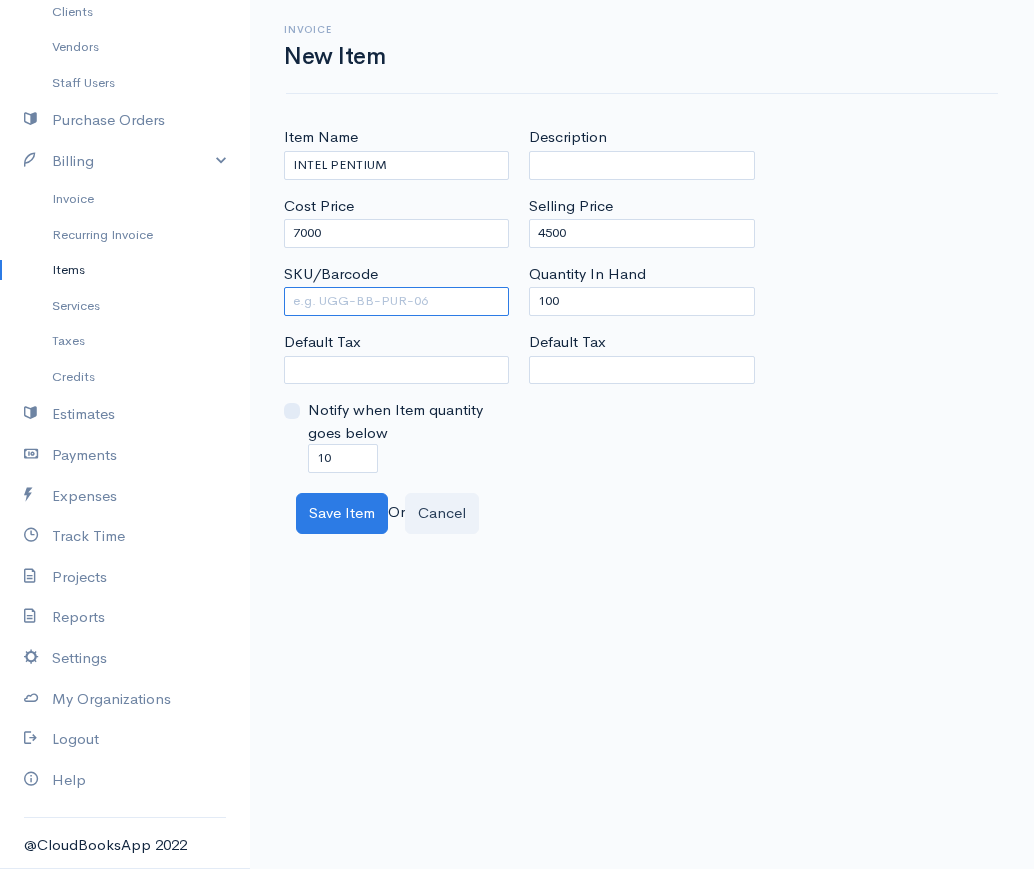 click on "SKU/Barcode" at bounding box center (396, 301) 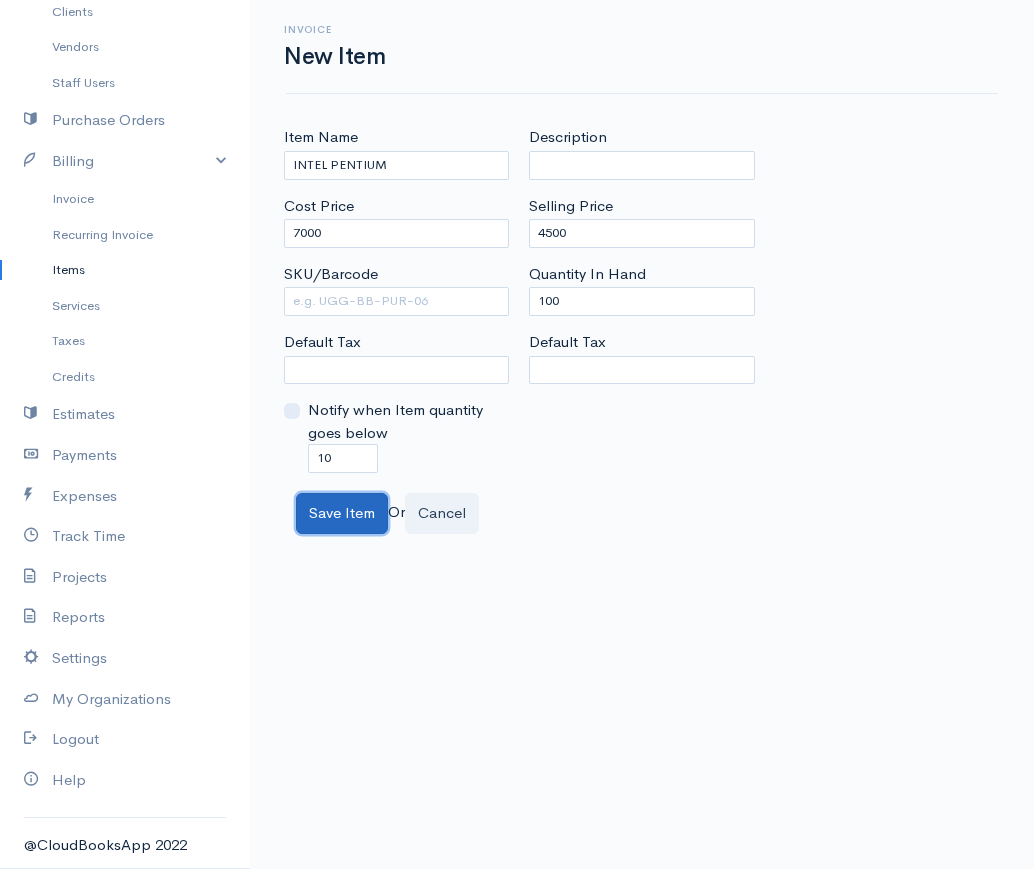 click on "Save Item" at bounding box center [342, 513] 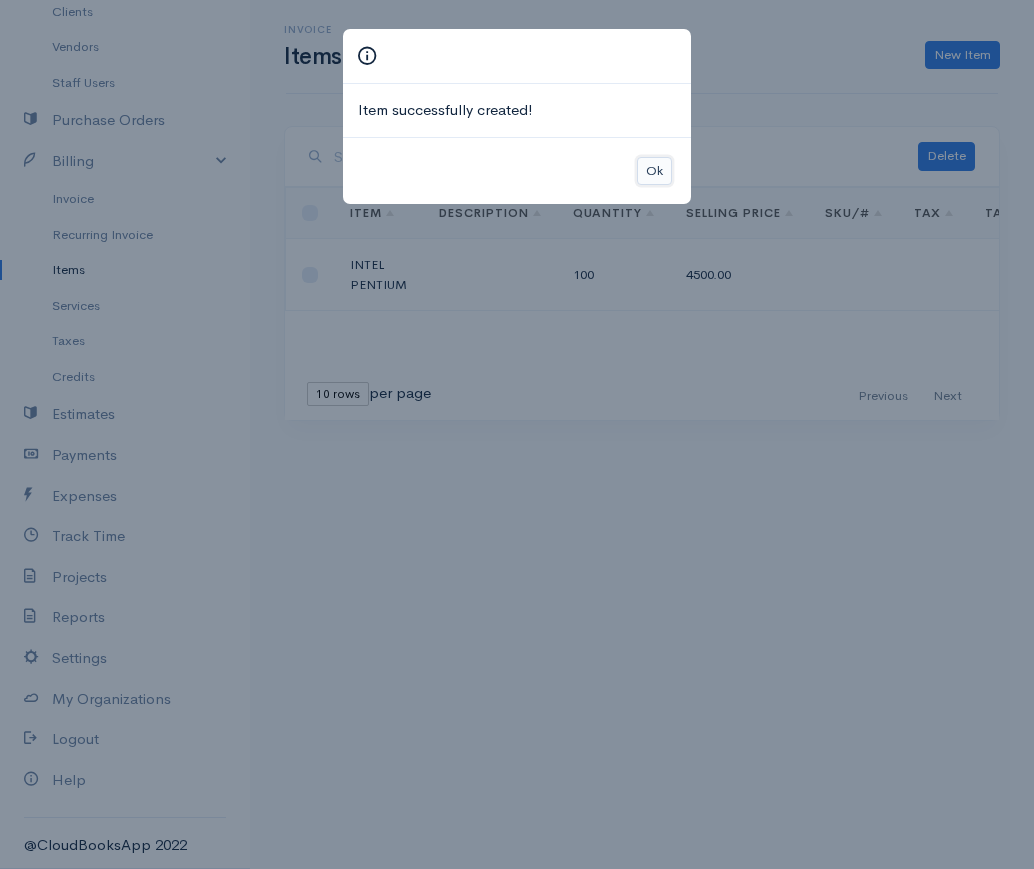 click on "Ok" at bounding box center (654, 171) 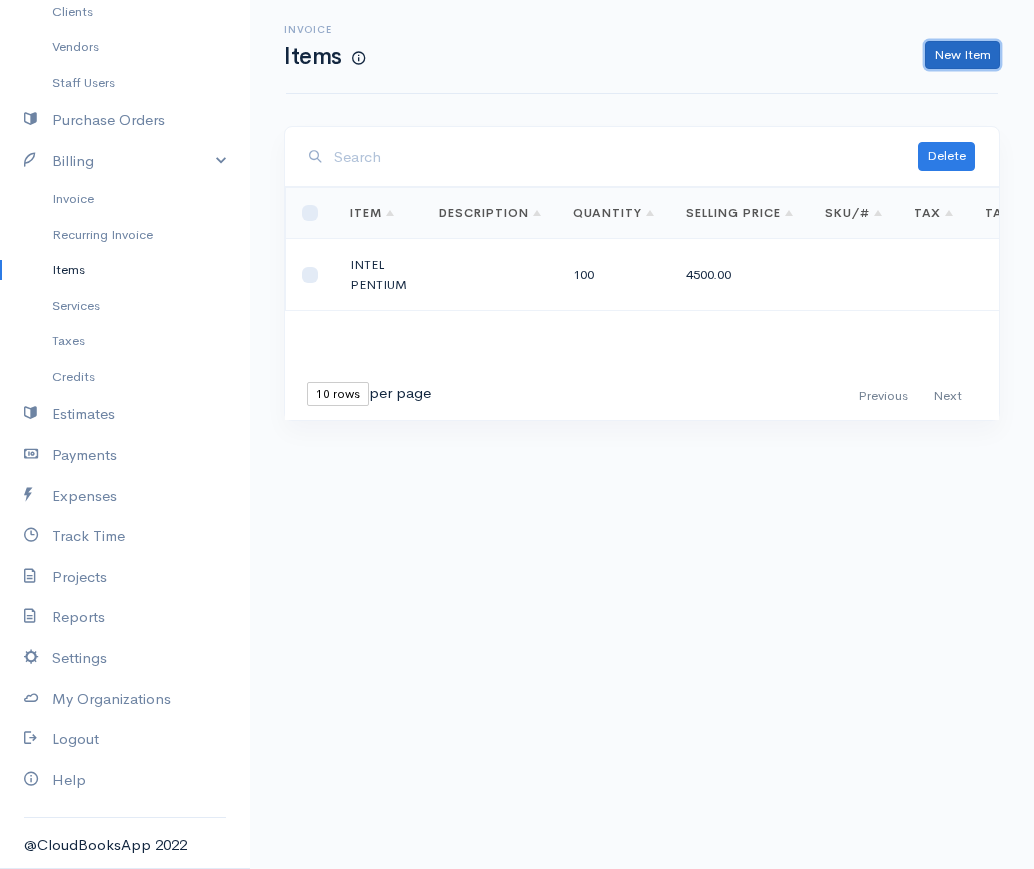 click on "New Item" at bounding box center (962, 55) 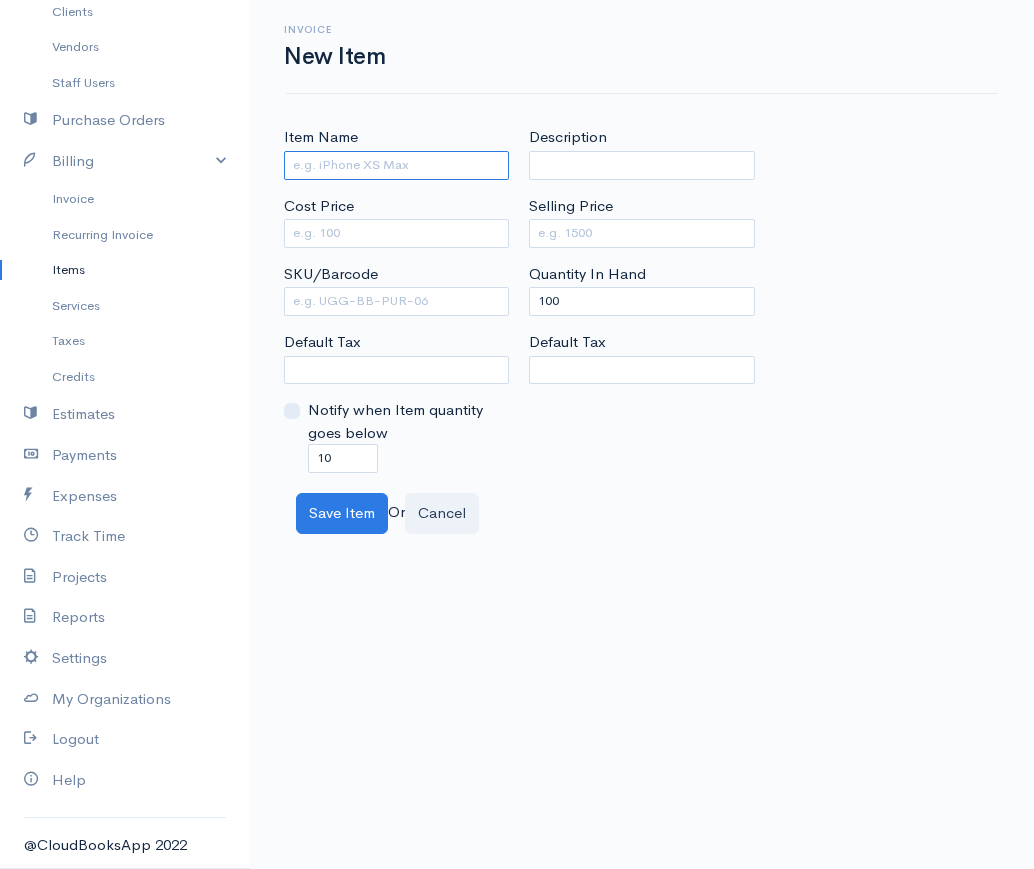 click on "Item Name" at bounding box center [396, 165] 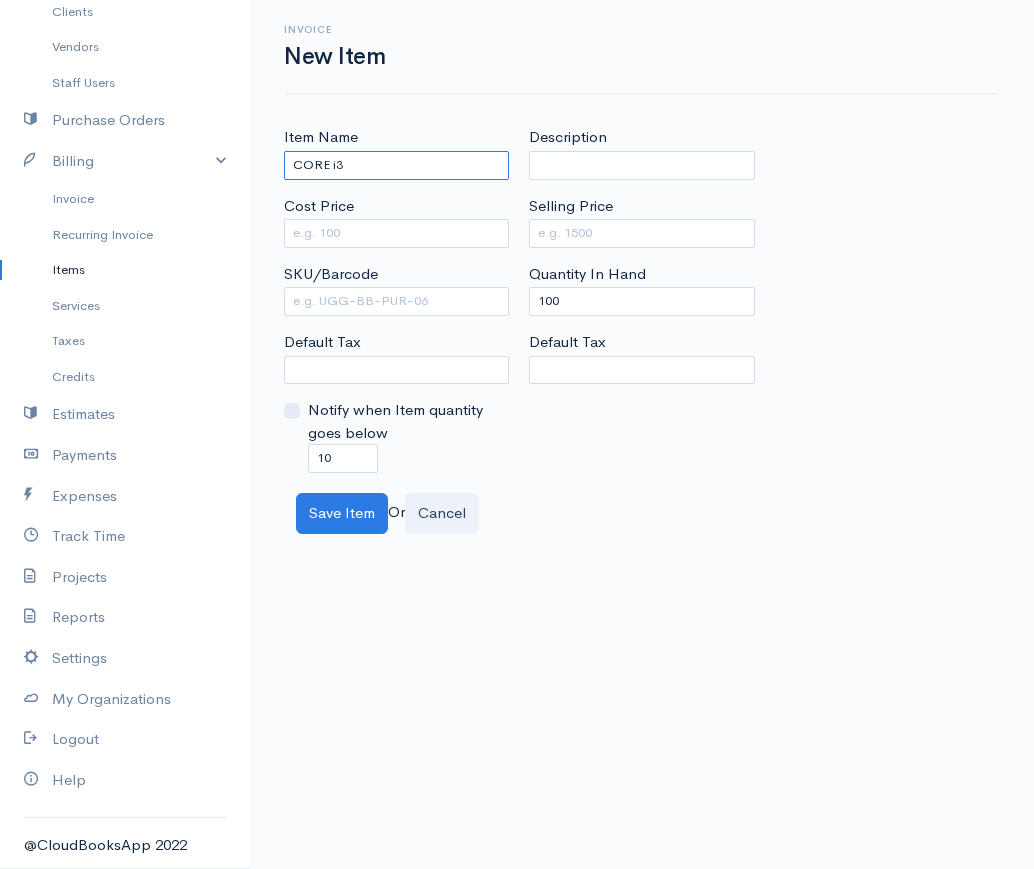 type on "CORE i3" 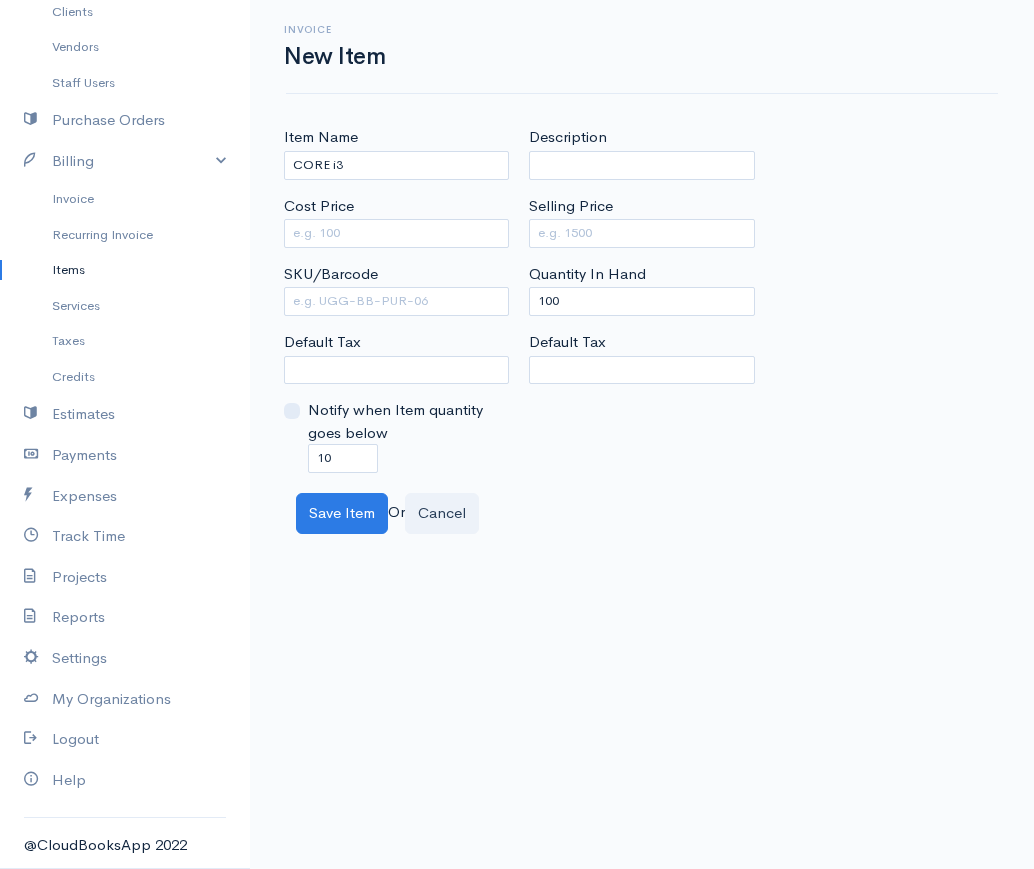 click on "Cost Price" at bounding box center (396, 221) 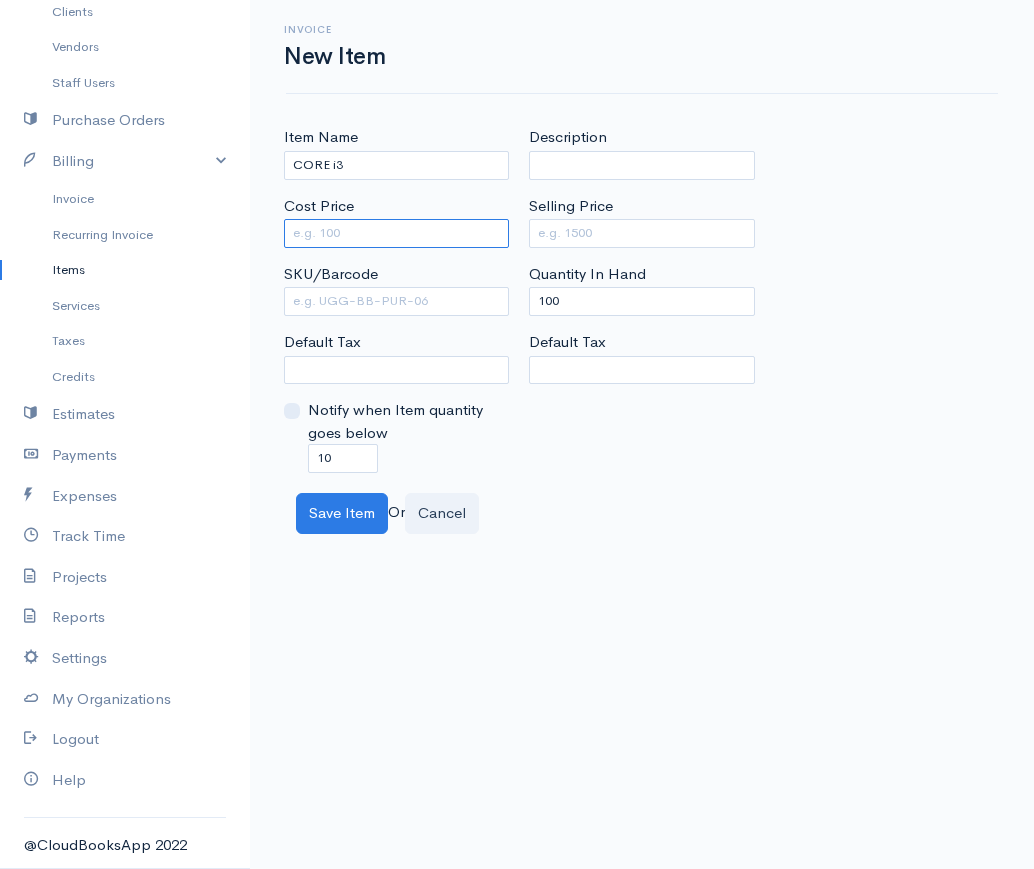click on "Cost Price" at bounding box center [396, 233] 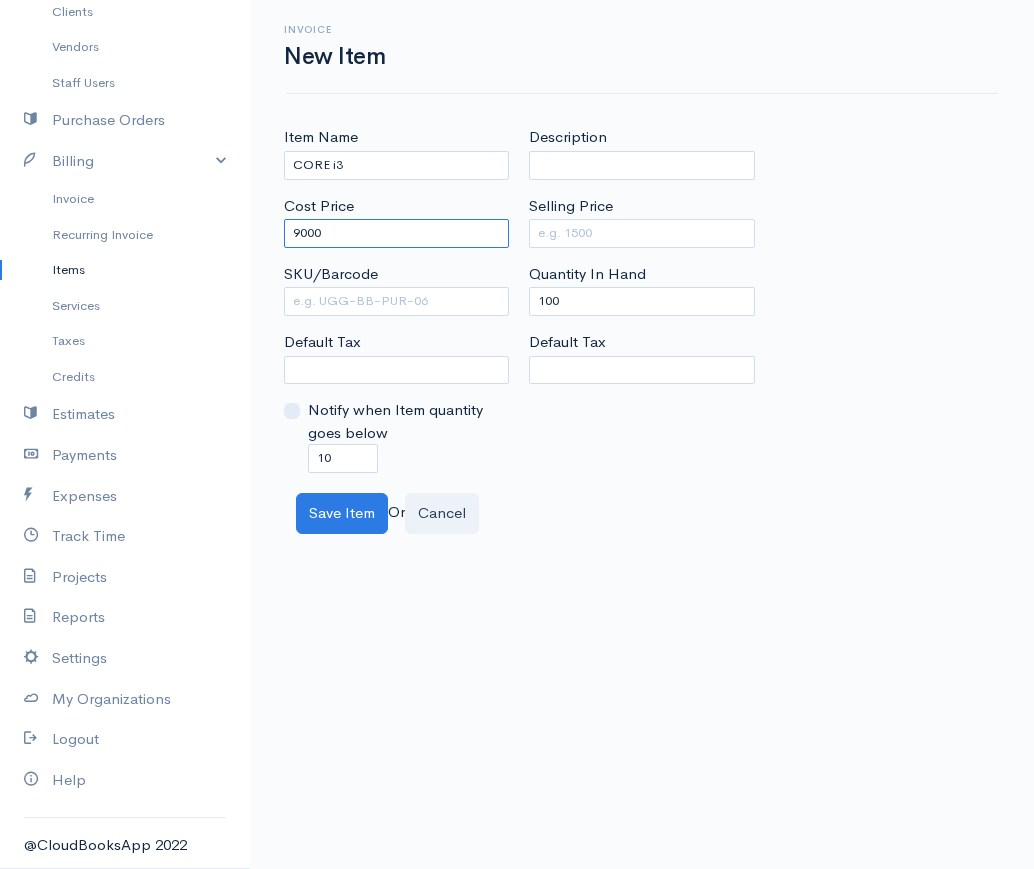 type on "9000" 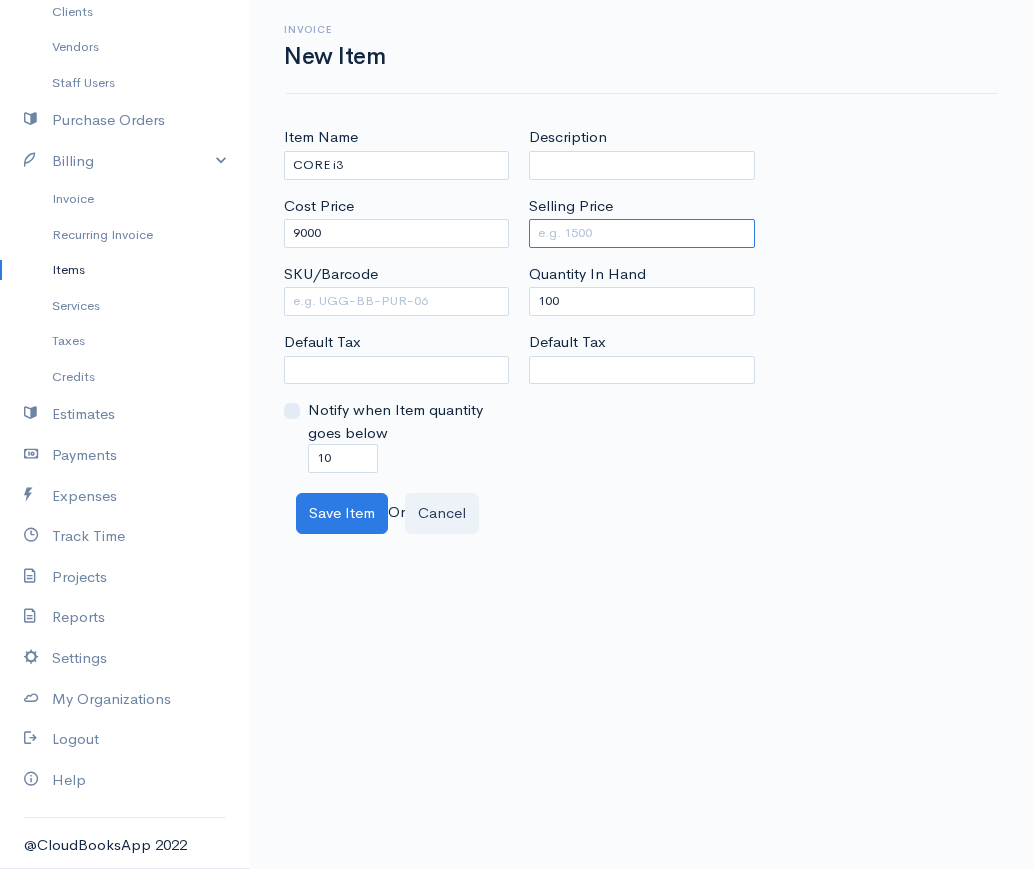 click on "Selling Price" at bounding box center (641, 233) 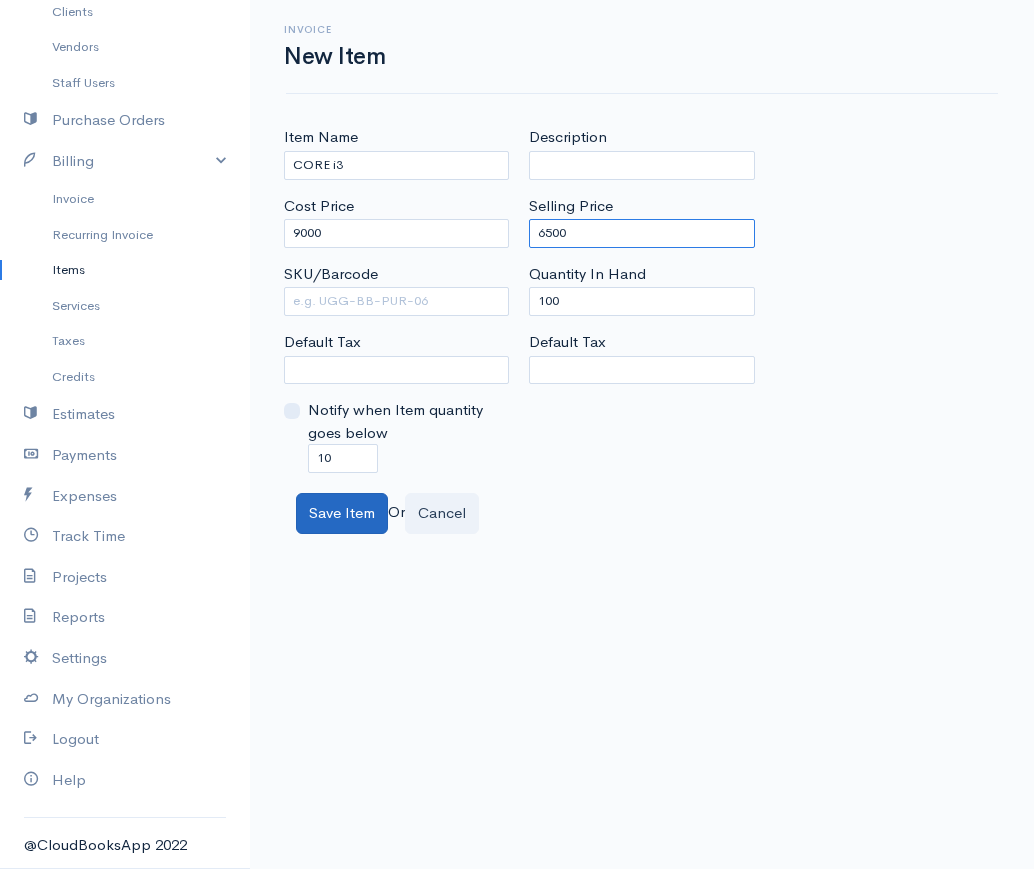type on "6500" 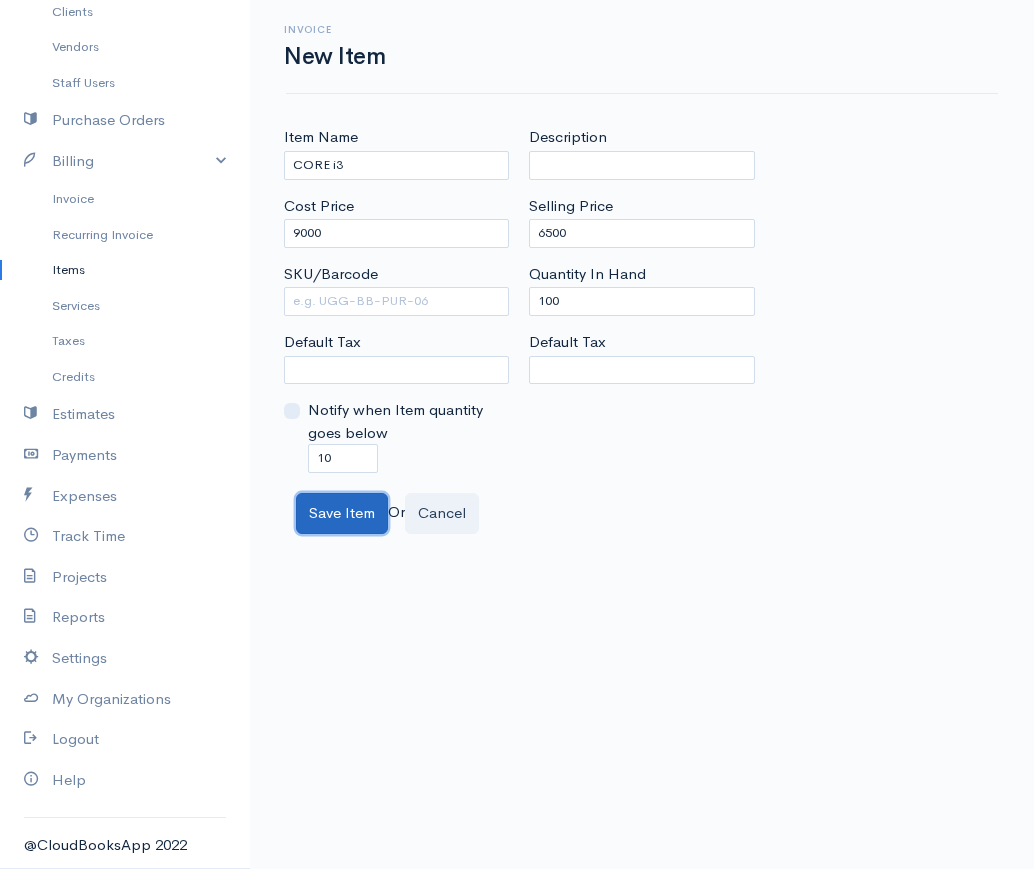 click on "Save Item" at bounding box center [342, 513] 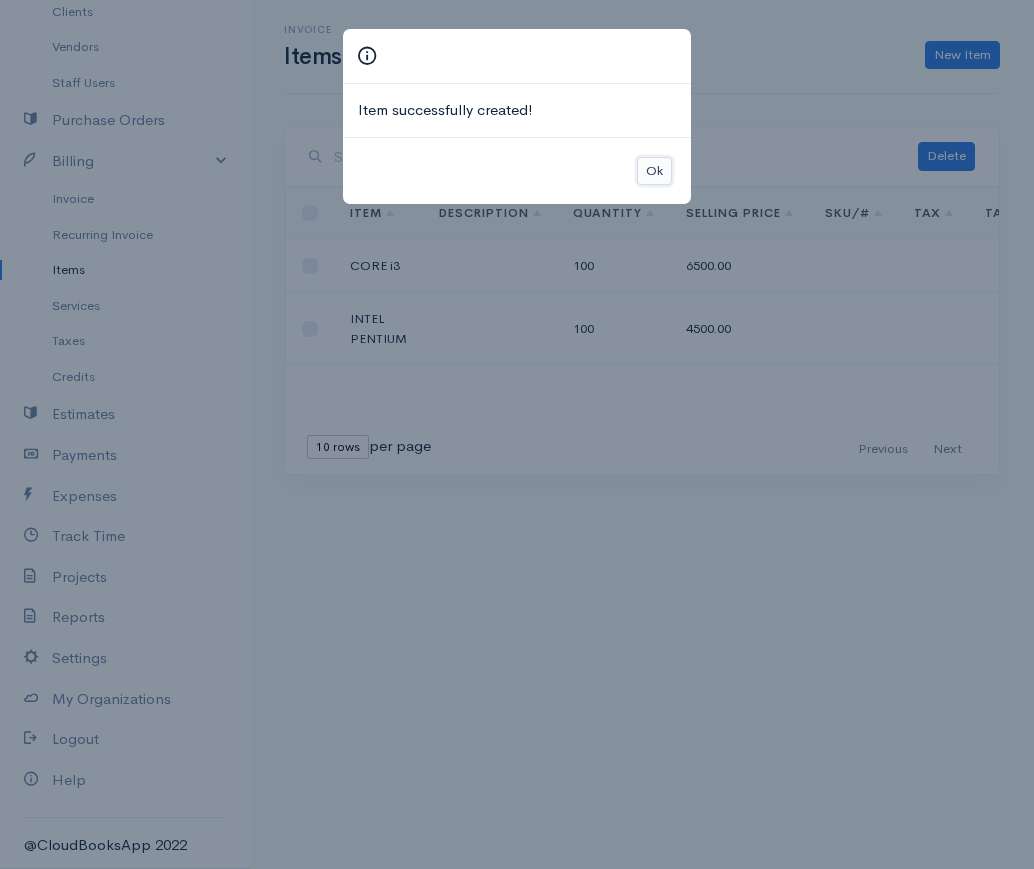click on "Ok" at bounding box center (654, 171) 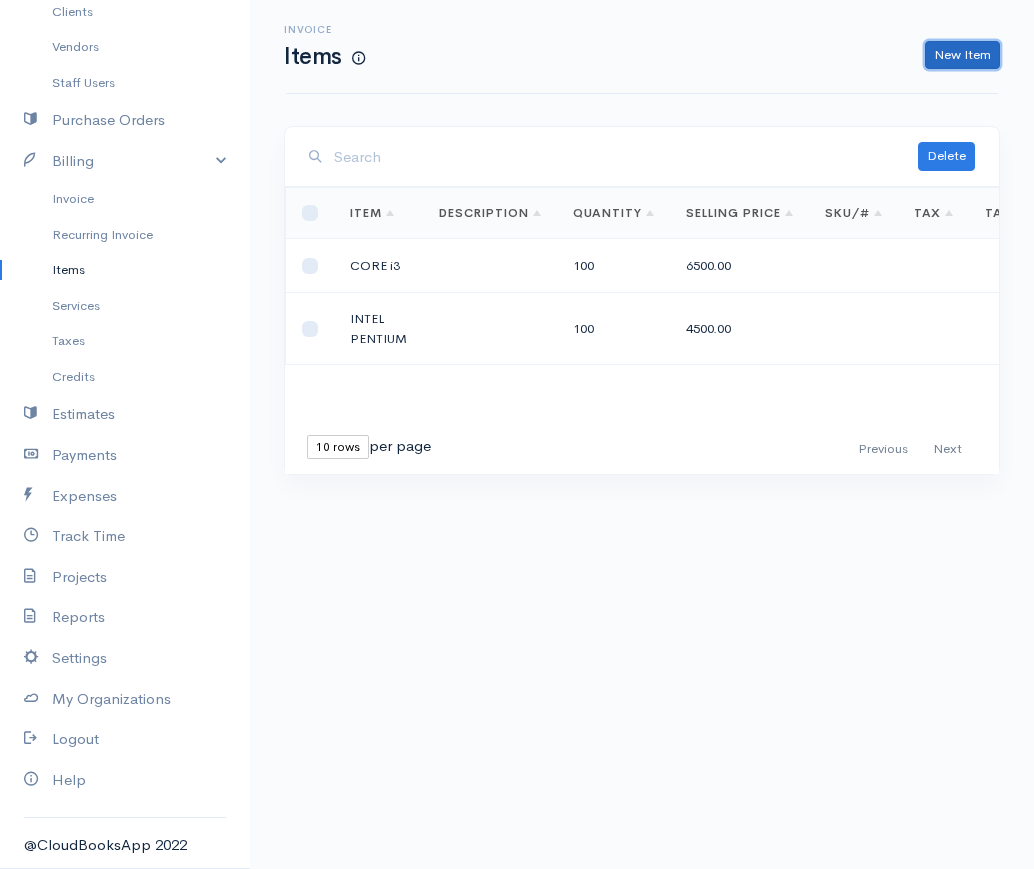 click on "New Item" at bounding box center [962, 55] 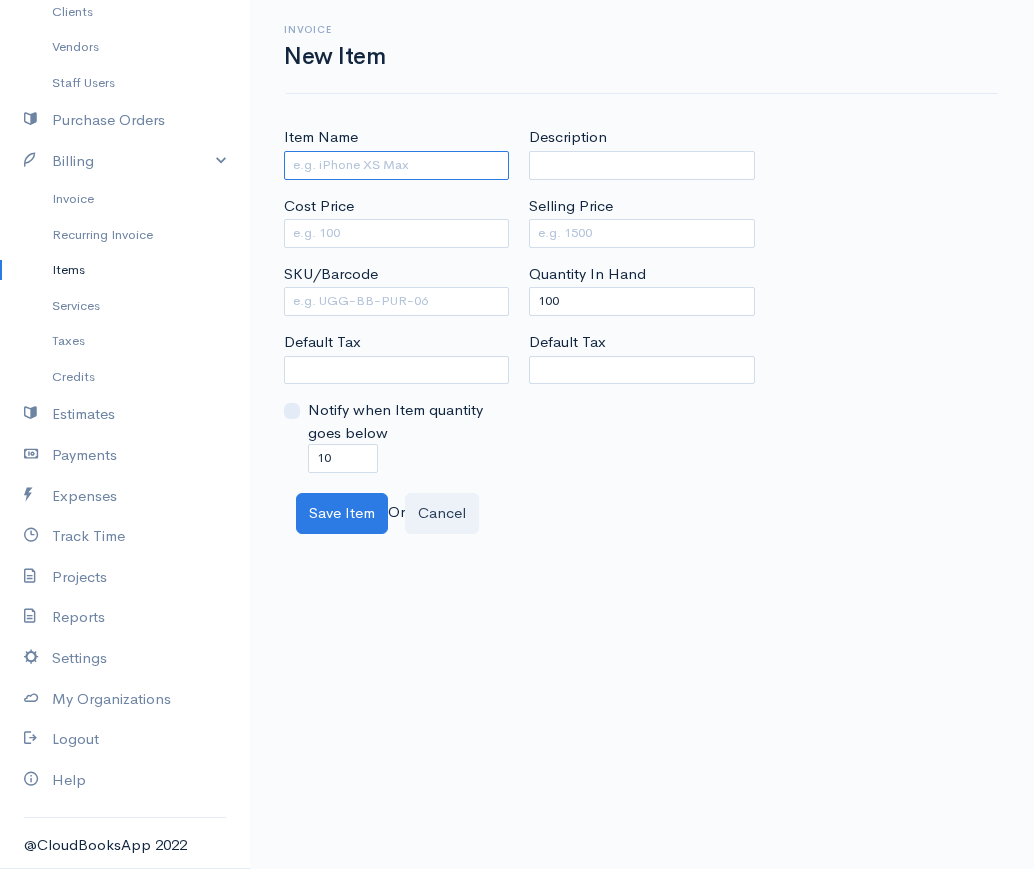 click on "Item Name" at bounding box center (396, 165) 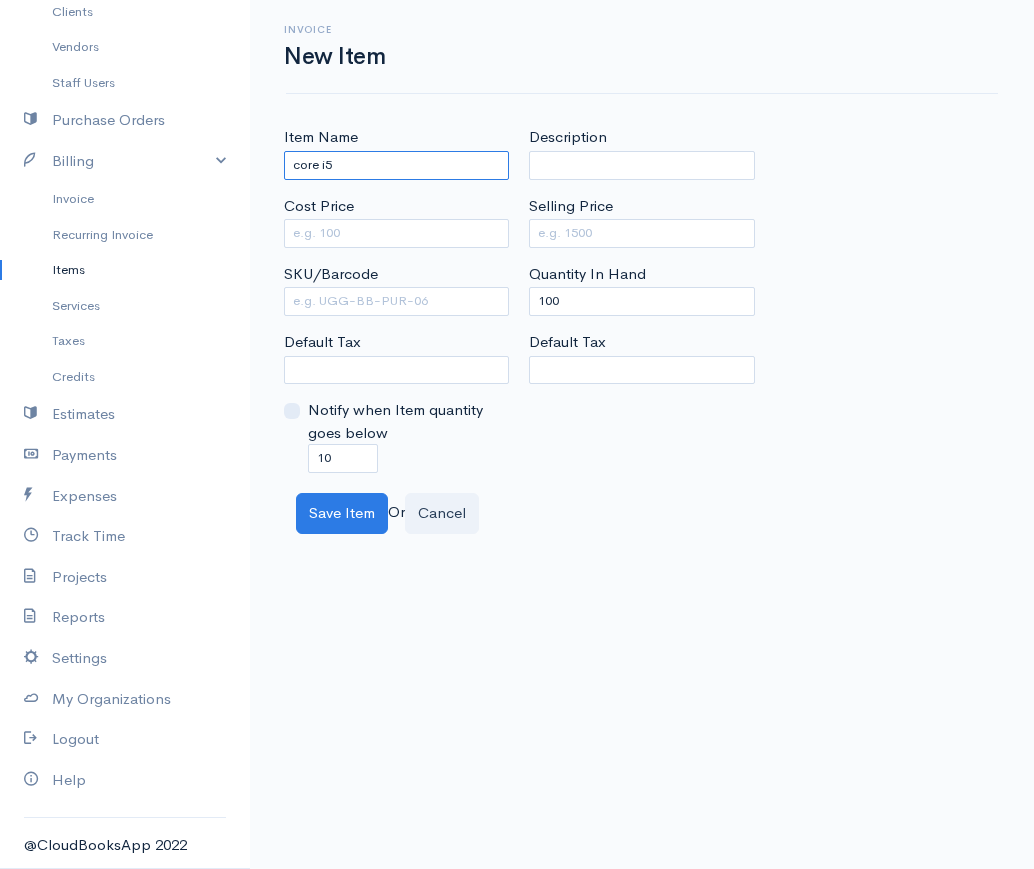 type on "core i5" 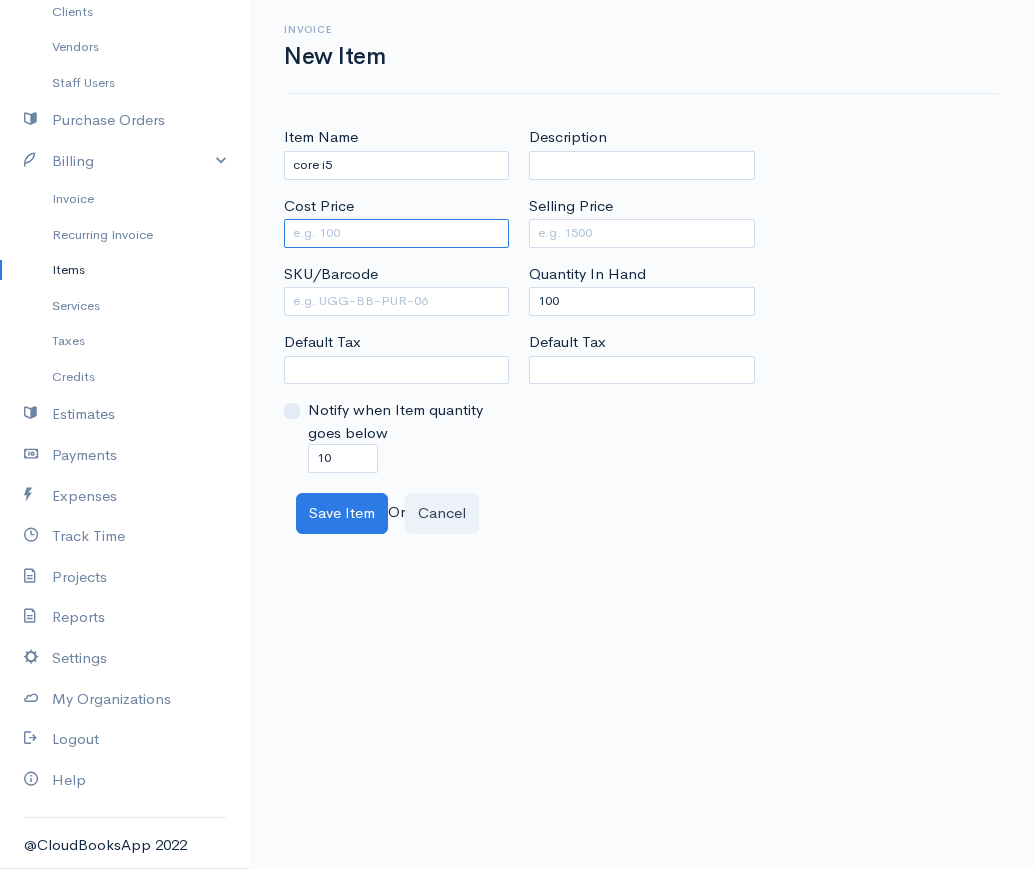 click on "Cost Price" at bounding box center [396, 233] 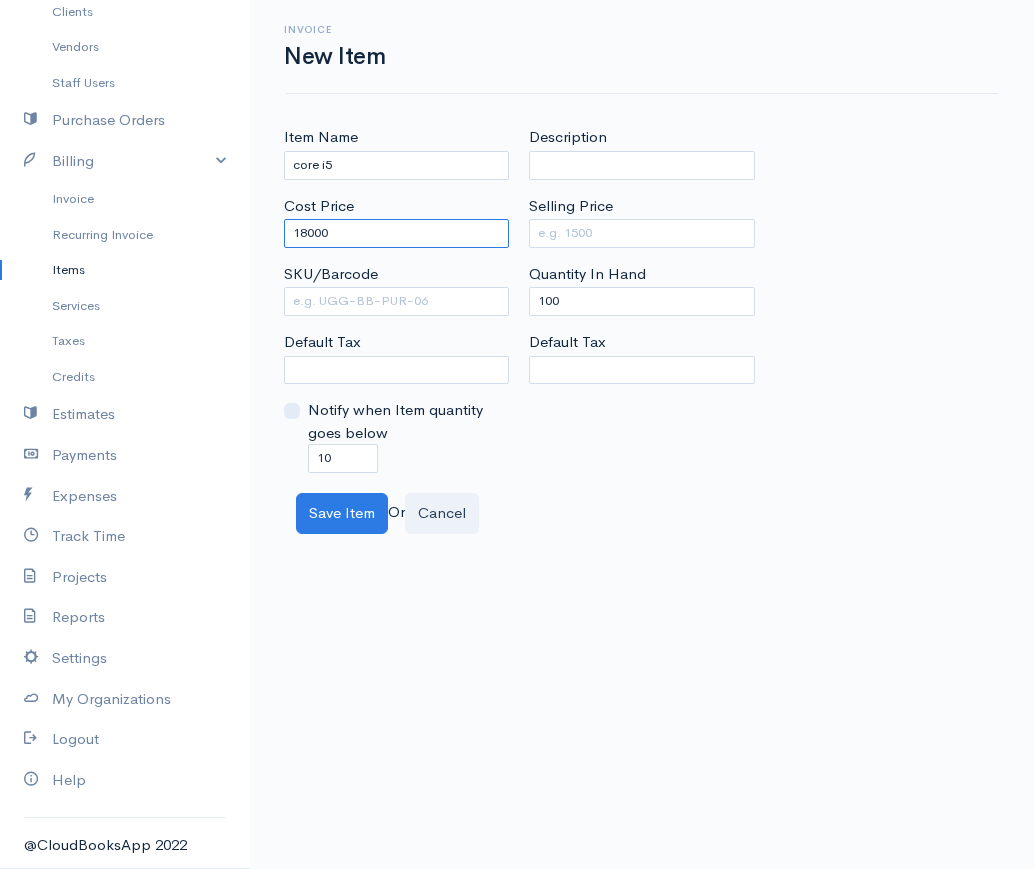 type on "18000" 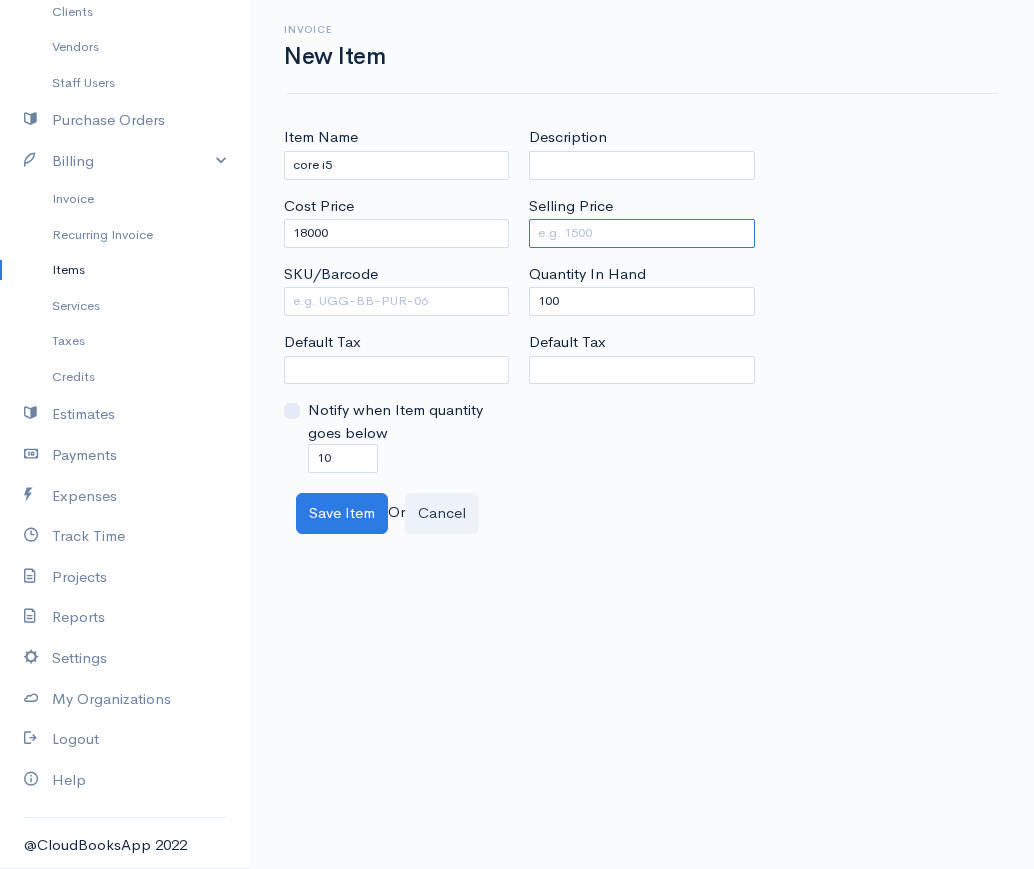 click on "Selling Price" at bounding box center (641, 233) 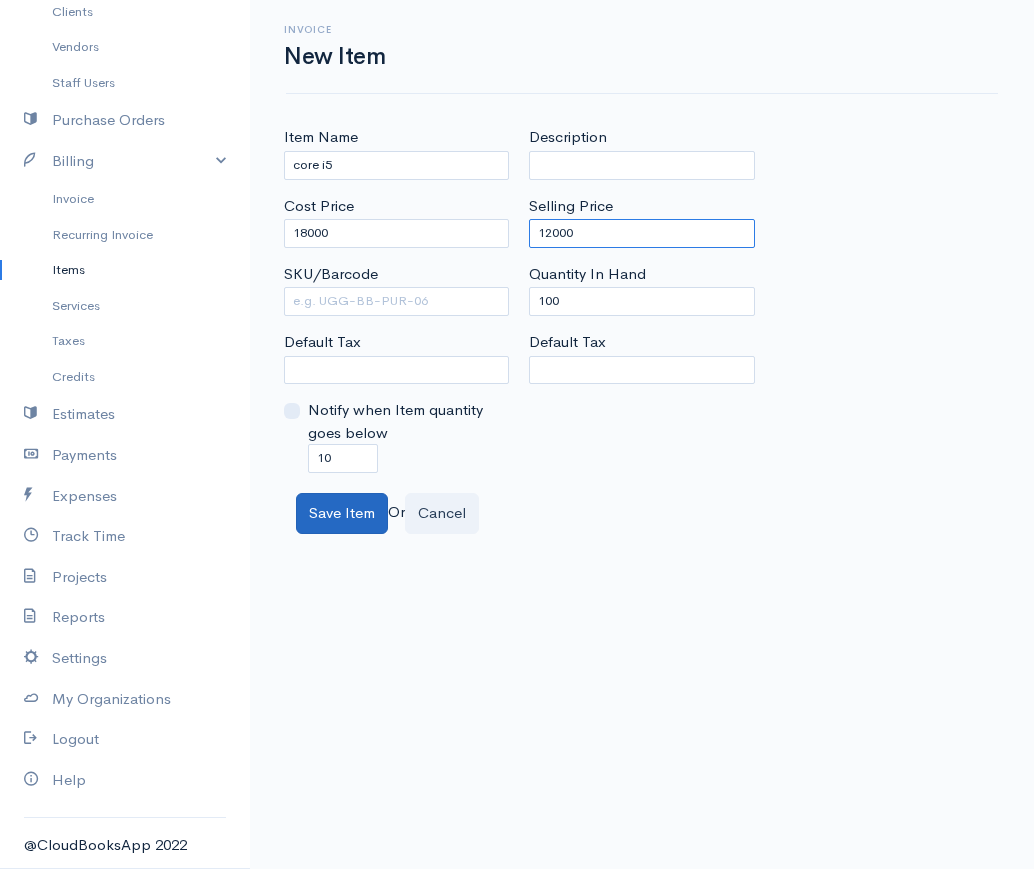 type on "12000" 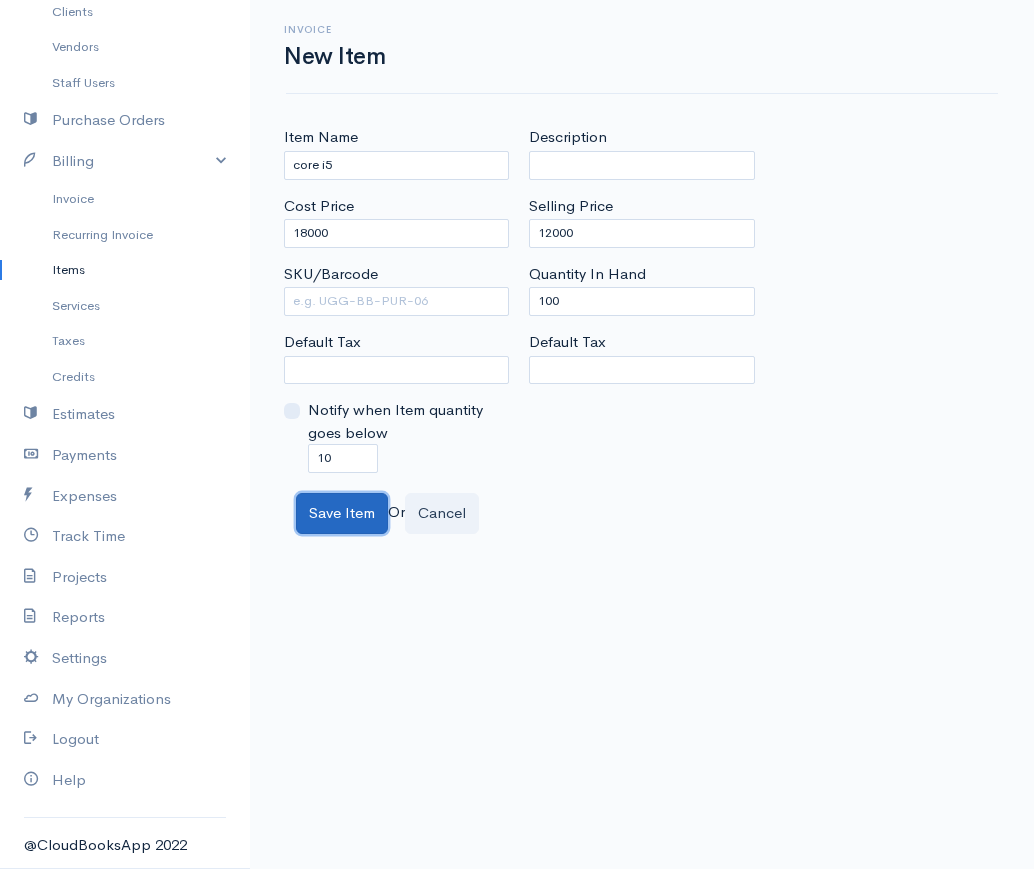 click on "Save Item" at bounding box center [342, 513] 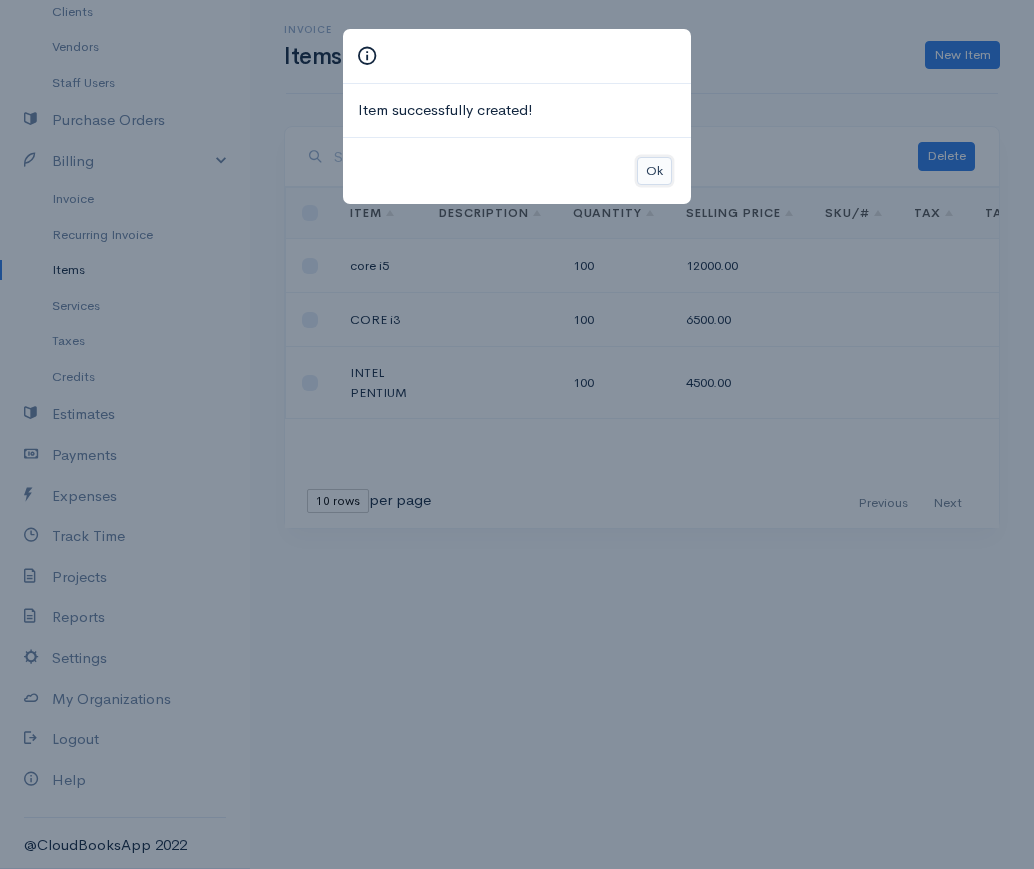 click on "Ok" at bounding box center [654, 171] 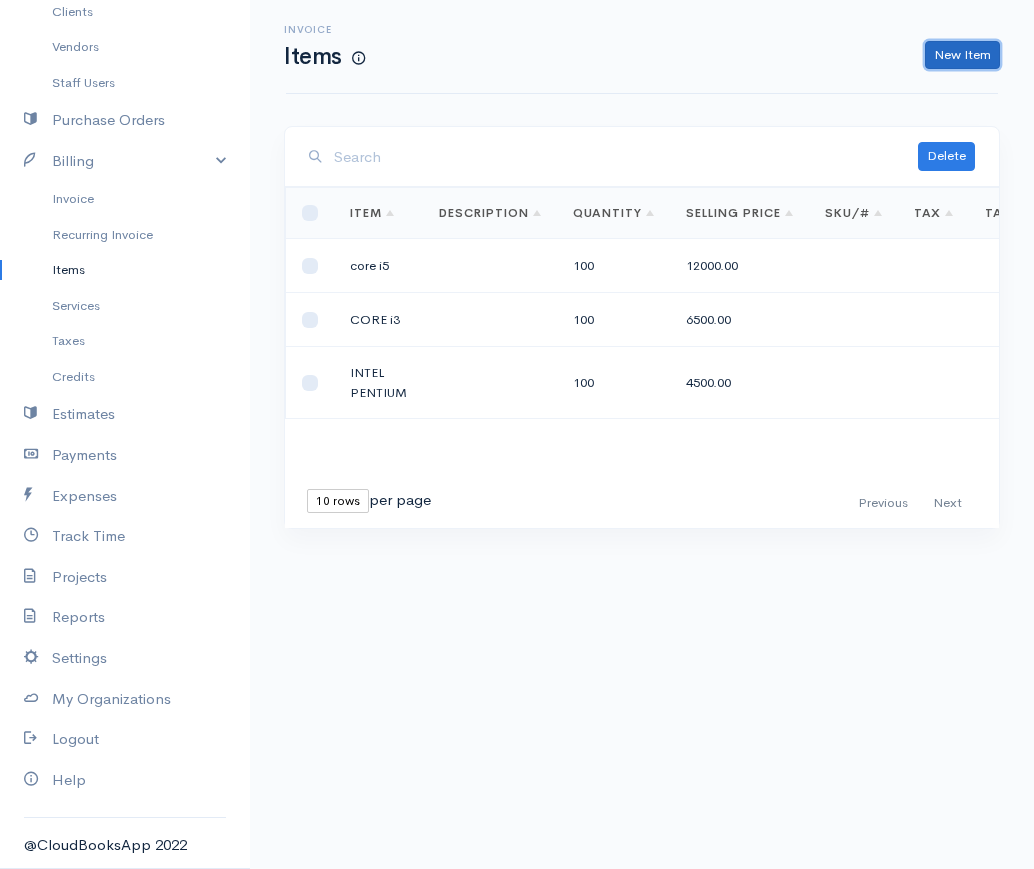 click on "New Item" at bounding box center (962, 55) 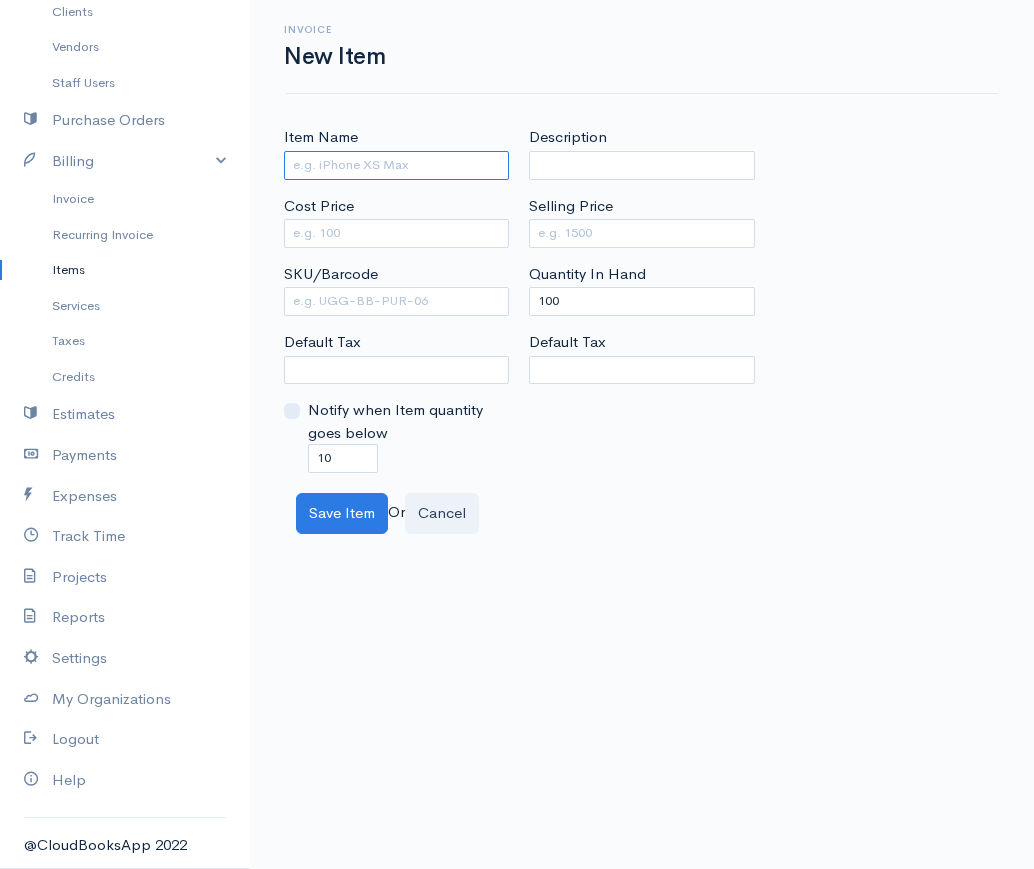 click on "Item Name" at bounding box center (396, 165) 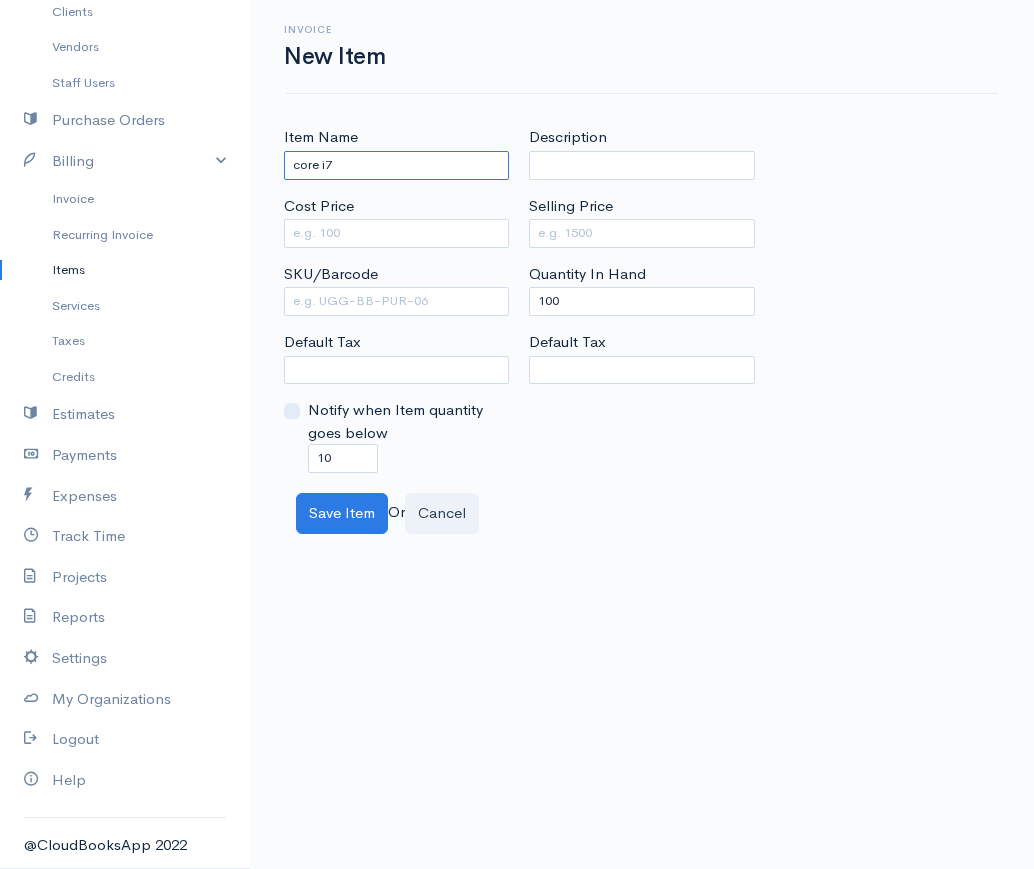 type on "core i7" 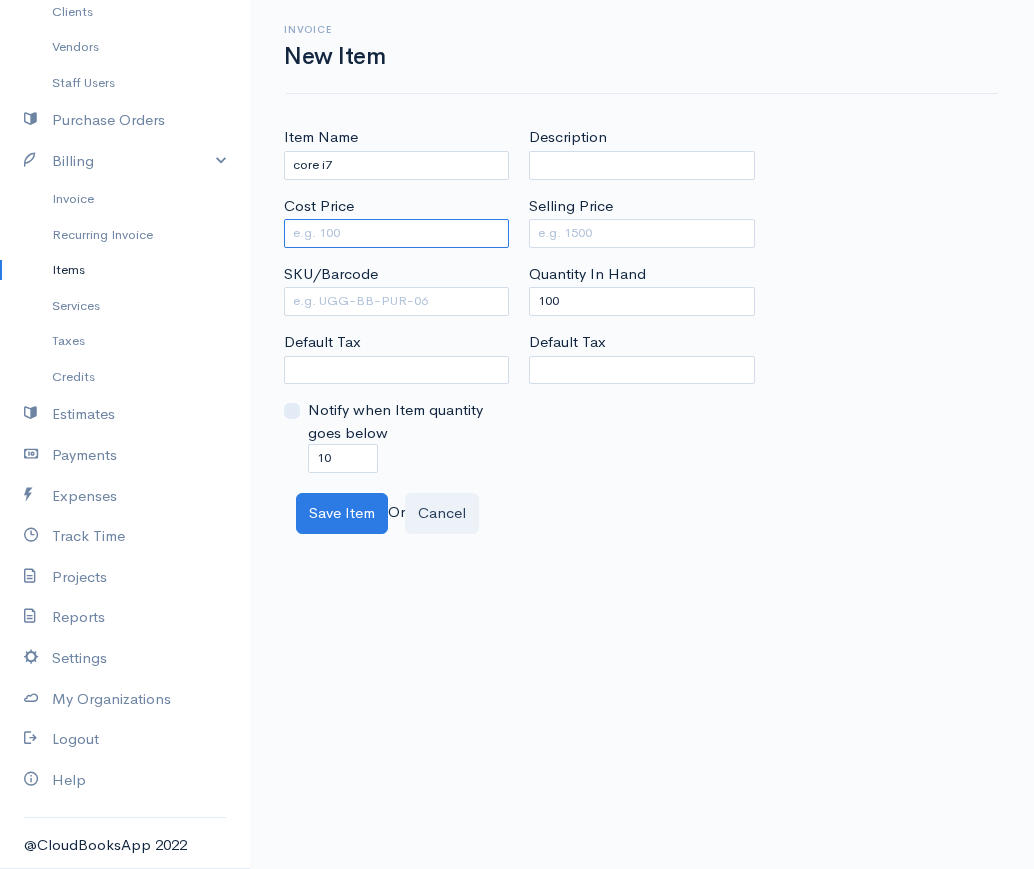 click on "Cost Price" at bounding box center (396, 233) 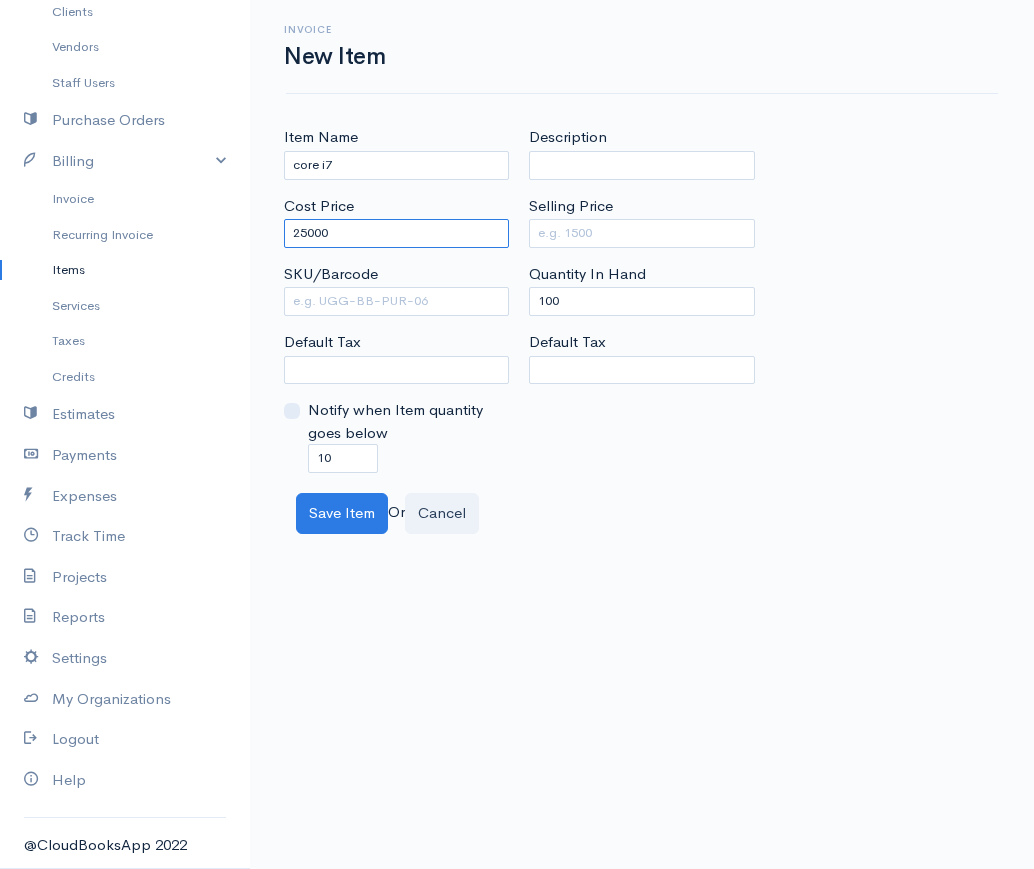 type on "25000" 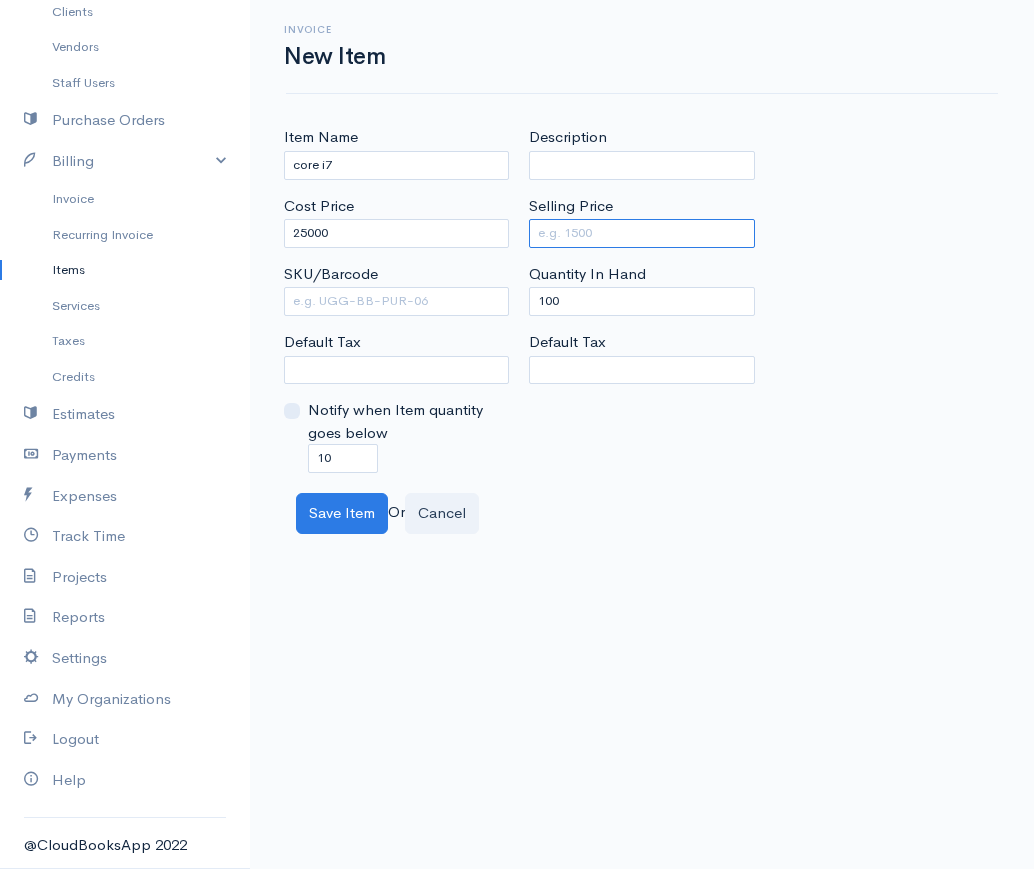 click on "Selling Price" at bounding box center [641, 233] 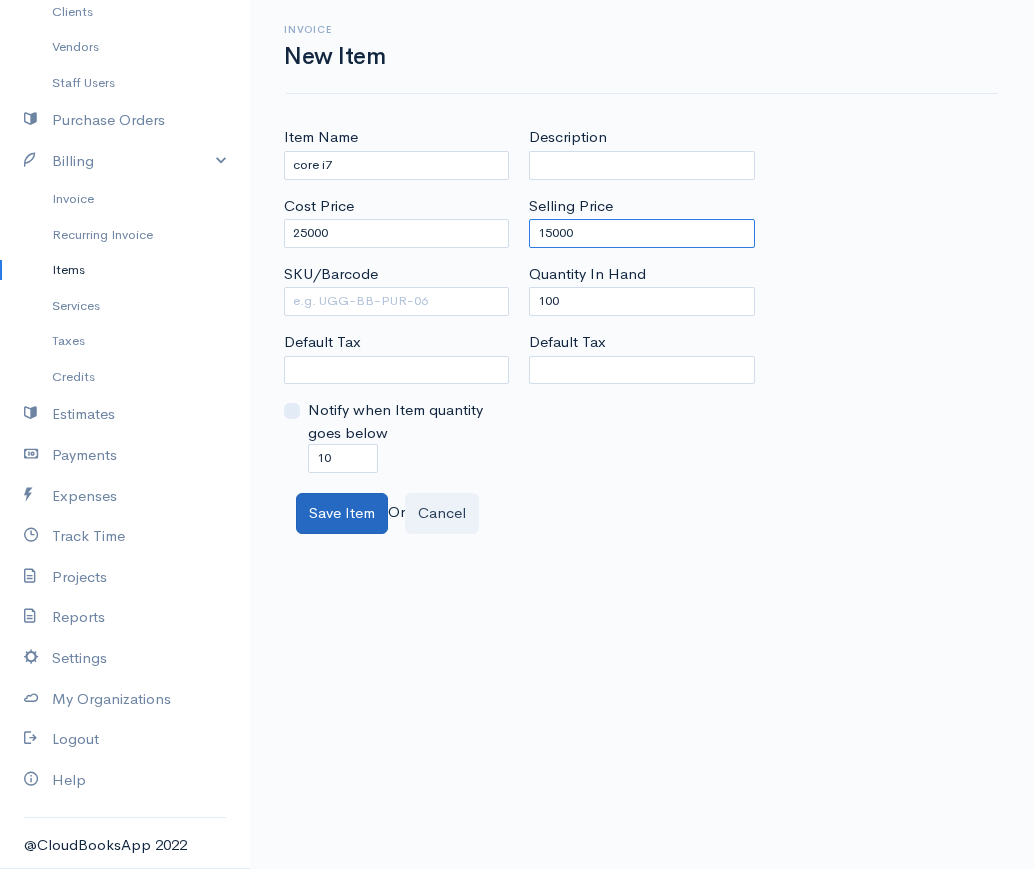 type on "15000" 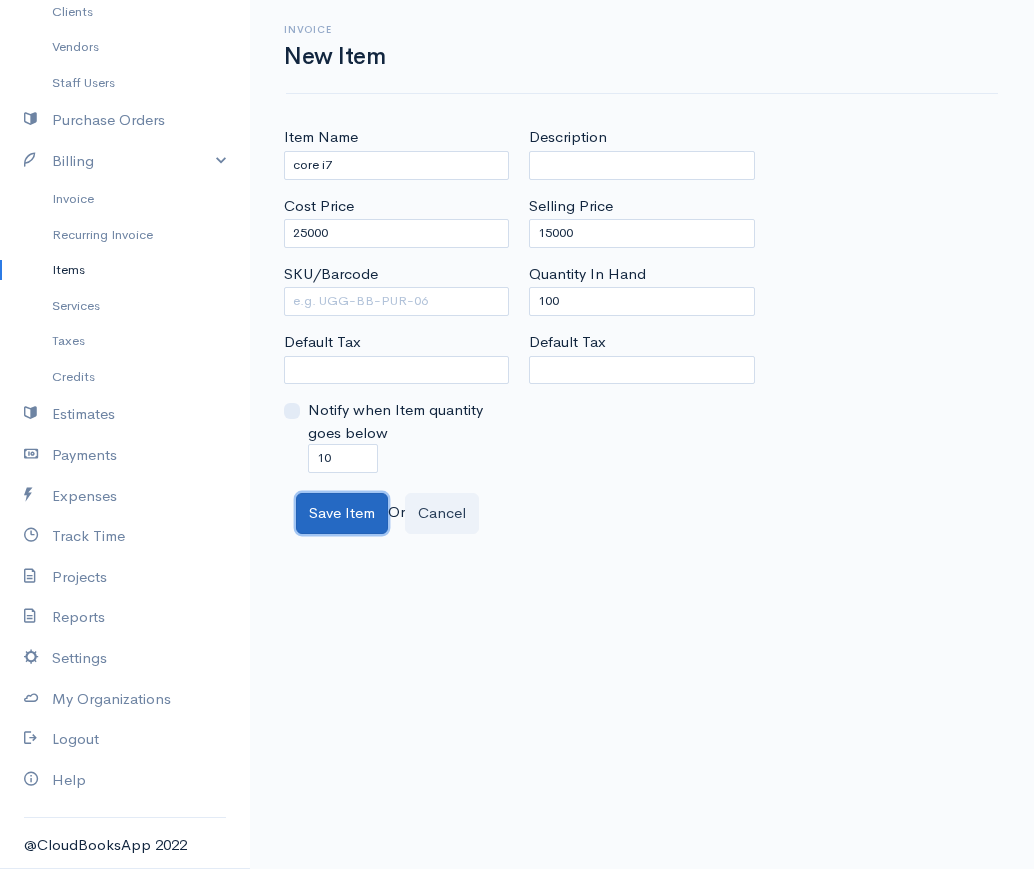 click on "Save Item" at bounding box center [342, 513] 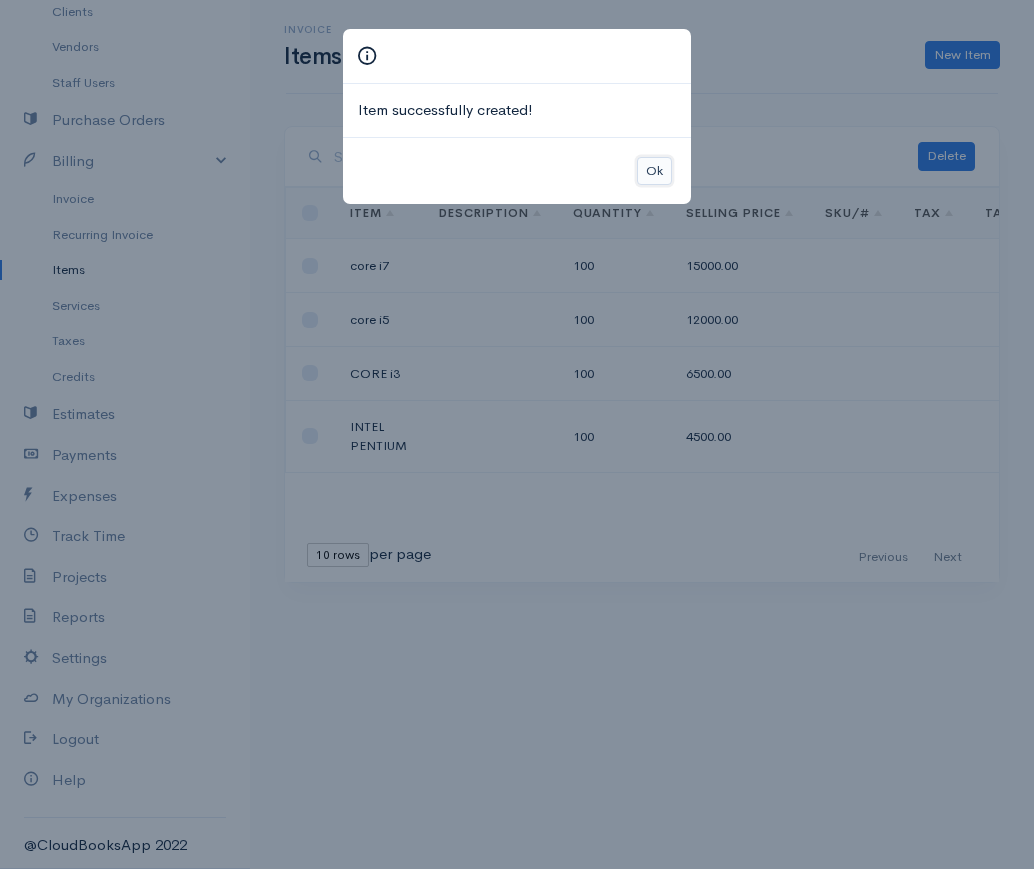 click on "Ok" at bounding box center (654, 171) 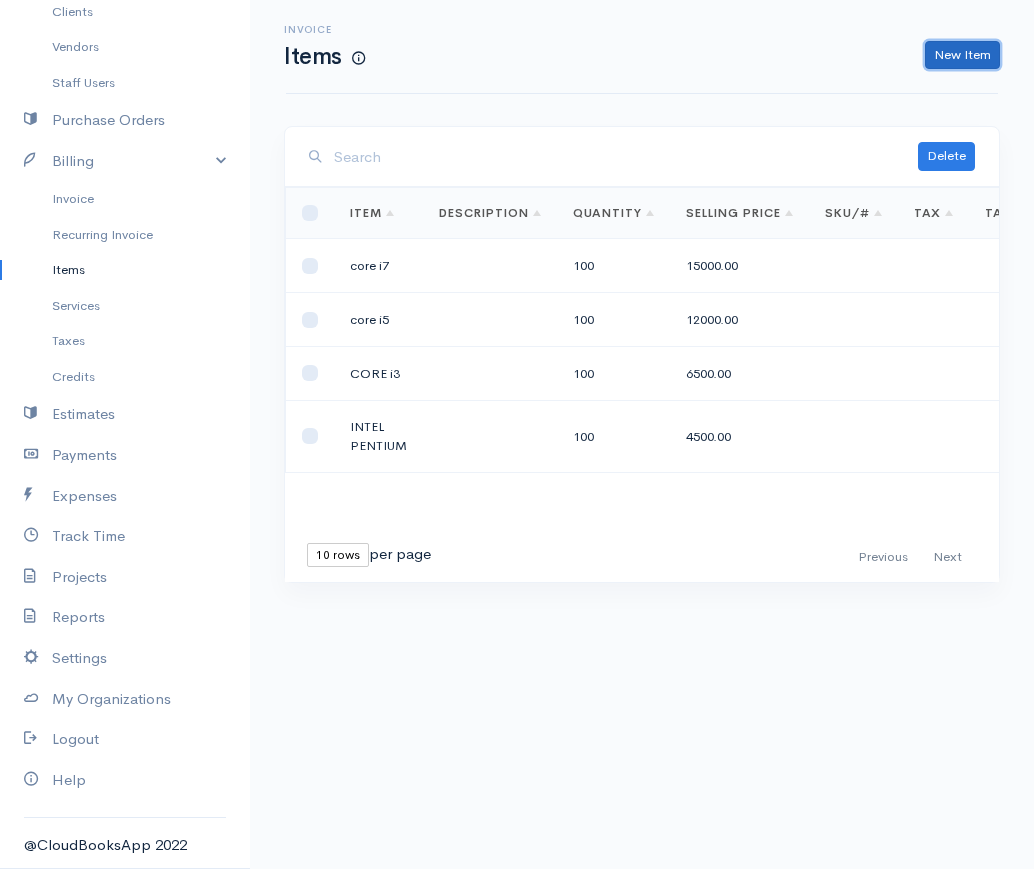 click on "New Item" at bounding box center (962, 55) 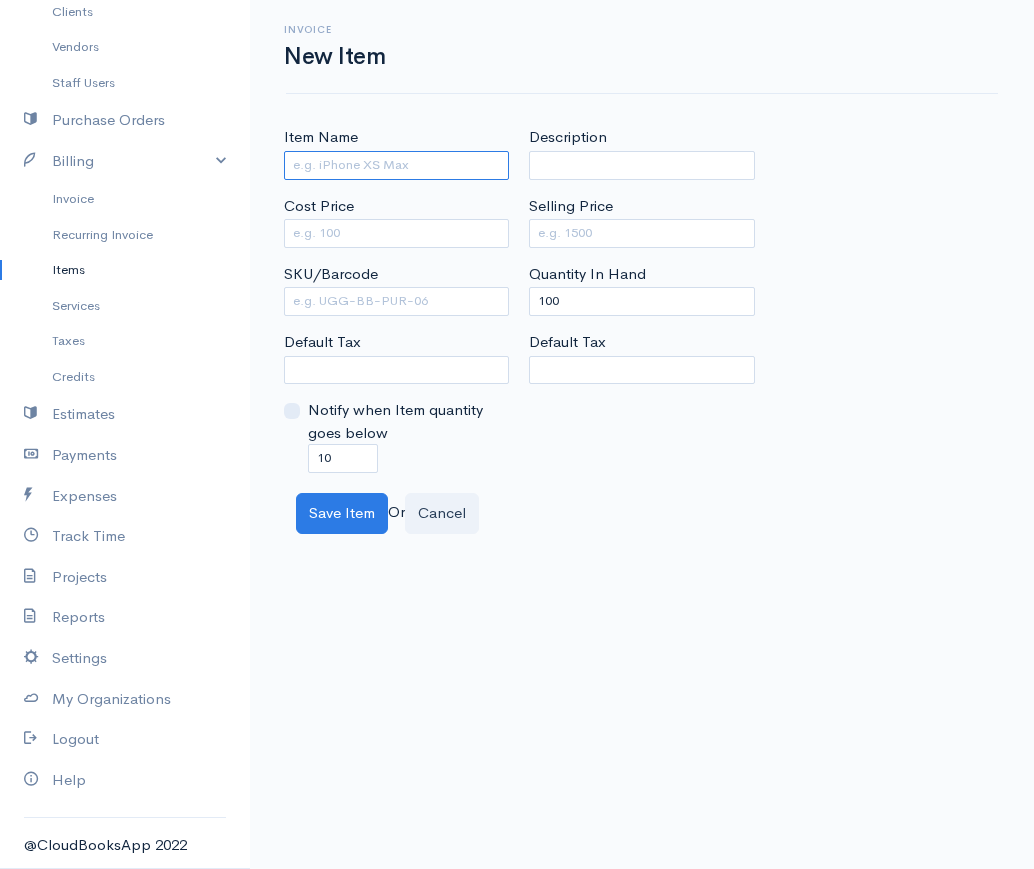 click on "Item Name" at bounding box center (396, 165) 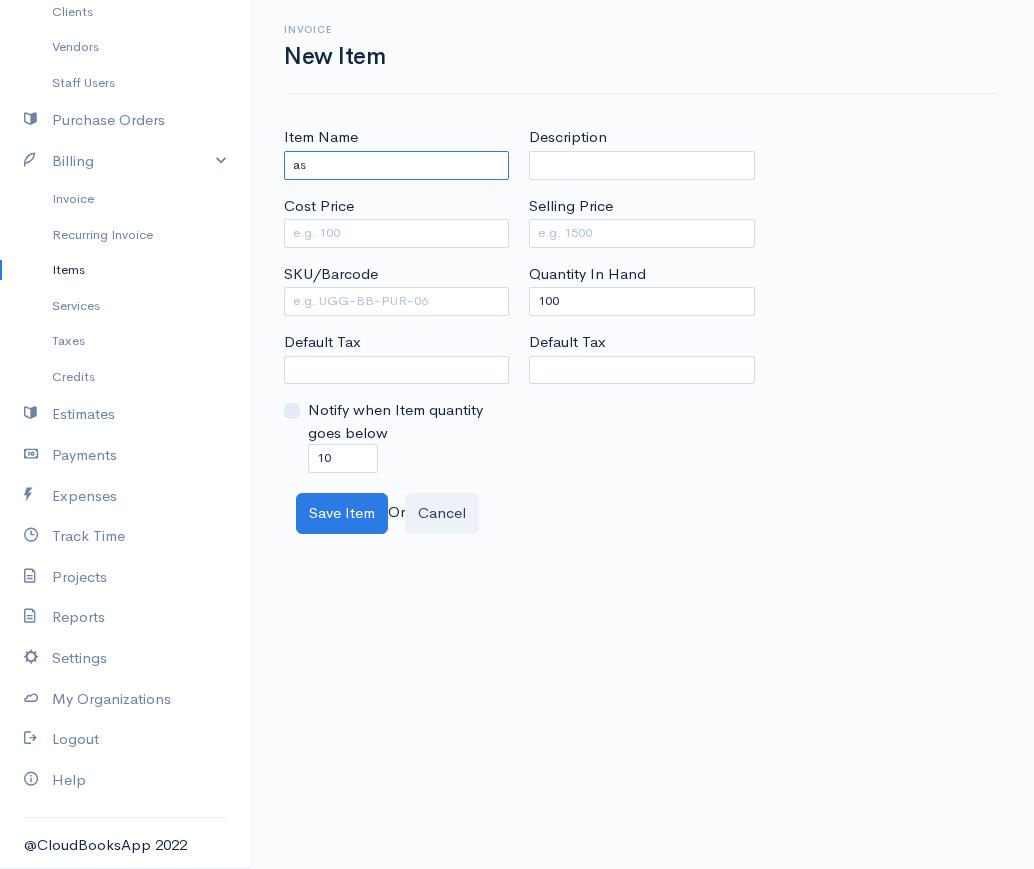 type on "a" 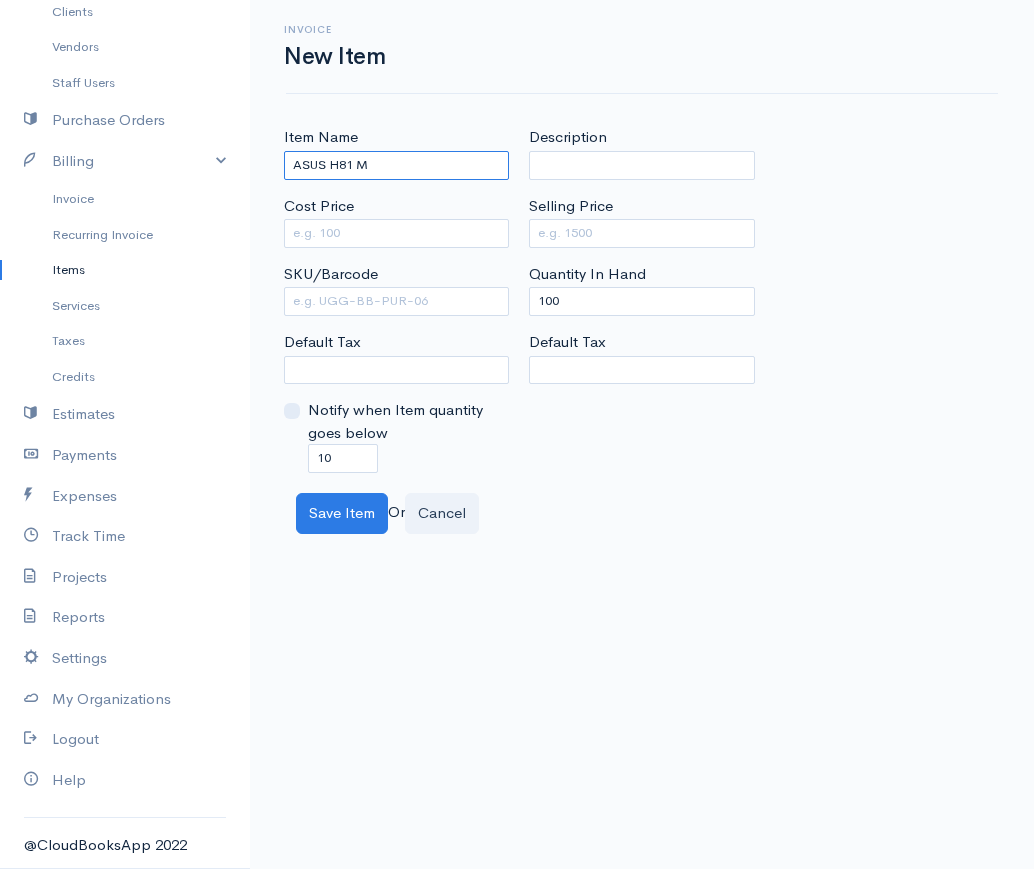 type on "ASUS H81 M" 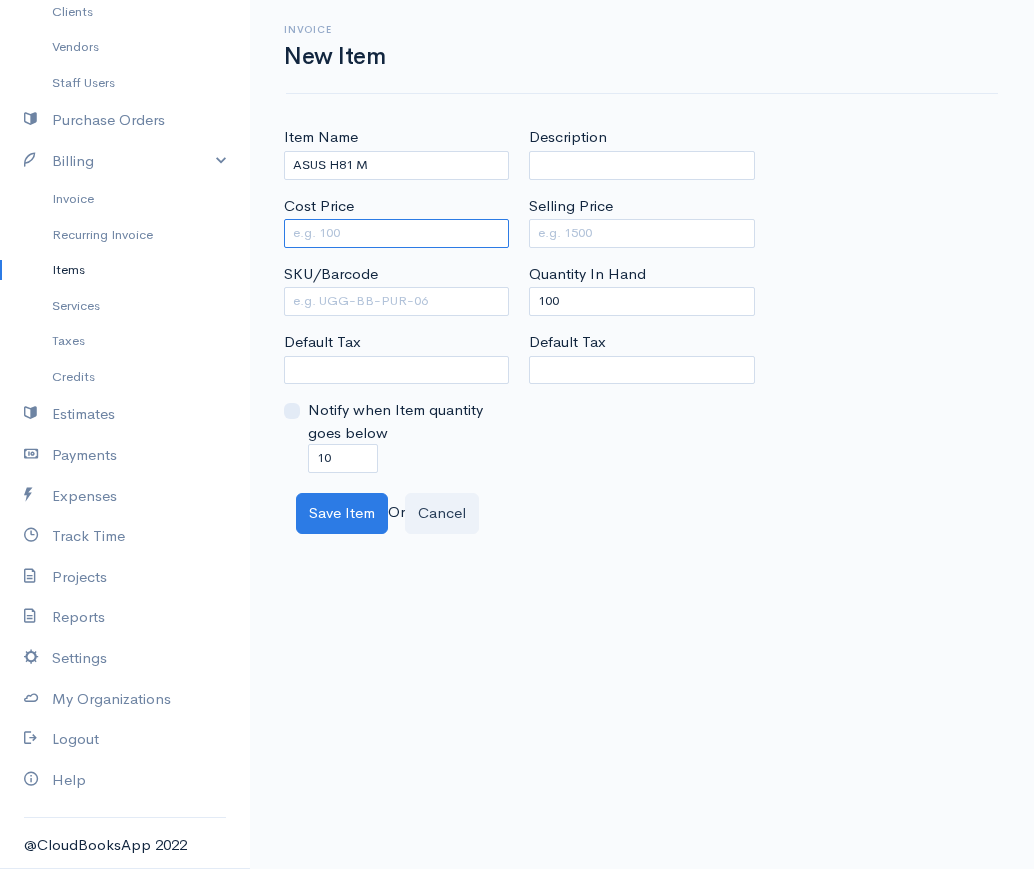 click on "Cost Price" at bounding box center [396, 233] 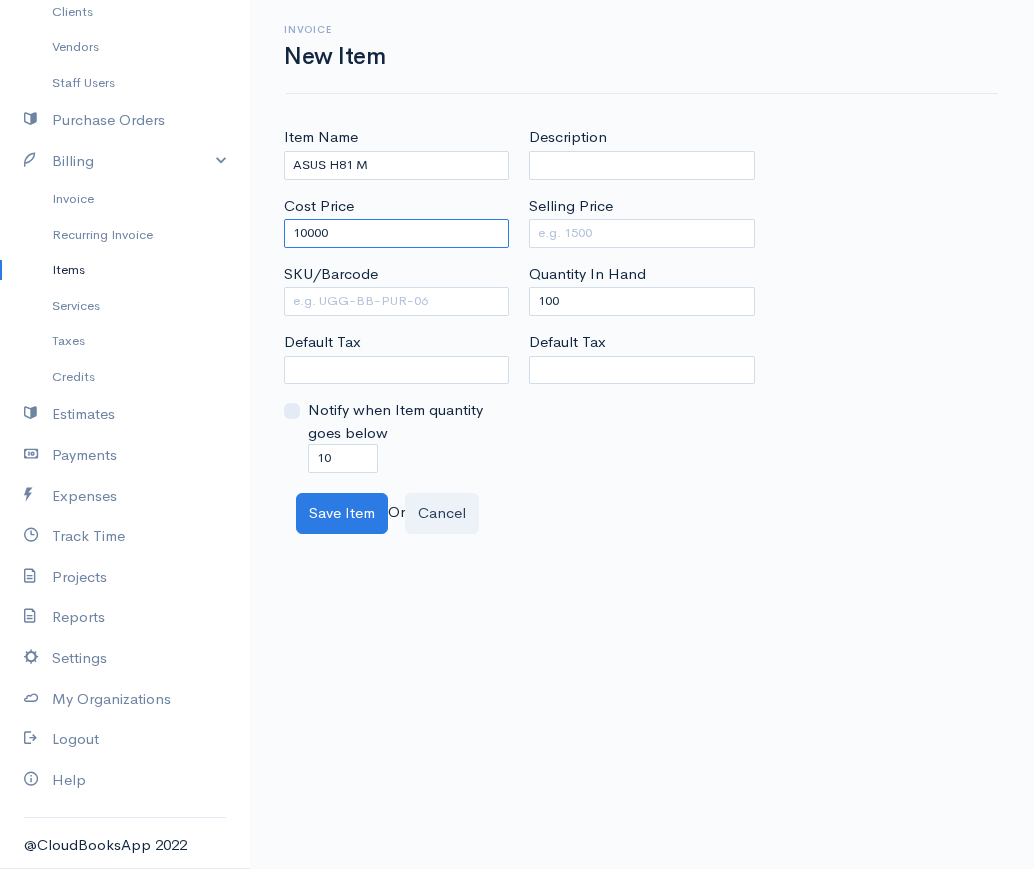 type on "10000" 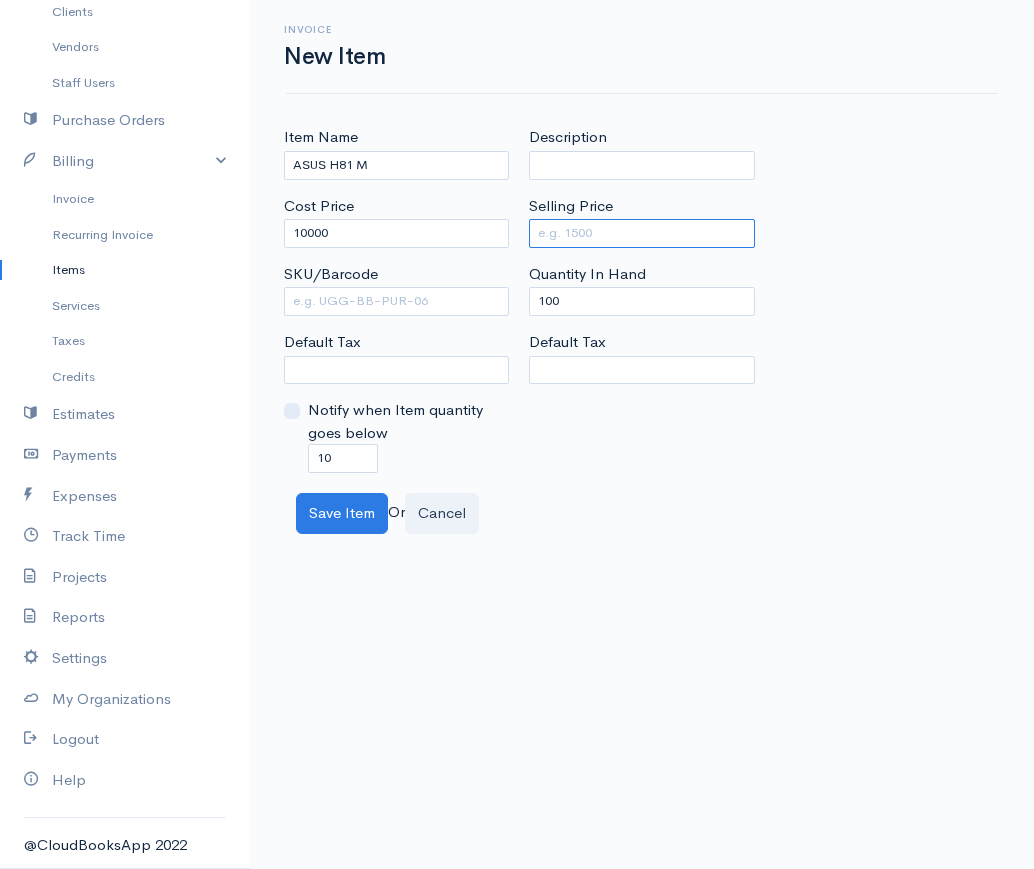 click on "Selling Price" at bounding box center [641, 233] 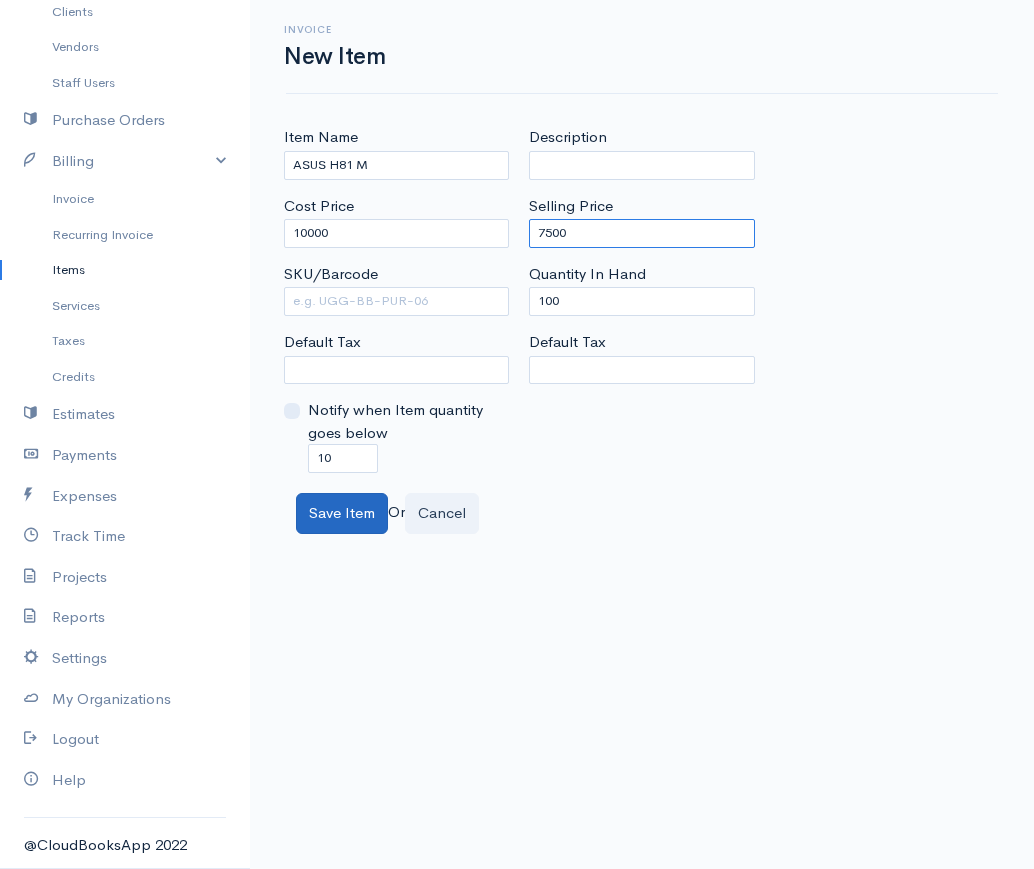 type on "7500" 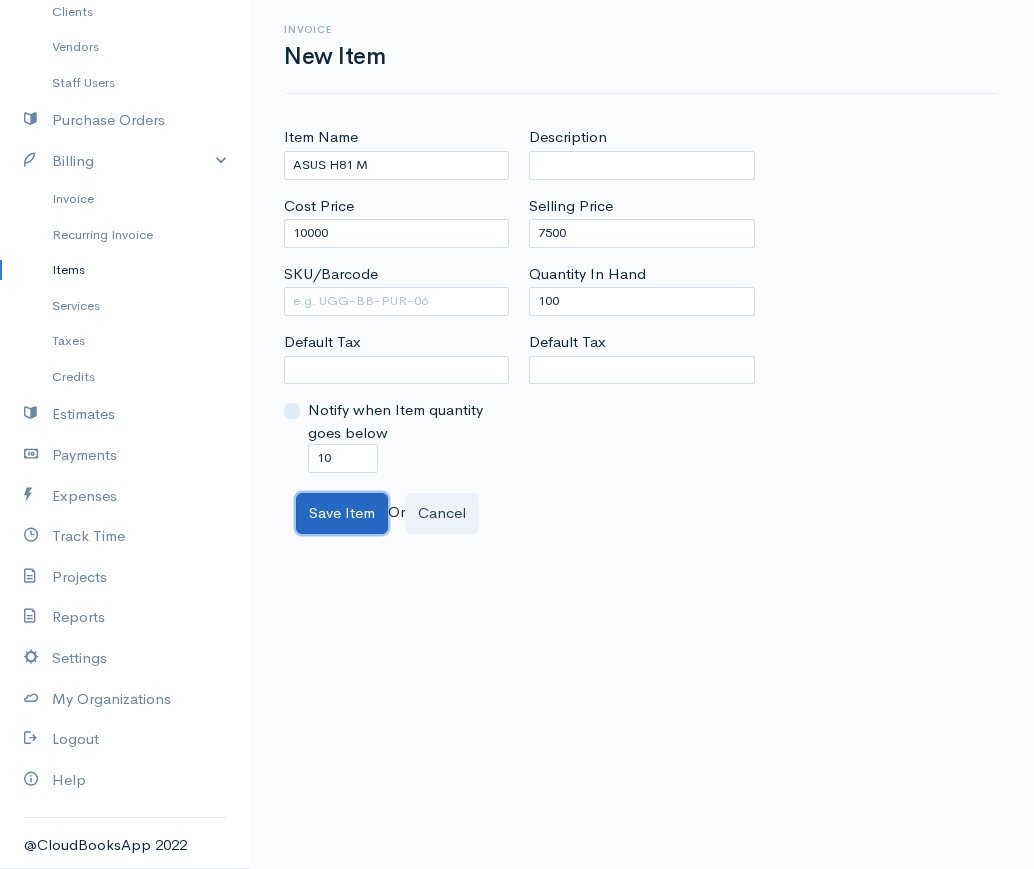 click on "Save Item" at bounding box center (342, 513) 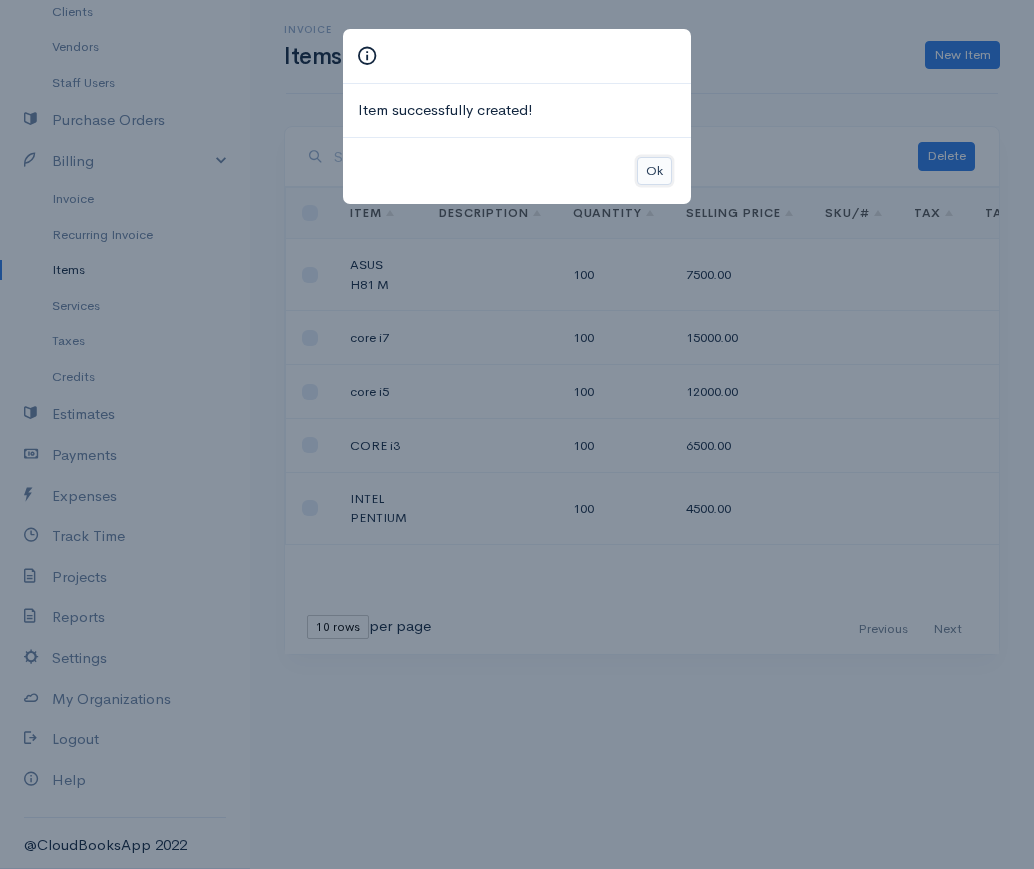 click on "Ok" at bounding box center [654, 171] 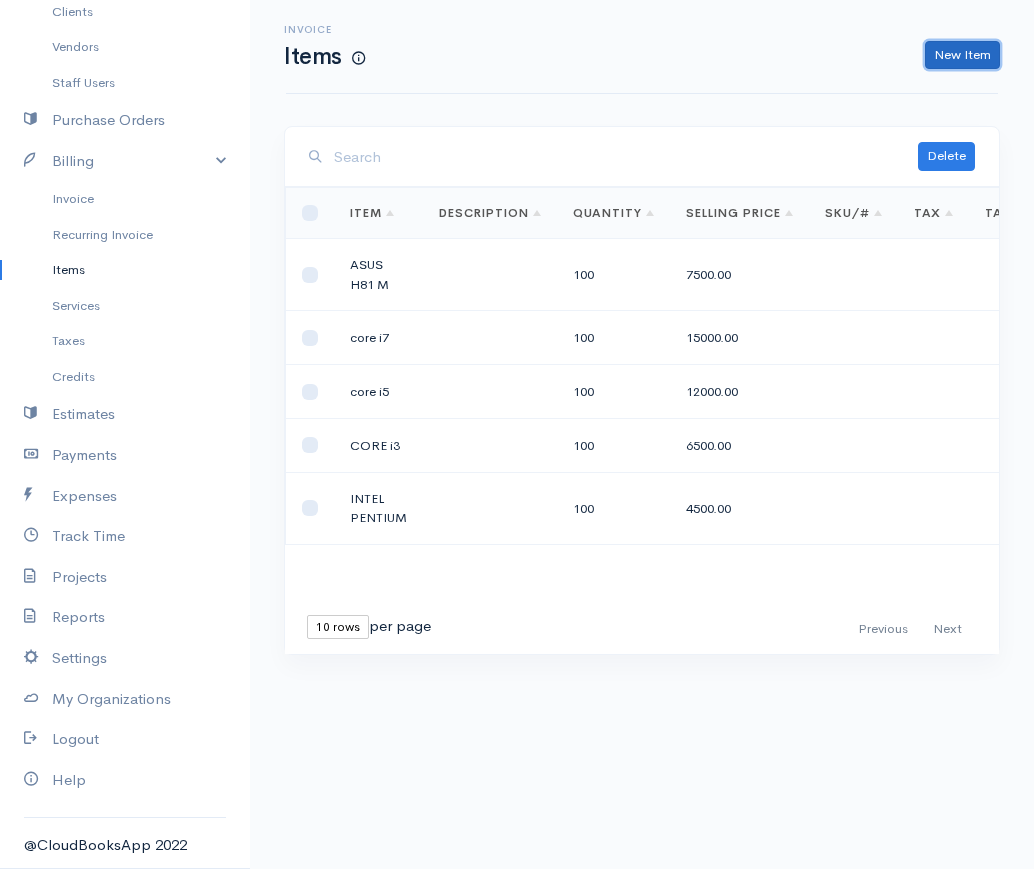click on "New Item" at bounding box center [962, 55] 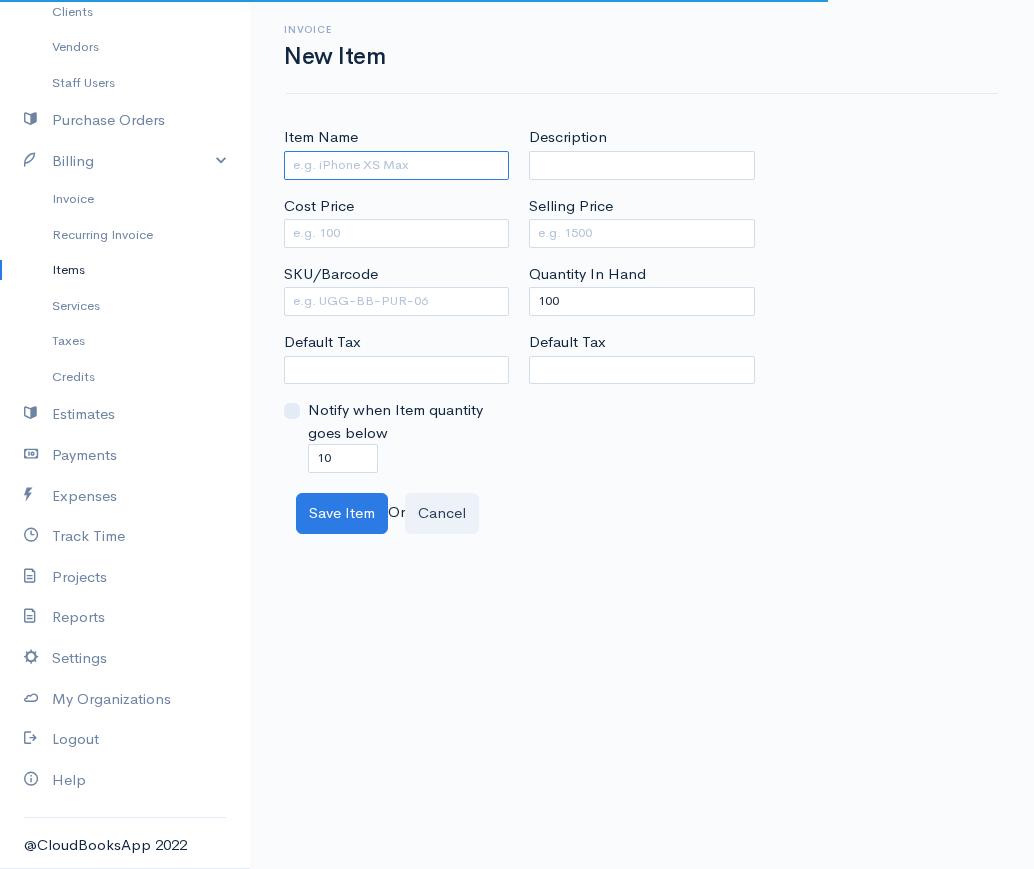 click on "Item Name" at bounding box center (396, 165) 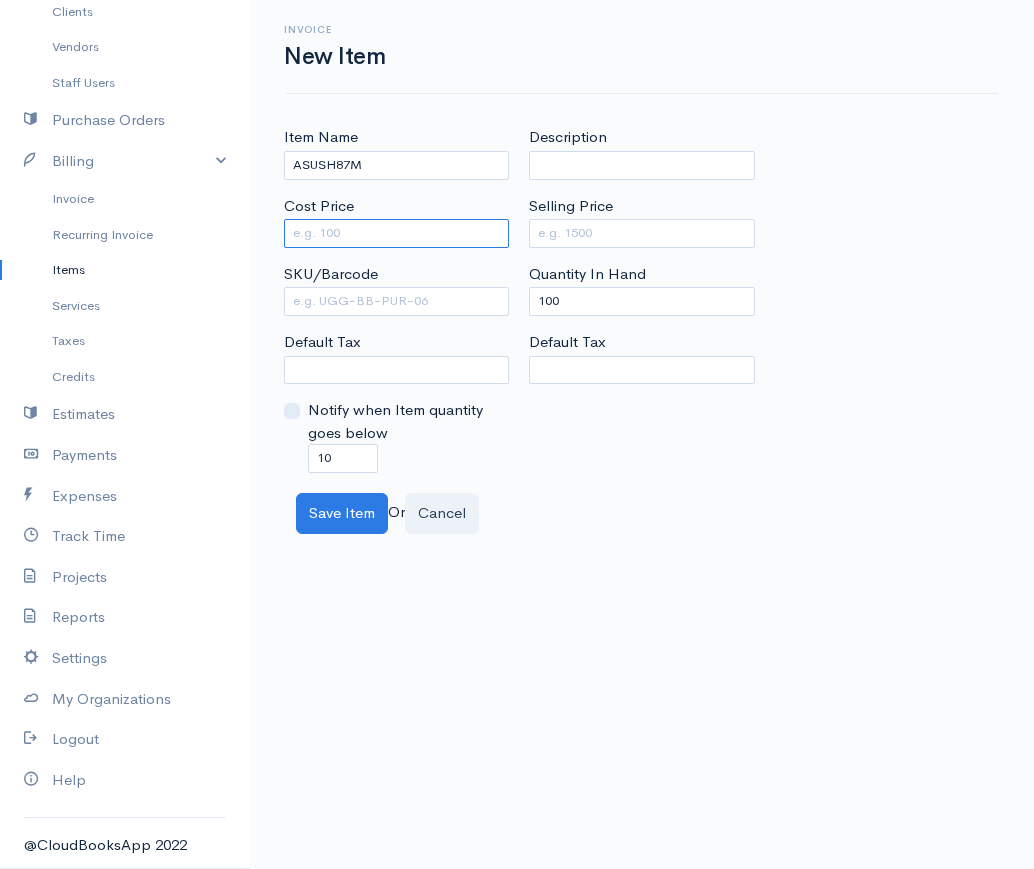 click on "Cost Price" at bounding box center [396, 233] 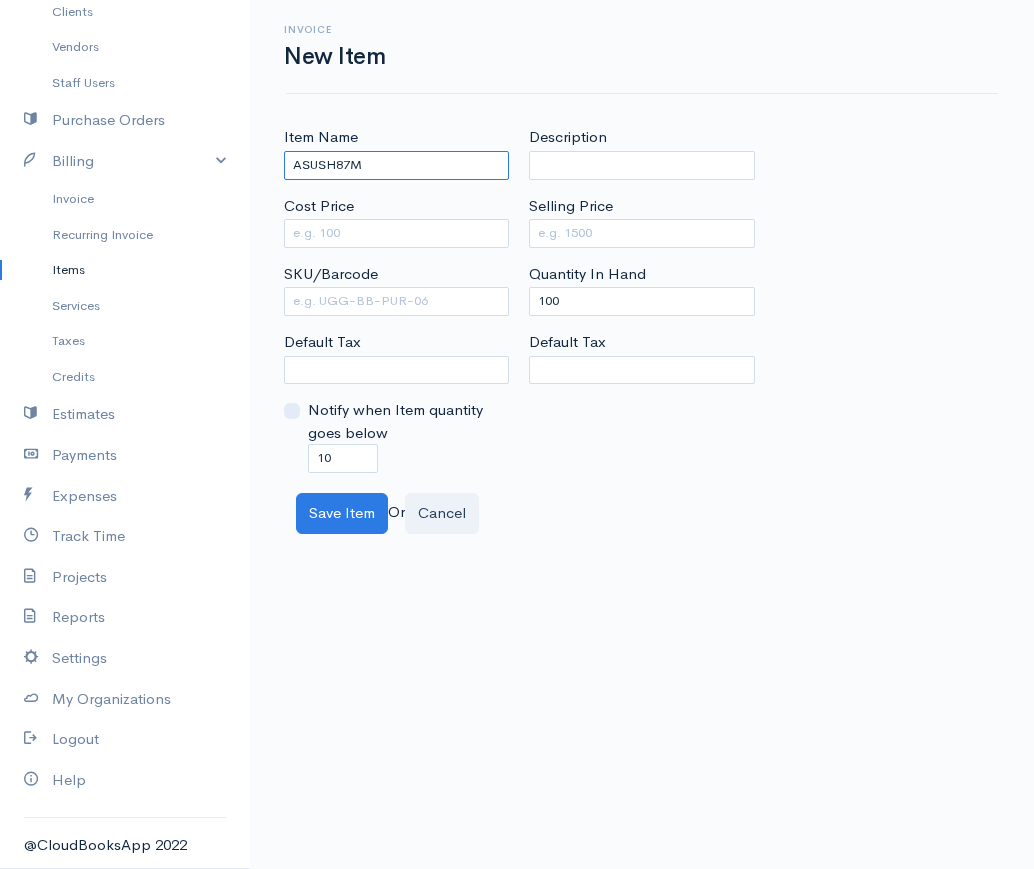 click on "ASUSH87M" at bounding box center [396, 165] 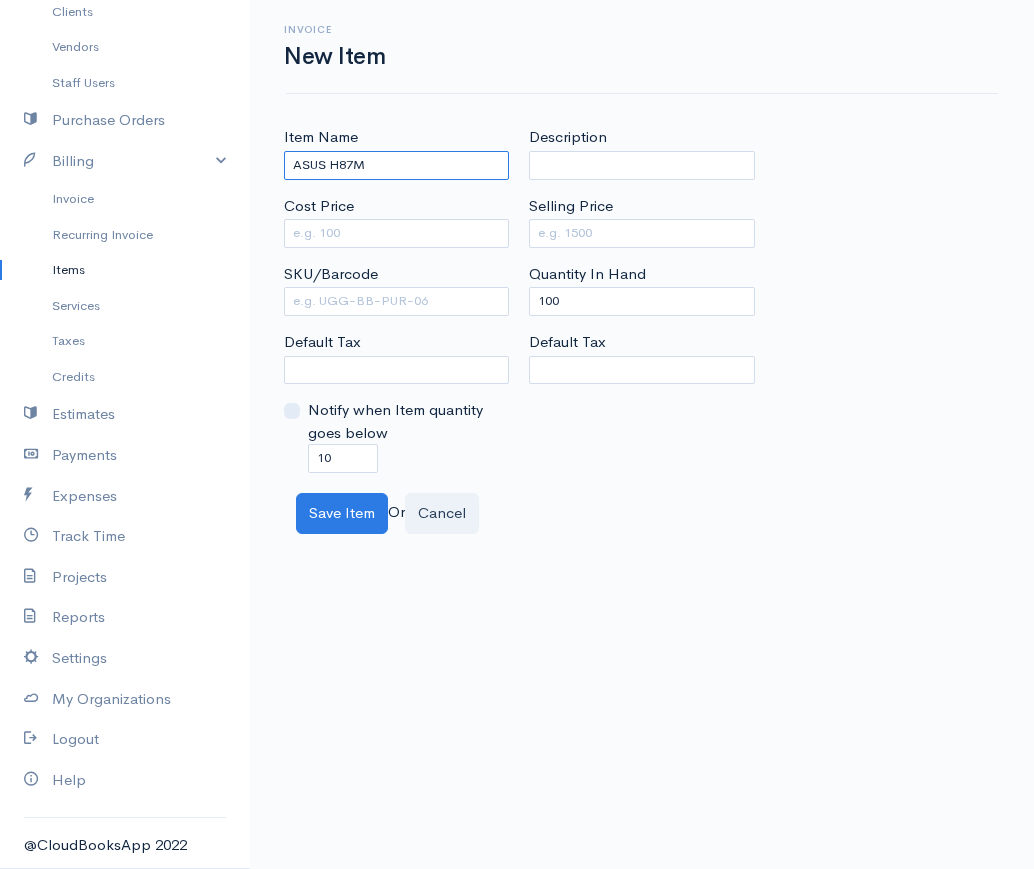 click on "ASUS H87M" at bounding box center (396, 165) 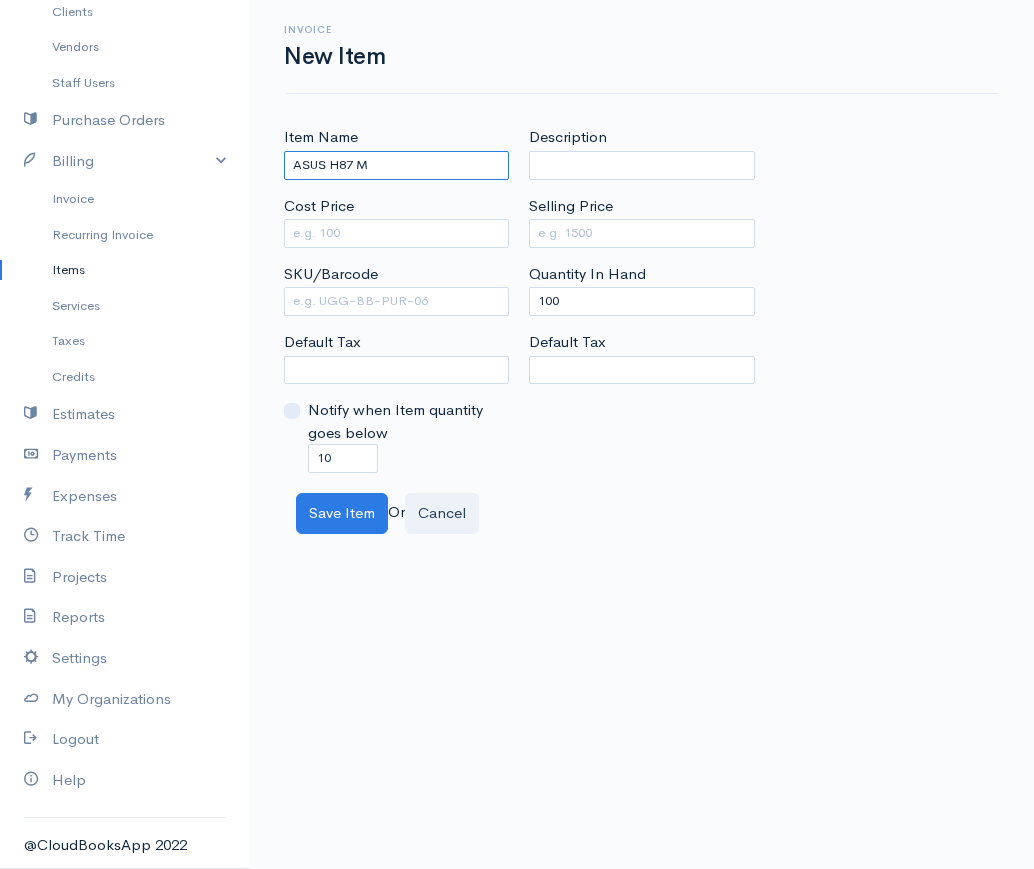 type on "ASUS H87 M" 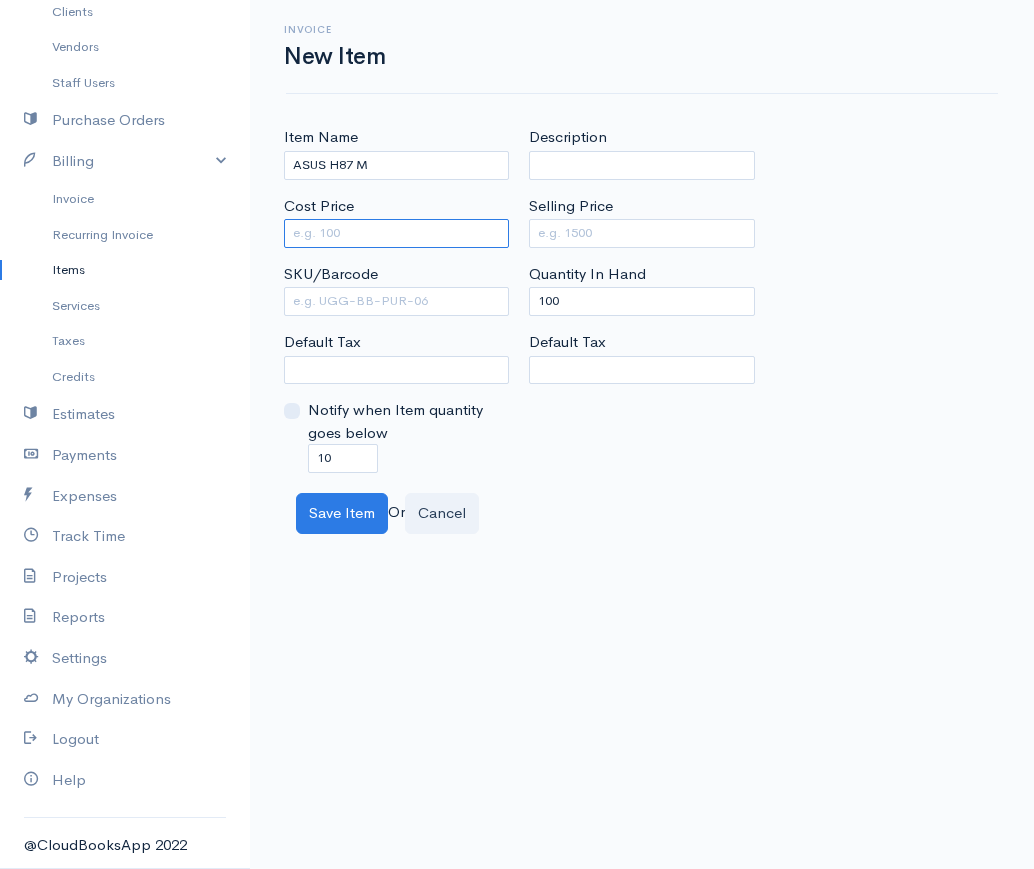 click on "Cost Price" at bounding box center [396, 233] 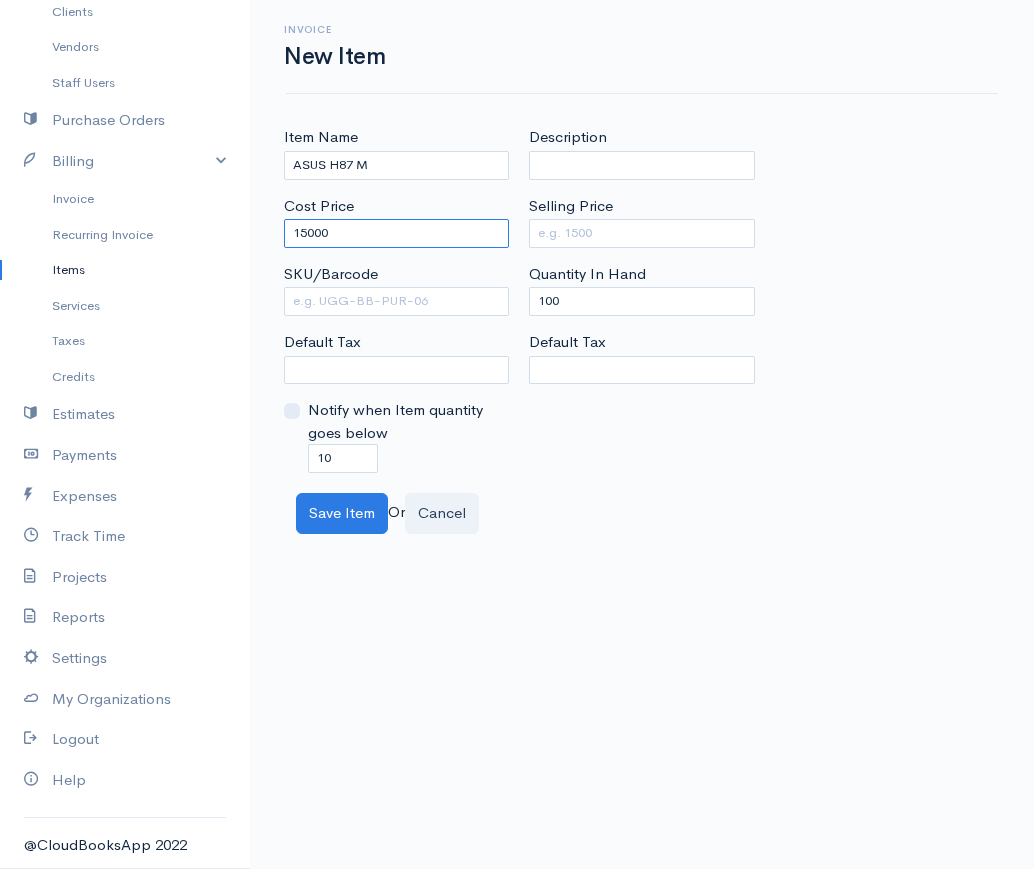 type on "15000" 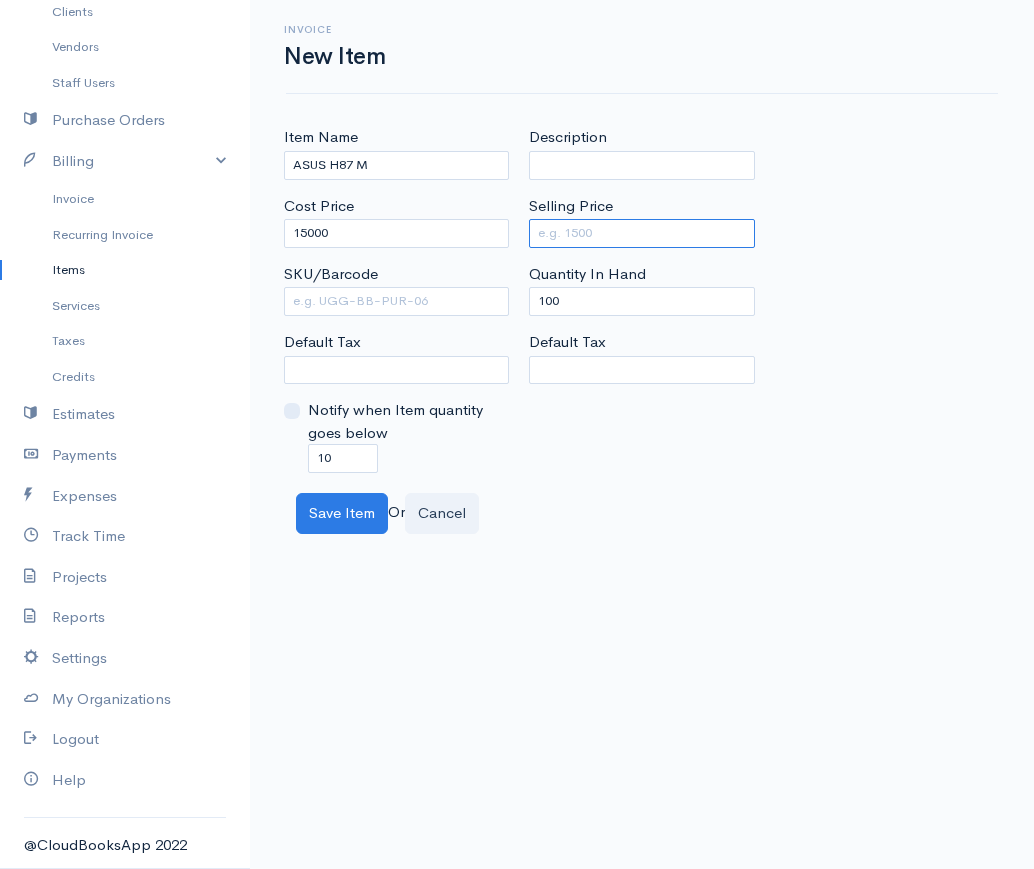 click on "Selling Price" at bounding box center (641, 233) 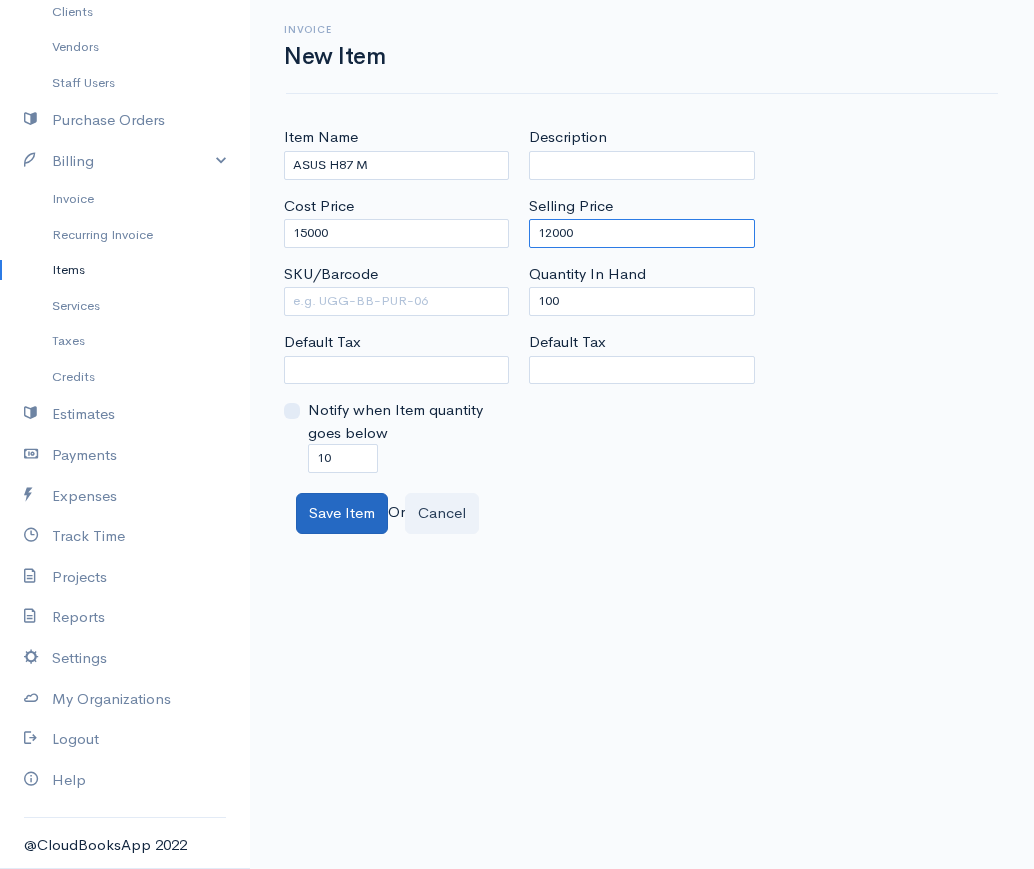 type on "12000" 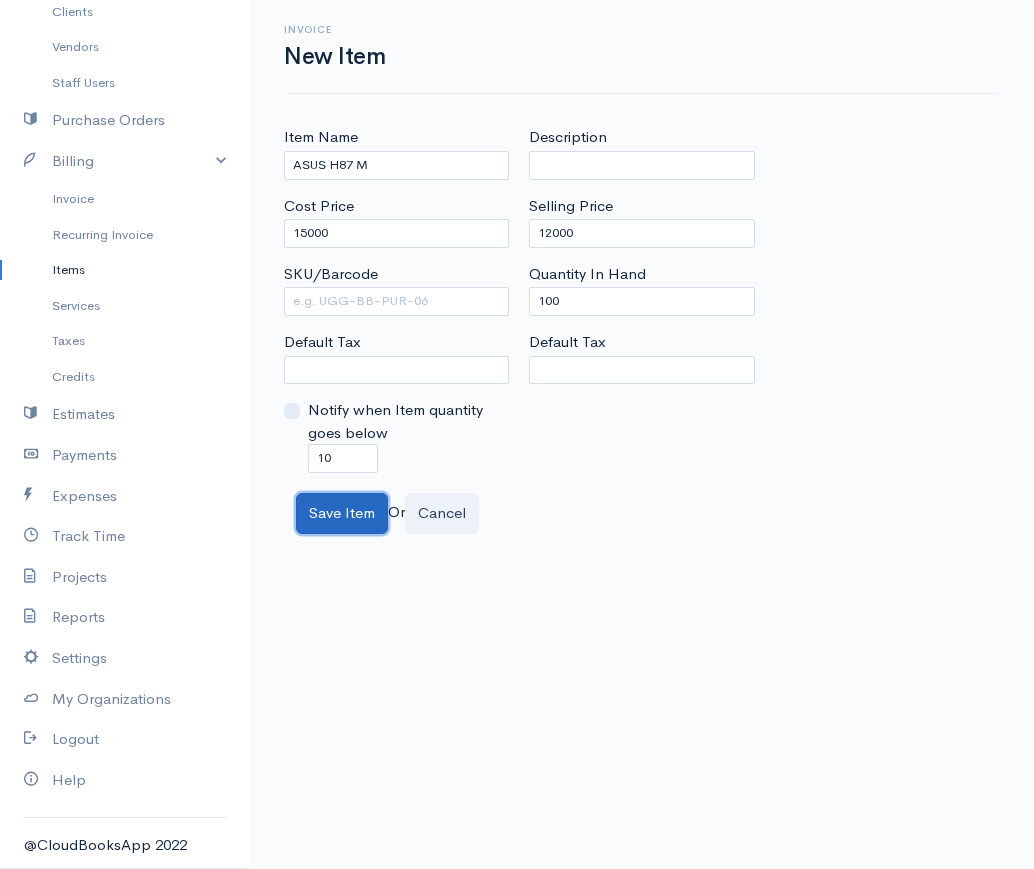 click on "Save Item" at bounding box center [342, 513] 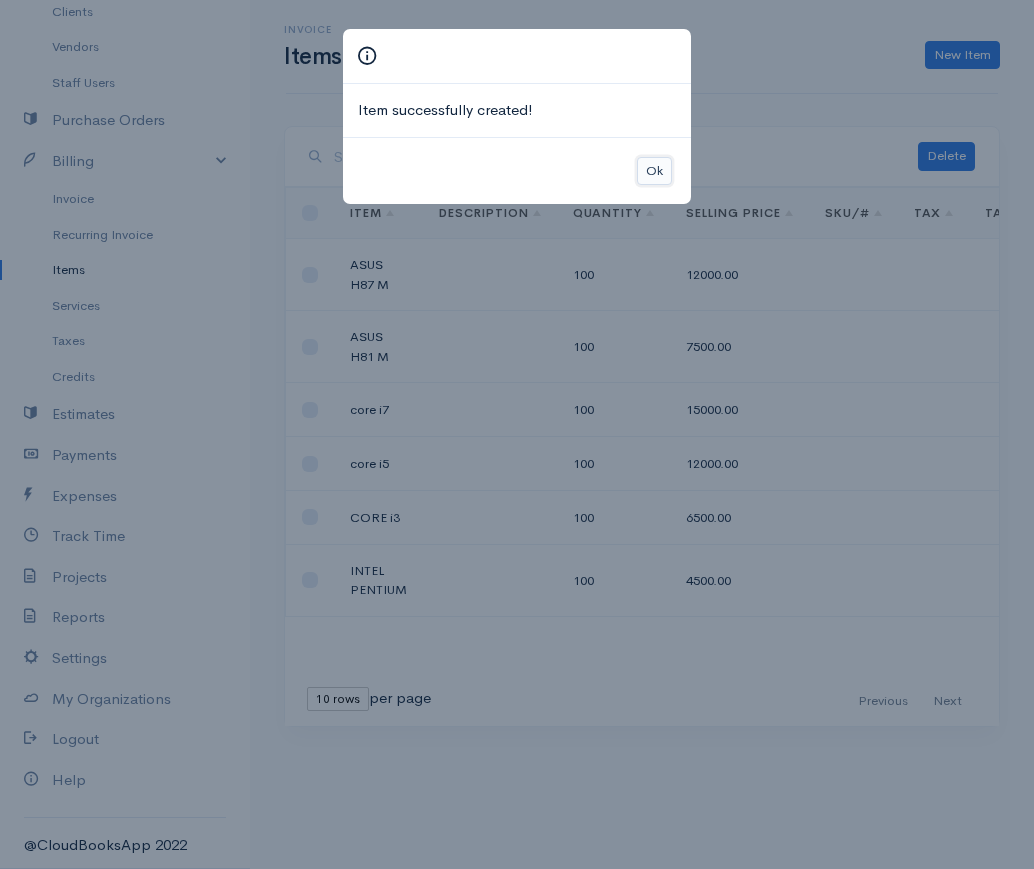click on "Ok" at bounding box center (654, 171) 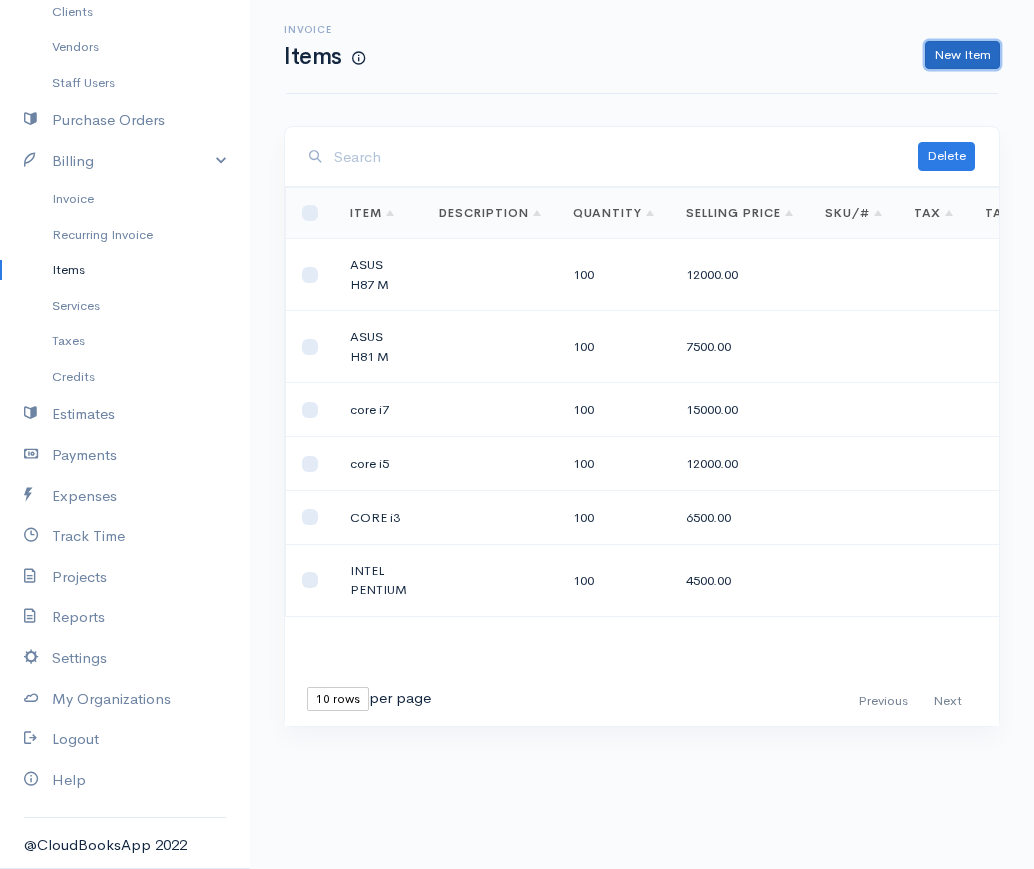 click on "New Item" at bounding box center (962, 55) 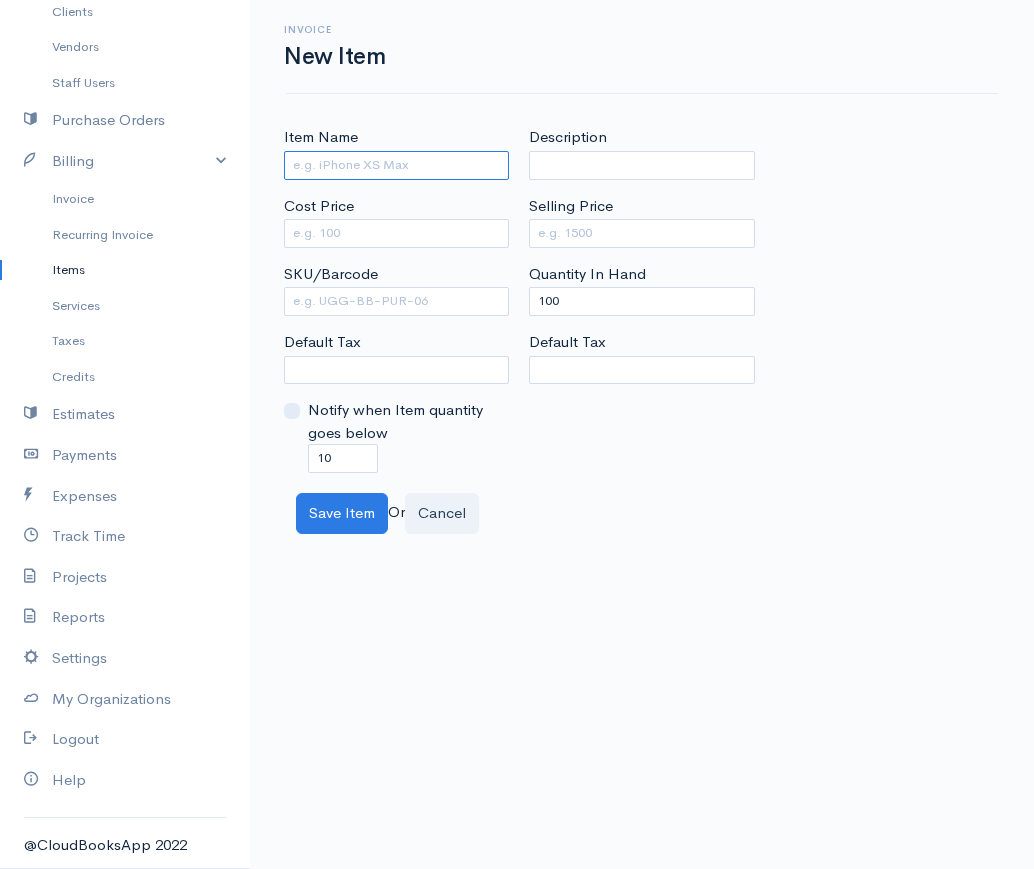 click on "Item Name" at bounding box center (396, 165) 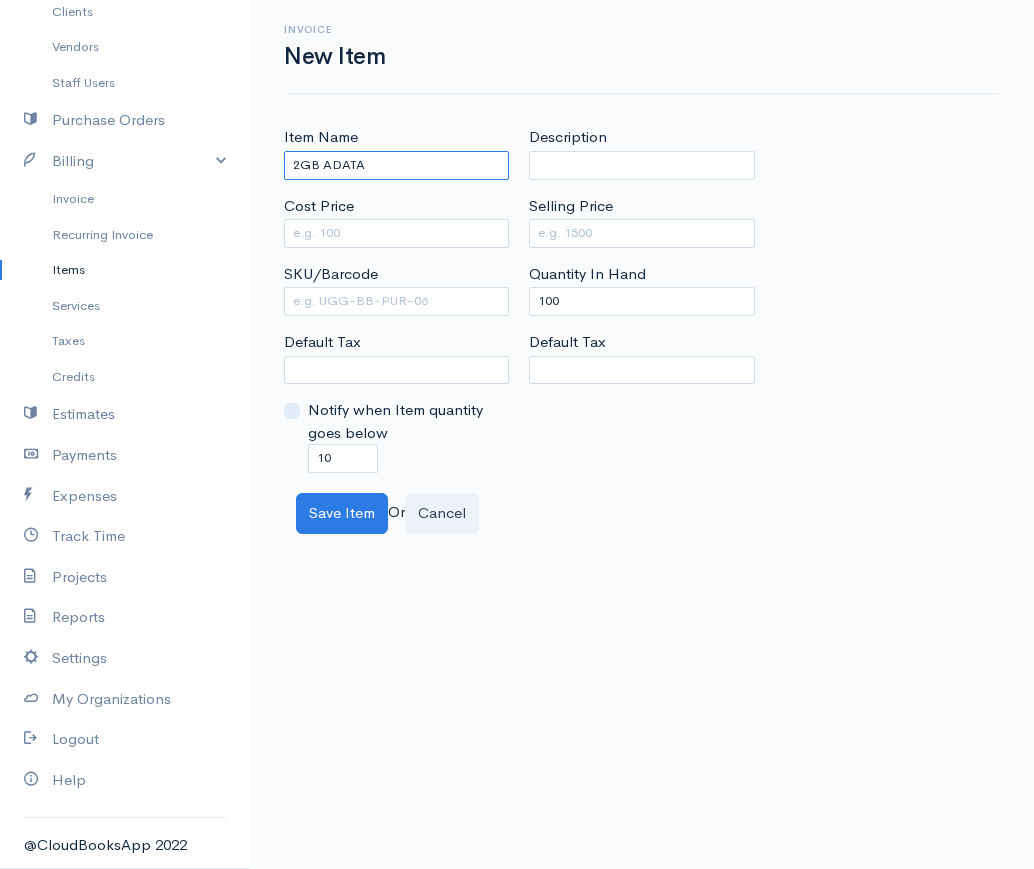 type on "2GB ADATA" 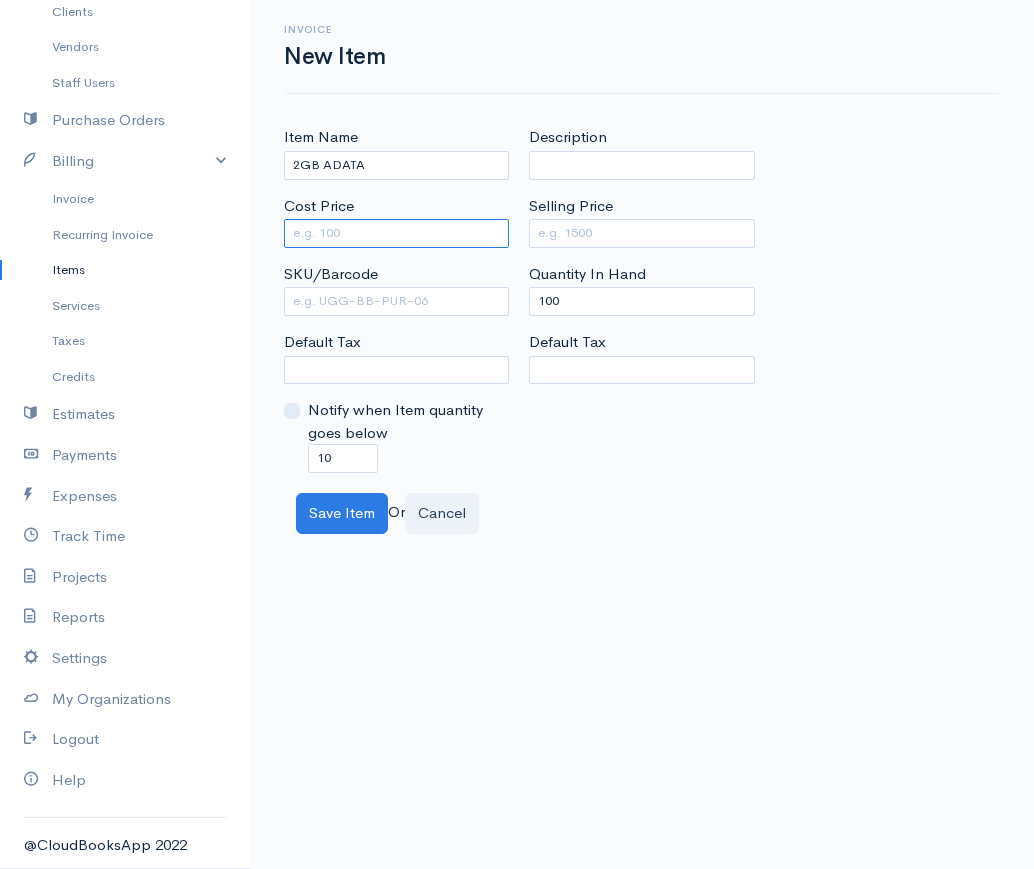click on "Cost Price" at bounding box center [396, 233] 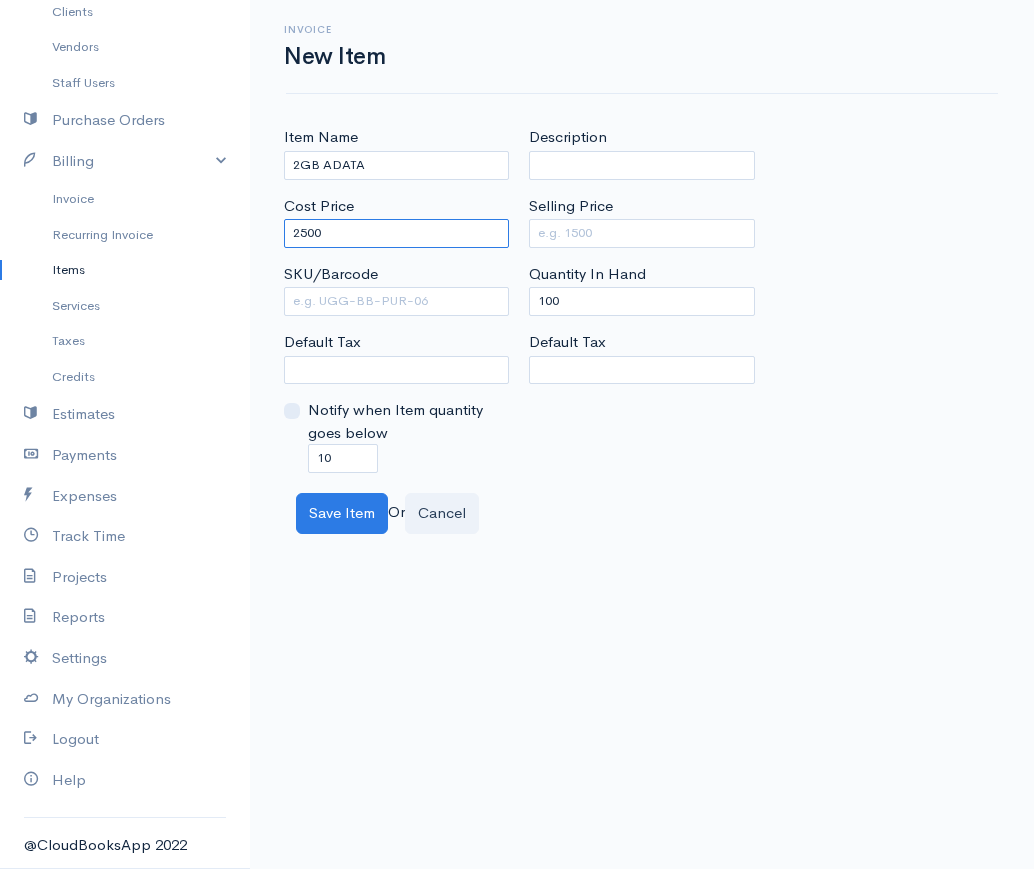 type on "2500" 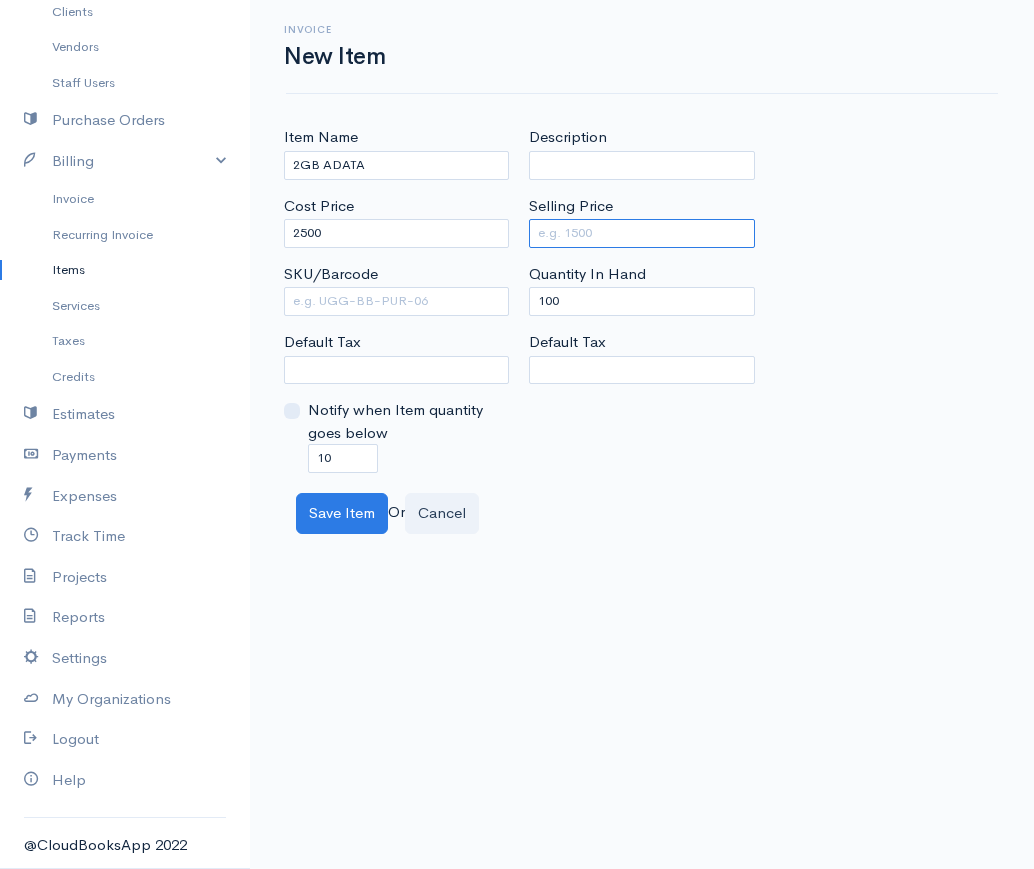 click on "Selling Price" at bounding box center [641, 233] 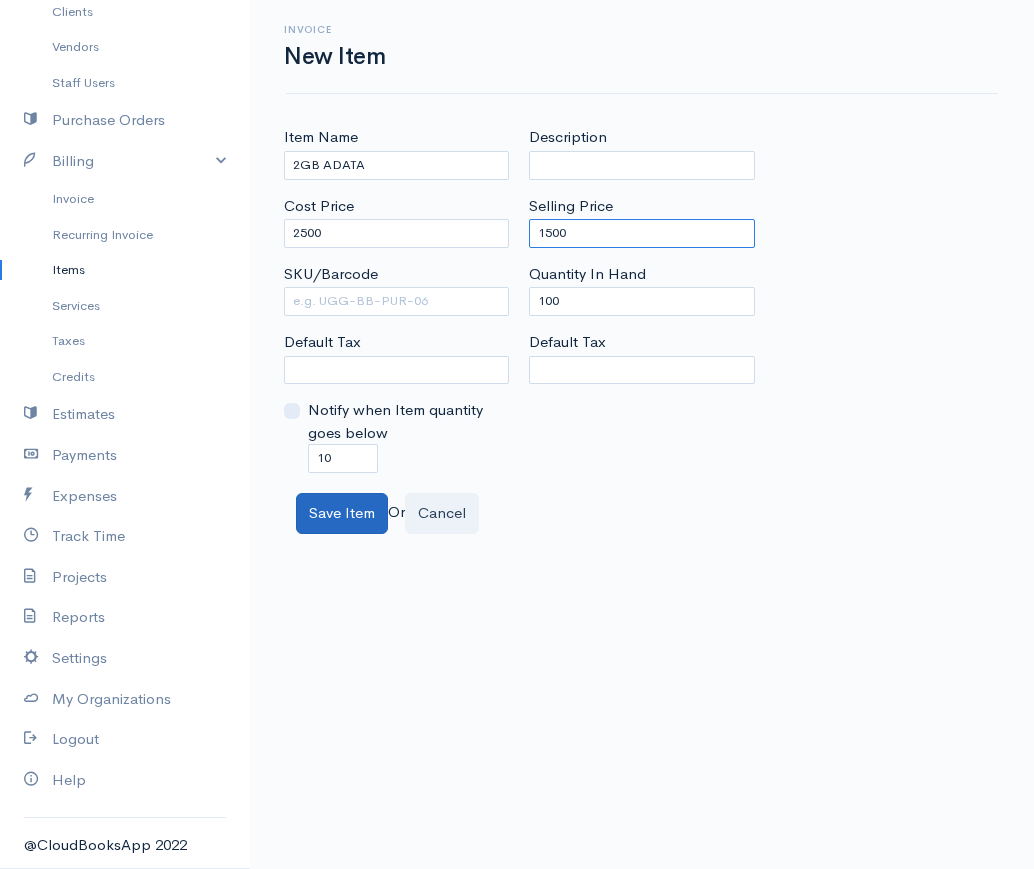 type on "1500" 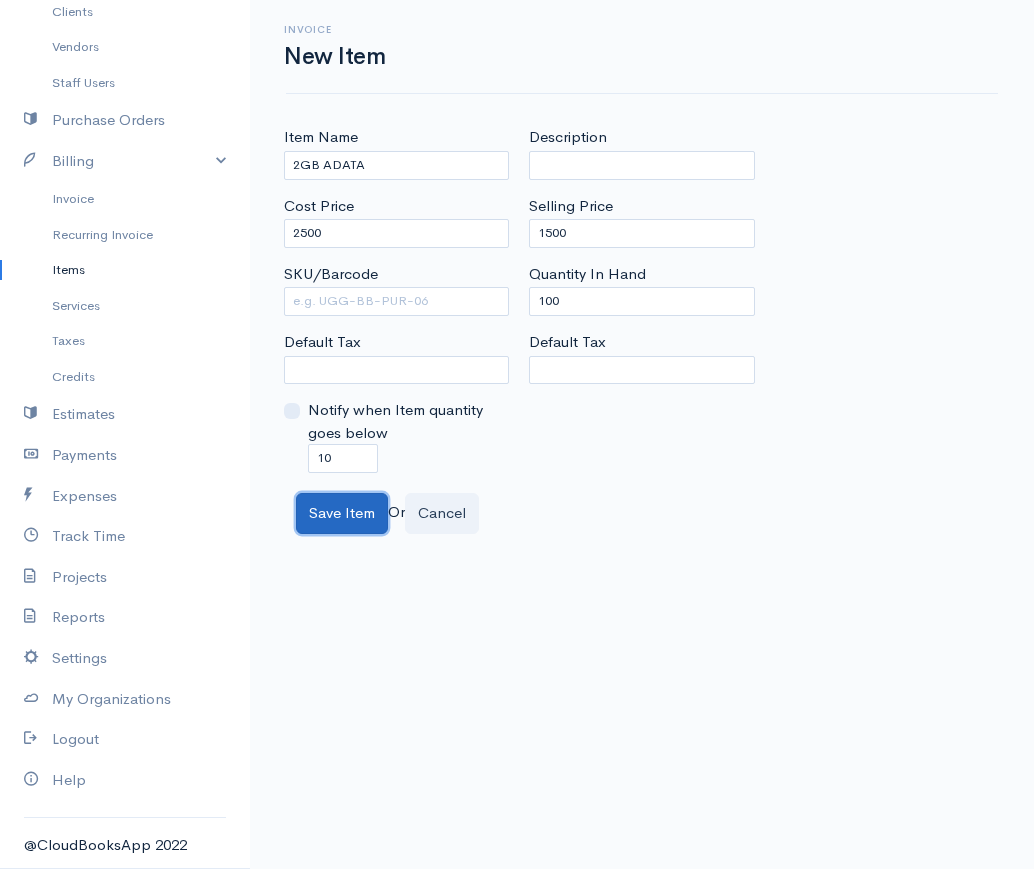 click on "Save Item" at bounding box center [342, 513] 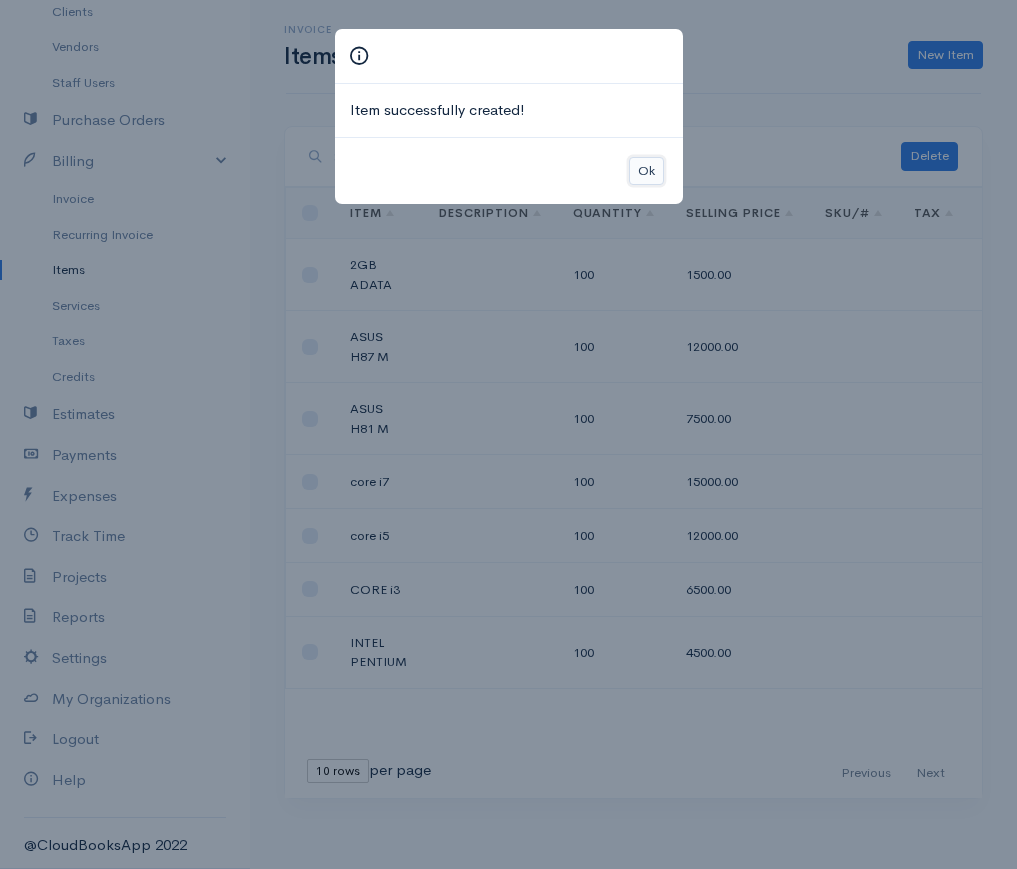 click on "Ok" at bounding box center (646, 171) 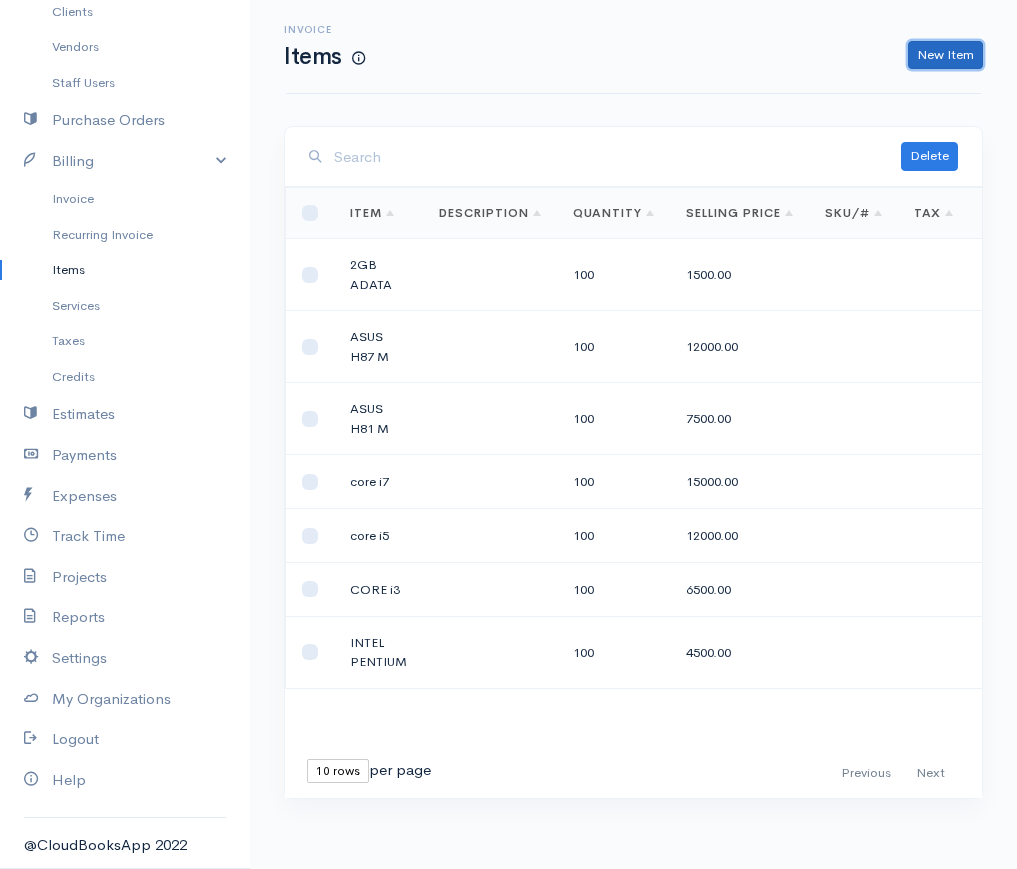 click on "New Item" at bounding box center (945, 55) 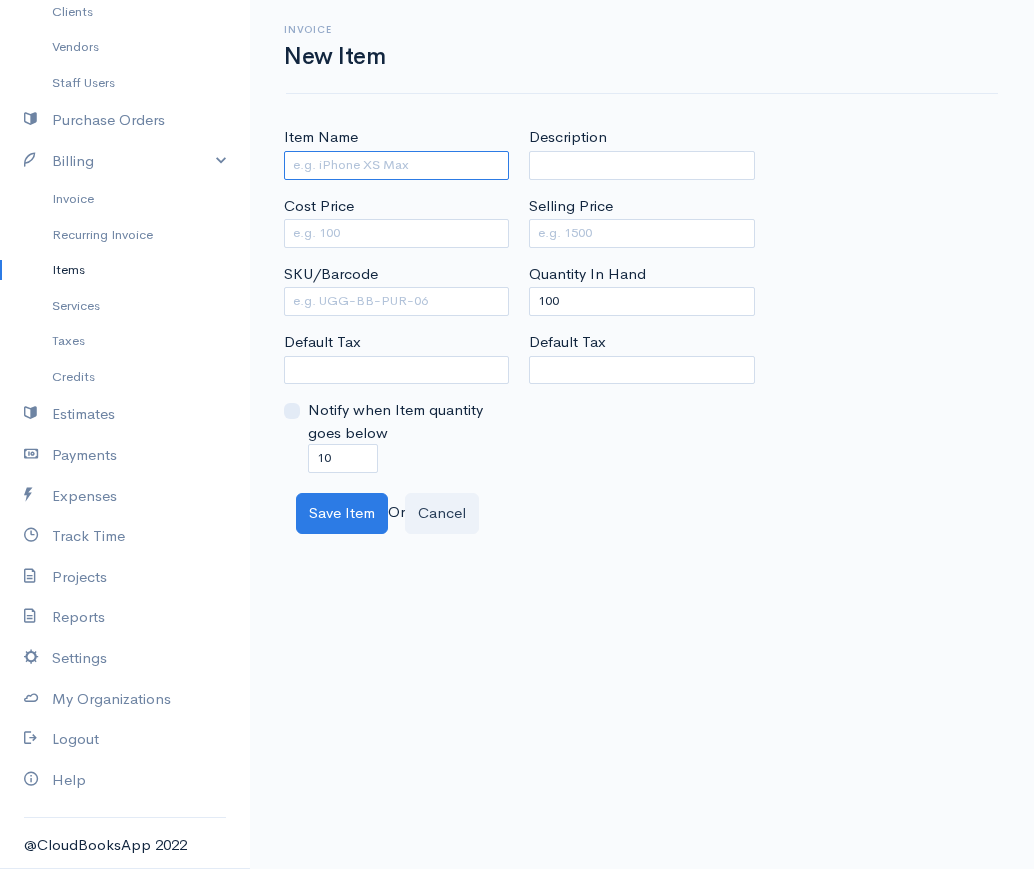 click on "Item Name" at bounding box center [396, 165] 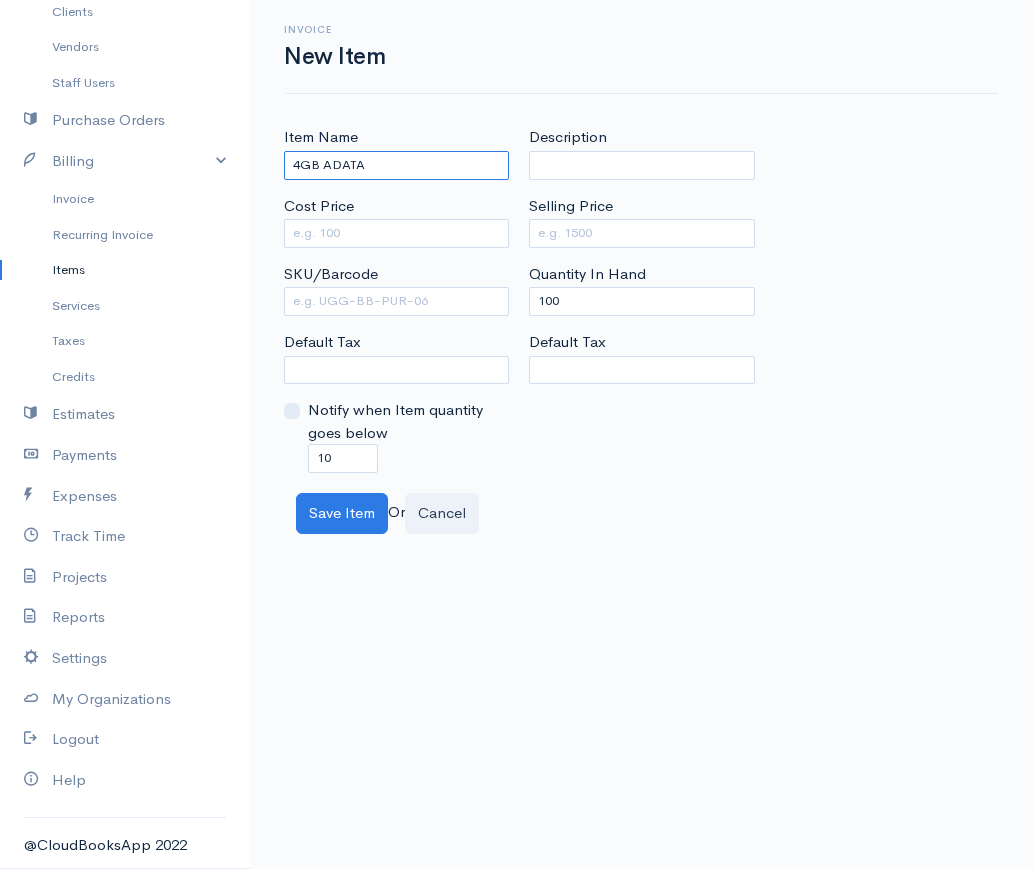 type on "4GB ADATA" 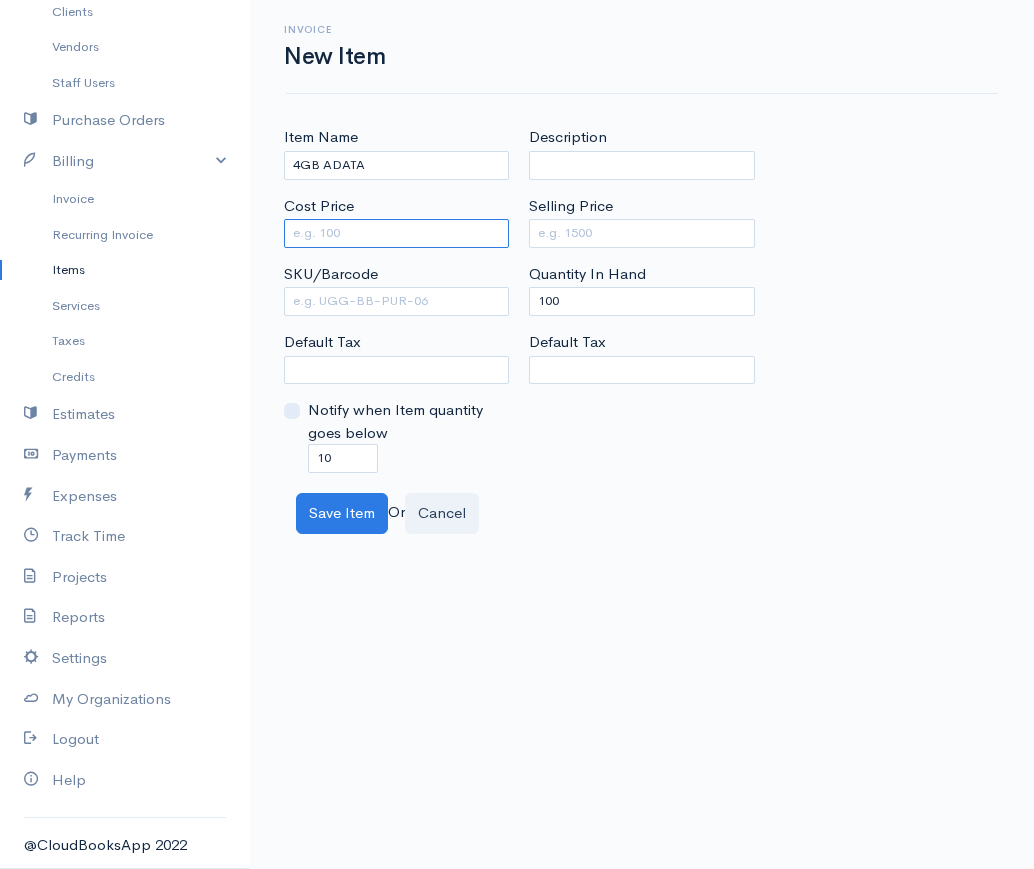 click on "Cost Price" at bounding box center (396, 233) 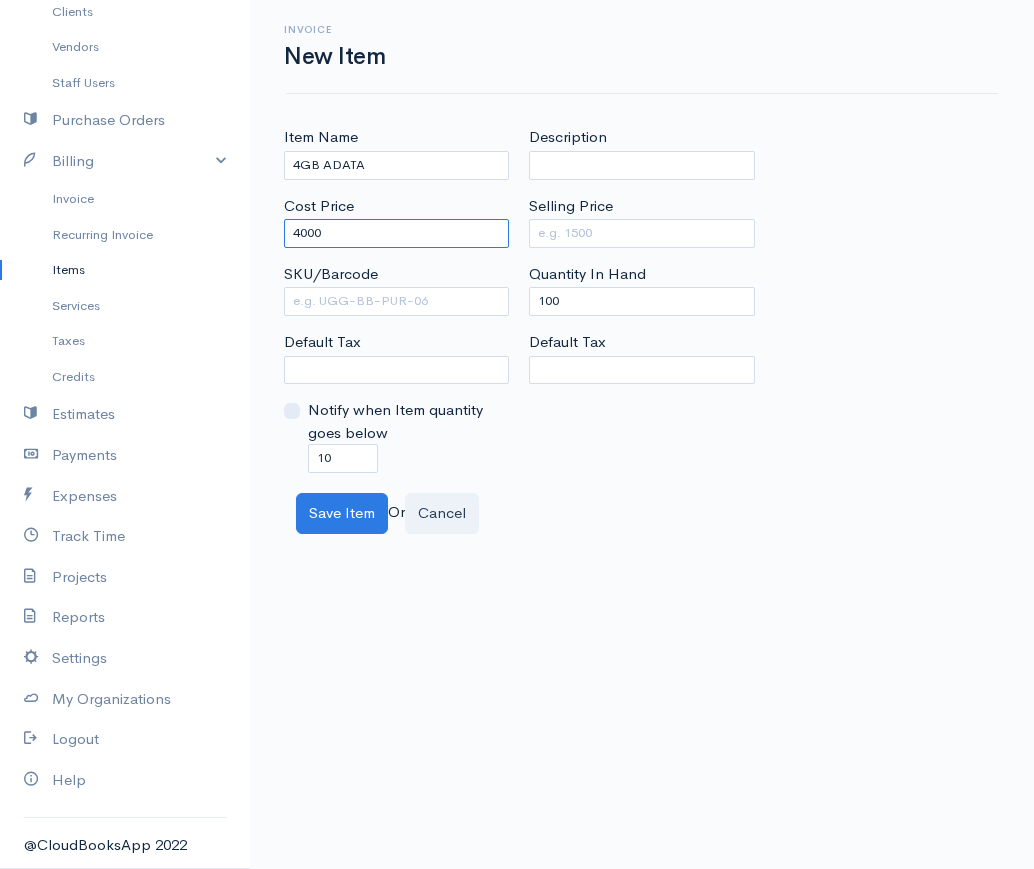 type on "4000" 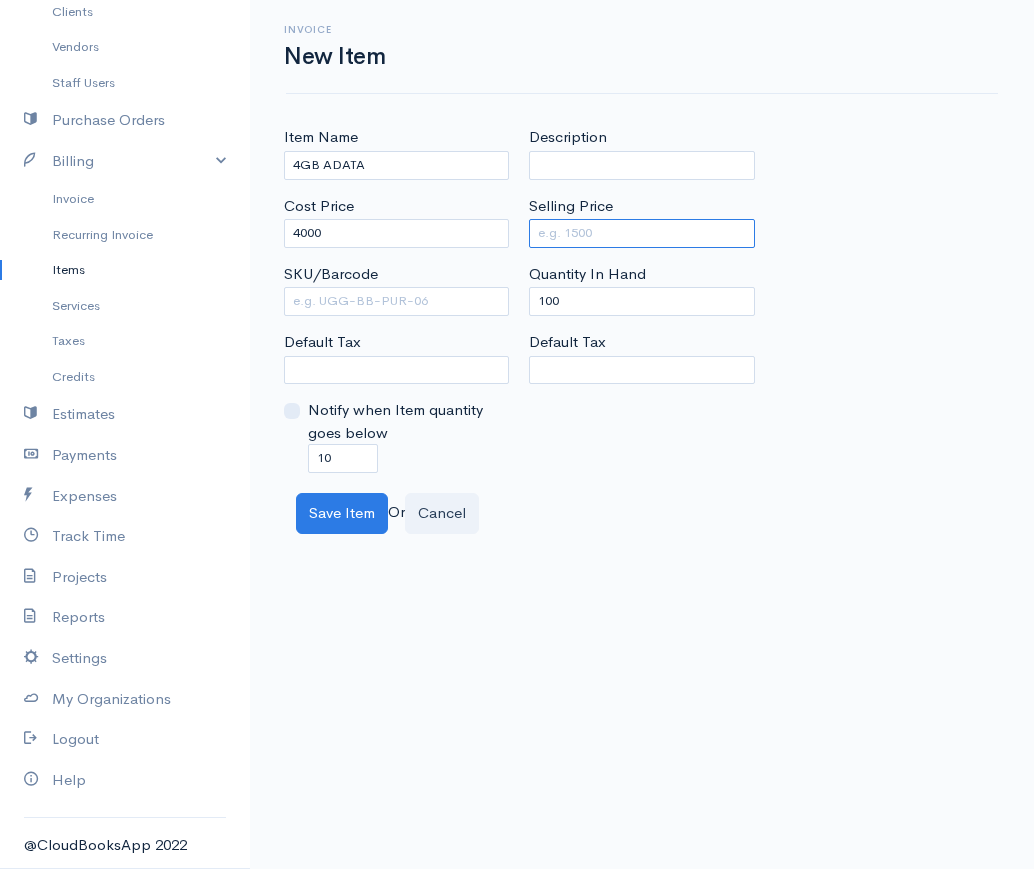 click on "Selling Price" at bounding box center [641, 233] 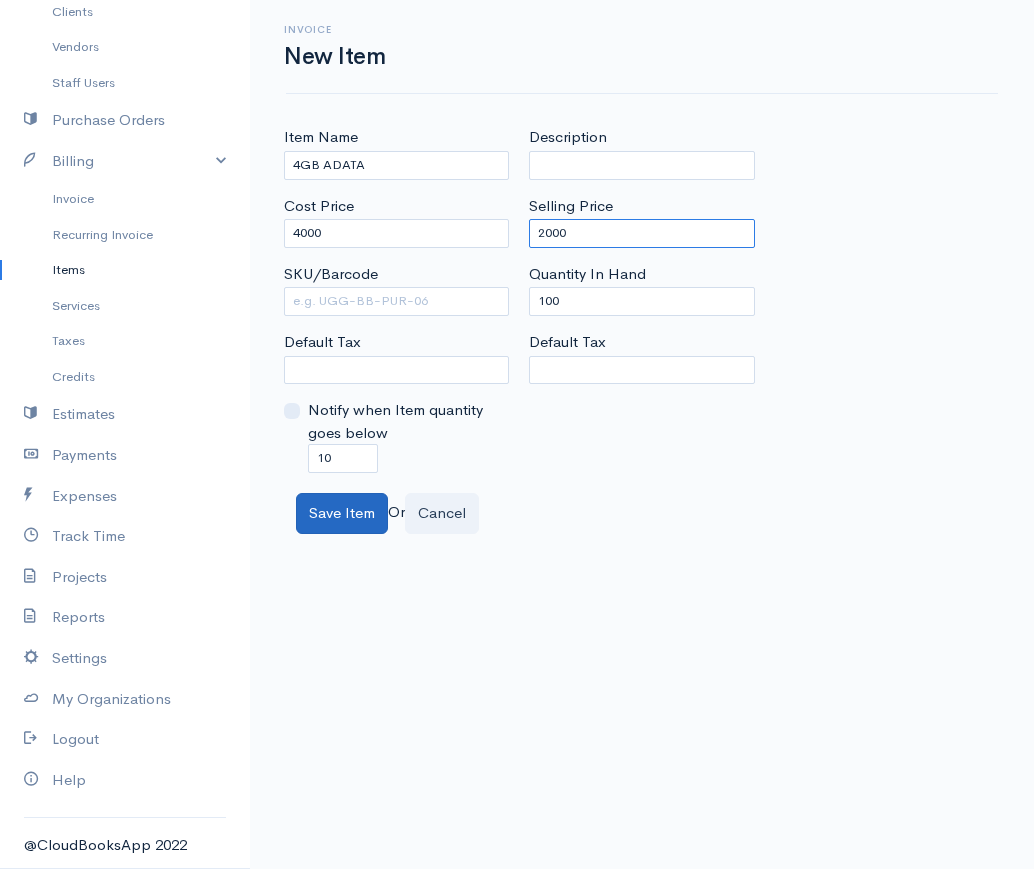 type on "2000" 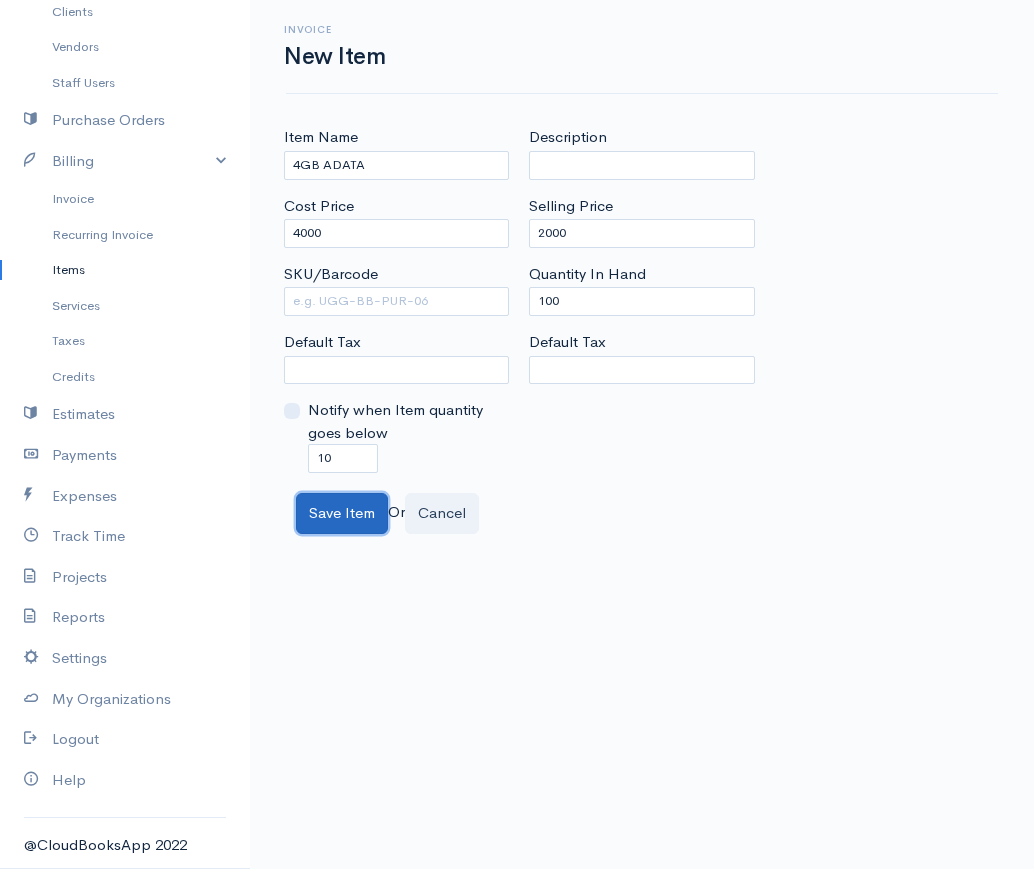 click on "Save Item" at bounding box center [342, 513] 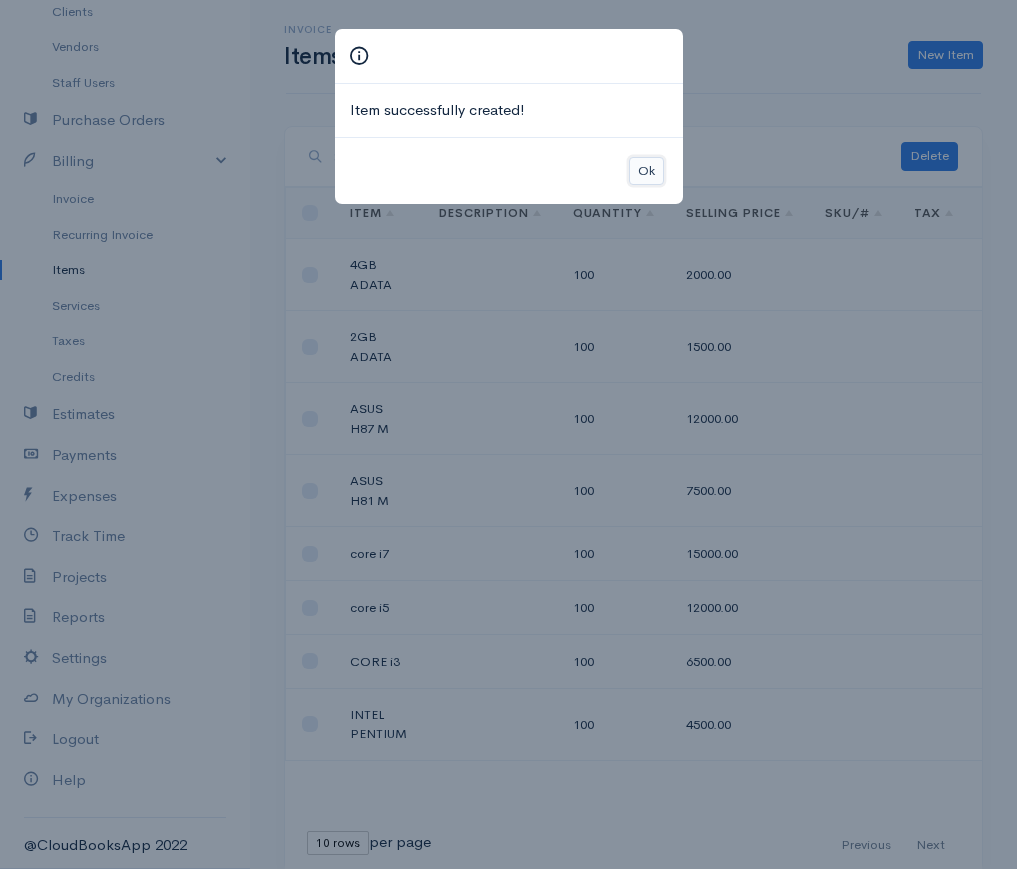 click on "Ok" at bounding box center (646, 171) 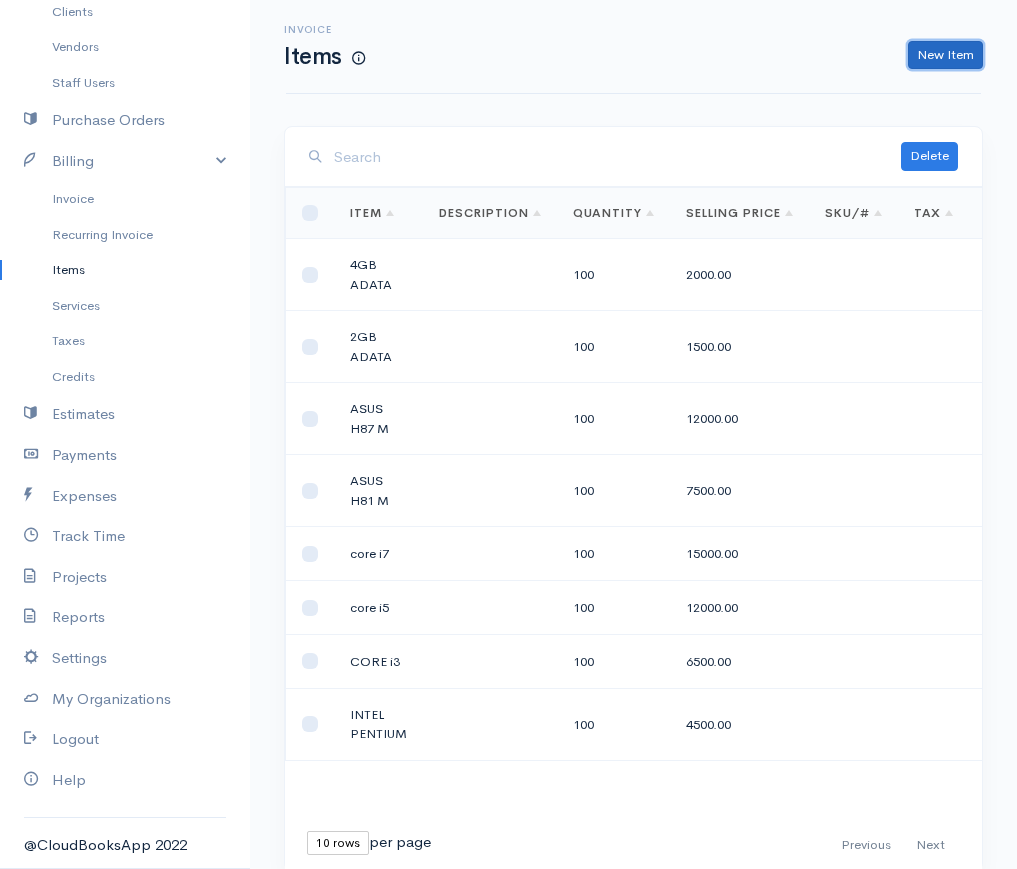 click on "New Item" at bounding box center [945, 55] 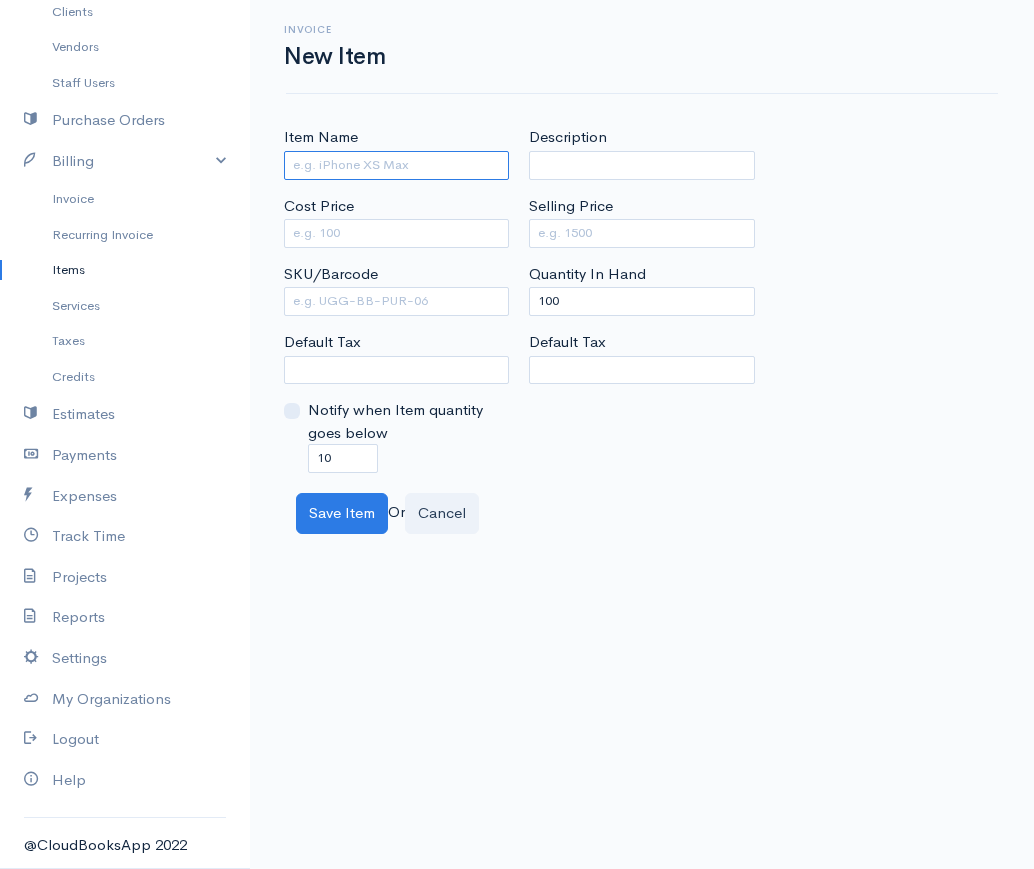 click on "Item Name" at bounding box center [396, 165] 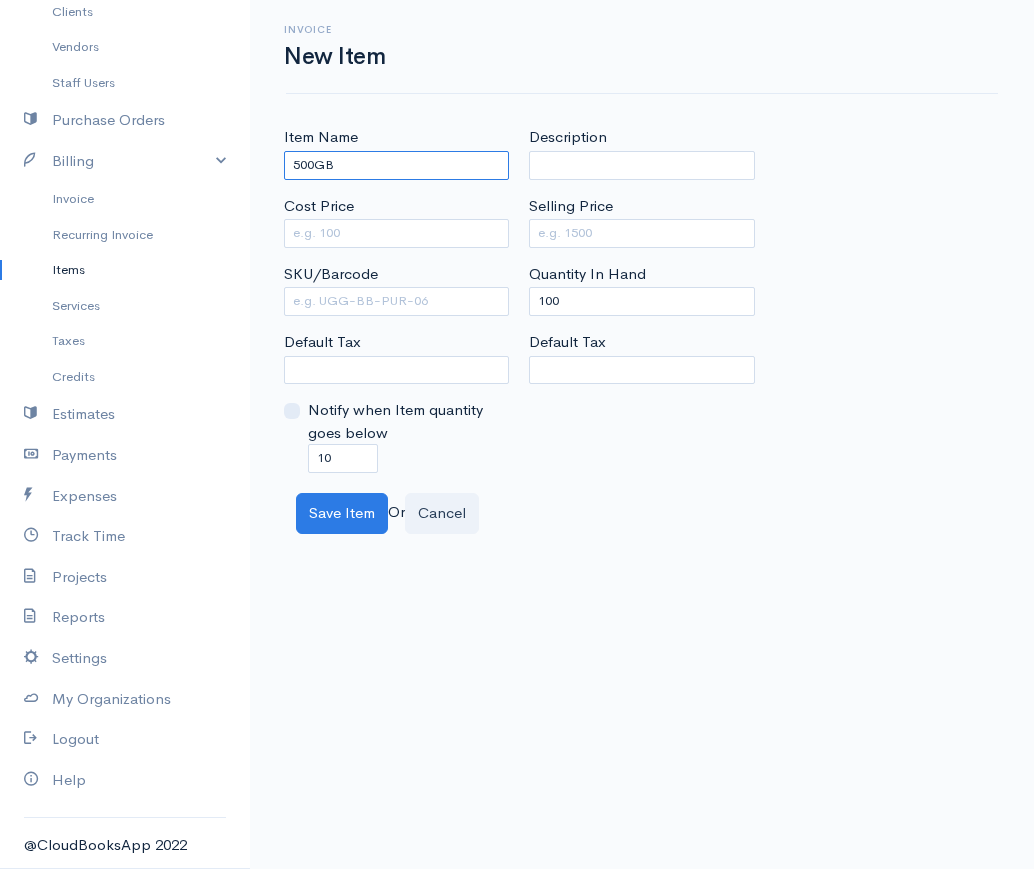 type on "500GB" 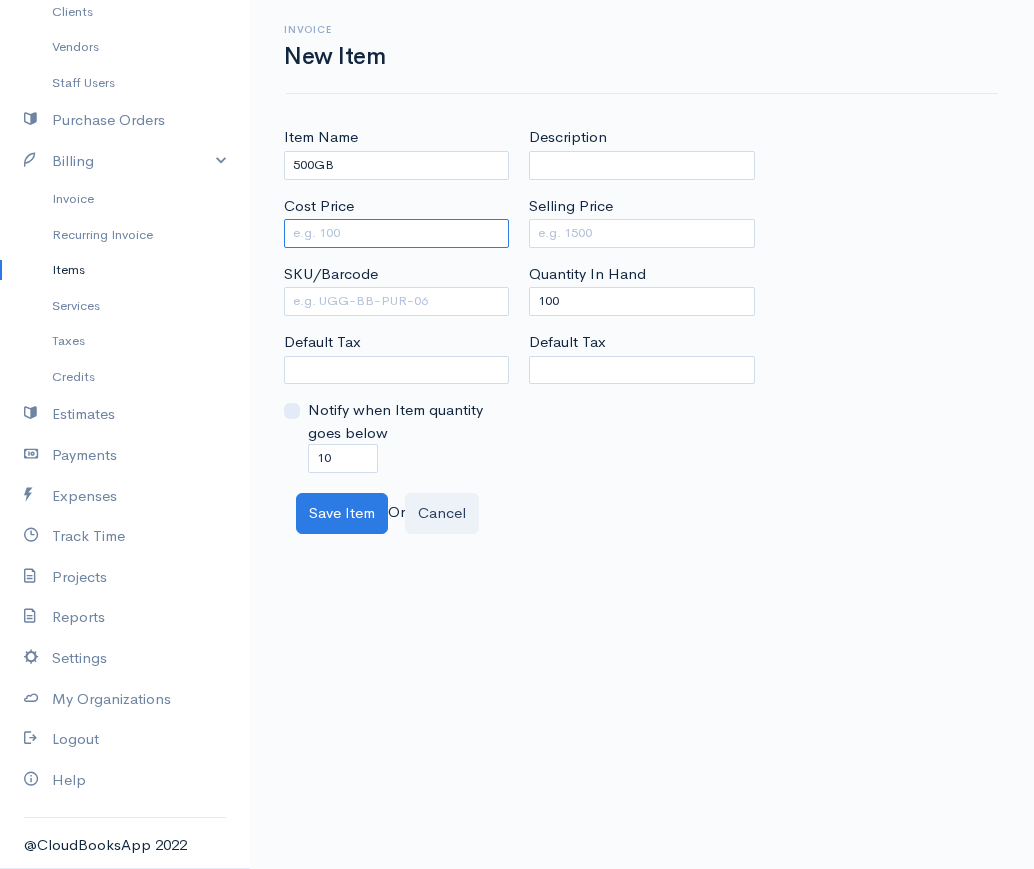 click on "Cost Price" at bounding box center (396, 233) 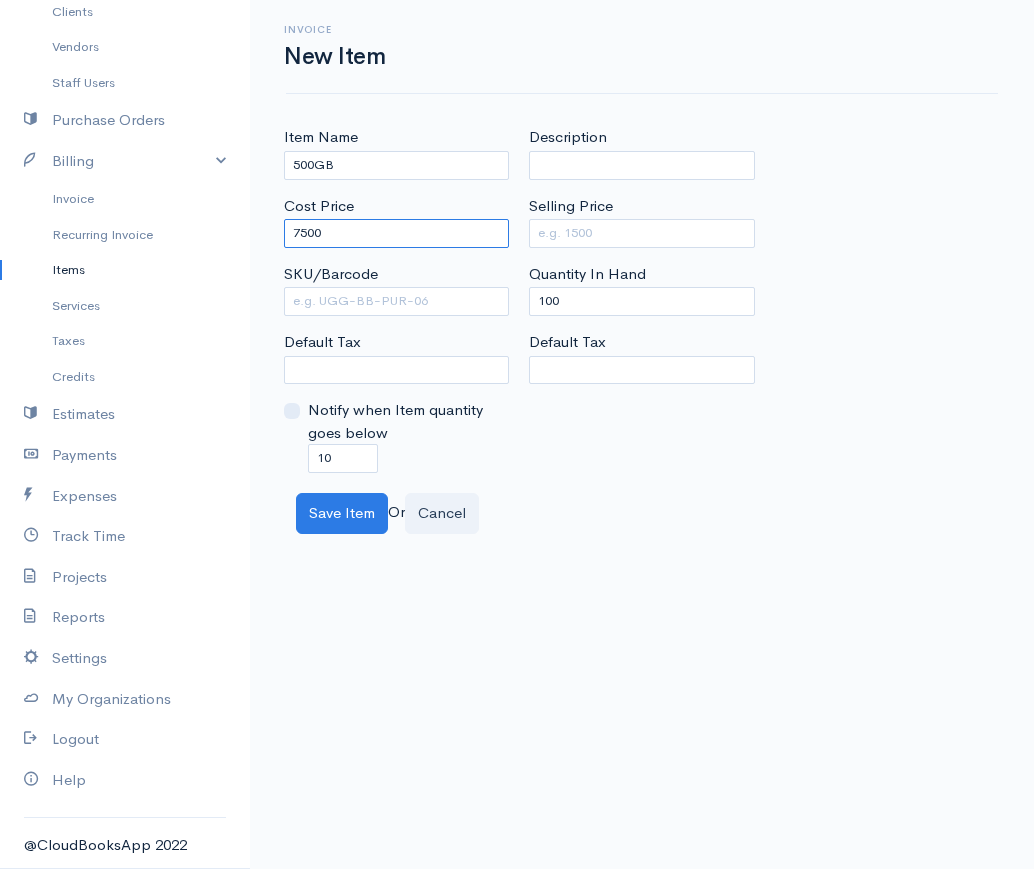 type on "7500" 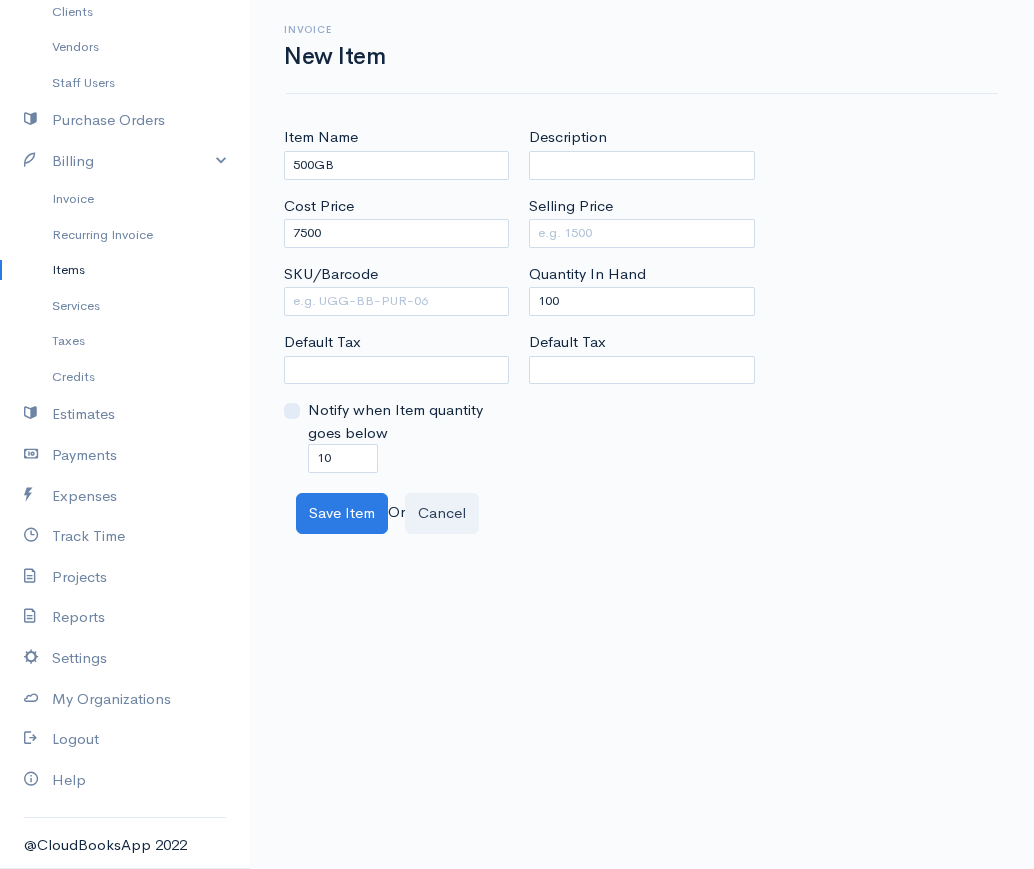 click on "Selling Price" at bounding box center (641, 221) 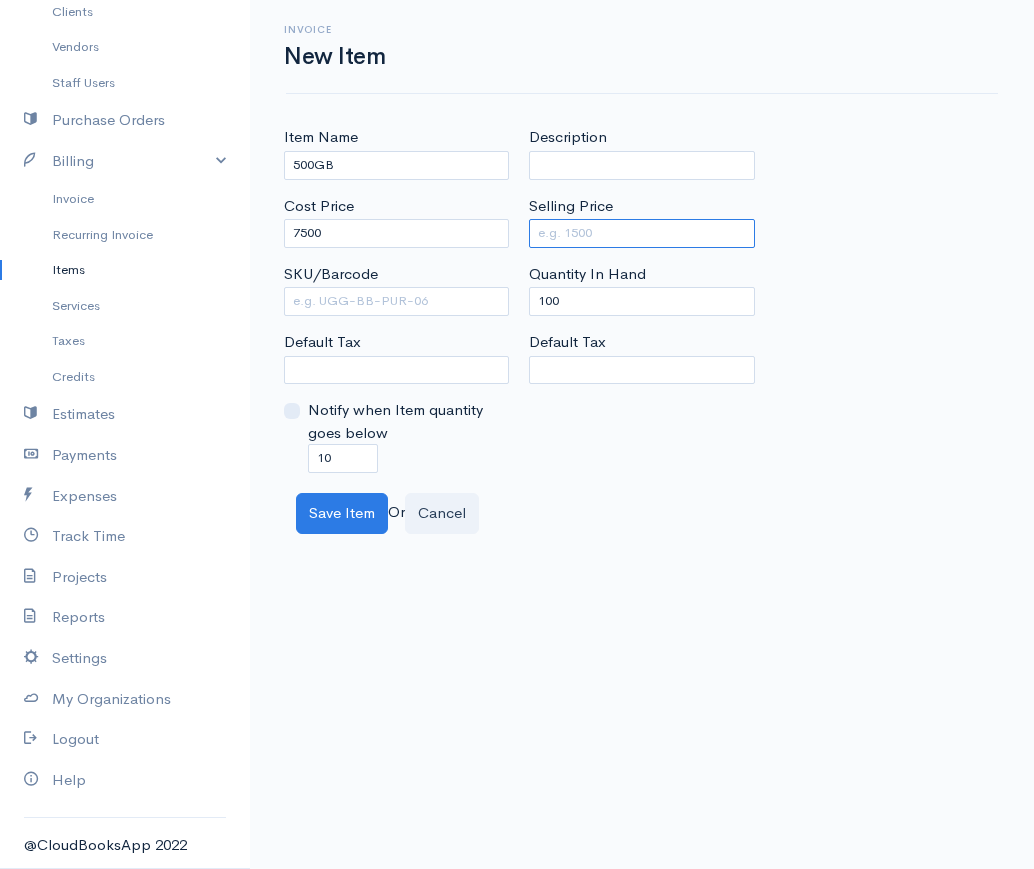 click on "Selling Price" at bounding box center (641, 233) 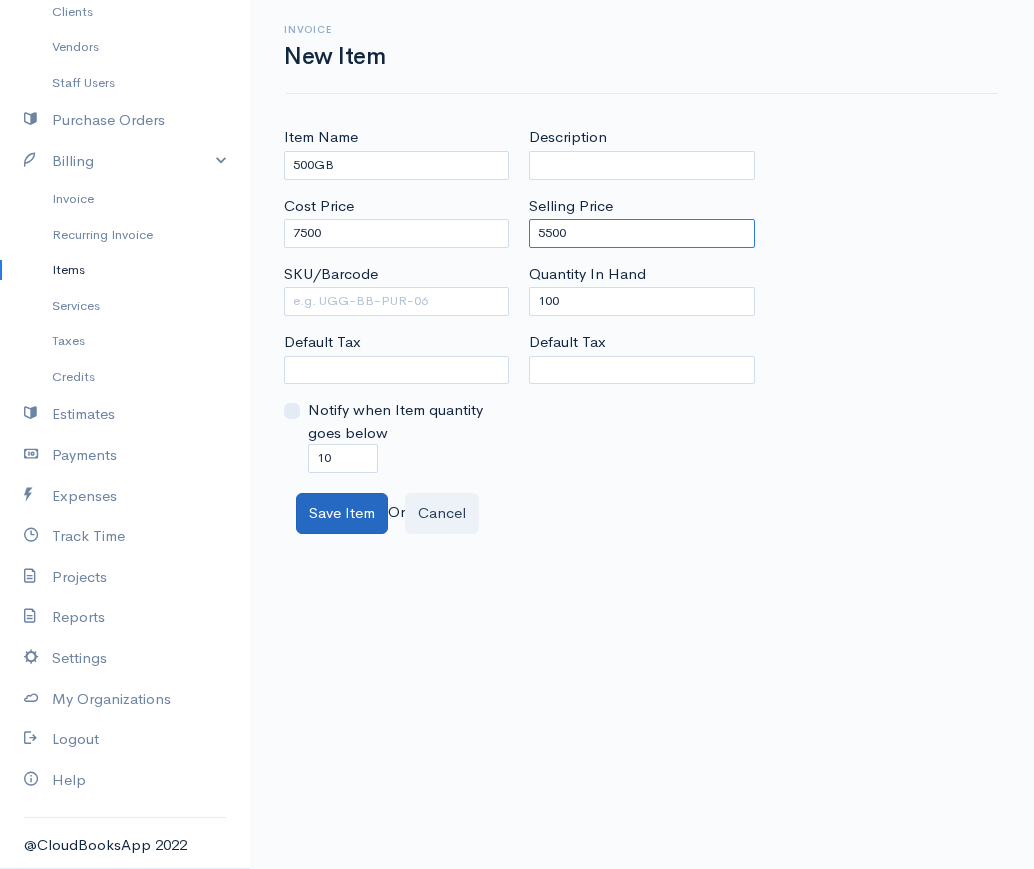 type on "5500" 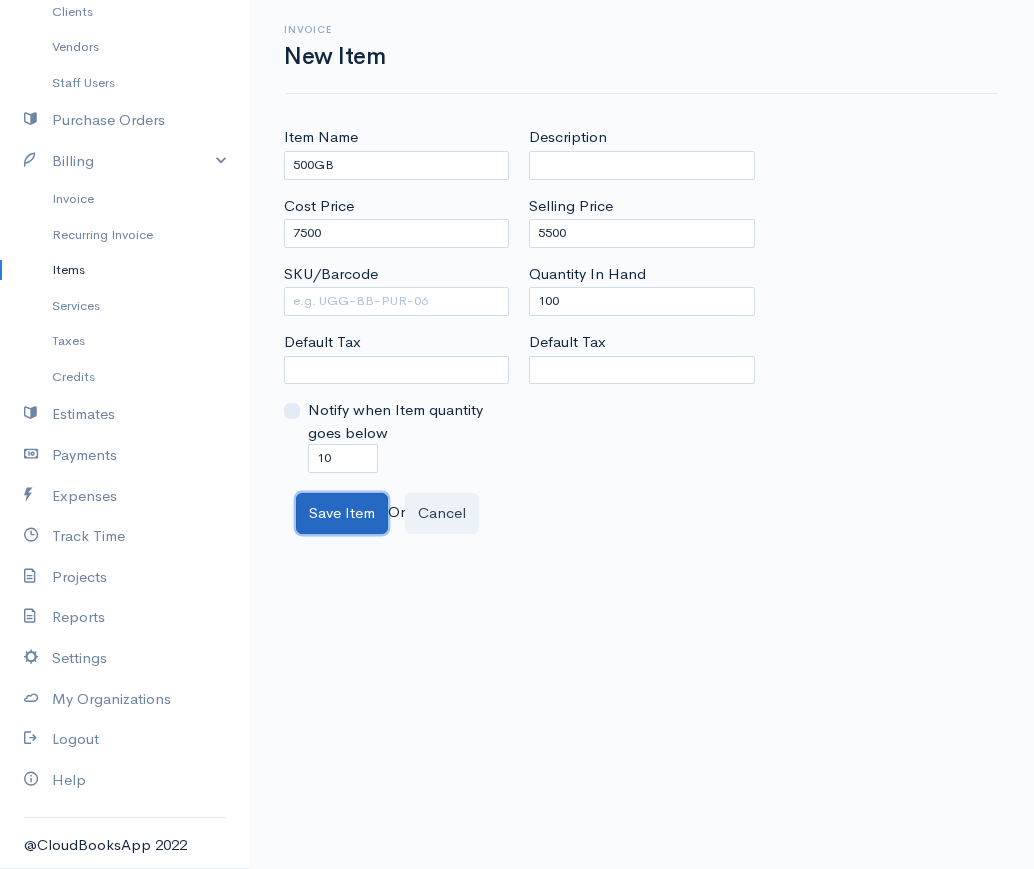 click on "Save Item" at bounding box center [342, 513] 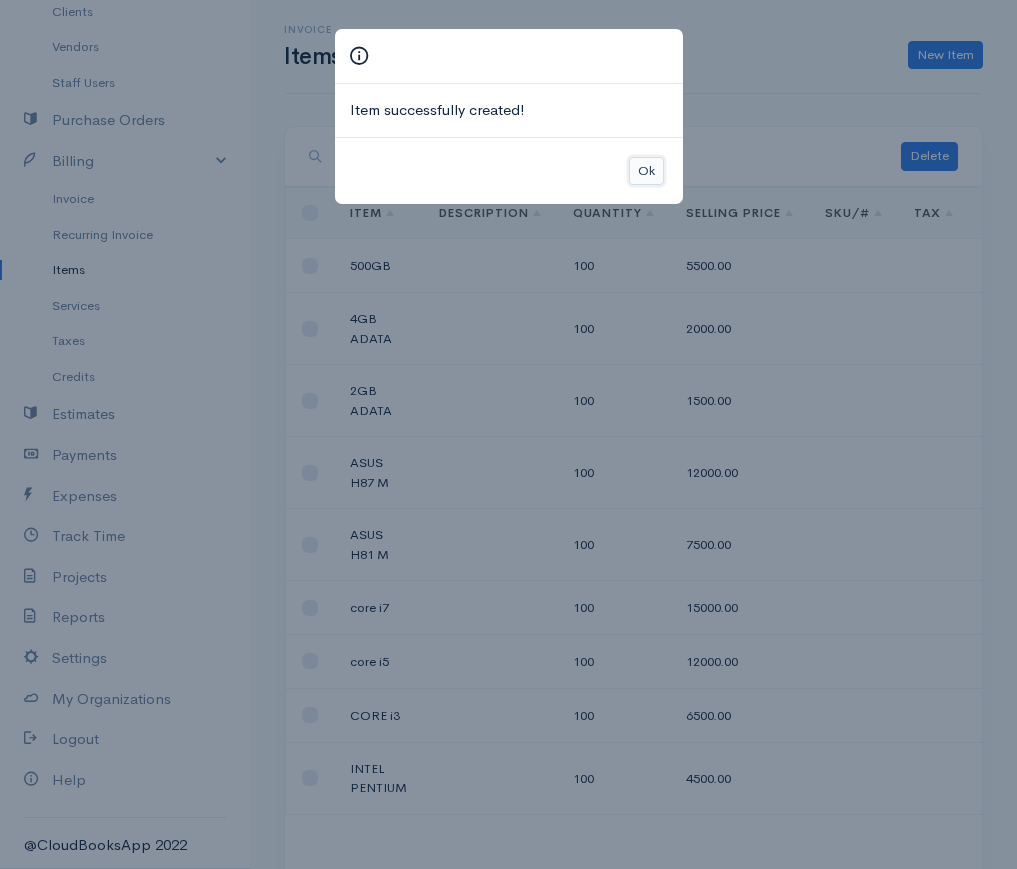 click on "Ok" at bounding box center [646, 171] 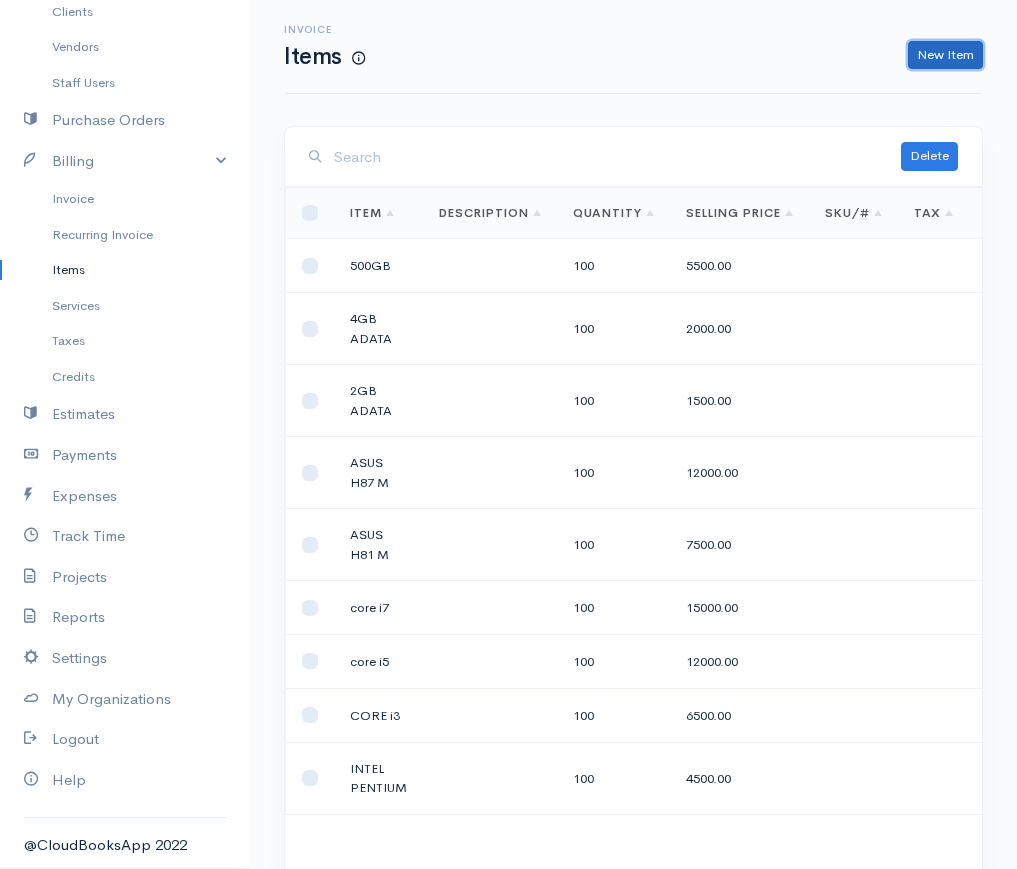 click on "New Item" at bounding box center (945, 55) 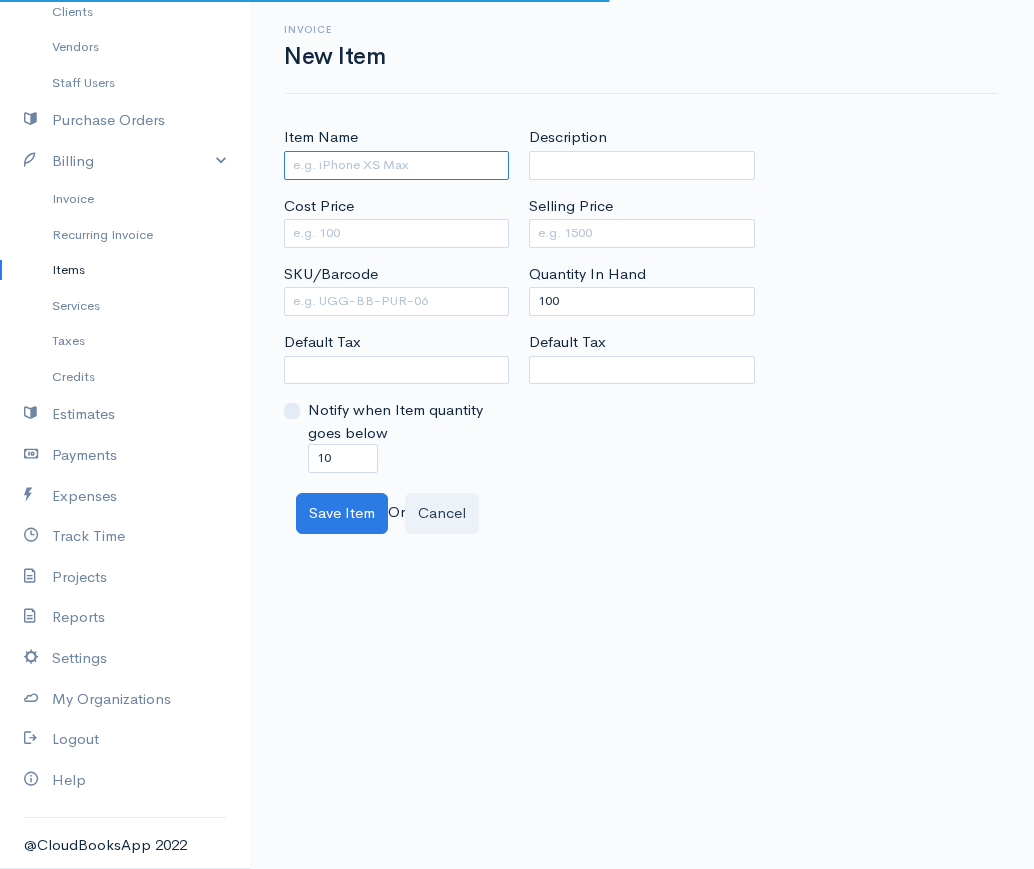 click on "Item Name" at bounding box center [396, 165] 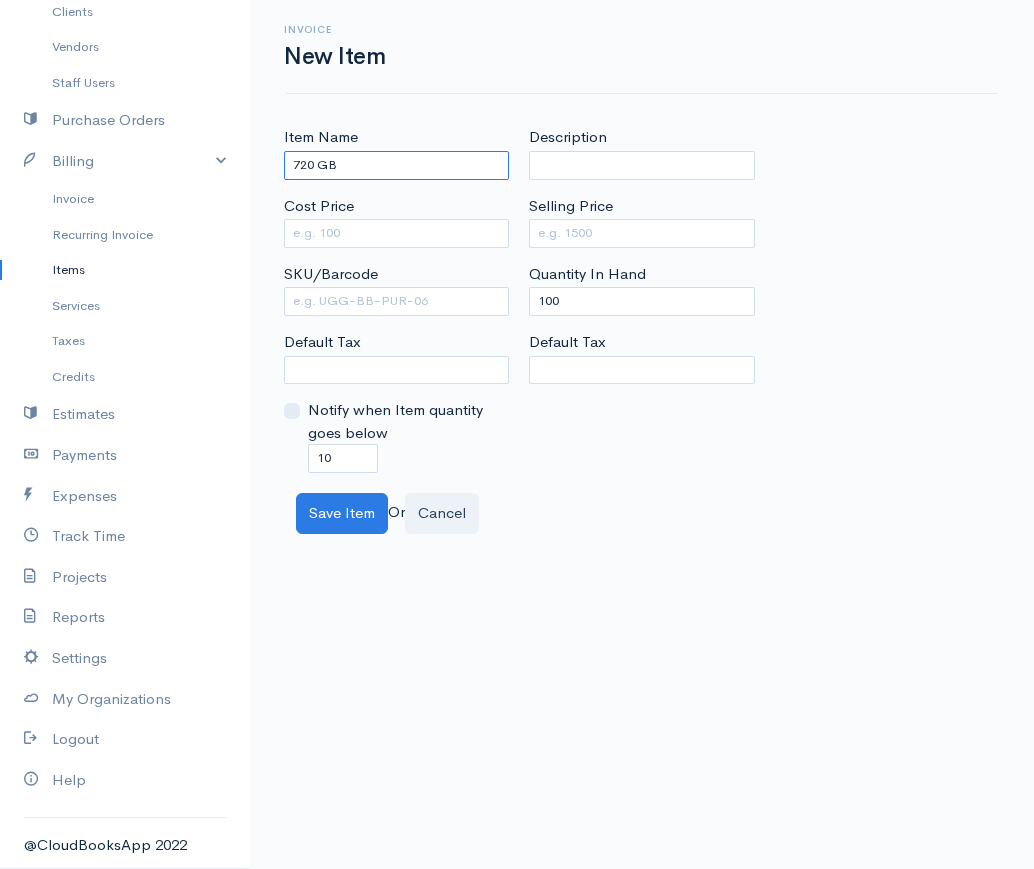 type on "720 GB" 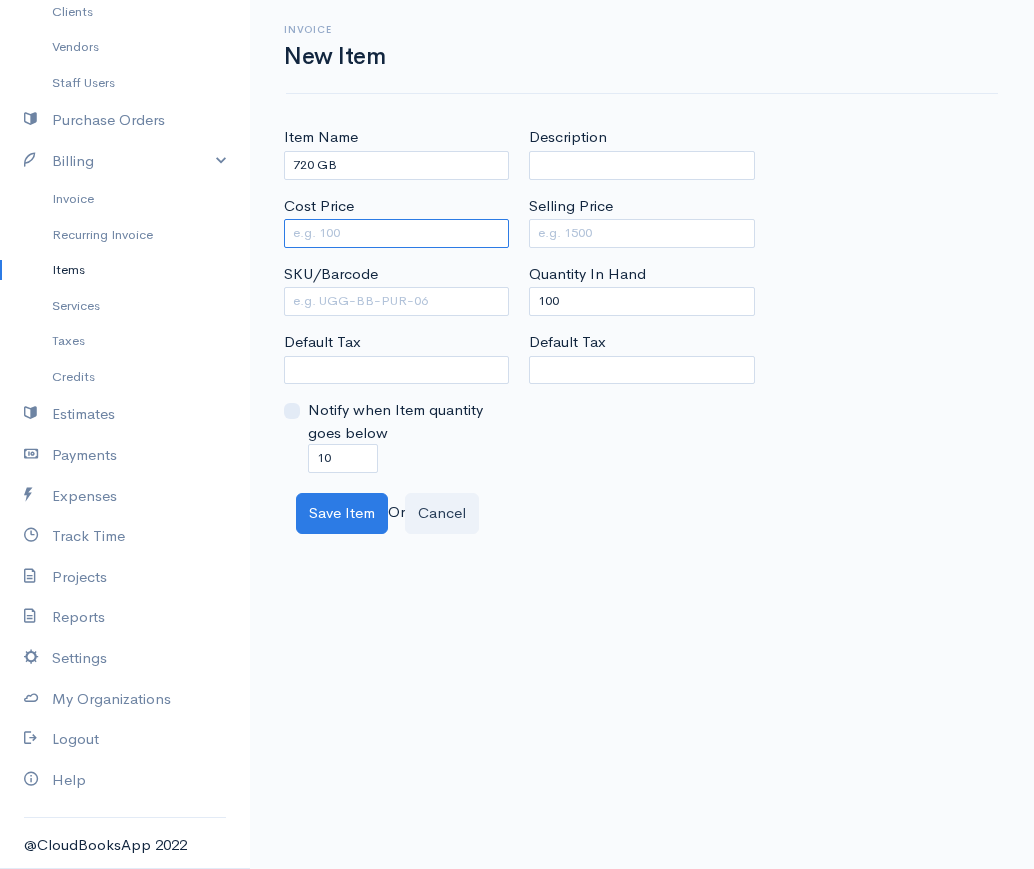 click on "Cost Price" at bounding box center (396, 233) 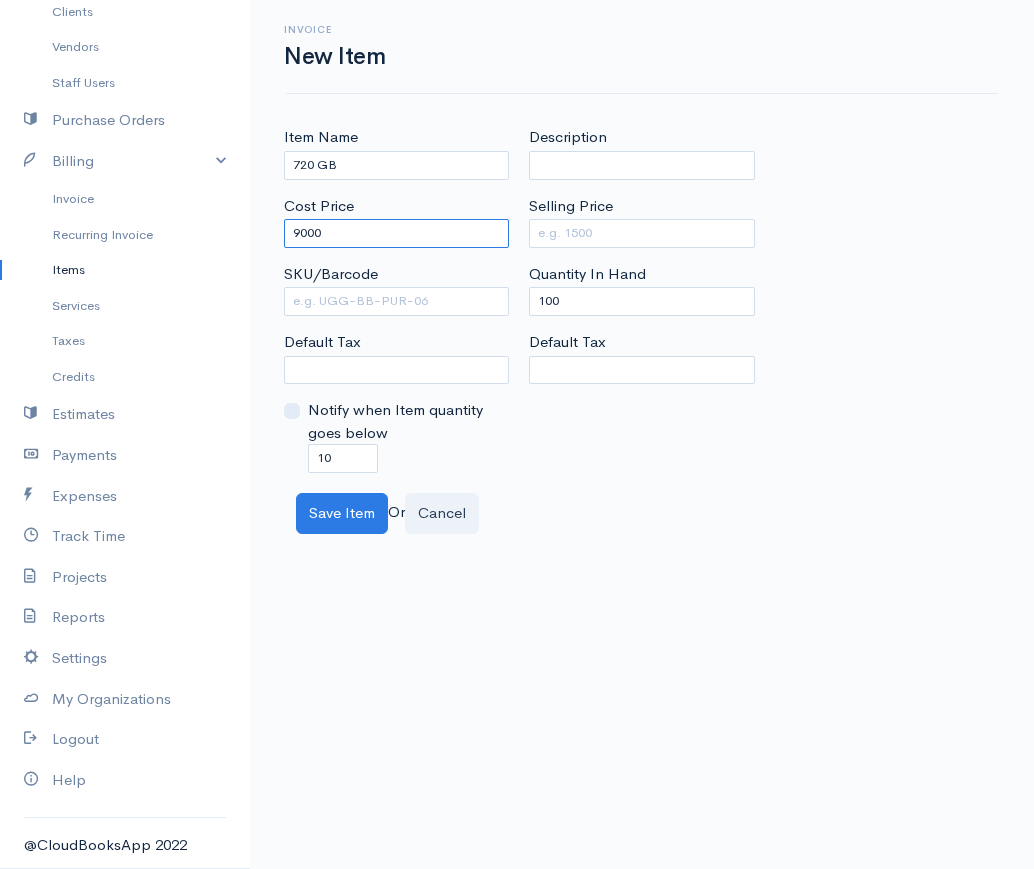 type on "9000" 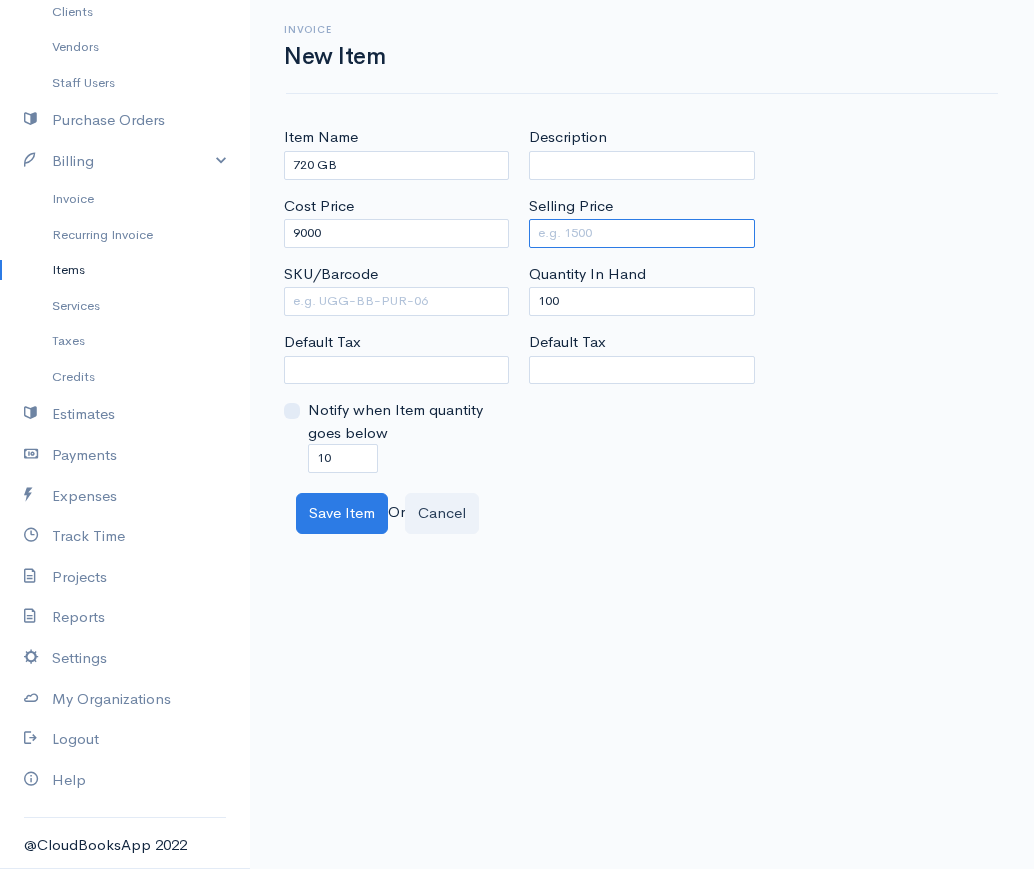 click on "Selling Price" at bounding box center (641, 233) 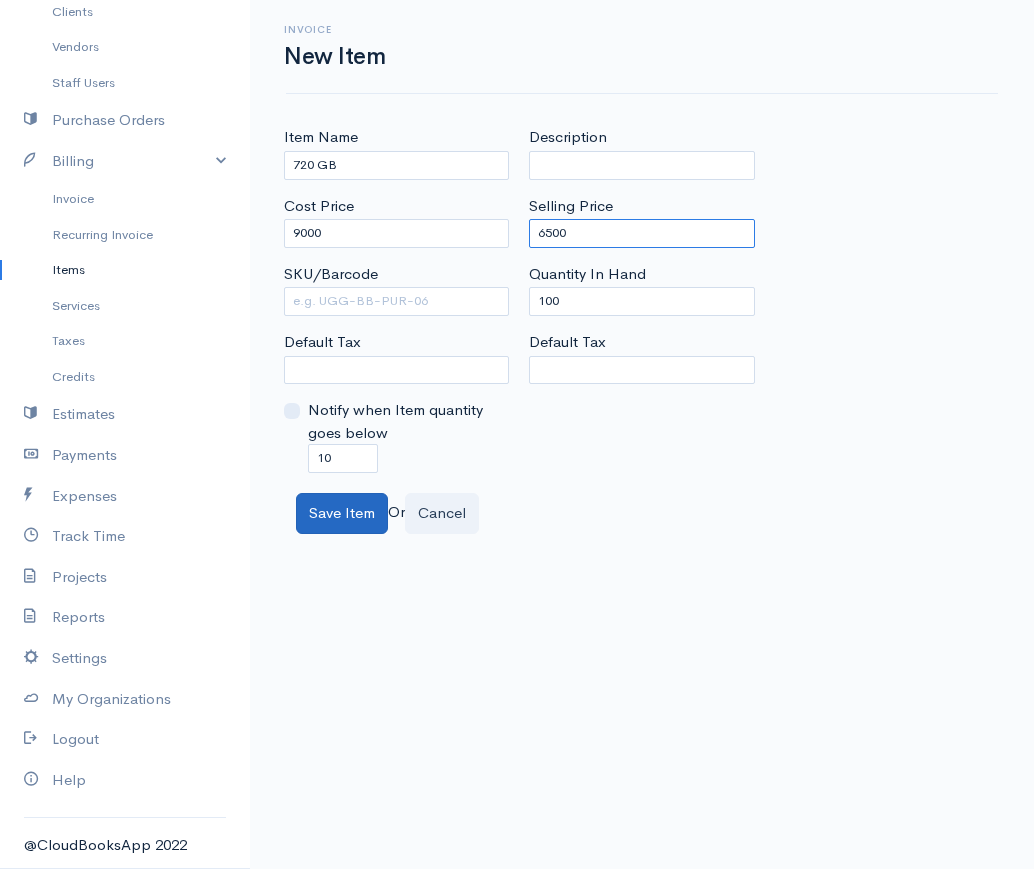 type on "6500" 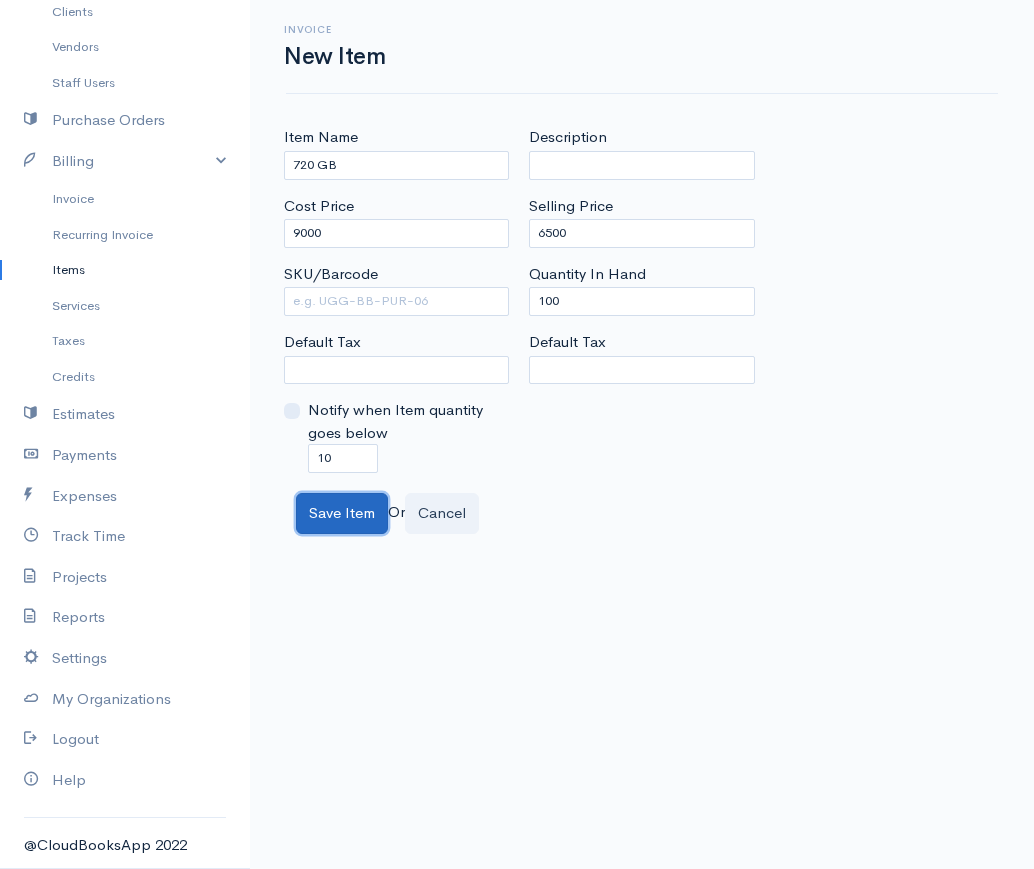 click on "Save Item" at bounding box center [342, 513] 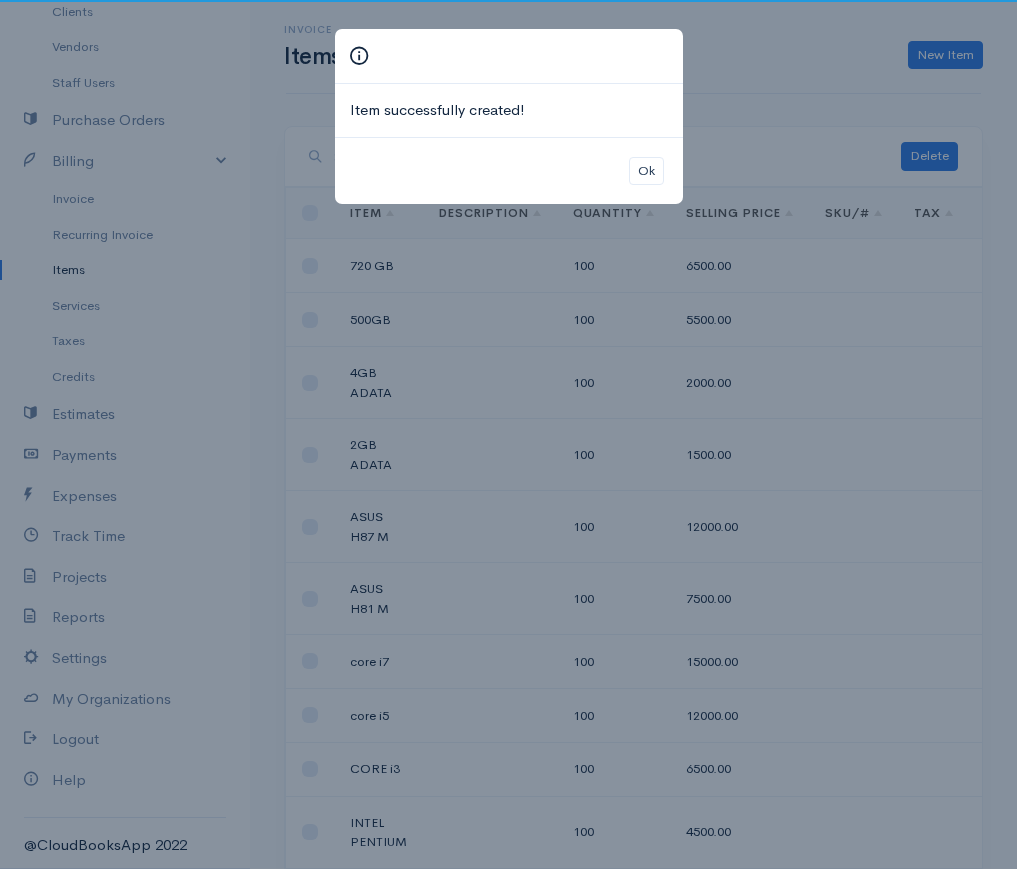 click on "Ok" at bounding box center [509, 171] 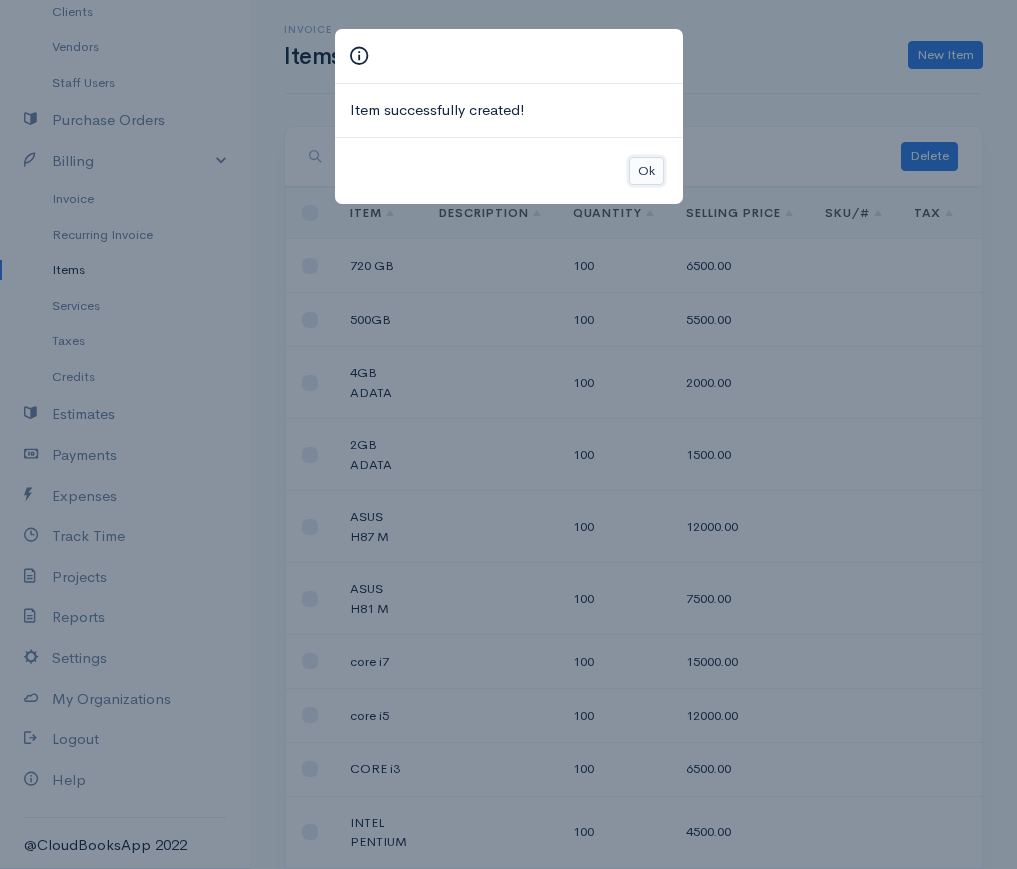click on "Ok" at bounding box center [646, 171] 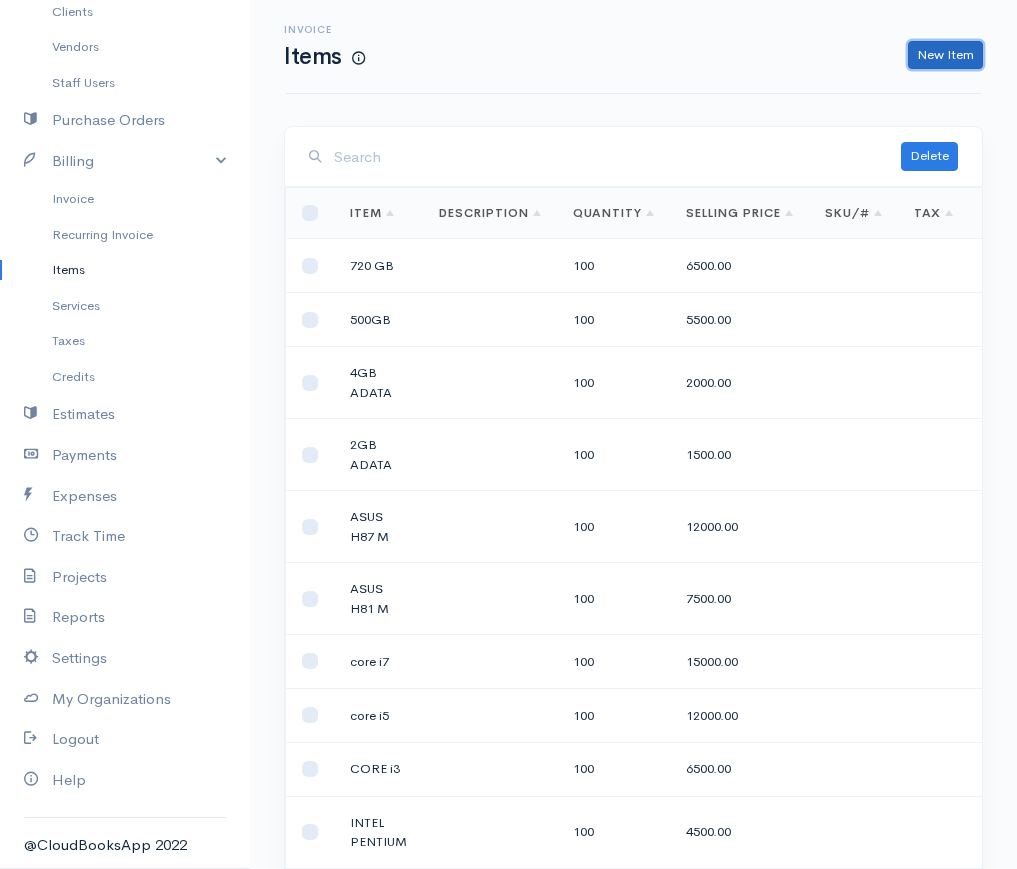 click on "New Item" at bounding box center [945, 55] 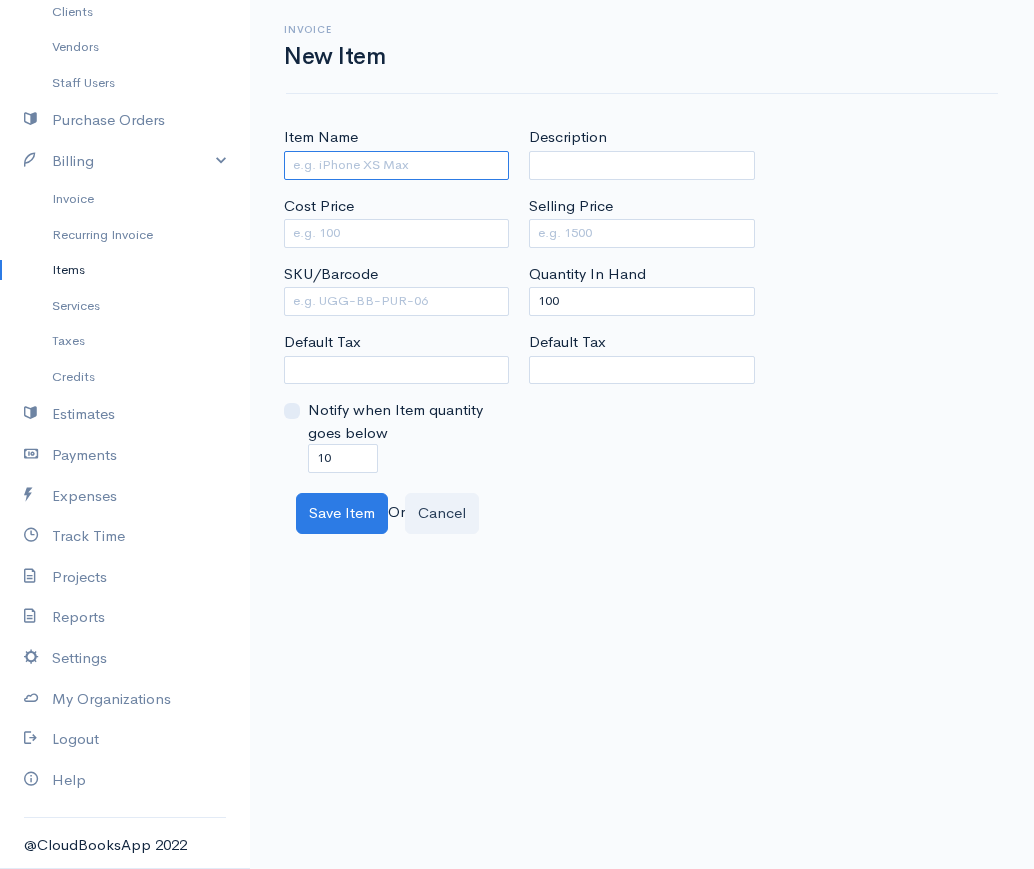 click on "Item Name" at bounding box center (396, 165) 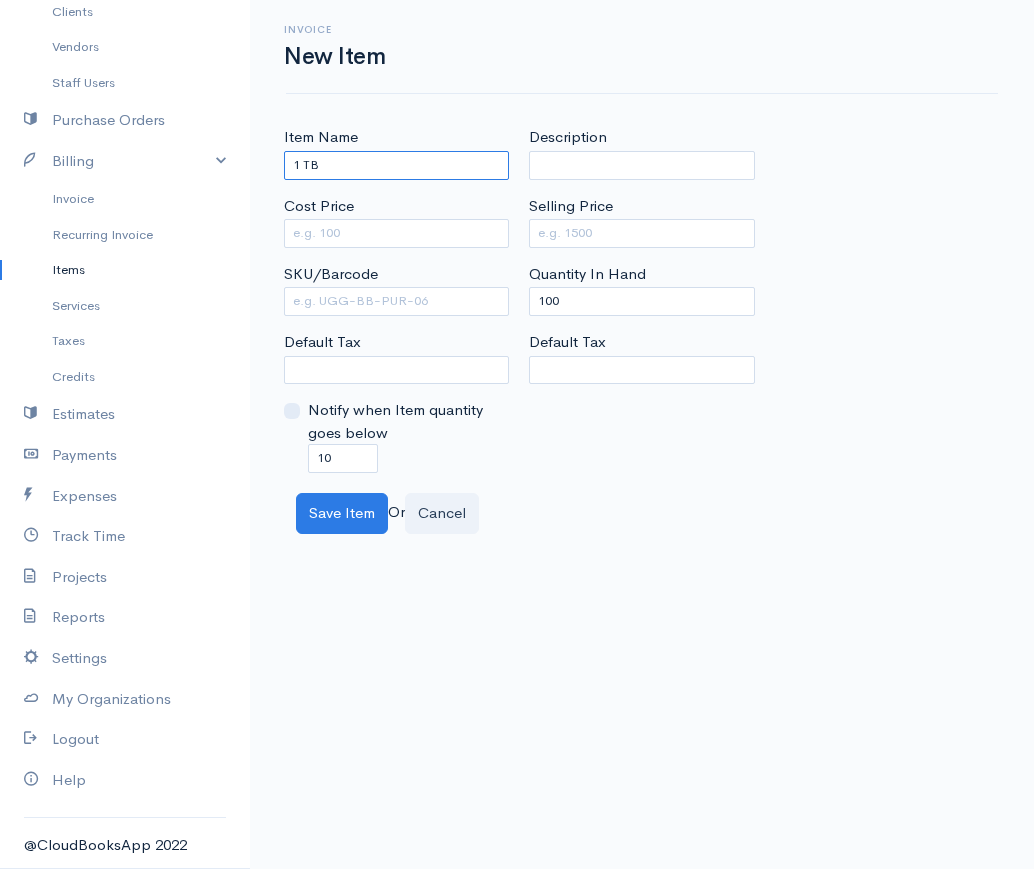 type on "1 TB" 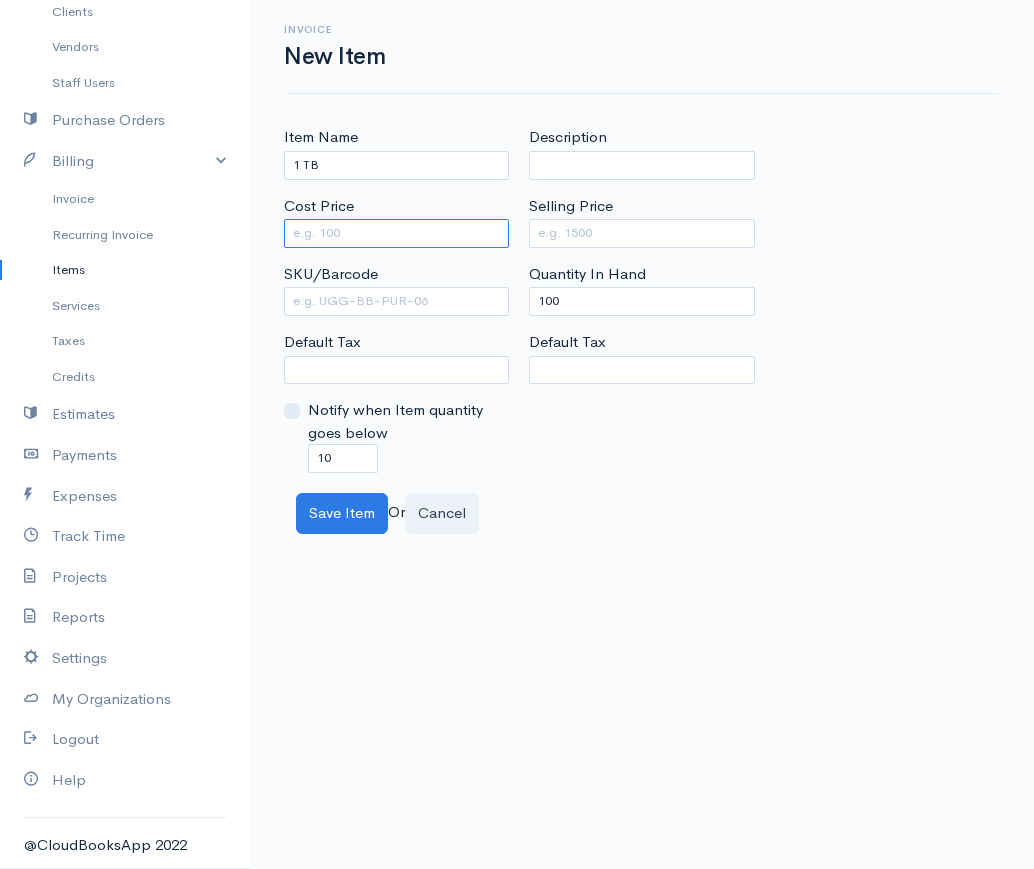 click on "Cost Price" at bounding box center [396, 233] 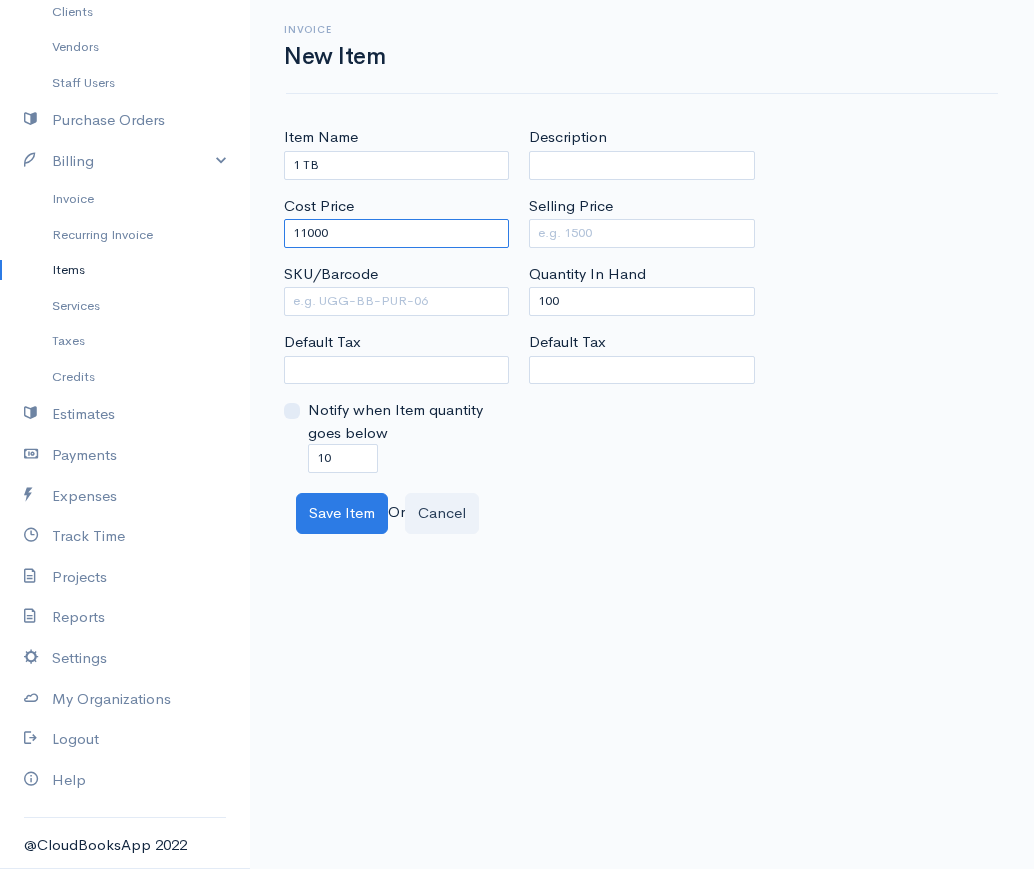 type on "11000" 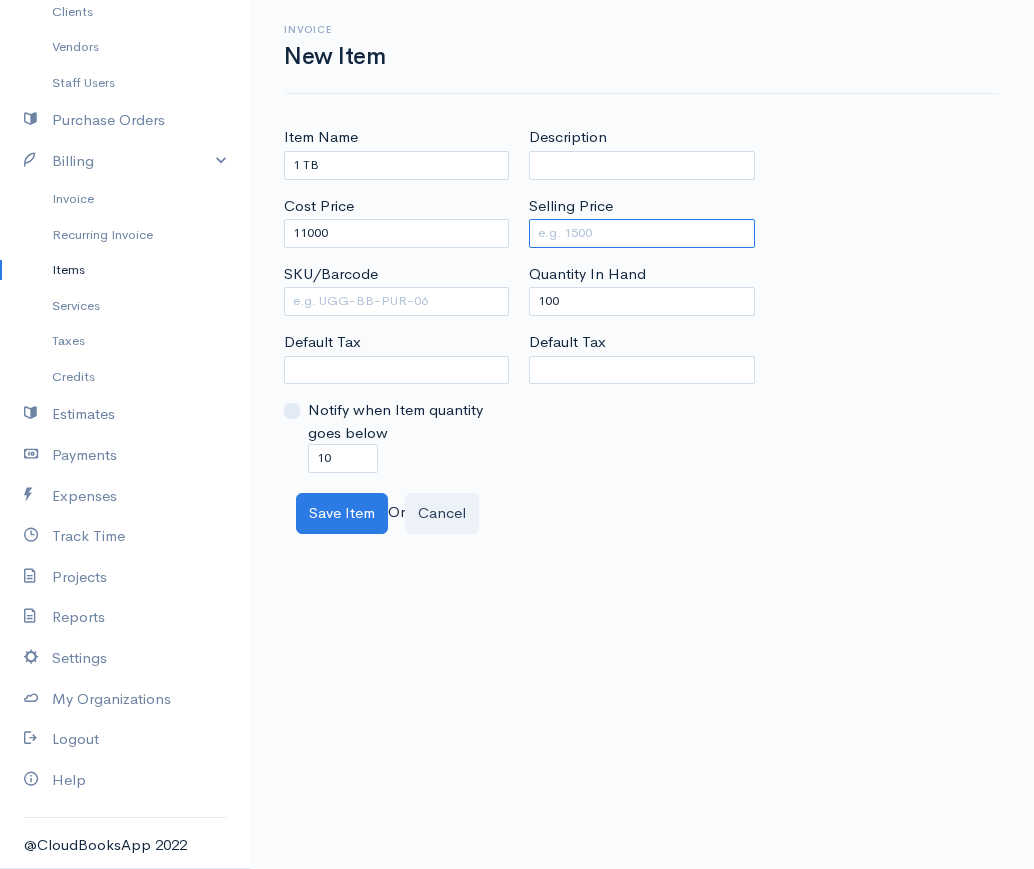 click on "Selling Price" at bounding box center (641, 233) 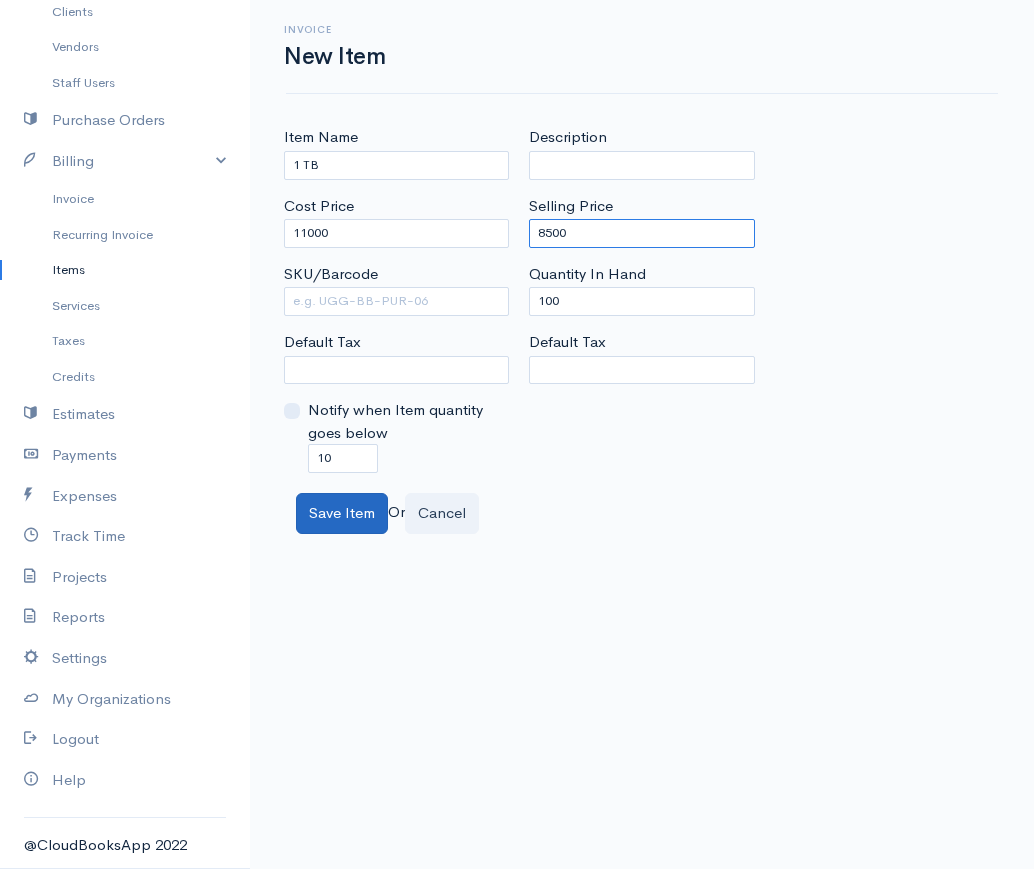 type on "8500" 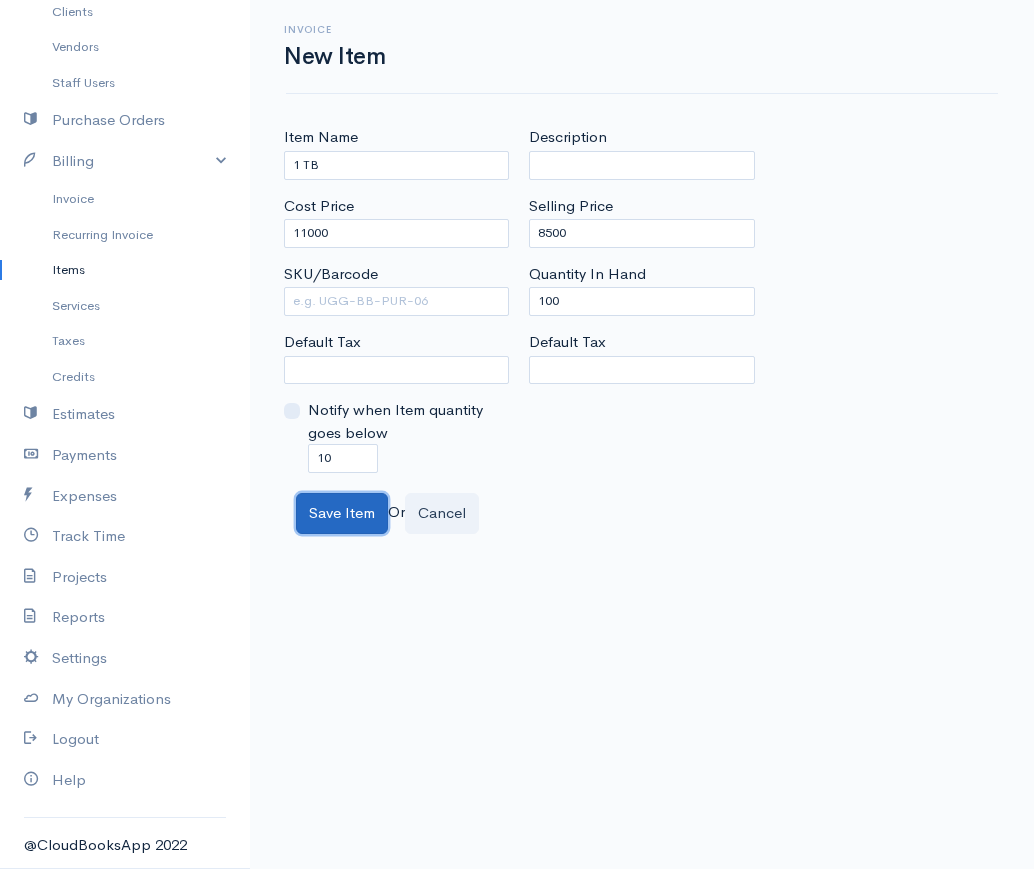 click on "Save Item" at bounding box center [342, 513] 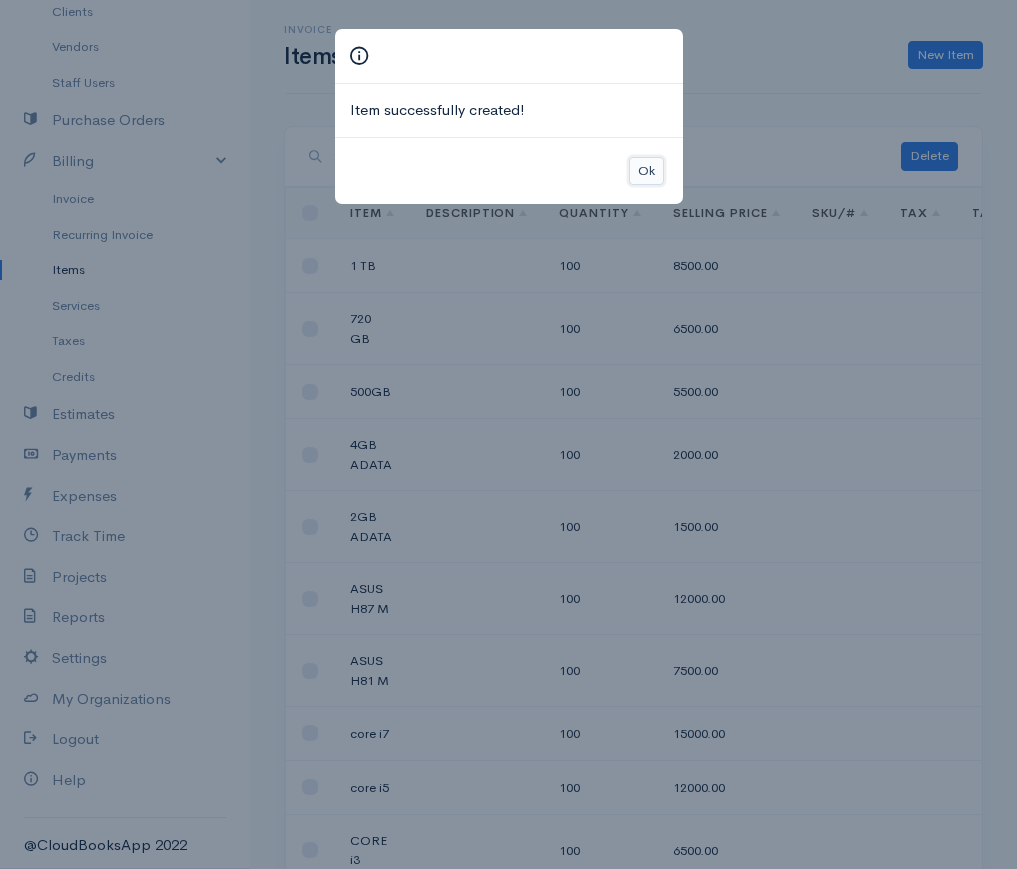click on "Ok" at bounding box center [646, 171] 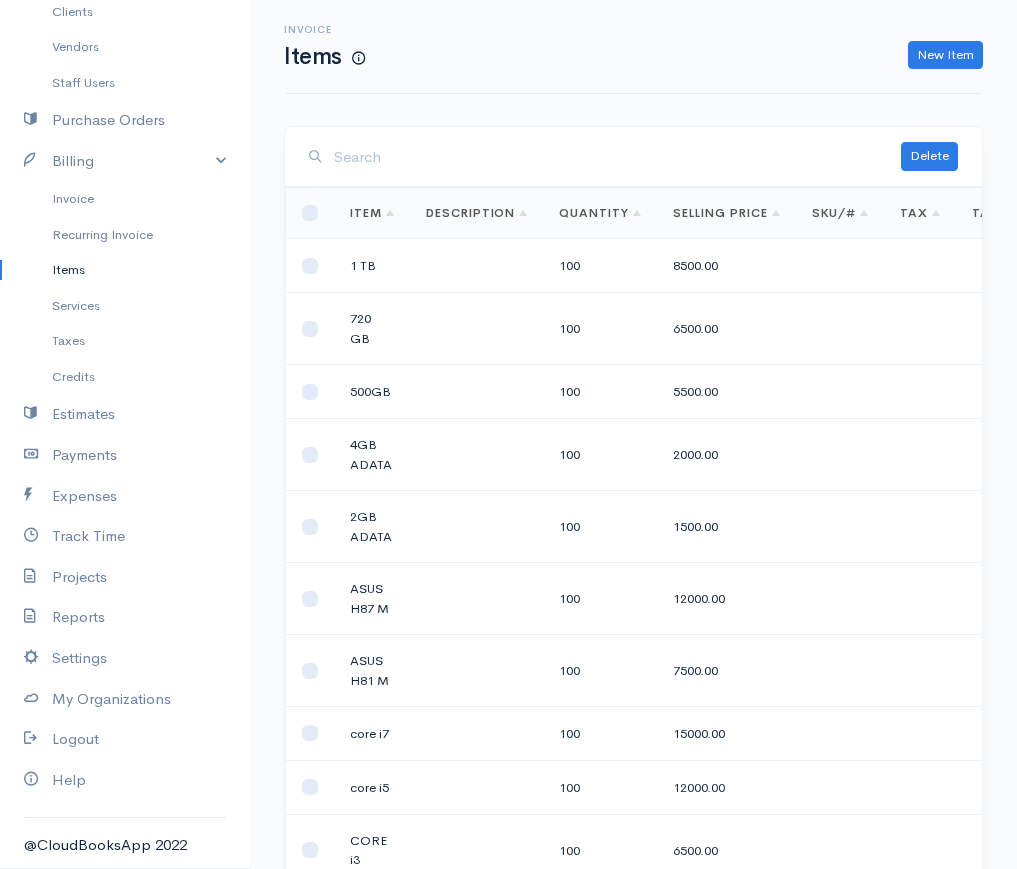 scroll, scrollTop: 201, scrollLeft: 0, axis: vertical 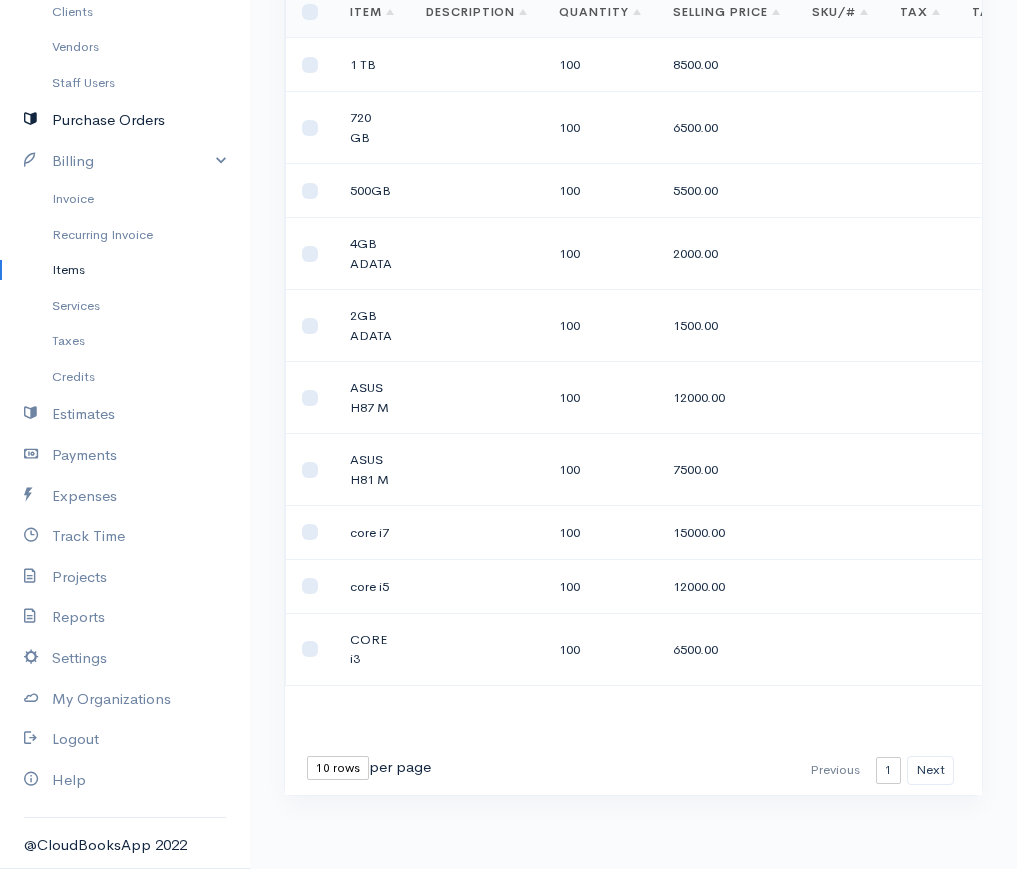 click on "Purchase Orders" at bounding box center (125, 120) 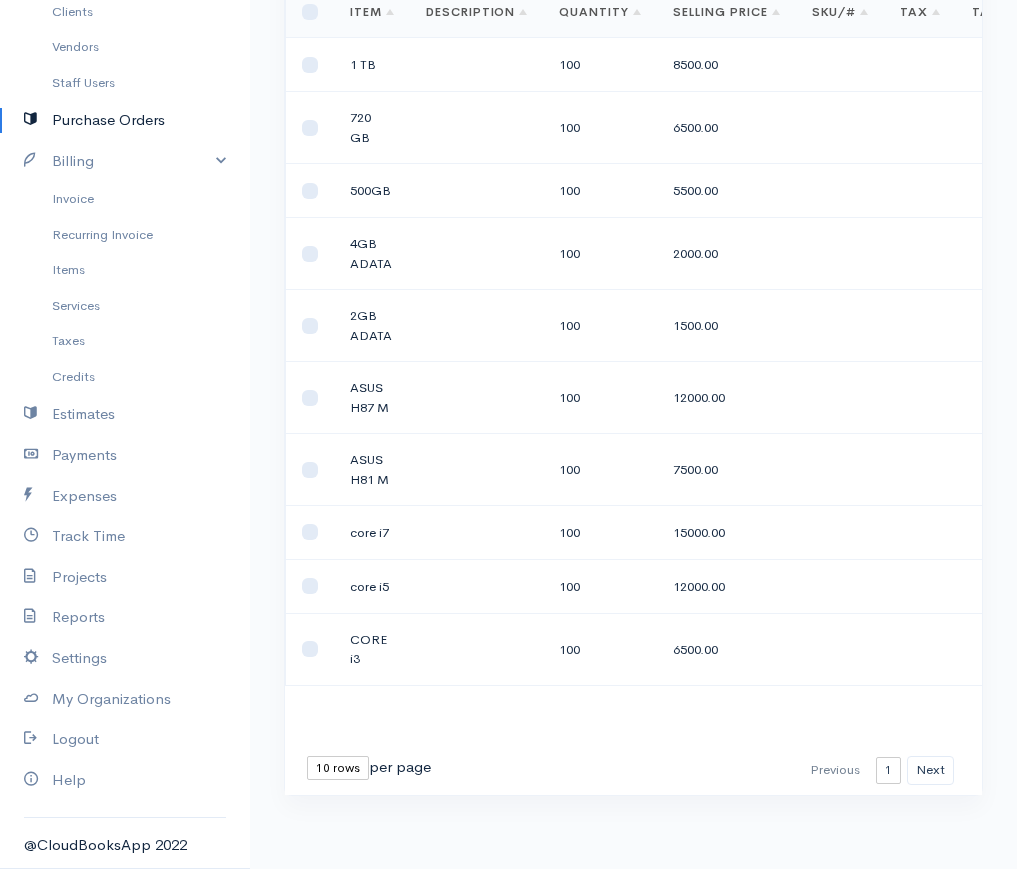 scroll, scrollTop: 0, scrollLeft: 0, axis: both 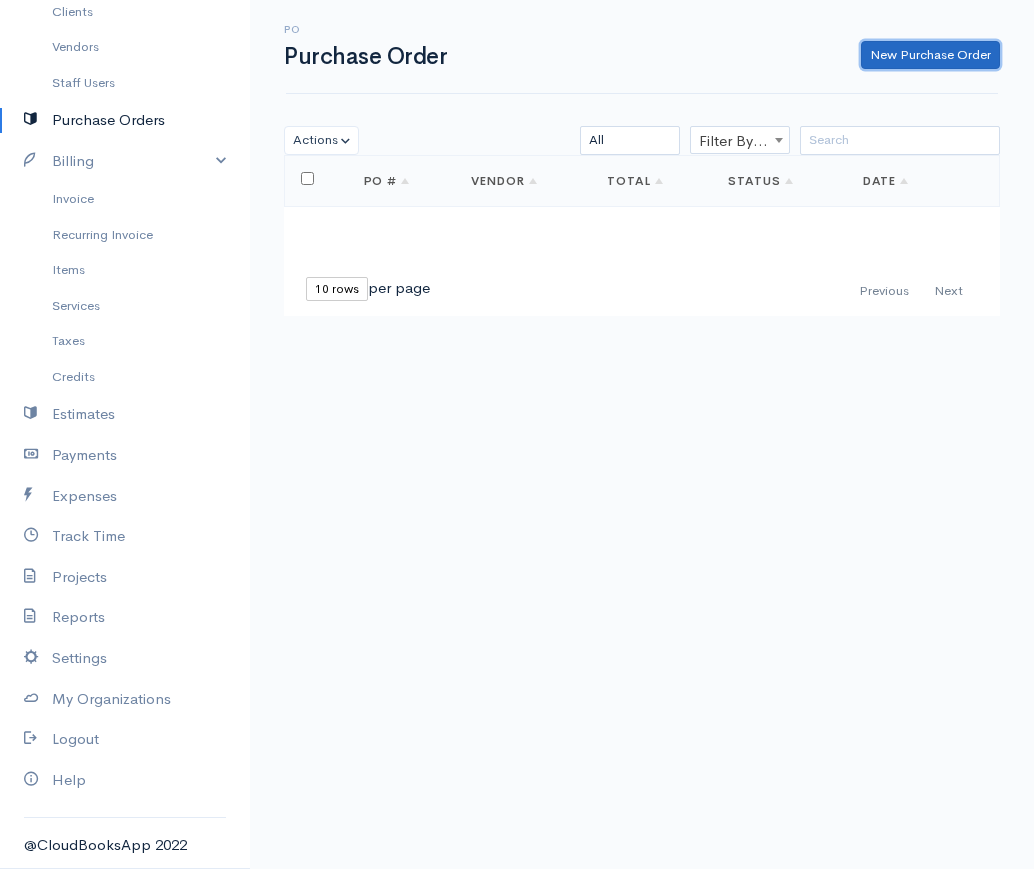 click on "New Purchase Order" at bounding box center [930, 55] 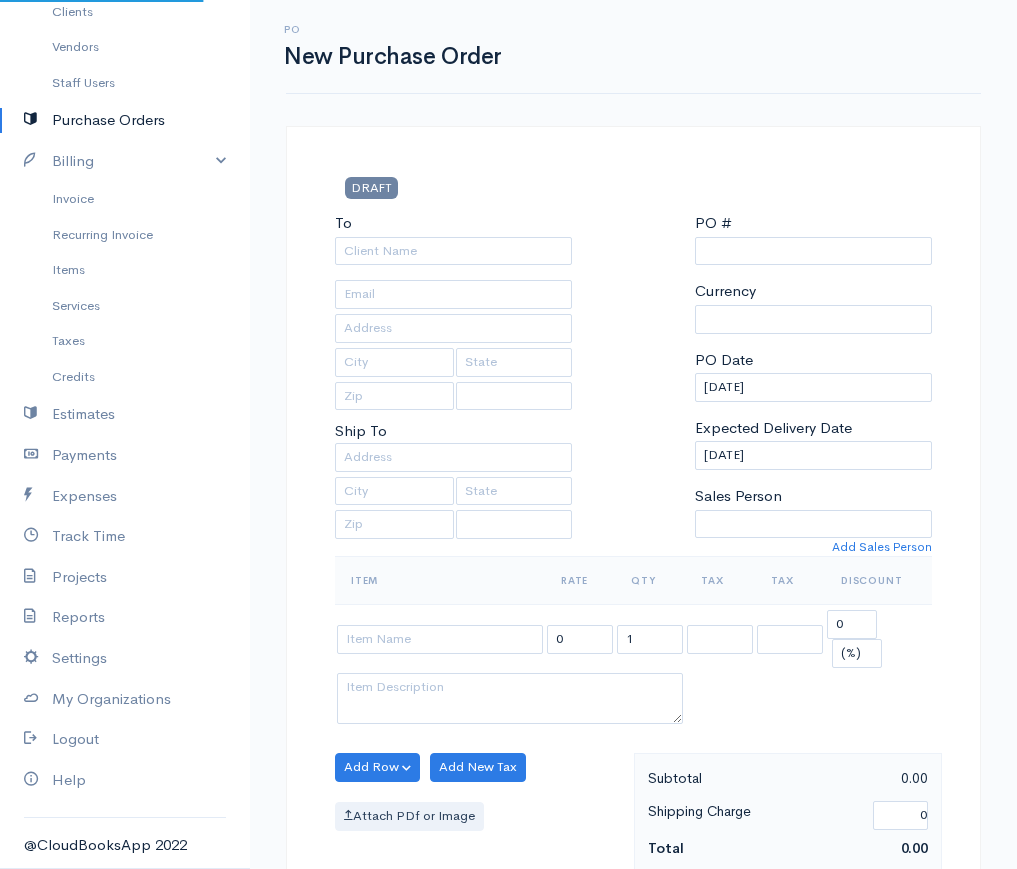 select on "LKR" 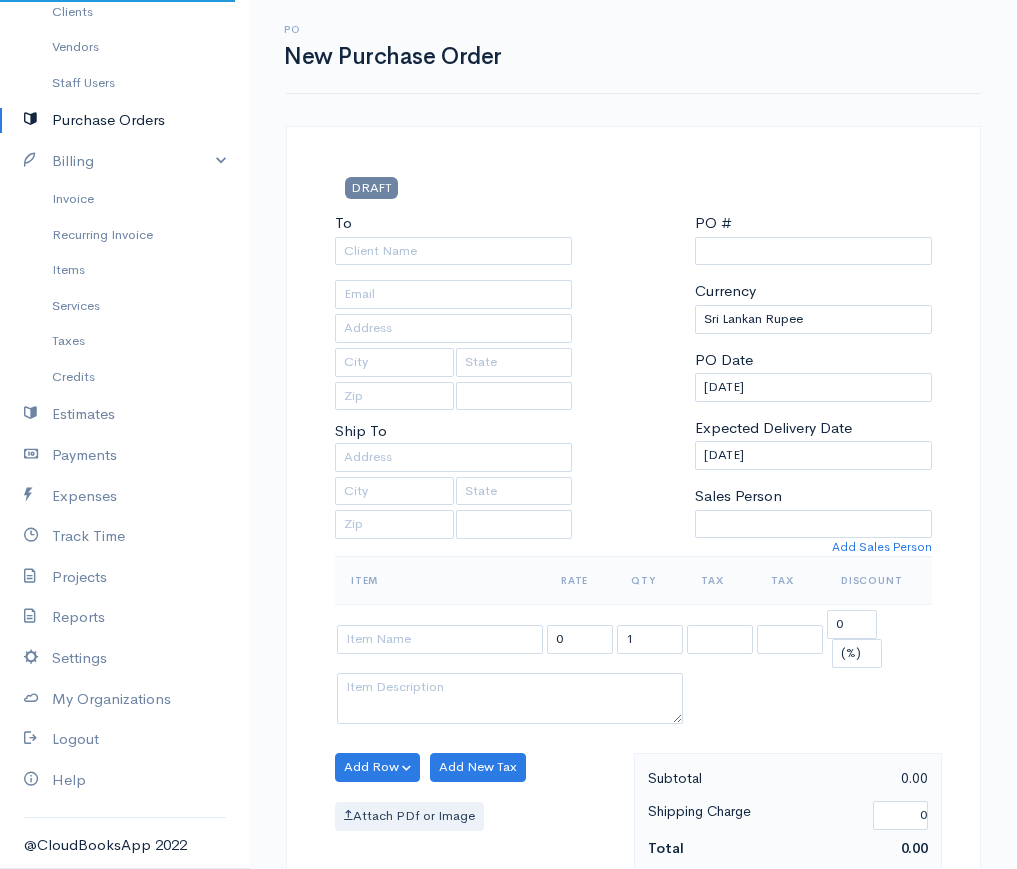select on "[GEOGRAPHIC_DATA]" 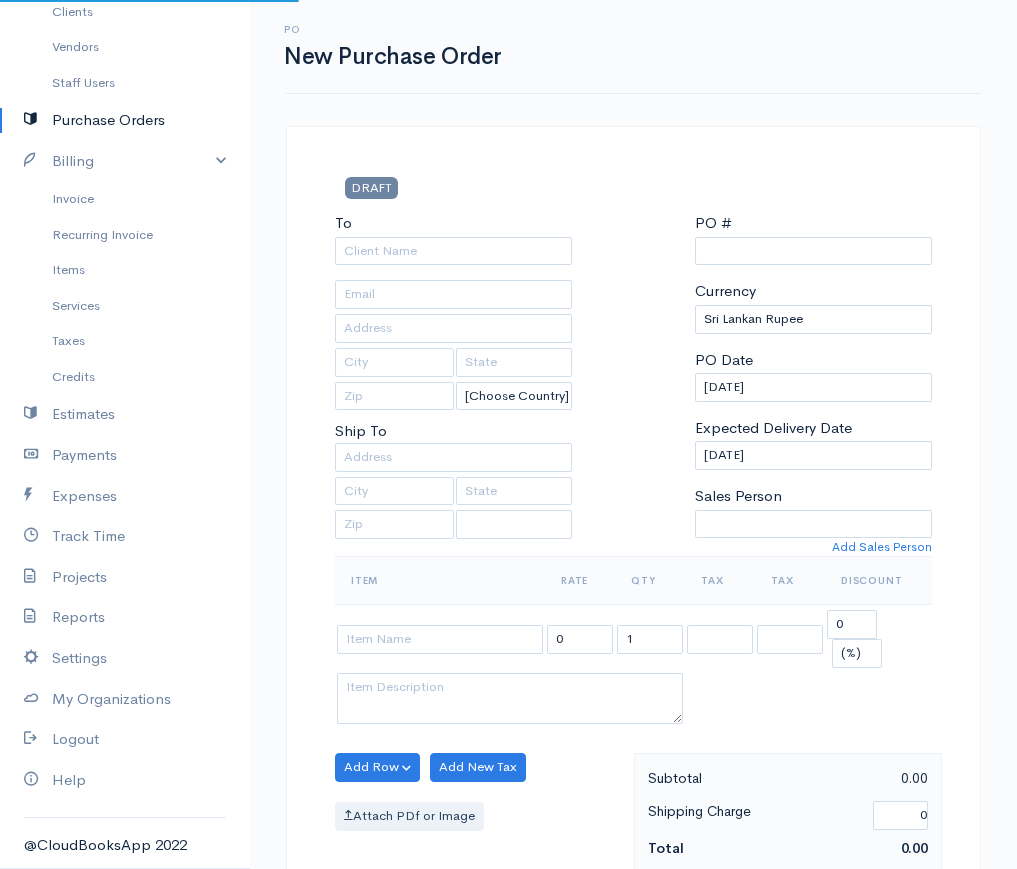 type on "0000000001" 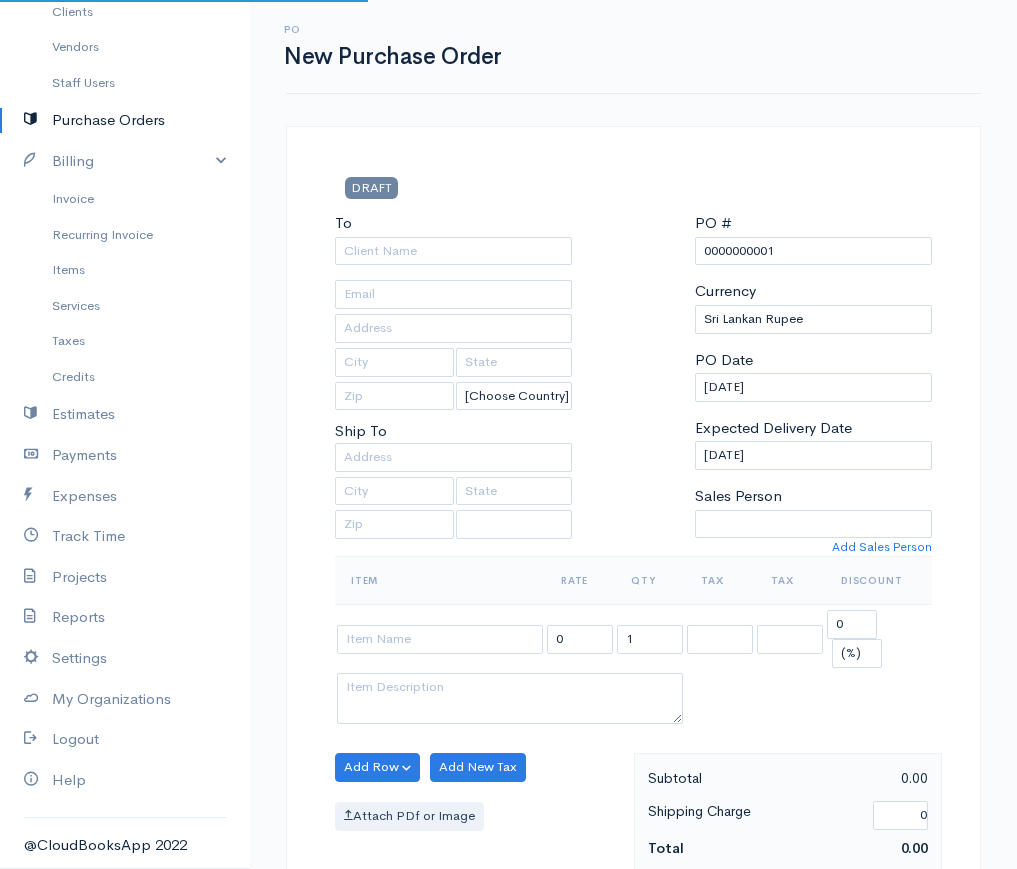 select on "[GEOGRAPHIC_DATA]" 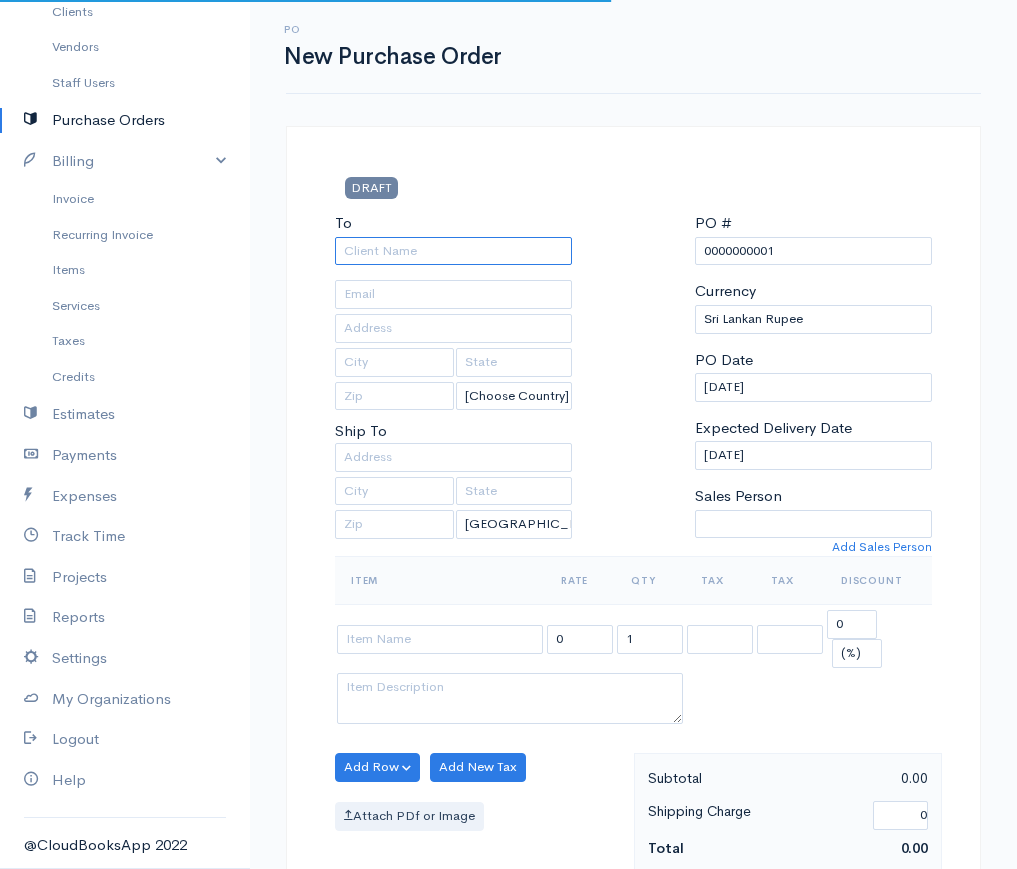 click on "To" at bounding box center (453, 251) 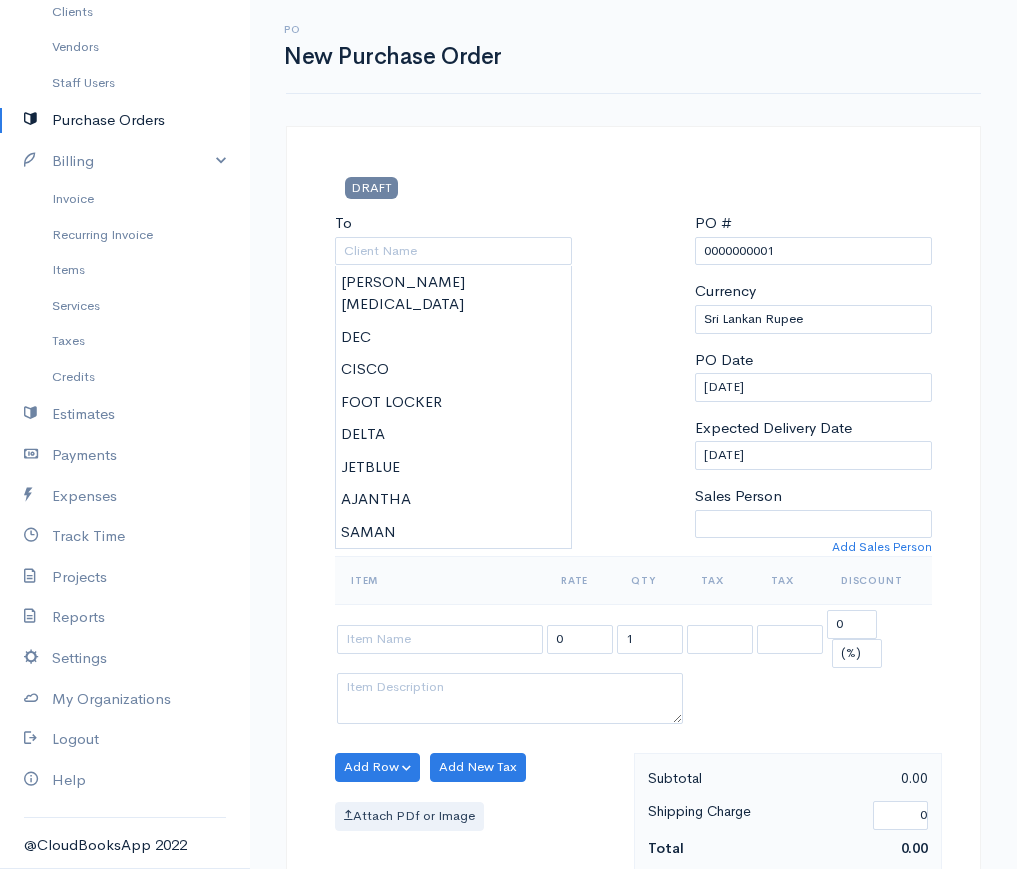 type on "[PERSON_NAME][MEDICAL_DATA]" 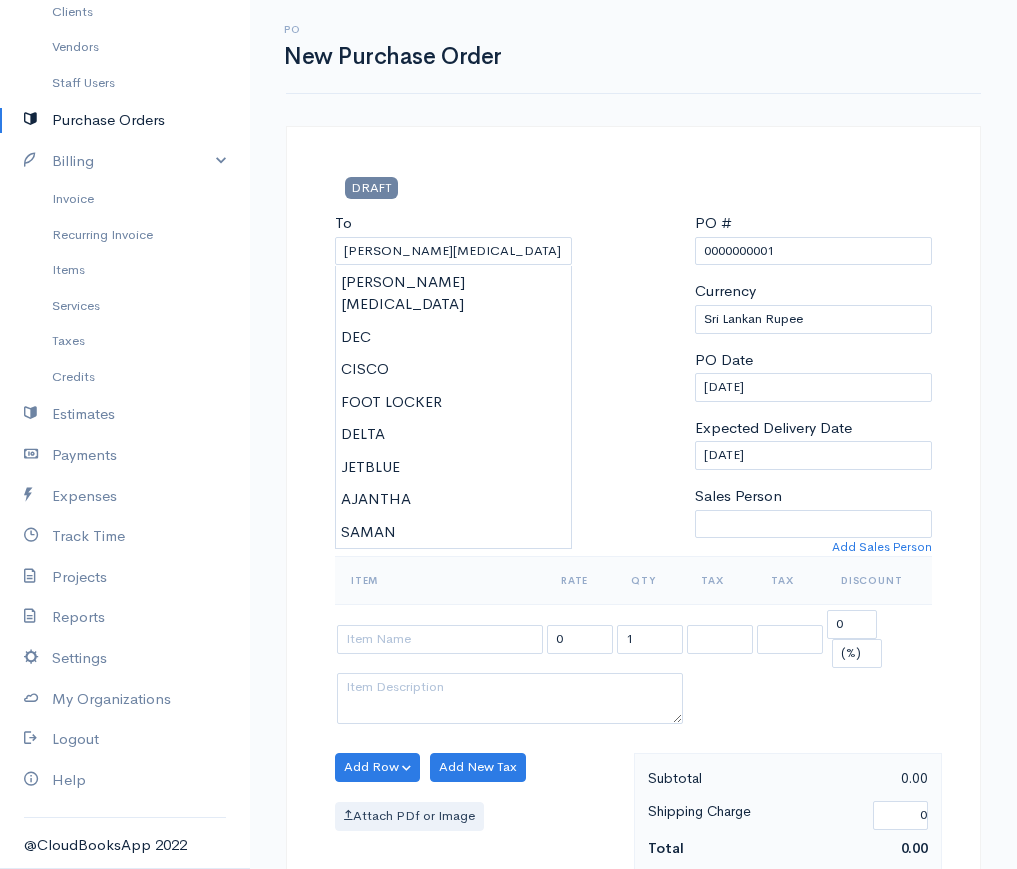 click on "sprashani
Upgrade
Dashboard
People
Clients
Vendors
Staff Users
Purchase Orders
Billing
Invoice
Recurring Invoice
Items
Services
Taxes
Credits
Estimates
Payments
Expenses
Track Time
Projects
Reports
Settings
My Organizations
Logout
Help
@CloudBooksApp 2022
PO
New Purchase Order
DRAFT To JK CROUP [Choose Country] United States Canada United Kingdom Afghanistan Albania Algeria American Samoa Andorra Anguilla Angola Antarctica Antigua and Barbuda Argentina Armenia Aruba Benin" at bounding box center [508, 783] 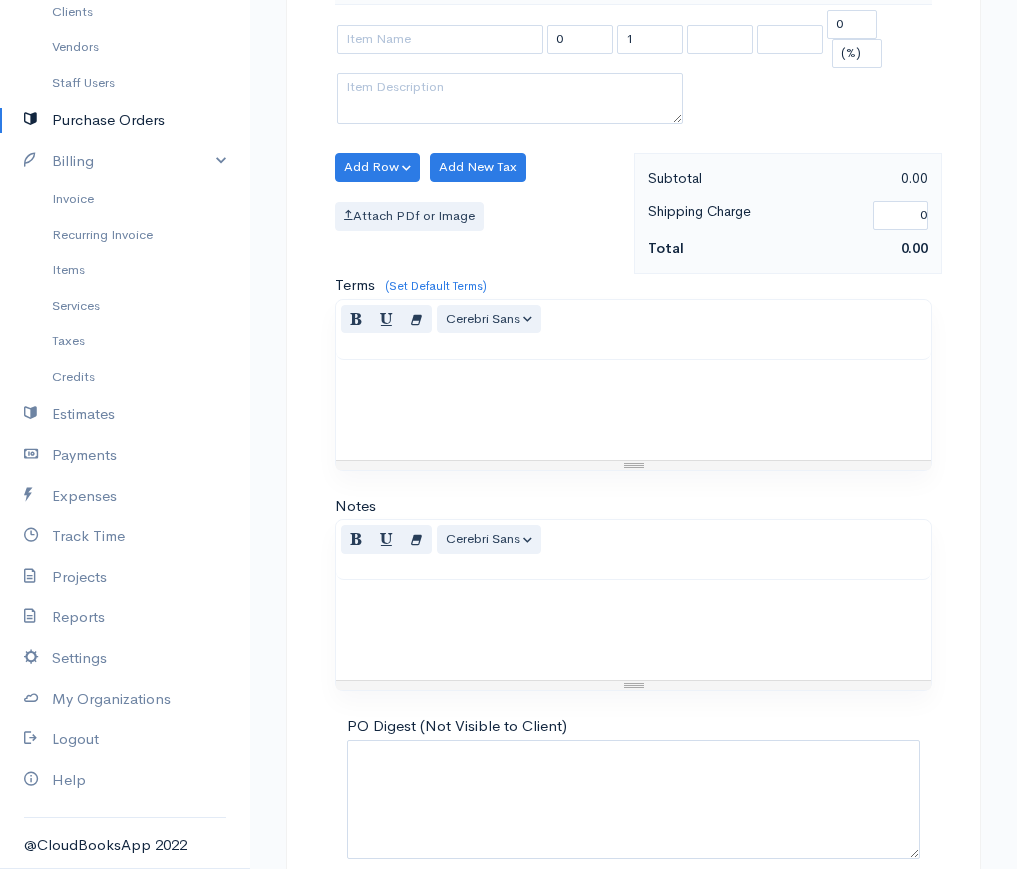 scroll, scrollTop: 500, scrollLeft: 0, axis: vertical 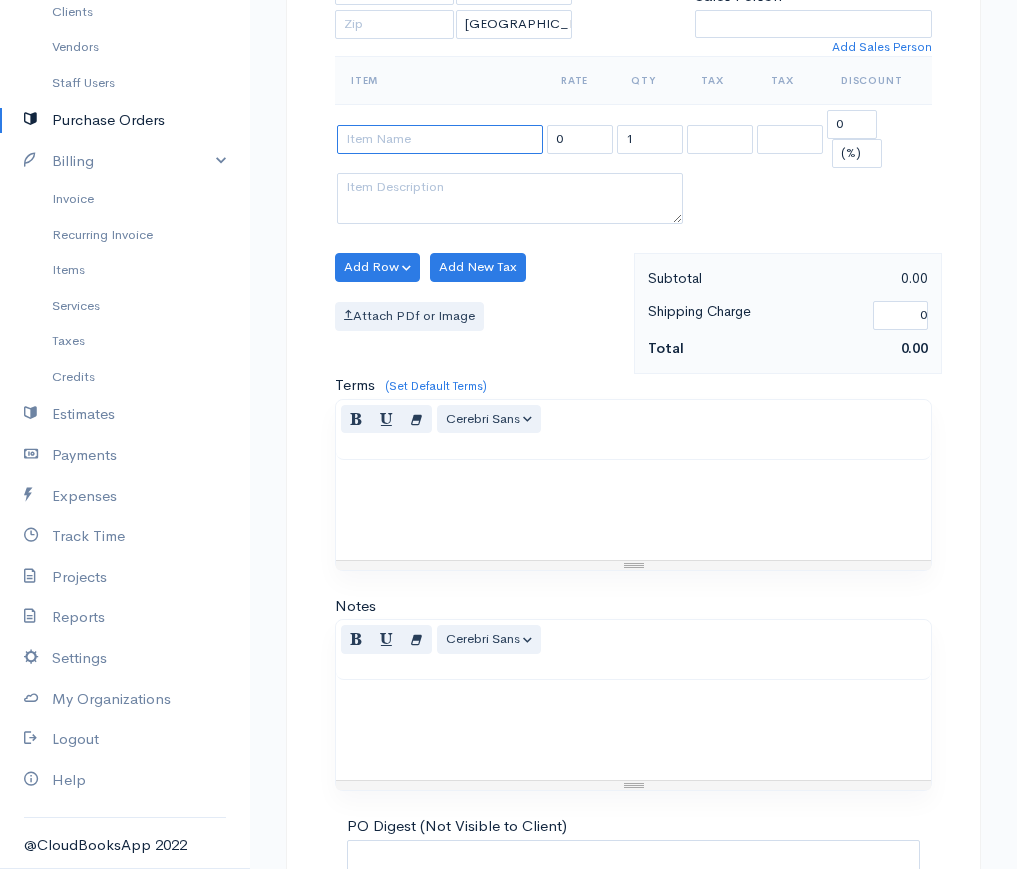 click at bounding box center (440, 139) 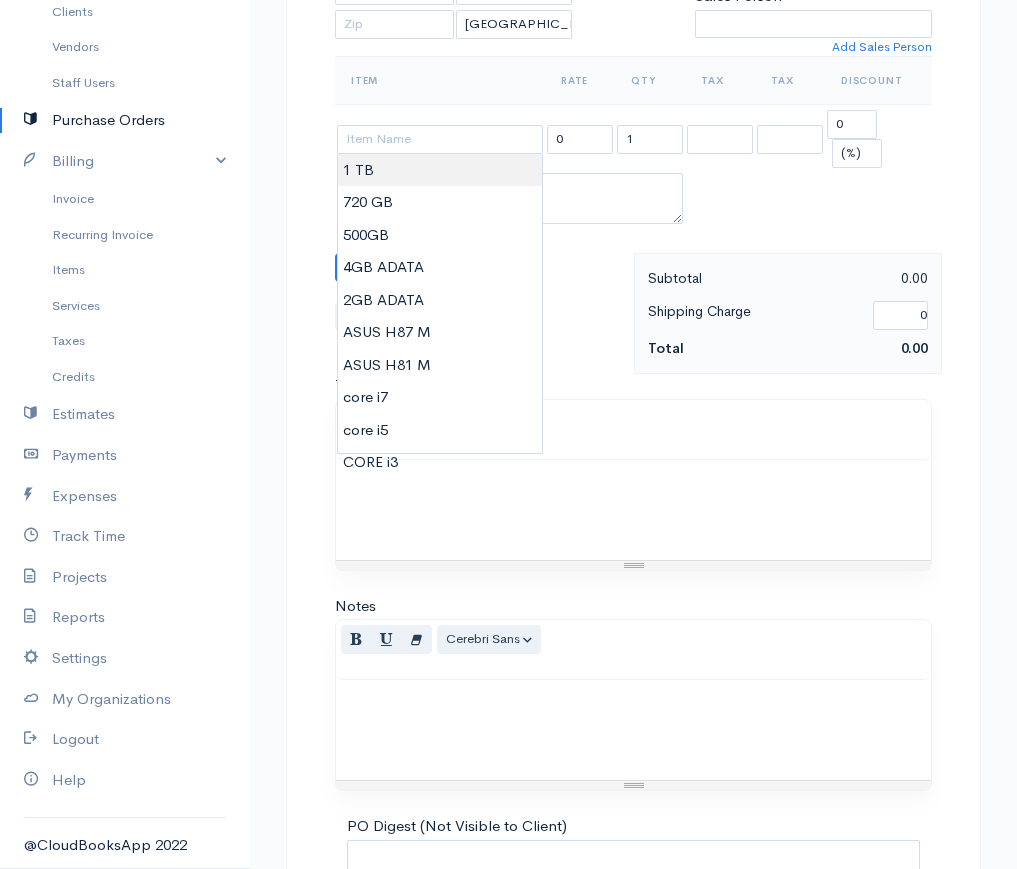type on "1 TB" 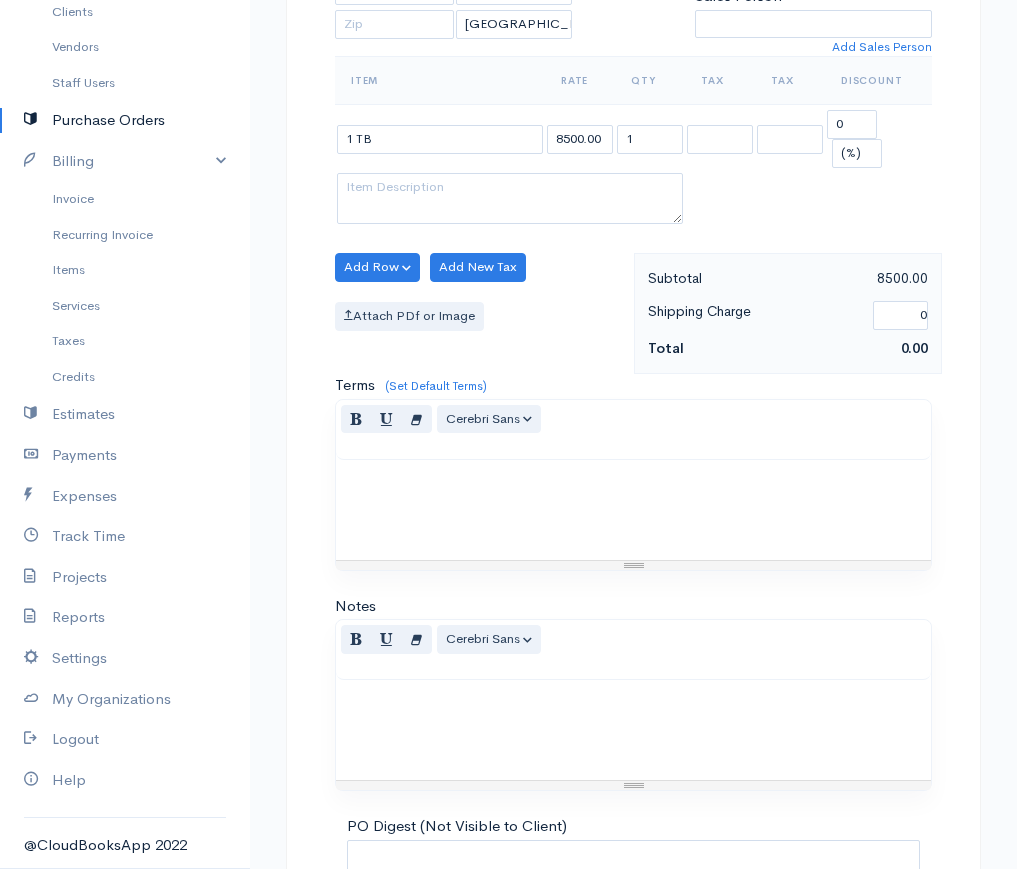 click on "sprashani
Upgrade
Dashboard
People
Clients
Vendors
Staff Users
Purchase Orders
Billing
Invoice
Recurring Invoice
Items
Services
Taxes
Credits
Estimates
Payments
Expenses
Track Time
Projects
Reports
Settings
My Organizations
Logout
Help
@CloudBooksApp 2022
PO
New Purchase Order
DRAFT To JK CROUP [Choose Country] United States Canada United Kingdom Afghanistan Albania Algeria American Samoa Andorra Anguilla Angola Antarctica Antigua and Barbuda Argentina Armenia Aruba Benin" at bounding box center [508, 283] 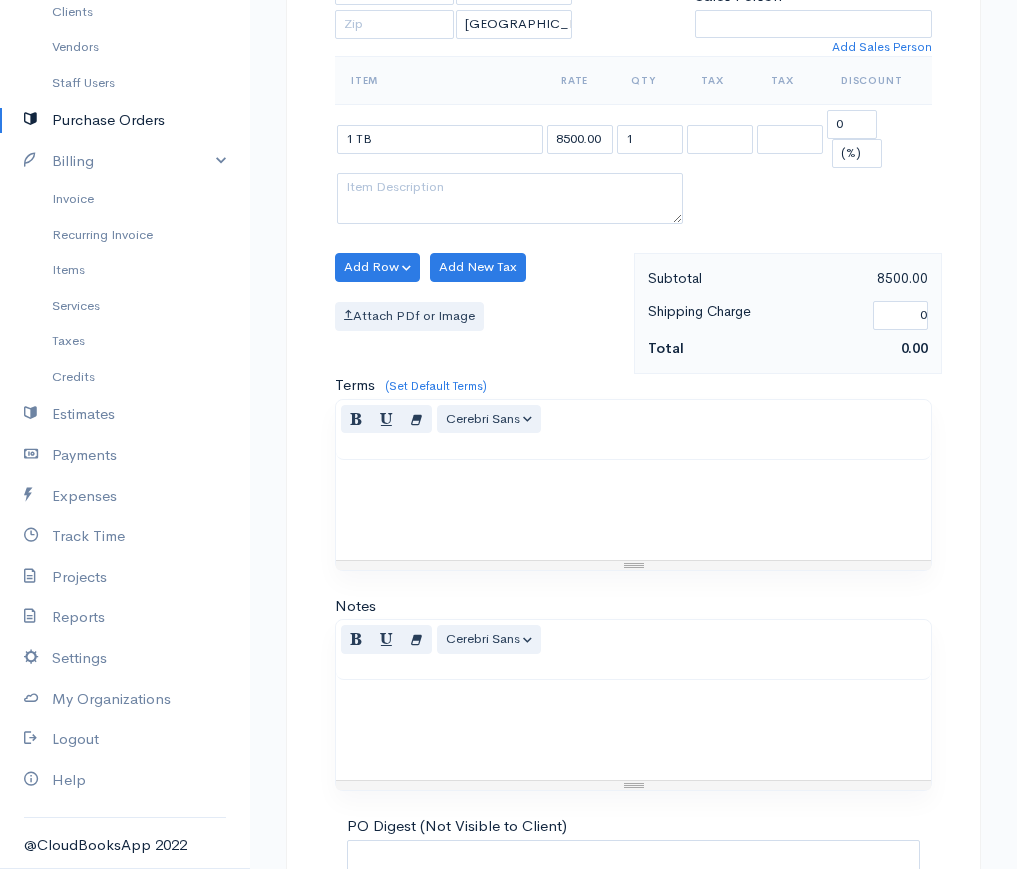 scroll, scrollTop: 300, scrollLeft: 0, axis: vertical 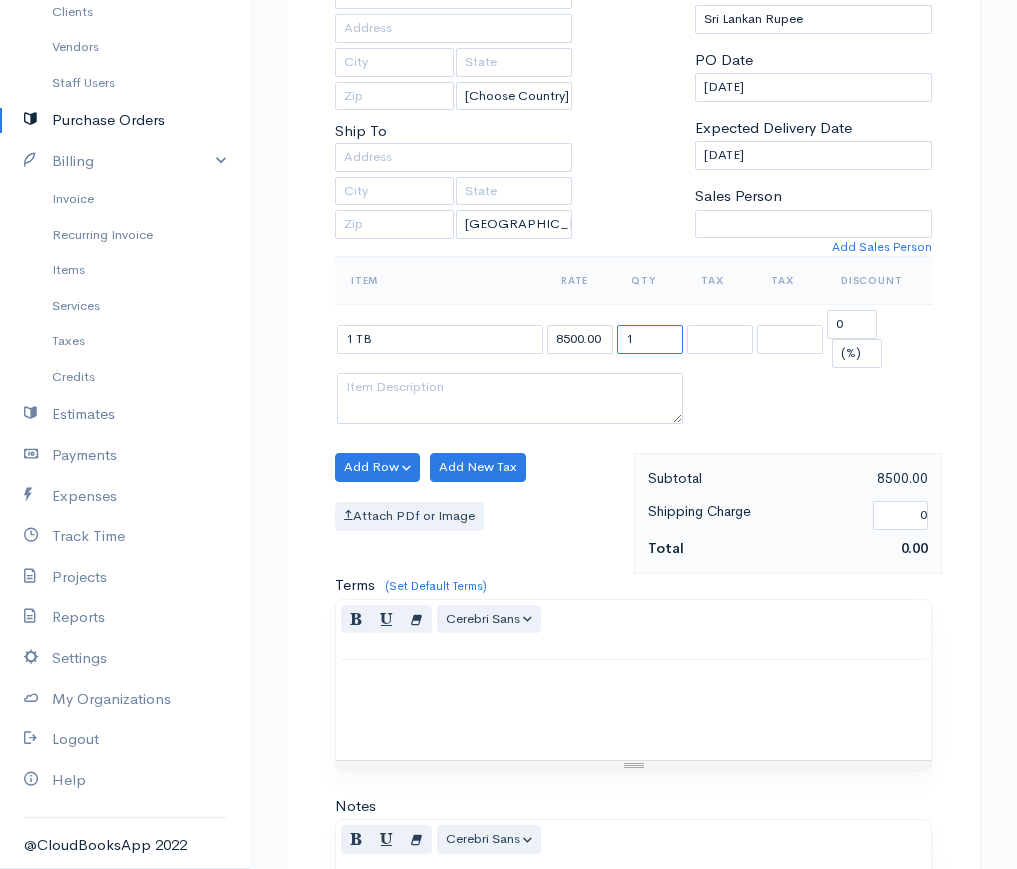 drag, startPoint x: 642, startPoint y: 341, endPoint x: 591, endPoint y: 341, distance: 51 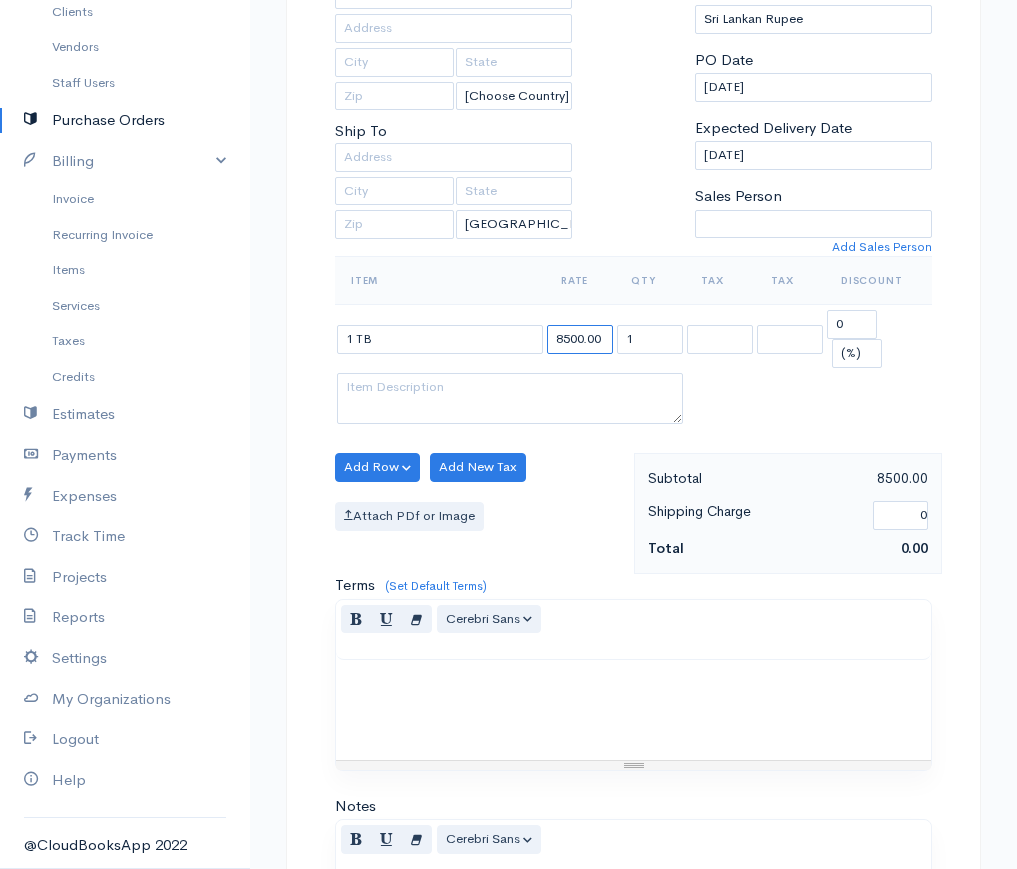 click on "8500.00" at bounding box center (580, 339) 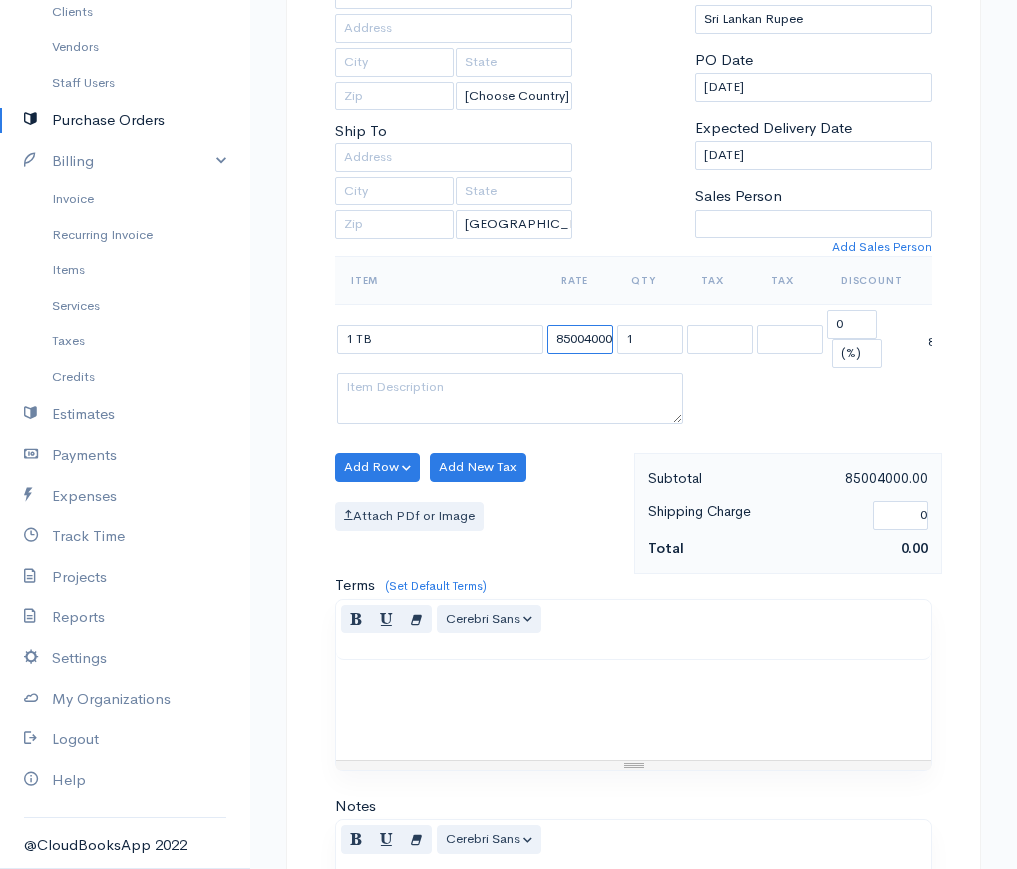 type on "85004000" 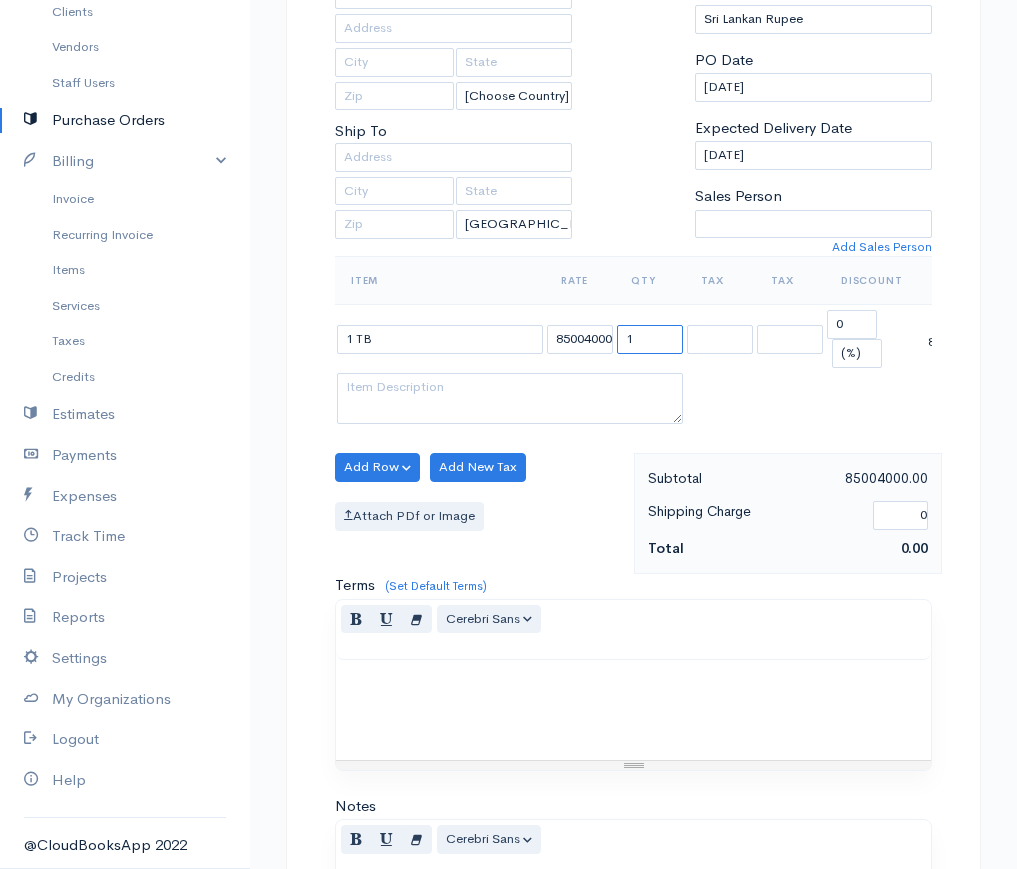 click on "1" at bounding box center [650, 339] 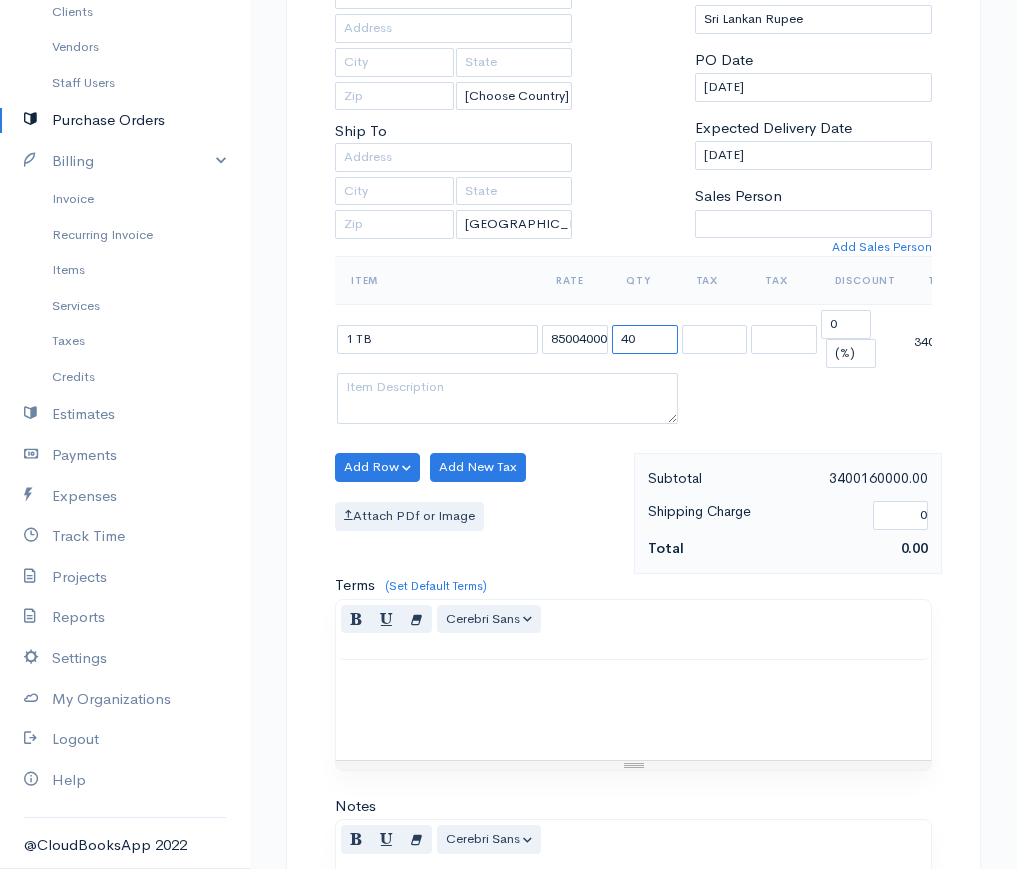 type on "40" 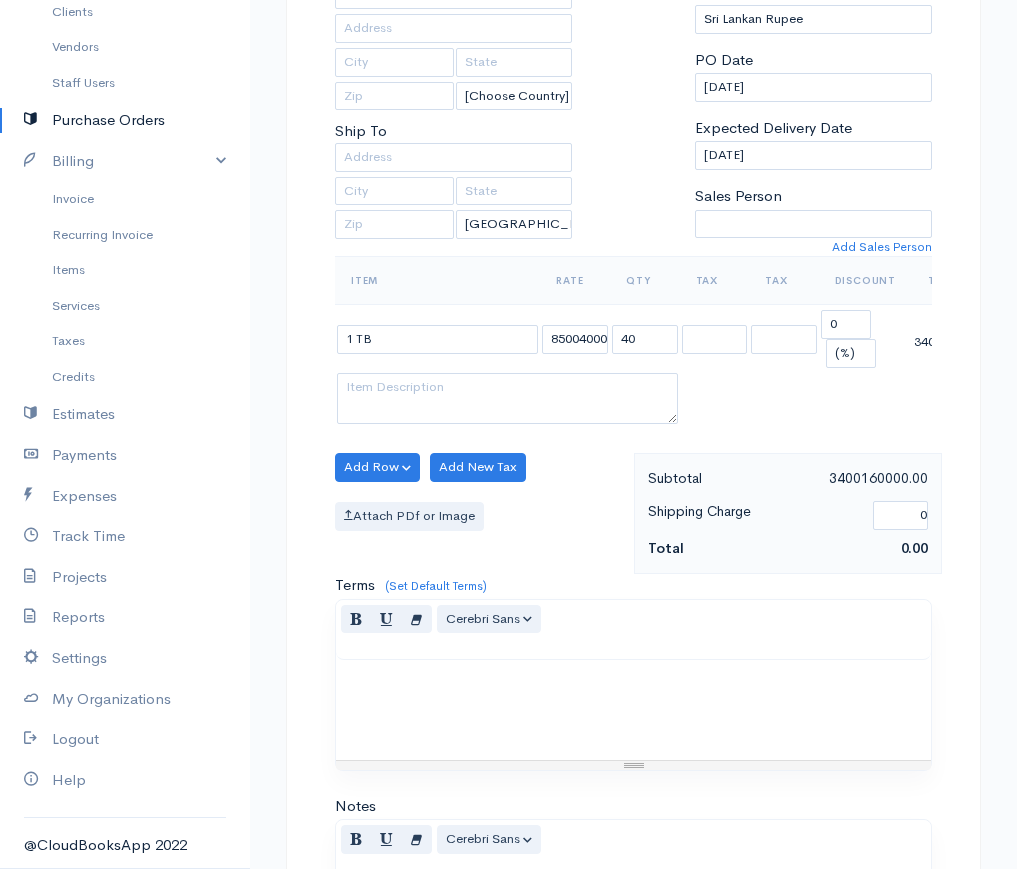 click on "1 TB" at bounding box center [437, 339] 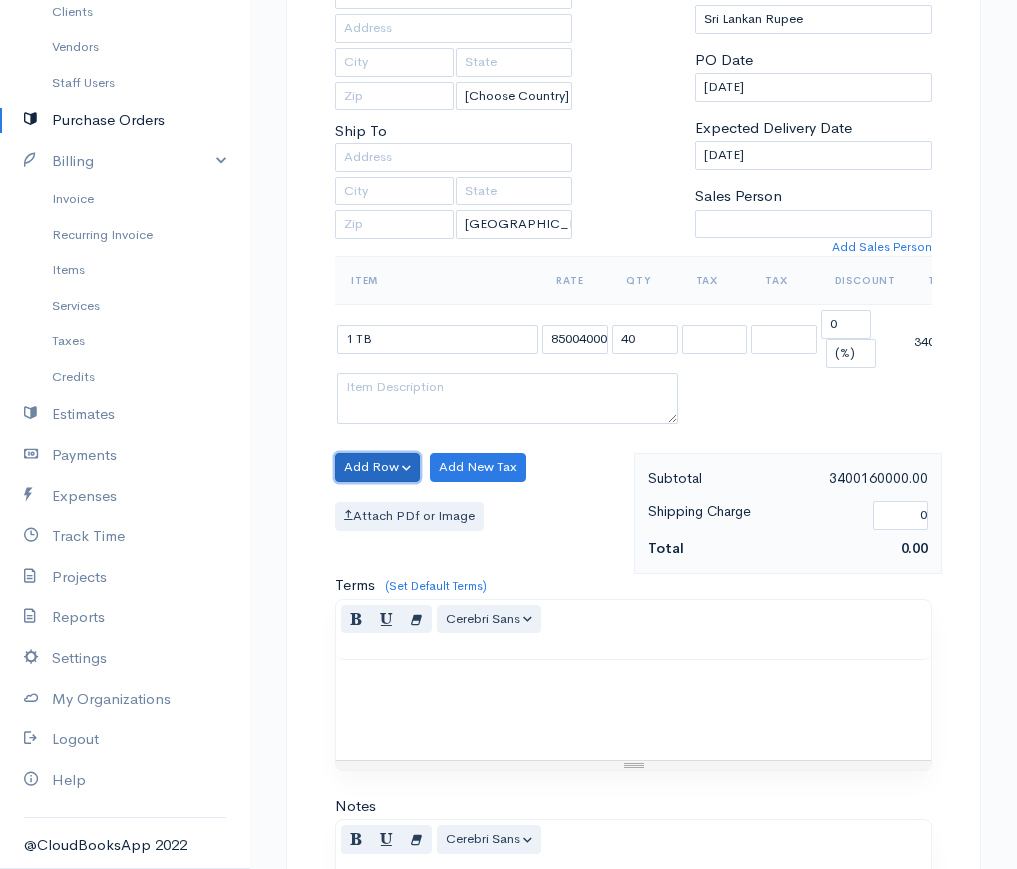 click on "Add Row" at bounding box center (377, 467) 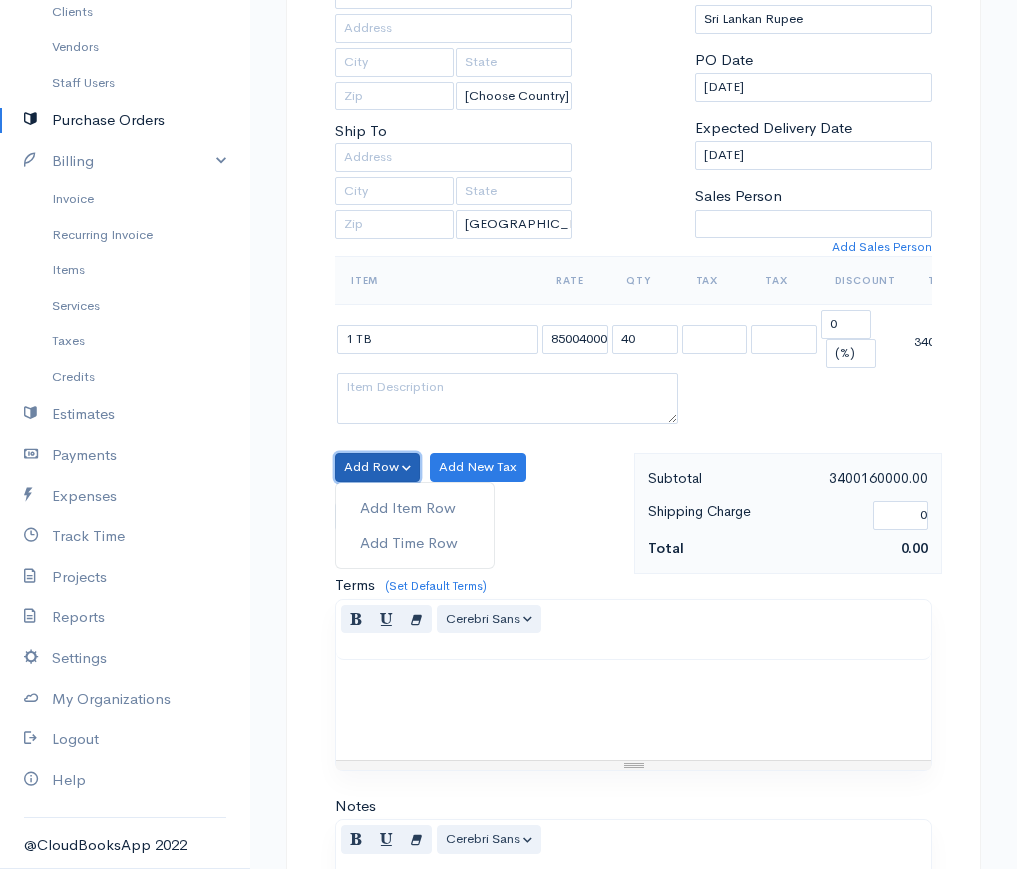 click on "Add Row" at bounding box center (377, 467) 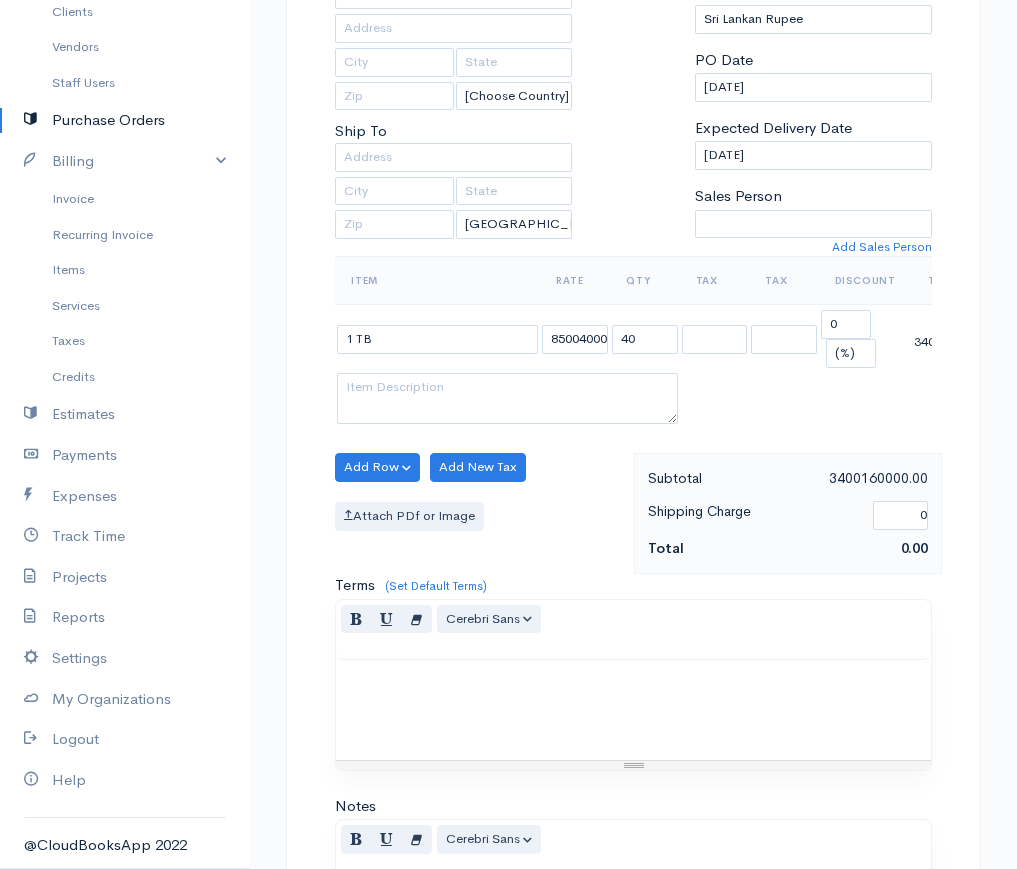 click on "1 TB" at bounding box center (437, 339) 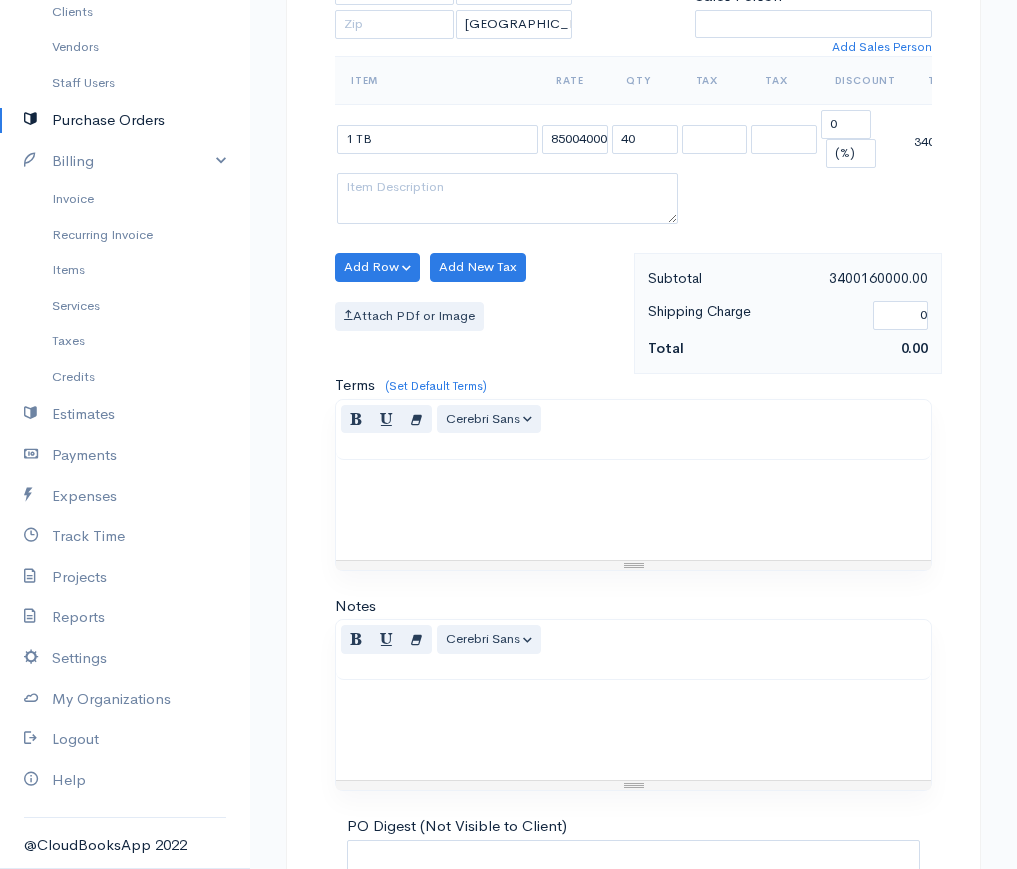 scroll, scrollTop: 300, scrollLeft: 0, axis: vertical 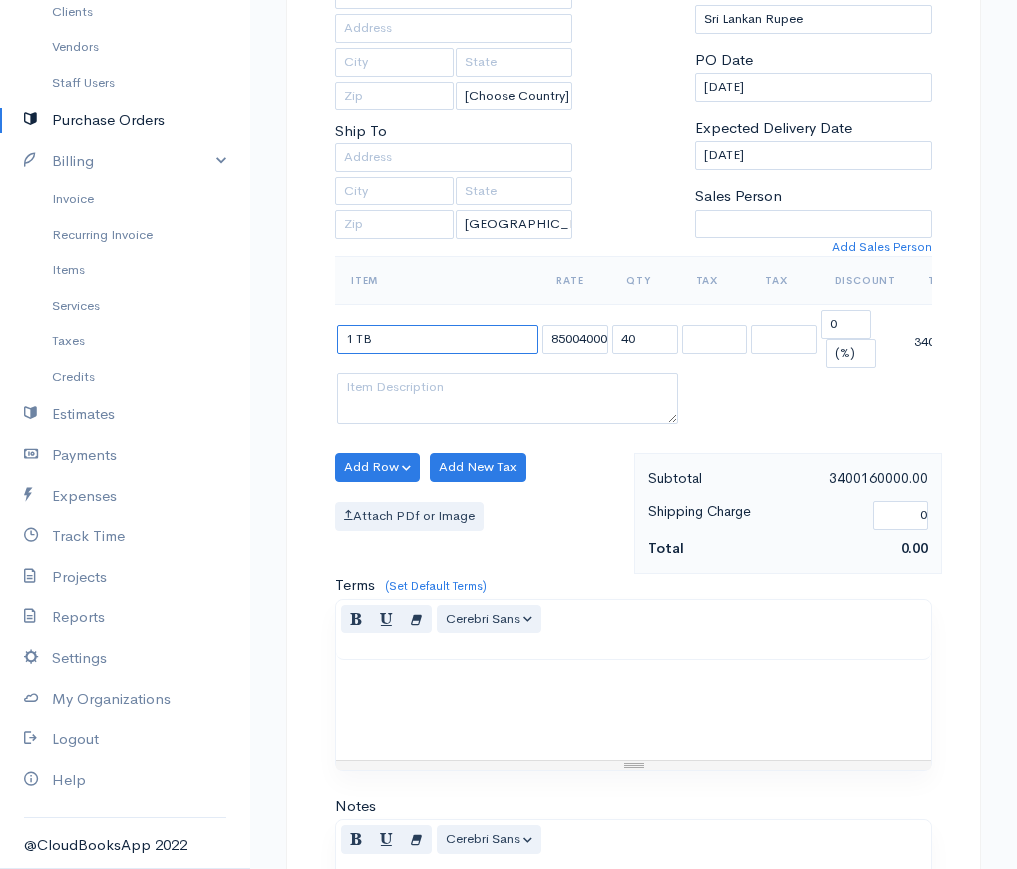 click on "1 TB" at bounding box center (437, 339) 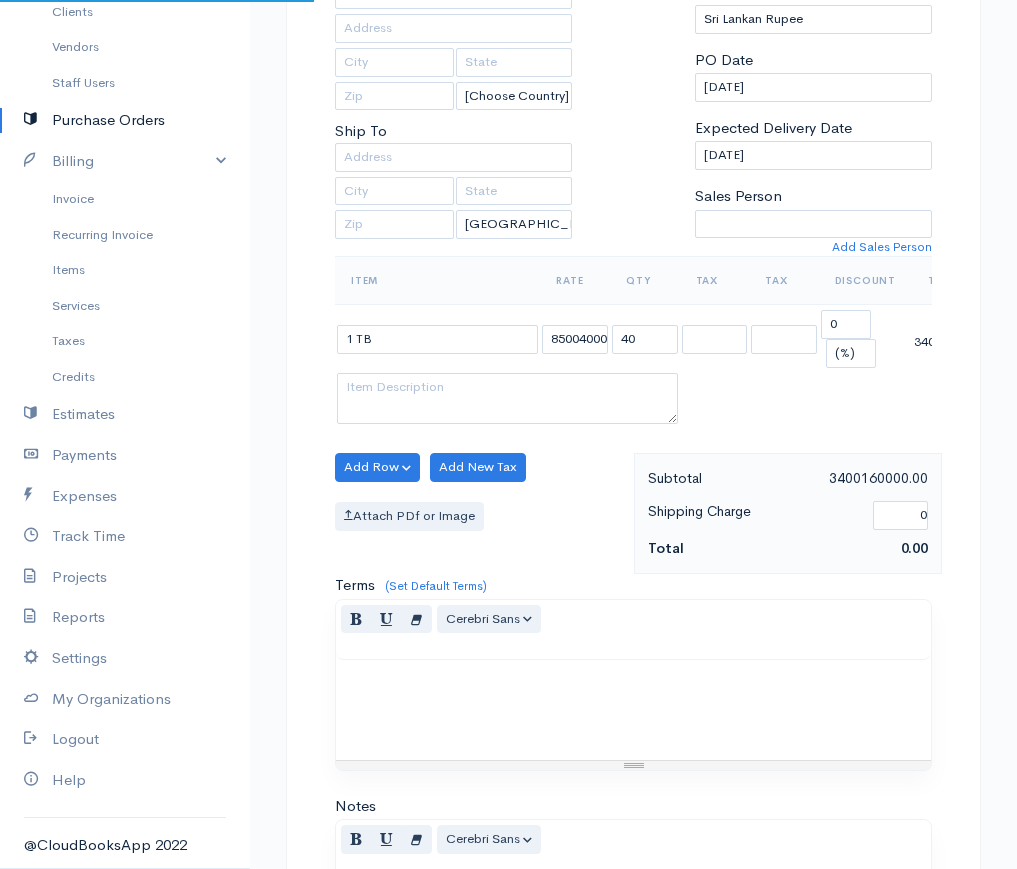 click on "1 TB" at bounding box center (437, 339) 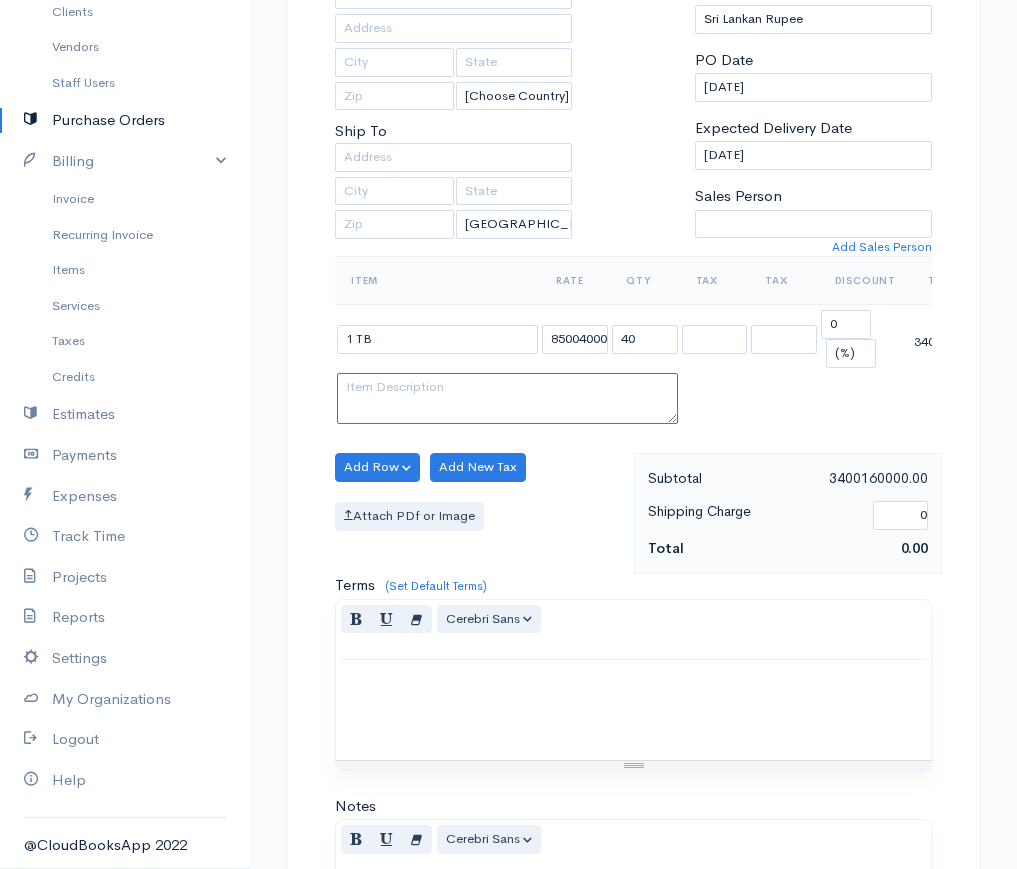 click at bounding box center [507, 399] 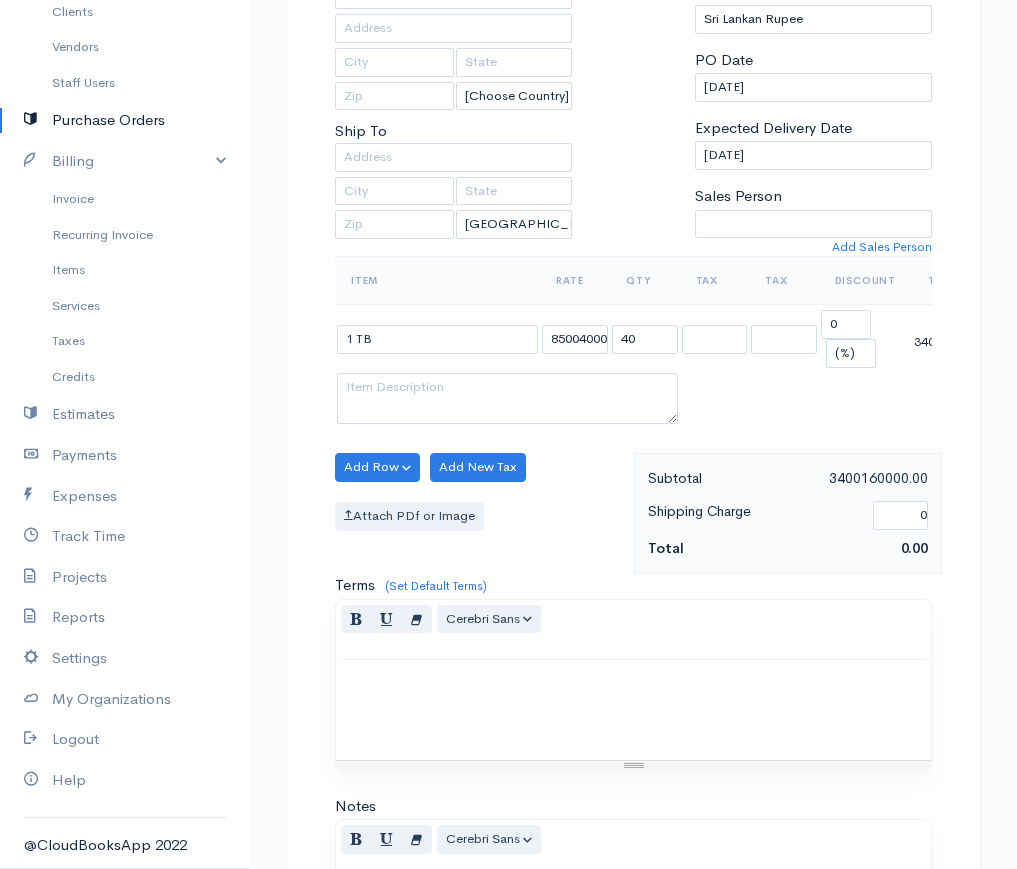 click on "1 TB" at bounding box center [437, 339] 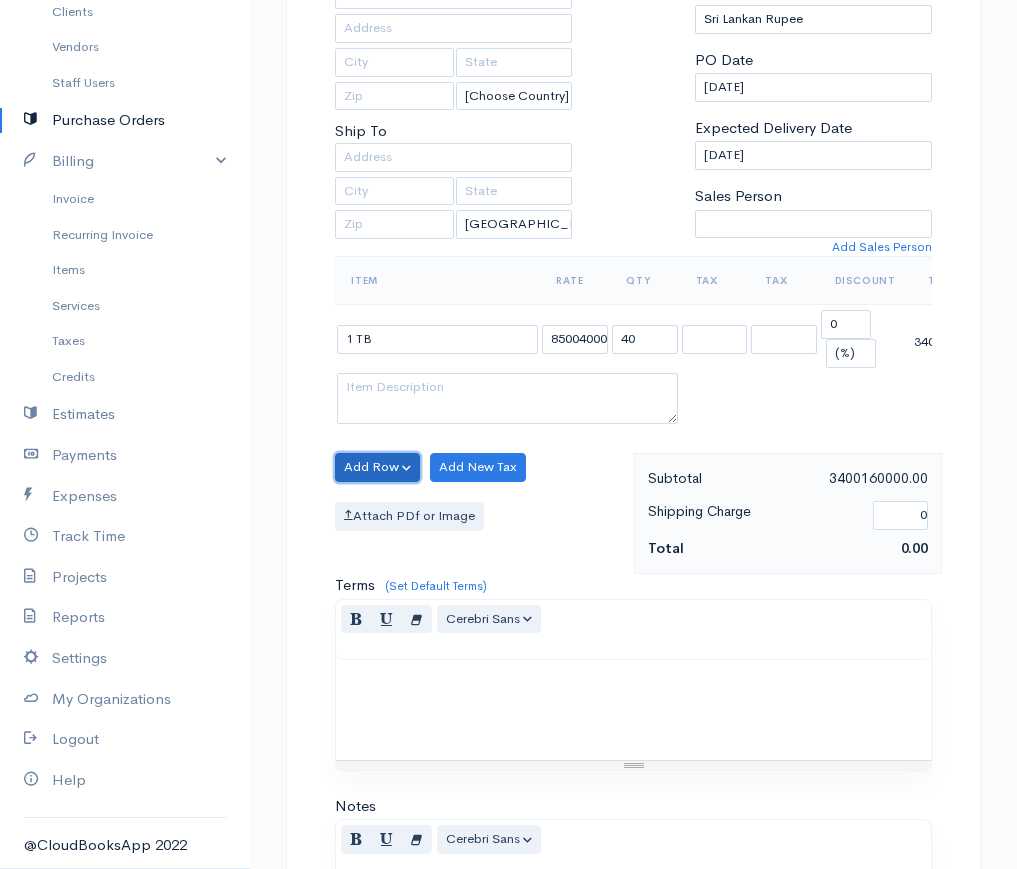 click on "Add Row" at bounding box center [377, 467] 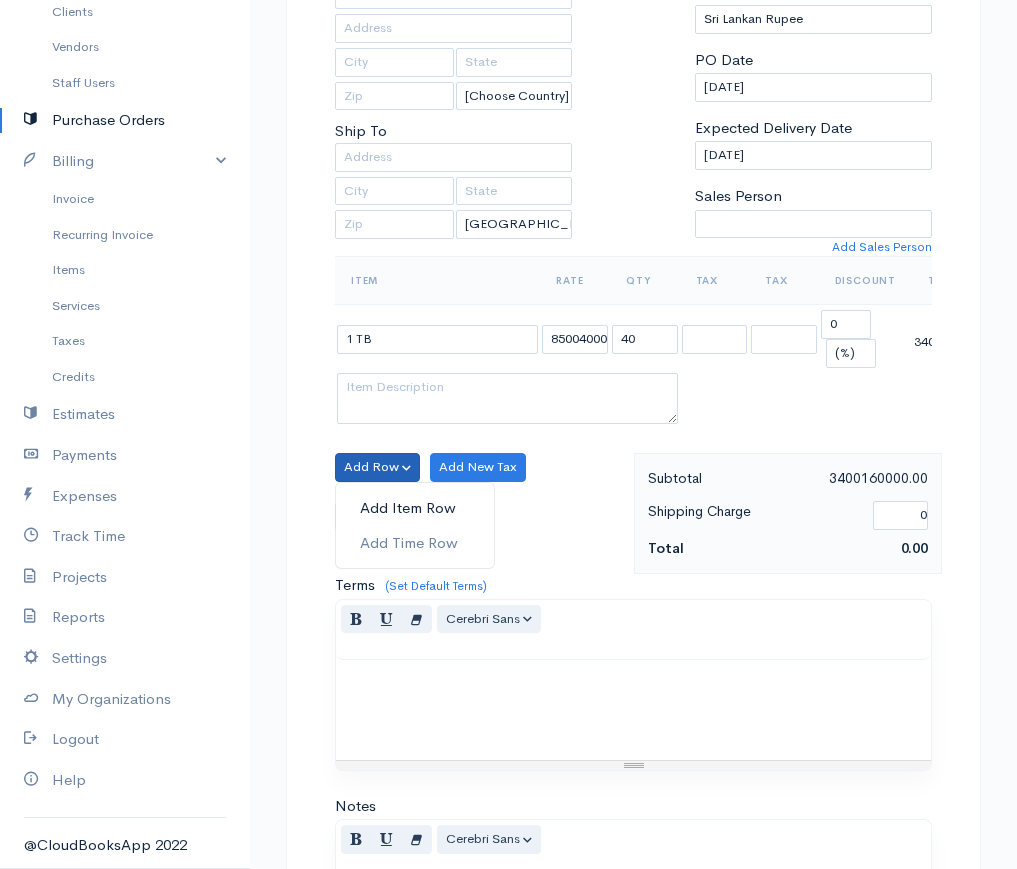 click on "Add Item Row" at bounding box center (415, 508) 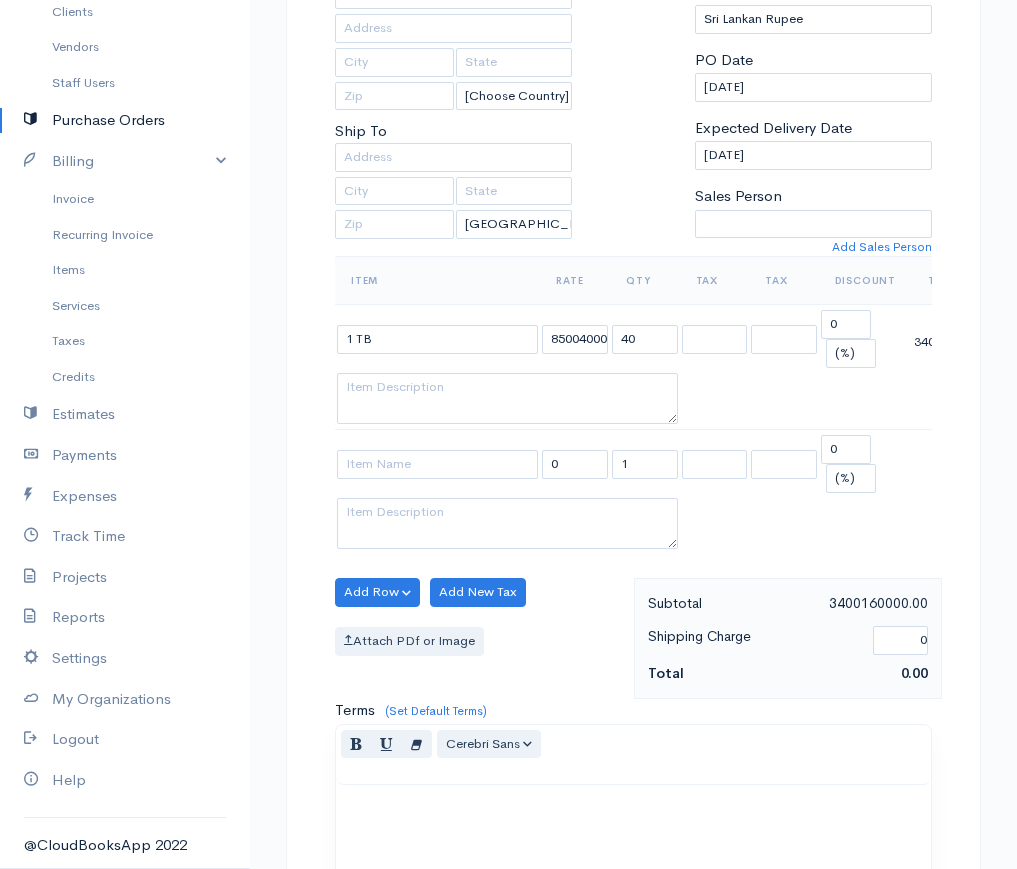 click on "1 TB" at bounding box center [437, 339] 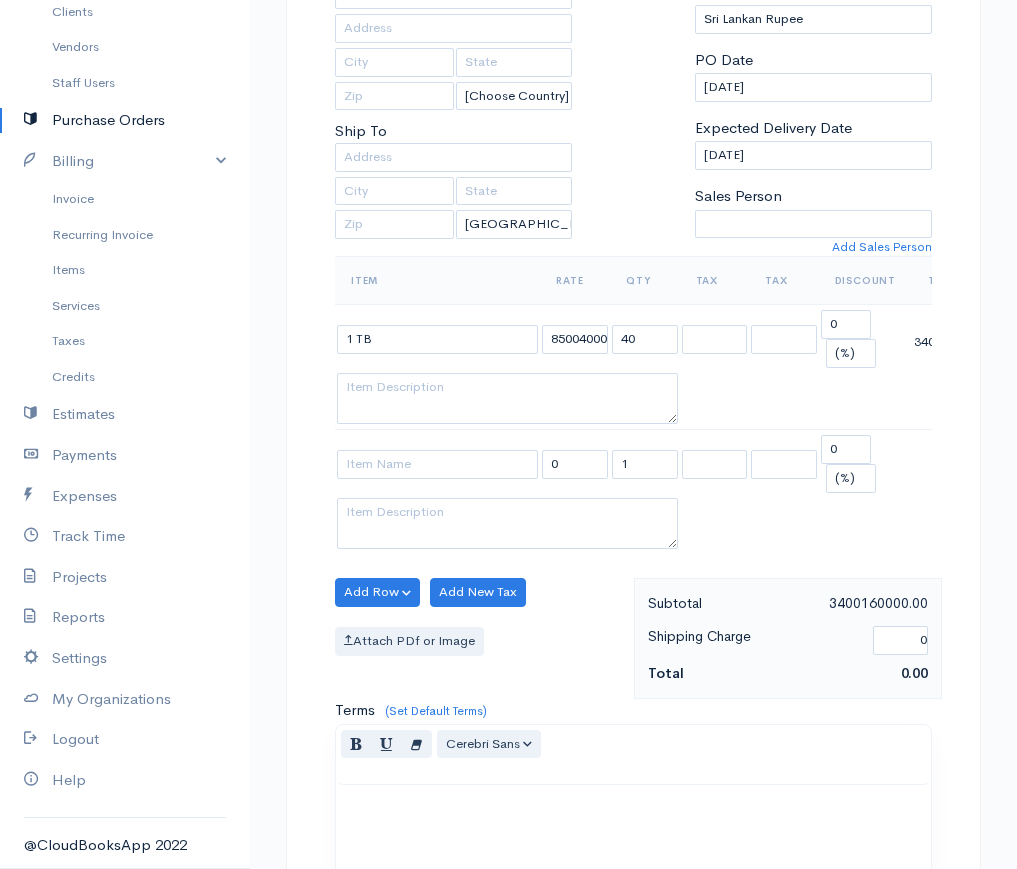 click on "1 TB" at bounding box center (437, 339) 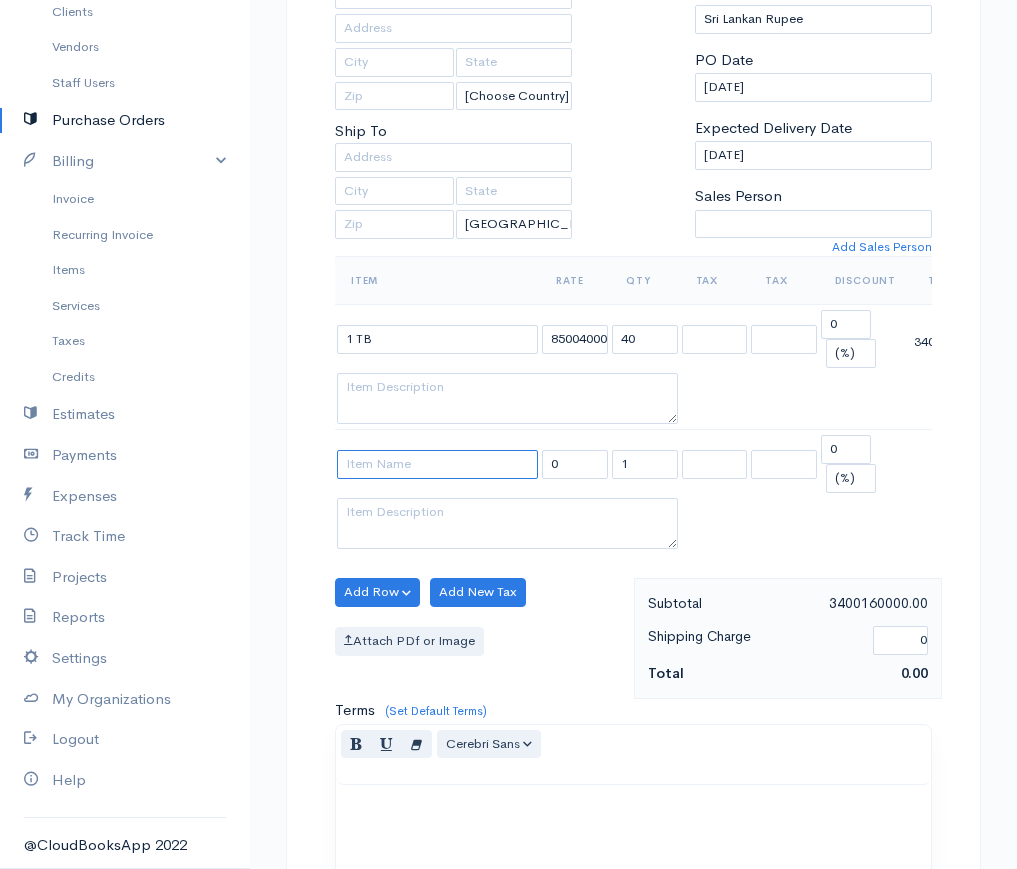click at bounding box center [437, 464] 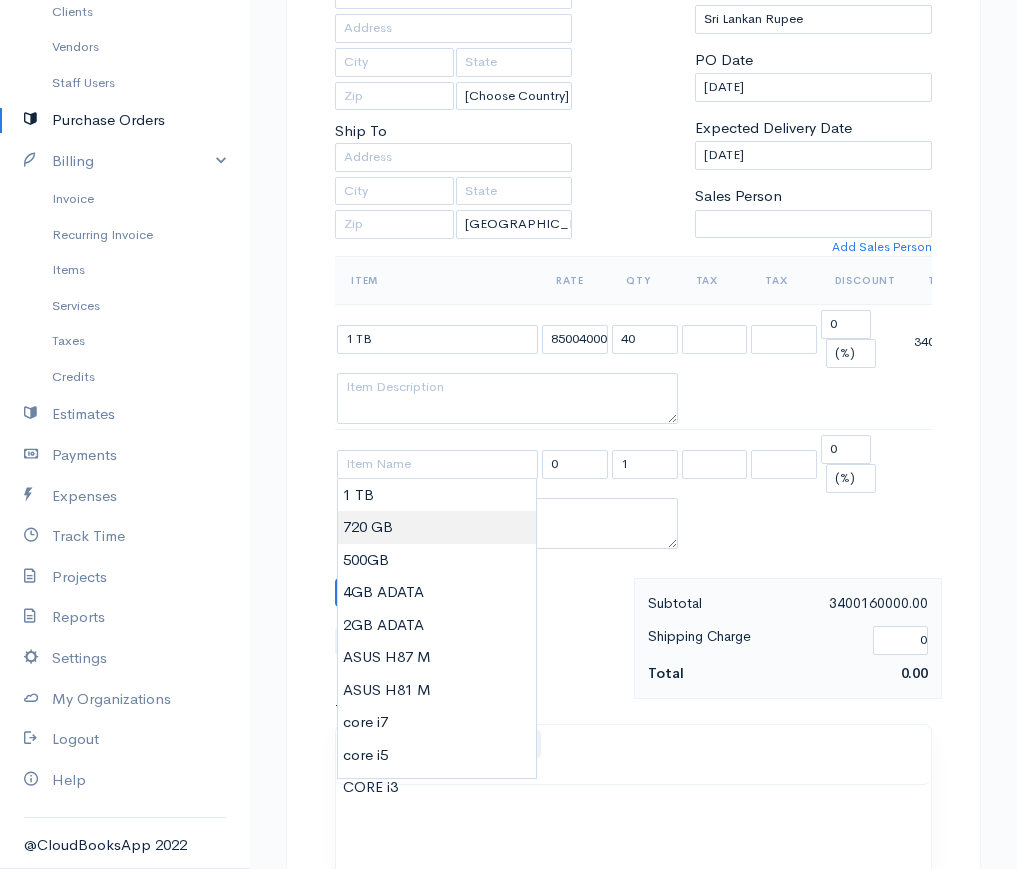 type on "720 GB" 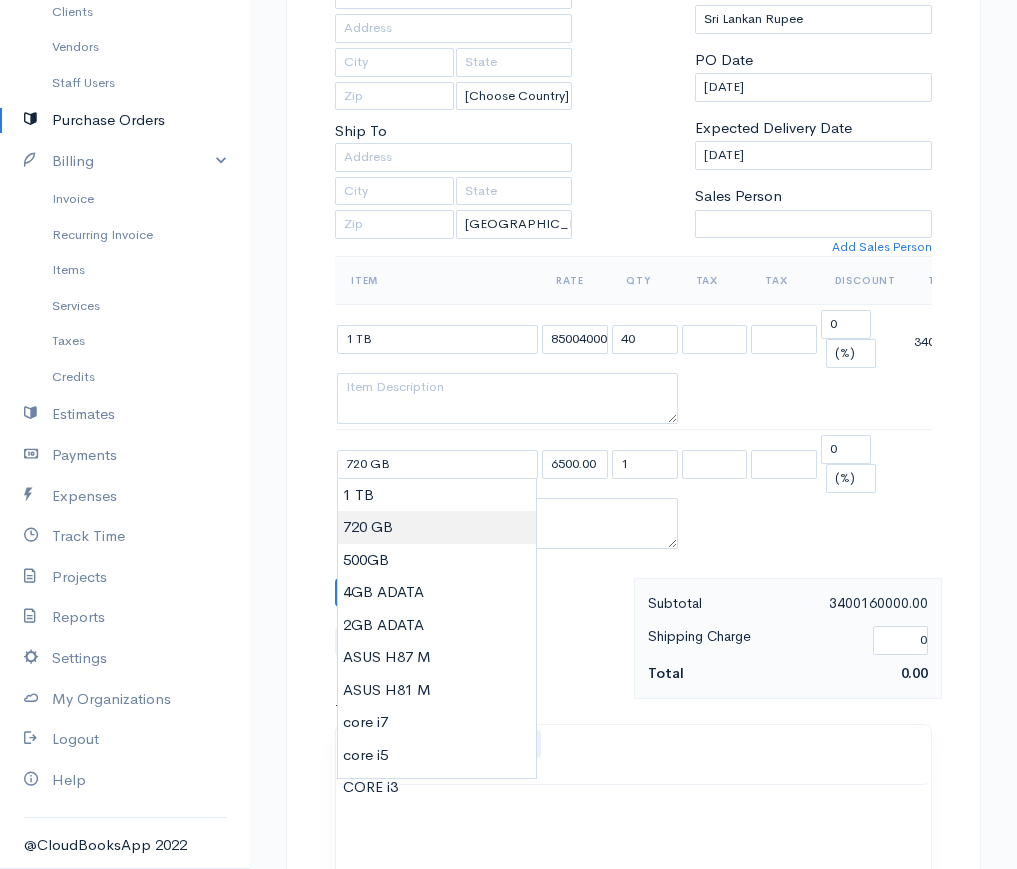 click on "sprashani
Upgrade
Dashboard
People
Clients
Vendors
Staff Users
Purchase Orders
Billing
Invoice
Recurring Invoice
Items
Services
Taxes
Credits
Estimates
Payments
Expenses
Track Time
Projects
Reports
Settings
My Organizations
Logout
Help
@CloudBooksApp 2022
PO
New Purchase Order
DRAFT To JK CROUP [Choose Country] United States Canada United Kingdom Afghanistan Albania Algeria American Samoa Andorra Anguilla Angola Antarctica Antigua and Barbuda Argentina Armenia Aruba Benin" at bounding box center (508, 545) 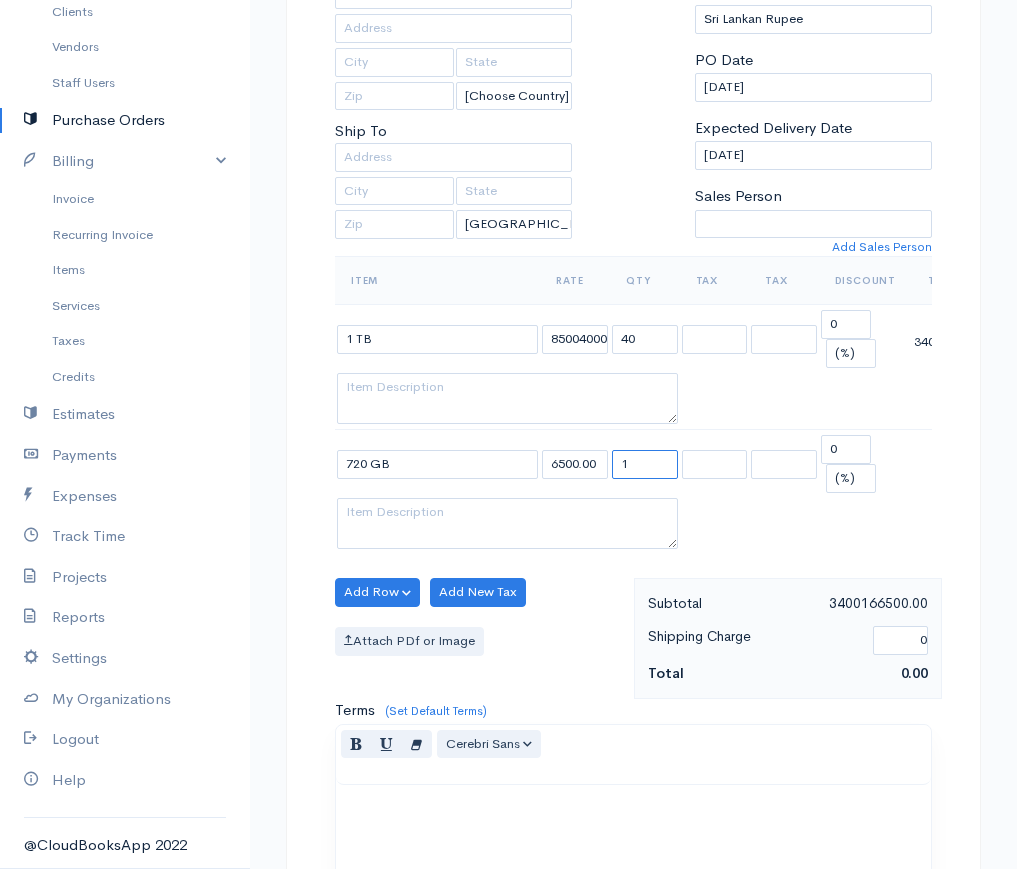 drag, startPoint x: 629, startPoint y: 459, endPoint x: 616, endPoint y: 459, distance: 13 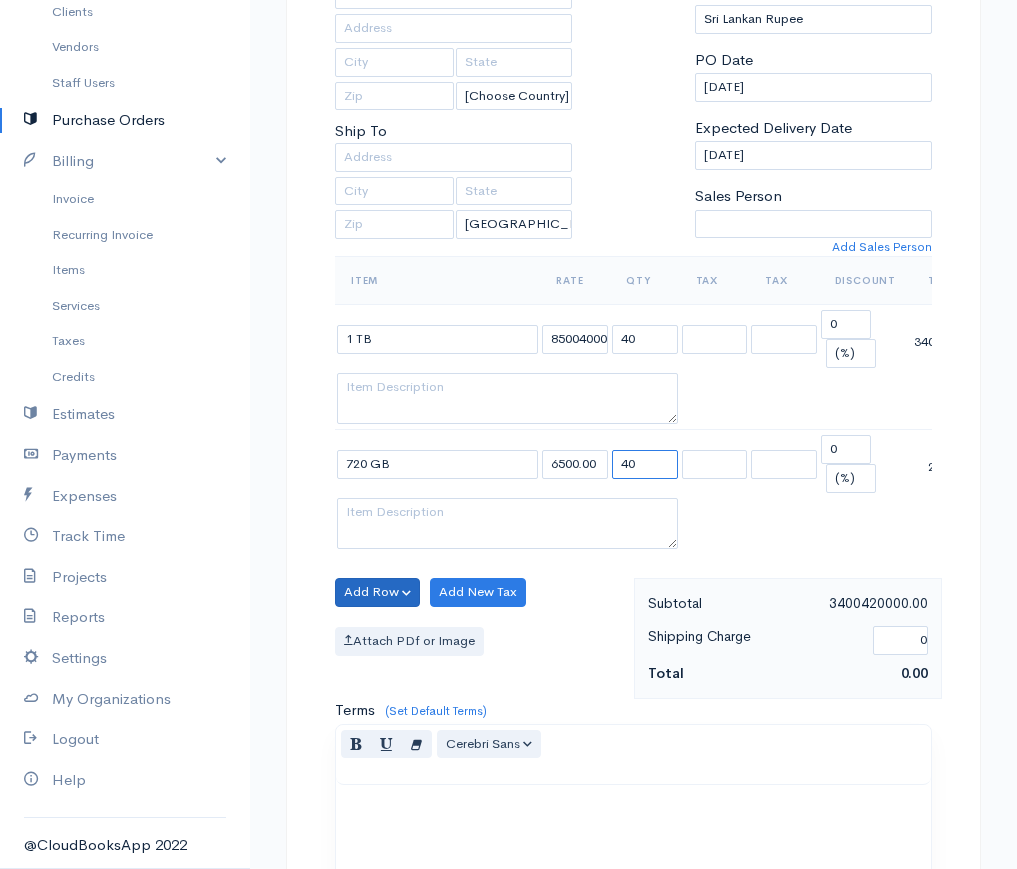 type on "40" 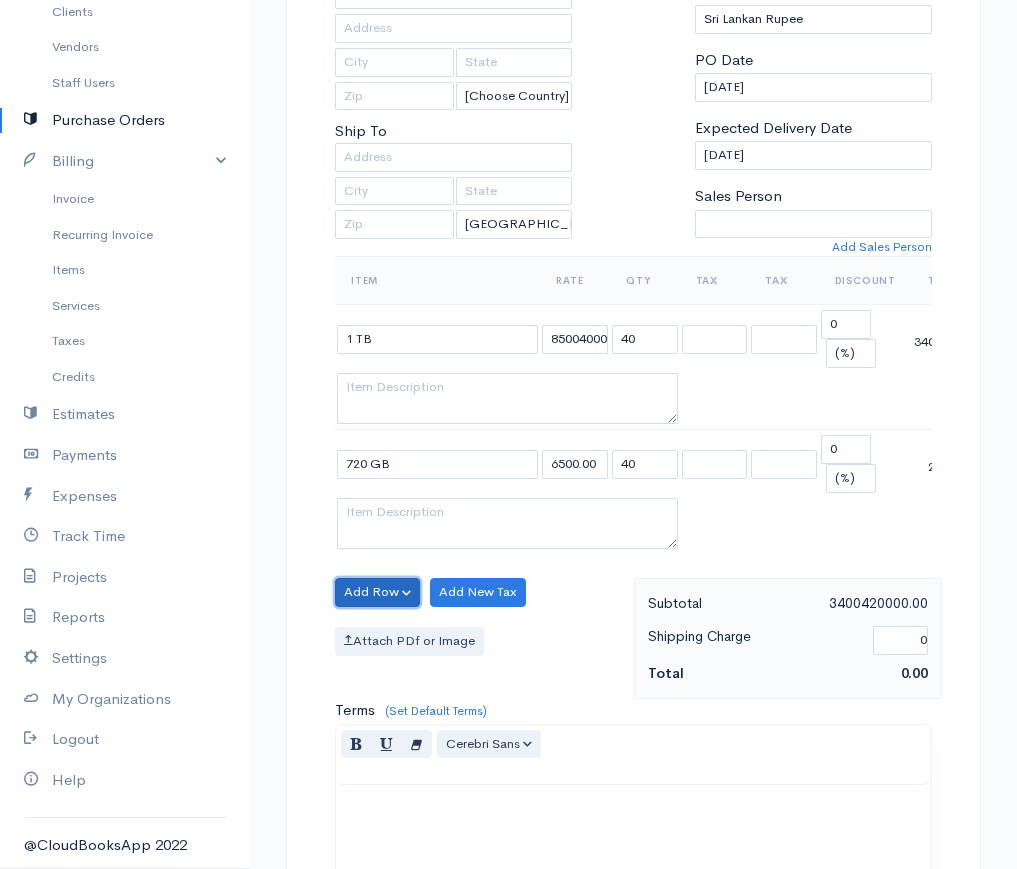 click on "Add Row" at bounding box center (377, 592) 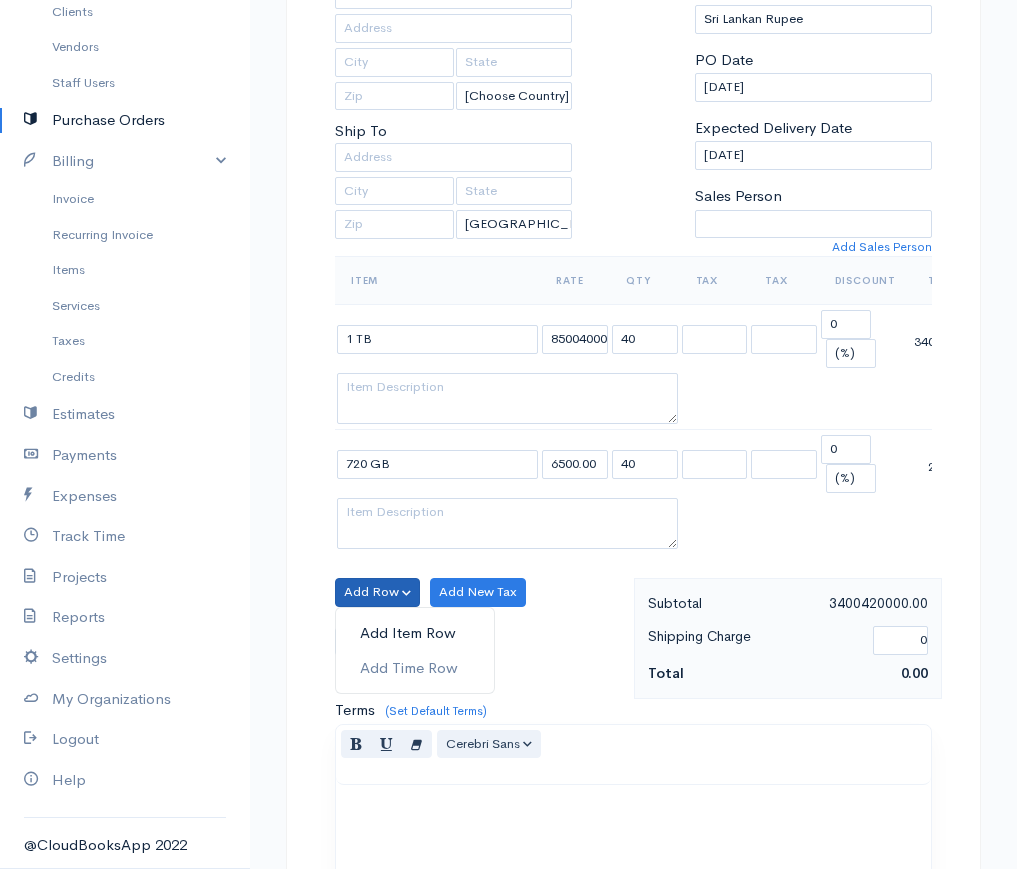 click on "Add Item Row" at bounding box center (415, 633) 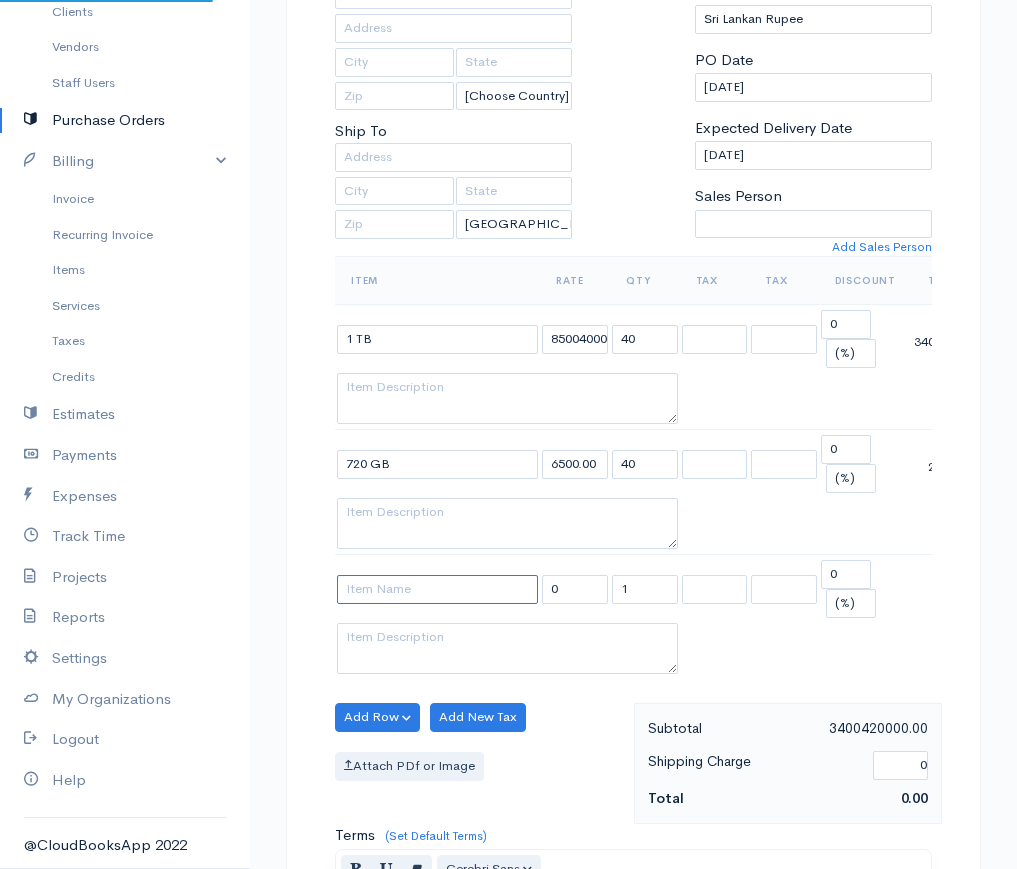 click at bounding box center (437, 589) 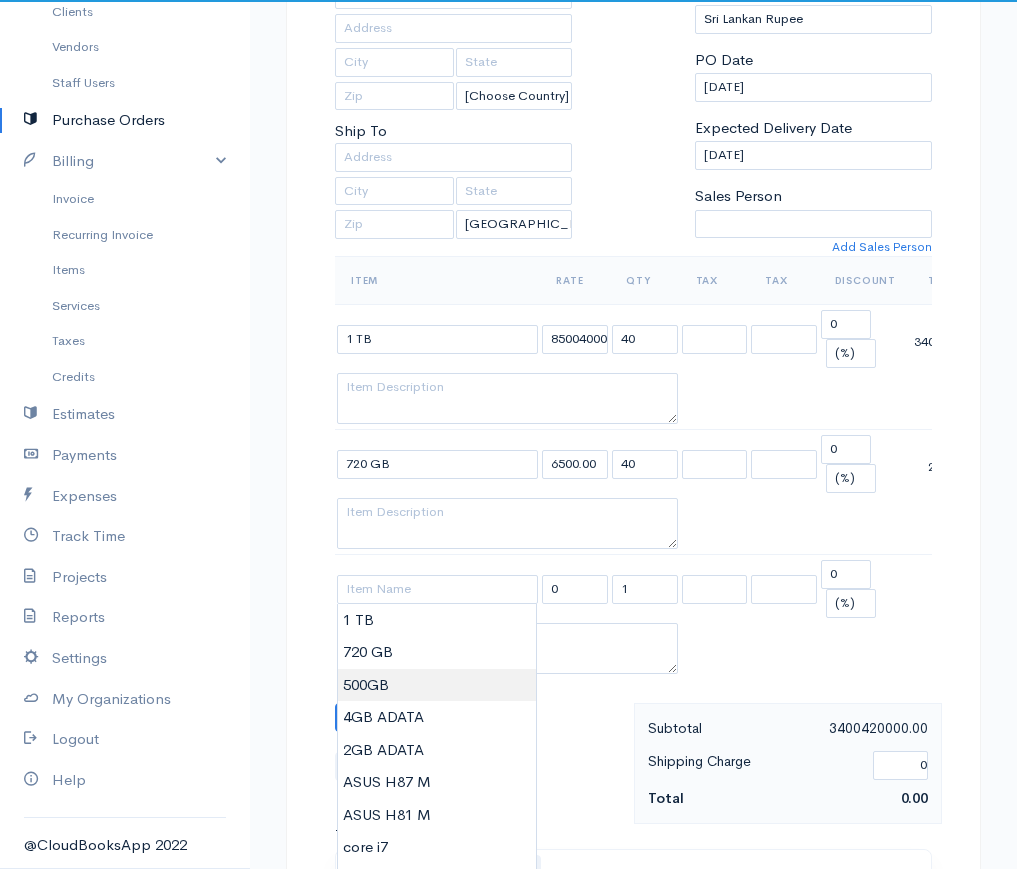 type on "500GB" 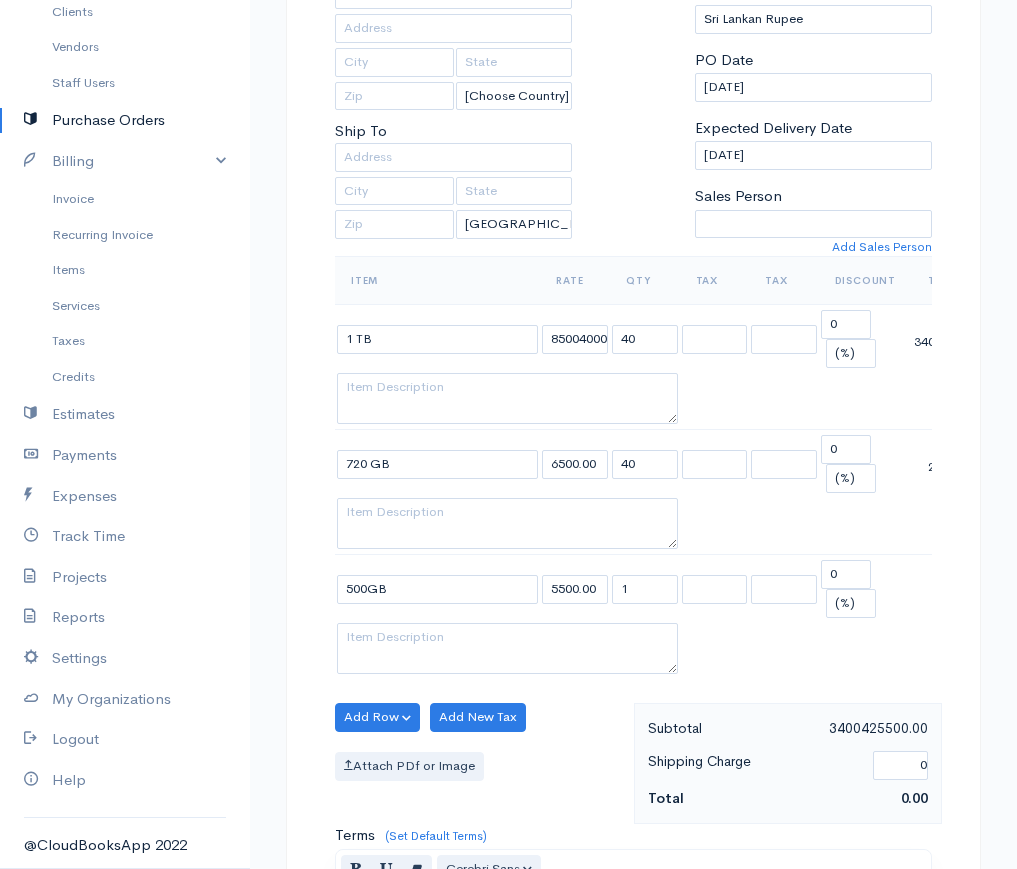 click on "sprashani
Upgrade
Dashboard
People
Clients
Vendors
Staff Users
Purchase Orders
Billing
Invoice
Recurring Invoice
Items
Services
Taxes
Credits
Estimates
Payments
Expenses
Track Time
Projects
Reports
Settings
My Organizations
Logout
Help
@CloudBooksApp 2022
PO
New Purchase Order
DRAFT To JK CROUP [Choose Country] United States Canada United Kingdom Afghanistan Albania Algeria American Samoa Andorra Anguilla Angola Antarctica Antigua and Barbuda Argentina Armenia Aruba Benin" at bounding box center (508, 608) 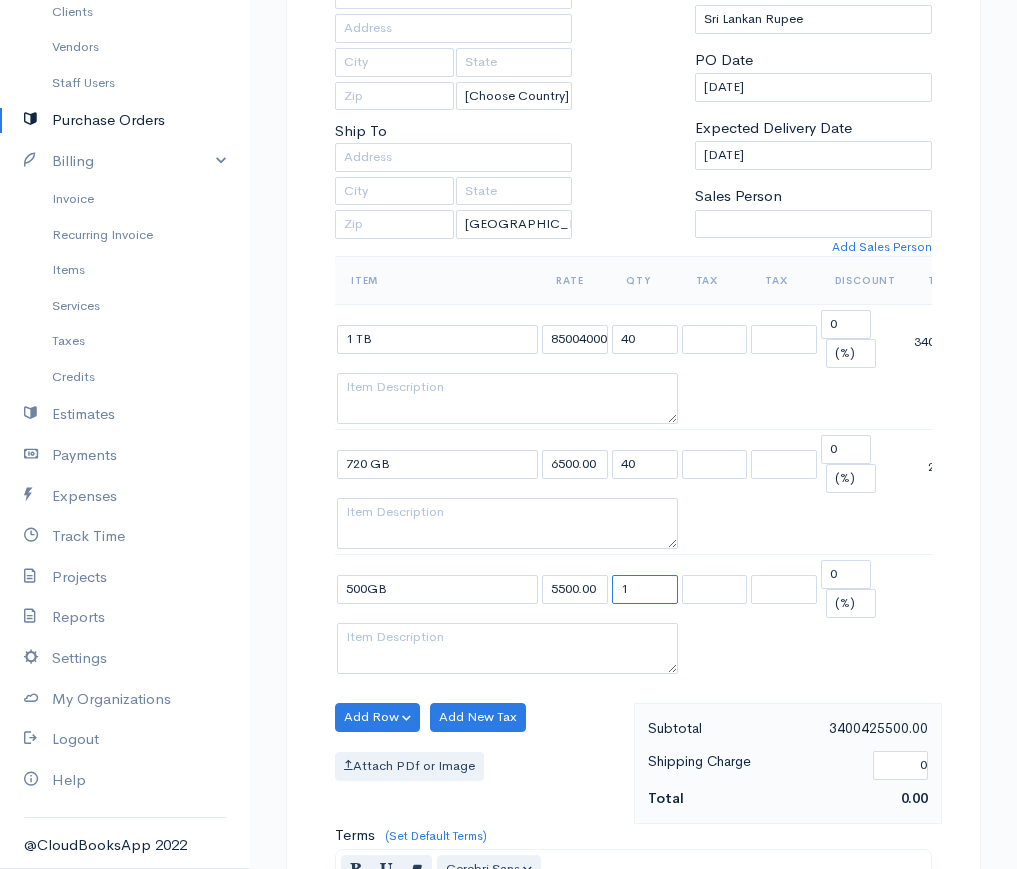 drag, startPoint x: 659, startPoint y: 591, endPoint x: 600, endPoint y: 597, distance: 59.3043 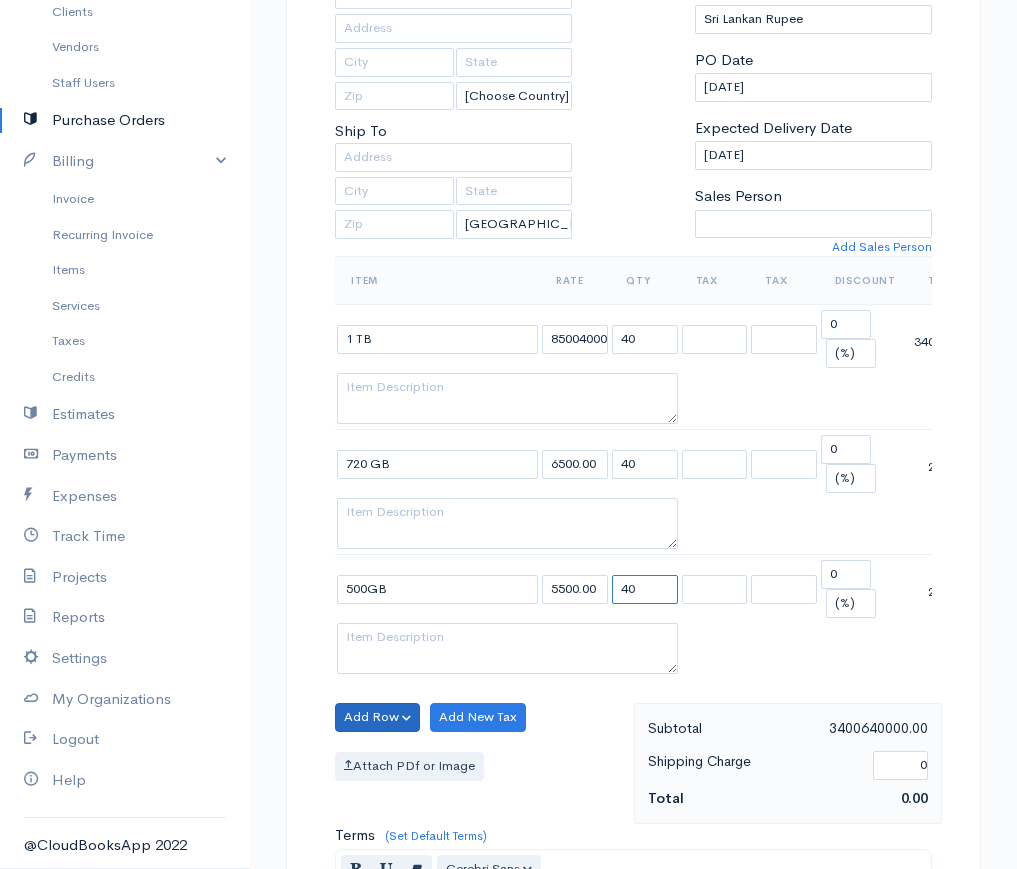 type on "40" 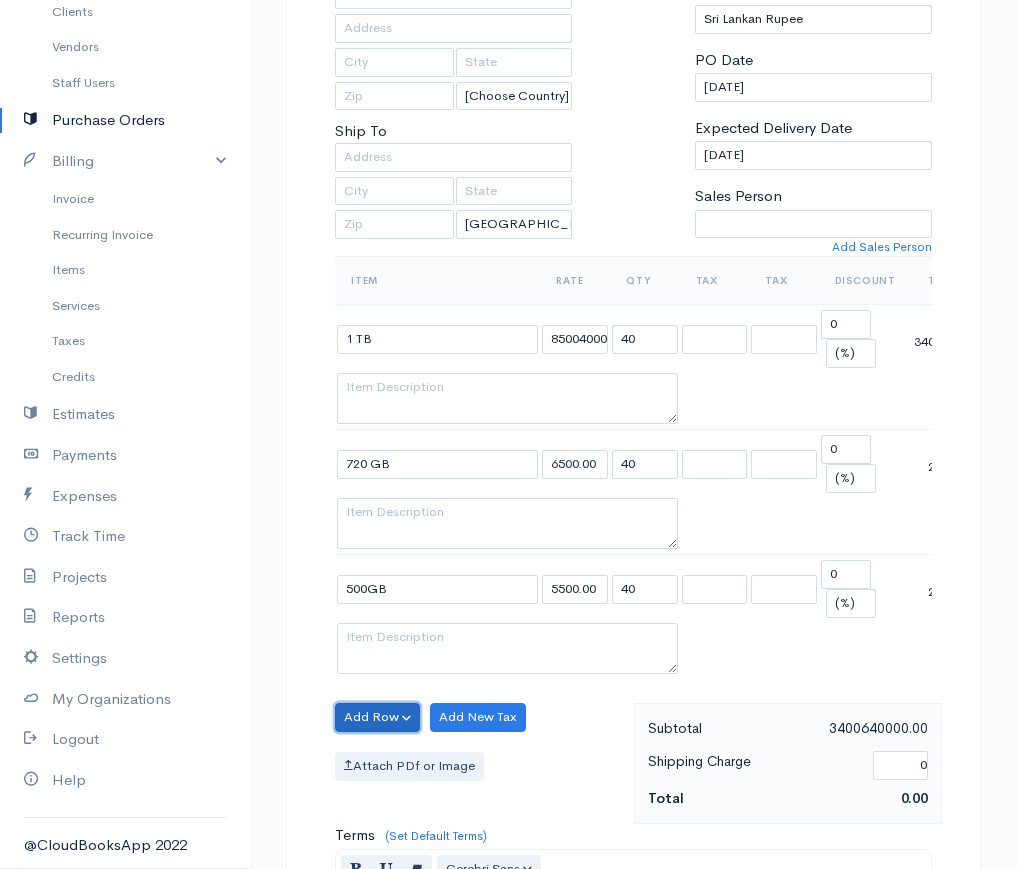 click on "Add Row" at bounding box center (377, 717) 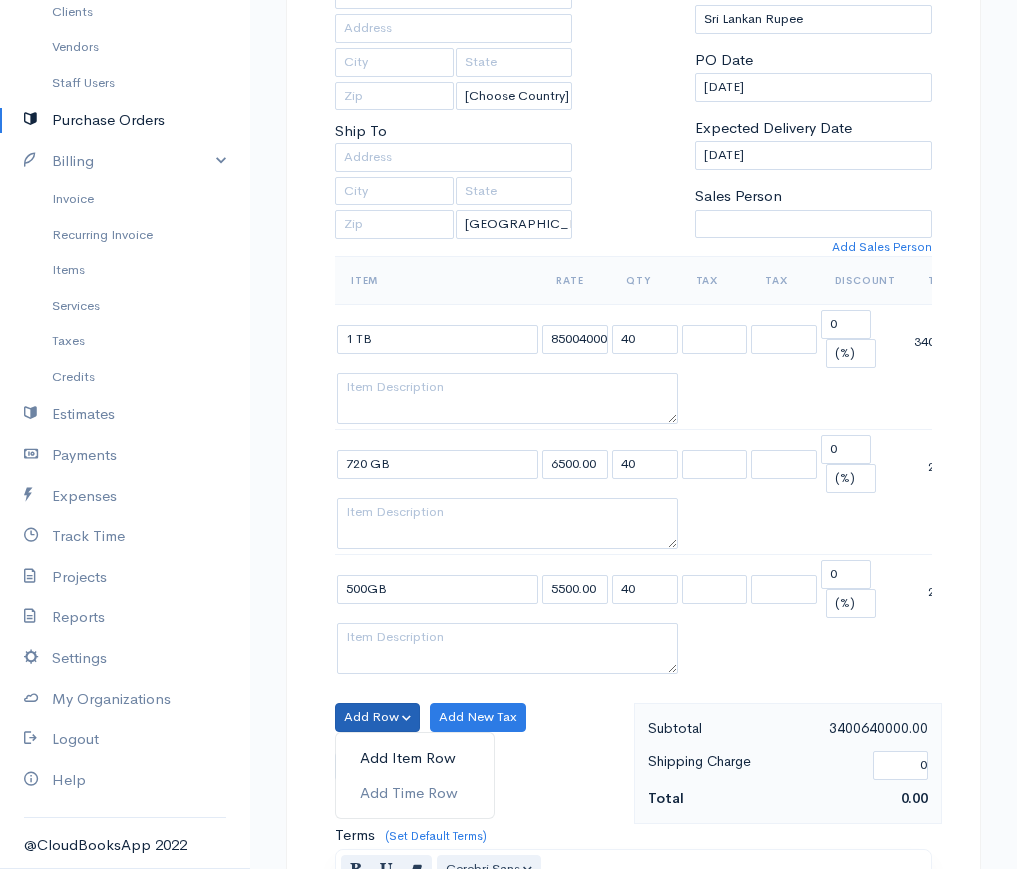 click on "Add Item Row" at bounding box center [415, 758] 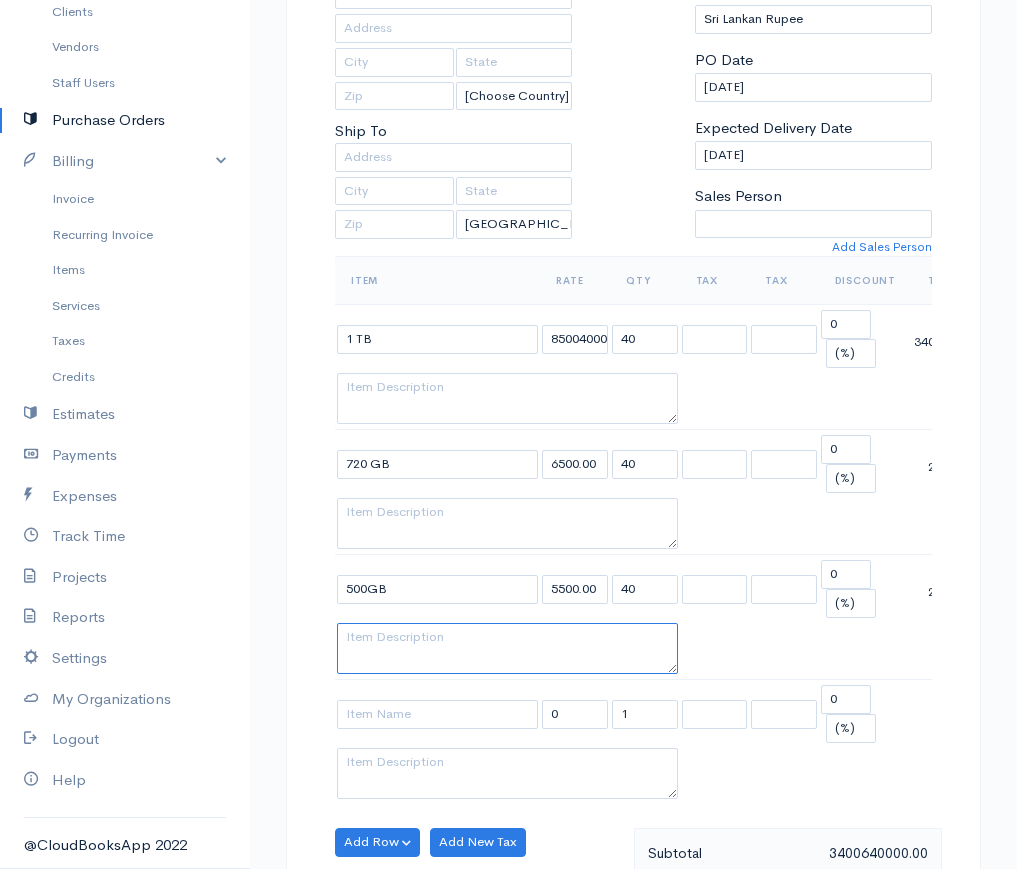 click at bounding box center (507, 649) 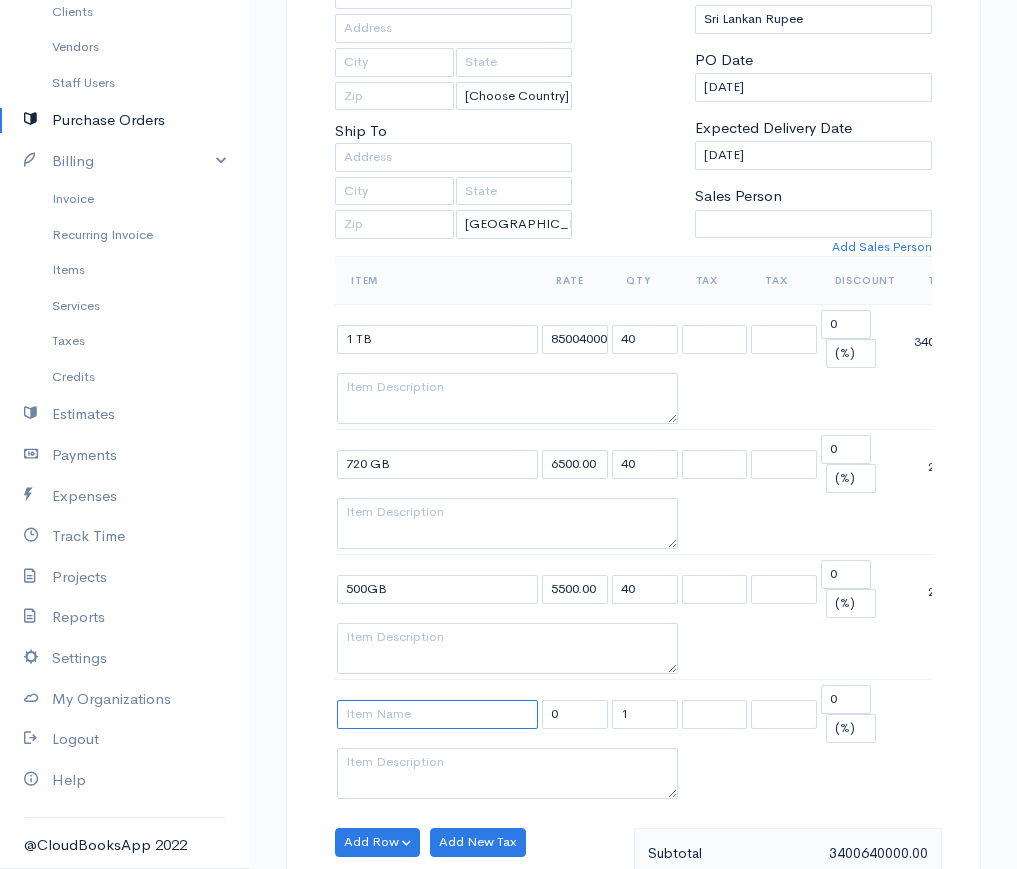 click at bounding box center [437, 714] 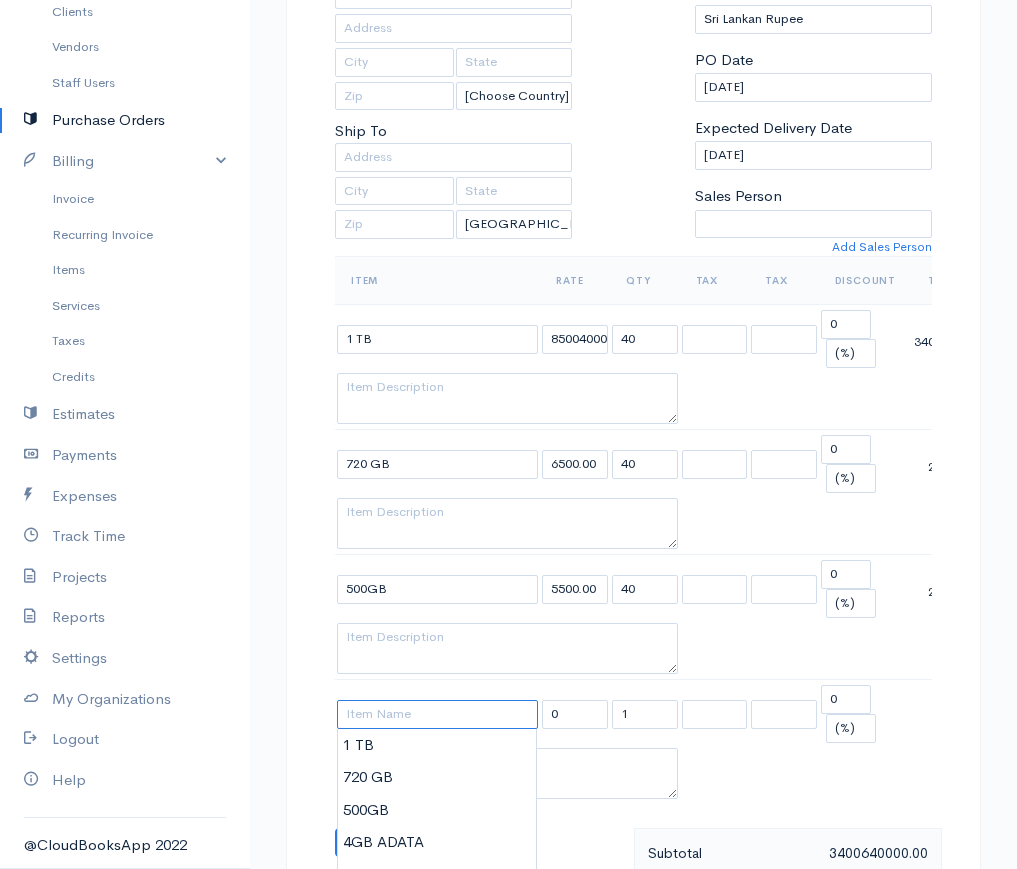 type on "4GB ADATA" 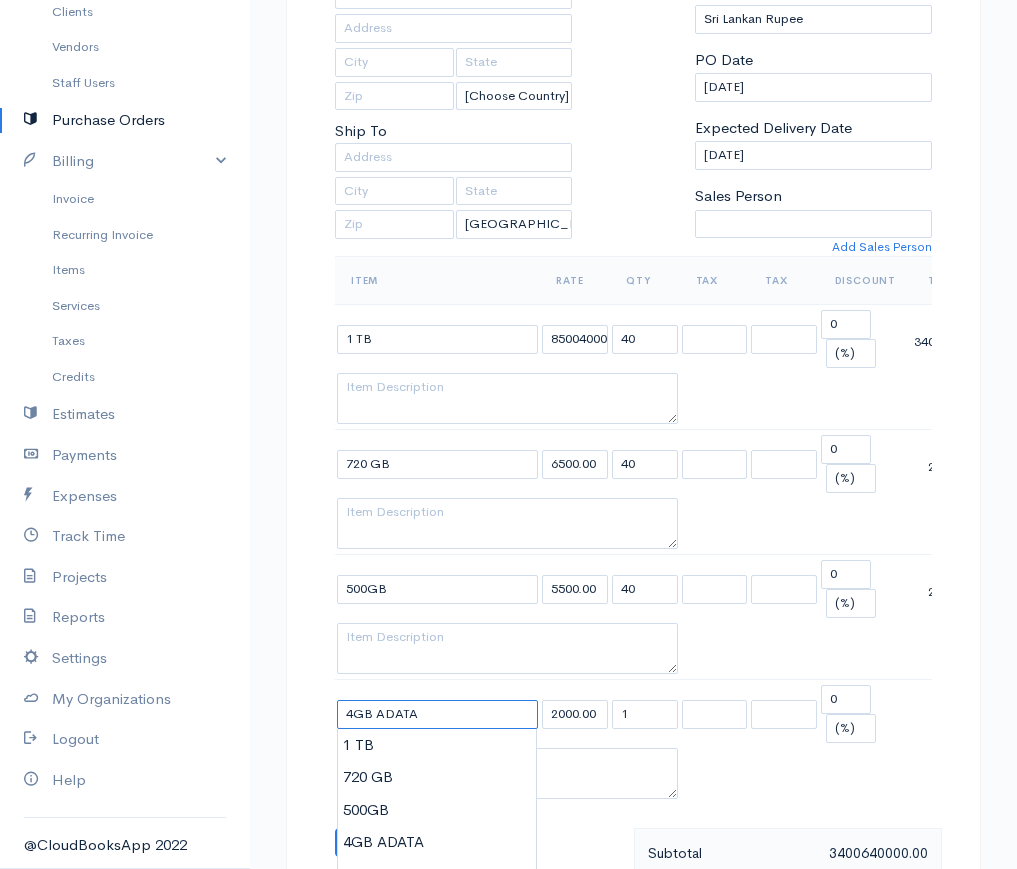 click on "sprashani
Upgrade
Dashboard
People
Clients
Vendors
Staff Users
Purchase Orders
Billing
Invoice
Recurring Invoice
Items
Services
Taxes
Credits
Estimates
Payments
Expenses
Track Time
Projects
Reports
Settings
My Organizations
Logout
Help
@CloudBooksApp 2022
PO
New Purchase Order
DRAFT To JK CROUP [Choose Country] United States Canada United Kingdom Afghanistan Albania Algeria American Samoa Andorra Anguilla Angola Antarctica Antigua and Barbuda Argentina Armenia Aruba Benin" at bounding box center [508, 670] 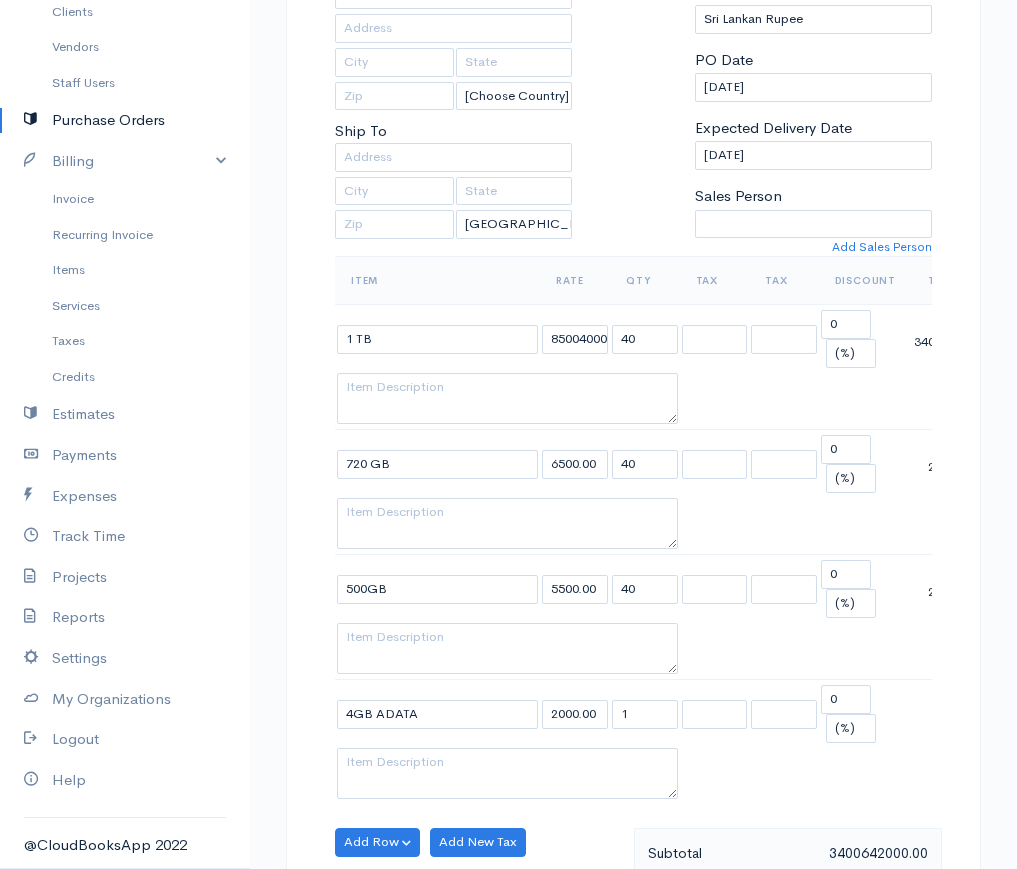 click on "1" at bounding box center (645, 714) 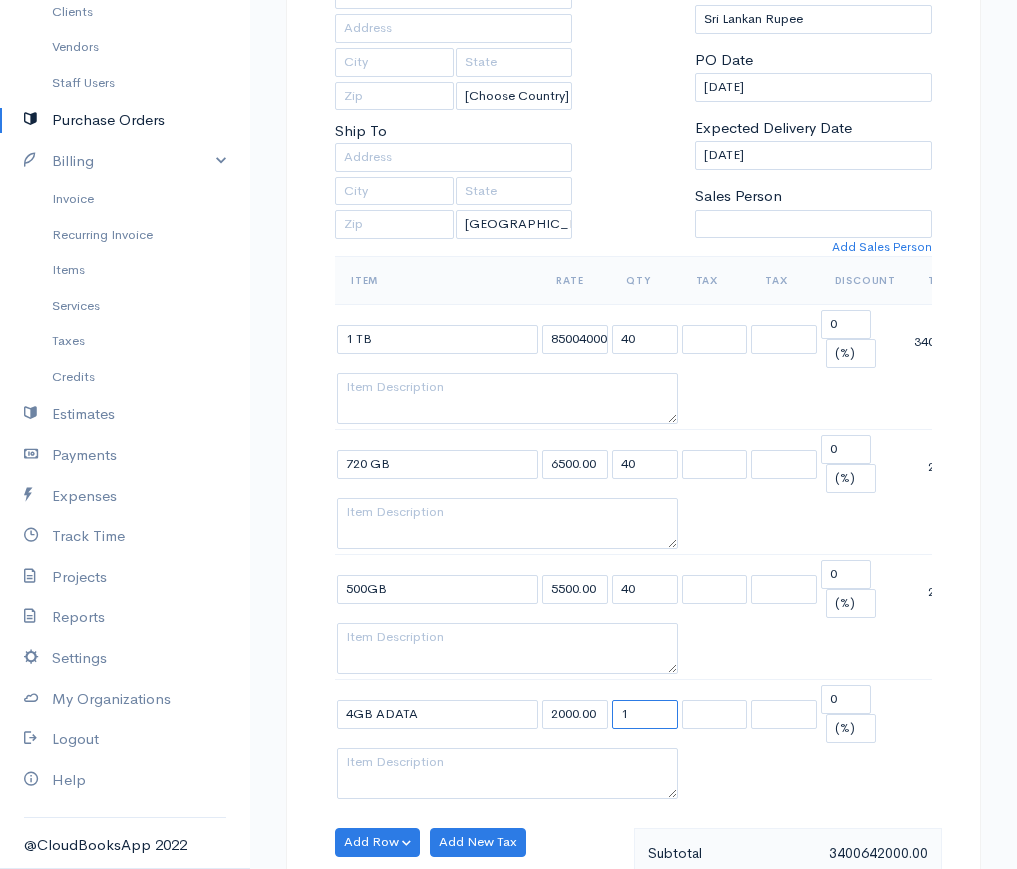 drag, startPoint x: 640, startPoint y: 719, endPoint x: 611, endPoint y: 717, distance: 29.068884 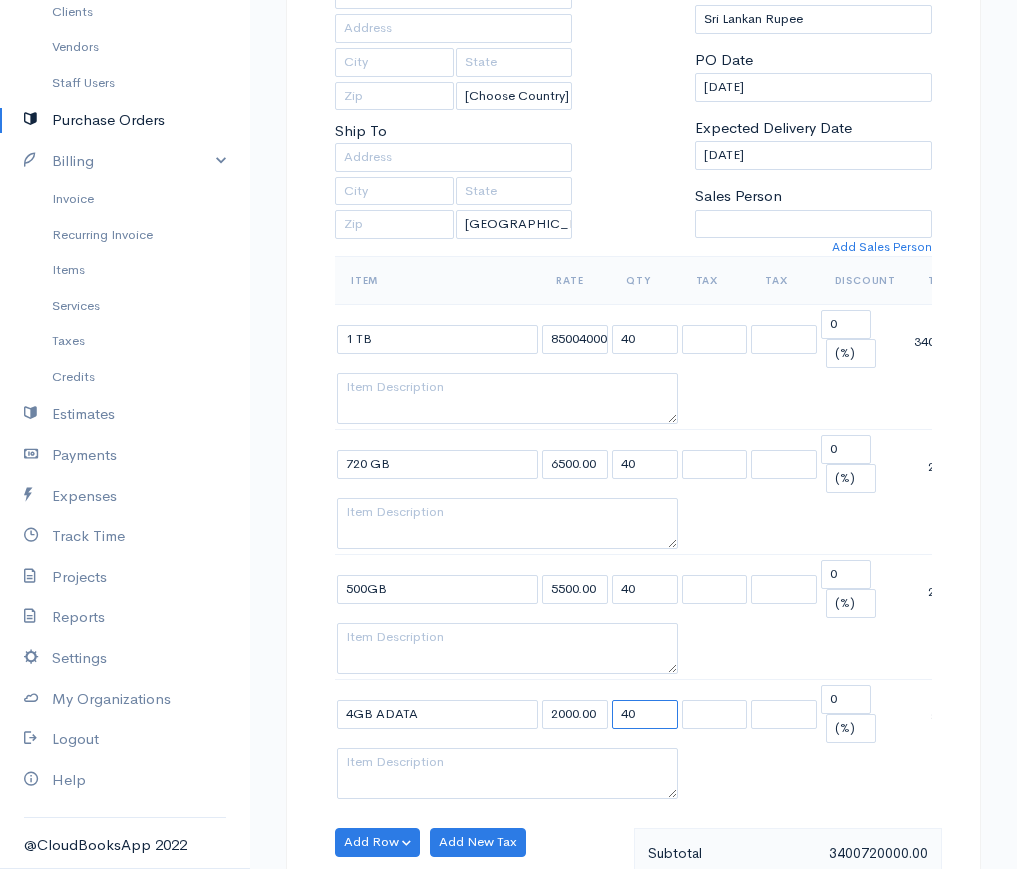 scroll, scrollTop: 700, scrollLeft: 0, axis: vertical 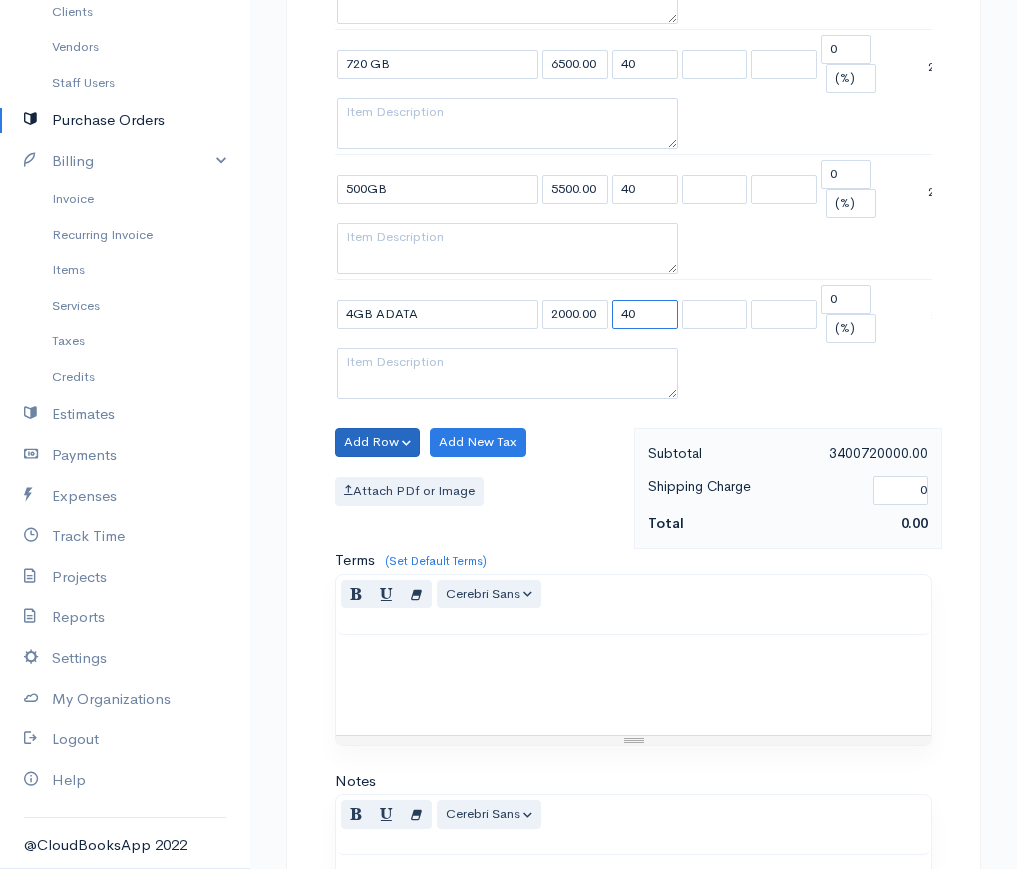 type on "40" 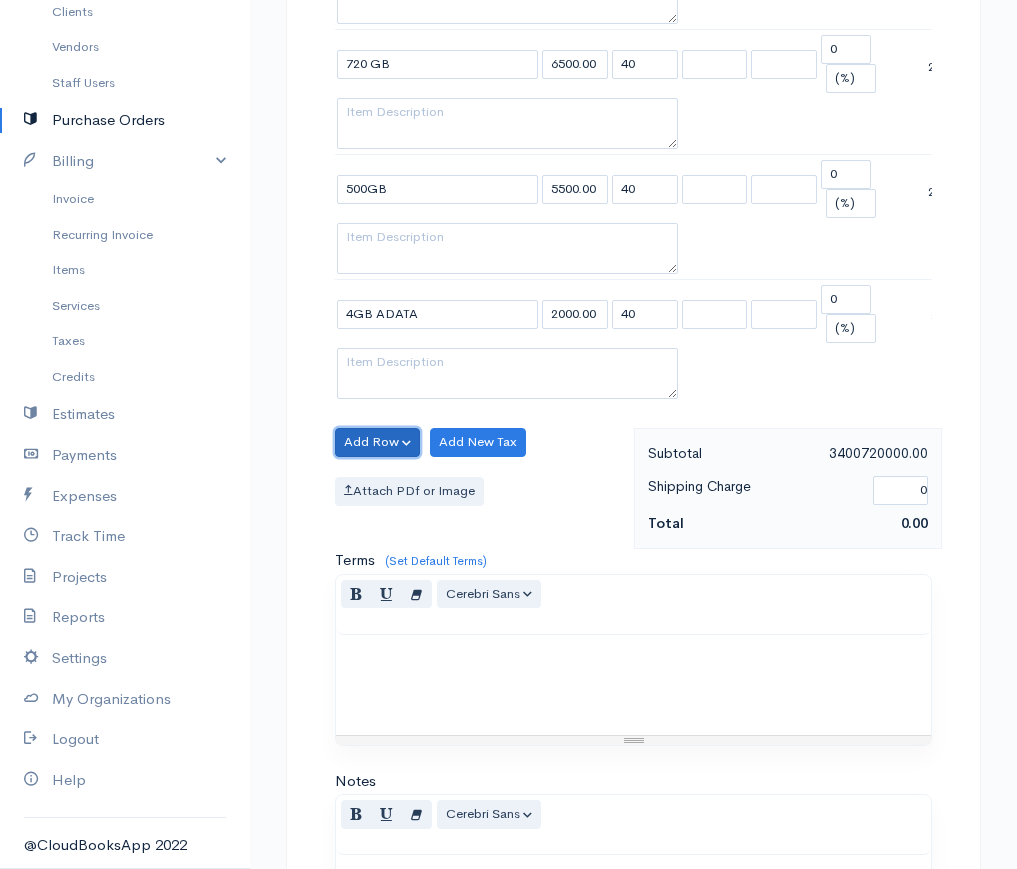 click on "Add Row" at bounding box center [377, 442] 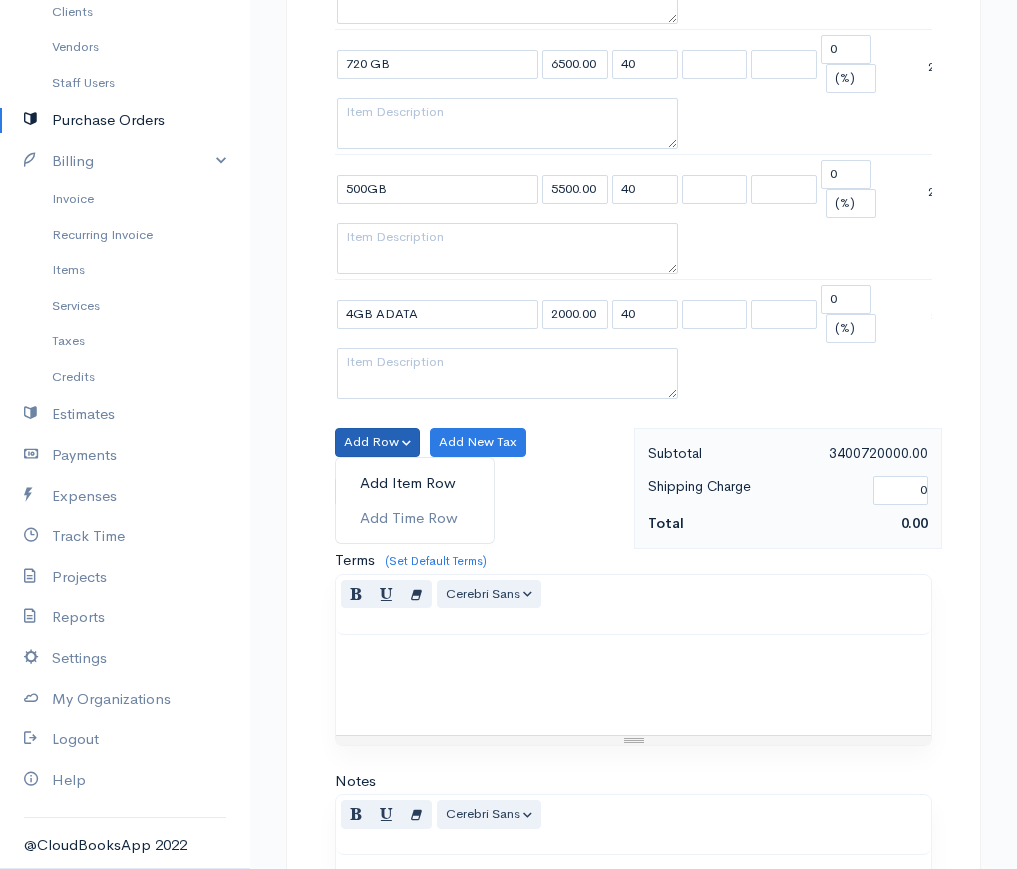 click on "Add Item Row" at bounding box center [415, 483] 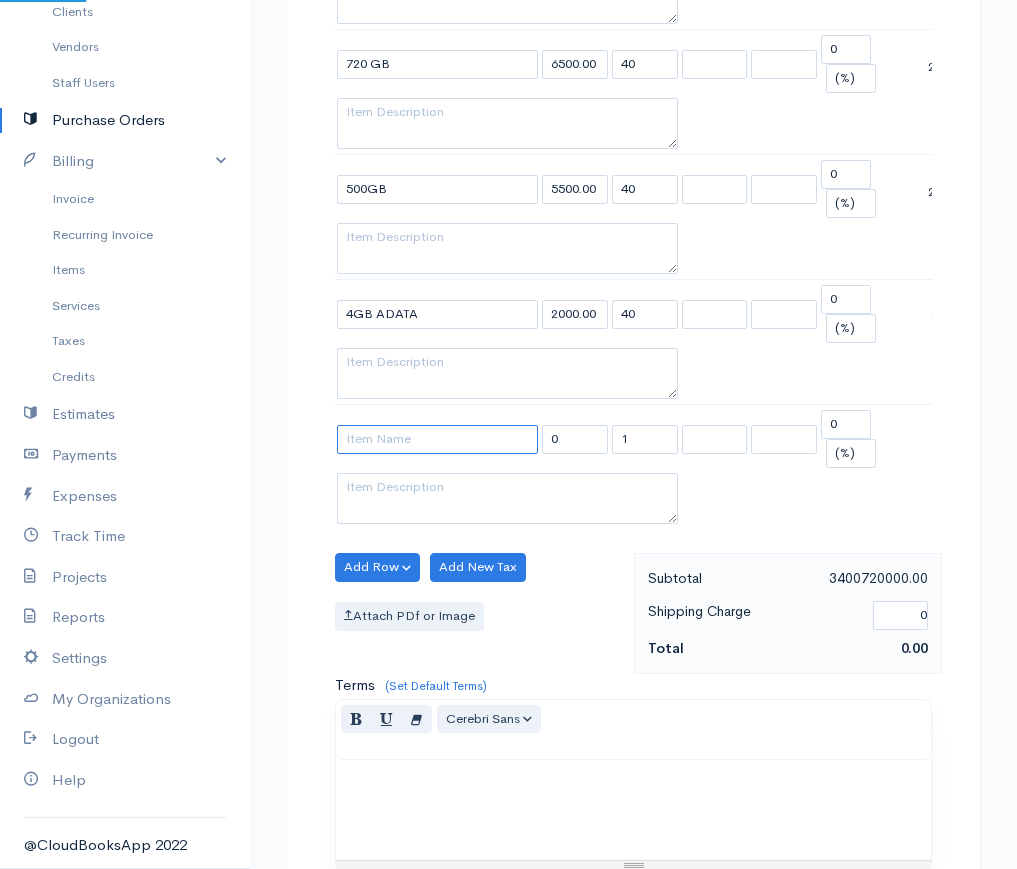click at bounding box center [437, 439] 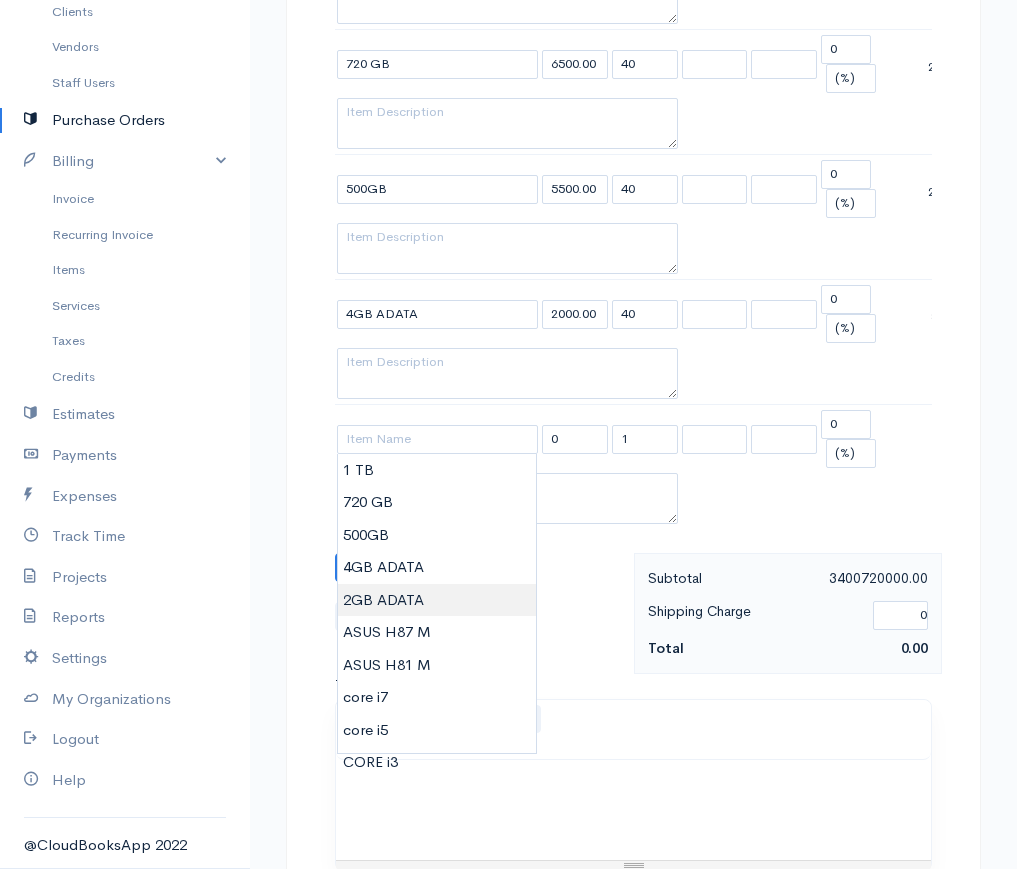 type on "2GB ADATA" 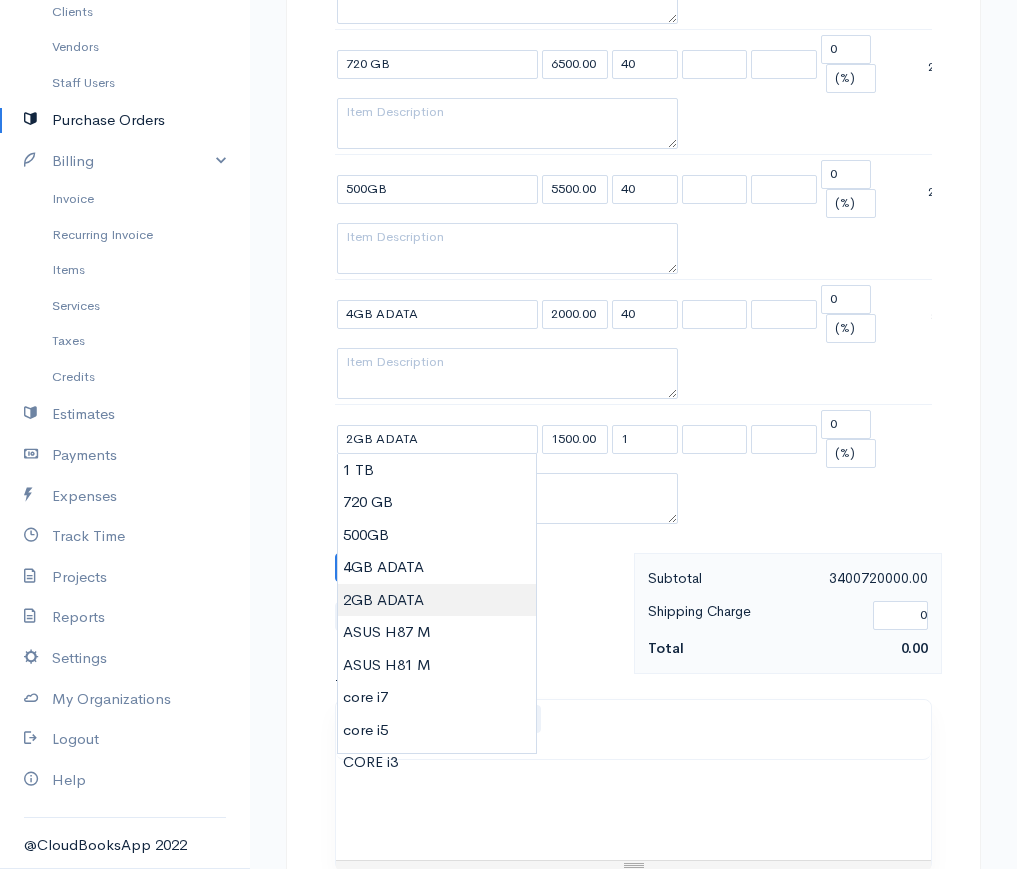 click on "sprashani
Upgrade
Dashboard
People
Clients
Vendors
Staff Users
Purchase Orders
Billing
Invoice
Recurring Invoice
Items
Services
Taxes
Credits
Estimates
Payments
Expenses
Track Time
Projects
Reports
Settings
My Organizations
Logout
Help
@CloudBooksApp 2022
PO
New Purchase Order
DRAFT To JK CROUP [Choose Country] United States Canada United Kingdom Afghanistan Albania Algeria American Samoa Andorra Anguilla Angola Antarctica Antigua and Barbuda Argentina Armenia Aruba Benin" at bounding box center [508, 333] 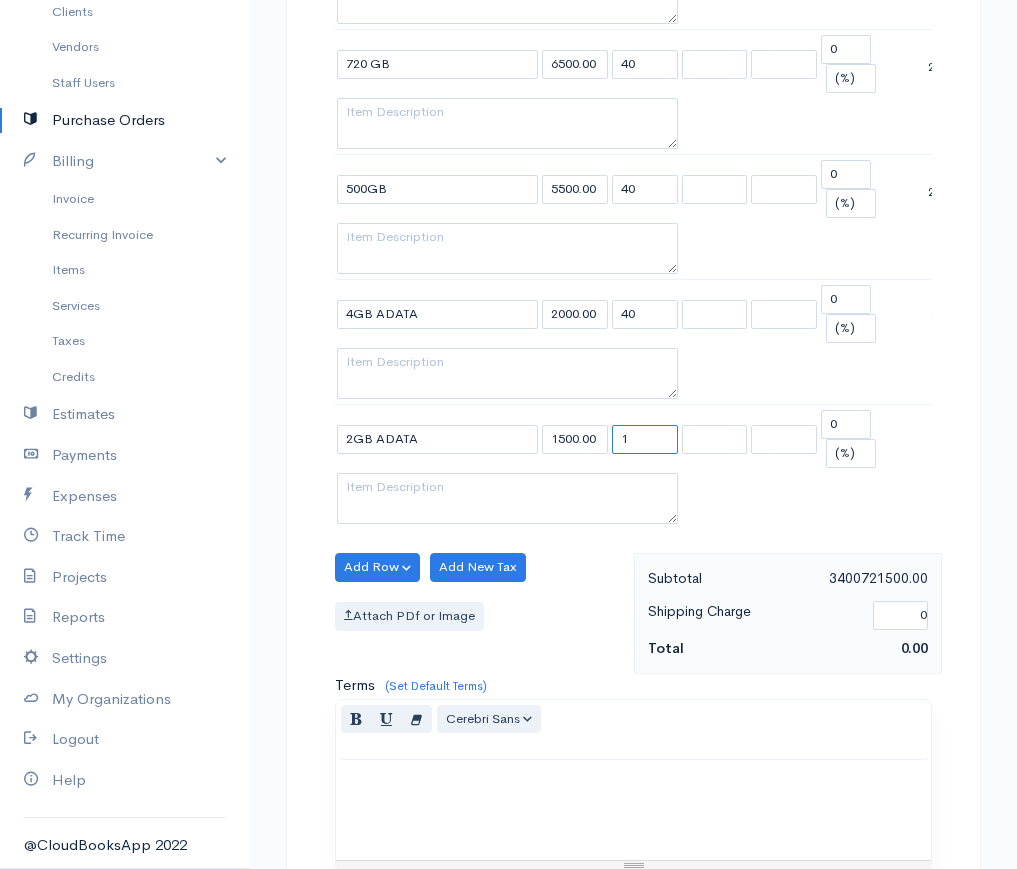 drag, startPoint x: 635, startPoint y: 433, endPoint x: 600, endPoint y: 430, distance: 35.128338 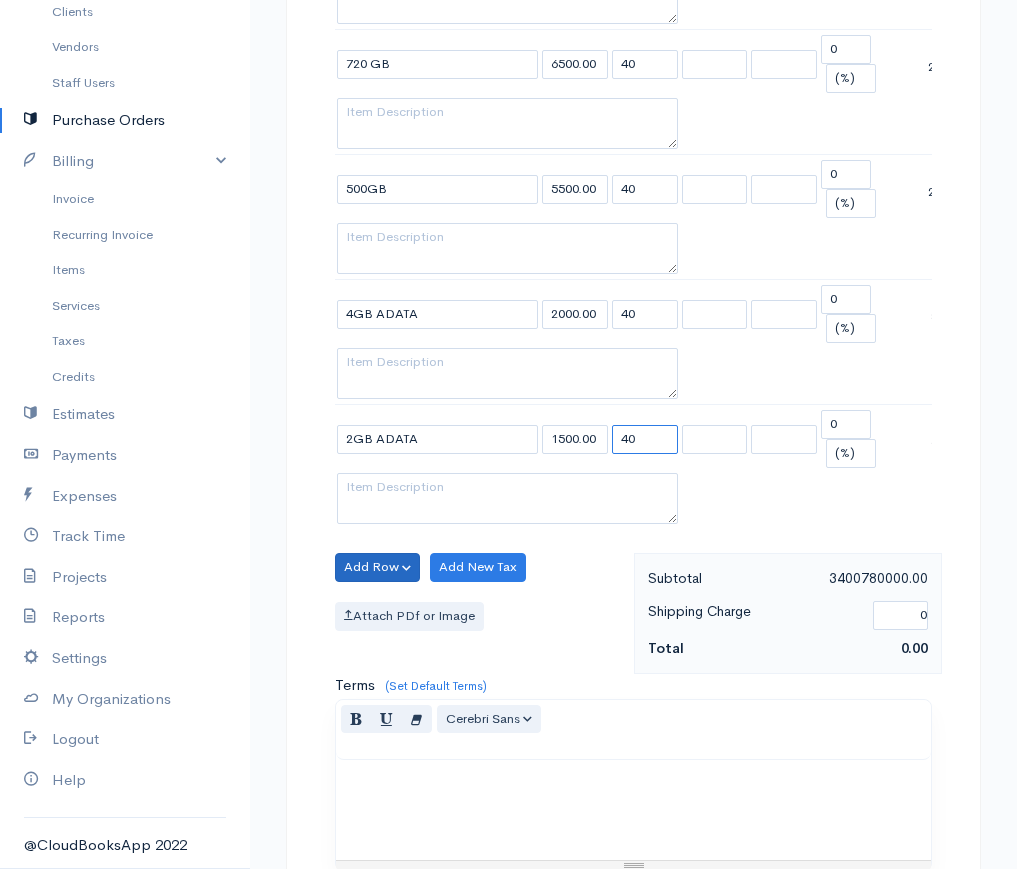 type on "40" 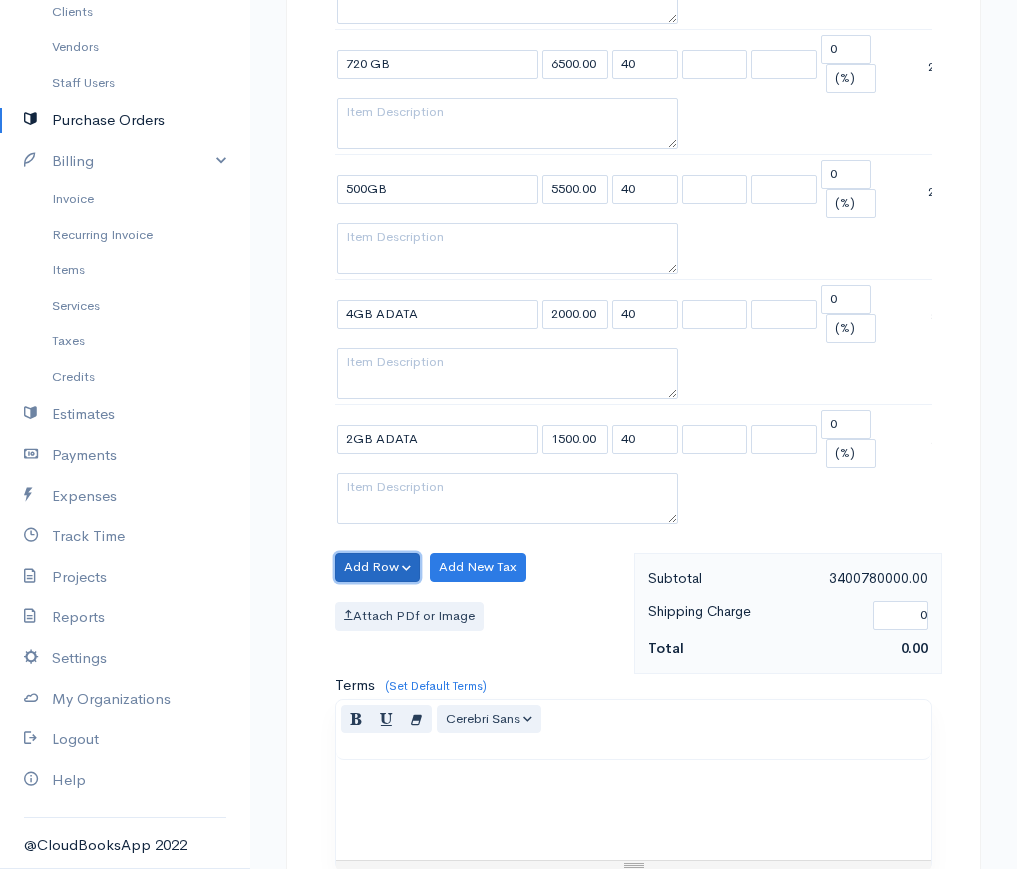 click on "Add Row" at bounding box center [377, 567] 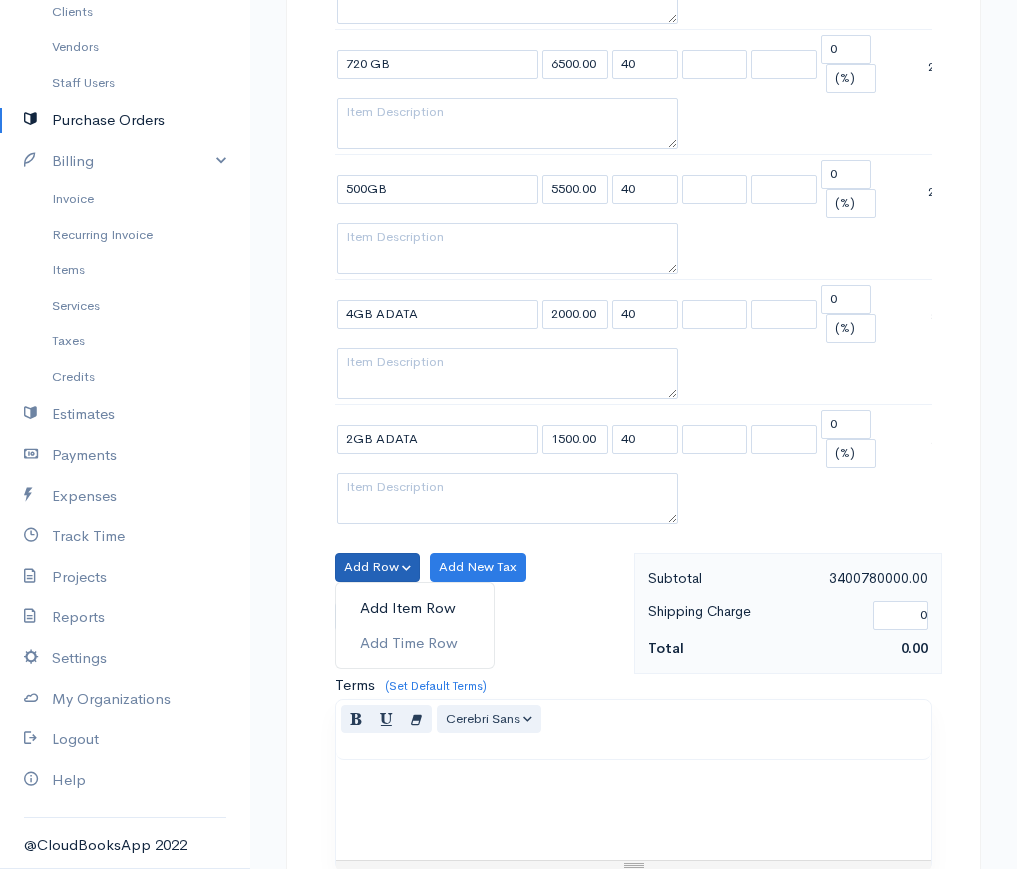 click on "Add Item Row" at bounding box center (415, 608) 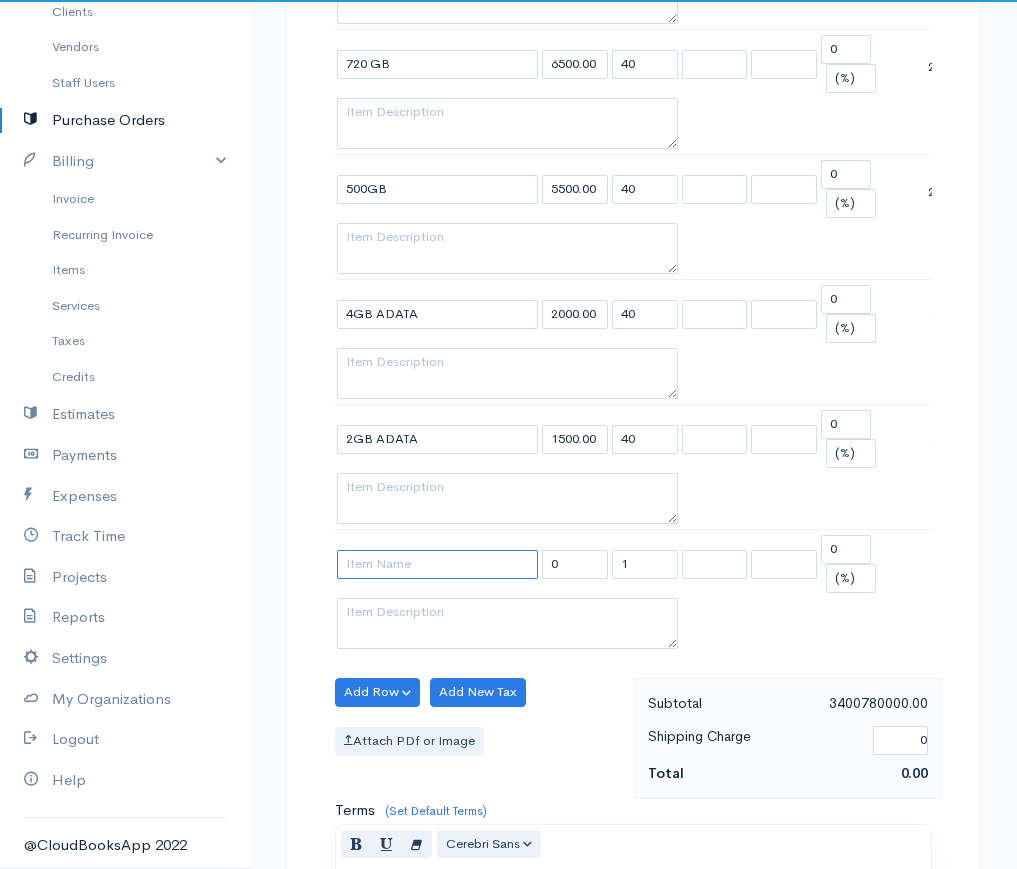 click at bounding box center (437, 564) 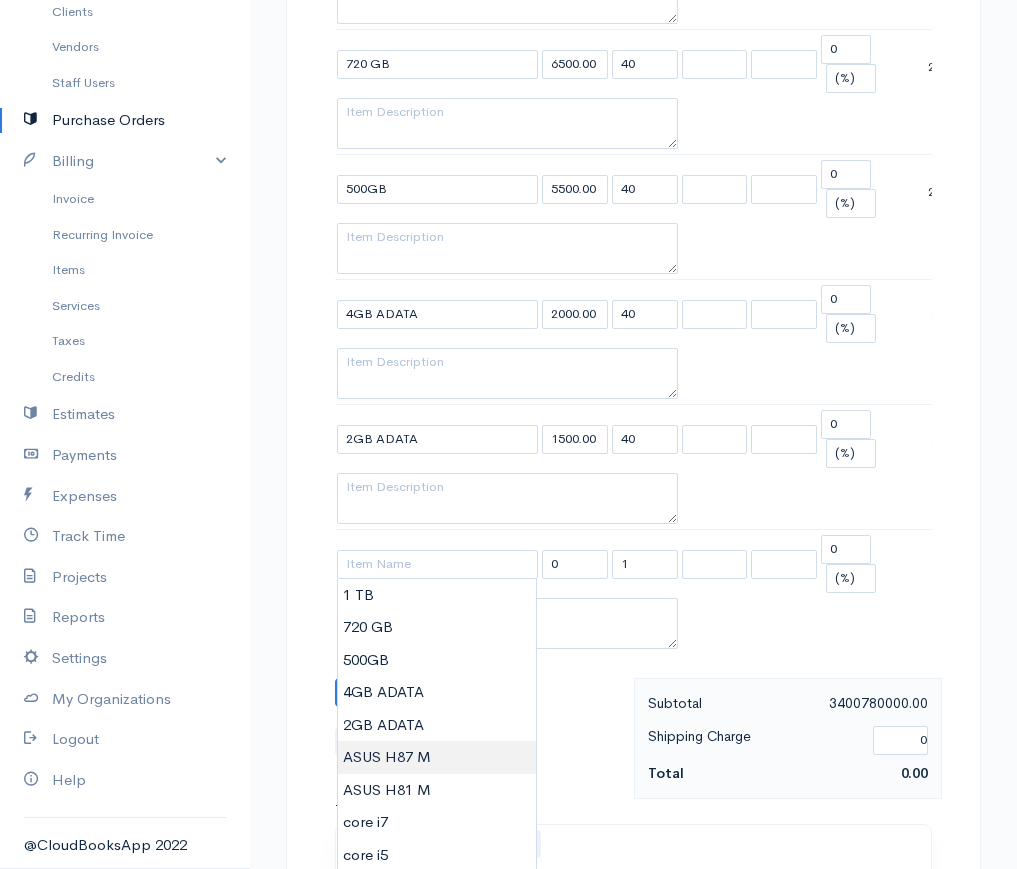 type on "ASUS H87 M" 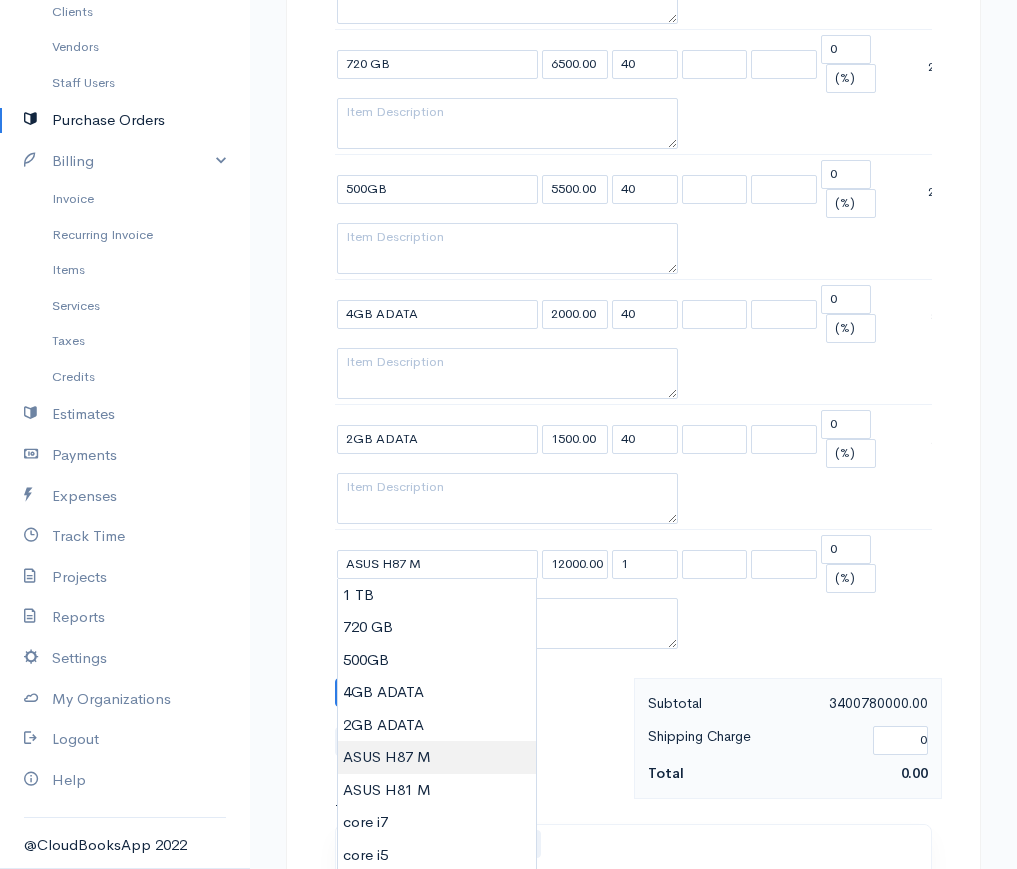 click on "sprashani
Upgrade
Dashboard
People
Clients
Vendors
Staff Users
Purchase Orders
Billing
Invoice
Recurring Invoice
Items
Services
Taxes
Credits
Estimates
Payments
Expenses
Track Time
Projects
Reports
Settings
My Organizations
Logout
Help
@CloudBooksApp 2022
PO
New Purchase Order
DRAFT To JK CROUP [Choose Country] United States Canada United Kingdom Afghanistan Albania Algeria American Samoa Andorra Anguilla Angola Antarctica Antigua and Barbuda Argentina Armenia Aruba Benin" at bounding box center [508, 395] 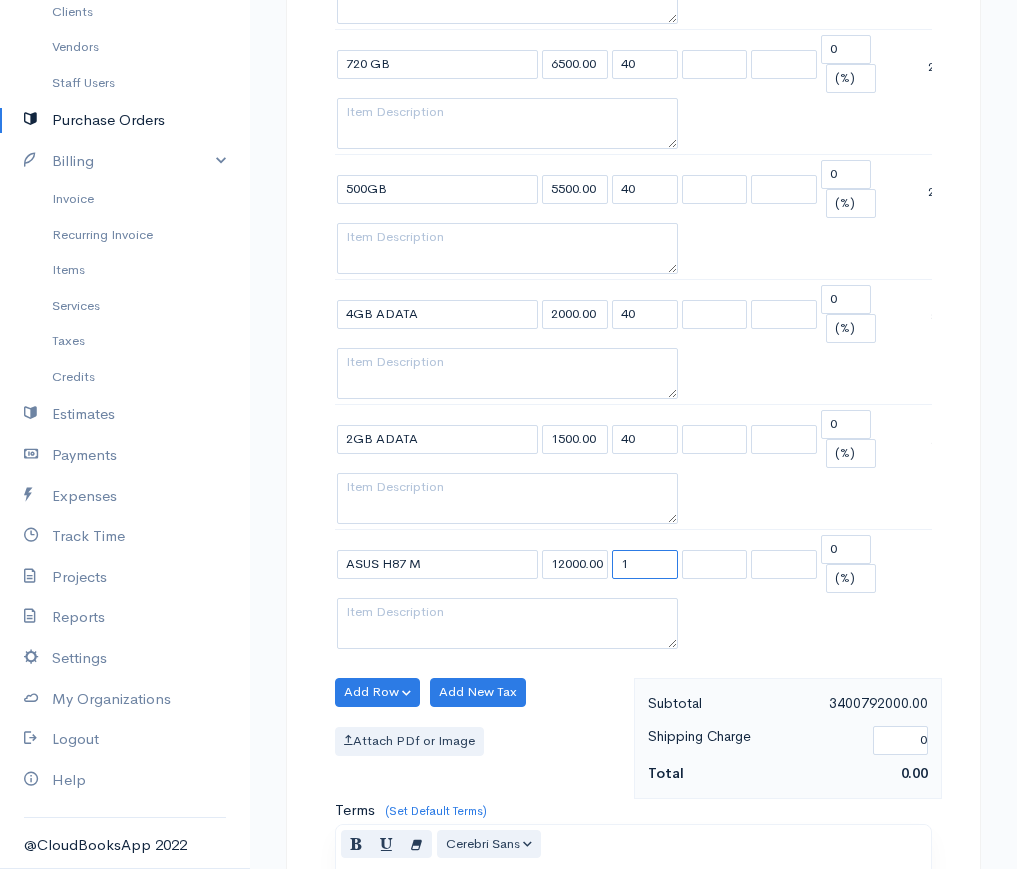 click on "1" at bounding box center [645, 564] 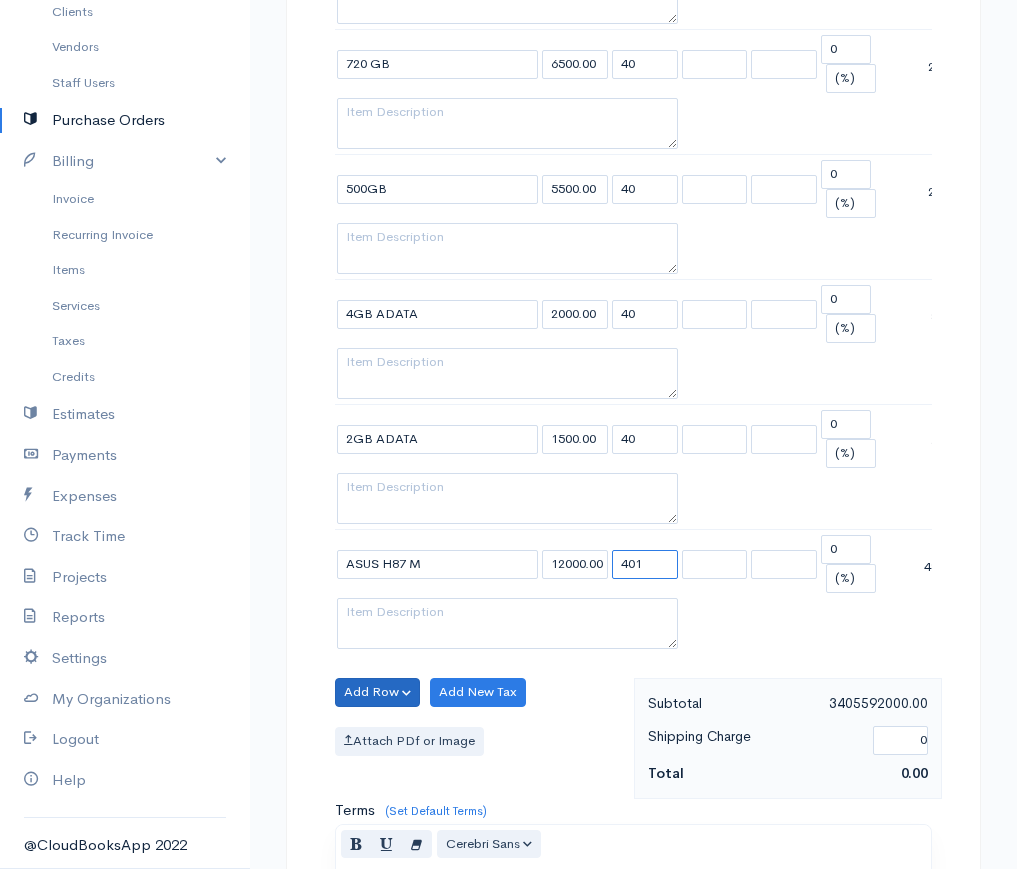 type on "401" 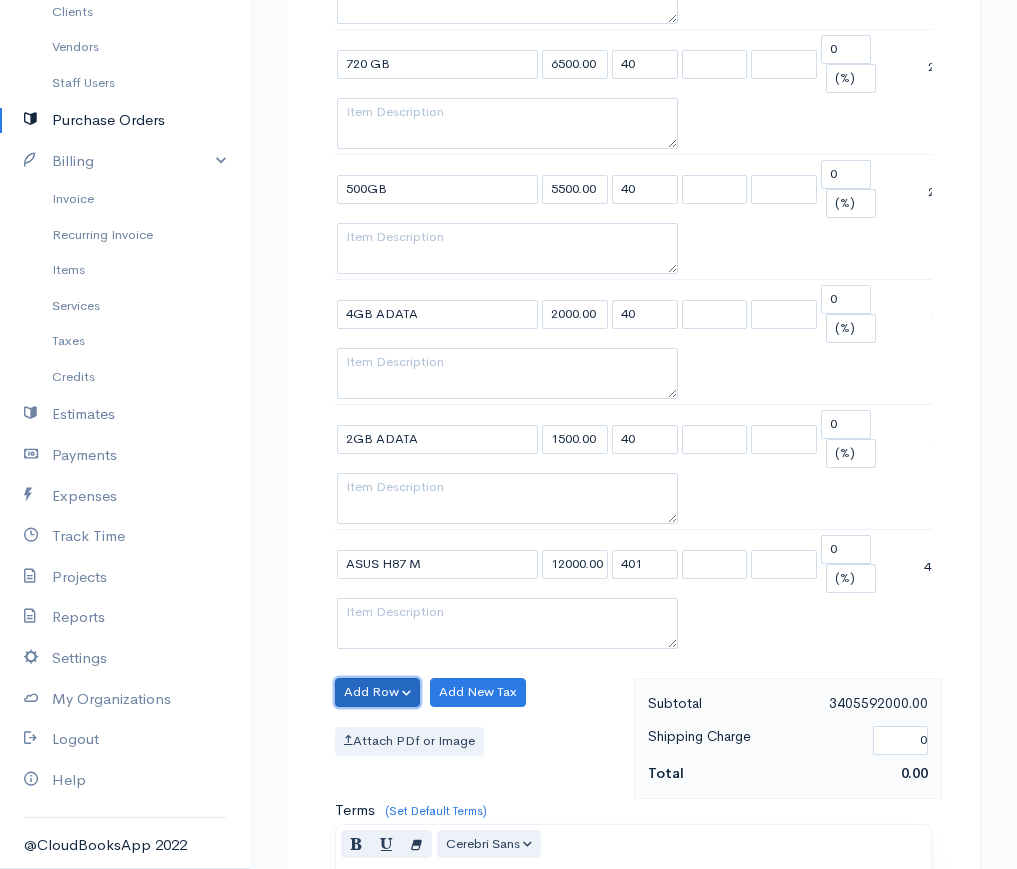 click on "Add Row" at bounding box center [377, 692] 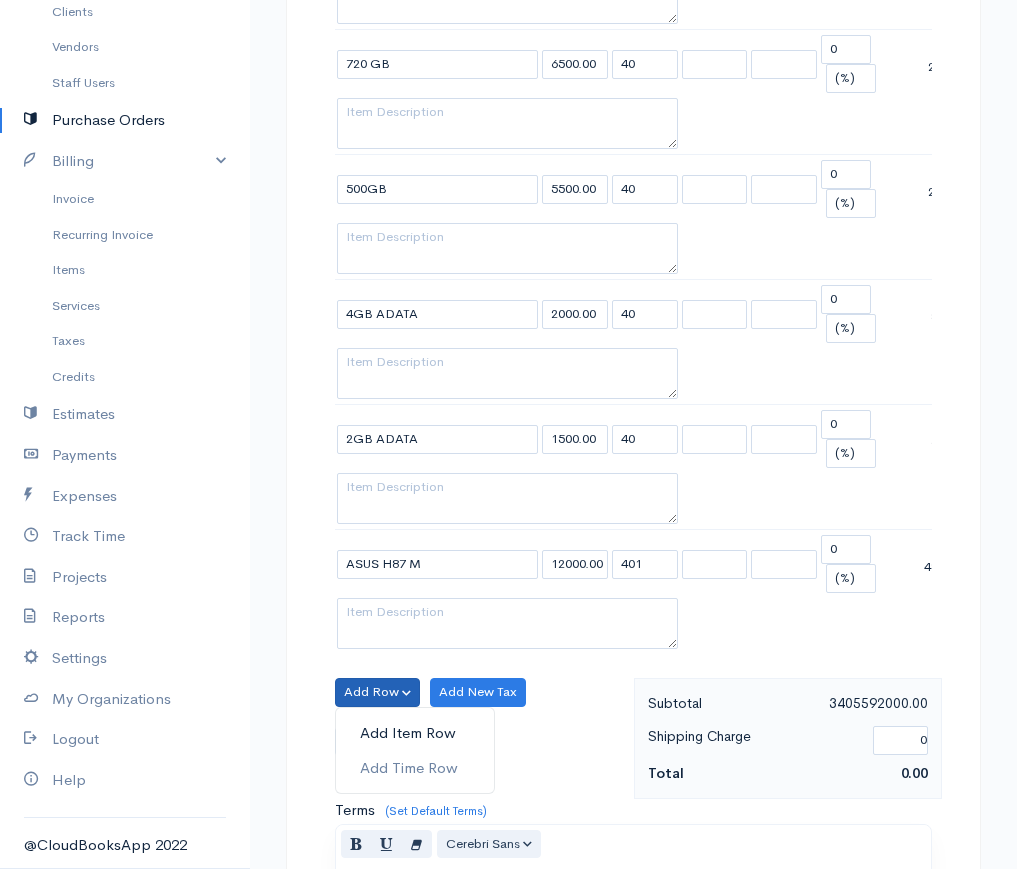 click on "Add Item Row" at bounding box center [415, 733] 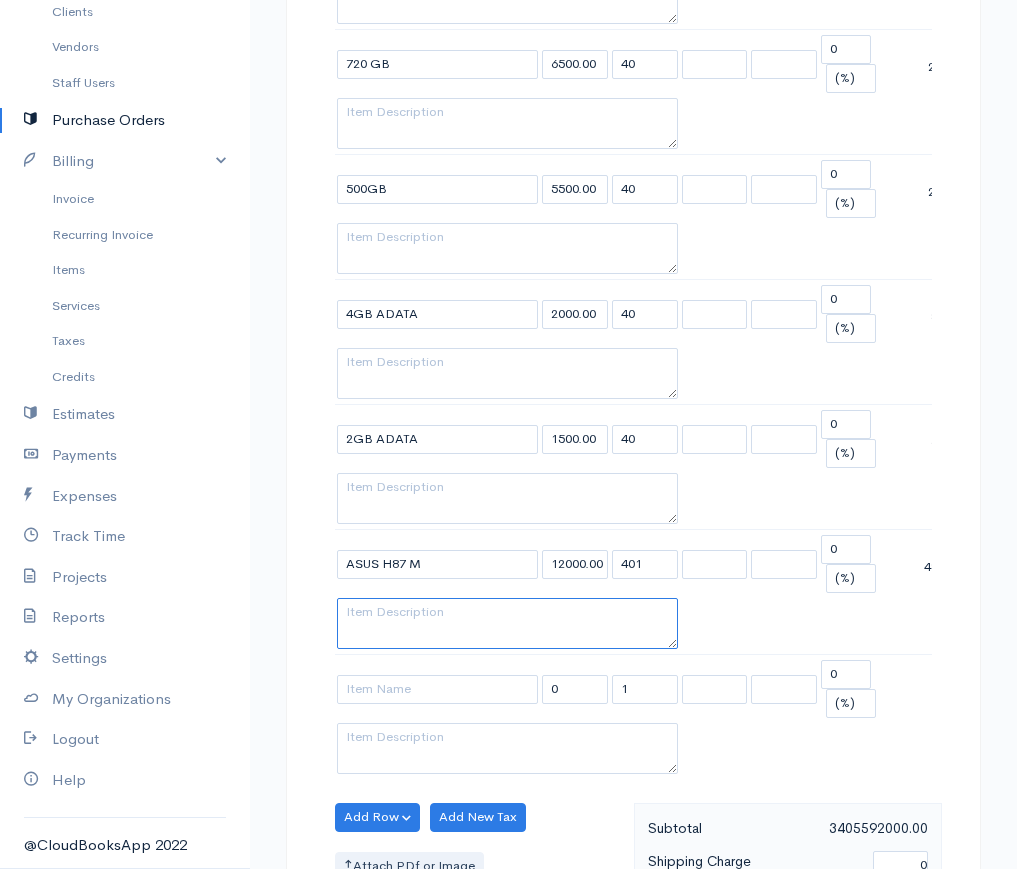 click at bounding box center (507, 624) 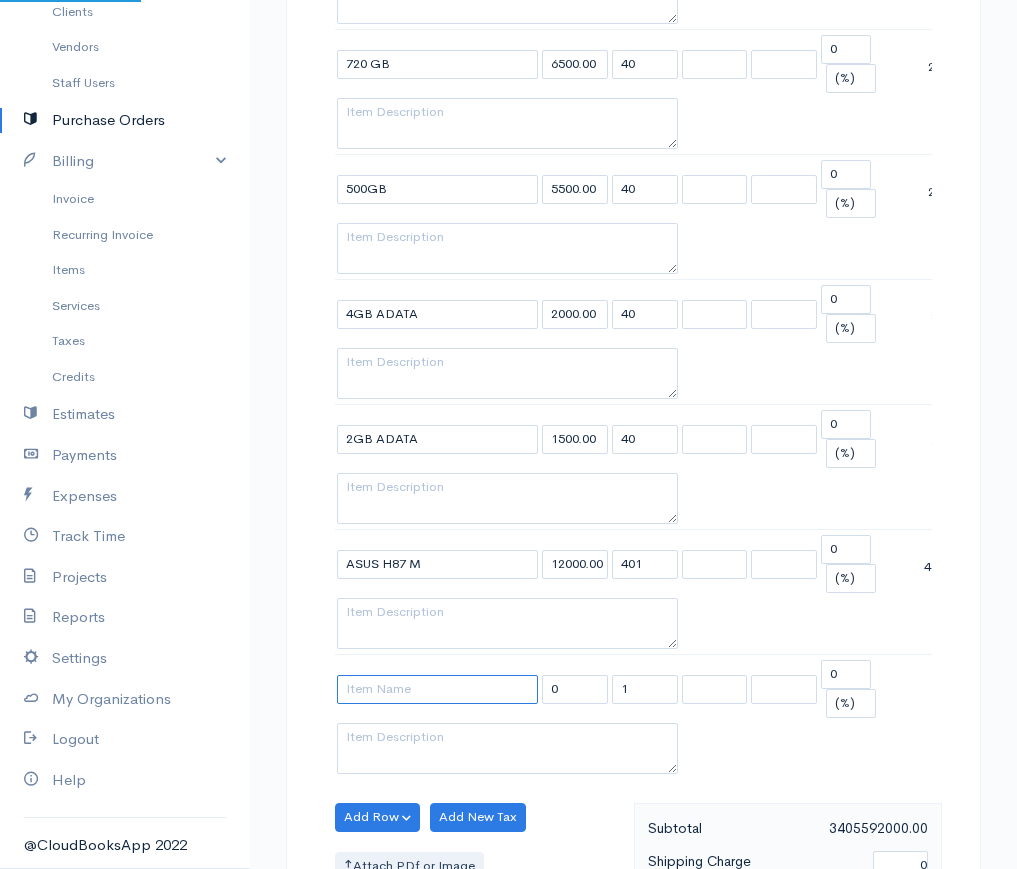 click at bounding box center (437, 689) 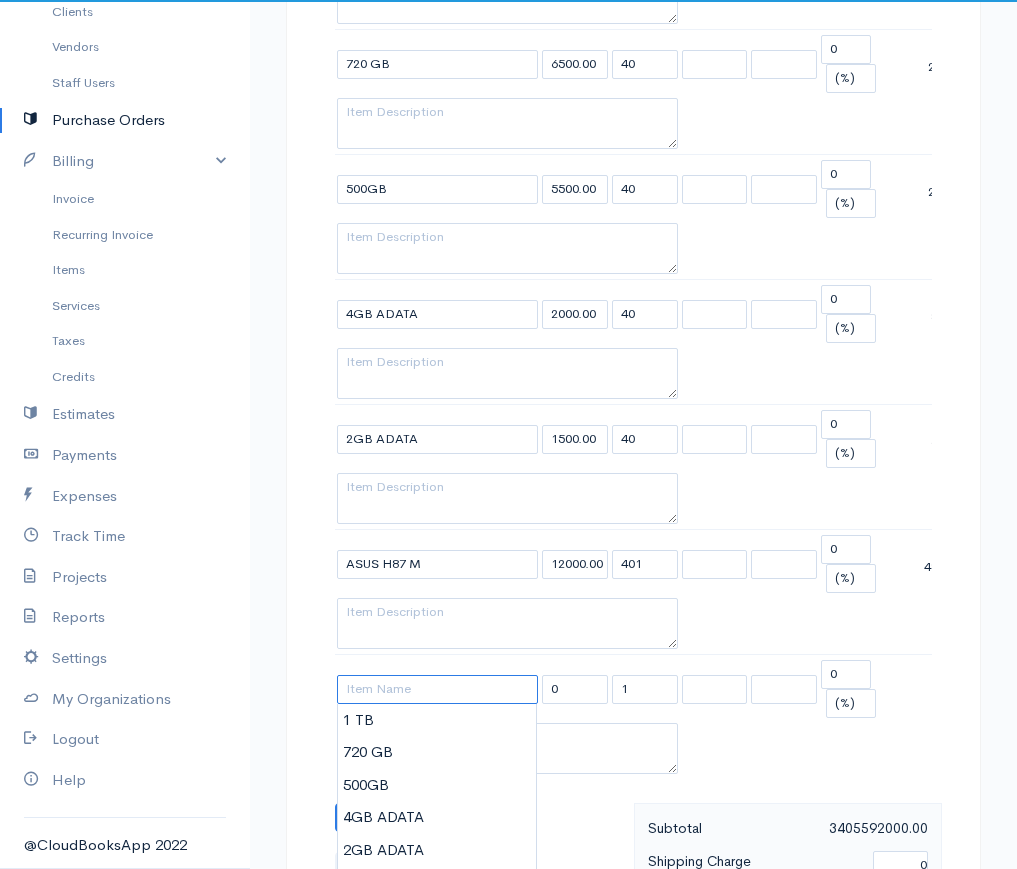 click at bounding box center (437, 689) 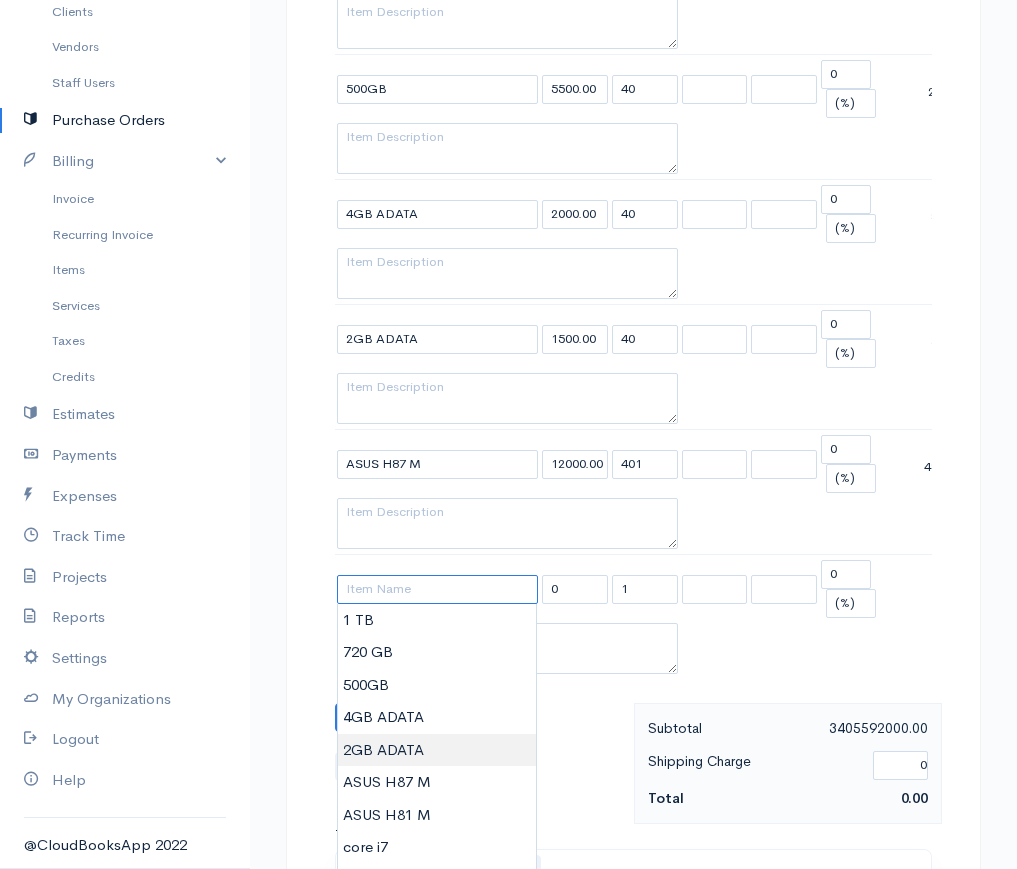 scroll, scrollTop: 900, scrollLeft: 0, axis: vertical 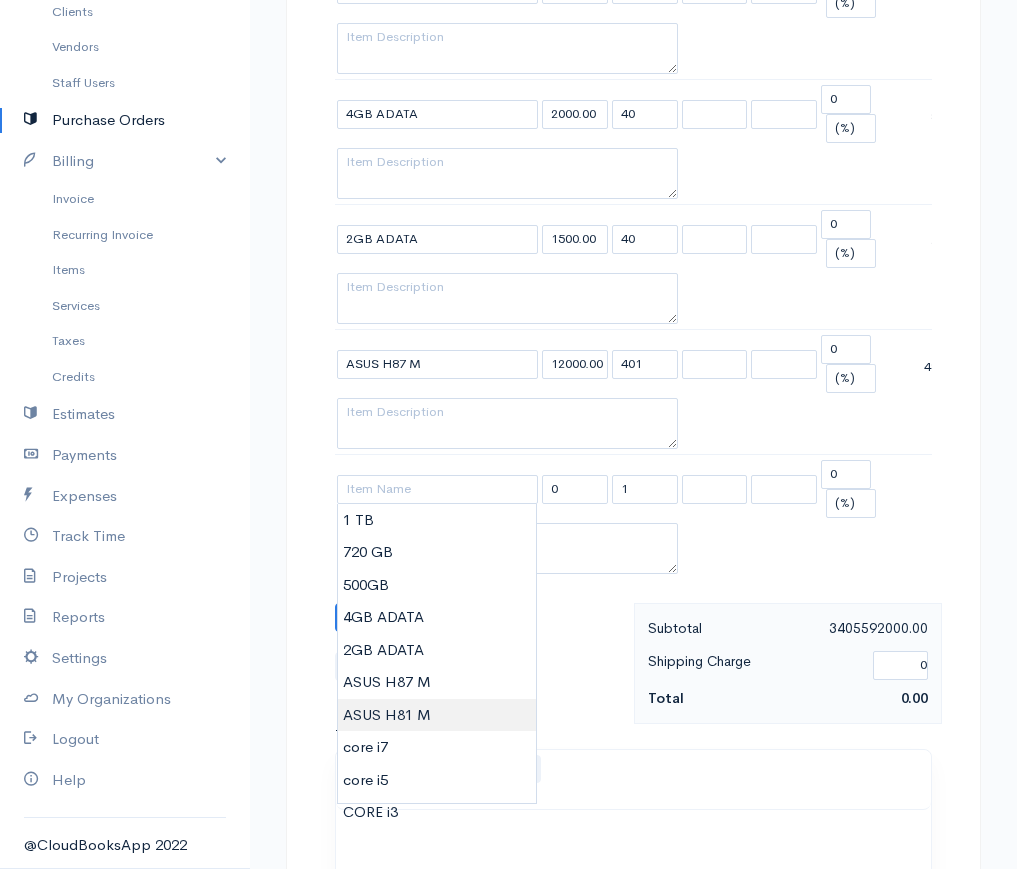 type on "ASUS H81 M" 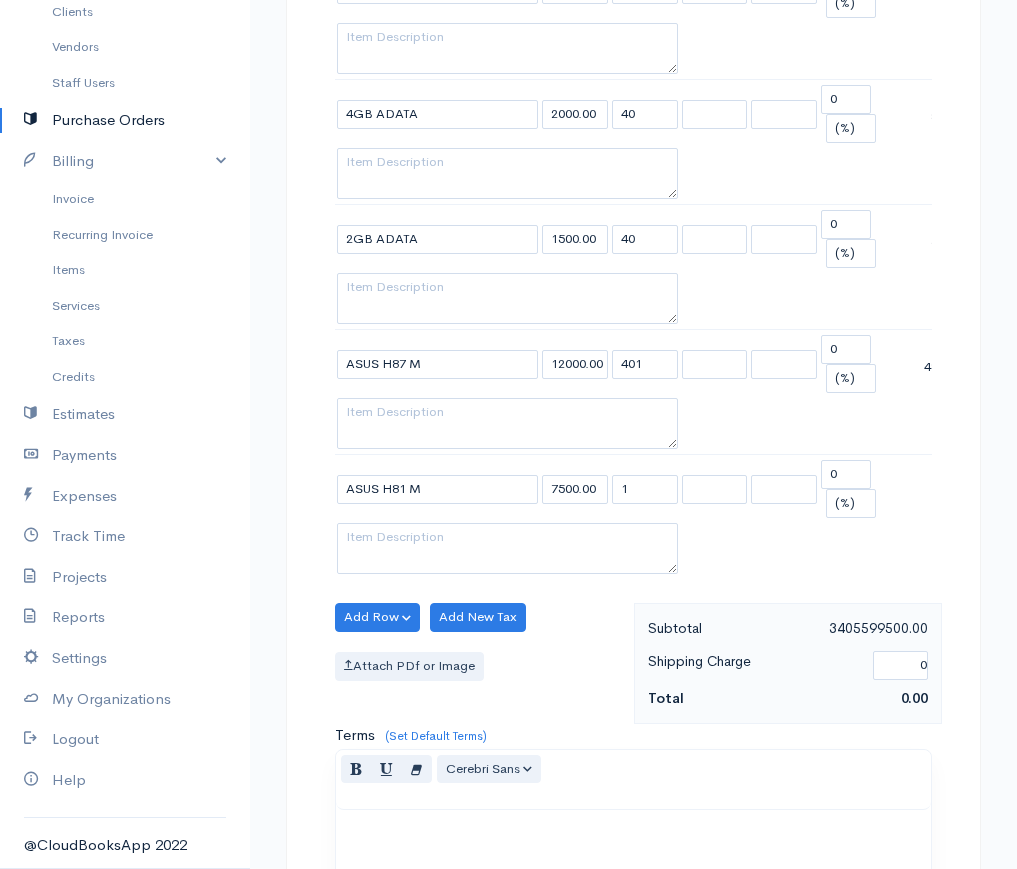 click on "sprashani
Upgrade
Dashboard
People
Clients
Vendors
Staff Users
Purchase Orders
Billing
Invoice
Recurring Invoice
Items
Services
Taxes
Credits
Estimates
Payments
Expenses
Track Time
Projects
Reports
Settings
My Organizations
Logout
Help
@CloudBooksApp 2022
PO
New Purchase Order
DRAFT To JK CROUP [Choose Country] United States Canada United Kingdom Afghanistan Albania Algeria American Samoa Andorra Anguilla Angola Antarctica Antigua and Barbuda Argentina Armenia Aruba Benin" at bounding box center (508, 258) 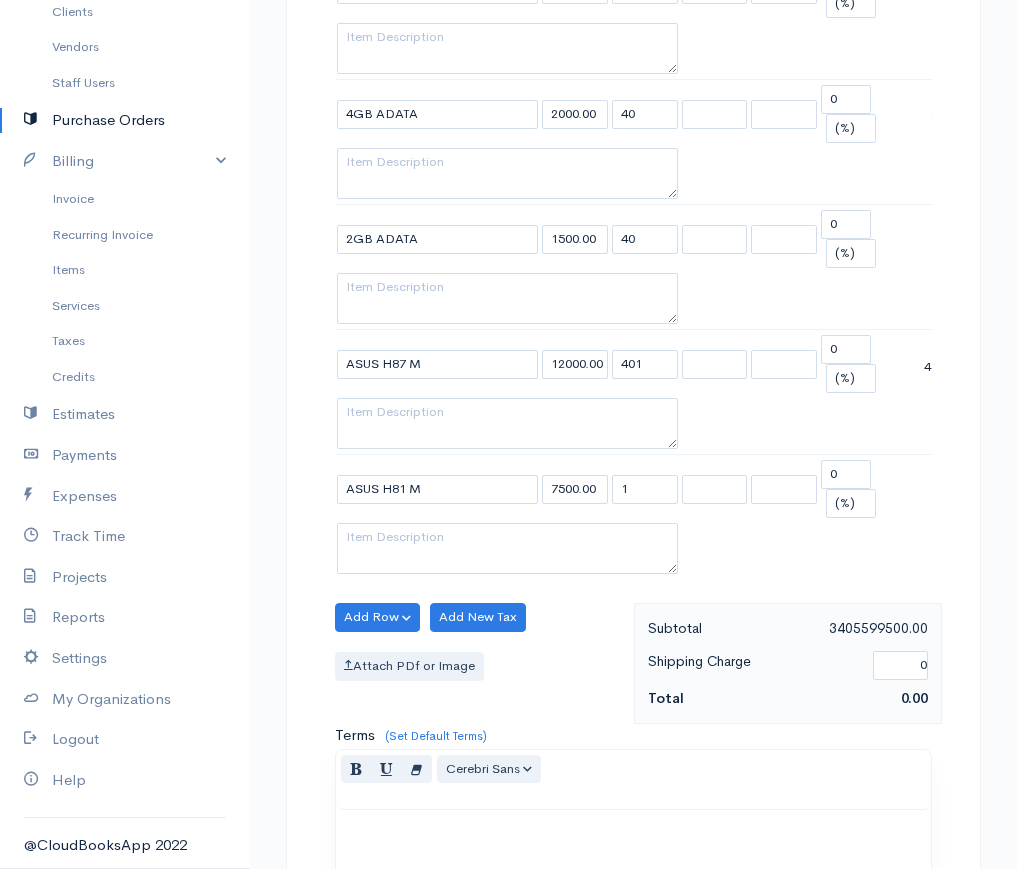 click on "Add Row Add Item Row Add Time Row Add New Tax                          Attach PDf or Image" at bounding box center (479, 663) 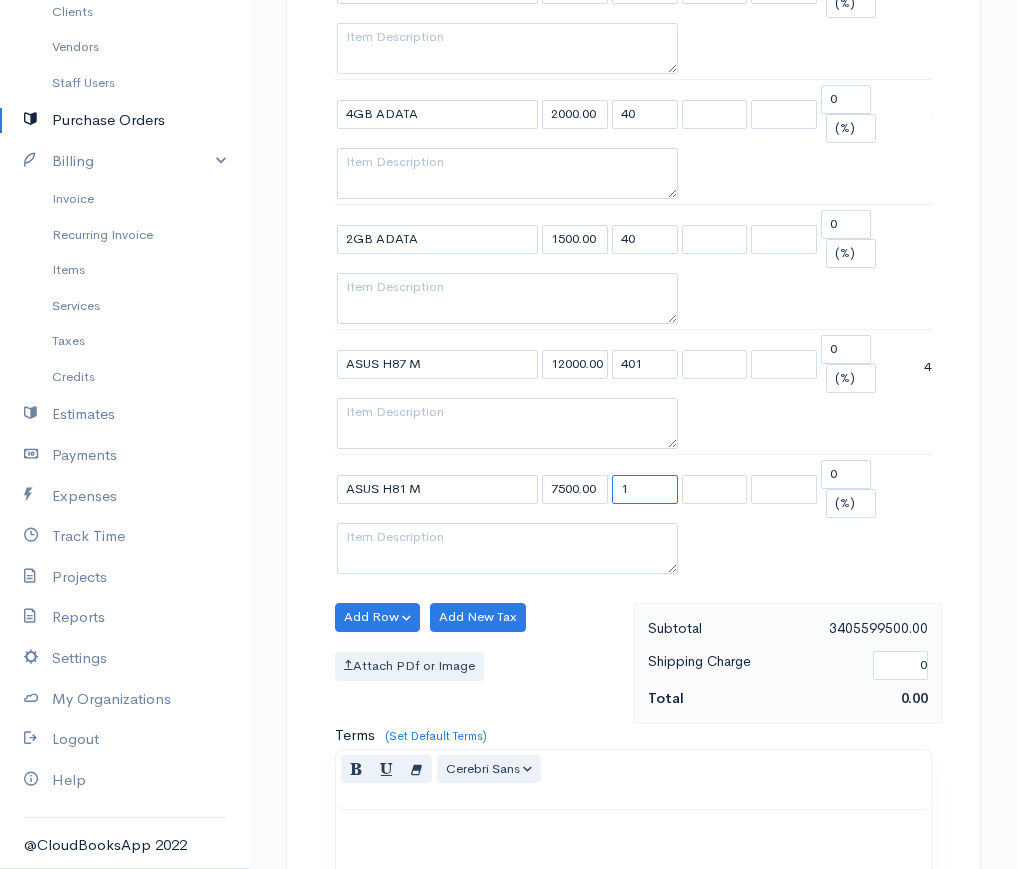 drag, startPoint x: 628, startPoint y: 488, endPoint x: 617, endPoint y: 491, distance: 11.401754 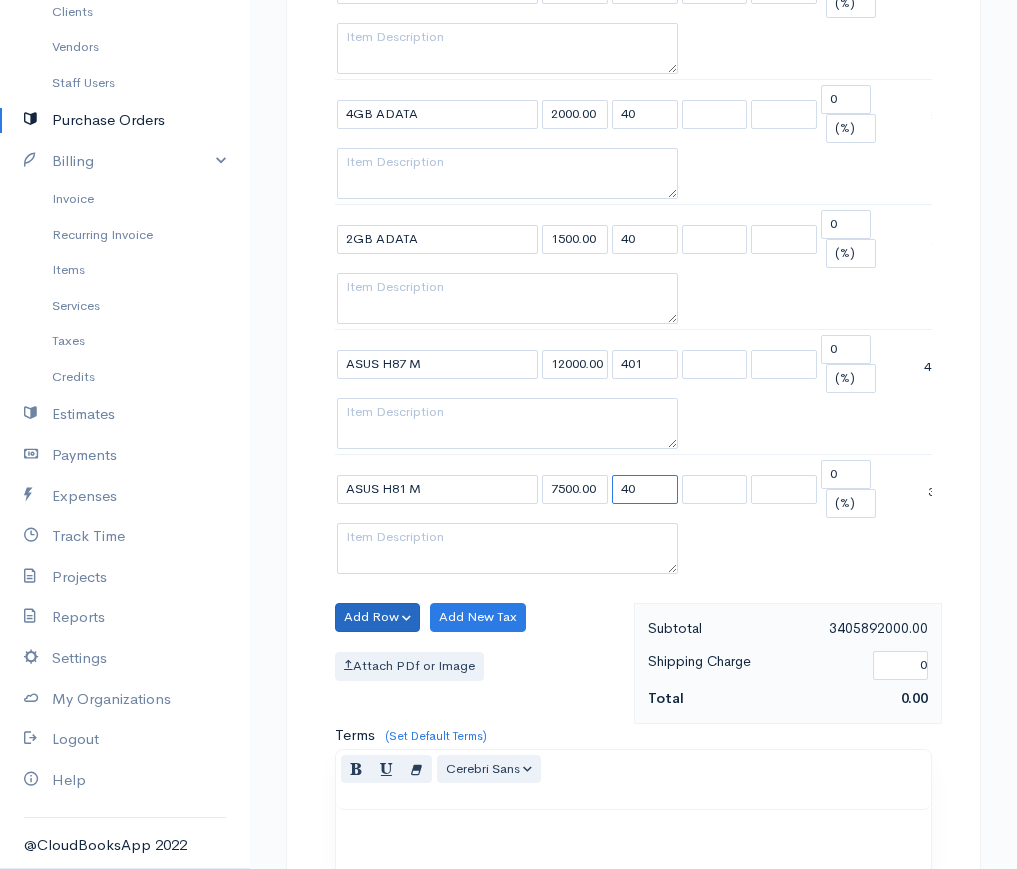type on "40" 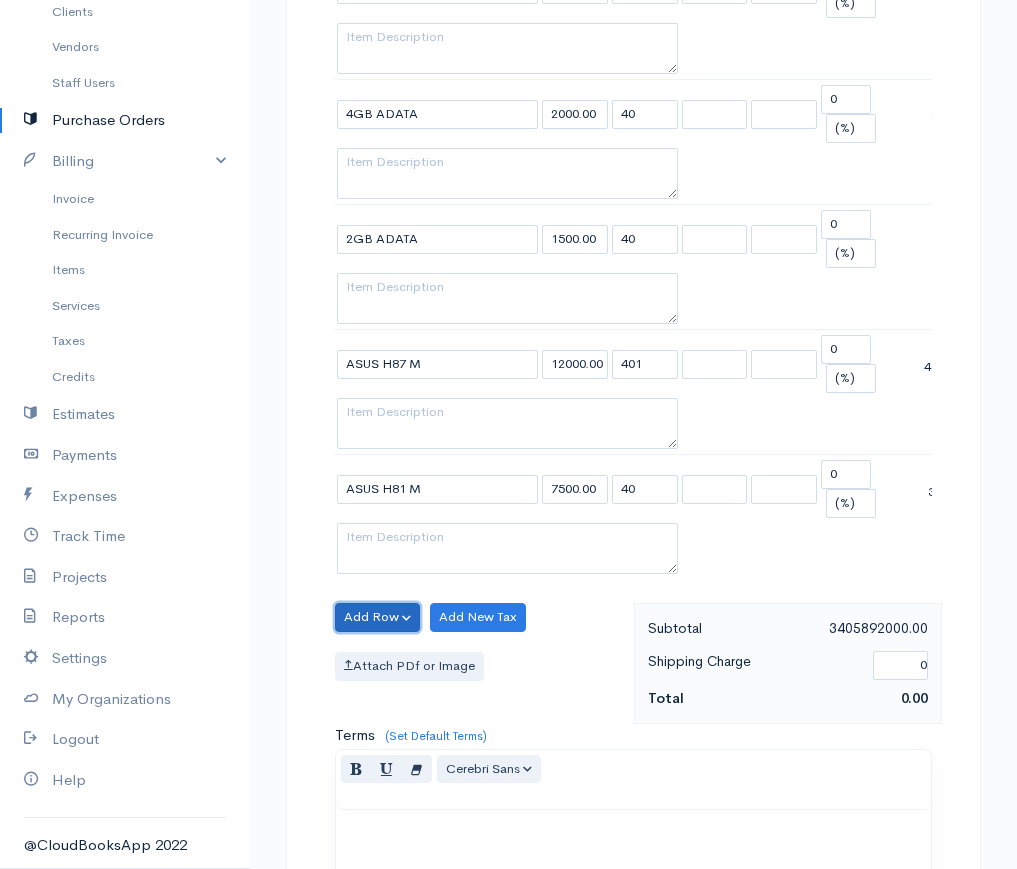 click on "Add Row" at bounding box center (377, 617) 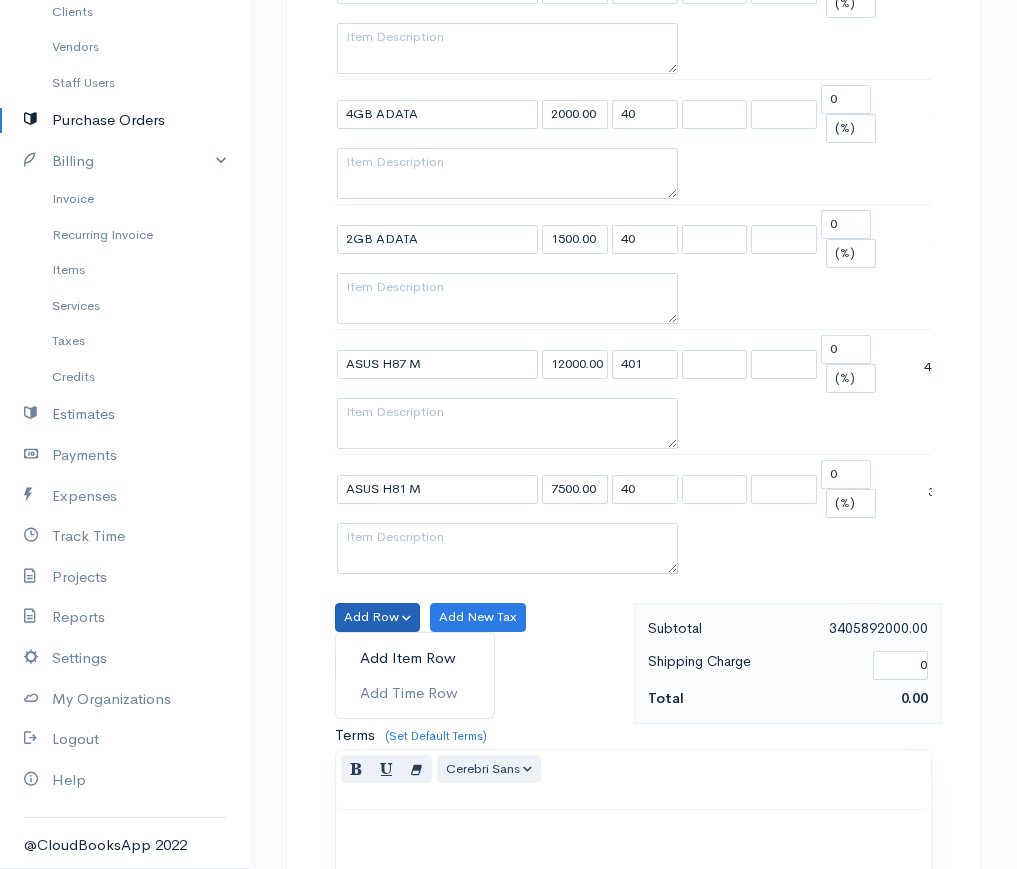 click on "Add Item Row" at bounding box center [415, 658] 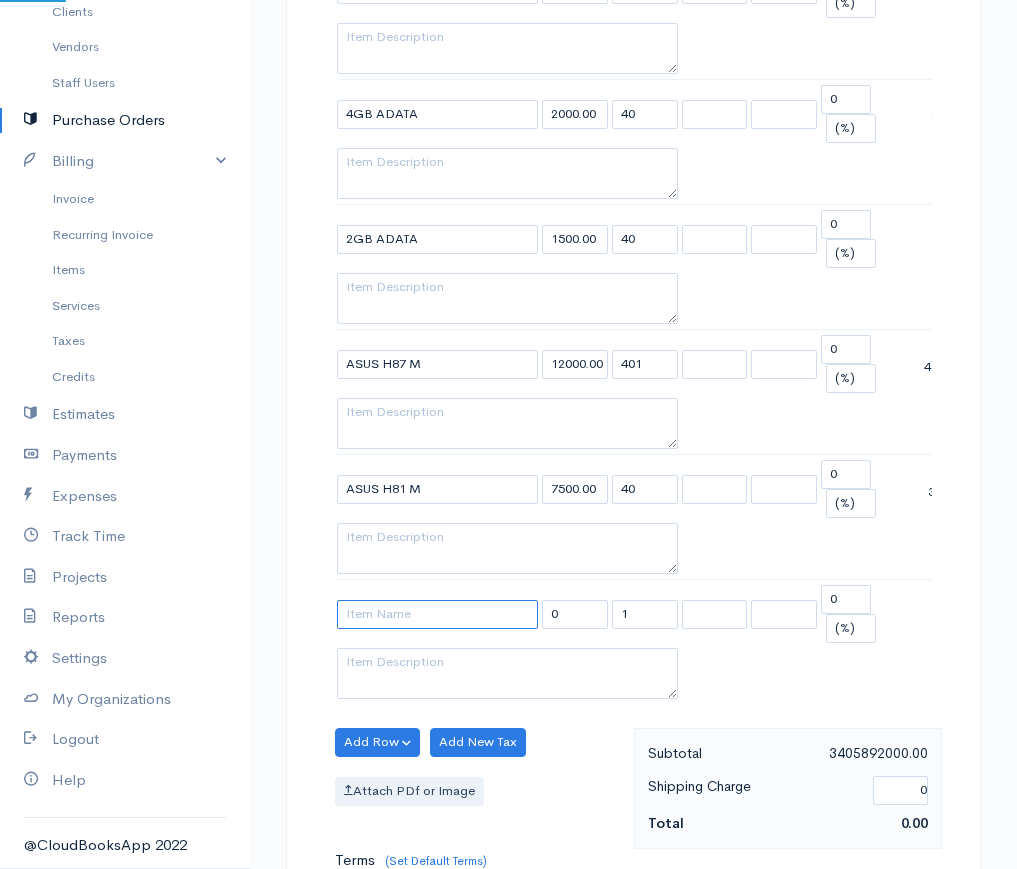 click at bounding box center (437, 614) 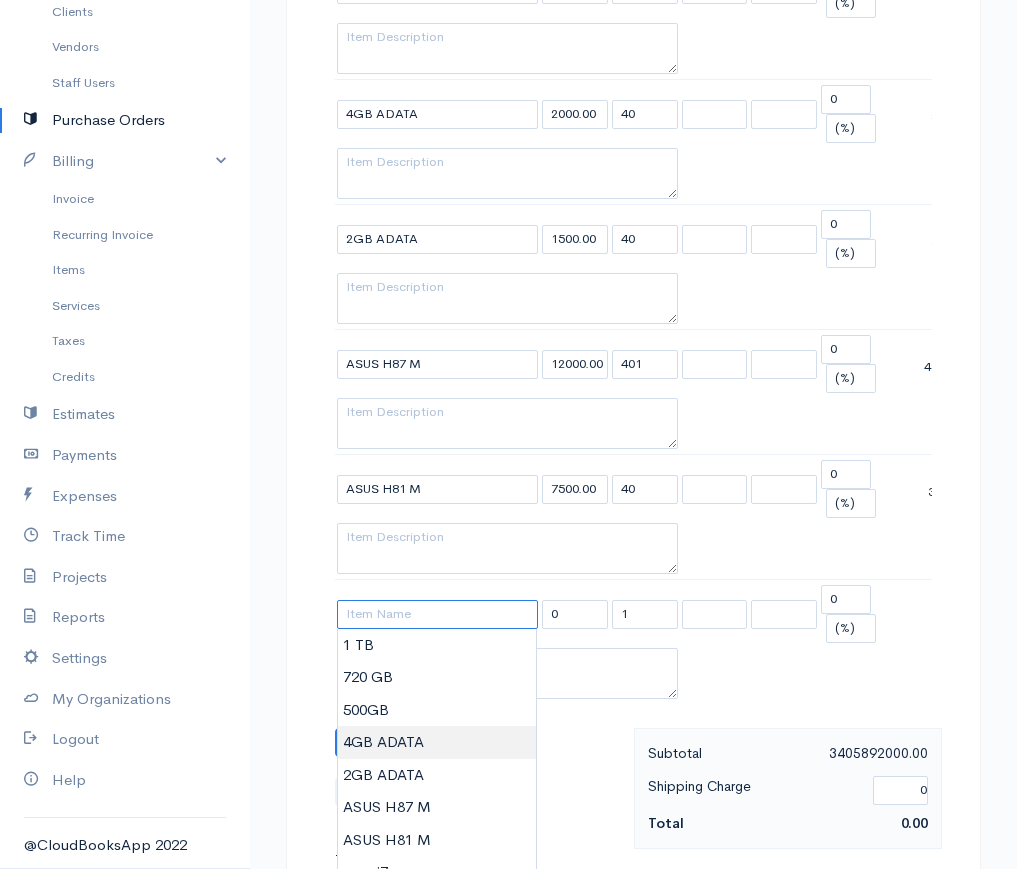 scroll, scrollTop: 1100, scrollLeft: 0, axis: vertical 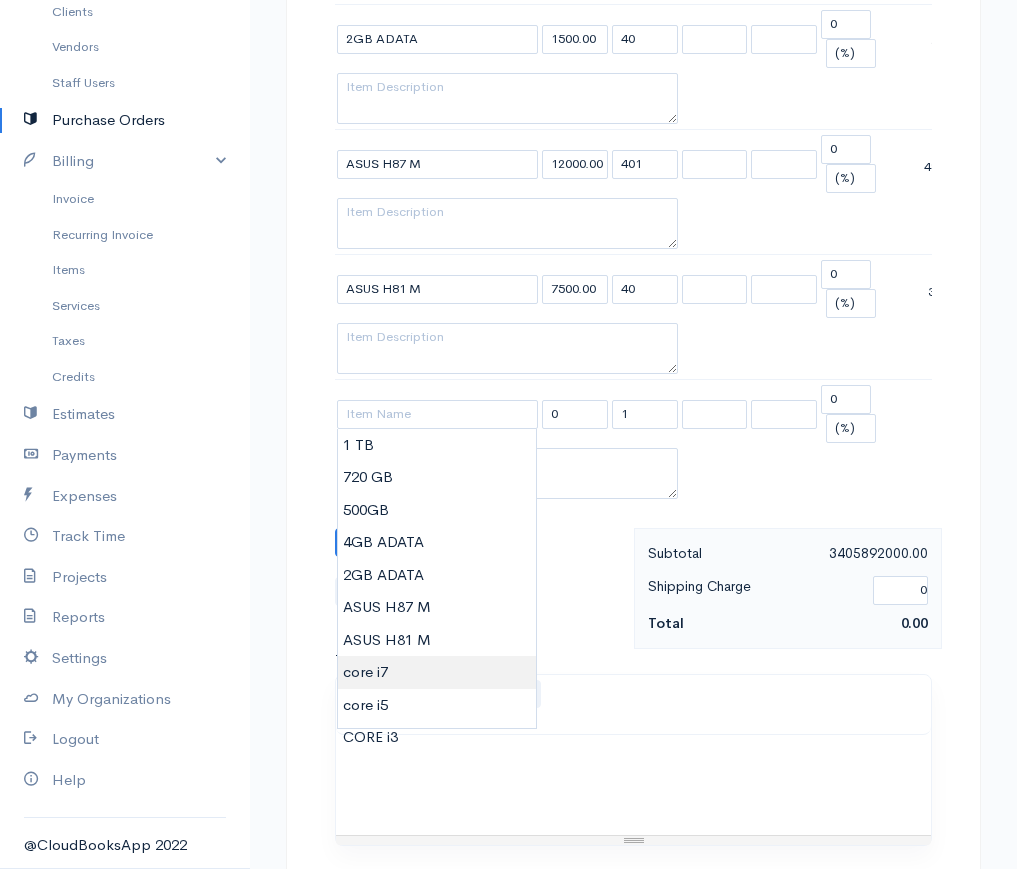type on "core i7" 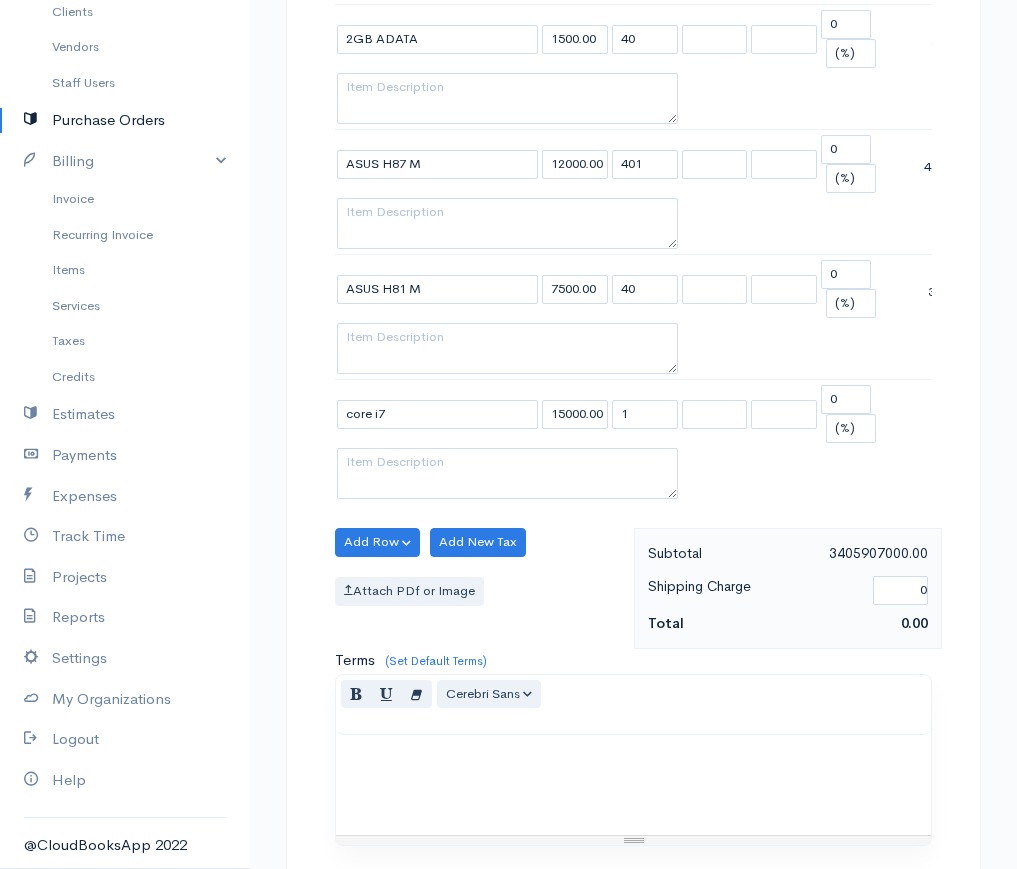 click on "sprashani
Upgrade
Dashboard
People
Clients
Vendors
Staff Users
Purchase Orders
Billing
Invoice
Recurring Invoice
Items
Services
Taxes
Credits
Estimates
Payments
Expenses
Track Time
Projects
Reports
Settings
My Organizations
Logout
Help
@CloudBooksApp 2022
PO
New Purchase Order
DRAFT To JK CROUP [Choose Country] United States Canada United Kingdom Afghanistan Albania Algeria American Samoa Andorra Anguilla Angola Antarctica Antigua and Barbuda Argentina Armenia Aruba Benin" at bounding box center (508, 120) 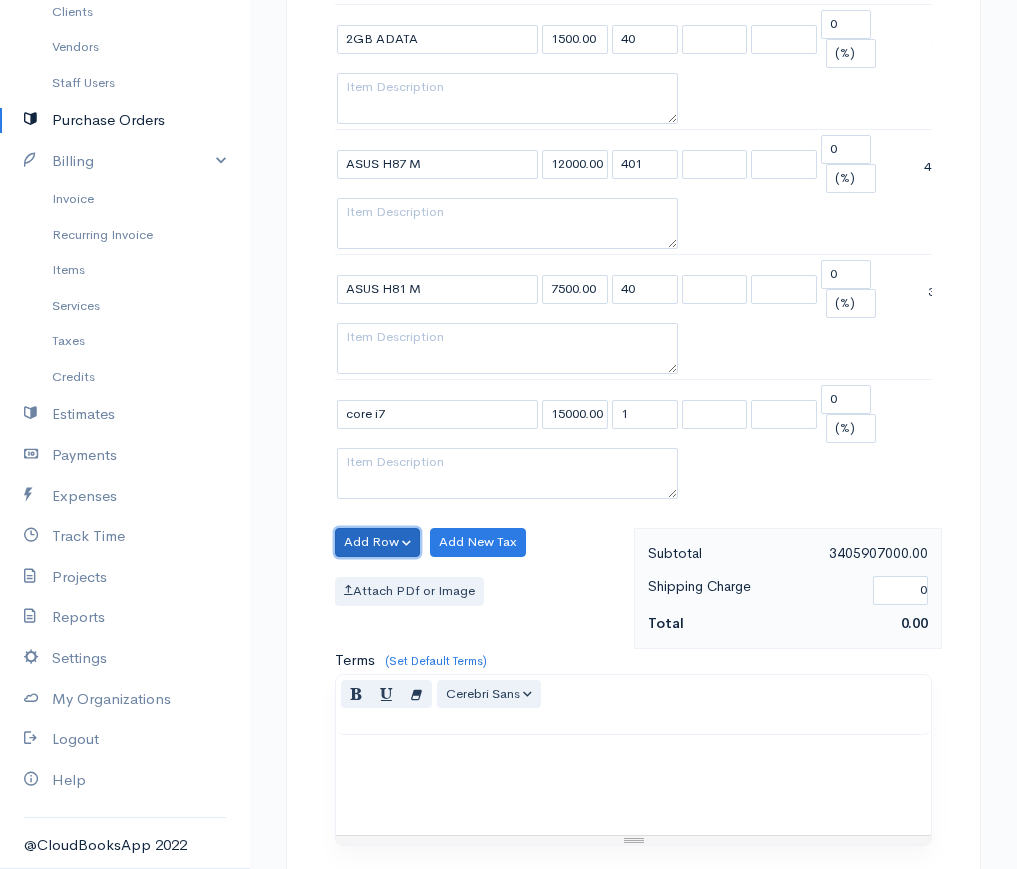 click on "Add Row" at bounding box center [377, 542] 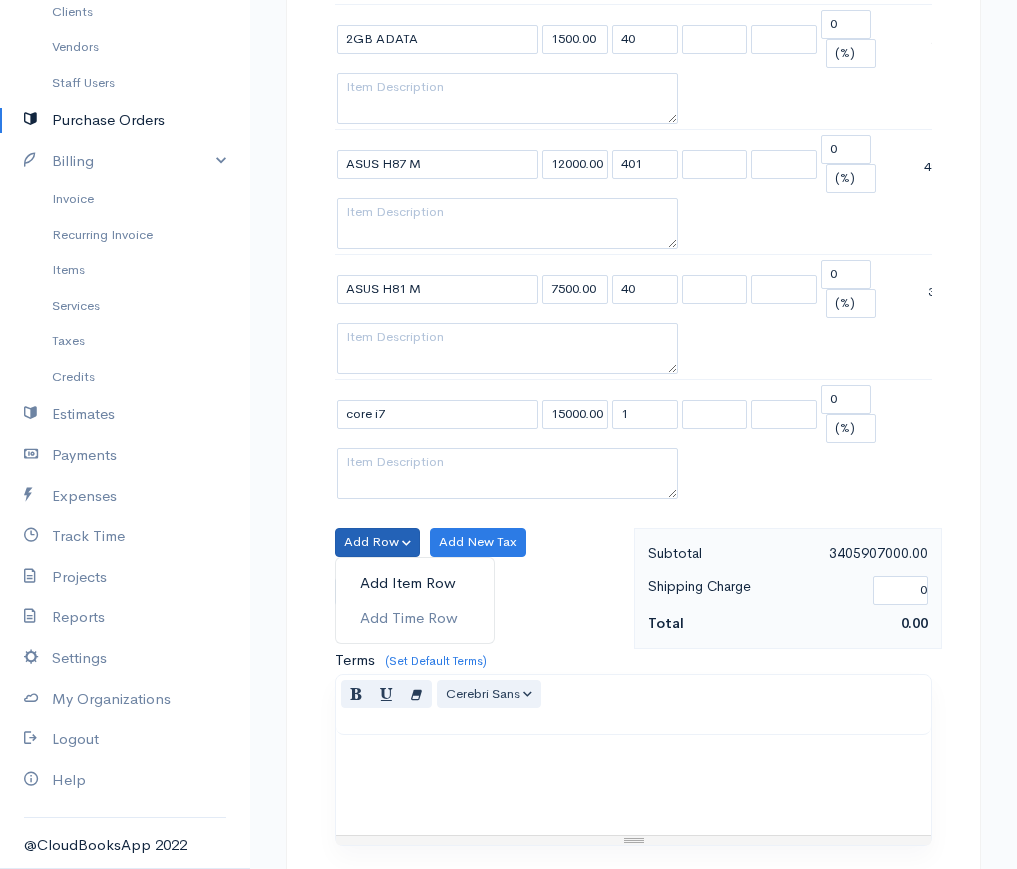 click on "Add Item Row" at bounding box center [415, 583] 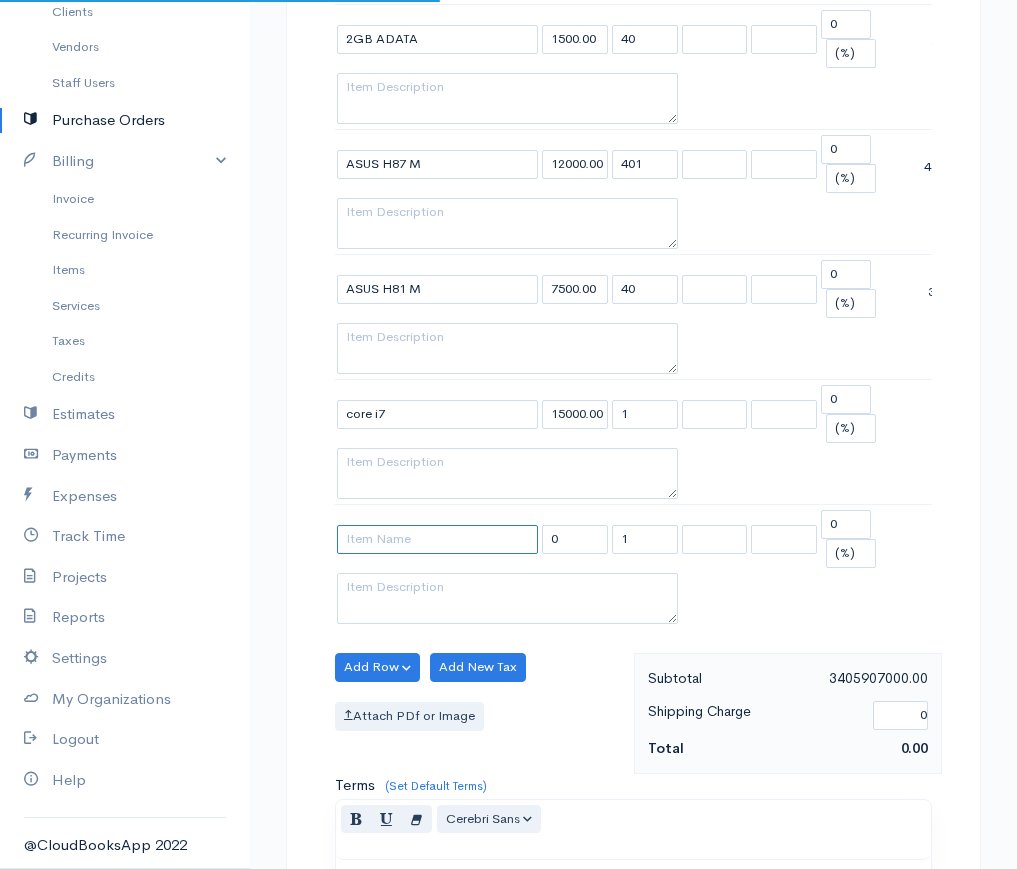 click at bounding box center [437, 539] 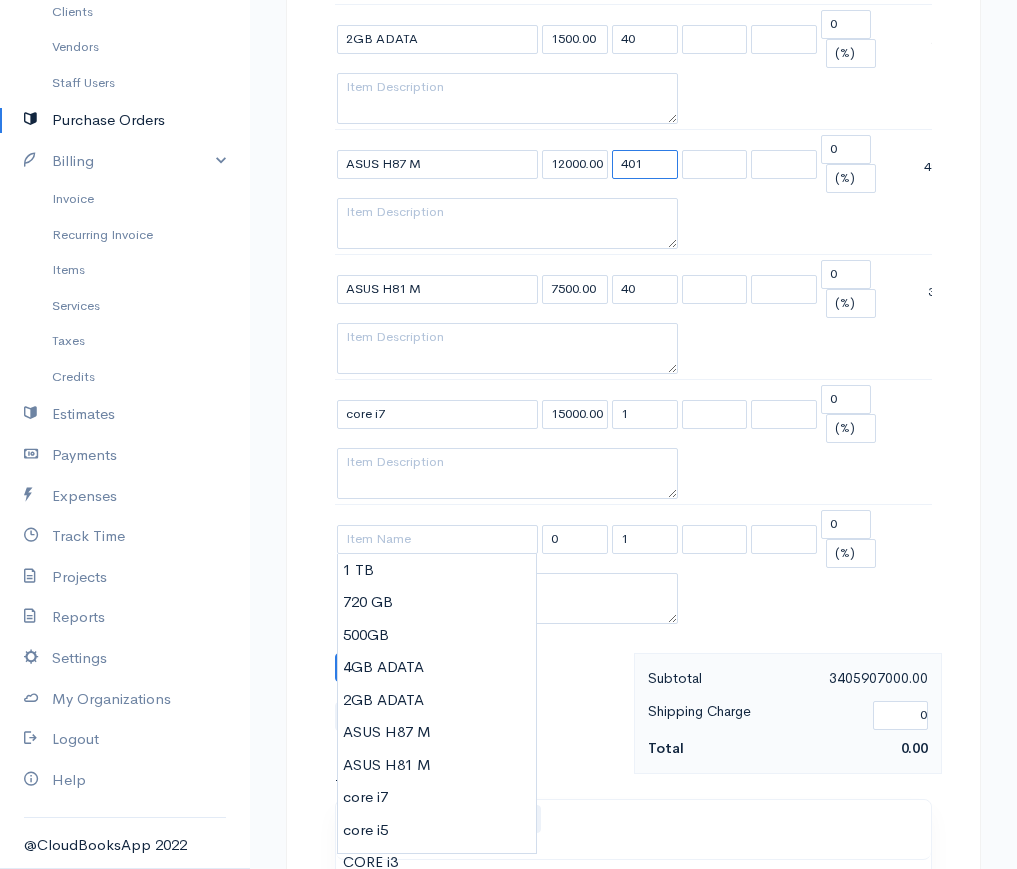 click on "401" at bounding box center (645, 164) 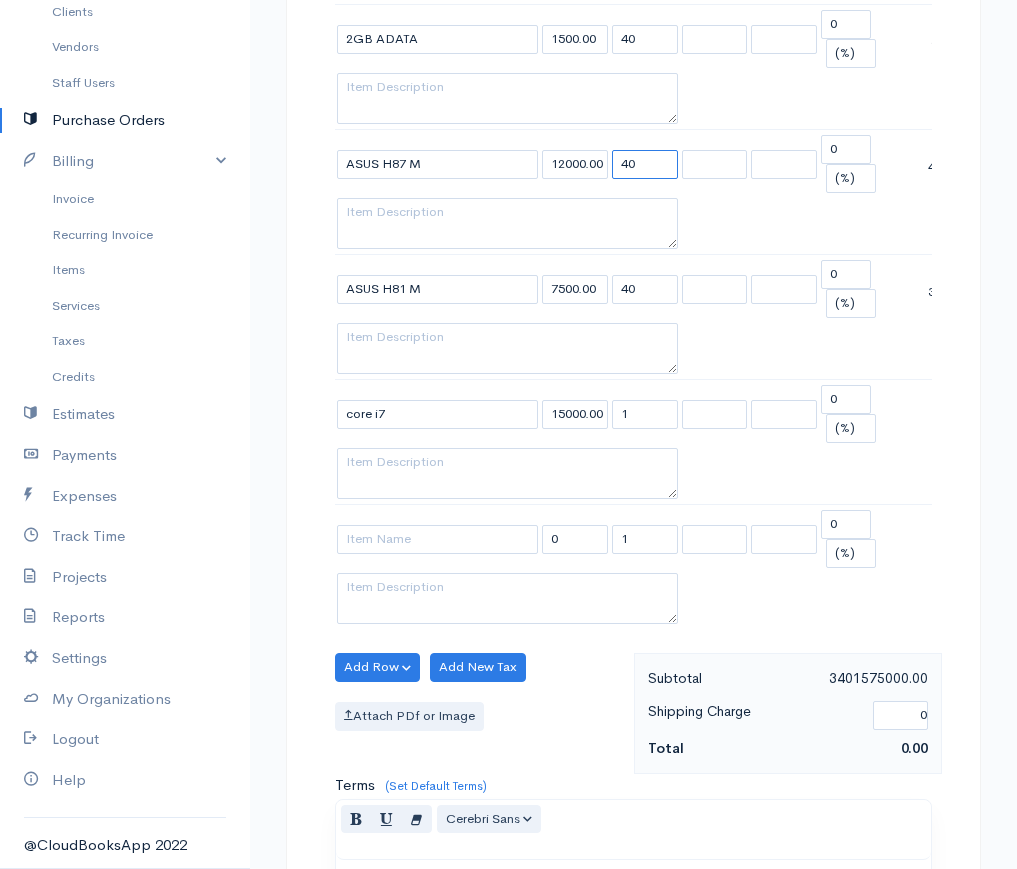 type on "40" 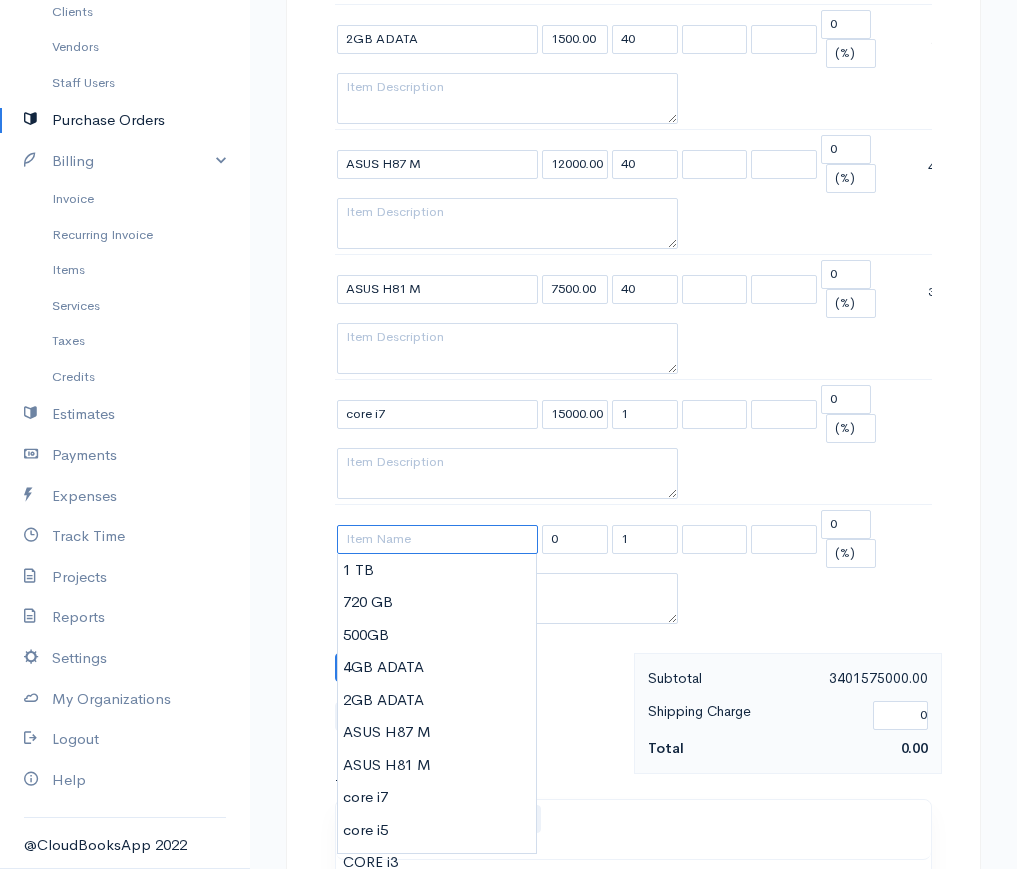 click at bounding box center (437, 539) 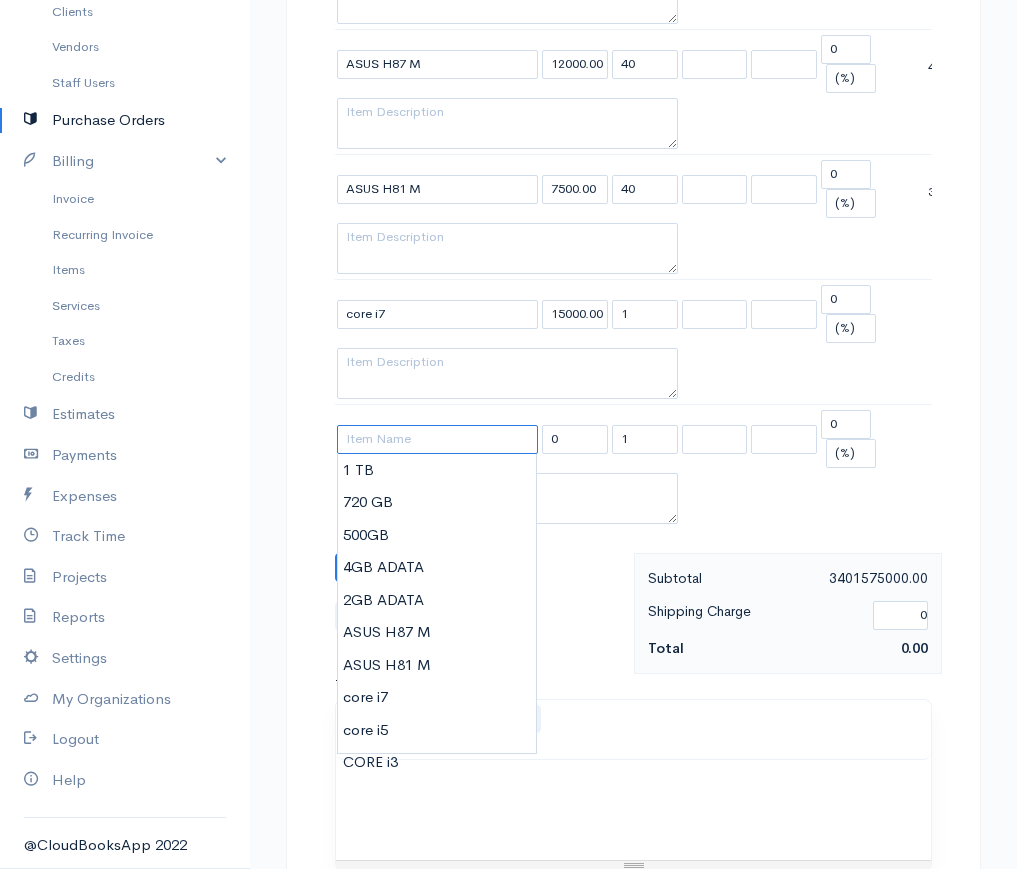 scroll, scrollTop: 1300, scrollLeft: 0, axis: vertical 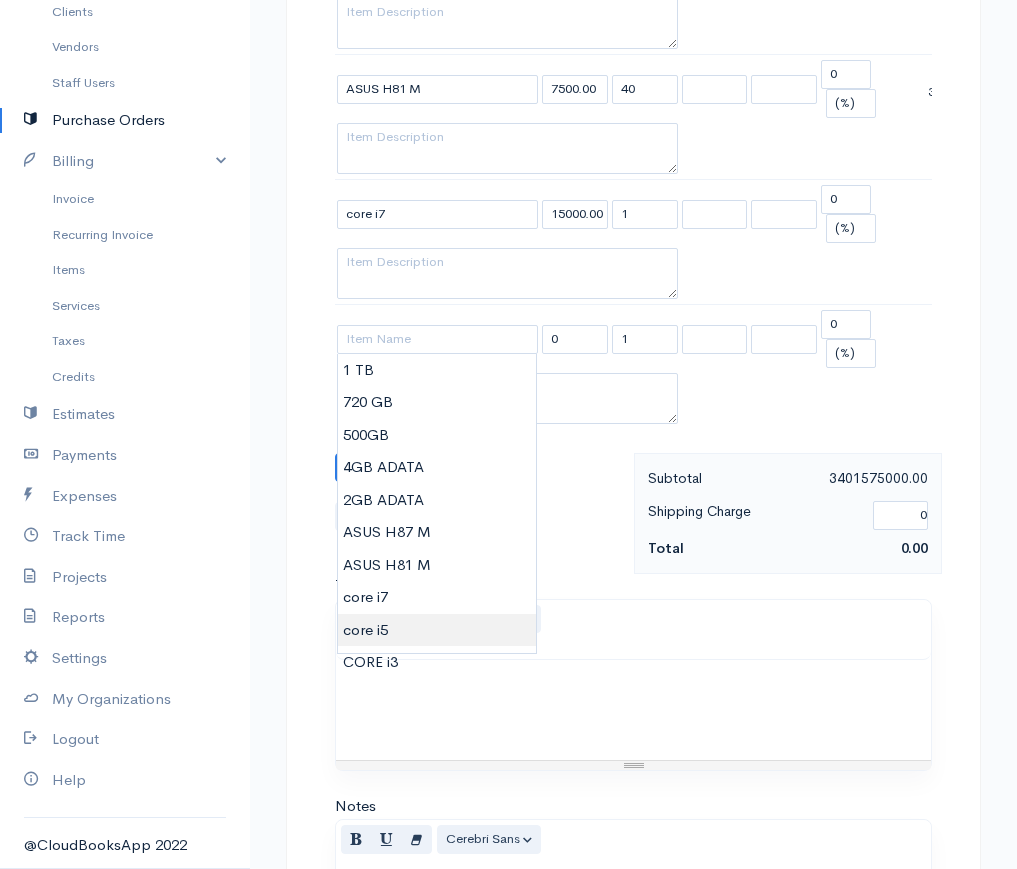 type on "core i5" 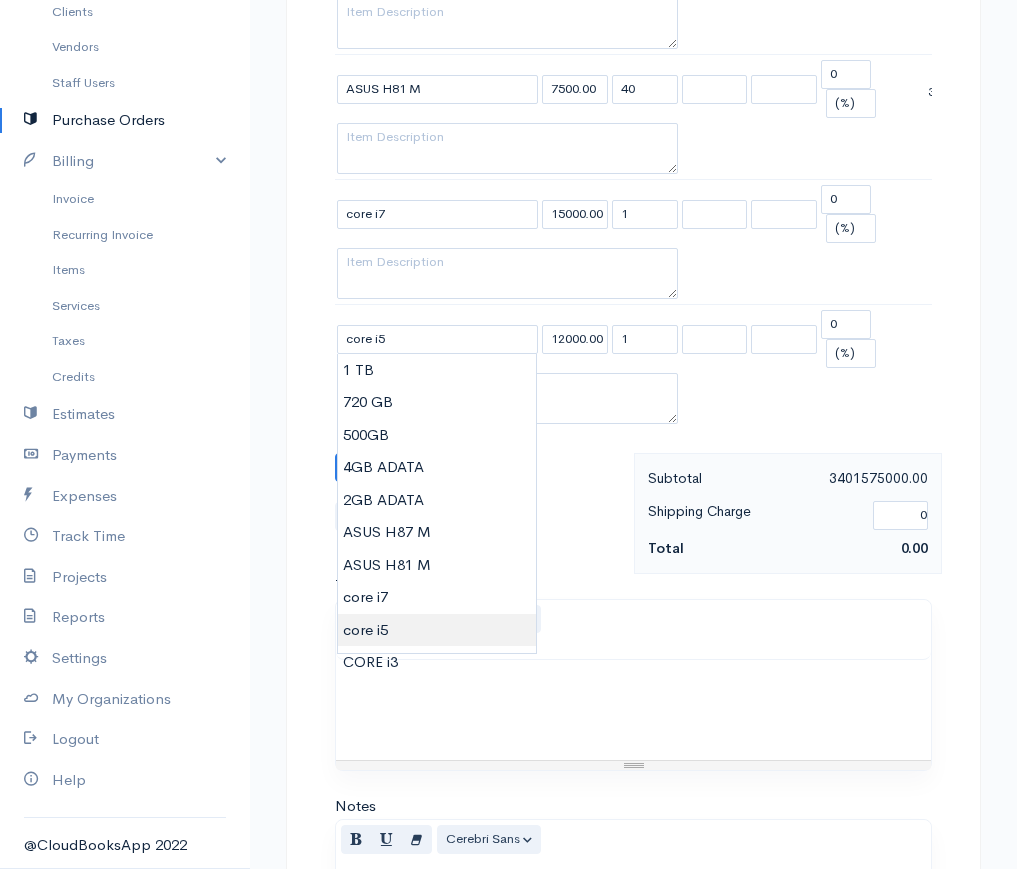 click on "sprashani
Upgrade
Dashboard
People
Clients
Vendors
Staff Users
Purchase Orders
Billing
Invoice
Recurring Invoice
Items
Services
Taxes
Credits
Estimates
Payments
Expenses
Track Time
Projects
Reports
Settings
My Organizations
Logout
Help
@CloudBooksApp 2022
PO
New Purchase Order
DRAFT To JK CROUP [Choose Country] United States Canada United Kingdom Afghanistan Albania Algeria American Samoa Andorra Anguilla Angola Antarctica Antigua and Barbuda Argentina Armenia Aruba Benin" at bounding box center (508, -17) 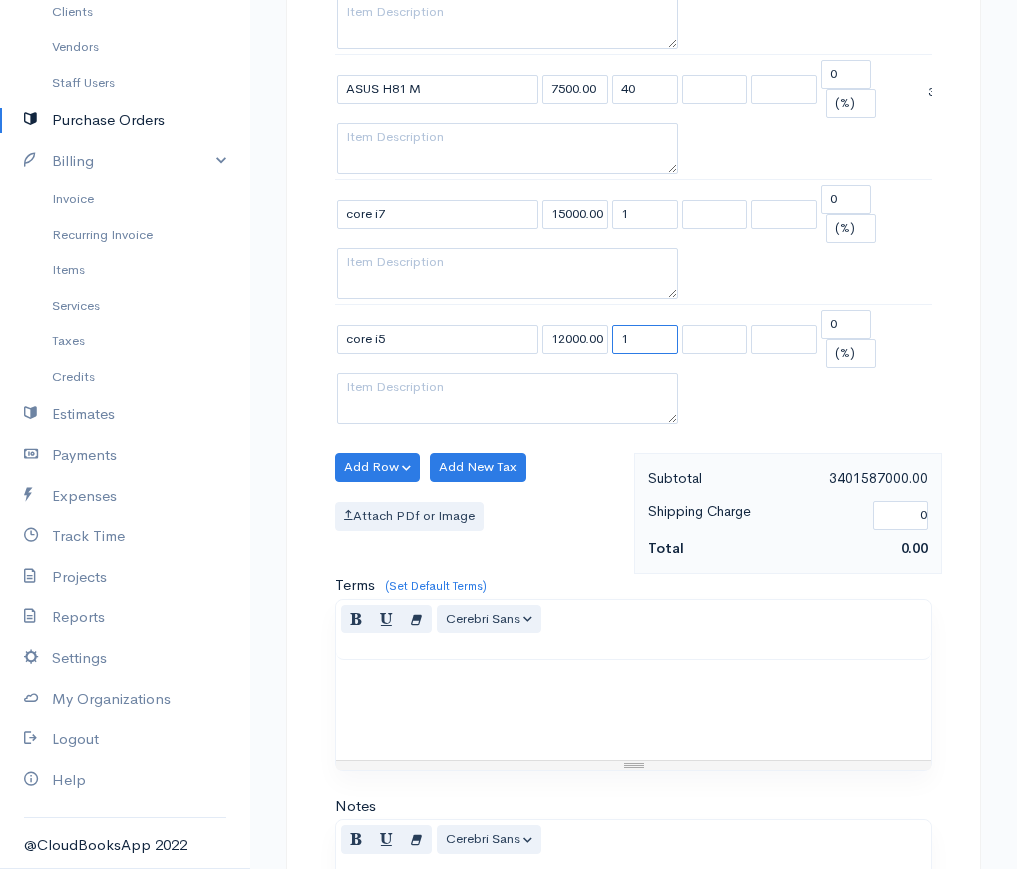 drag, startPoint x: 645, startPoint y: 339, endPoint x: 617, endPoint y: 343, distance: 28.284271 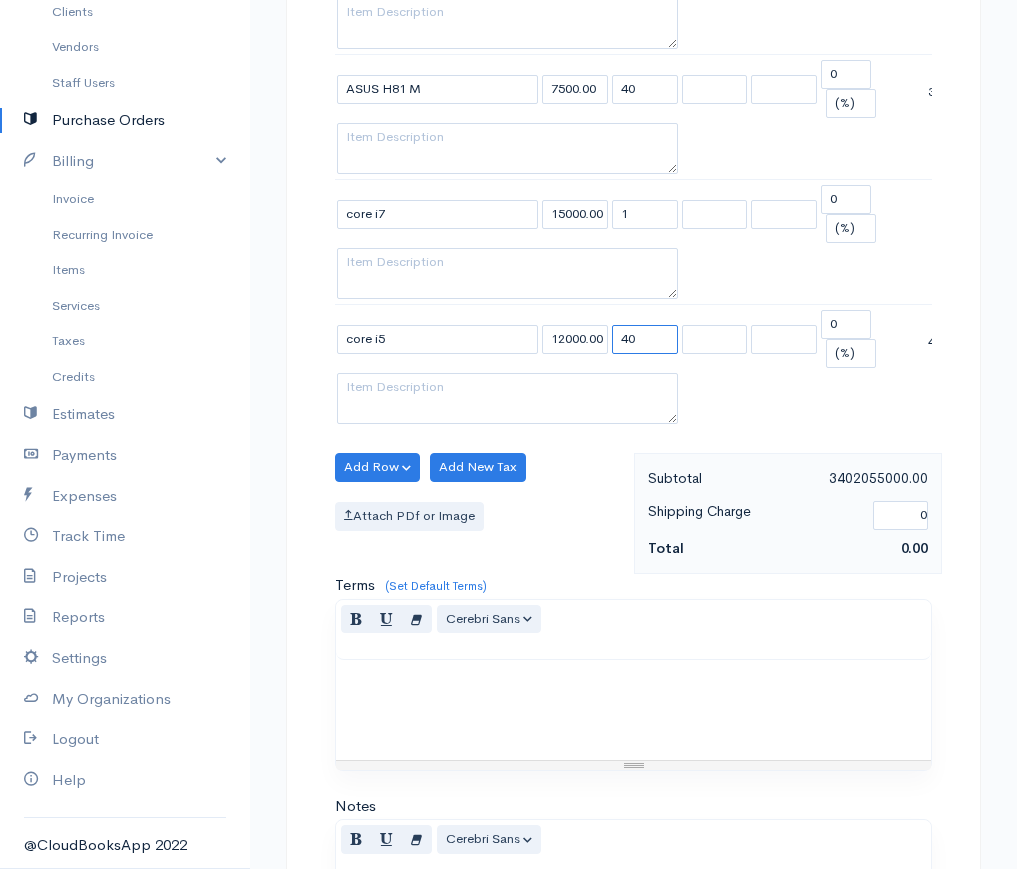 type on "40" 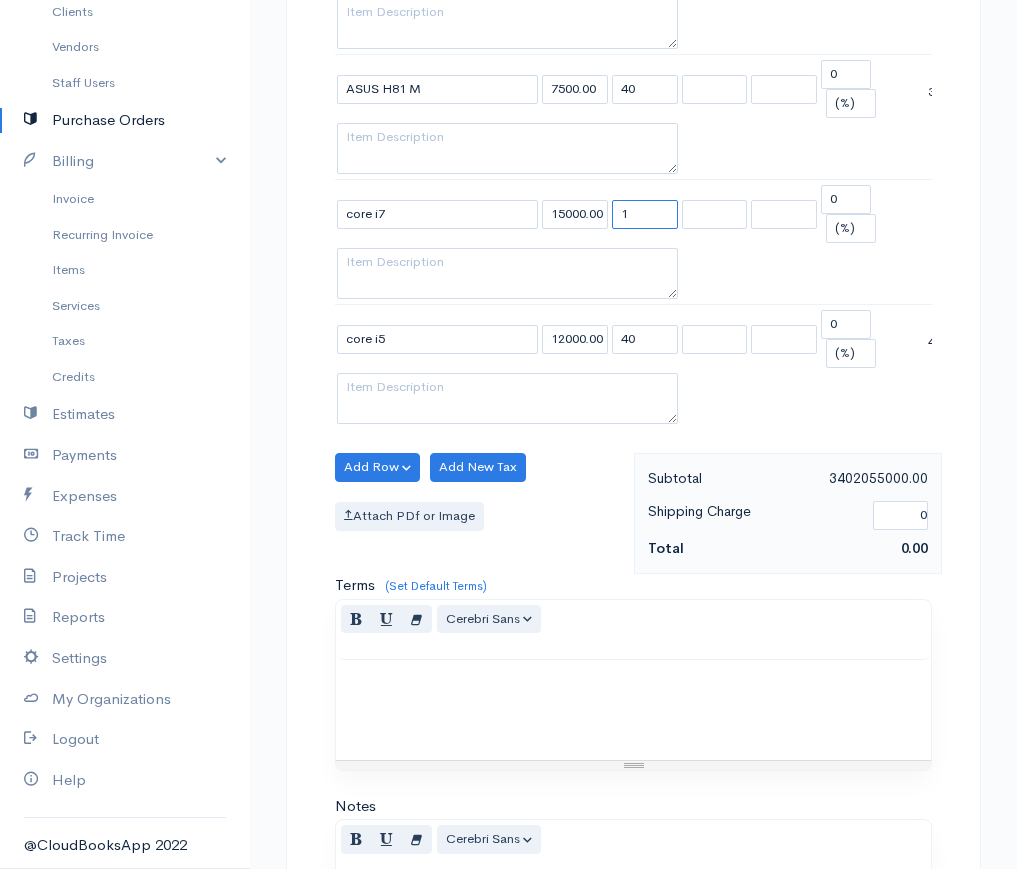 drag, startPoint x: 638, startPoint y: 212, endPoint x: 605, endPoint y: 224, distance: 35.1141 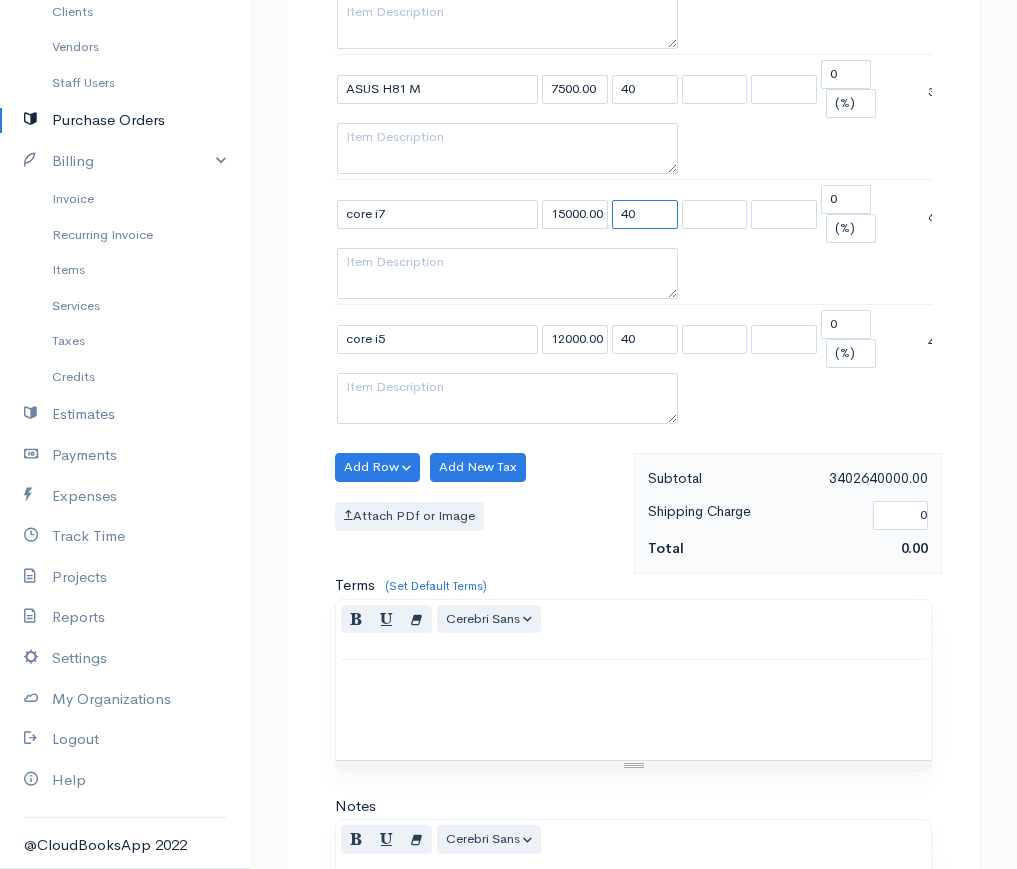 scroll, scrollTop: 1500, scrollLeft: 0, axis: vertical 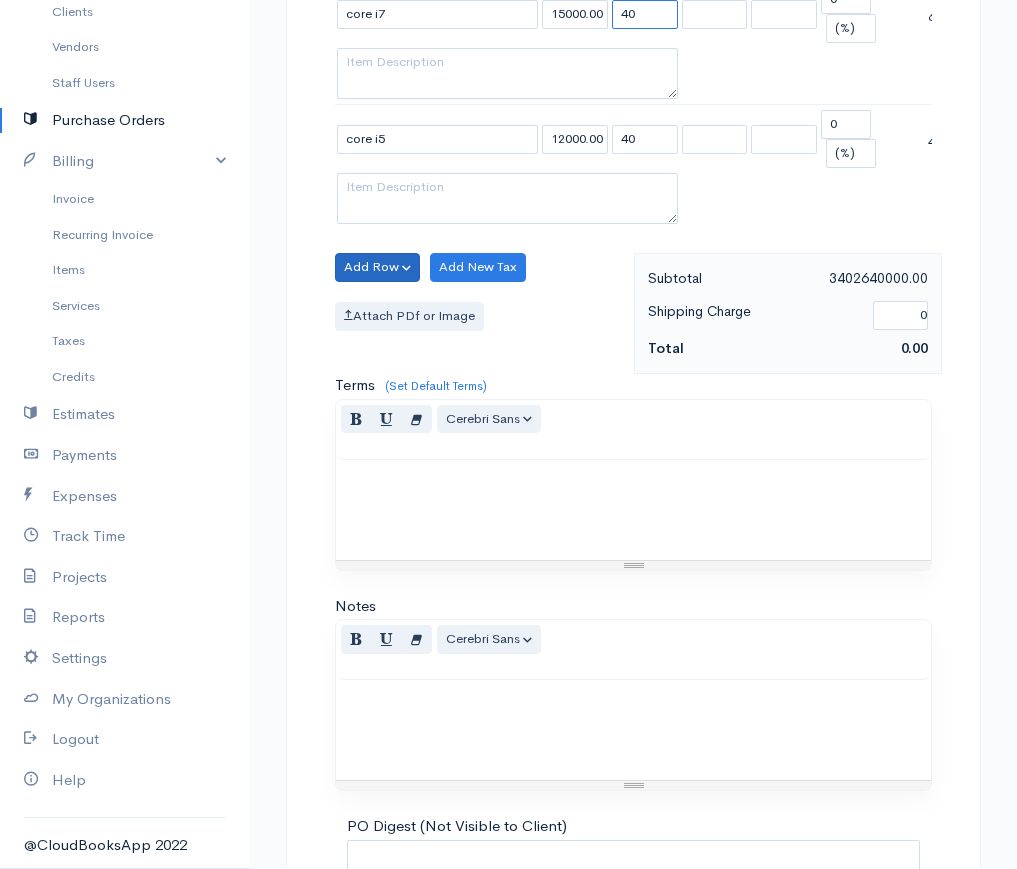type on "40" 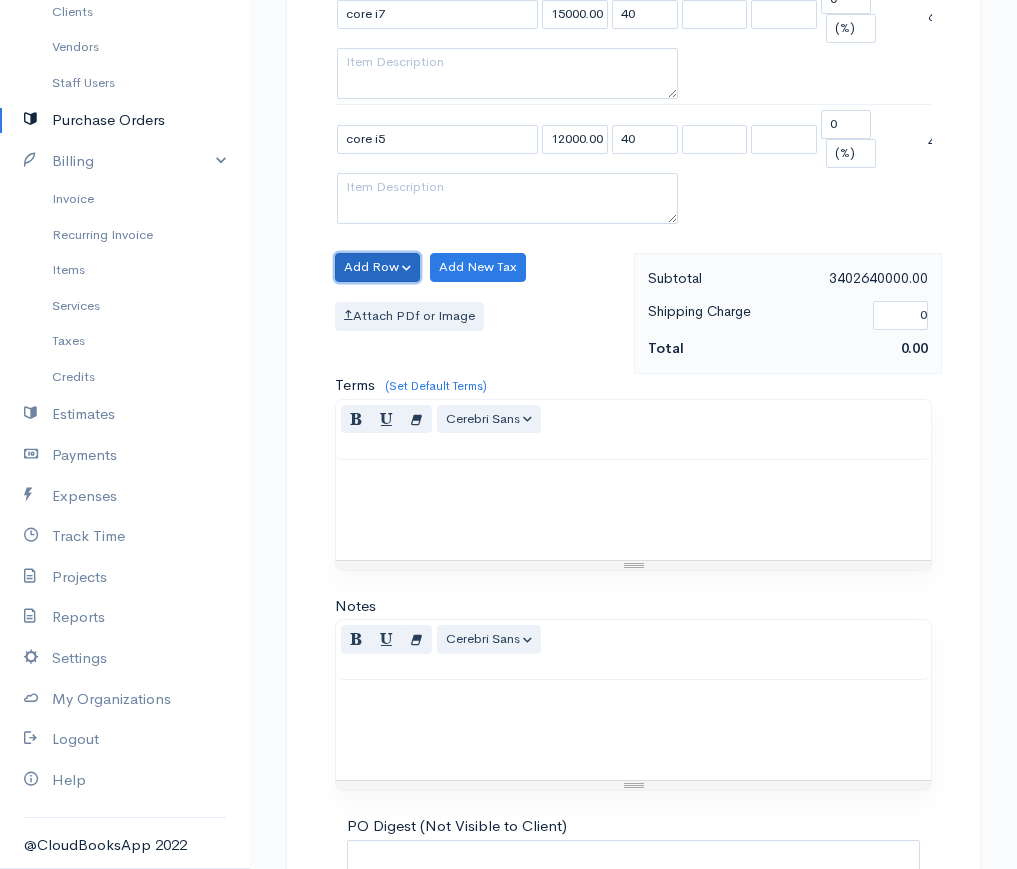 click on "Add Row" at bounding box center (377, 267) 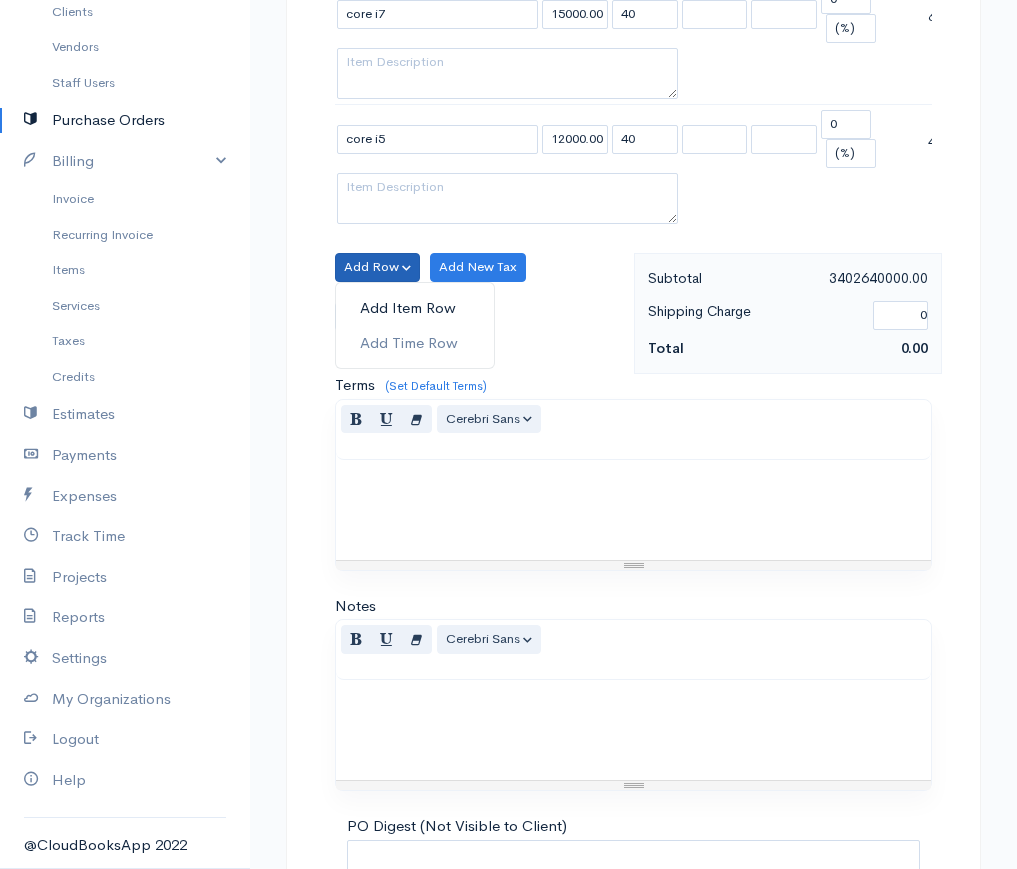 click on "Add Item Row" at bounding box center (415, 308) 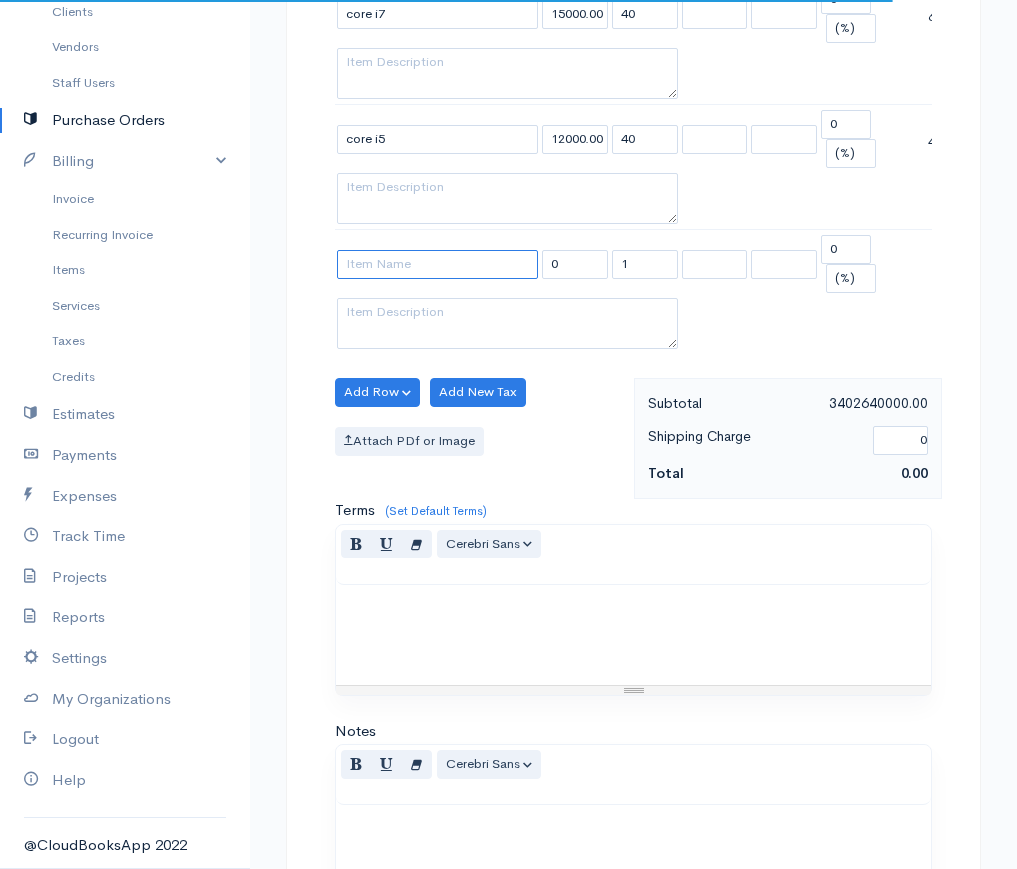click at bounding box center [437, 264] 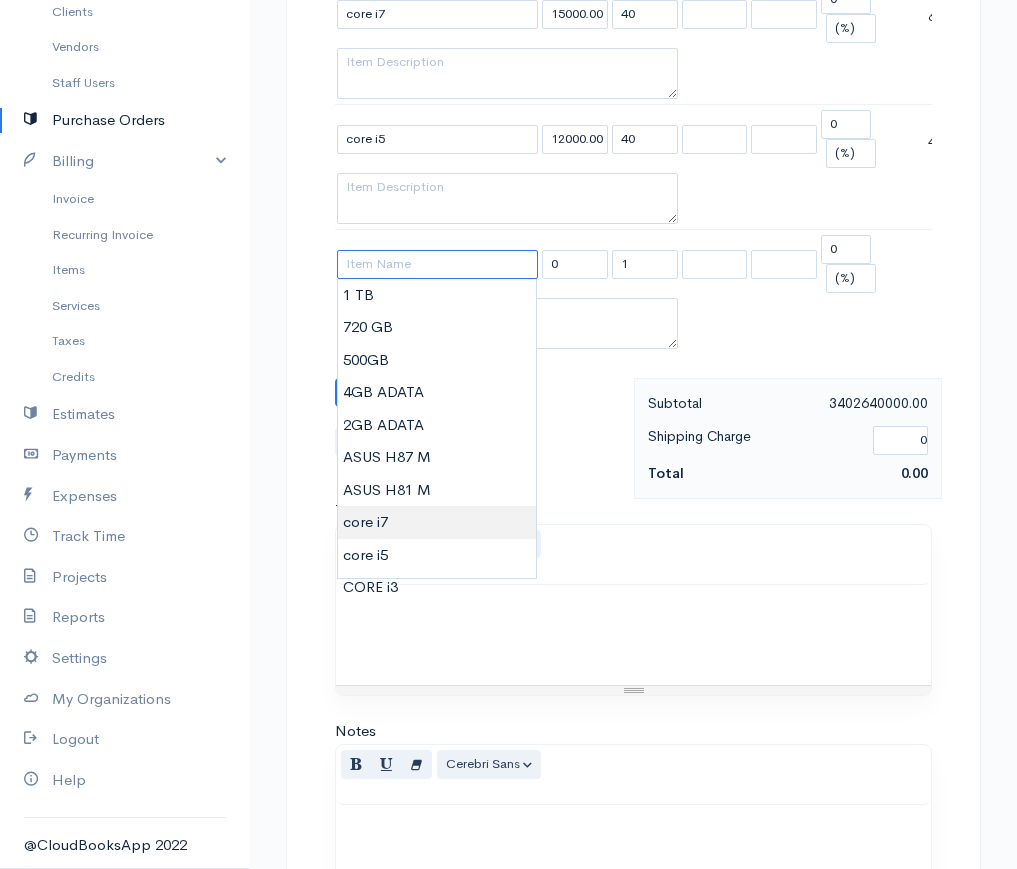 scroll, scrollTop: 1600, scrollLeft: 0, axis: vertical 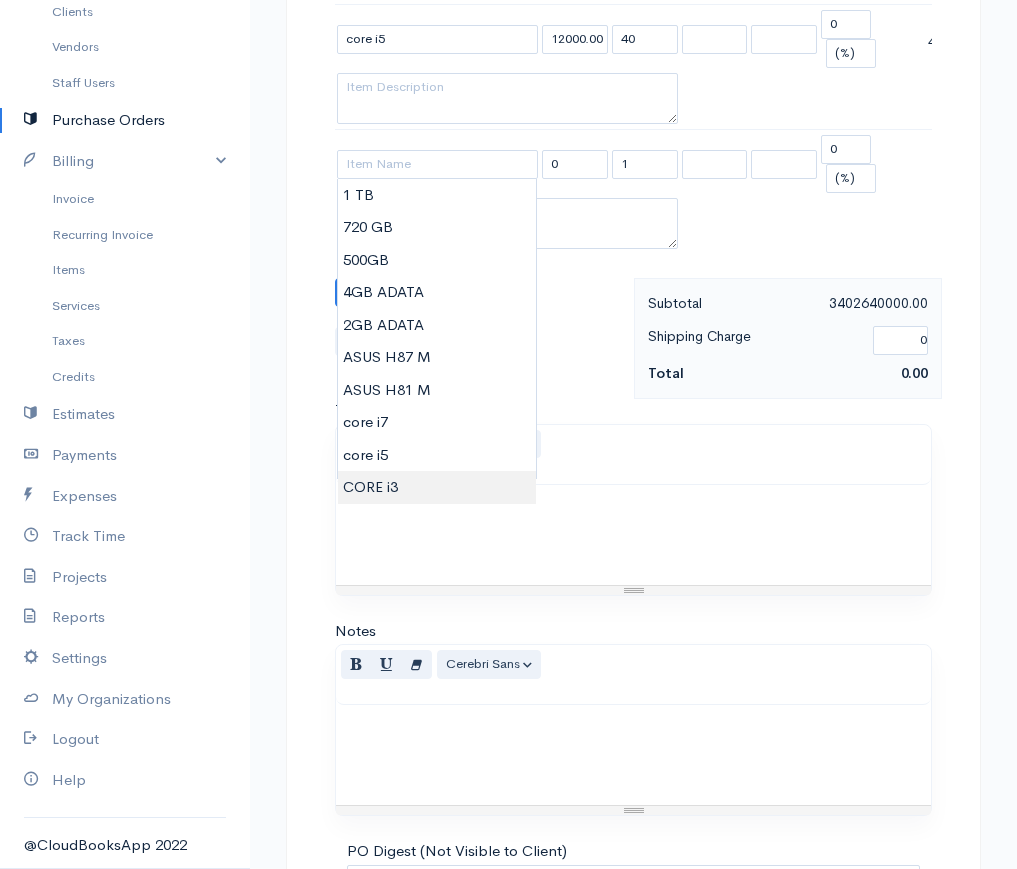 type on "CORE i3" 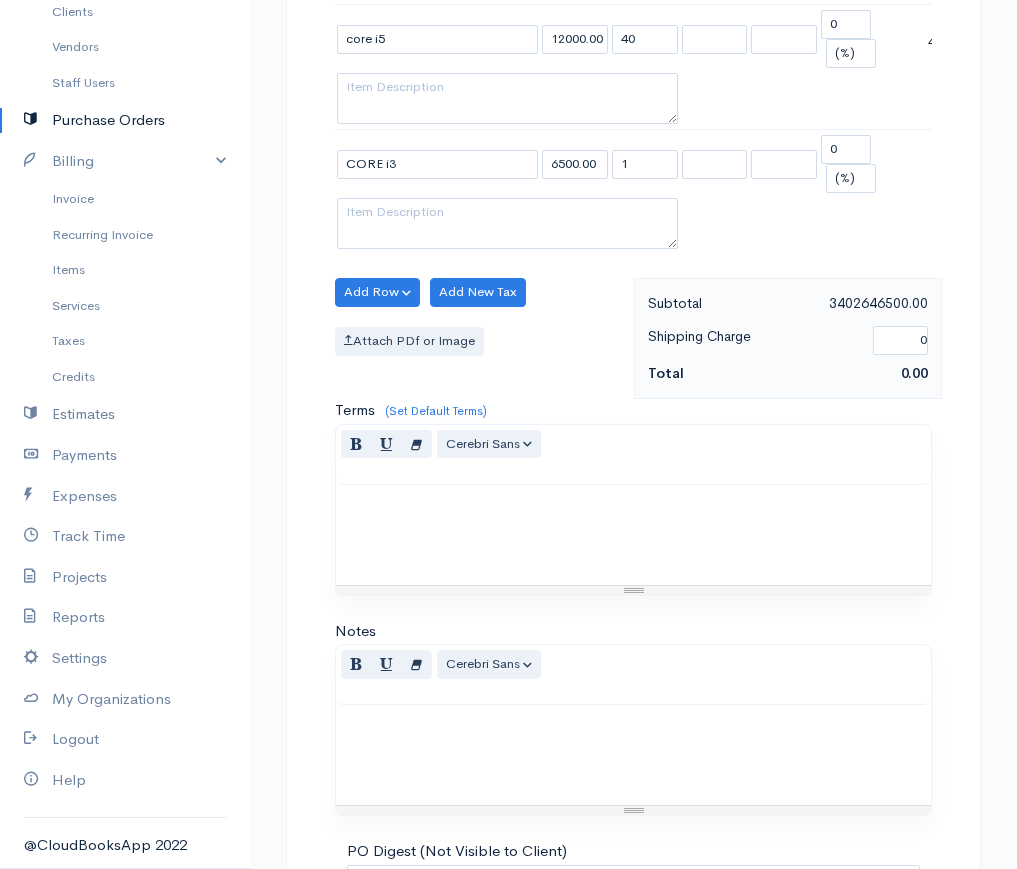 click on "sprashani
Upgrade
Dashboard
People
Clients
Vendors
Staff Users
Purchase Orders
Billing
Invoice
Recurring Invoice
Items
Services
Taxes
Credits
Estimates
Payments
Expenses
Track Time
Projects
Reports
Settings
My Organizations
Logout
Help
@CloudBooksApp 2022
PO
New Purchase Order
DRAFT To JK CROUP [Choose Country] United States Canada United Kingdom Afghanistan Albania Algeria American Samoa Andorra Anguilla Angola Antarctica Antigua and Barbuda Argentina Armenia Aruba Benin" at bounding box center (508, -255) 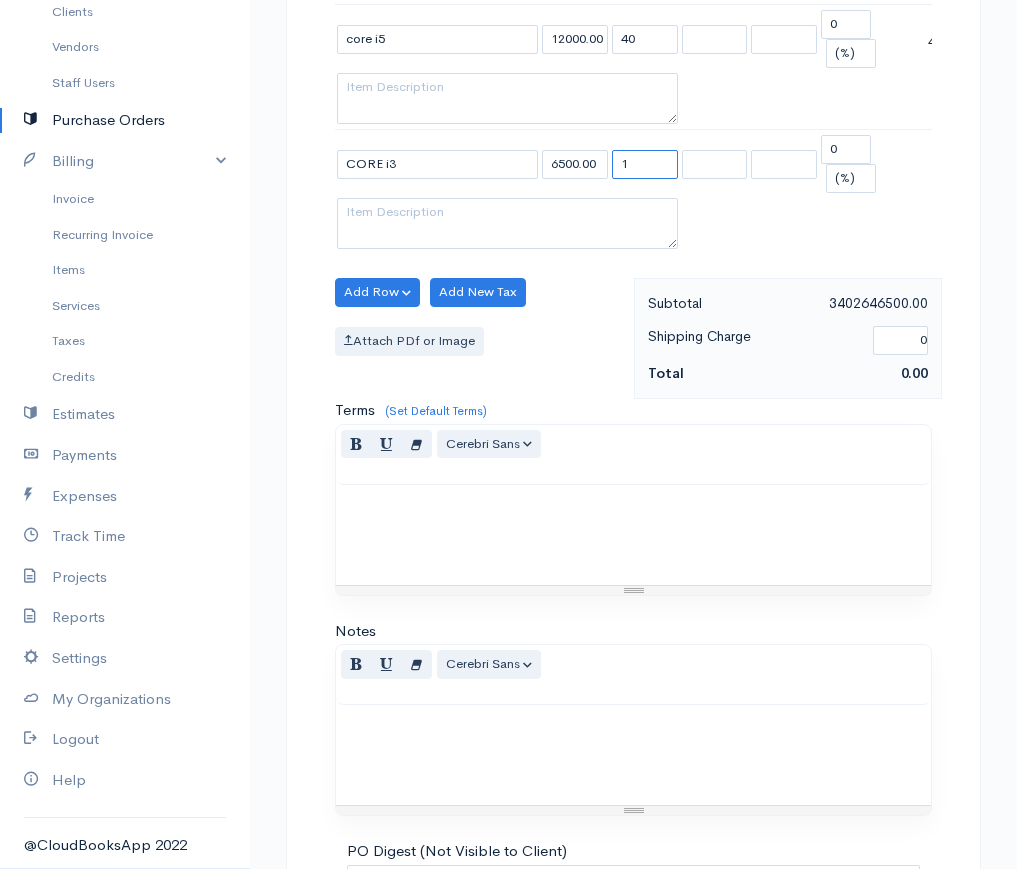 drag, startPoint x: 637, startPoint y: 161, endPoint x: 612, endPoint y: 171, distance: 26.925823 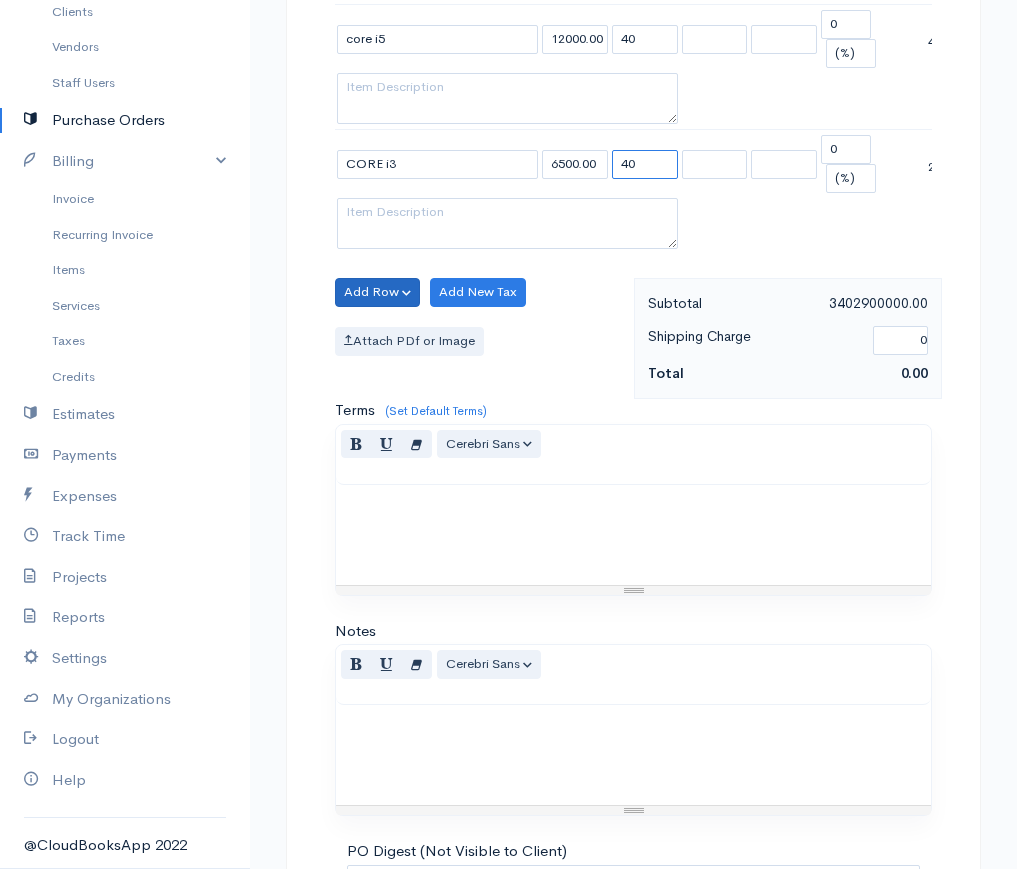 type on "40" 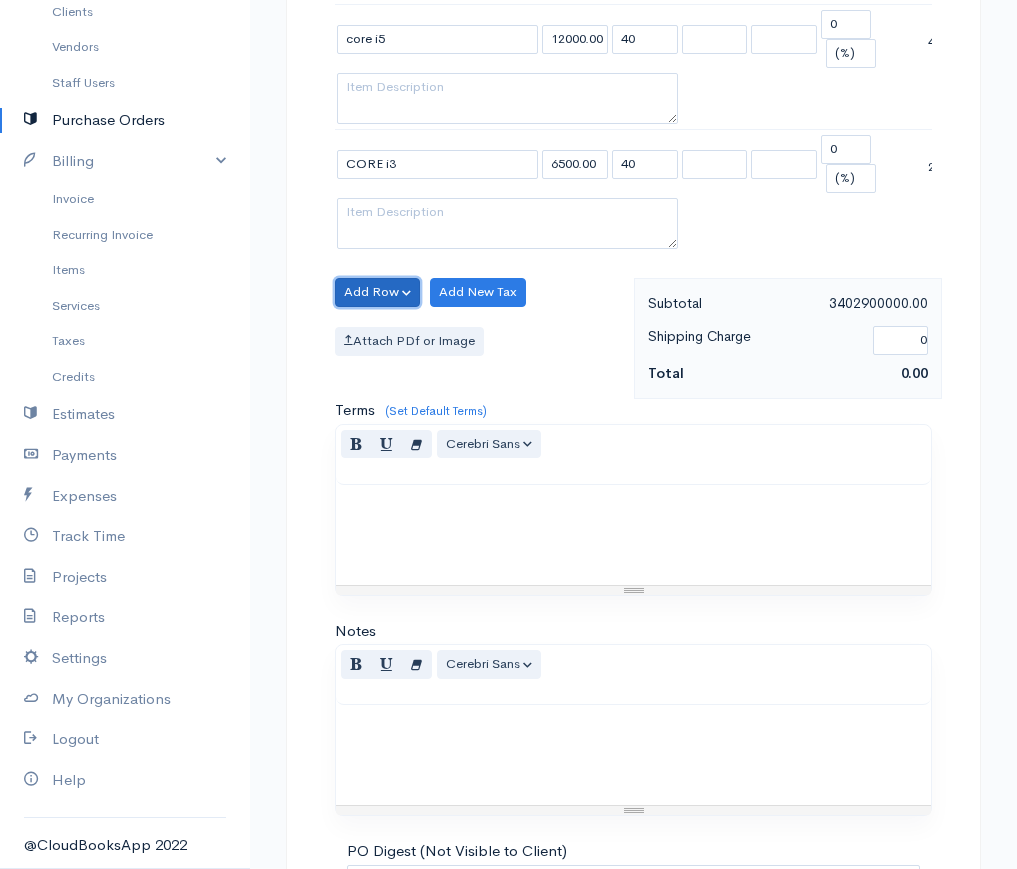 click on "Add Row" at bounding box center (377, 292) 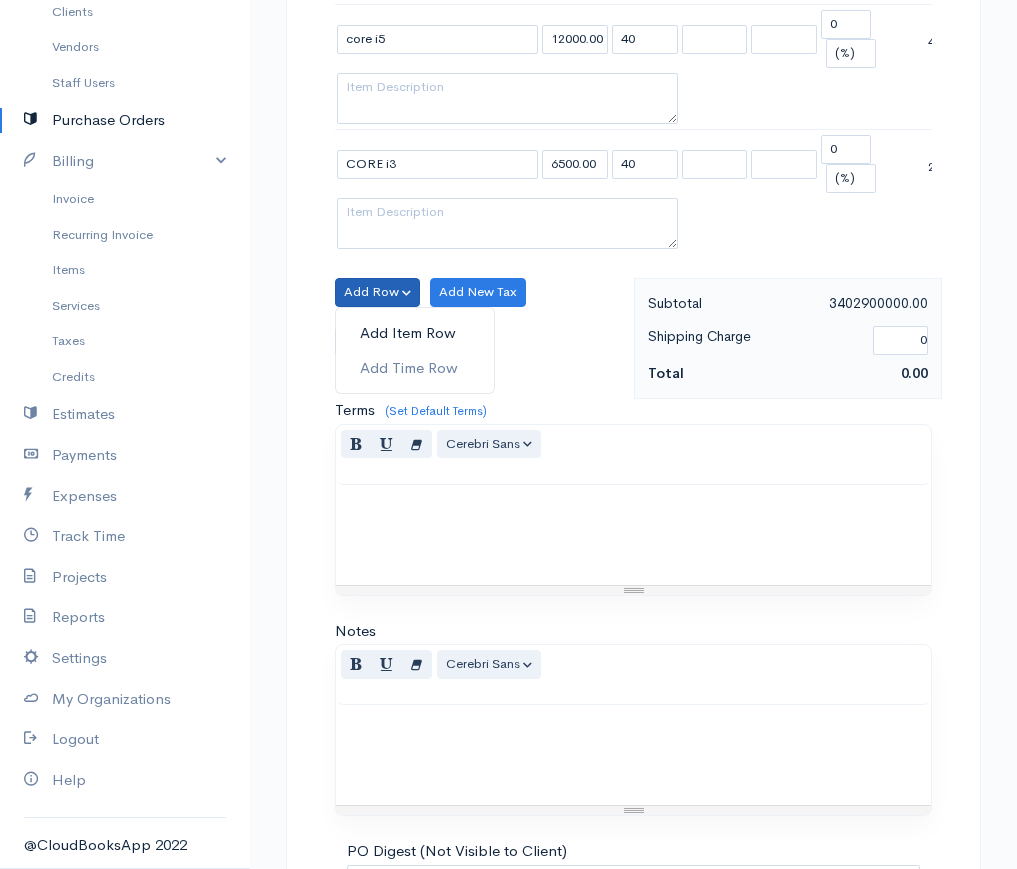 click on "Add Item Row" at bounding box center [415, 333] 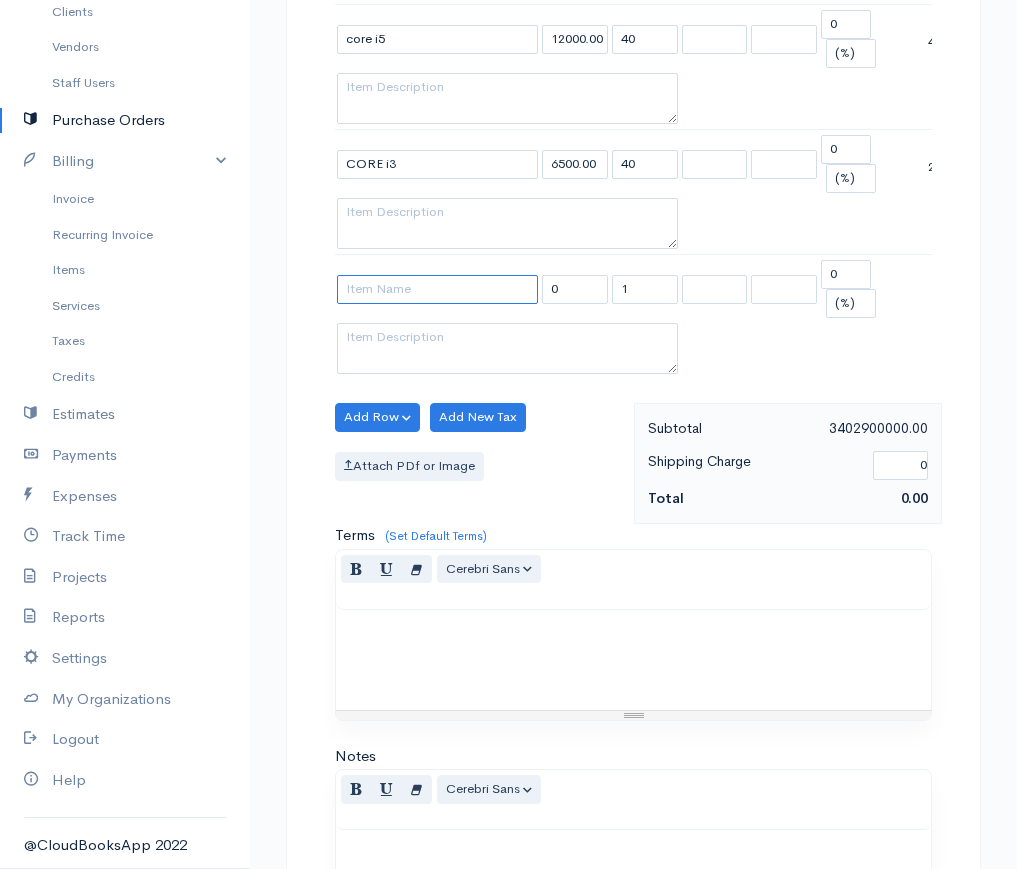 click at bounding box center (437, 289) 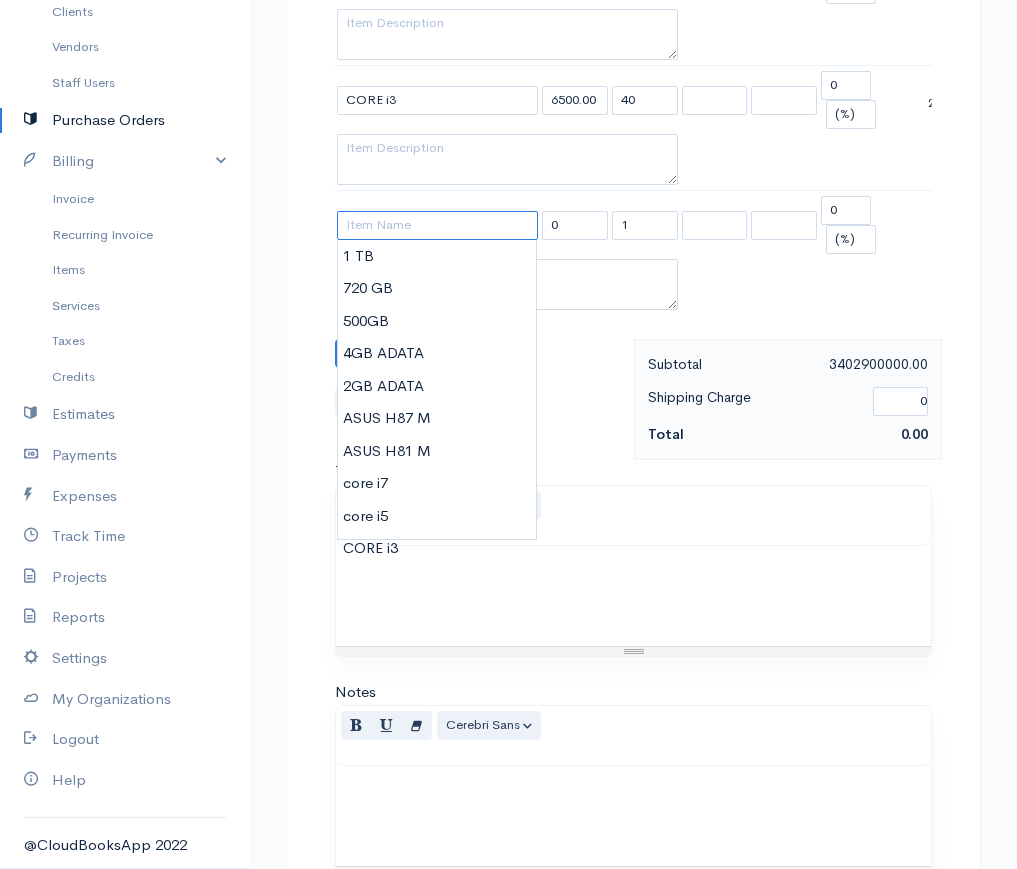 scroll, scrollTop: 1364, scrollLeft: 0, axis: vertical 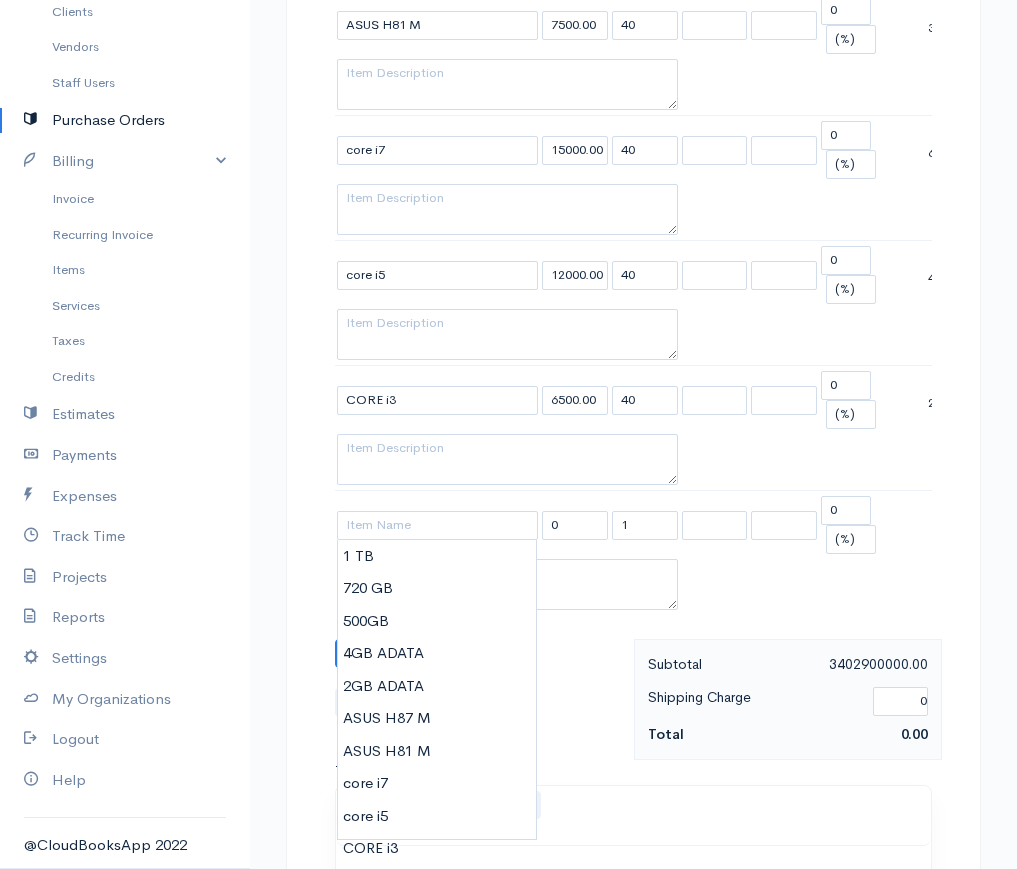 click on "DRAFT To JK CROUP [Choose Country] United States Canada United Kingdom Afghanistan Albania Algeria American Samoa Andorra Anguilla Angola Antarctica Antigua and Barbuda Argentina Armenia Aruba Australia Austria Azerbaijan Bahamas Bahrain Bangladesh Barbados Belgium Belize Benin Bermuda Bhutan Bolivia Bosnia and Herzegovina Botswana Bouvet Island Brazil British Indian Ocean Territory Brunei Darussalam Bulgaria Burkina Faso Burundi Cambodia Cameroon Canada Cape Verde Cayman Islands Central African Republic Chad Chile China Christmas Island Cocos (Keeling Islands) Colombia Comoros Congo Cook Islands Costa Rica Cote D'Ivoire (Ivory Coast) Croatia (Hrvatska) Cuba Curacao Cyprus Czech Republic Democratic Republic of the Congo Denmark Djibouti Dominica Dominican Republic East Timor Egypt El Salvador Ecuador Equatorial Guinea Eritrea Estonia Ethiopia Falkland Islands (Malvinas) Faroe Islands Federated States of Micronesia Fiji Finland France France, Metropolitan French Guiana French Polynesia French West Indies Gabon" at bounding box center [633, 86] 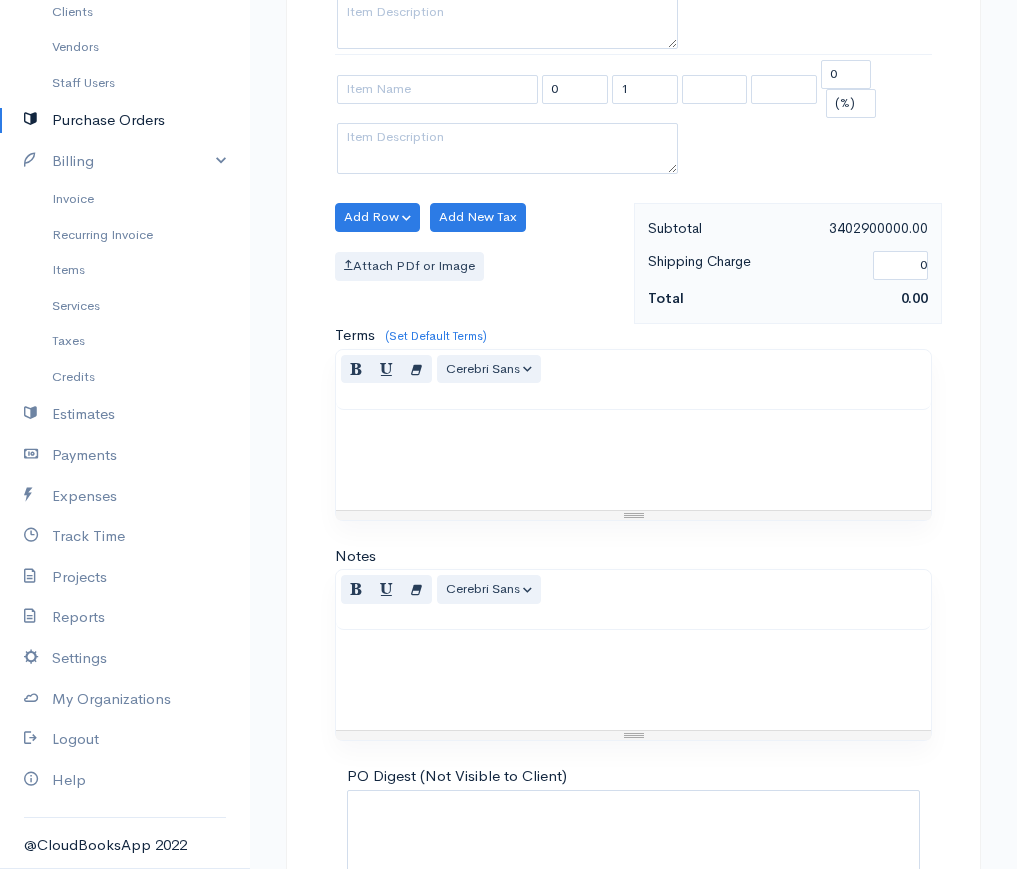 scroll, scrollTop: 1964, scrollLeft: 0, axis: vertical 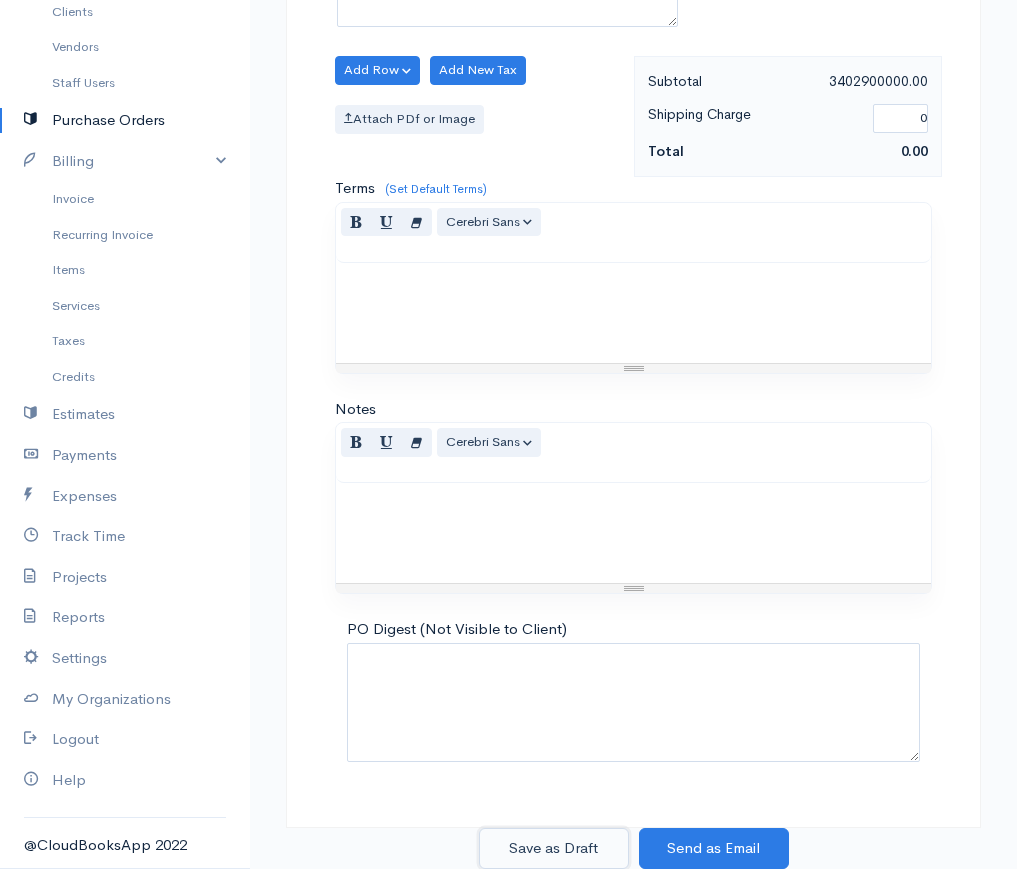 click on "Save as Draft" at bounding box center [554, 848] 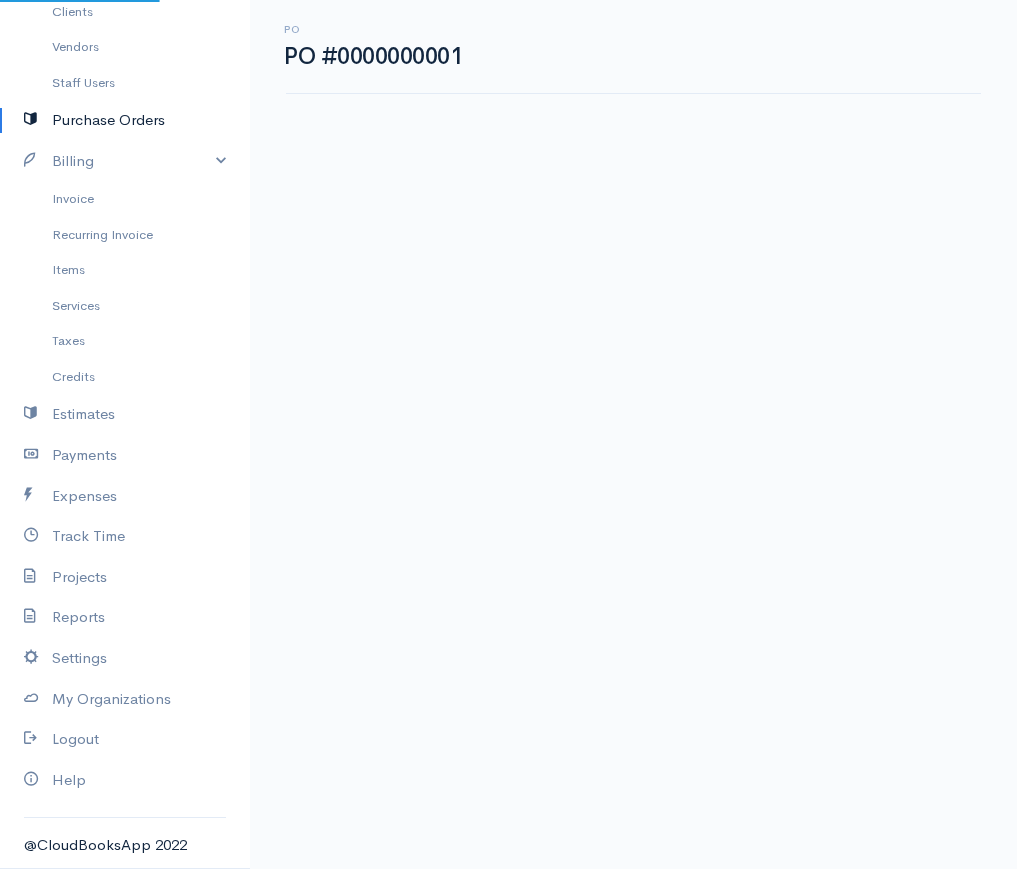 scroll, scrollTop: 0, scrollLeft: 0, axis: both 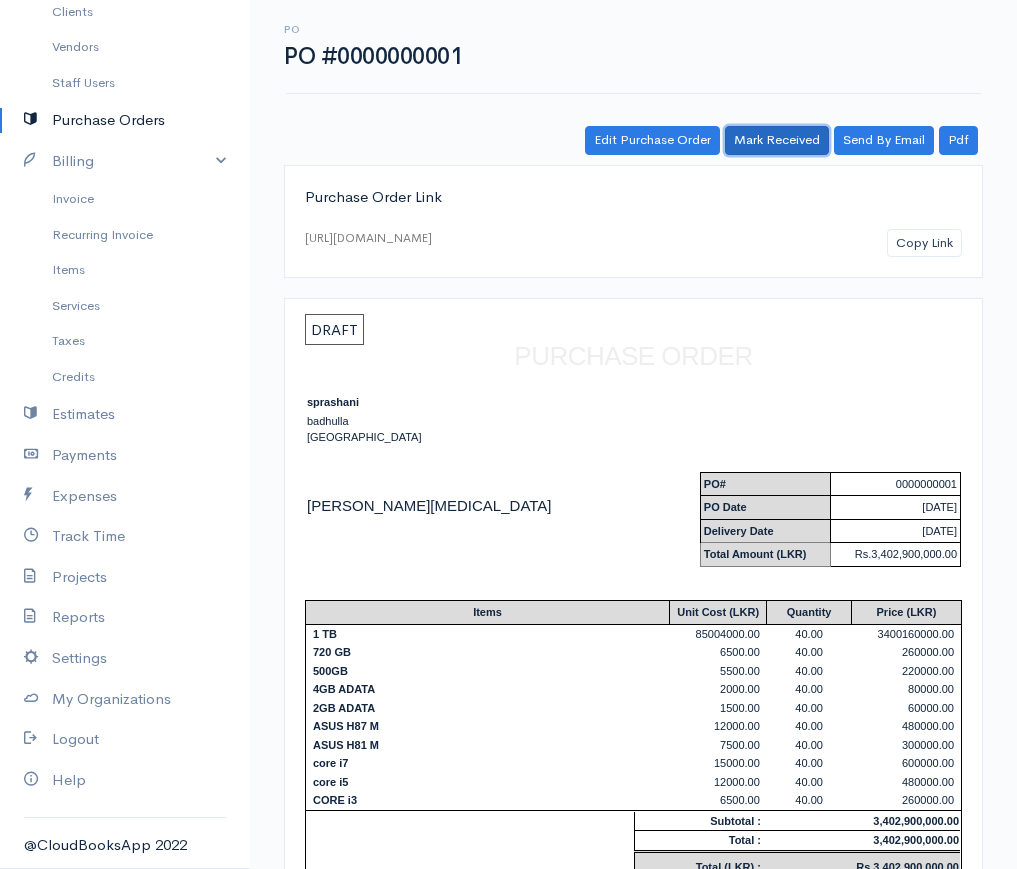 click on "Mark Received" at bounding box center [777, 140] 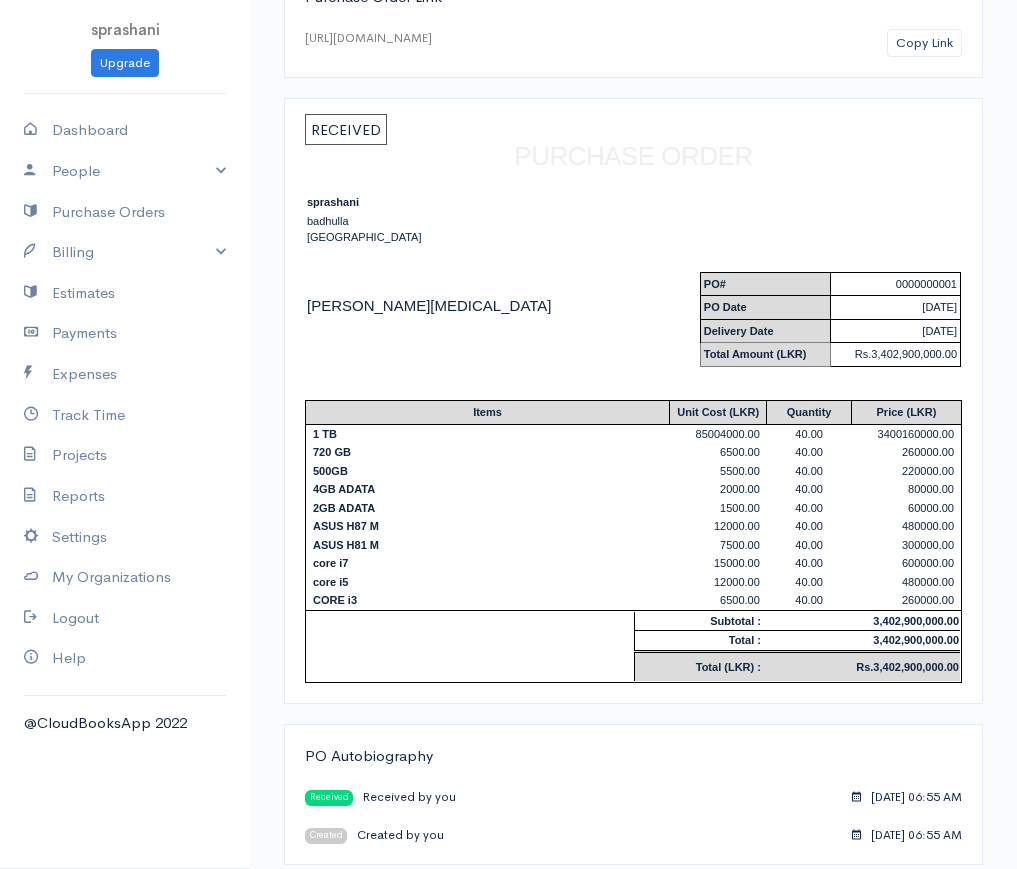 scroll, scrollTop: 216, scrollLeft: 0, axis: vertical 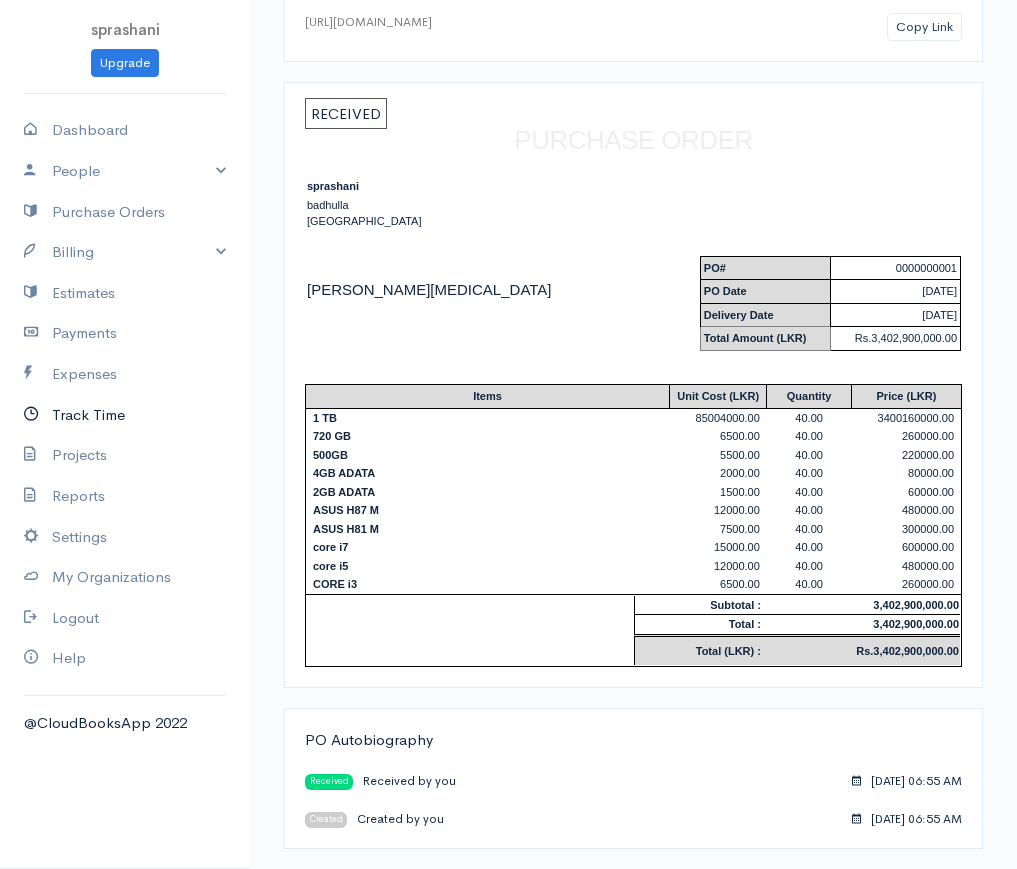 click on "Track Time" at bounding box center (125, 415) 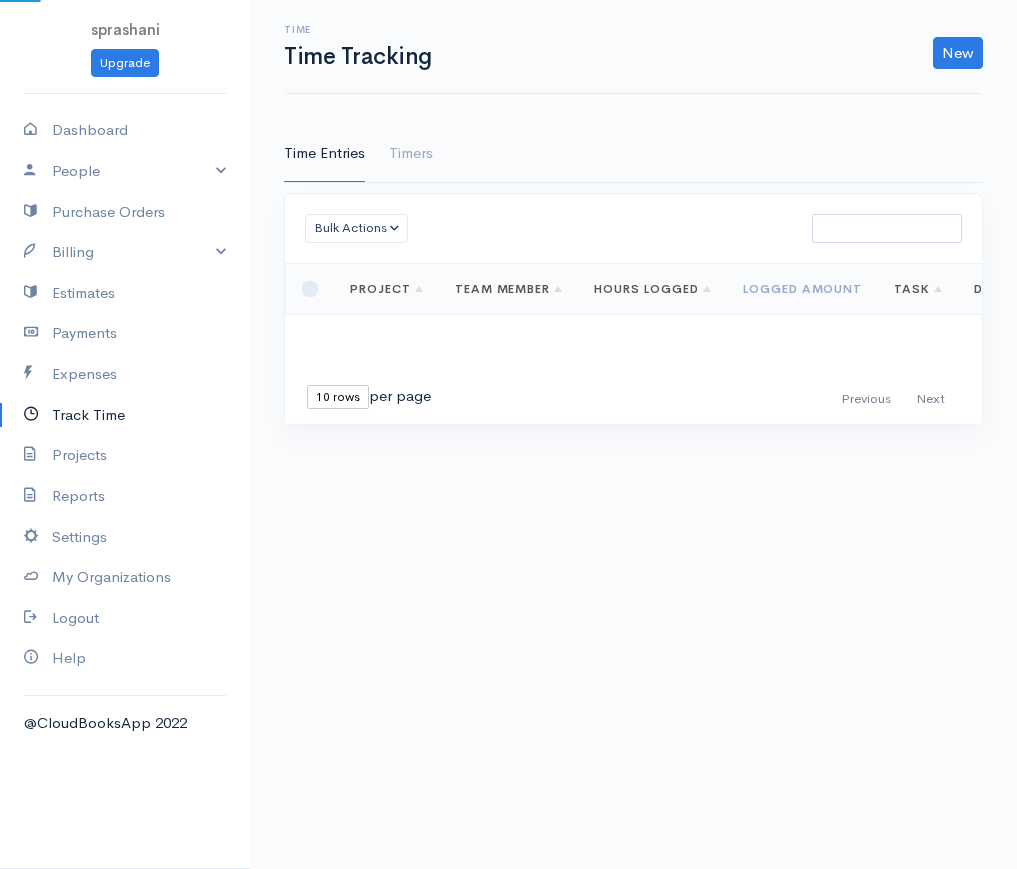 scroll, scrollTop: 0, scrollLeft: 0, axis: both 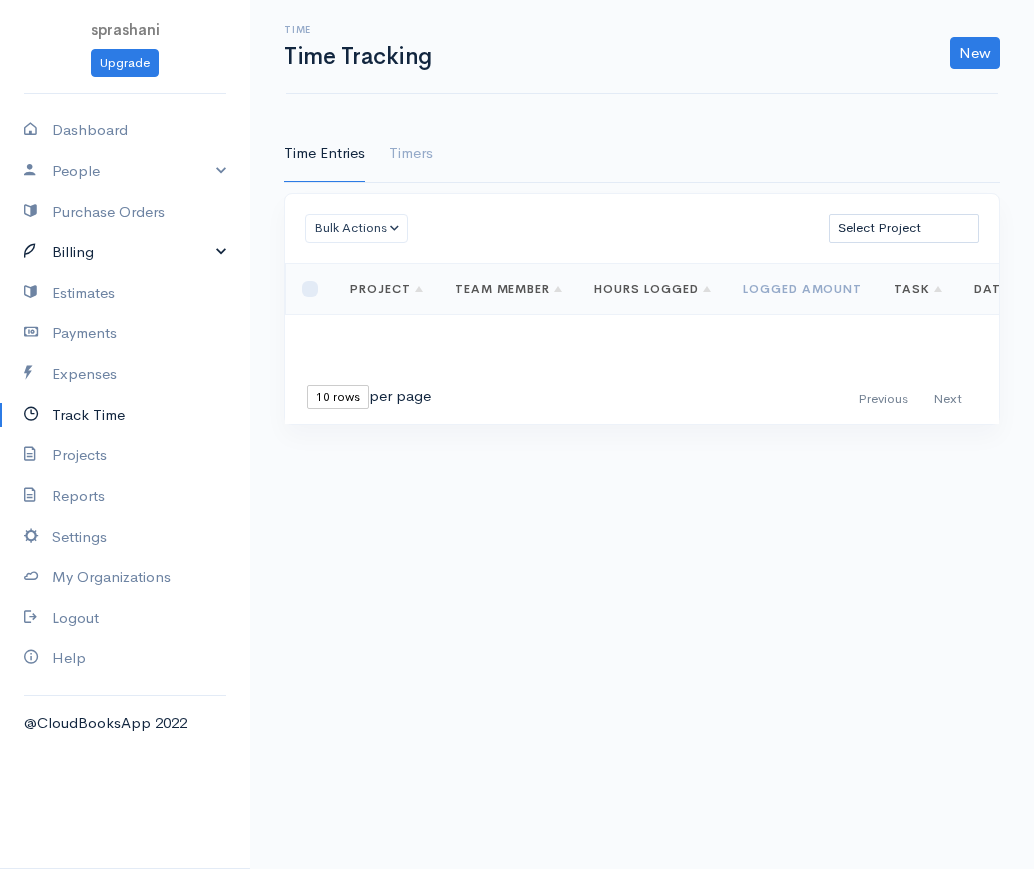 click on "Billing" at bounding box center [125, 252] 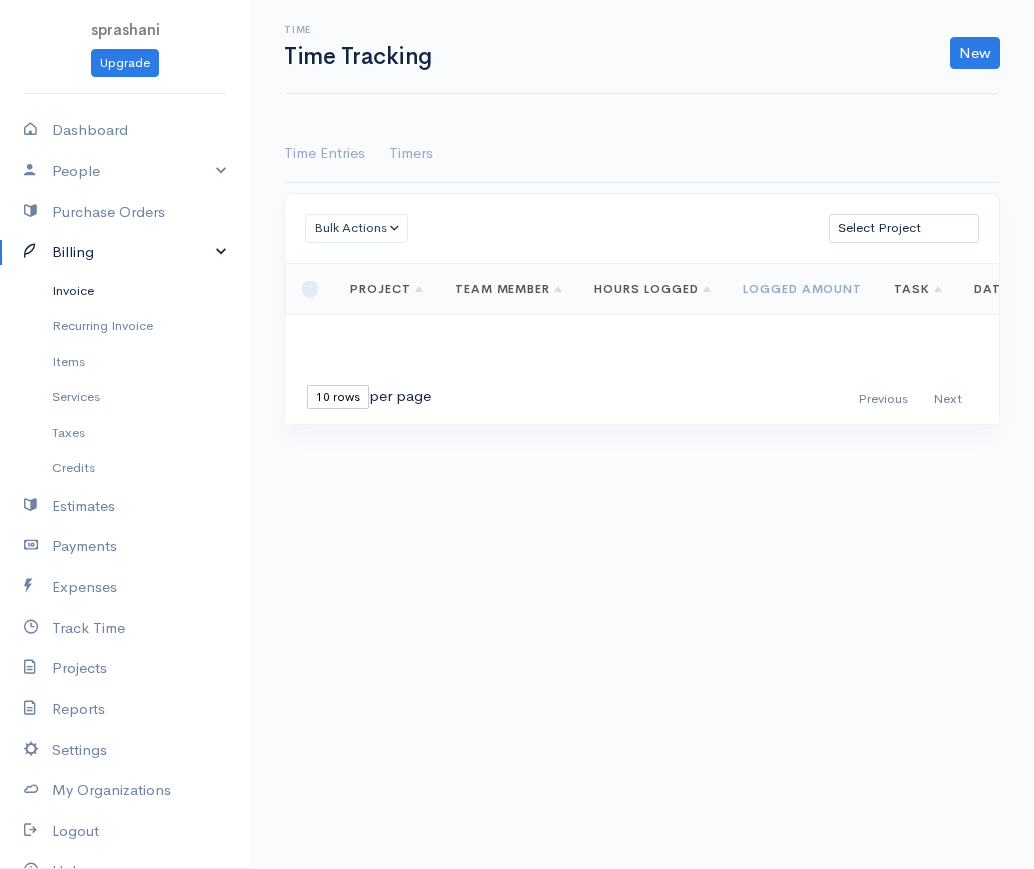 click on "Invoice" at bounding box center (125, 291) 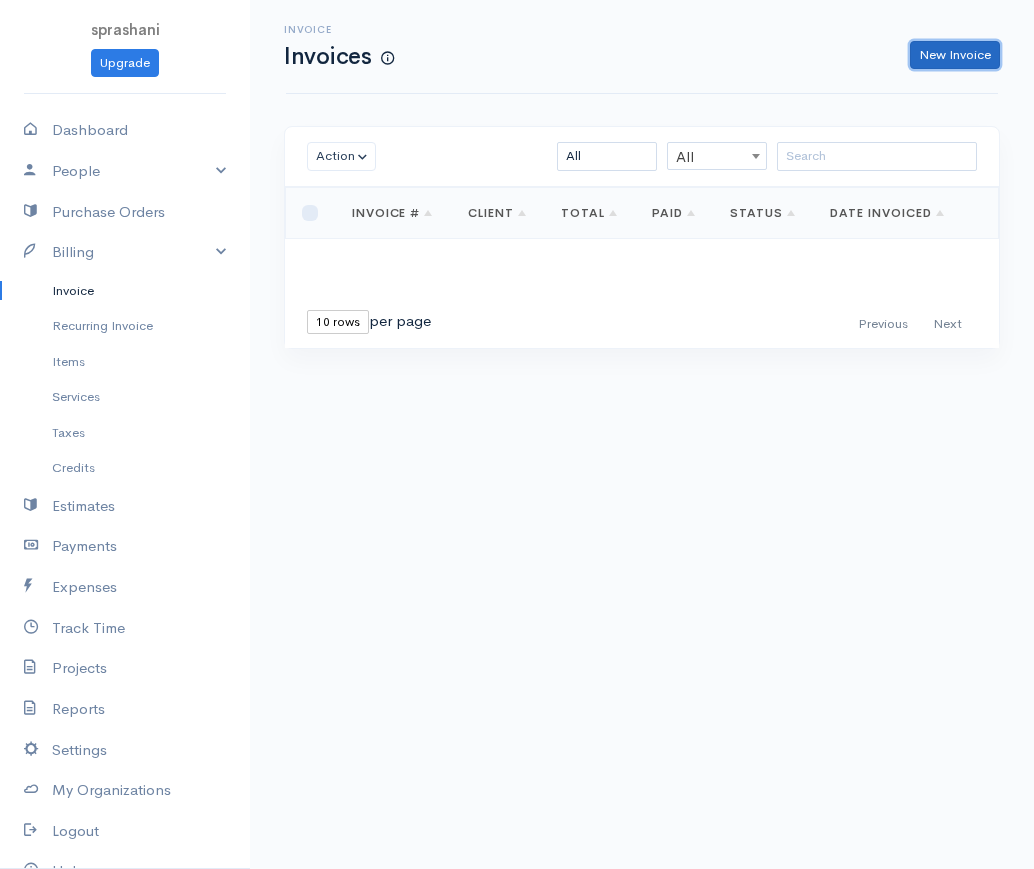 click on "New Invoice" at bounding box center [955, 55] 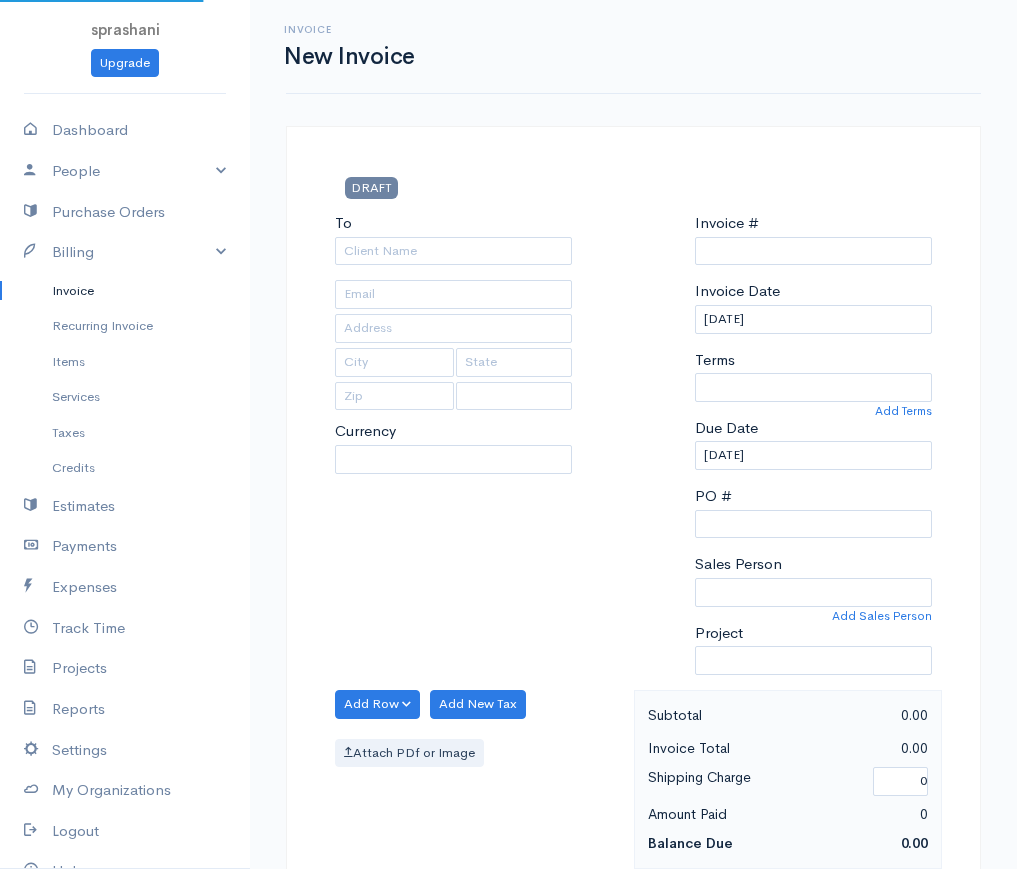 type on "0000000001" 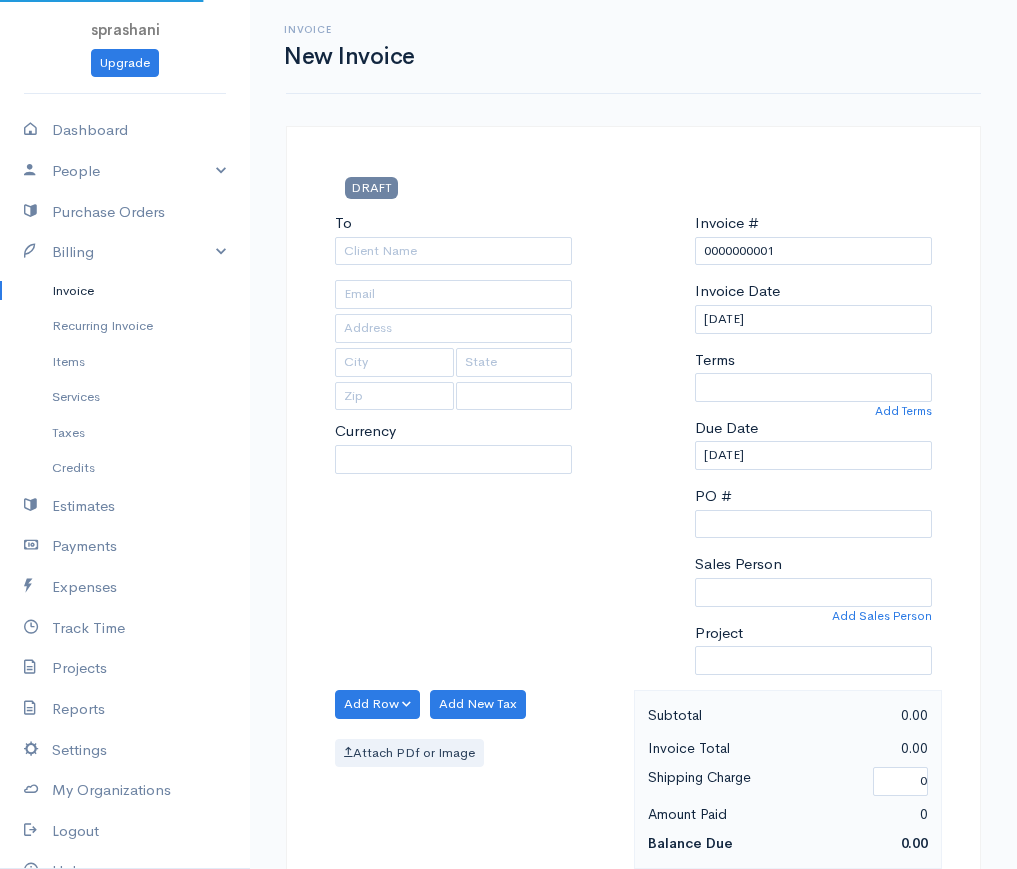 select on "[GEOGRAPHIC_DATA]" 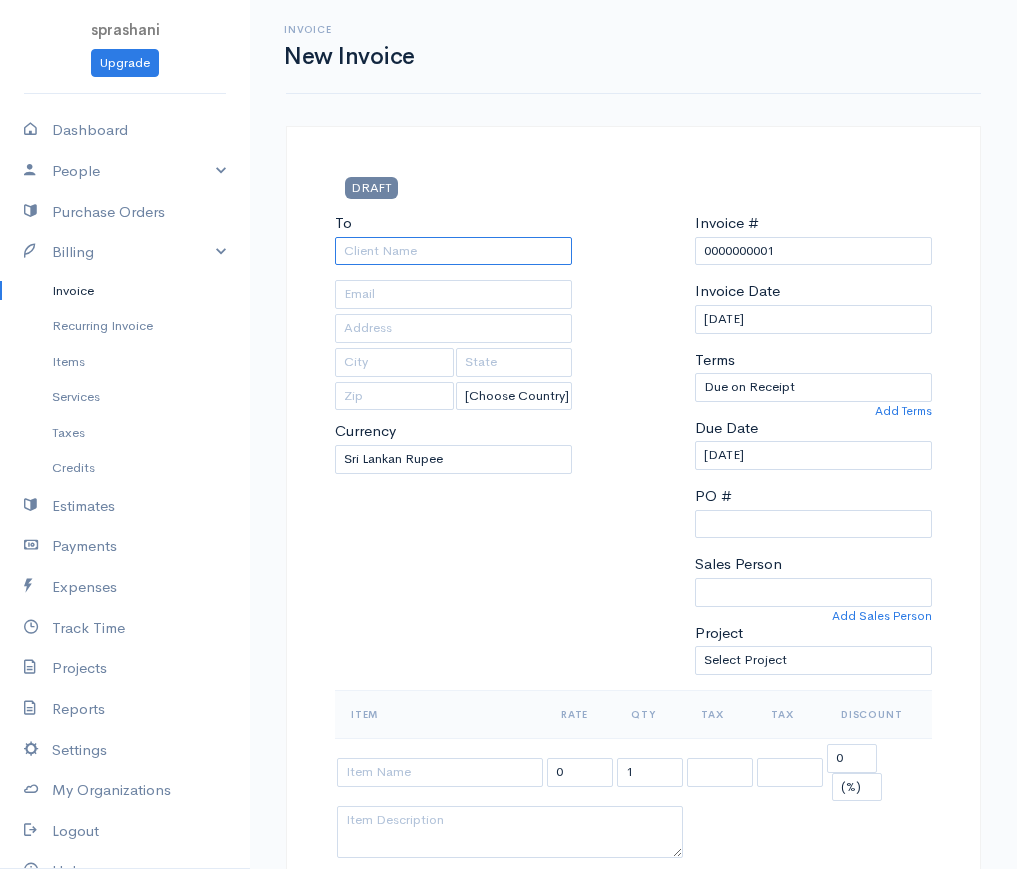 click on "To" at bounding box center (453, 251) 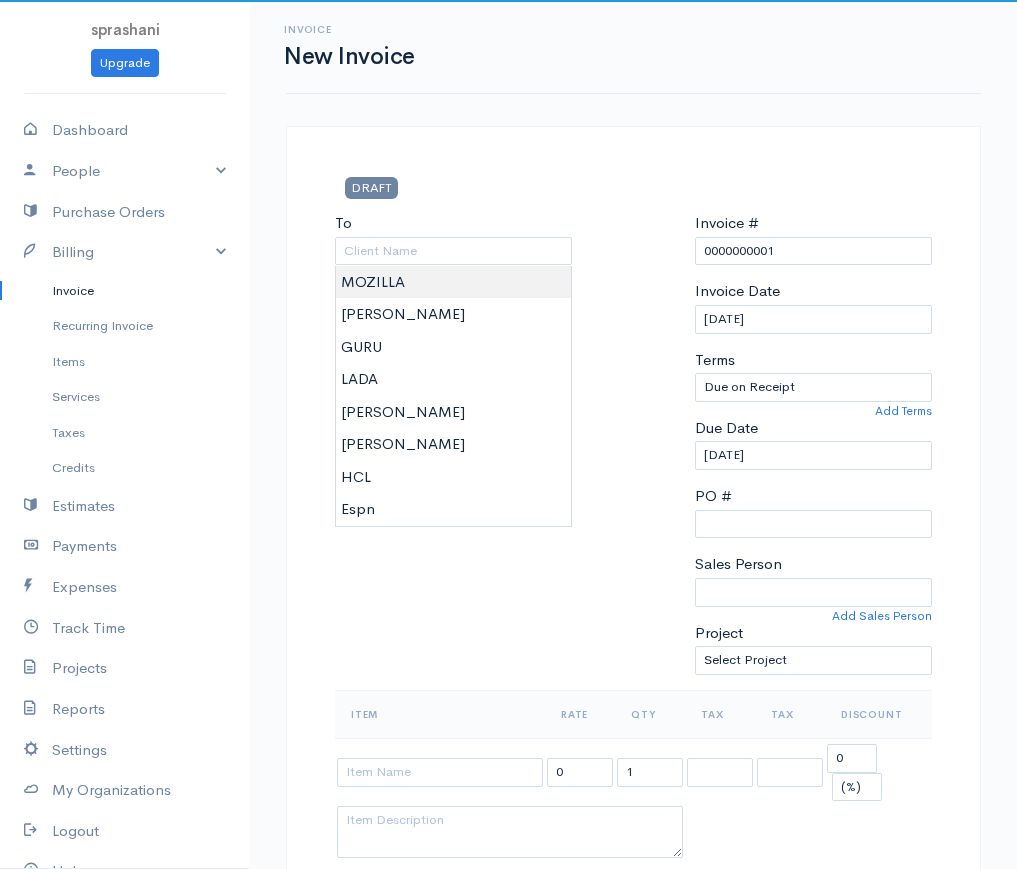 type on "MOZILLA" 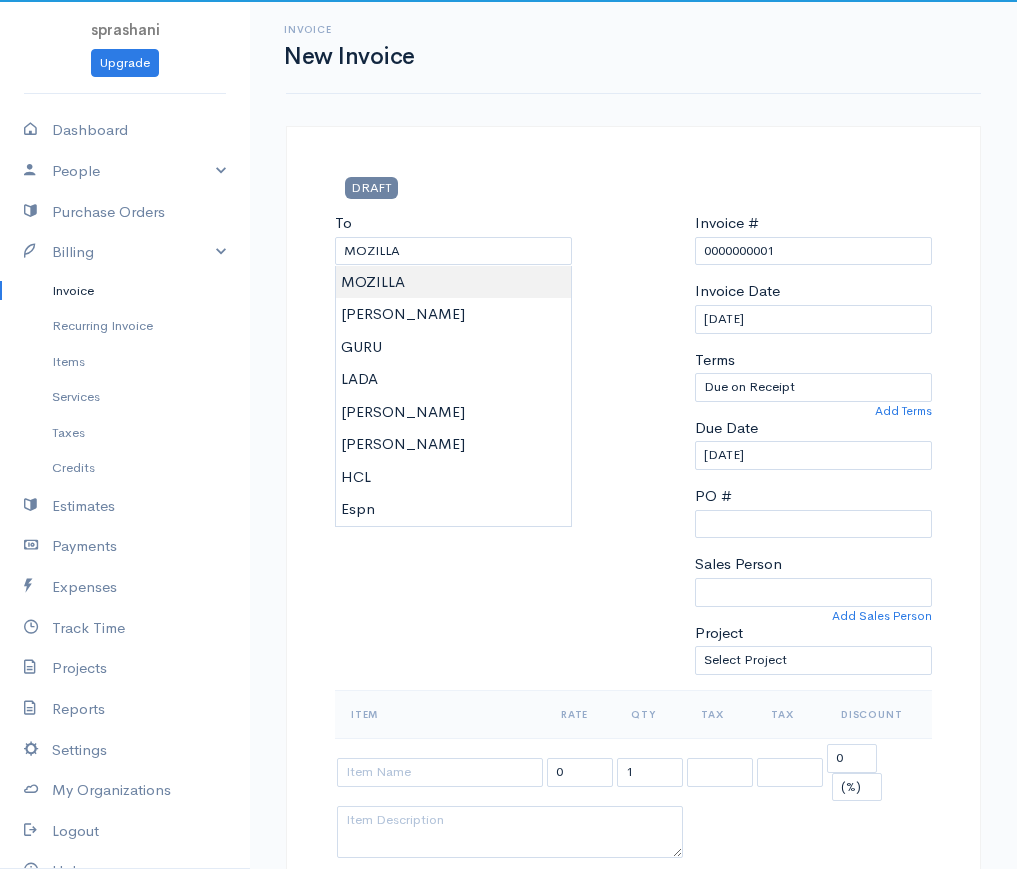 click on "sprashani
Upgrade
Dashboard
People
Clients
Vendors
Staff Users
Purchase Orders
Billing
Invoice
Recurring Invoice
Items
Services
Taxes
Credits
Estimates
Payments
Expenses
Track Time
Projects
Reports
Settings
My Organizations
Logout
Help
@CloudBooksApp 2022
Invoice
New Invoice
DRAFT To MOZILLA [Choose Country] [GEOGRAPHIC_DATA] [GEOGRAPHIC_DATA] [GEOGRAPHIC_DATA] [GEOGRAPHIC_DATA] [GEOGRAPHIC_DATA] [GEOGRAPHIC_DATA] [US_STATE] [GEOGRAPHIC_DATA] [GEOGRAPHIC_DATA] [GEOGRAPHIC_DATA] [GEOGRAPHIC_DATA] [GEOGRAPHIC_DATA] [GEOGRAPHIC_DATA] [GEOGRAPHIC_DATA] [GEOGRAPHIC_DATA] [GEOGRAPHIC_DATA]" at bounding box center (508, 878) 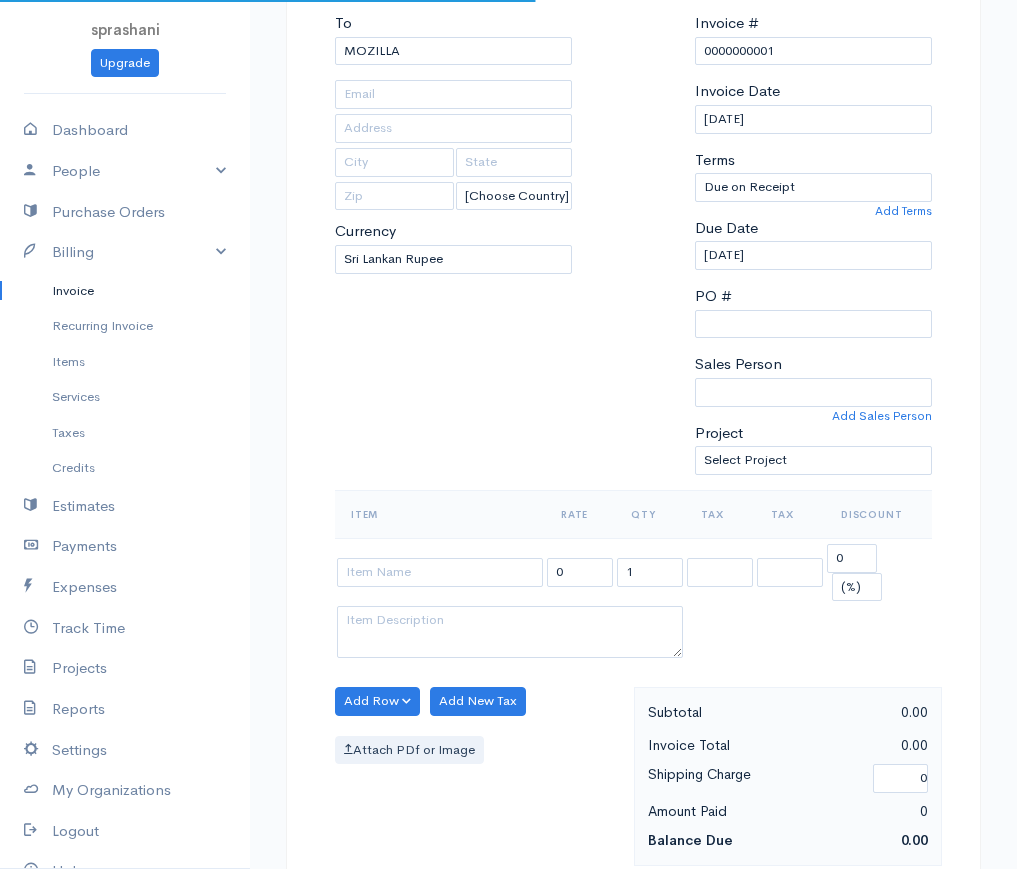 scroll, scrollTop: 400, scrollLeft: 0, axis: vertical 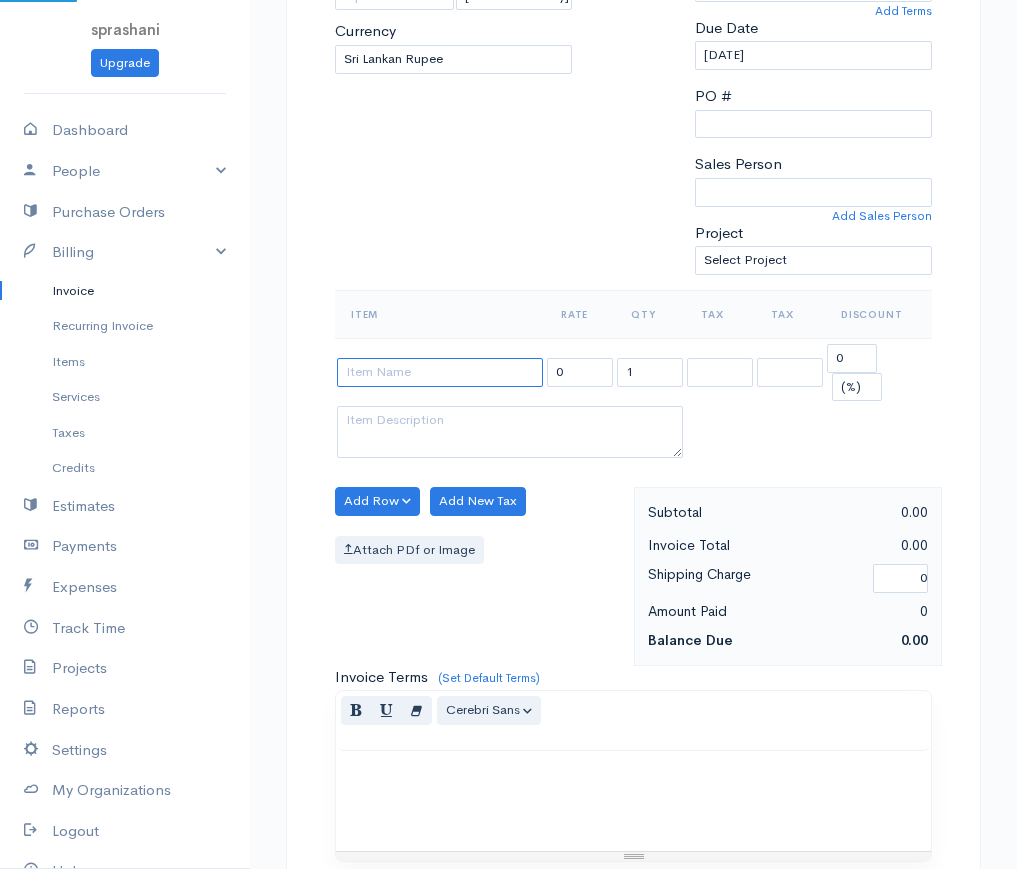click at bounding box center (440, 372) 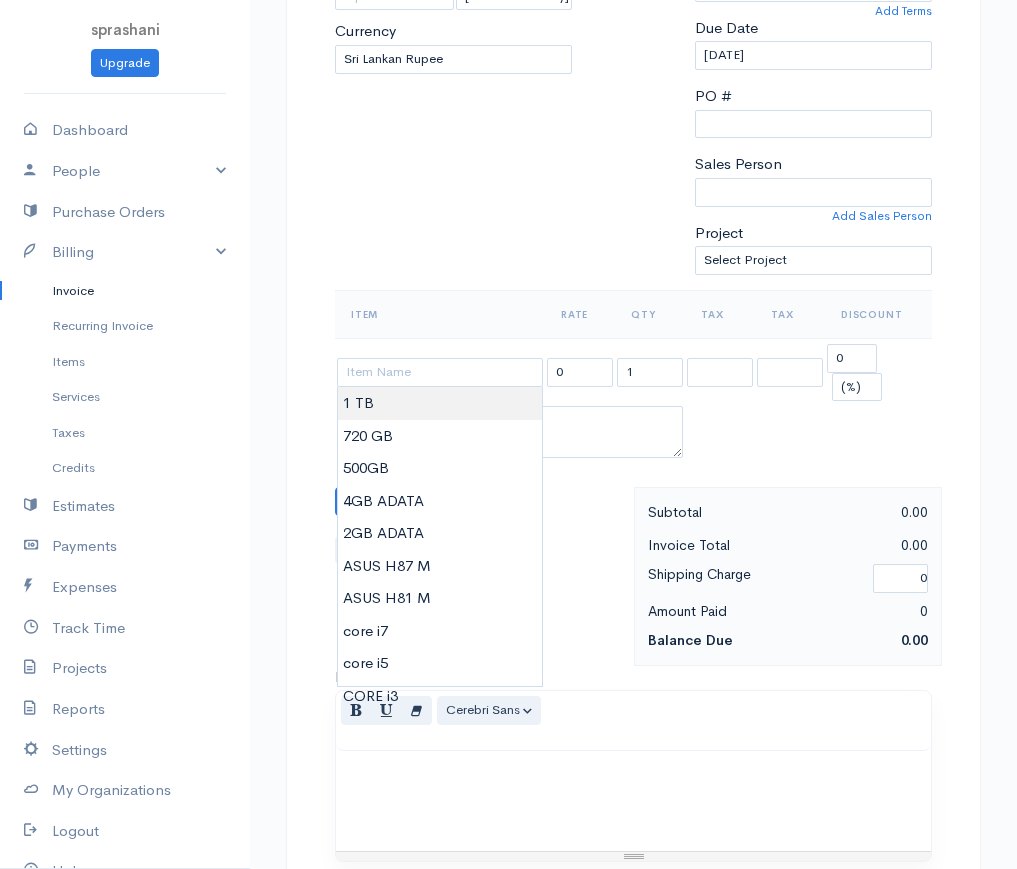 type on "1 TB" 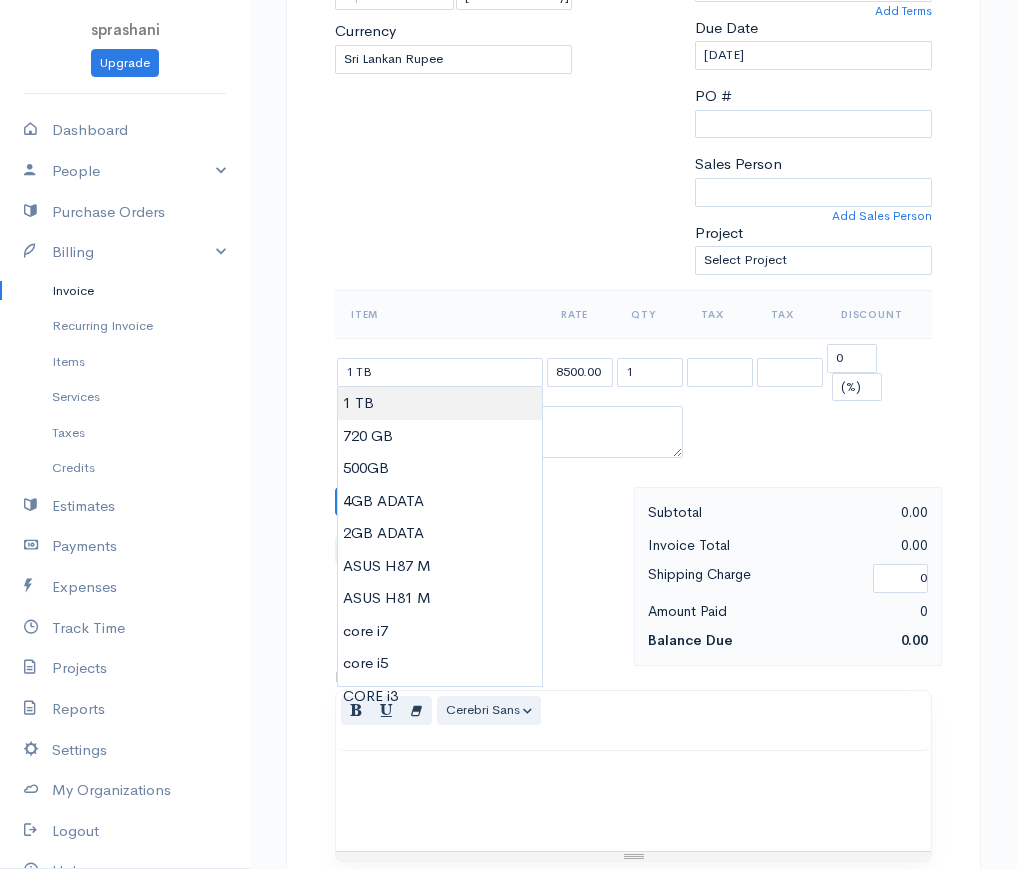 click on "sprashani
Upgrade
Dashboard
People
Clients
Vendors
Staff Users
Purchase Orders
Billing
Invoice
Recurring Invoice
Items
Services
Taxes
Credits
Estimates
Payments
Expenses
Track Time
Projects
Reports
Settings
My Organizations
Logout
Help
@CloudBooksApp 2022
Invoice
New Invoice
DRAFT To MOZILLA [Choose Country] [GEOGRAPHIC_DATA] [GEOGRAPHIC_DATA] [GEOGRAPHIC_DATA] [GEOGRAPHIC_DATA] [GEOGRAPHIC_DATA] [GEOGRAPHIC_DATA] [US_STATE] [GEOGRAPHIC_DATA] [GEOGRAPHIC_DATA] [GEOGRAPHIC_DATA] [GEOGRAPHIC_DATA] [GEOGRAPHIC_DATA] [GEOGRAPHIC_DATA] [GEOGRAPHIC_DATA] [GEOGRAPHIC_DATA] [GEOGRAPHIC_DATA]" at bounding box center (508, 478) 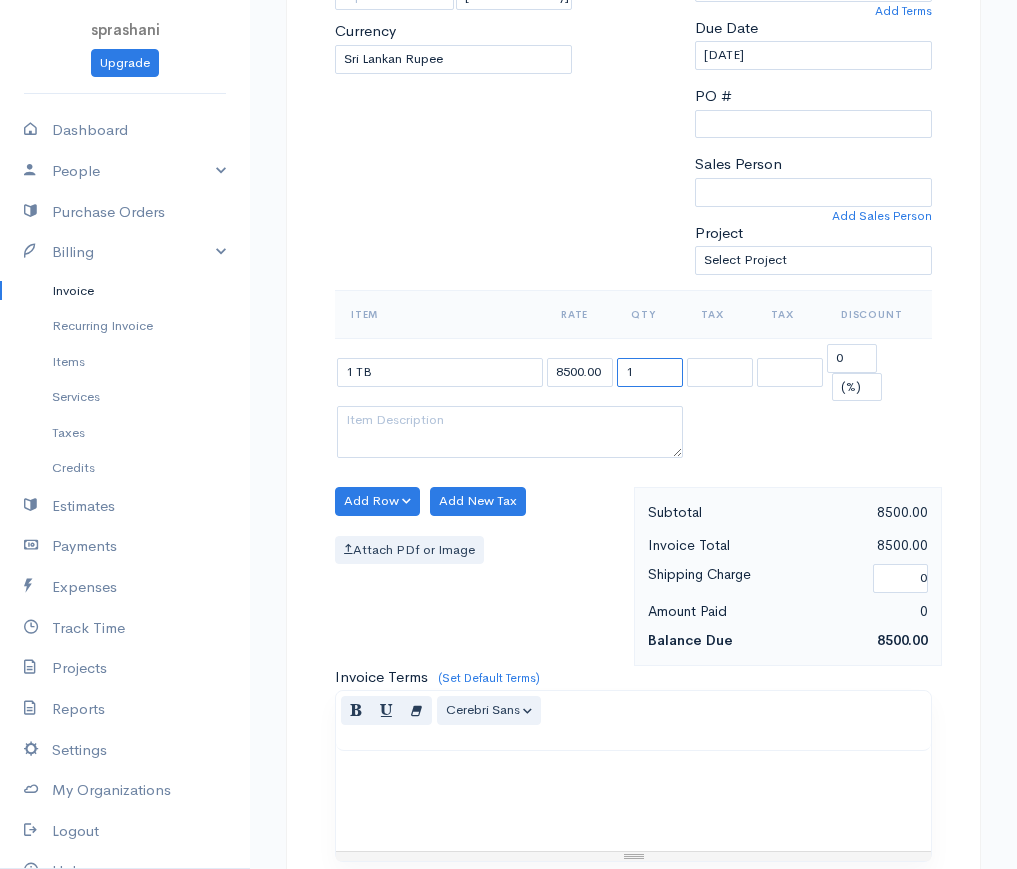 drag, startPoint x: 642, startPoint y: 376, endPoint x: 603, endPoint y: 367, distance: 40.024994 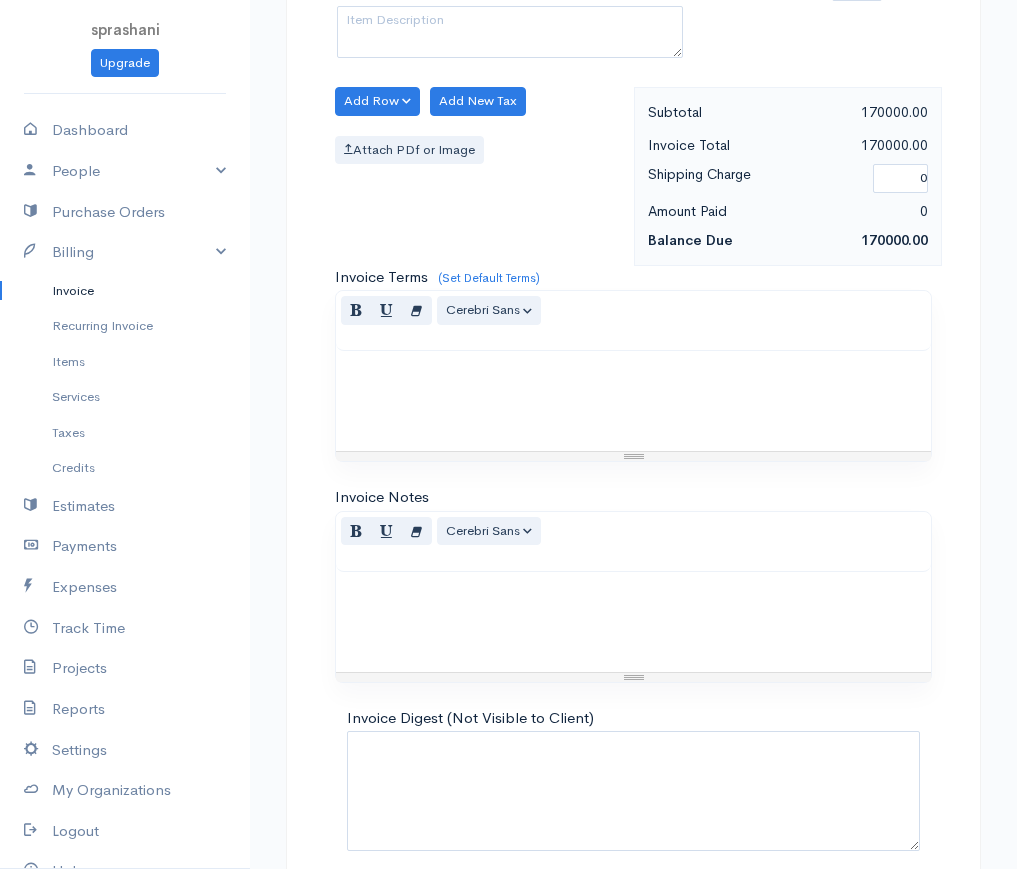 scroll, scrollTop: 905, scrollLeft: 0, axis: vertical 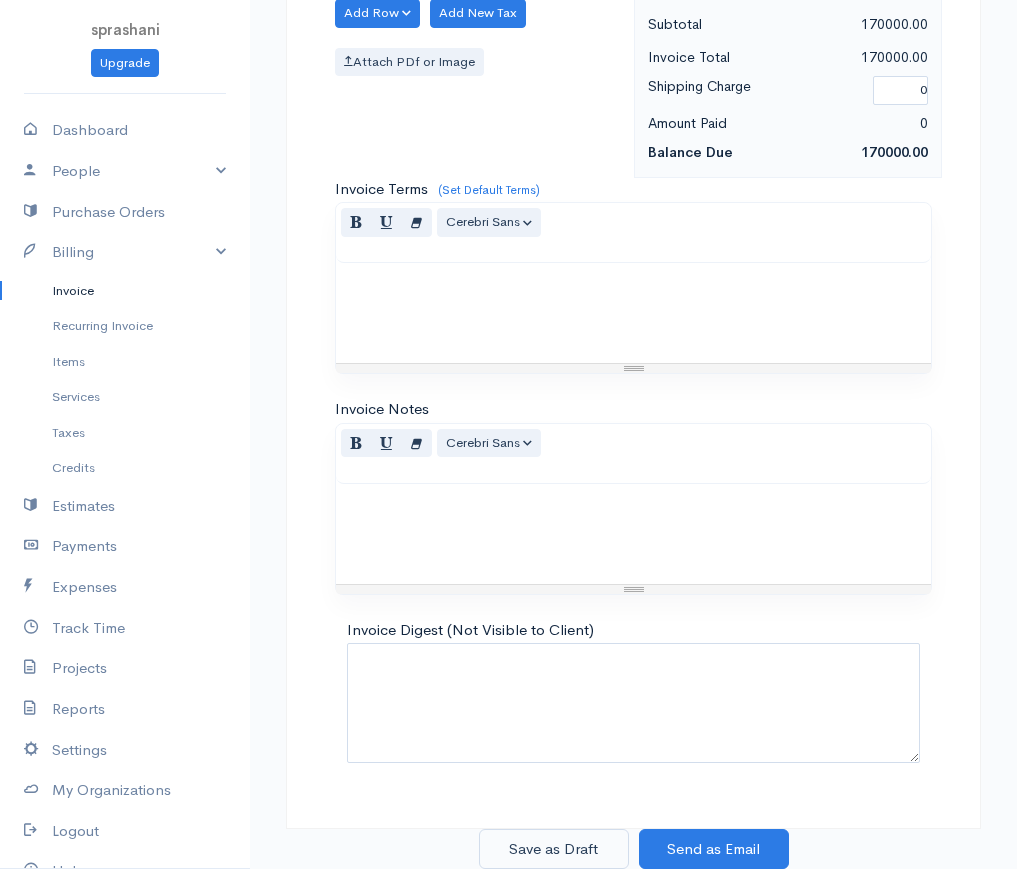 type on "20" 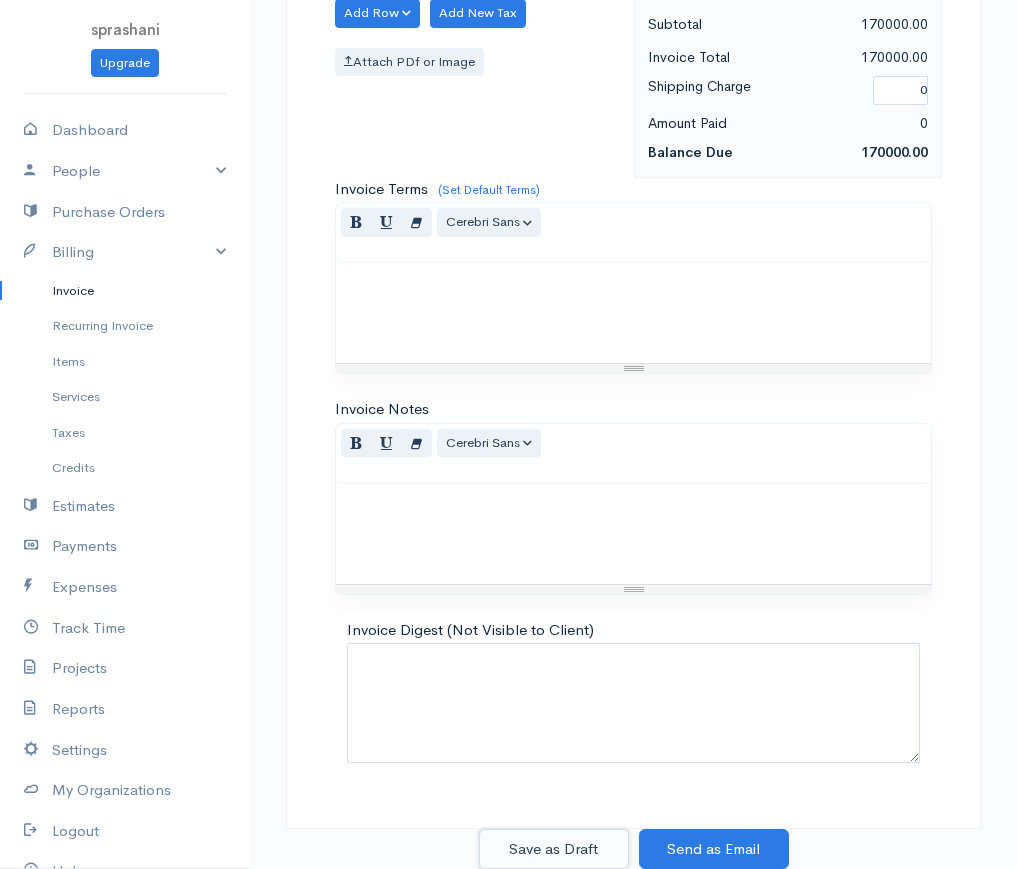 click on "Save as Draft" at bounding box center [554, 849] 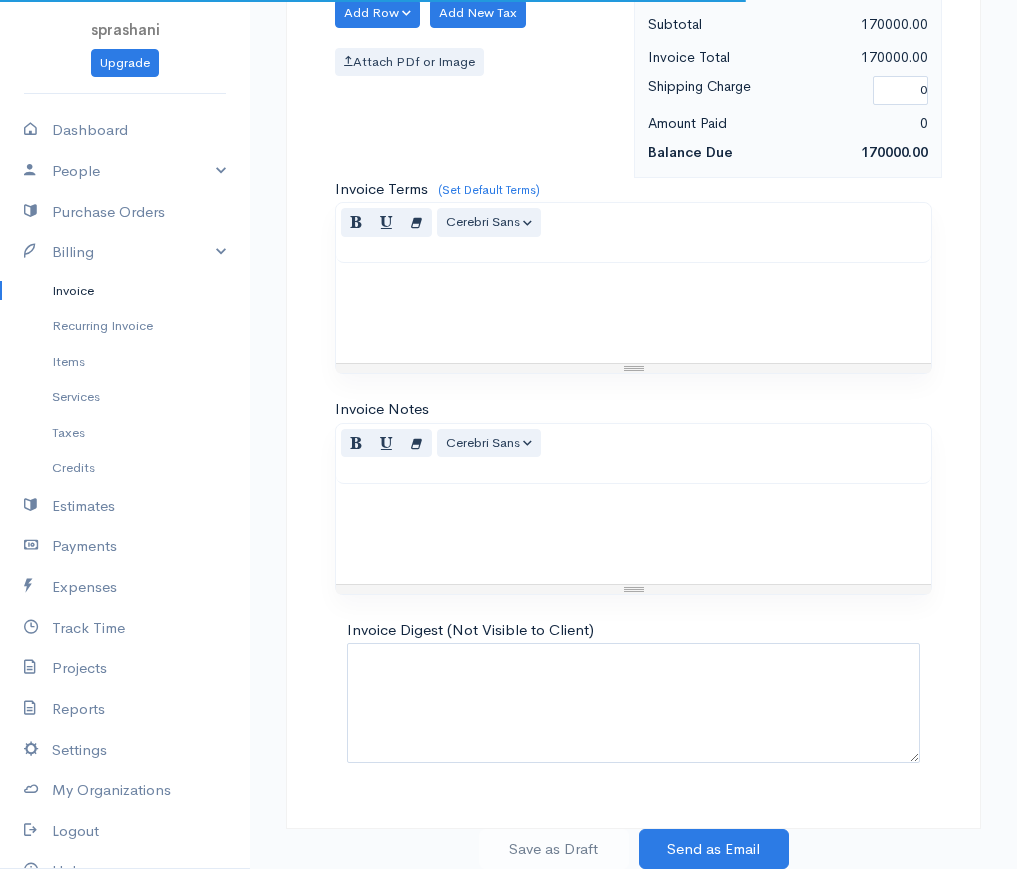 scroll, scrollTop: 0, scrollLeft: 0, axis: both 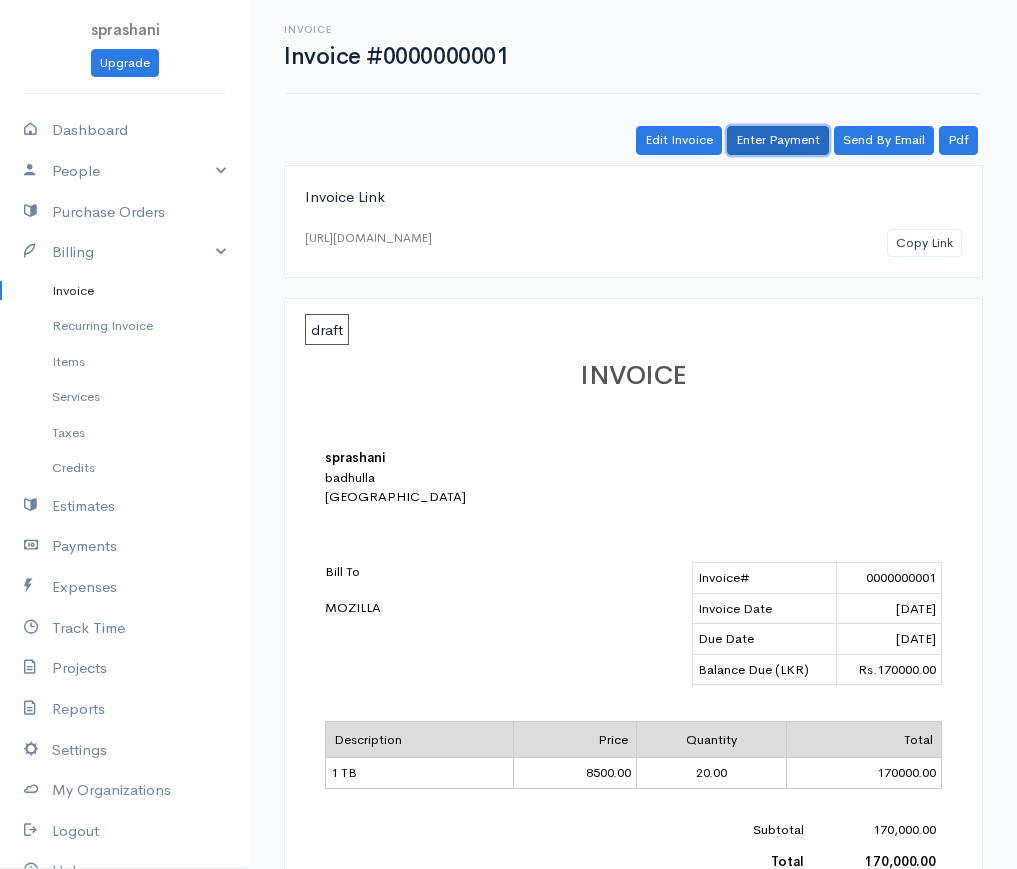 click on "Enter Payment" at bounding box center (778, 140) 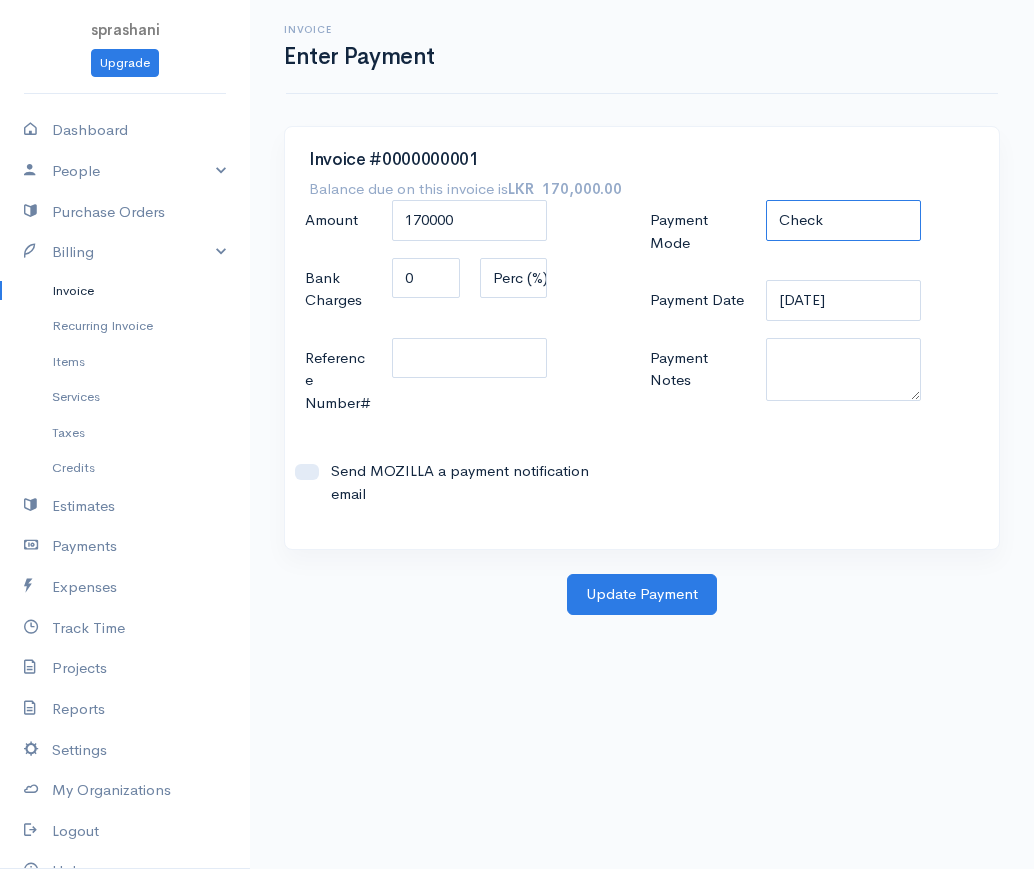 click on "Check Bank Transfer Credit Cash Debit ACH VISA MASTERCARD AMEX DISCOVER DINERS EUROCARD JCB NOVA Credit Card PayPal Google Checkout 2Checkout Amazon" at bounding box center (843, 220) 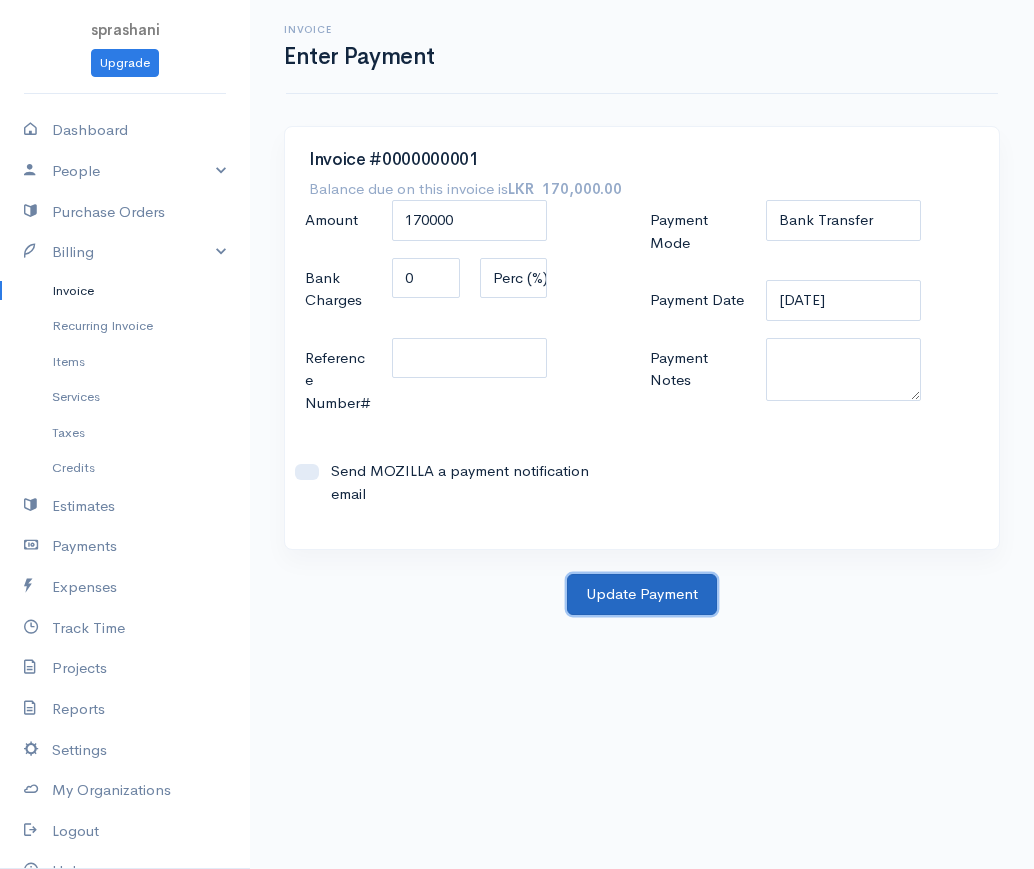click on "Update Payment" at bounding box center (642, 594) 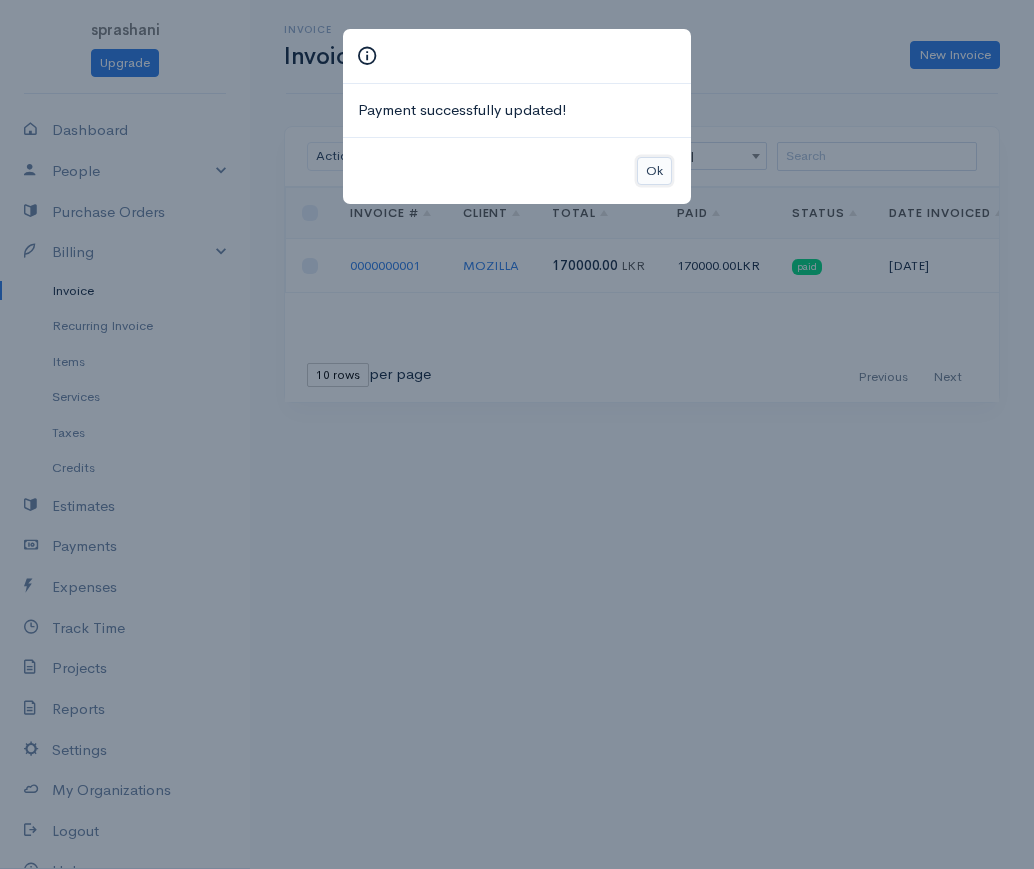 click on "Ok" at bounding box center (654, 171) 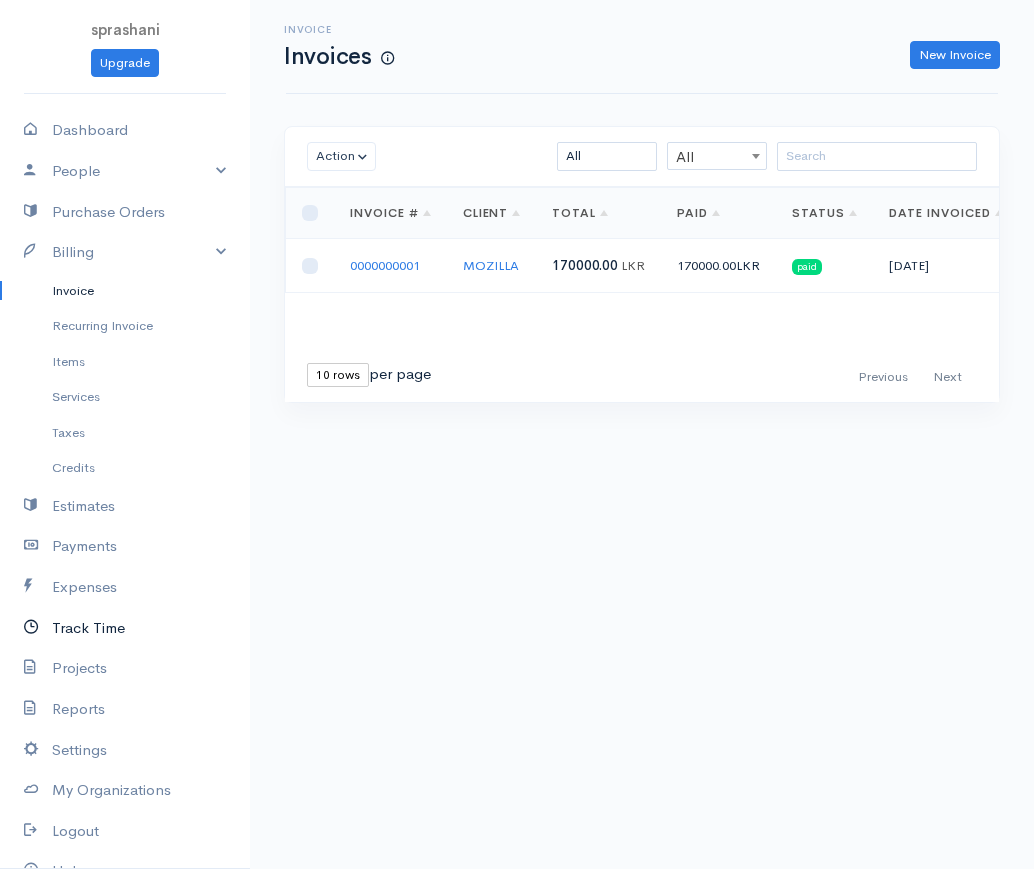 click on "Track Time" at bounding box center (125, 628) 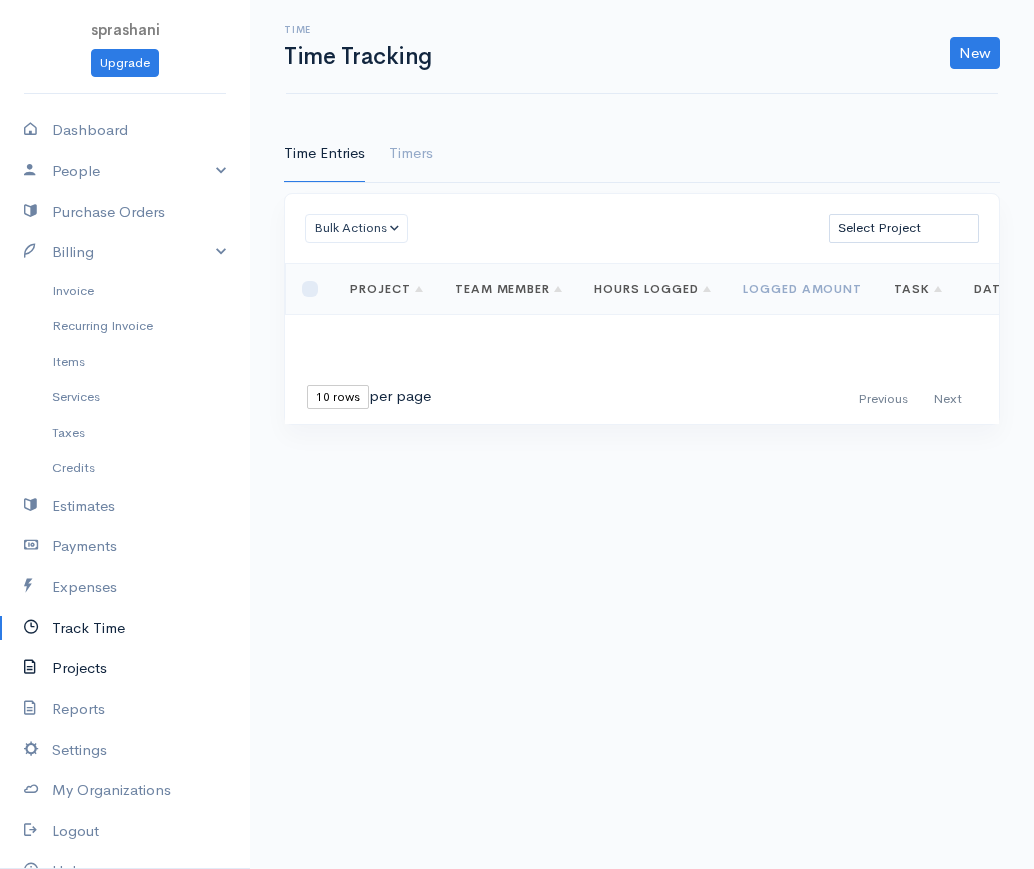 click on "Projects" at bounding box center (125, 668) 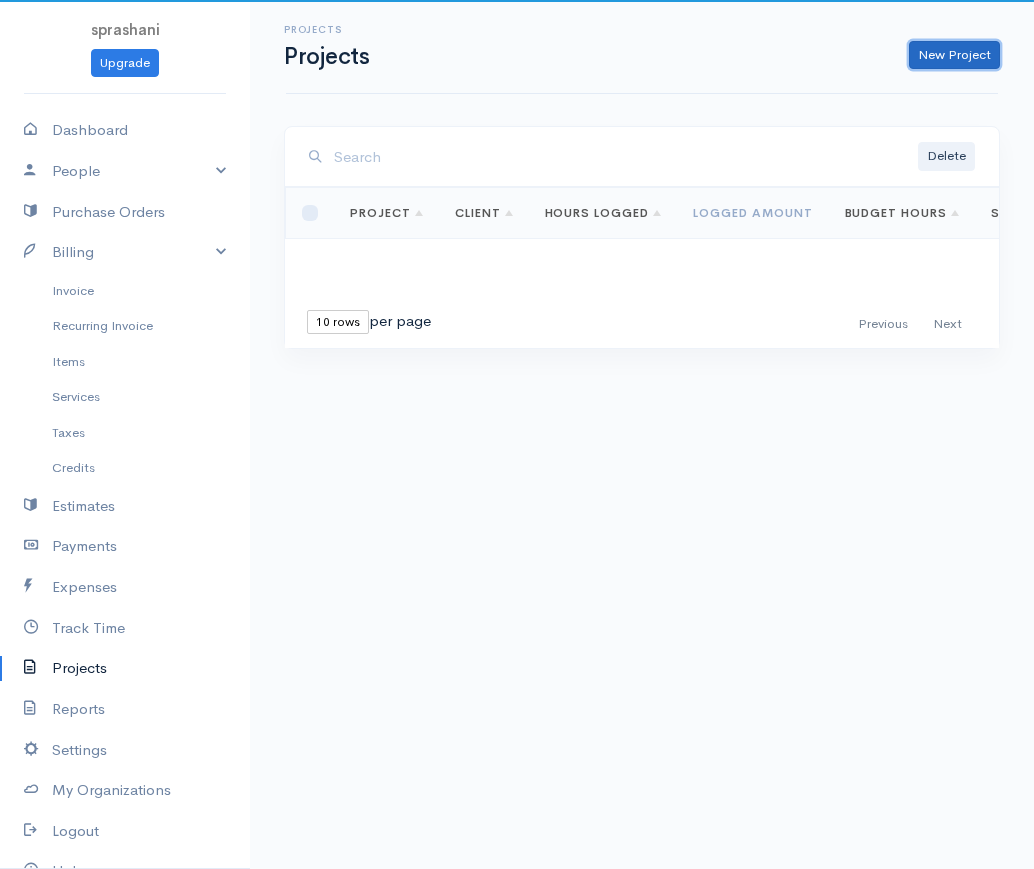 click on "New Project" at bounding box center [954, 55] 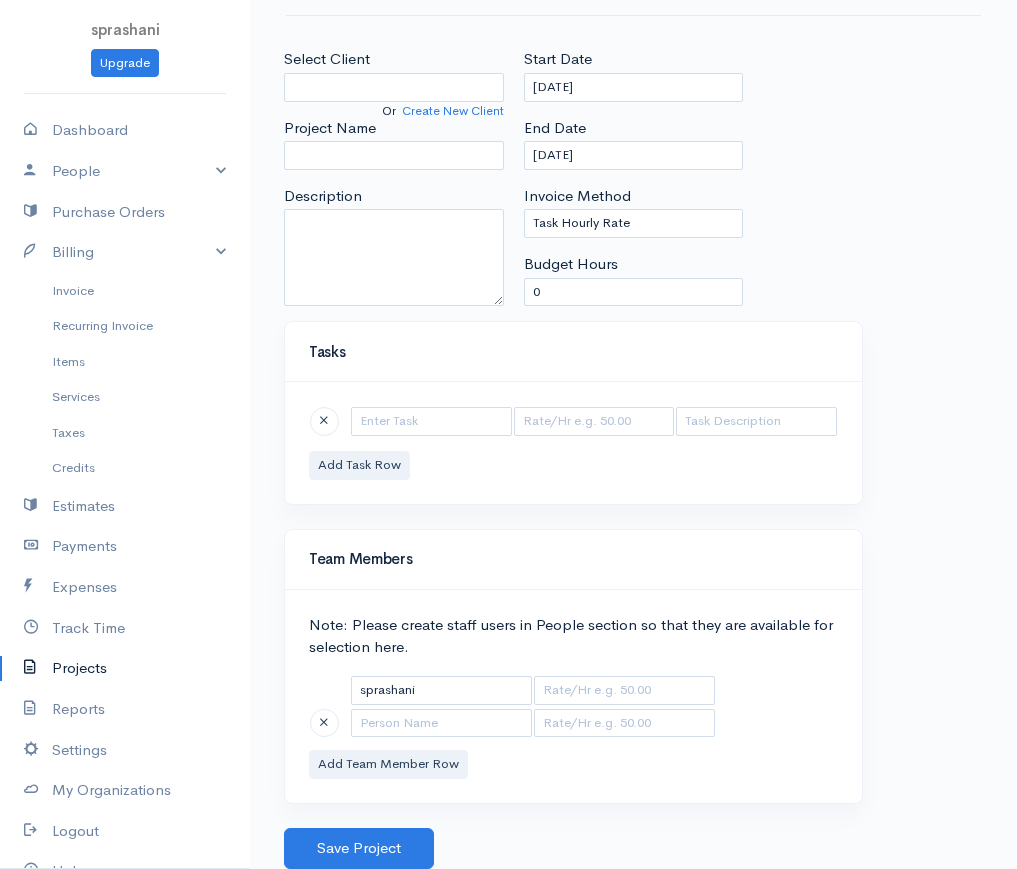 scroll, scrollTop: 0, scrollLeft: 0, axis: both 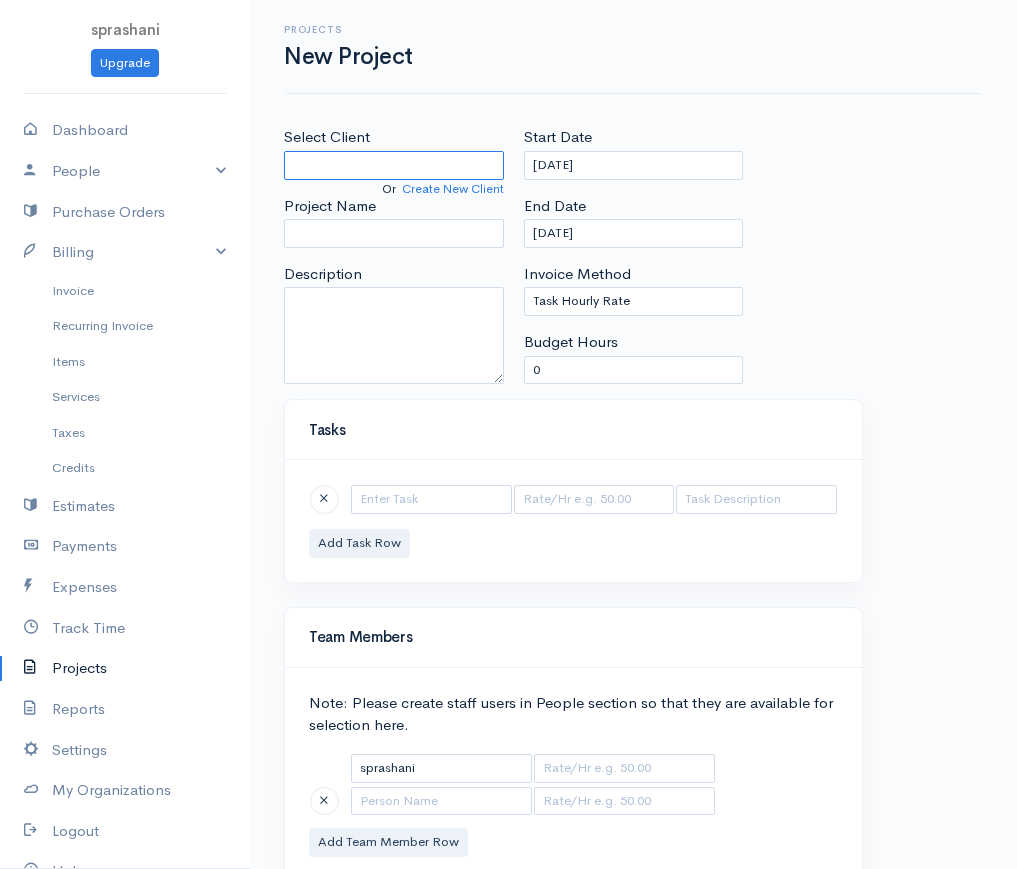 click on "Select Client" at bounding box center [394, 165] 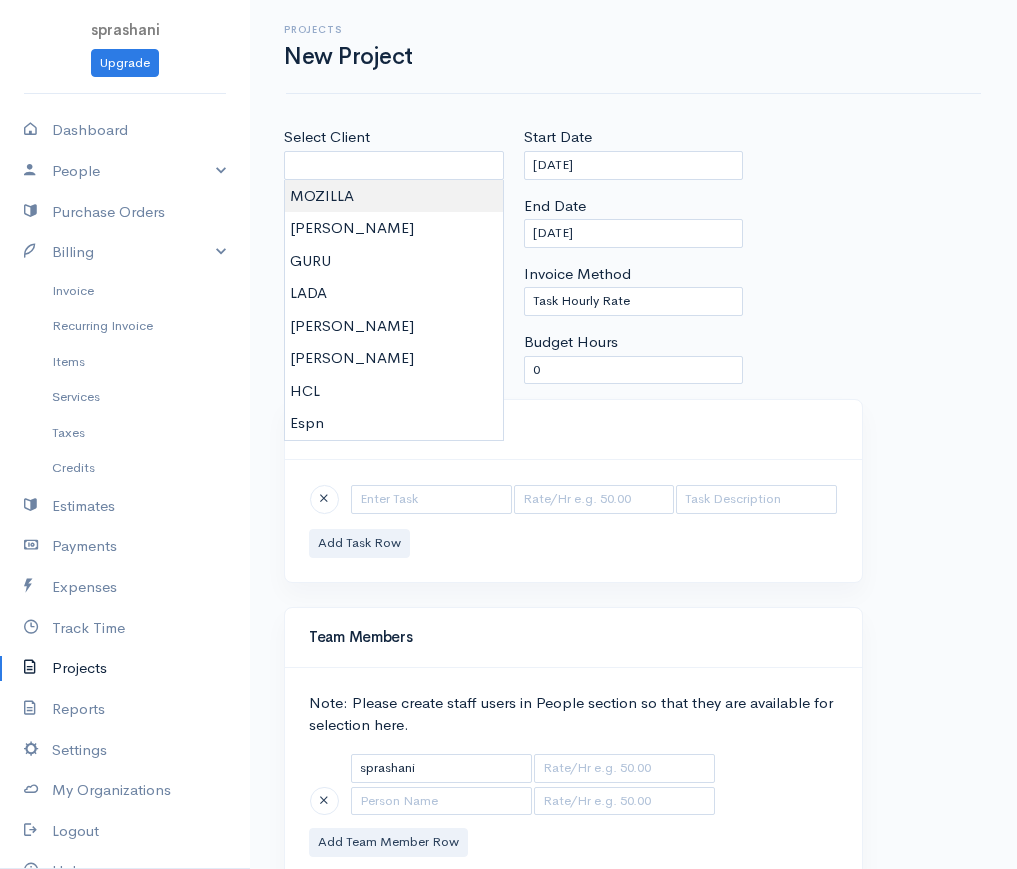 type on "MOZILLA" 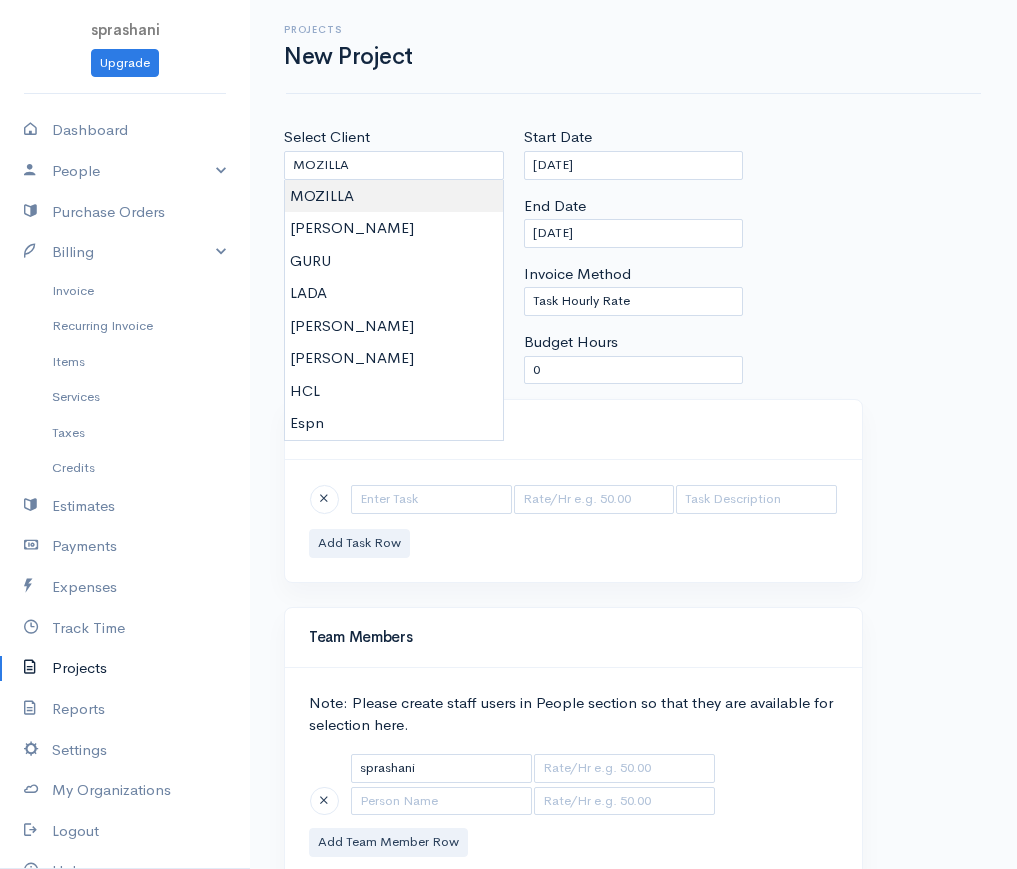 click on "sprashani
Upgrade
Dashboard
People
Clients
Vendors
Staff Users
Purchase Orders
Billing
Invoice
Recurring Invoice
Items
Services
Taxes
Credits
Estimates
Payments
Expenses
Track Time
Projects
Reports
Settings
My Organizations
Logout
Help
@CloudBooksApp 2022
Projects
New Project
Select Client MOZILLA Or    Create New Client Project Name Description Start Date [DATE] End Date [DATE] Invoice Method Task Hourly Rate Person Hourly Rate Project Hourly Rate 0 0 Tasks" at bounding box center [508, 473] 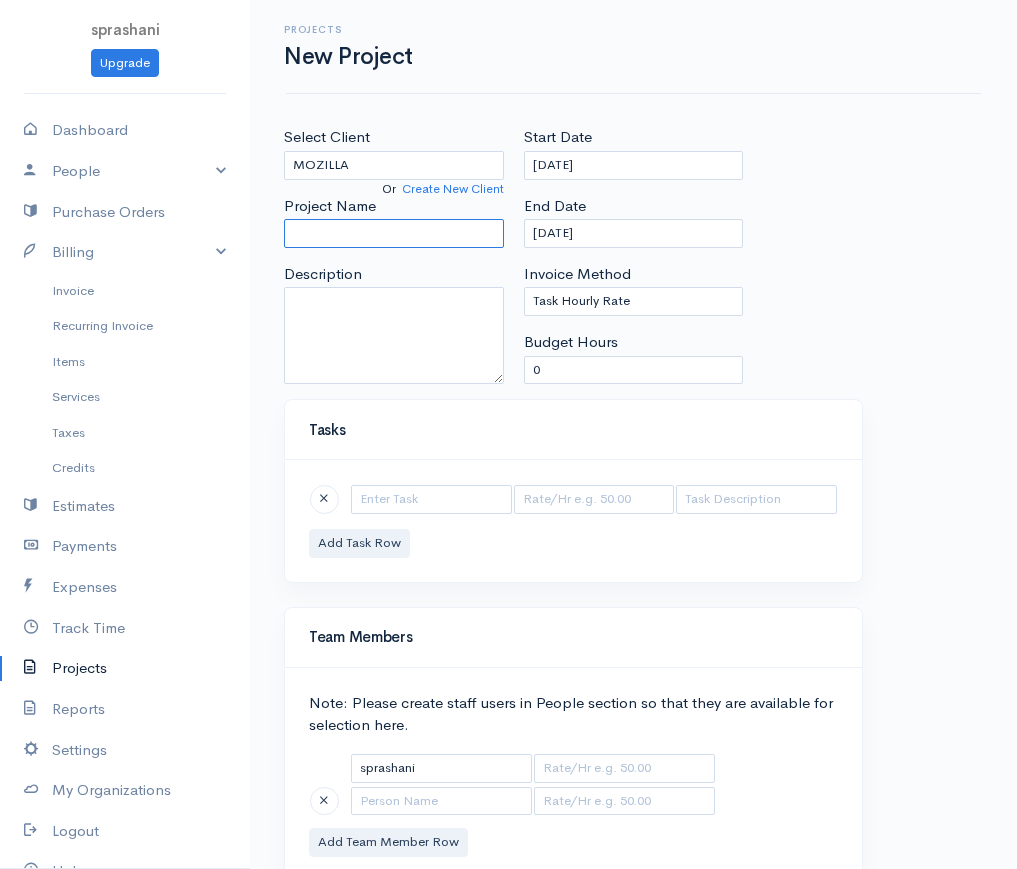 click on "Project Name" at bounding box center (394, 233) 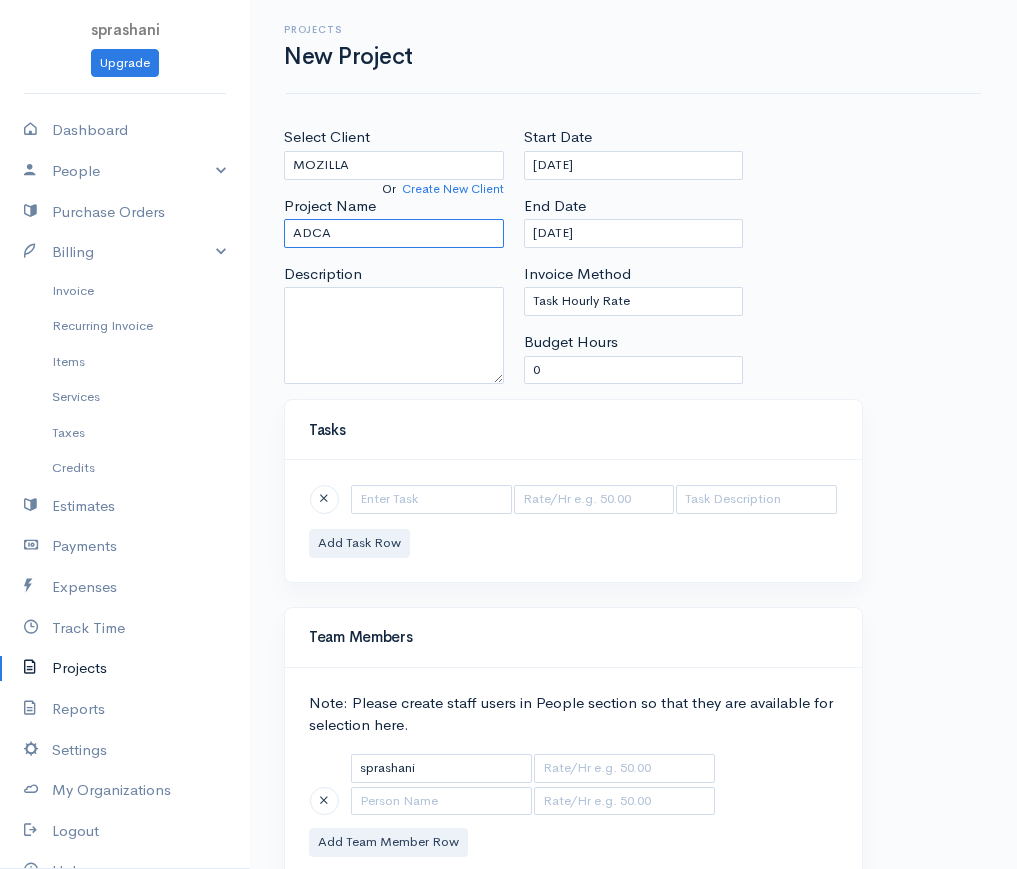 type on "ADCA" 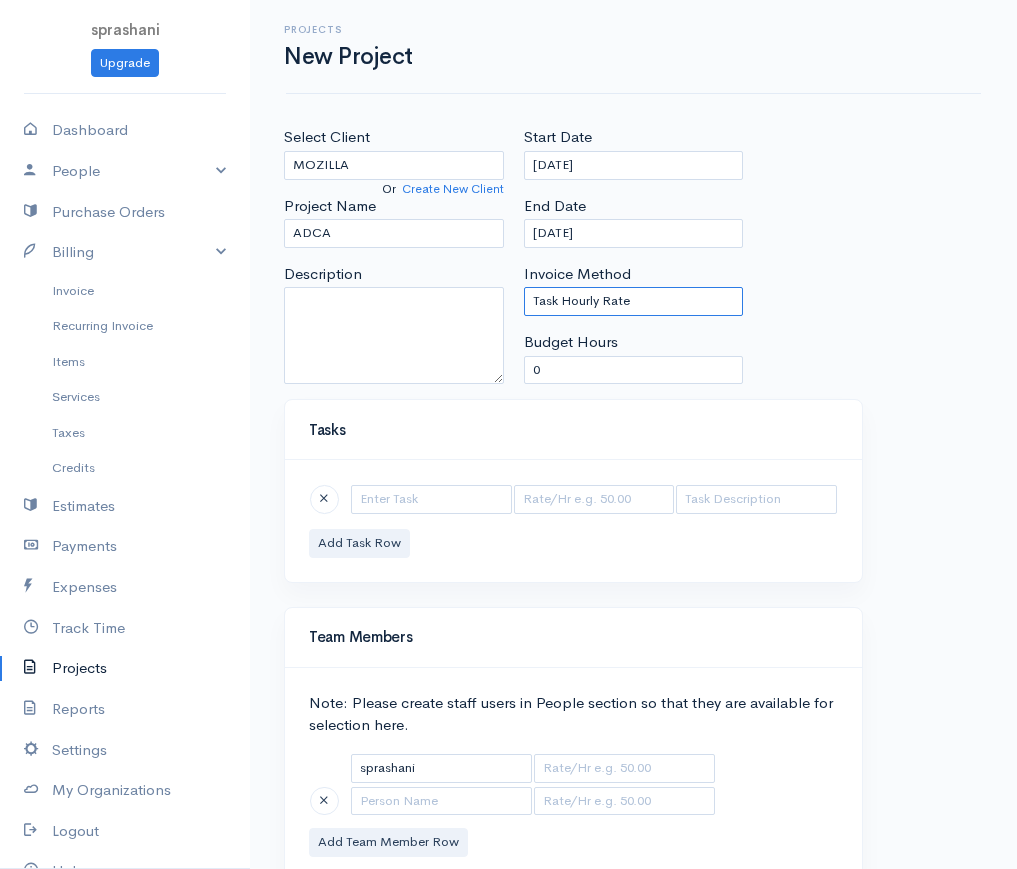 click on "Task Hourly Rate Person Hourly Rate Project Hourly Rate Flat Rate Project" at bounding box center (634, 301) 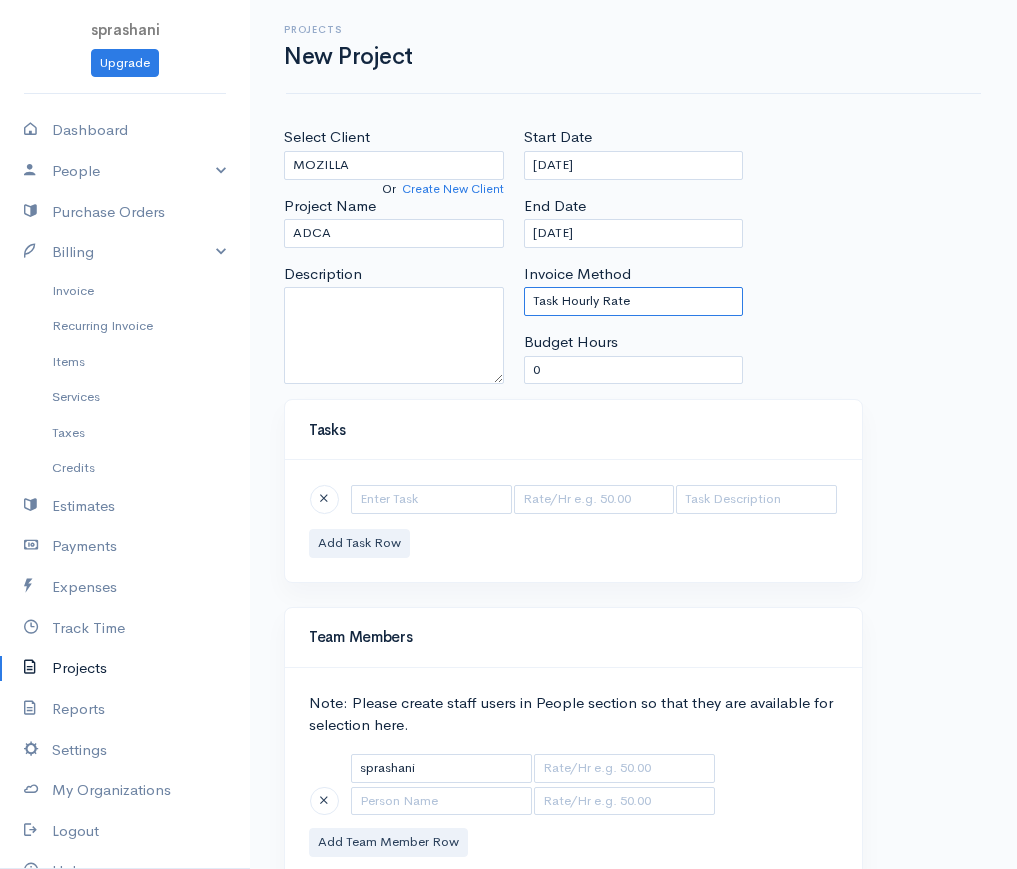 scroll, scrollTop: 78, scrollLeft: 0, axis: vertical 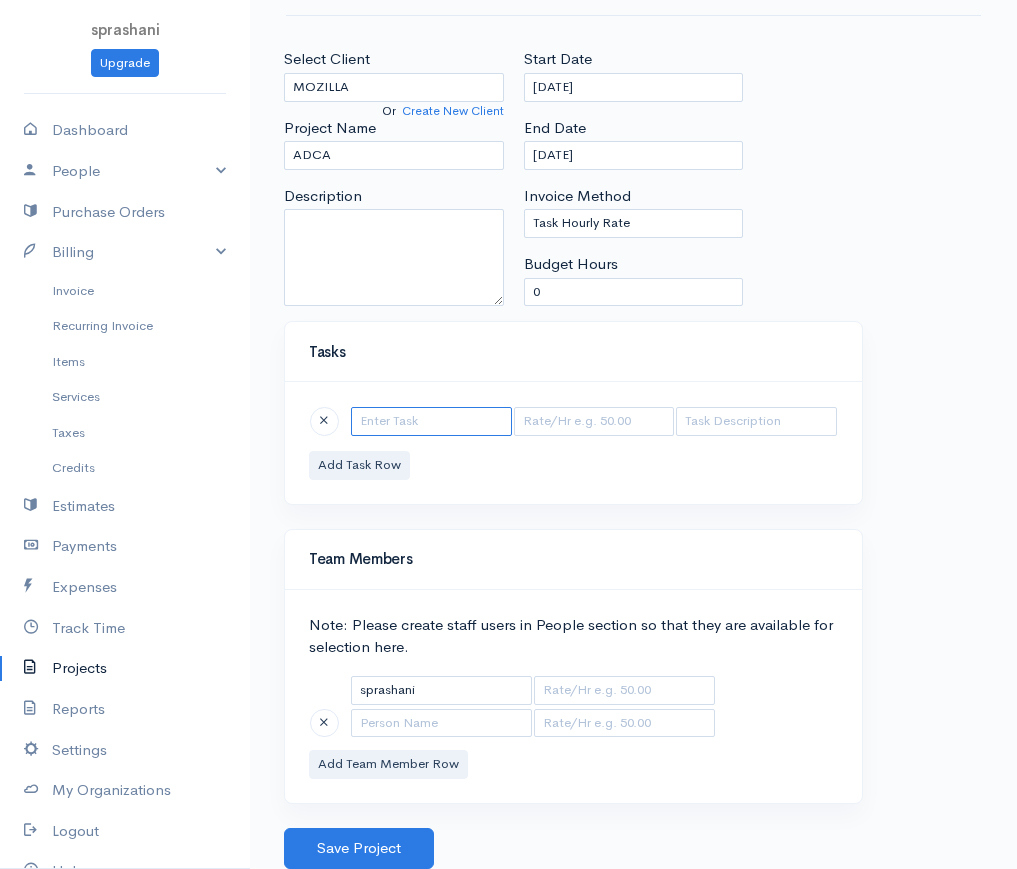 drag, startPoint x: 390, startPoint y: 419, endPoint x: 386, endPoint y: 429, distance: 10.770329 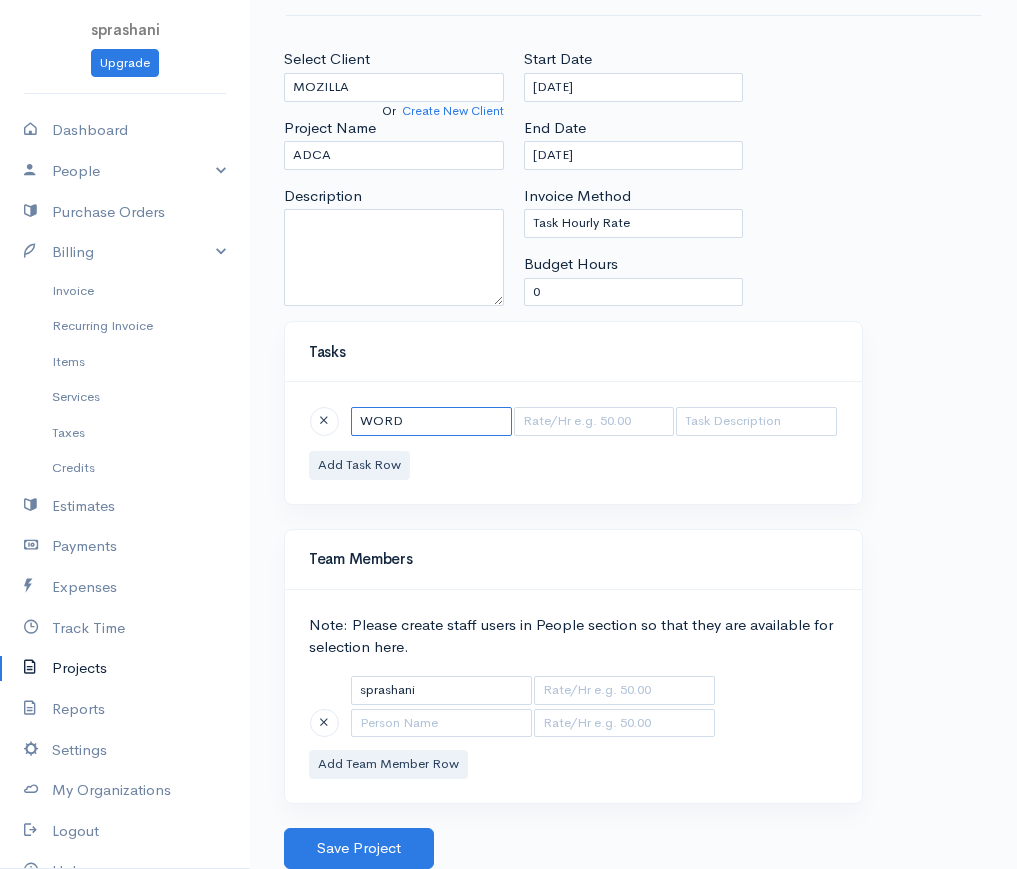type on "WORD" 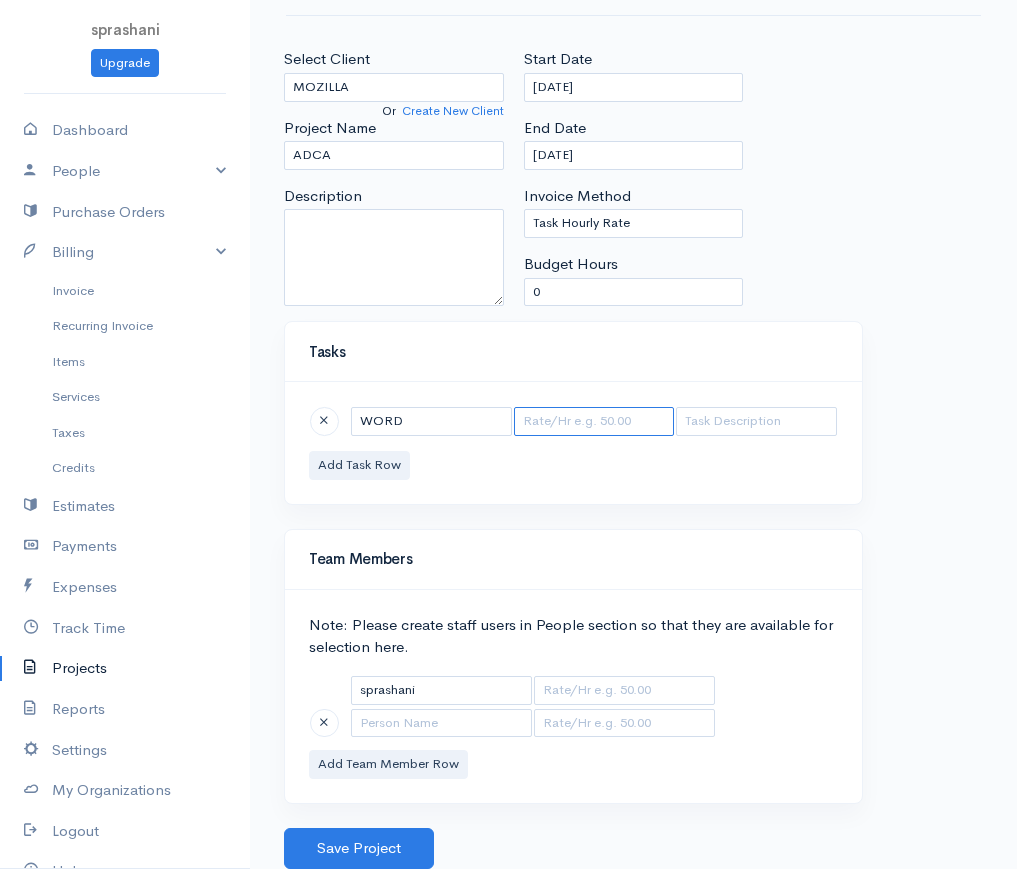 click at bounding box center [594, 421] 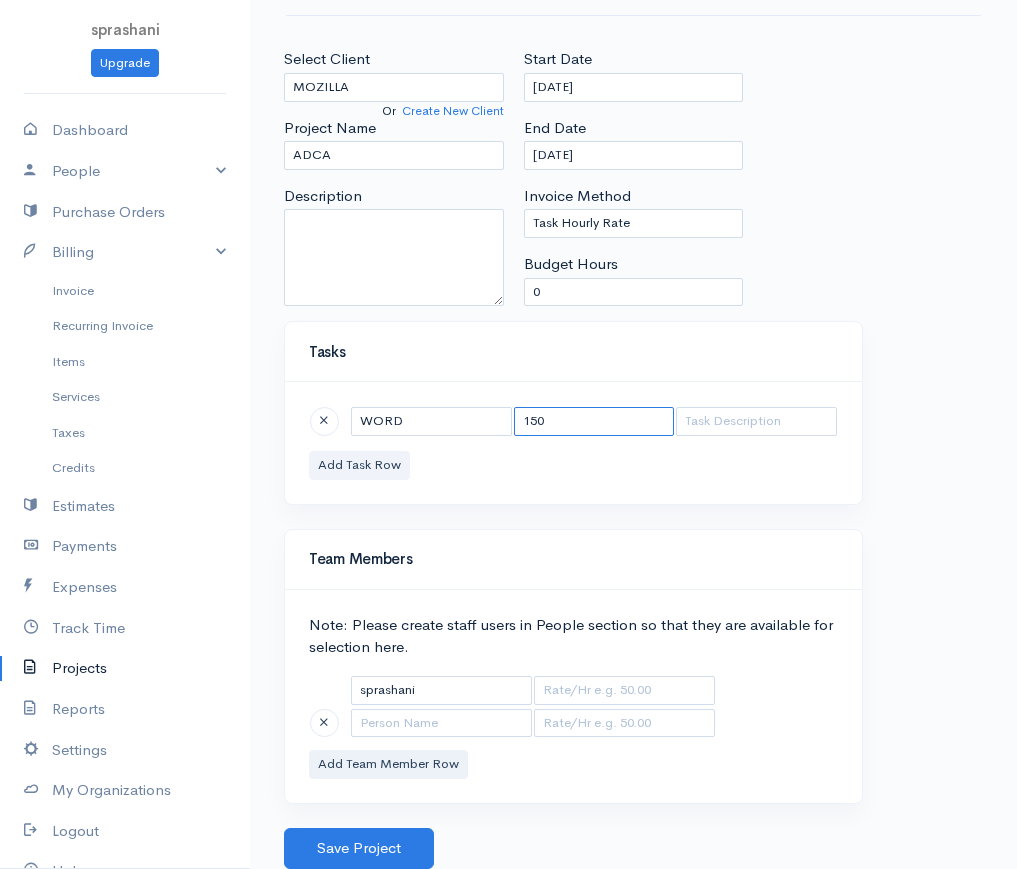 type on "150" 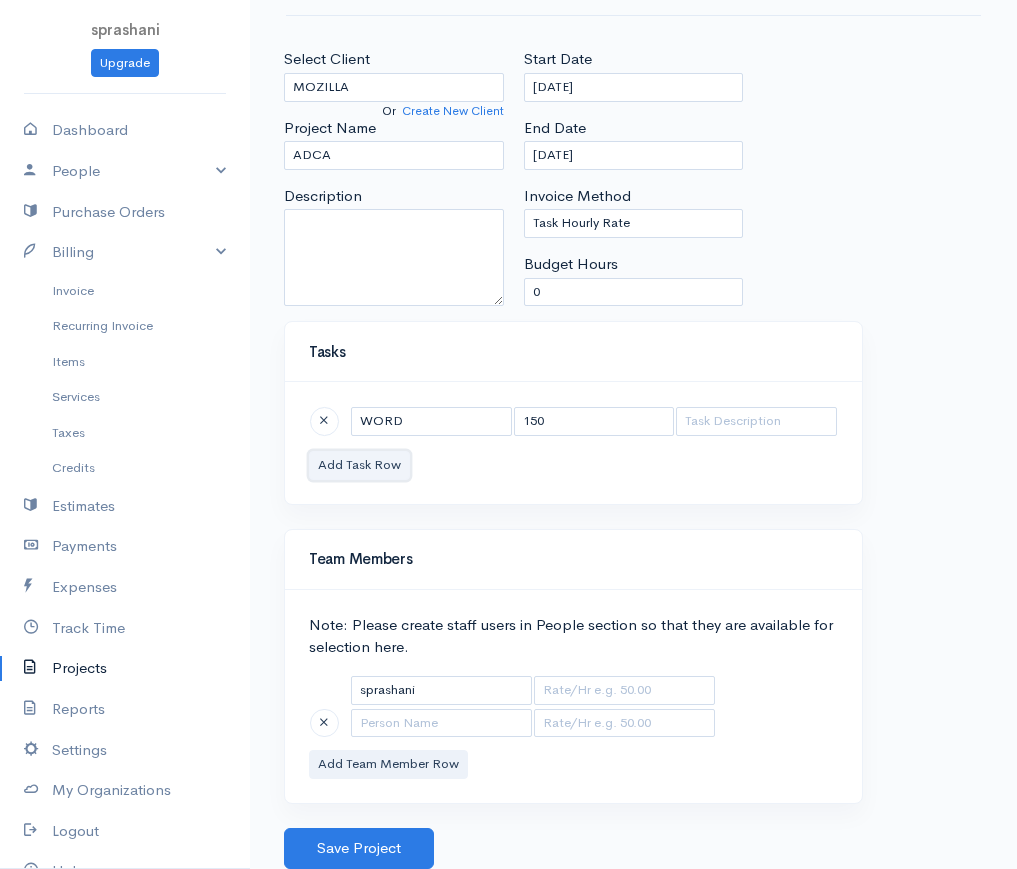 click on "Add Task Row" at bounding box center (359, 465) 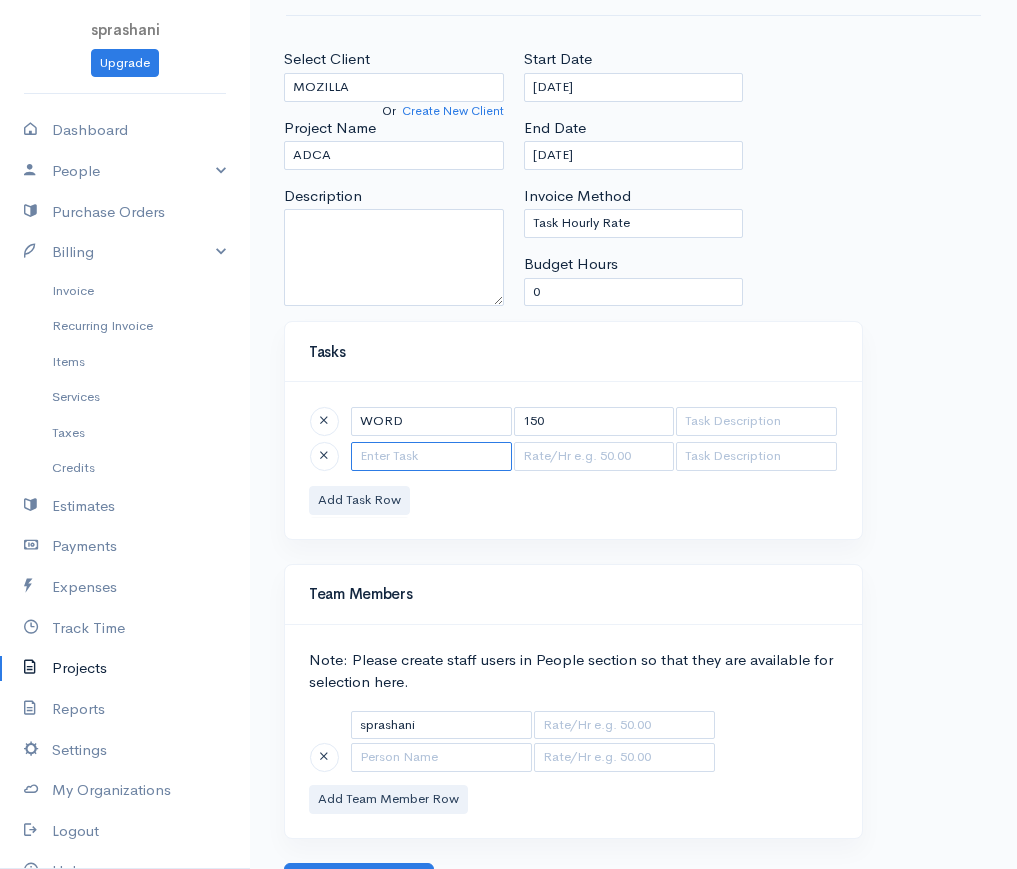 click at bounding box center [431, 456] 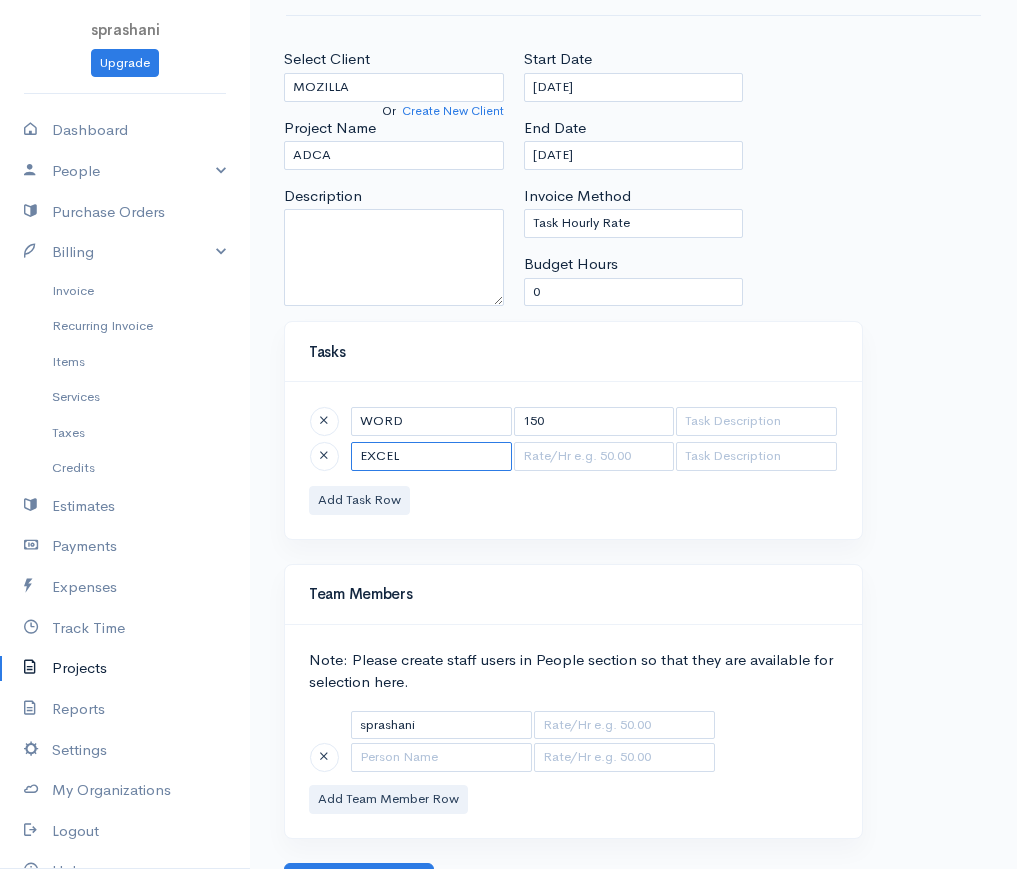 type on "EXCEL" 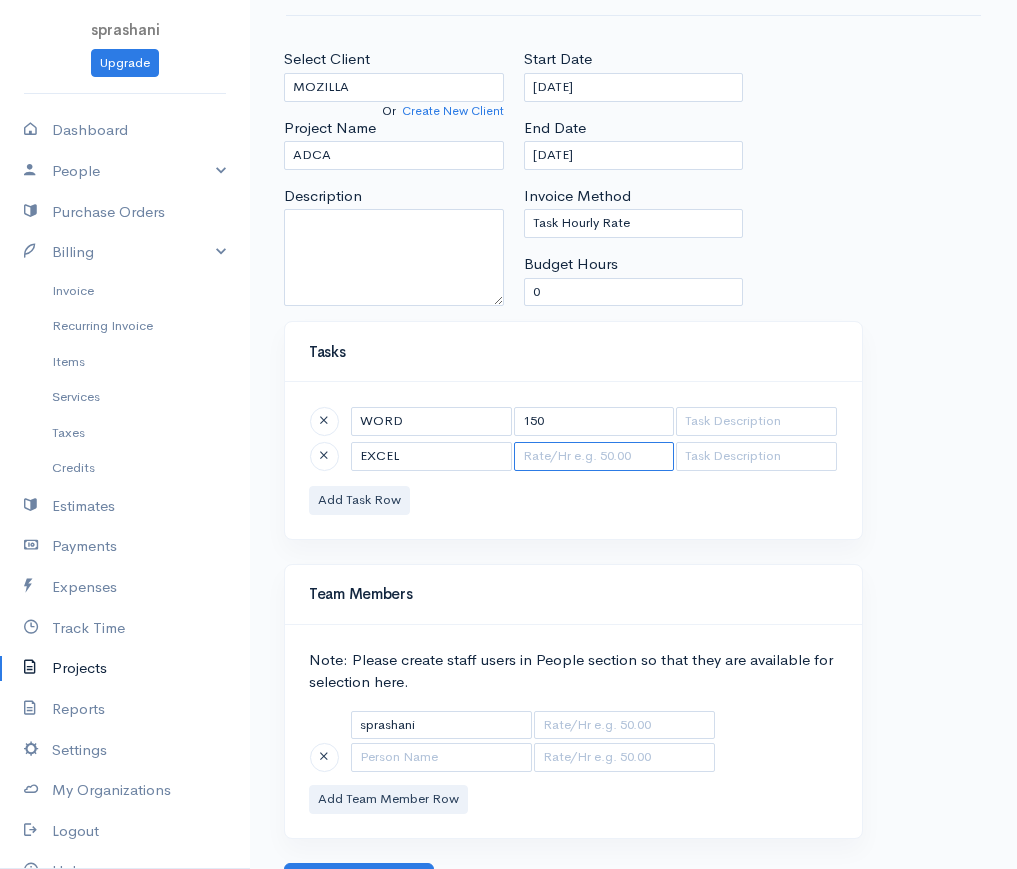 click at bounding box center (594, 456) 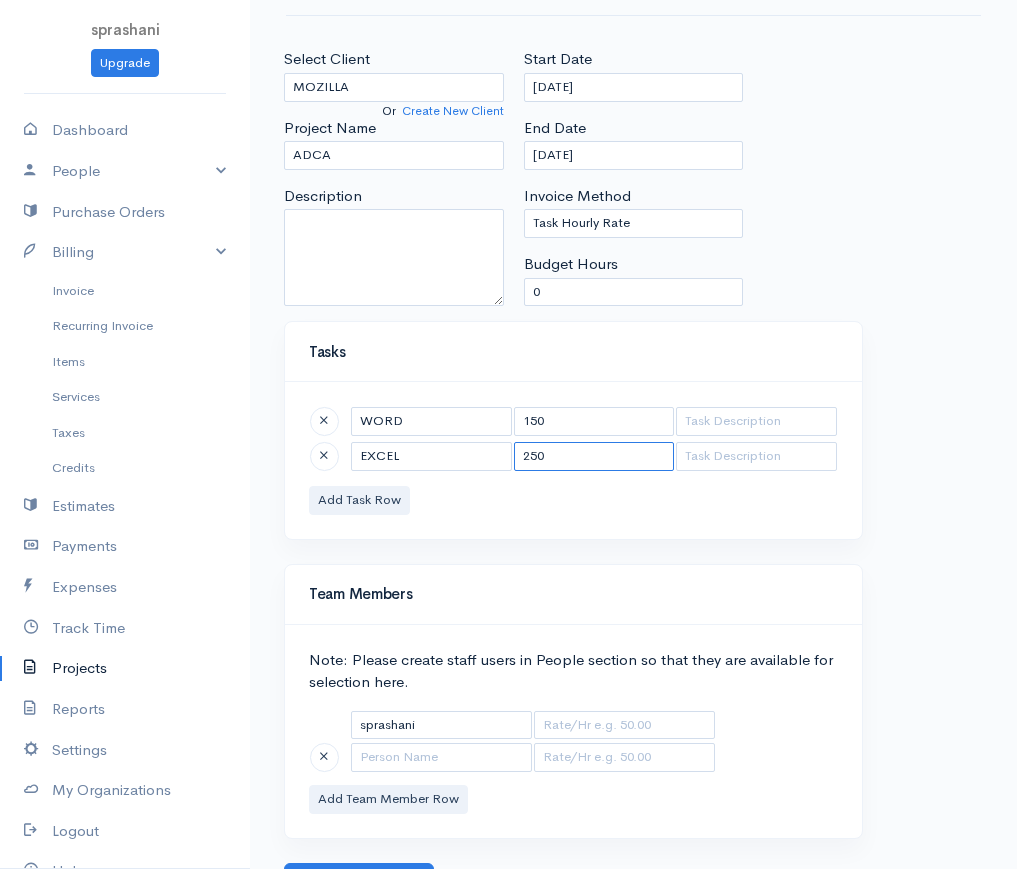 scroll, scrollTop: 112, scrollLeft: 0, axis: vertical 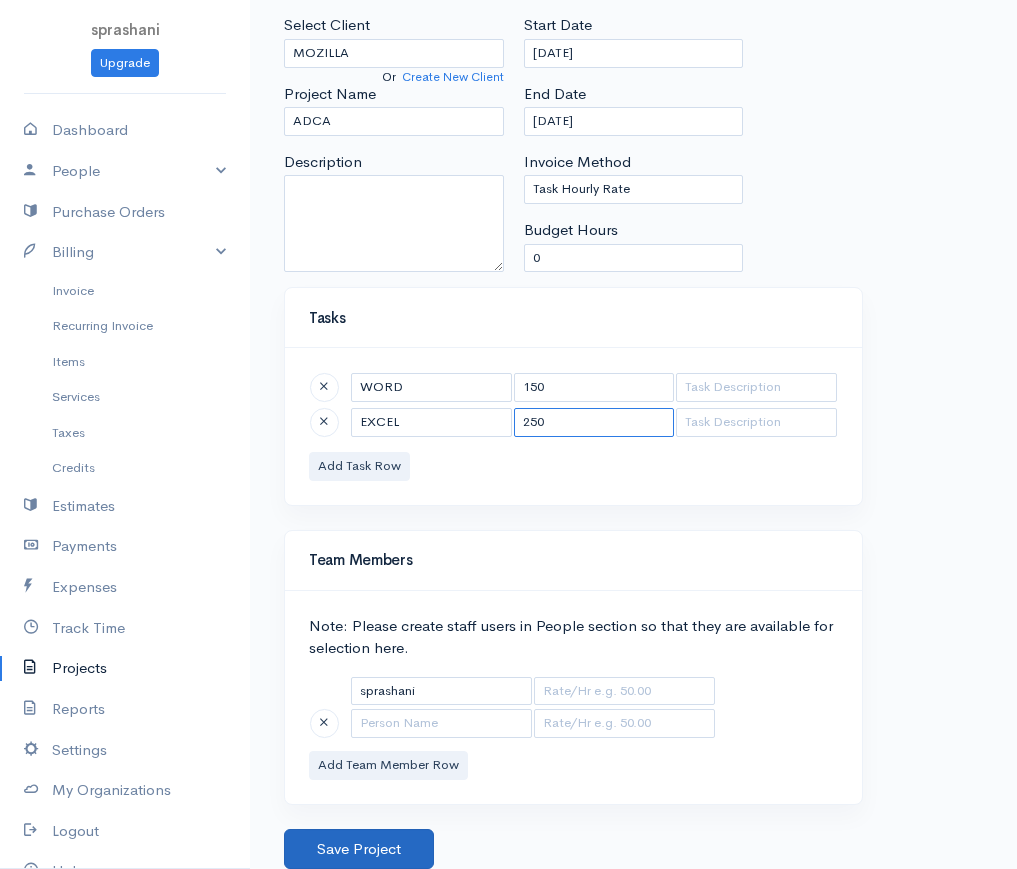 type on "250" 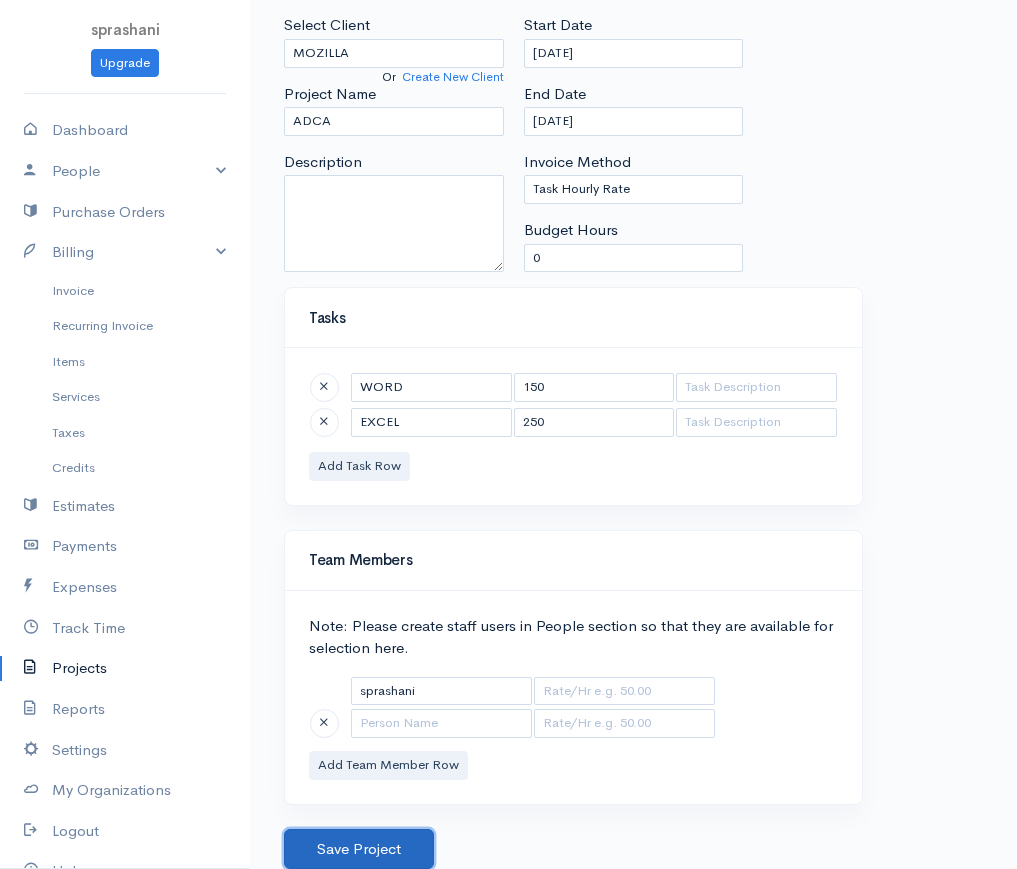 click on "Save Project" at bounding box center (359, 849) 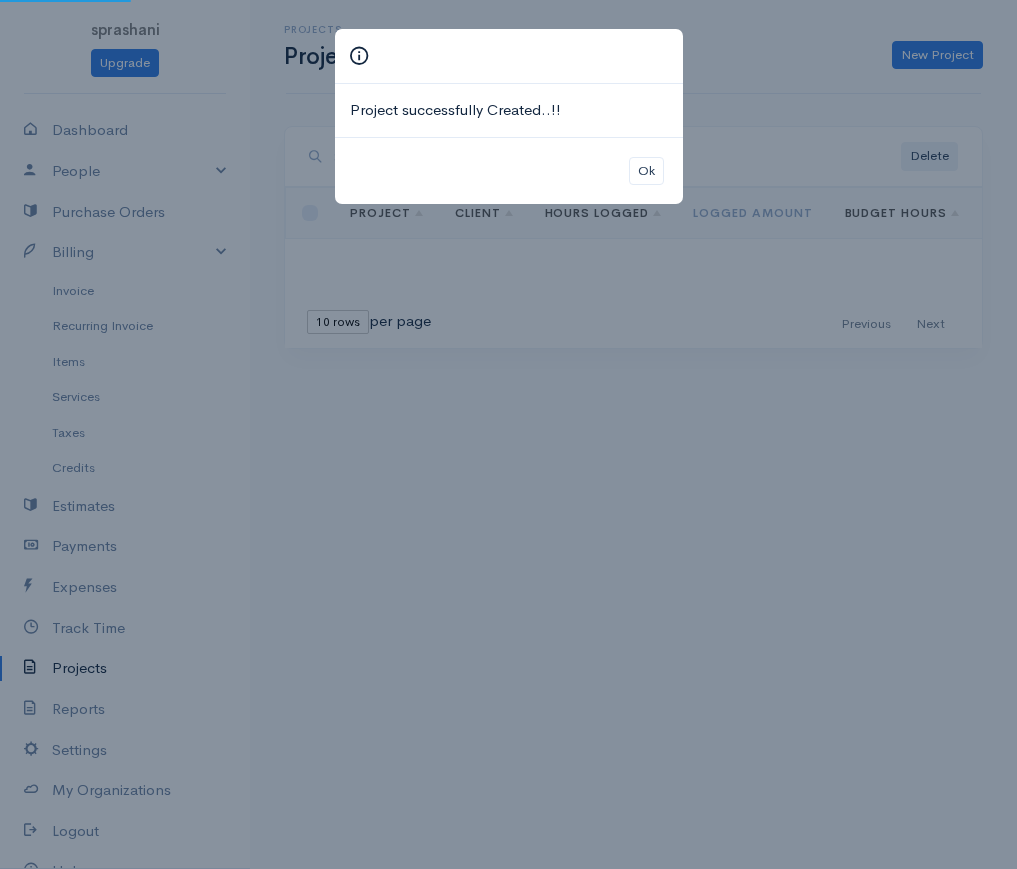 scroll, scrollTop: 0, scrollLeft: 0, axis: both 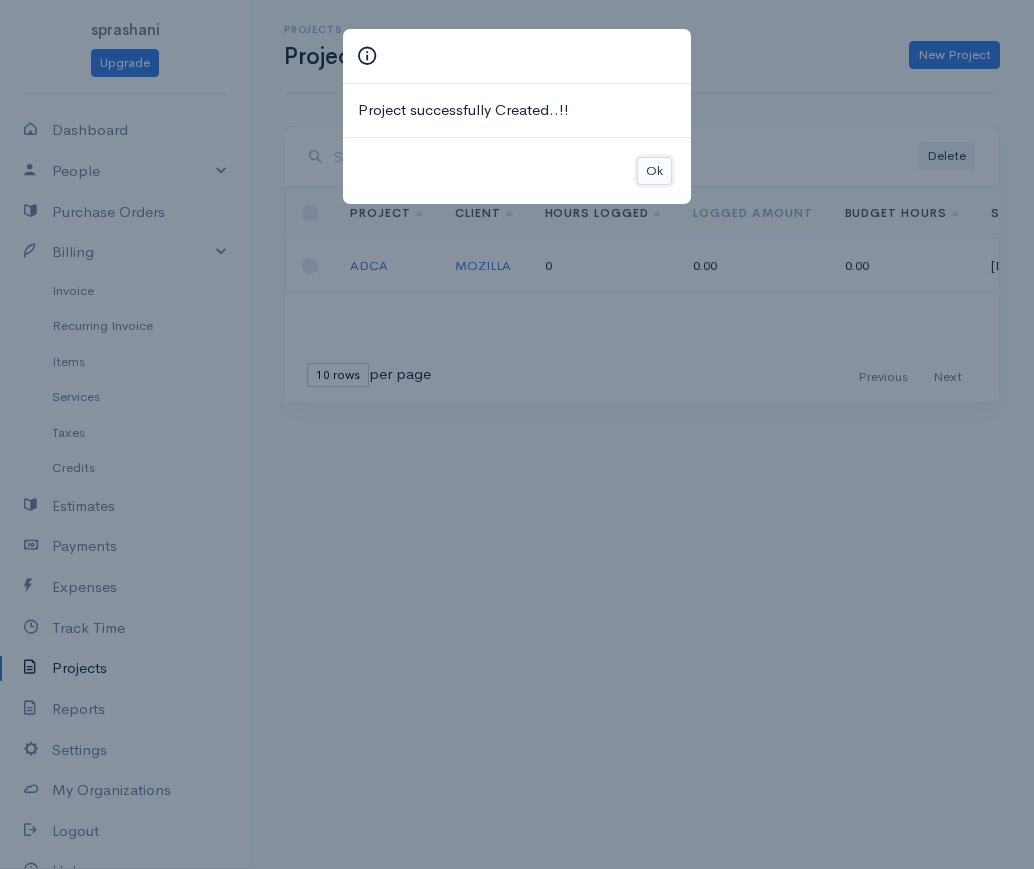drag, startPoint x: 656, startPoint y: 159, endPoint x: 659, endPoint y: 171, distance: 12.369317 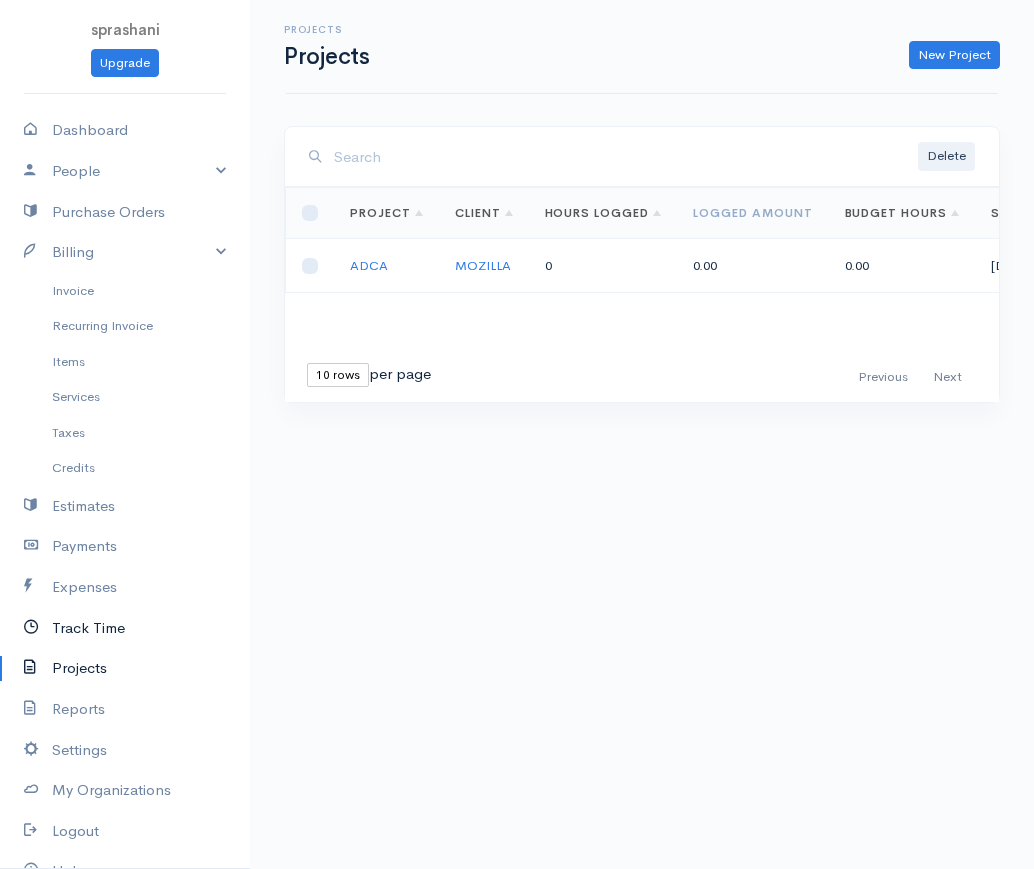 click on "Track Time" at bounding box center (125, 628) 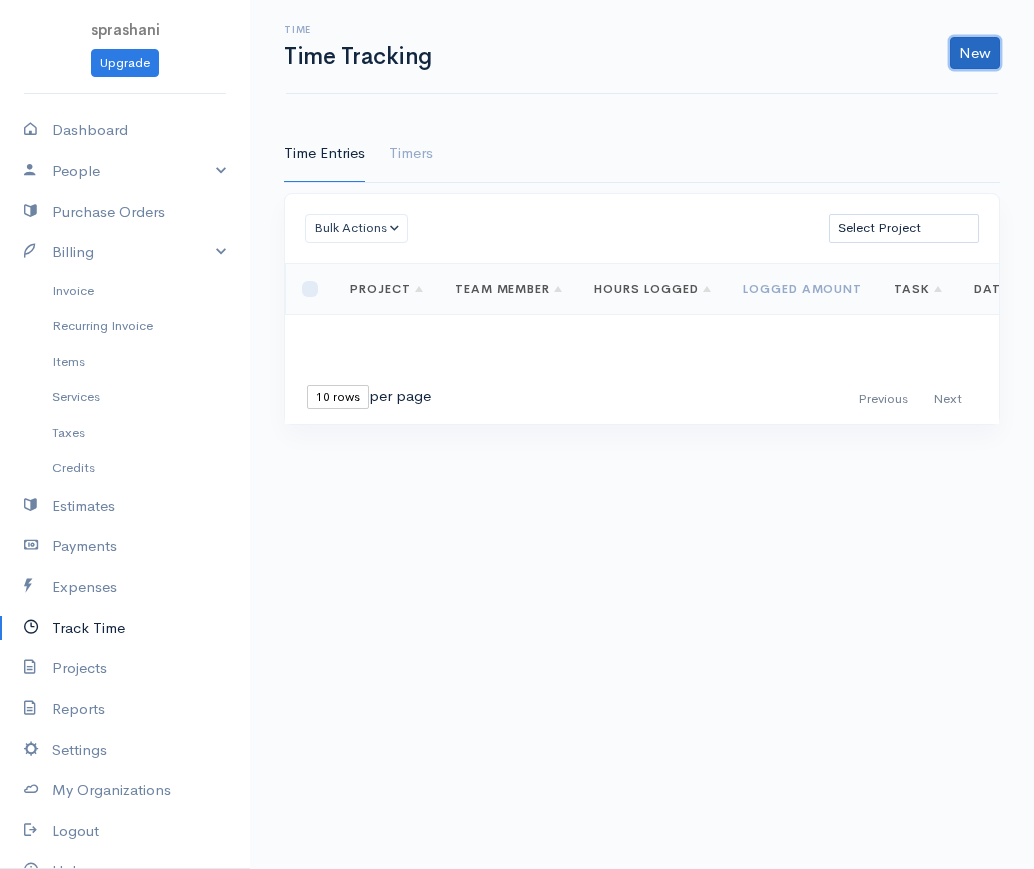 click on "New" at bounding box center (975, 53) 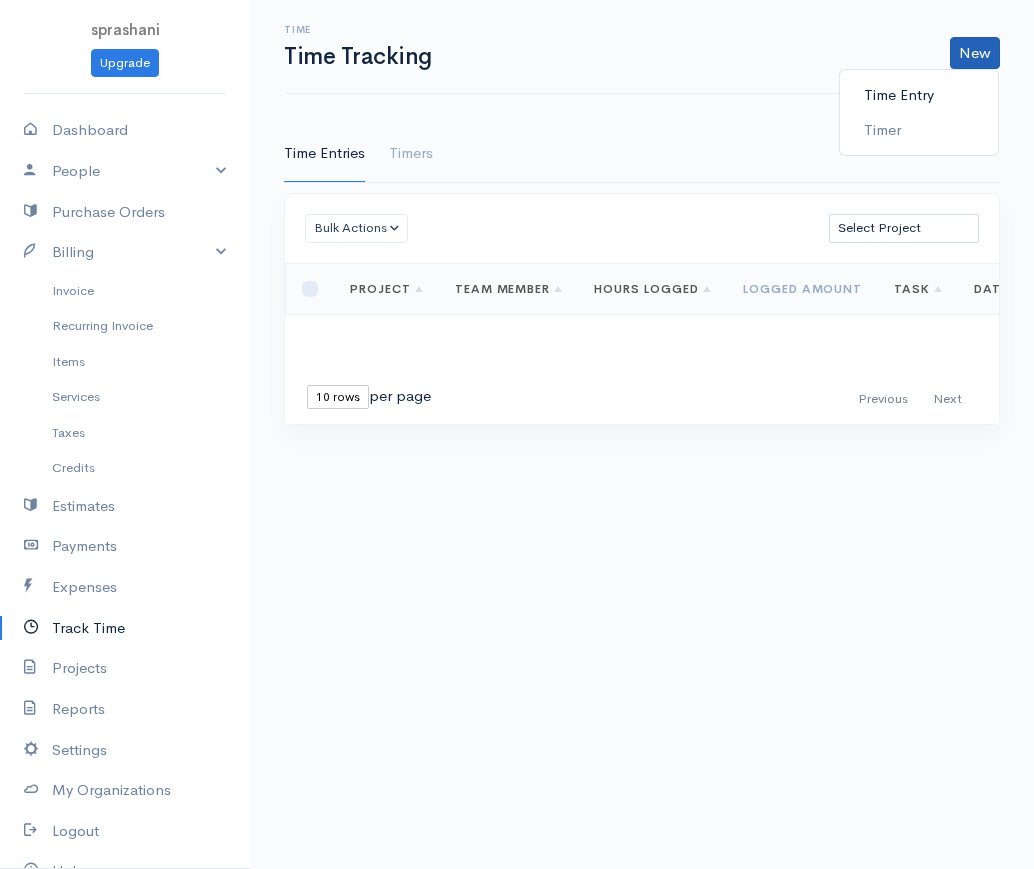 click on "Time Entry" at bounding box center (919, 95) 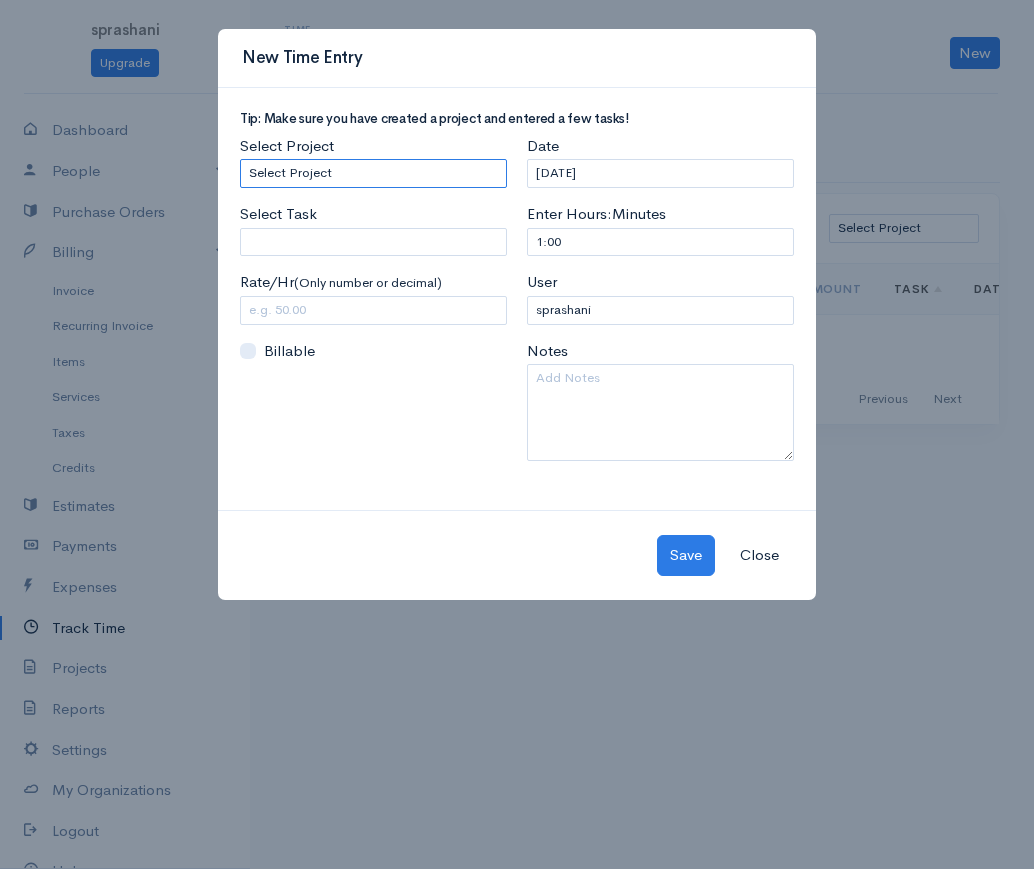 click on "Select Project ADCA" at bounding box center [373, 173] 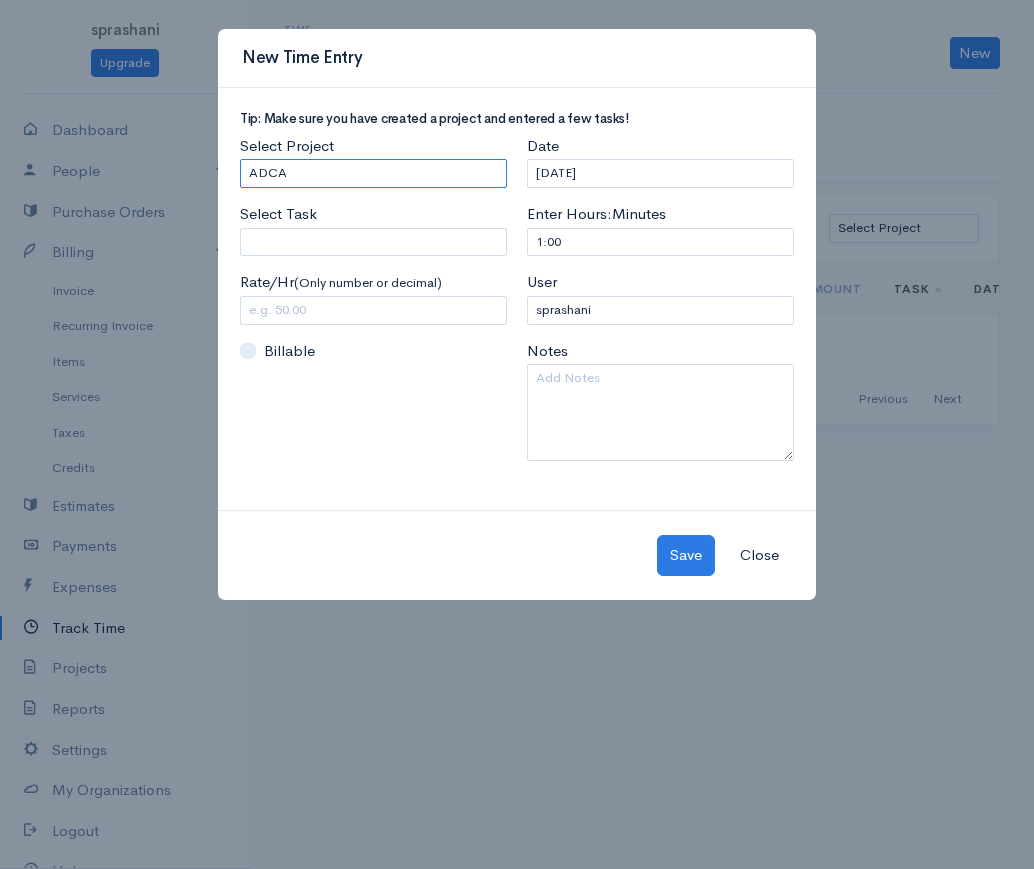 click on "Select Project ADCA" at bounding box center [373, 173] 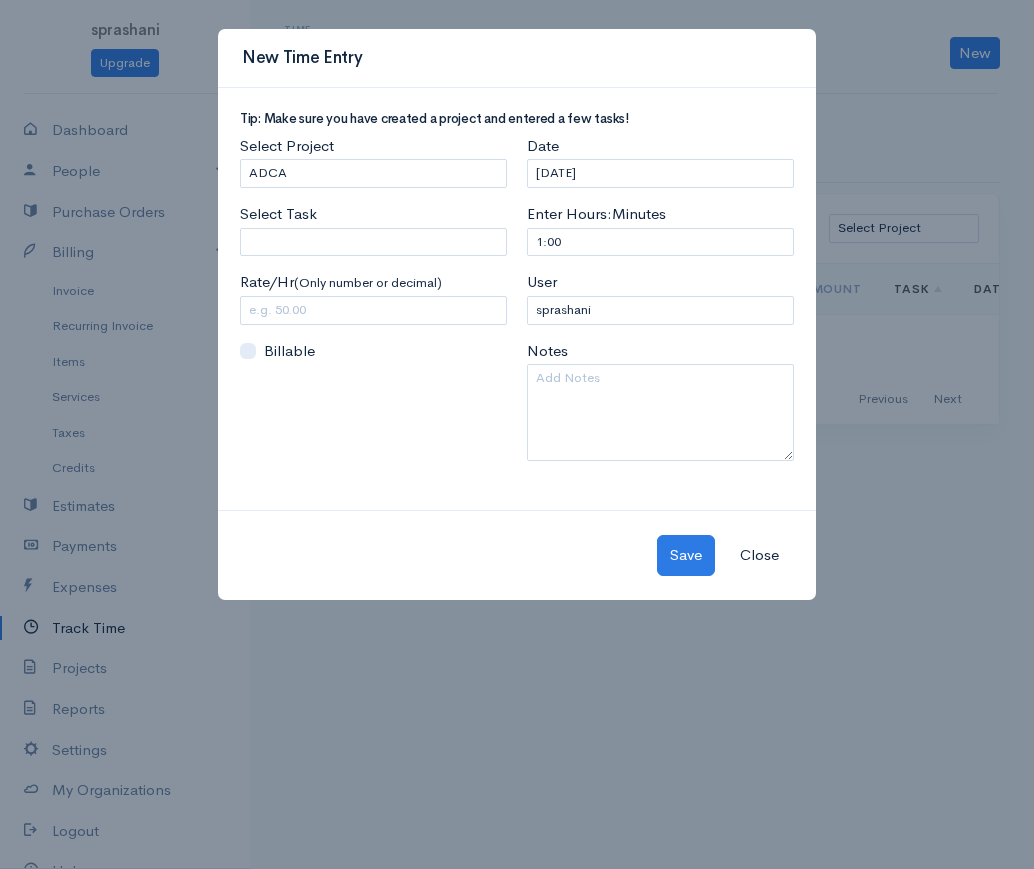 click on "Select Task" at bounding box center (278, 214) 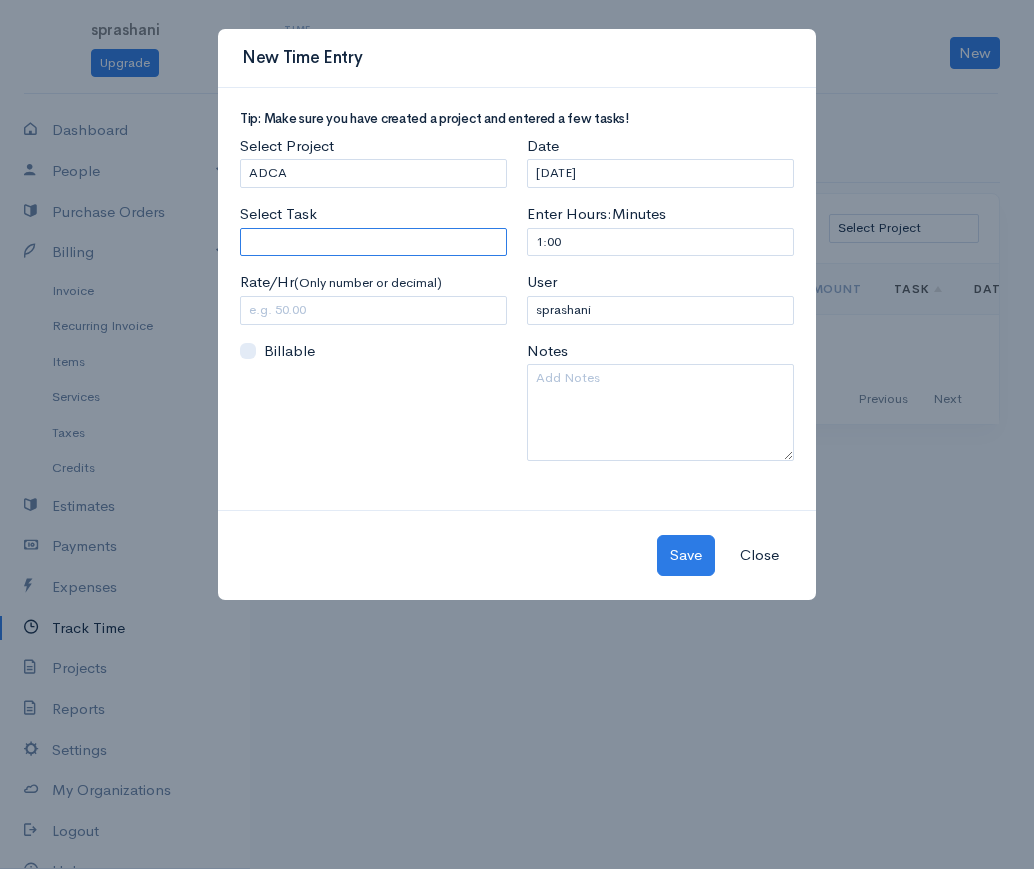 click on "Select Task" at bounding box center [373, 242] 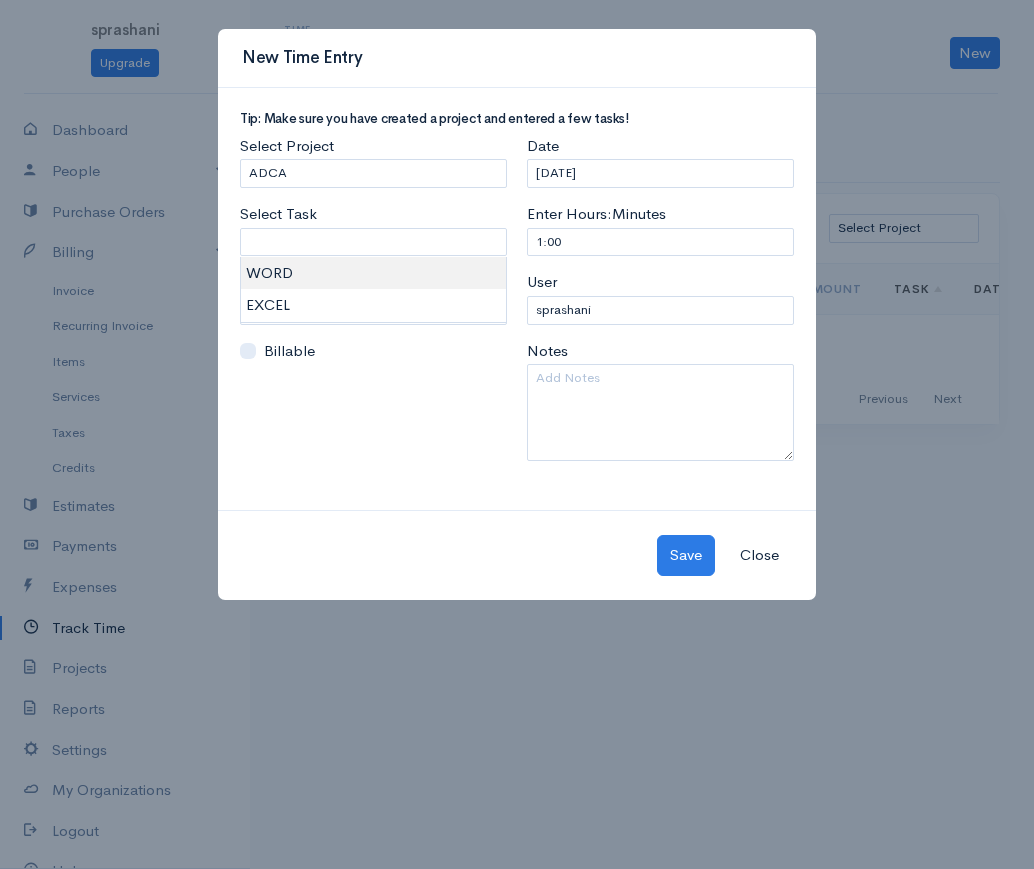 type on "WORD" 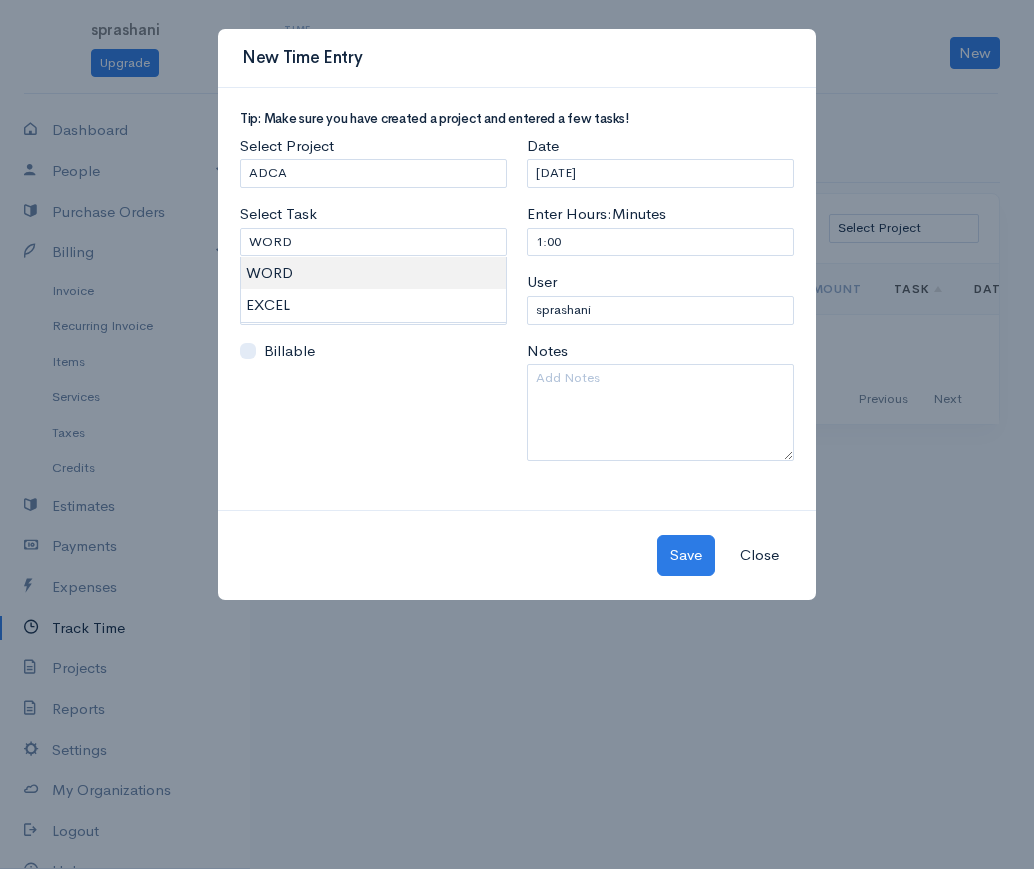 click on "sprashani
Upgrade
Dashboard
People
Clients
Vendors
Staff Users
Purchase Orders
Billing
Invoice
Recurring Invoice
Items
Services
Taxes
Credits
Estimates
Payments
Expenses
Track Time
Projects
Reports
Settings
My Organizations
Logout
Help
@CloudBooksApp 2022
Time
Time Tracking
New Time Entry Timer
Time Entries Timers Bulk Actions Delete Generate Invoice [PERSON_NAME] as Billed Mark Un-Billed Select Project ADCA Loading ... First Previous Next Last 10 rows 25 rows 50 rows  per page" at bounding box center (517, 434) 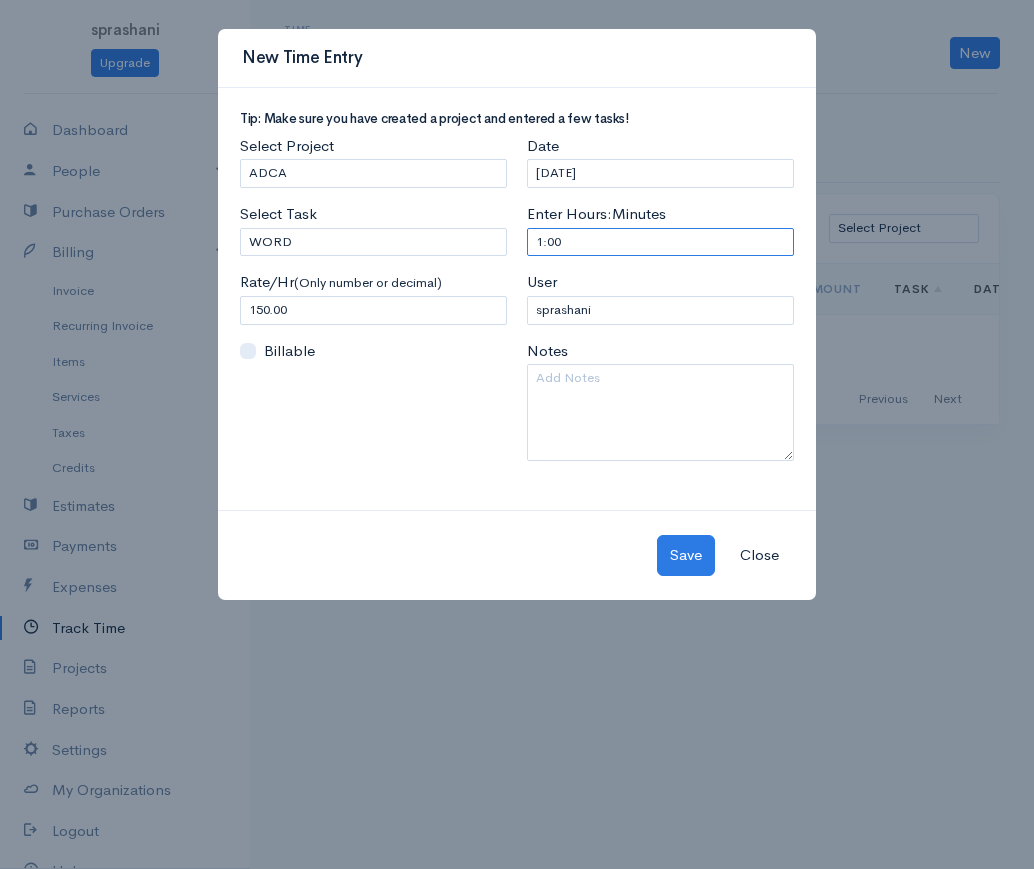 drag, startPoint x: 570, startPoint y: 243, endPoint x: 483, endPoint y: 251, distance: 87.36704 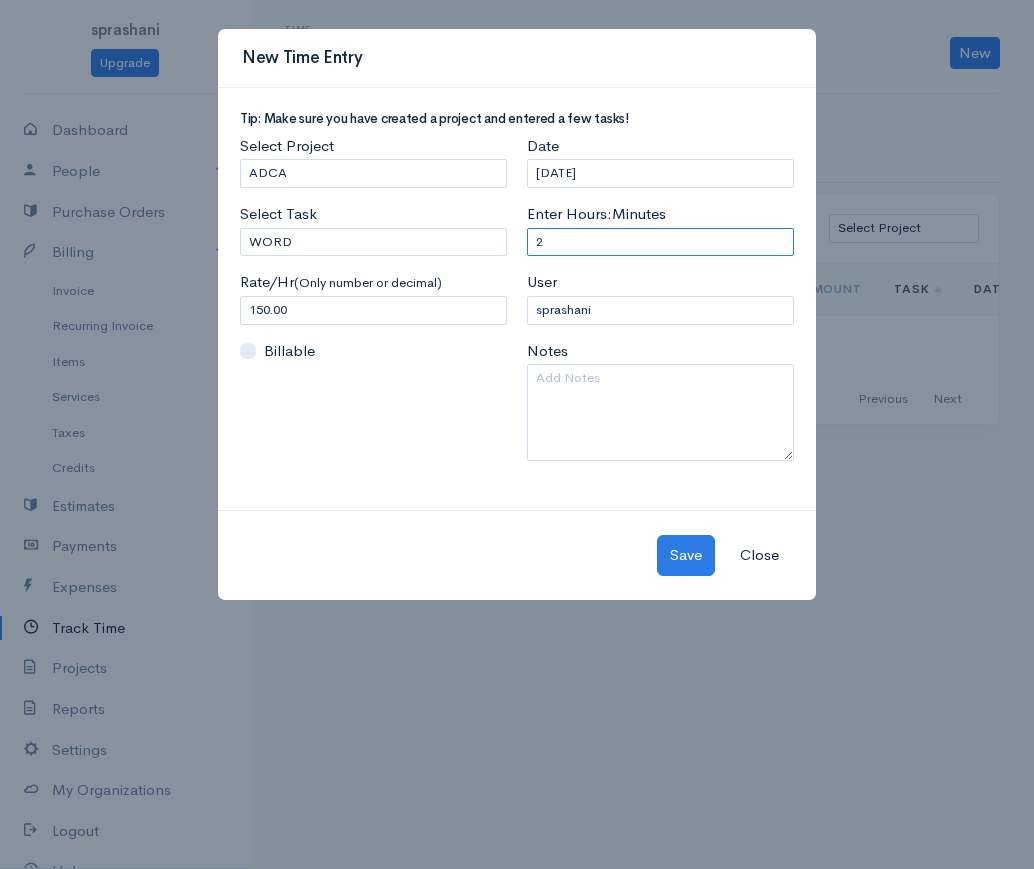 type on "2" 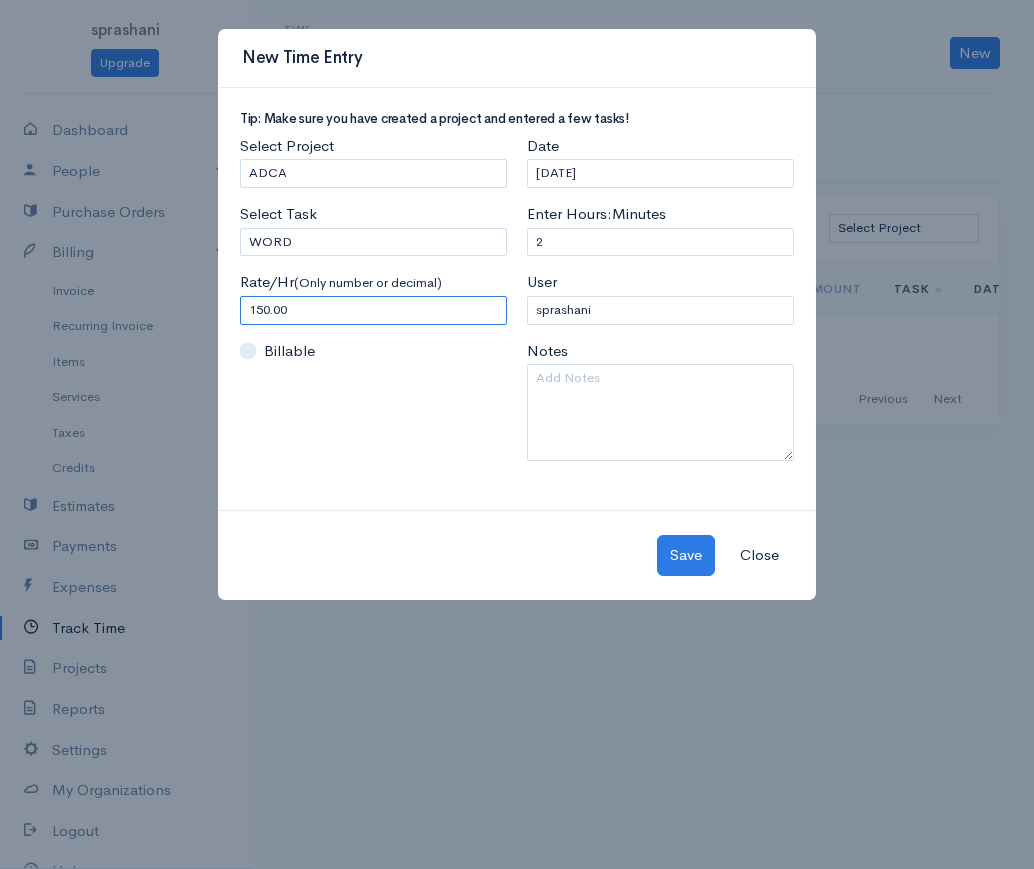 click on "150.00" at bounding box center [373, 310] 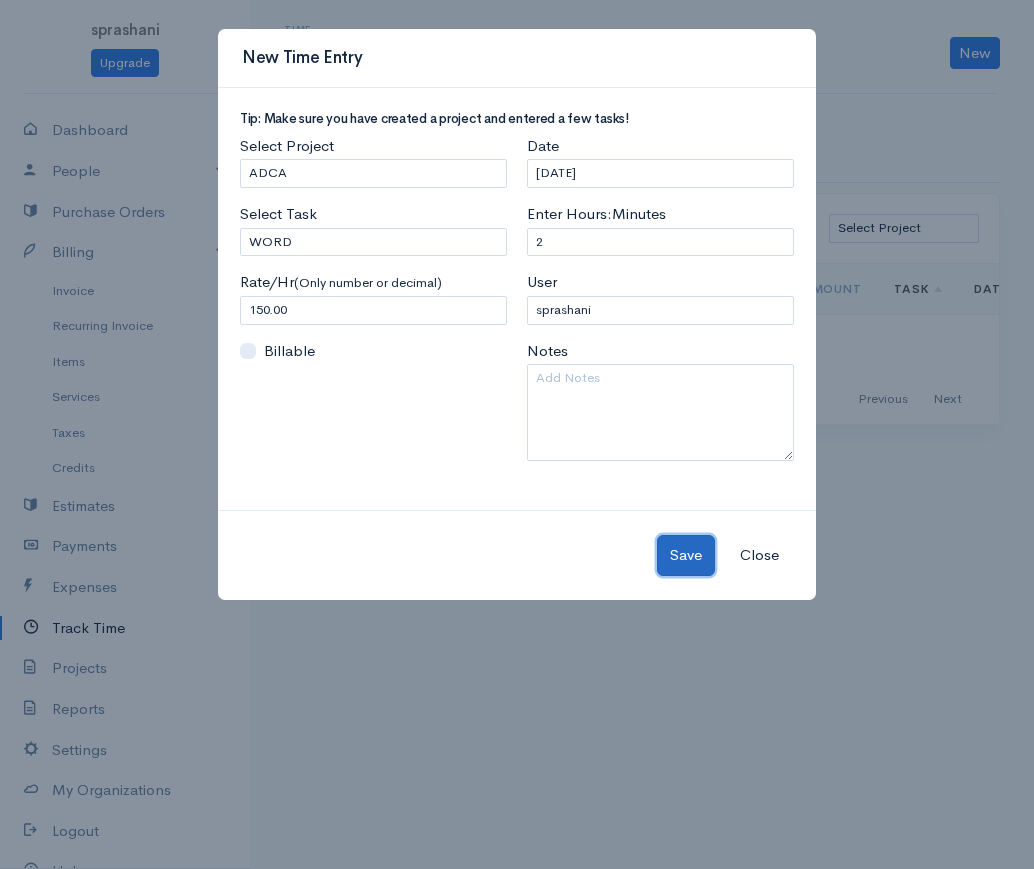 click on "Save" at bounding box center (686, 555) 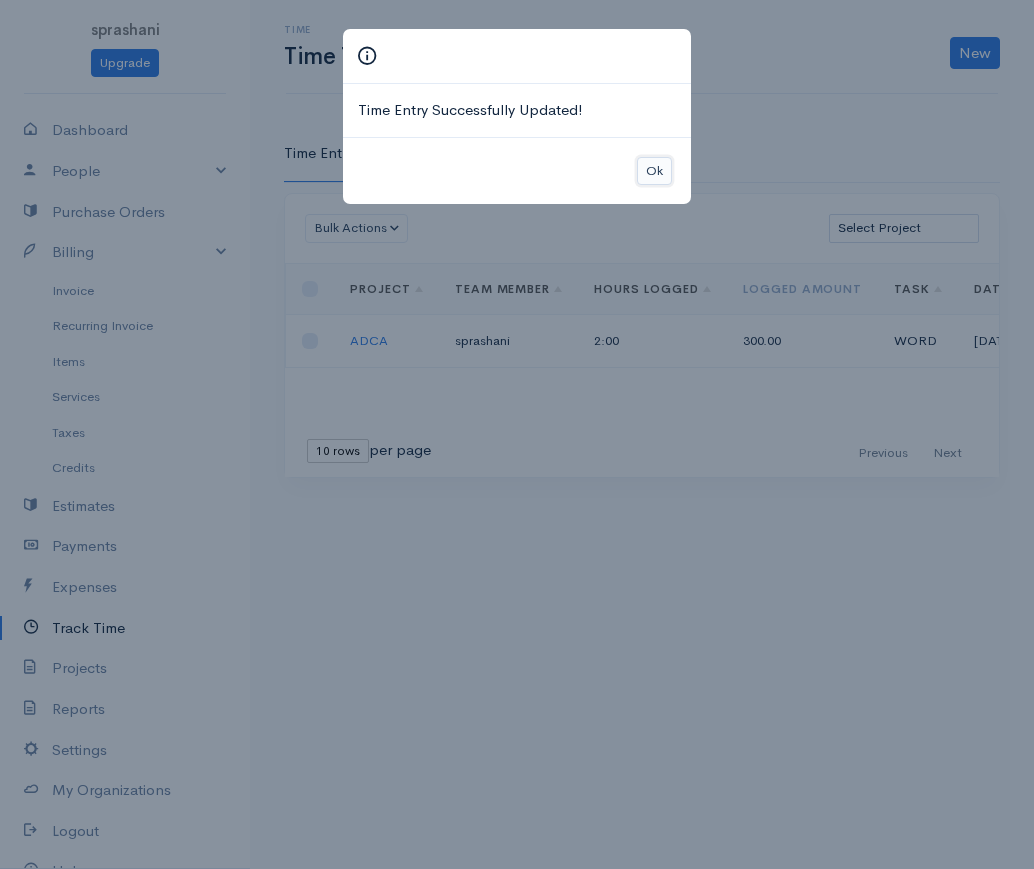click on "Ok" at bounding box center [654, 171] 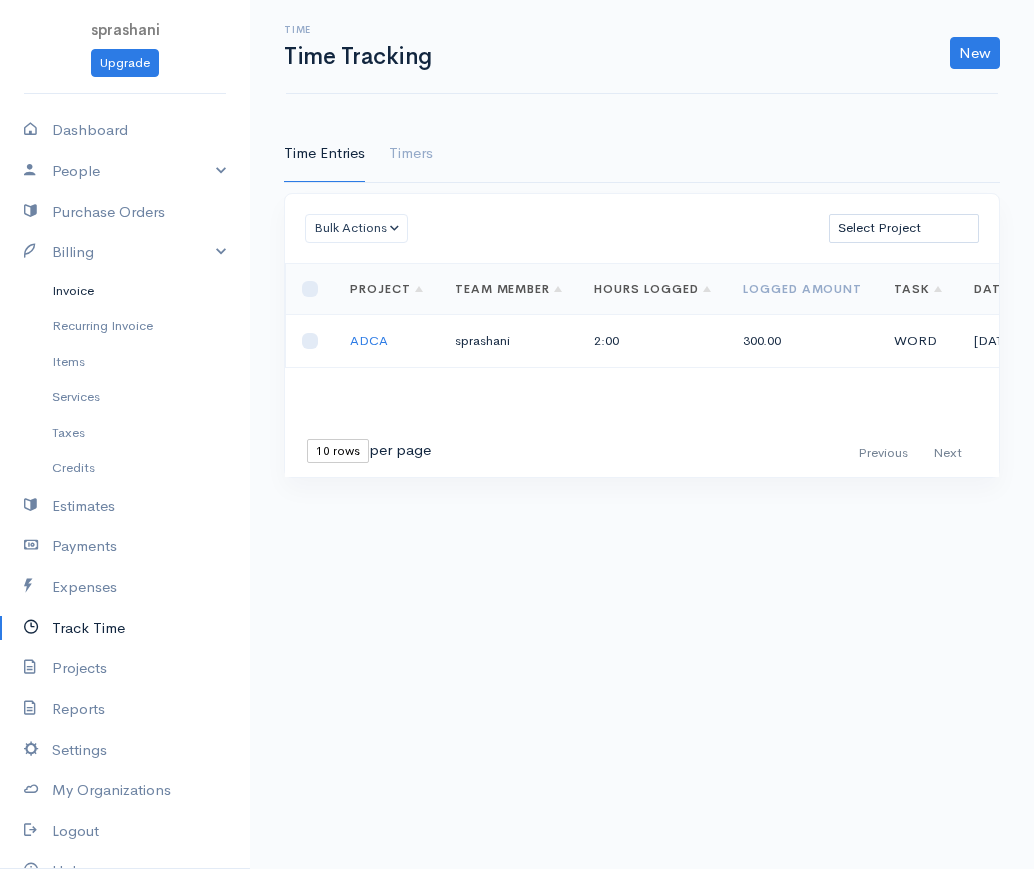 click on "Invoice" at bounding box center [125, 291] 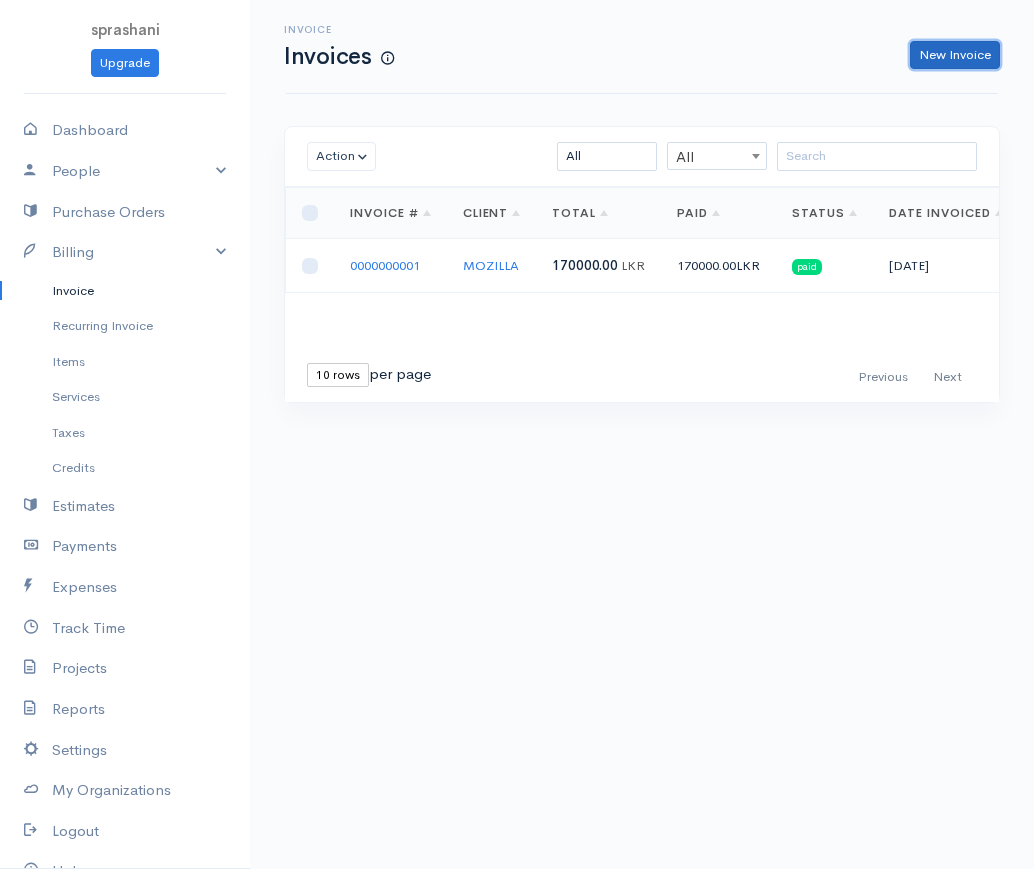 click on "New Invoice" at bounding box center [955, 55] 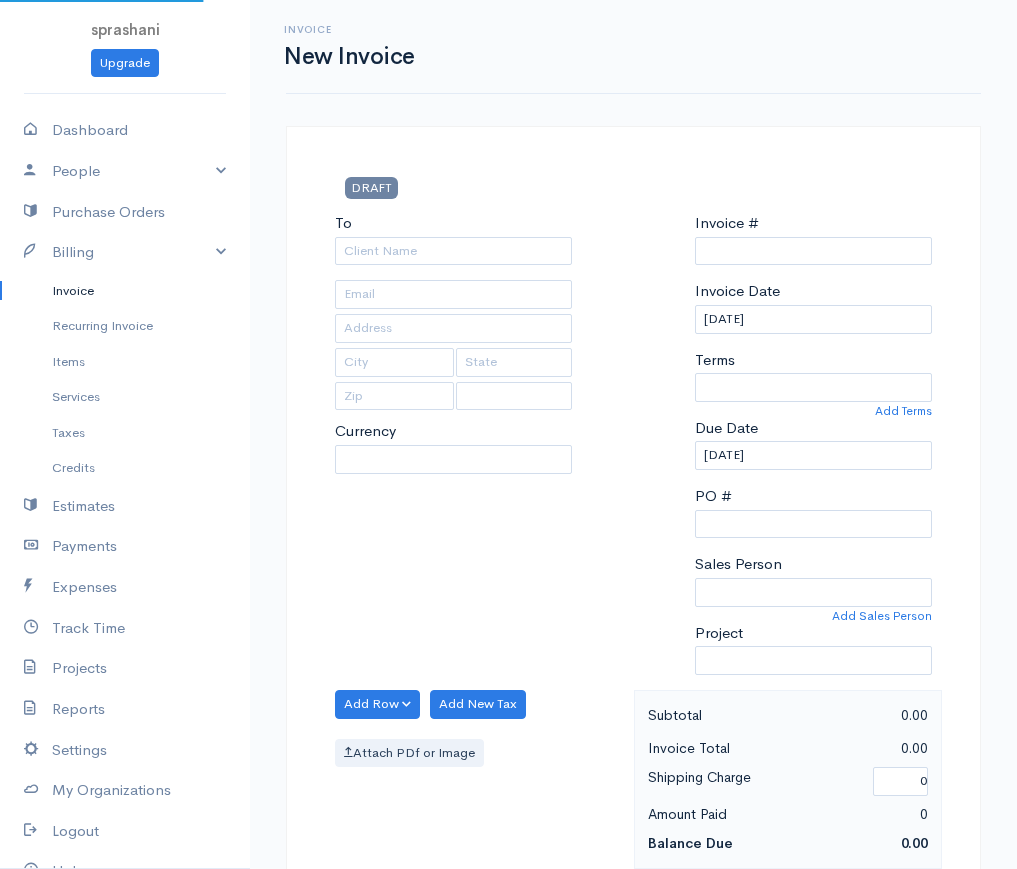 select on "LKR" 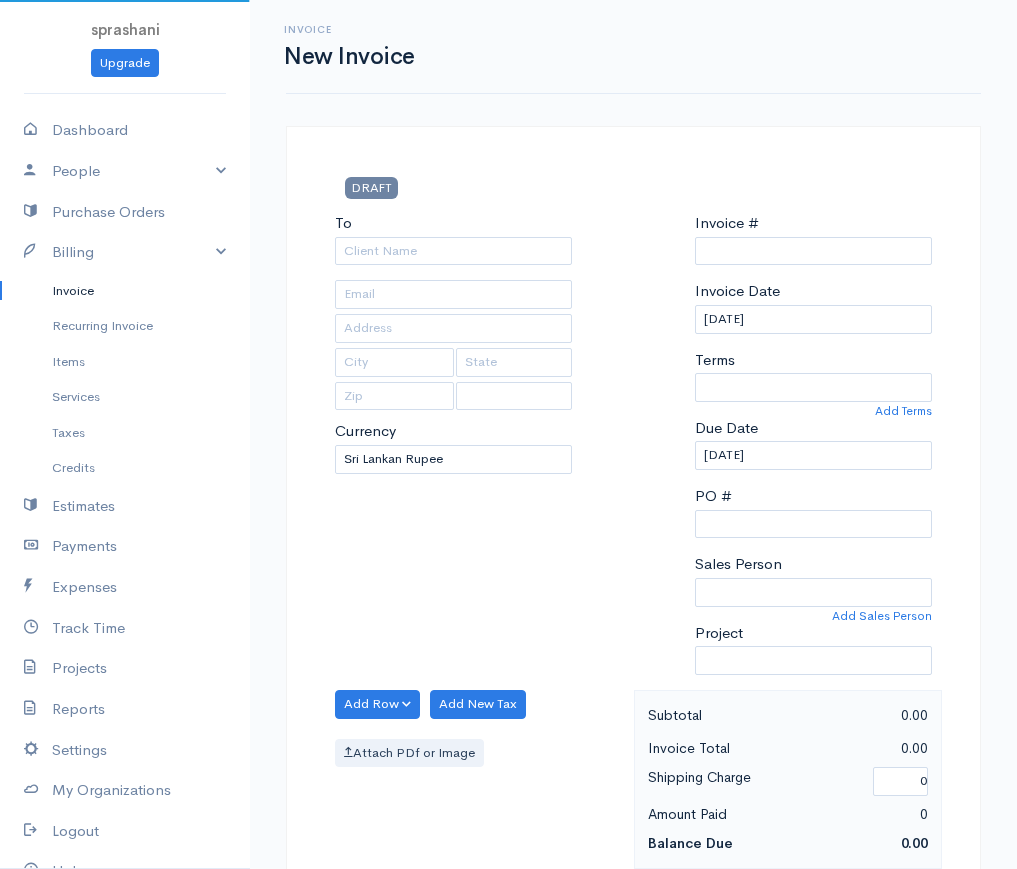 select on "[GEOGRAPHIC_DATA]" 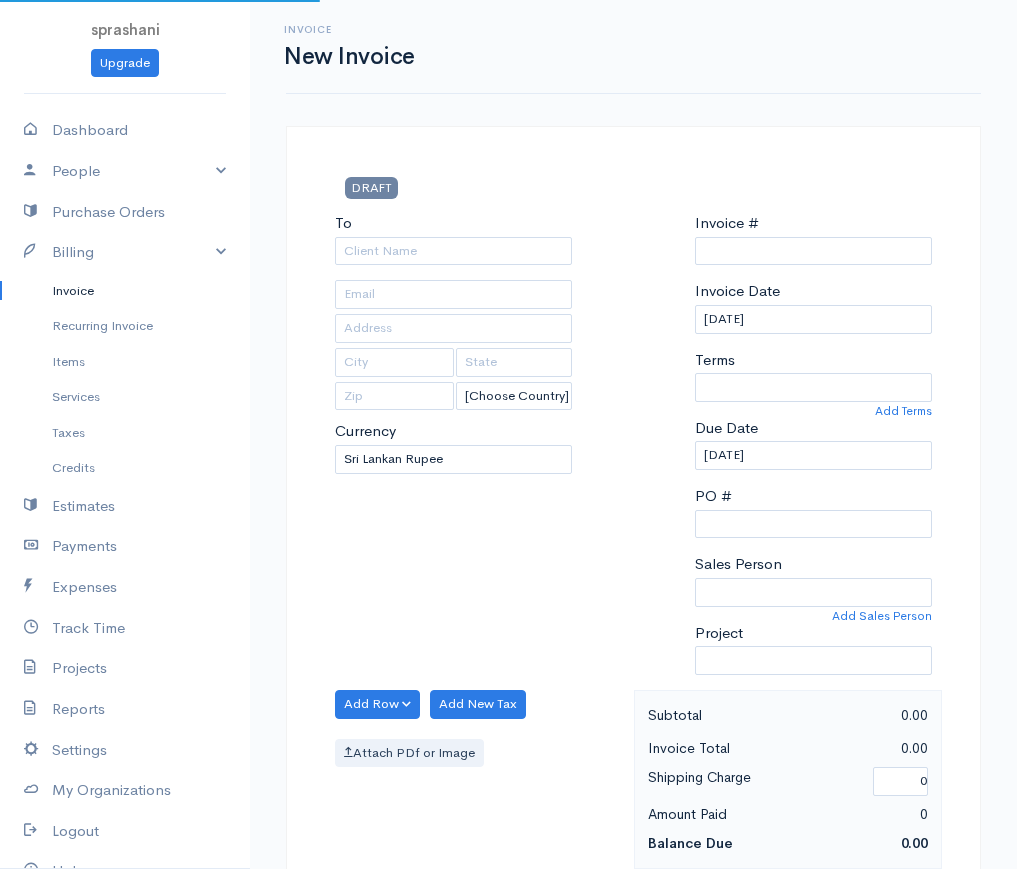 type on "0000000002" 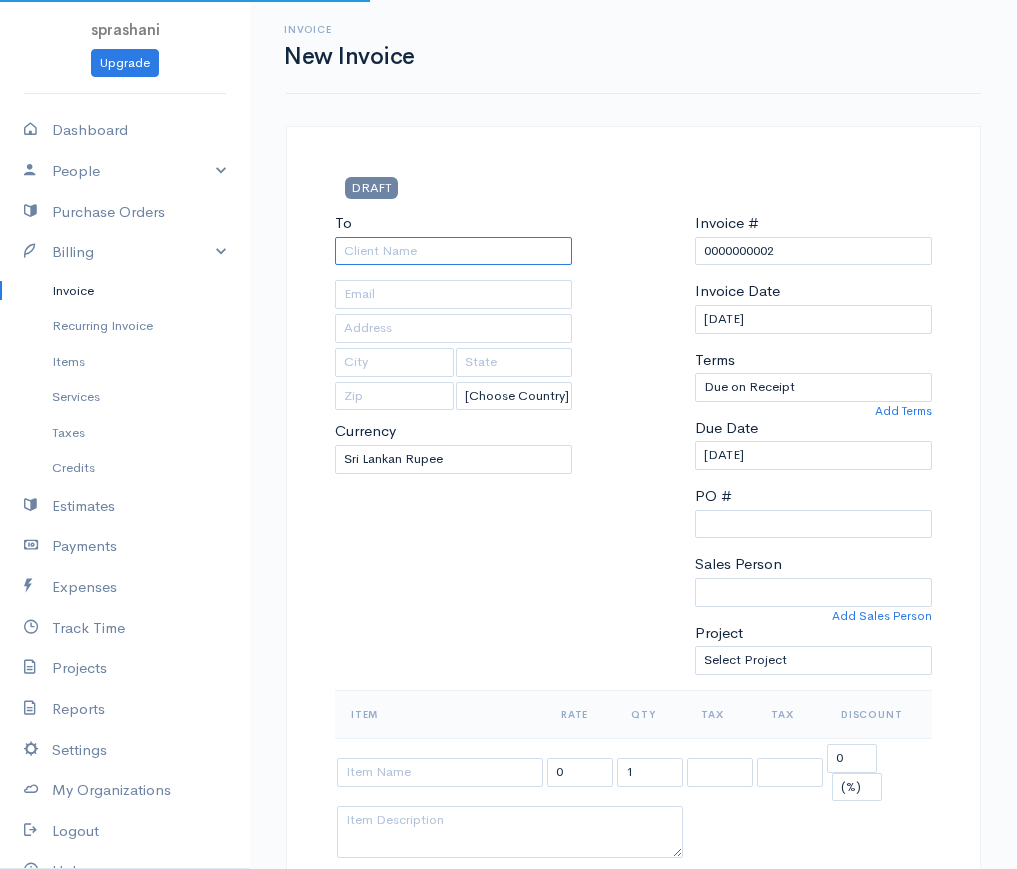click on "To" at bounding box center [453, 251] 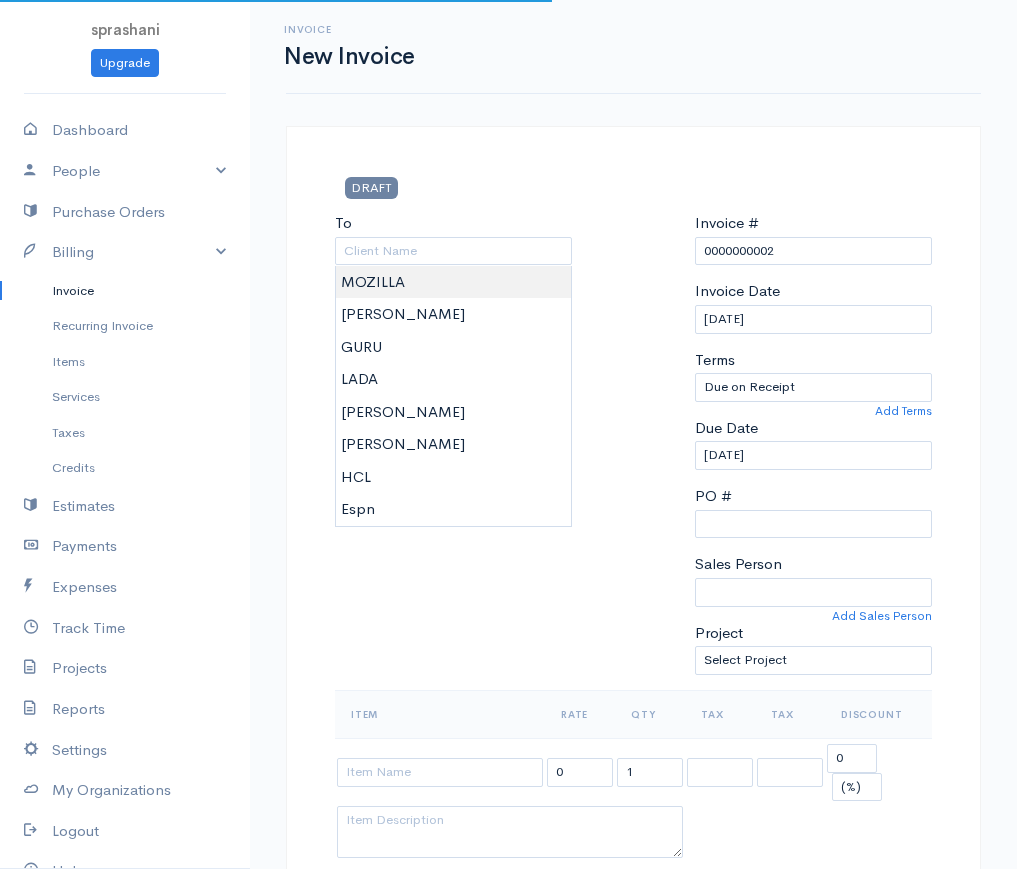 type on "MOZILLA" 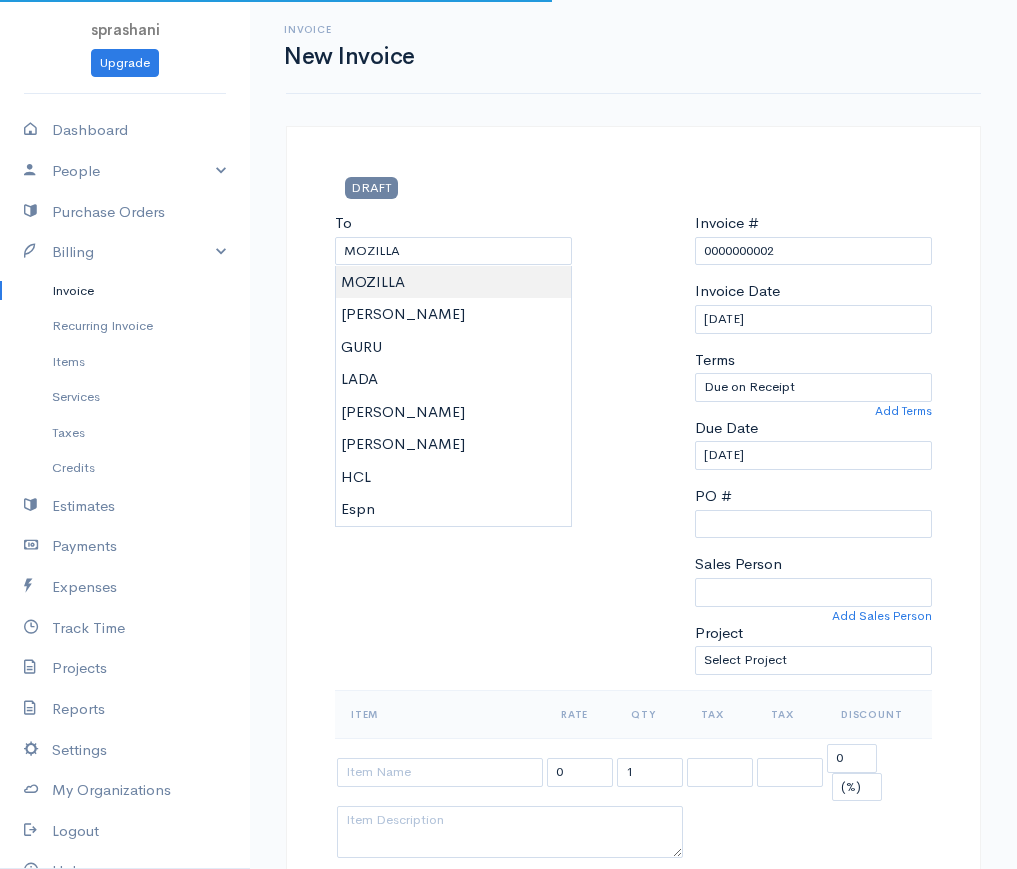 click on "sprashani
Upgrade
Dashboard
People
Clients
Vendors
Staff Users
Purchase Orders
Billing
Invoice
Recurring Invoice
Items
Services
Taxes
Credits
Estimates
Payments
Expenses
Track Time
Projects
Reports
Settings
My Organizations
Logout
Help
@CloudBooksApp 2022
Invoice
New Invoice
DRAFT To MOZILLA [Choose Country] [GEOGRAPHIC_DATA] [GEOGRAPHIC_DATA] [GEOGRAPHIC_DATA] [GEOGRAPHIC_DATA] [GEOGRAPHIC_DATA] [GEOGRAPHIC_DATA] [US_STATE] [GEOGRAPHIC_DATA] [GEOGRAPHIC_DATA] [GEOGRAPHIC_DATA] [GEOGRAPHIC_DATA] [GEOGRAPHIC_DATA] [GEOGRAPHIC_DATA] [GEOGRAPHIC_DATA] [GEOGRAPHIC_DATA] [GEOGRAPHIC_DATA]" at bounding box center [508, 878] 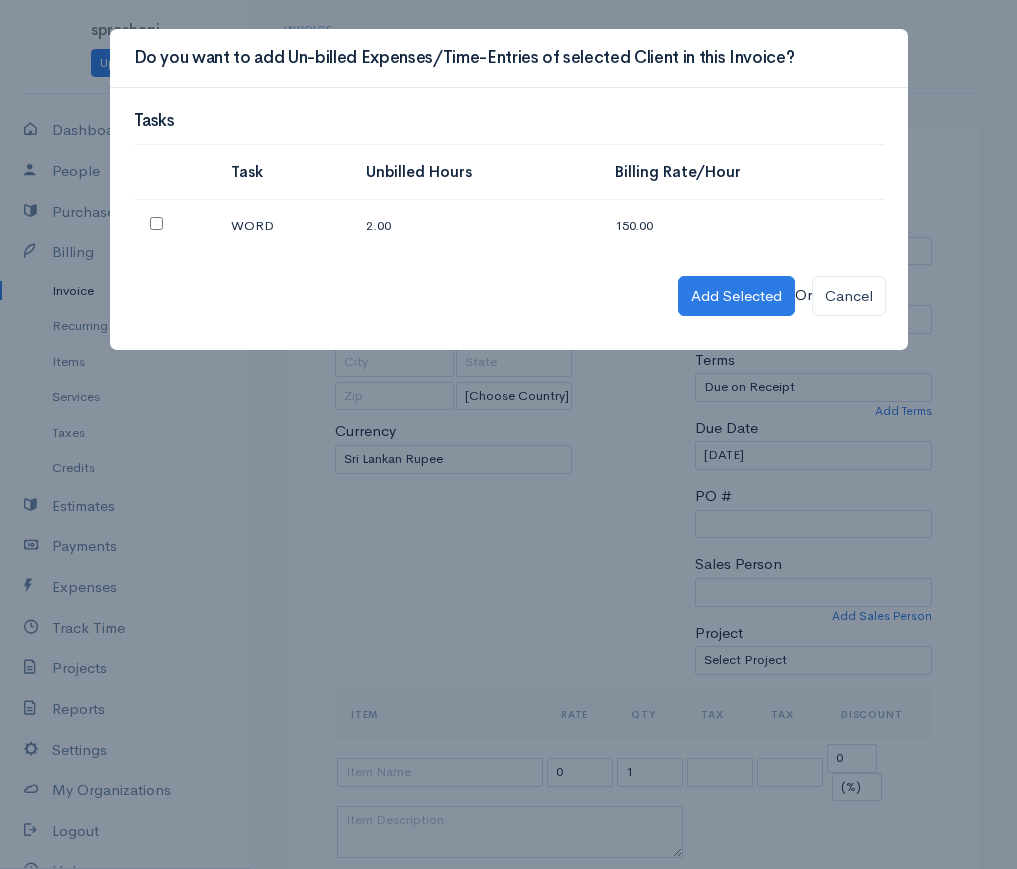 click at bounding box center (174, 226) 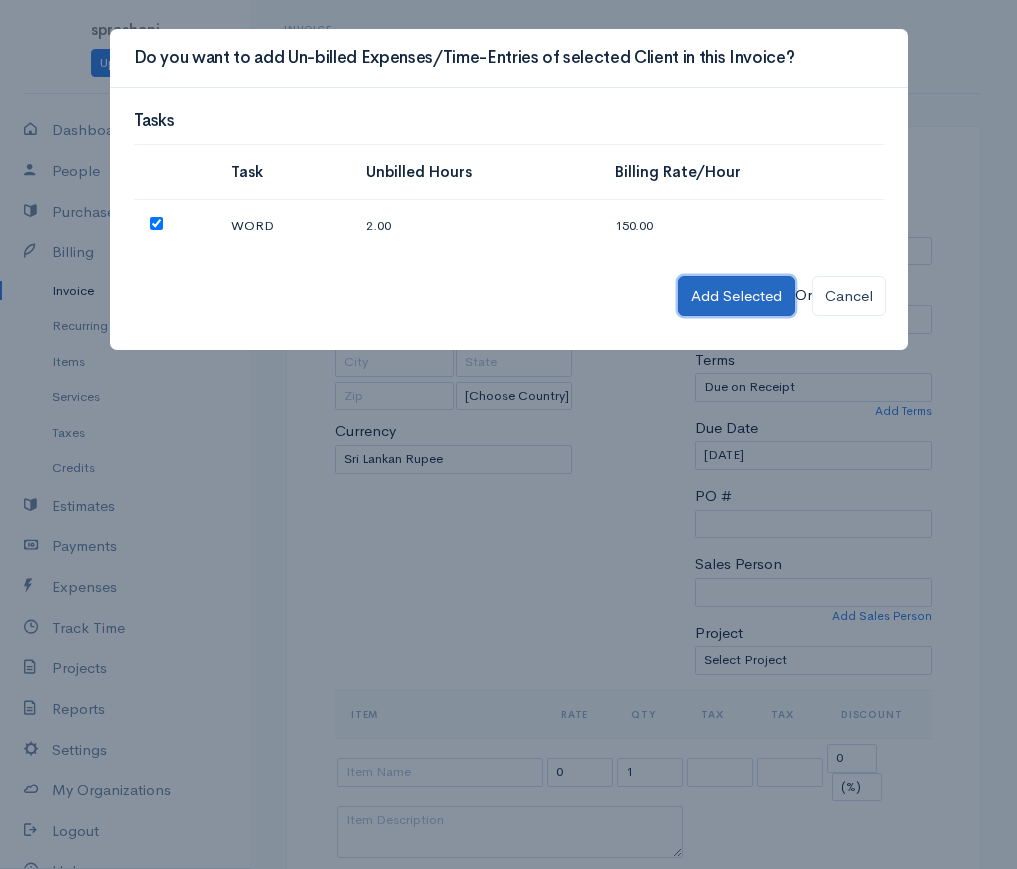 click on "Add Selected" at bounding box center [736, 296] 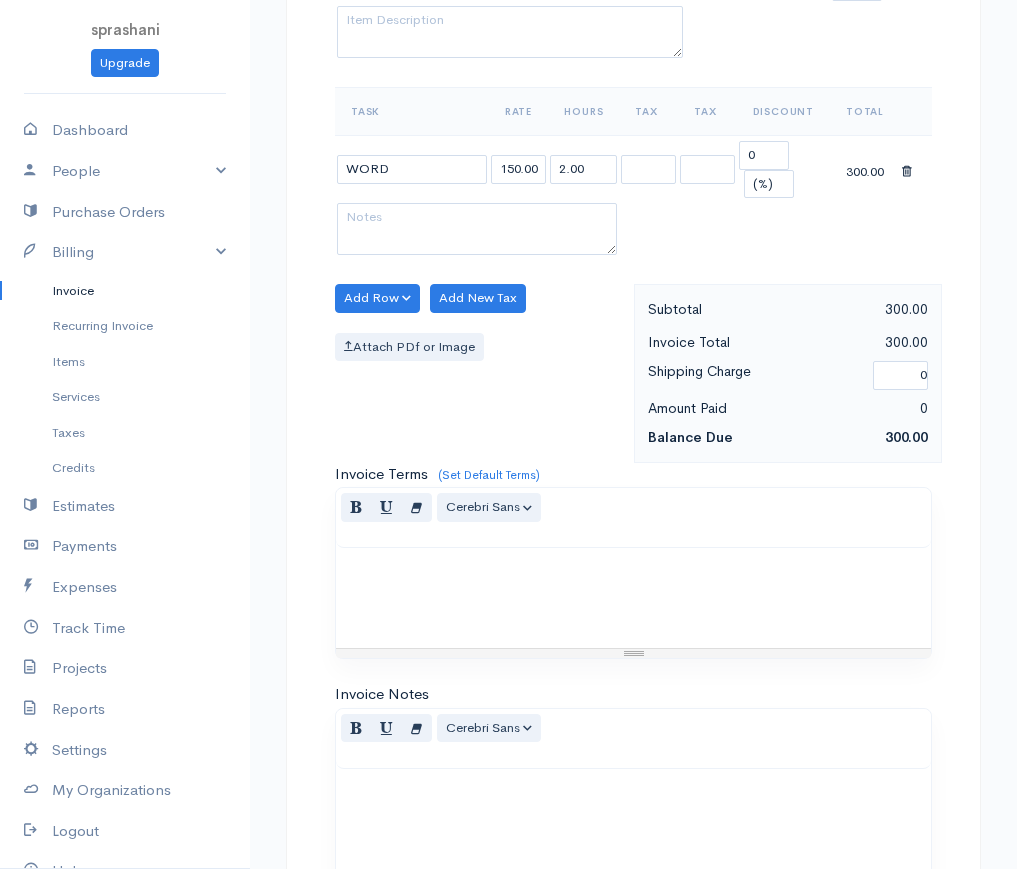 scroll, scrollTop: 1102, scrollLeft: 0, axis: vertical 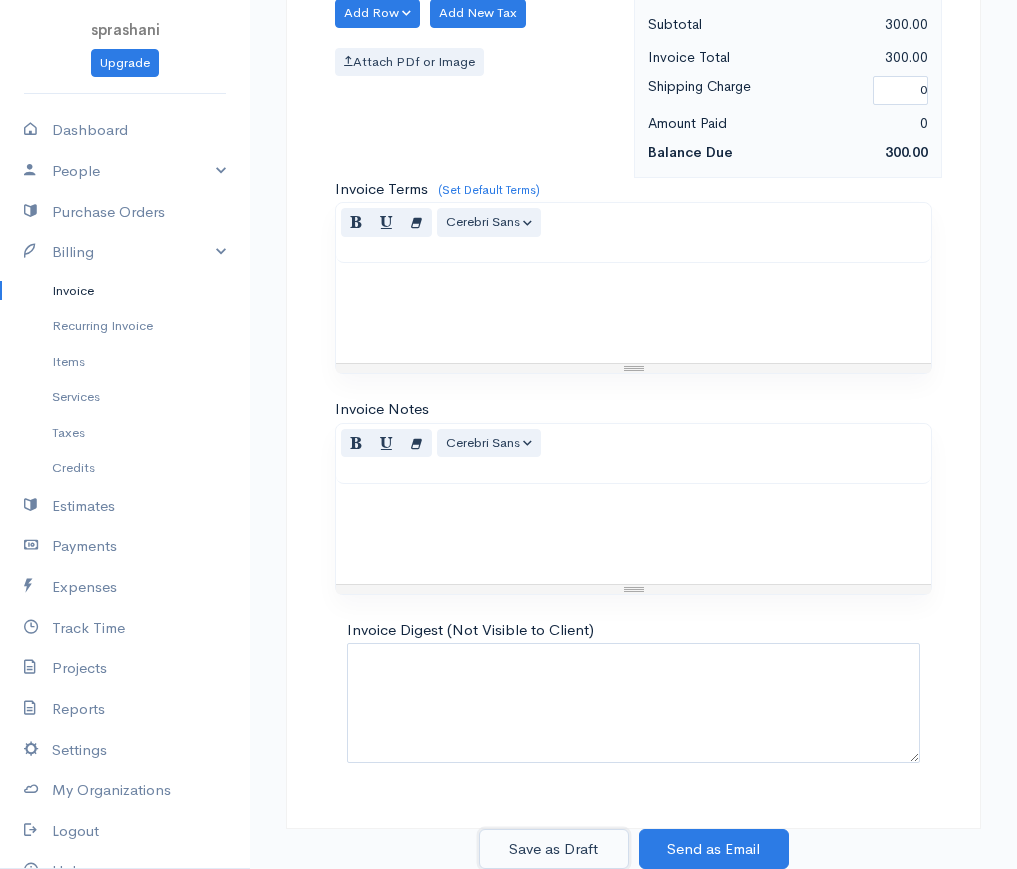 click on "Save as Draft" at bounding box center [554, 849] 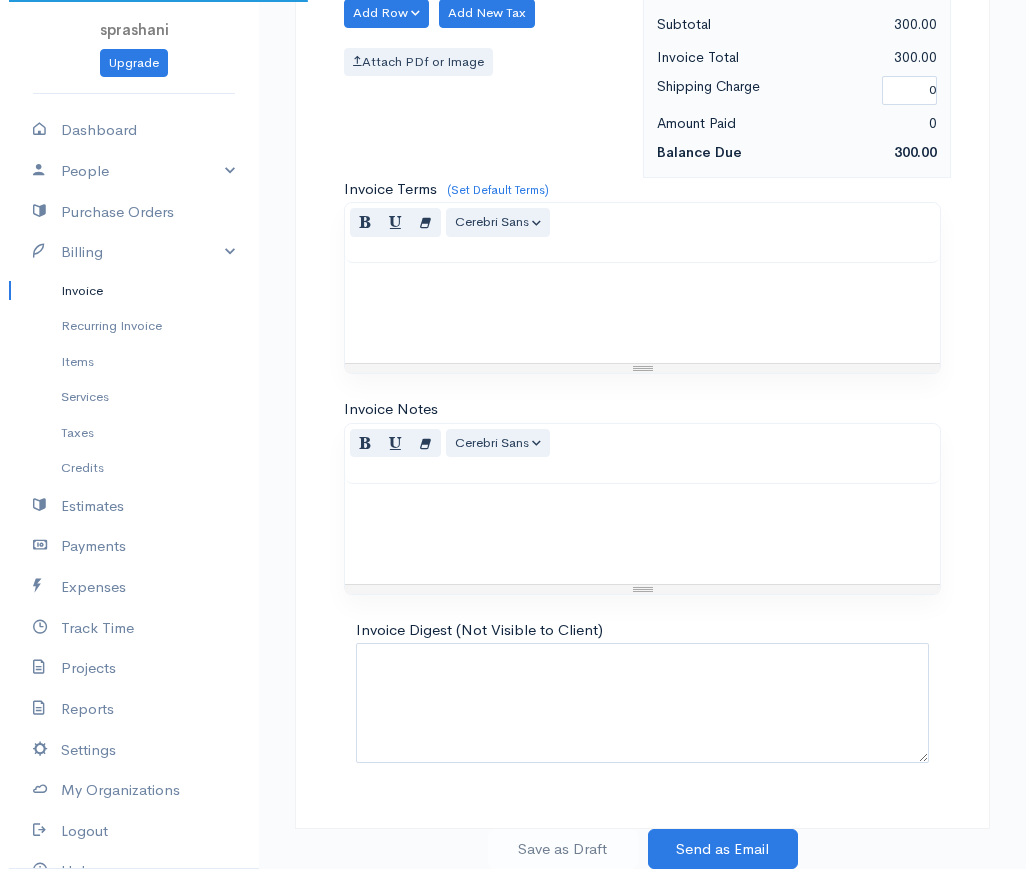 scroll, scrollTop: 0, scrollLeft: 0, axis: both 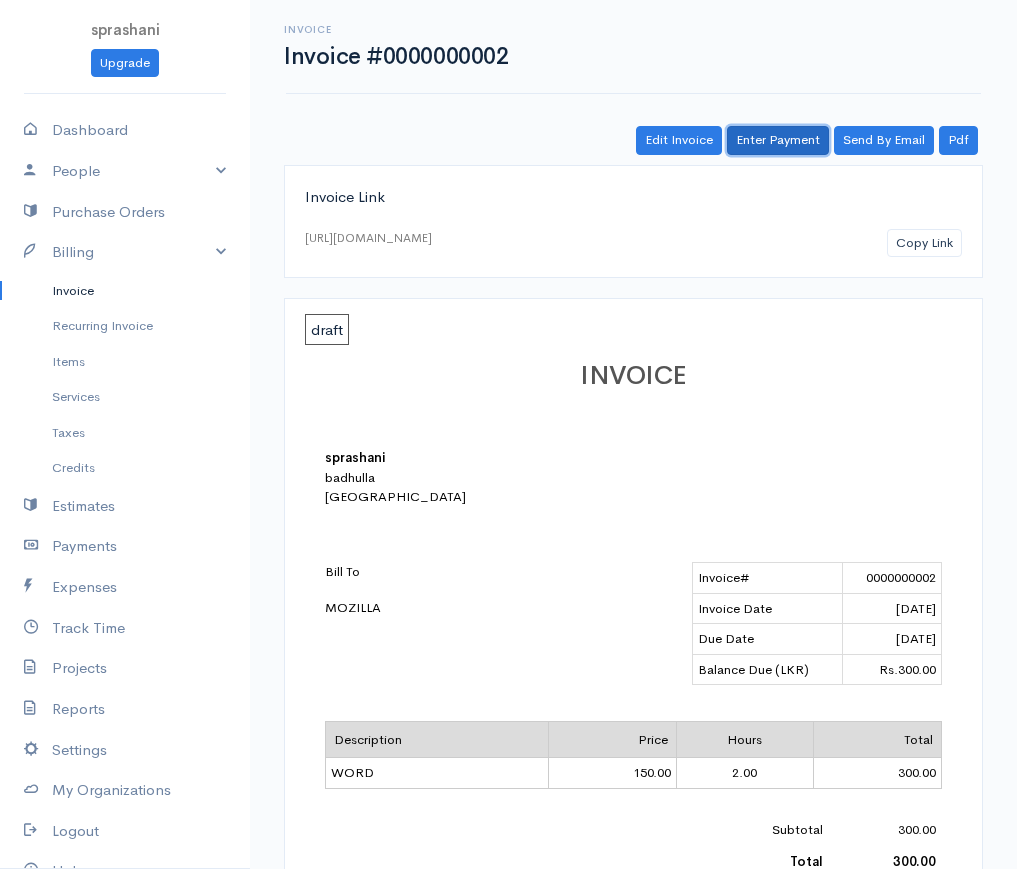 click on "Enter Payment" at bounding box center [778, 140] 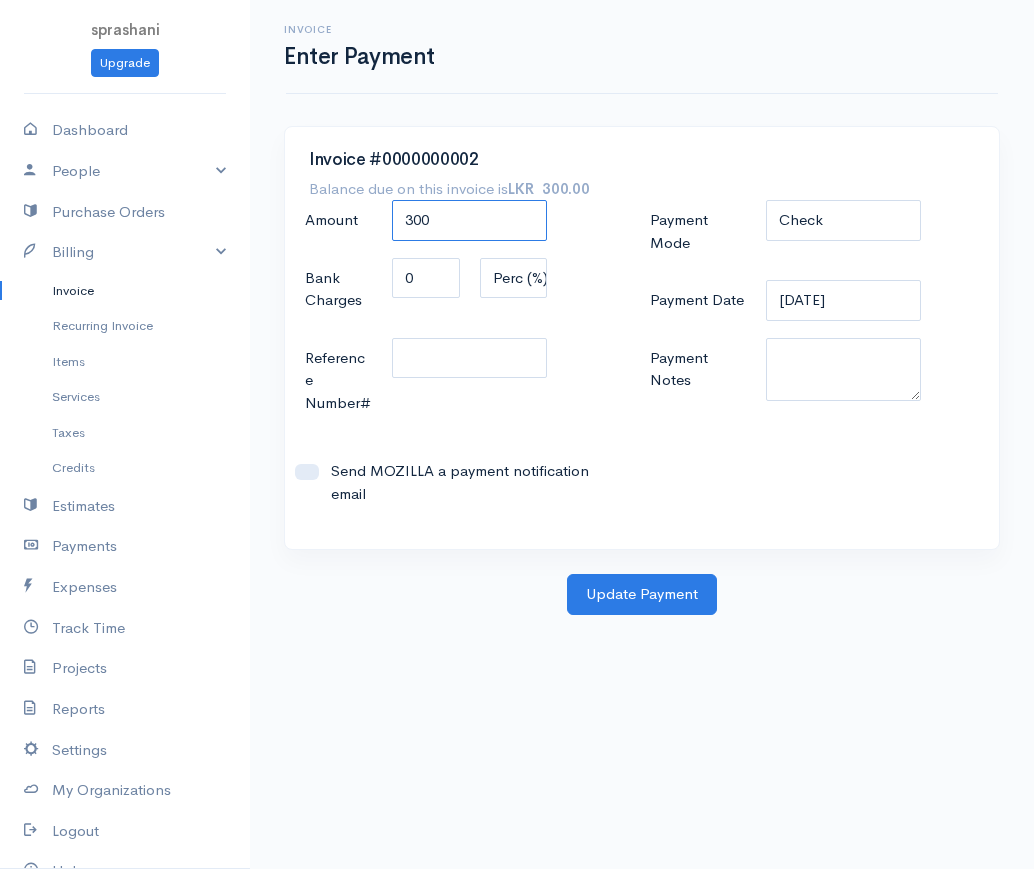 click on "300" at bounding box center (469, 220) 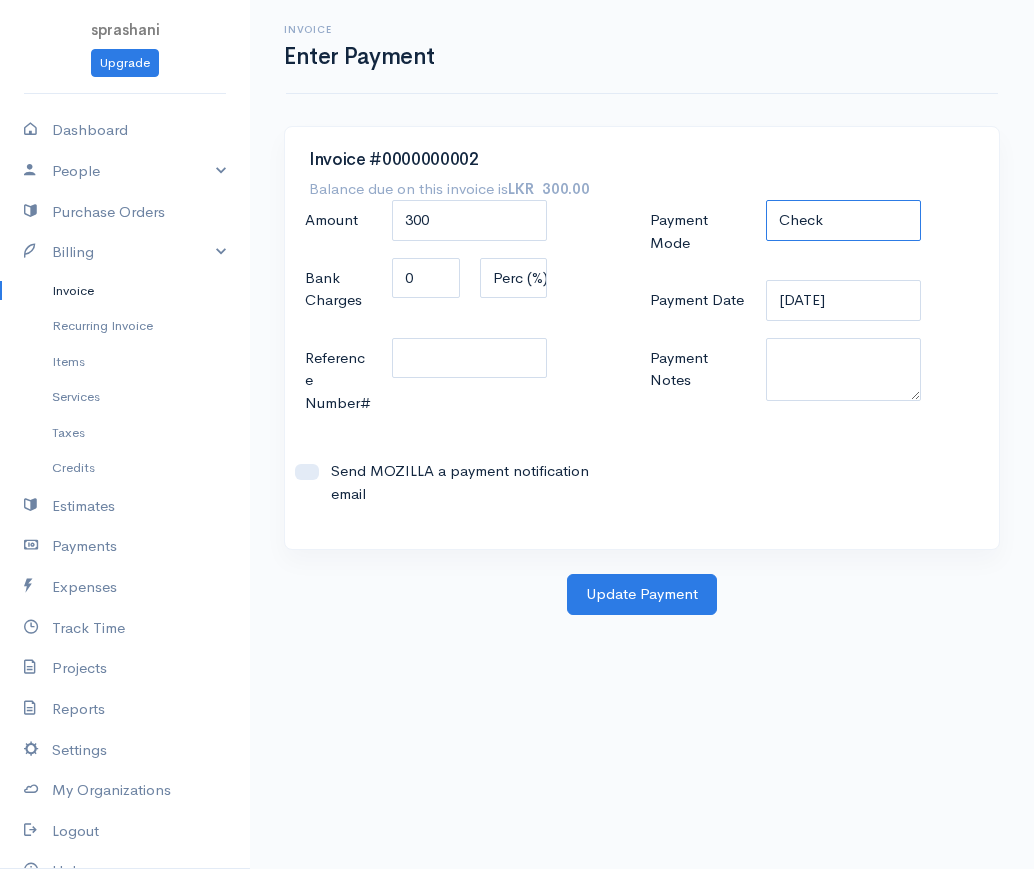 click on "Check Bank Transfer Credit Cash Debit ACH VISA MASTERCARD AMEX DISCOVER DINERS EUROCARD JCB NOVA Credit Card PayPal Google Checkout 2Checkout Amazon" at bounding box center [843, 220] 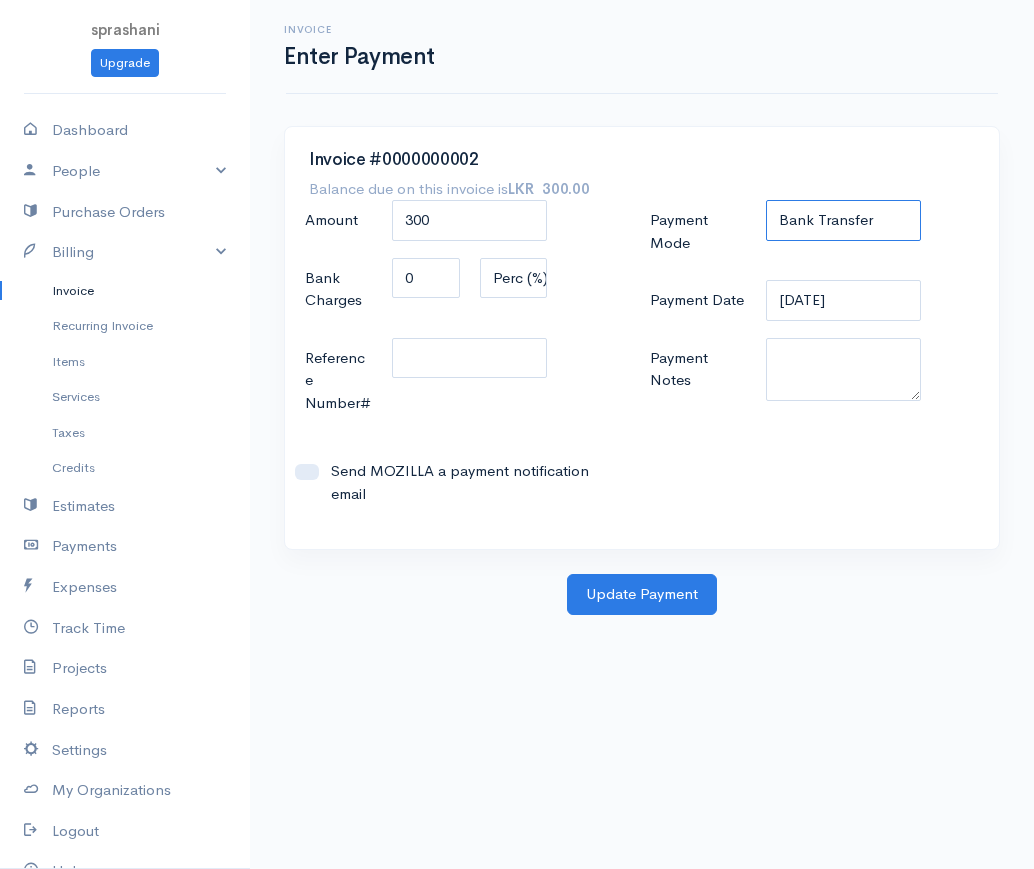 click on "Check Bank Transfer Credit Cash Debit ACH VISA MASTERCARD AMEX DISCOVER DINERS EUROCARD JCB NOVA Credit Card PayPal Google Checkout 2Checkout Amazon" at bounding box center (843, 220) 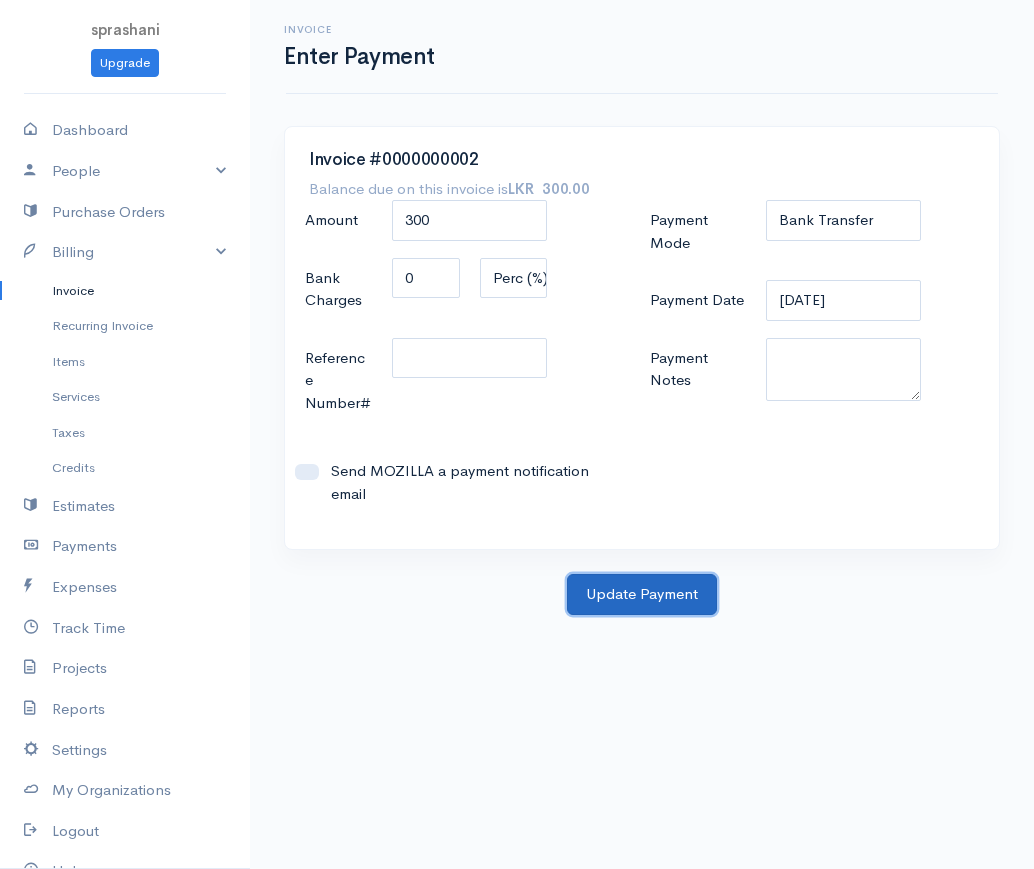 click on "Update Payment" at bounding box center (642, 594) 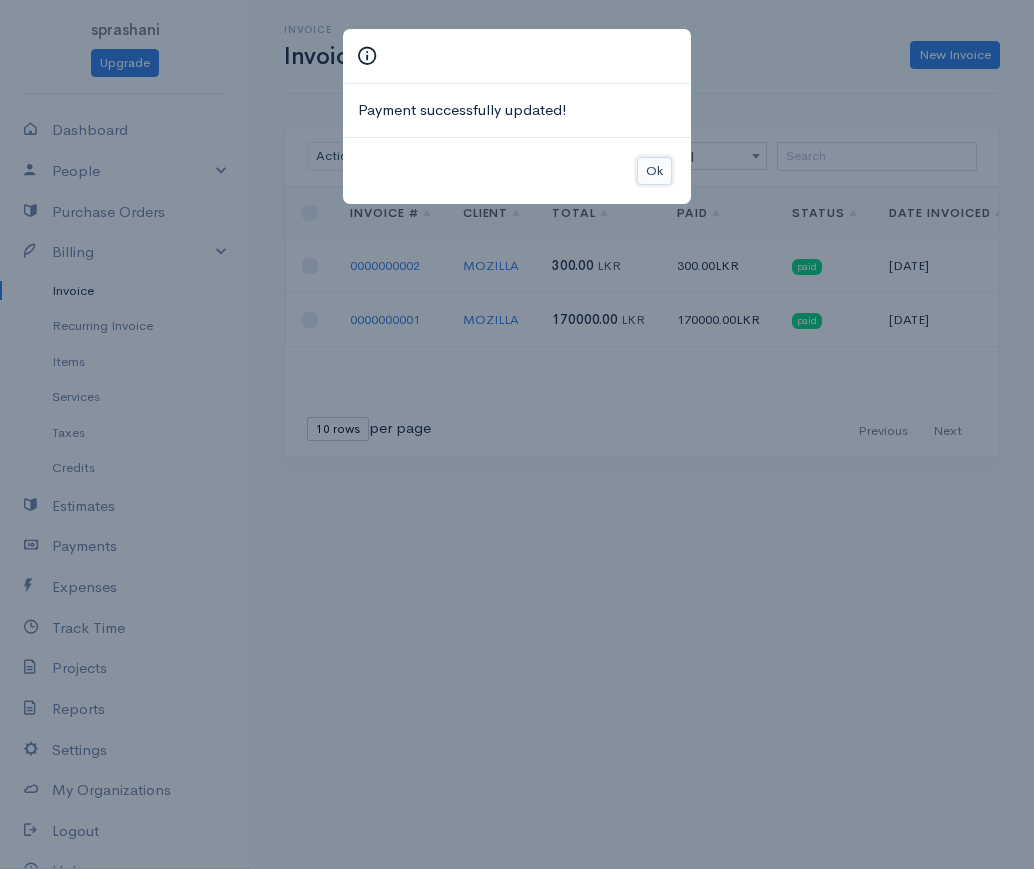 click on "Ok" at bounding box center [654, 171] 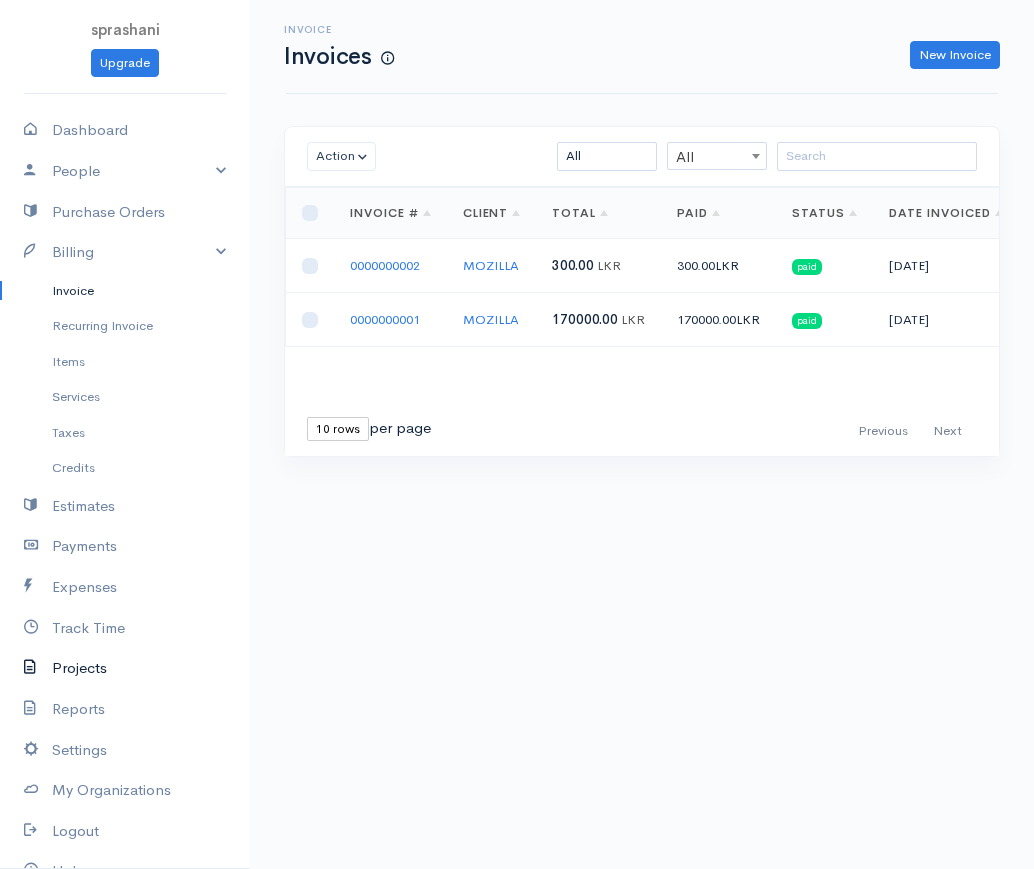 scroll, scrollTop: 92, scrollLeft: 0, axis: vertical 